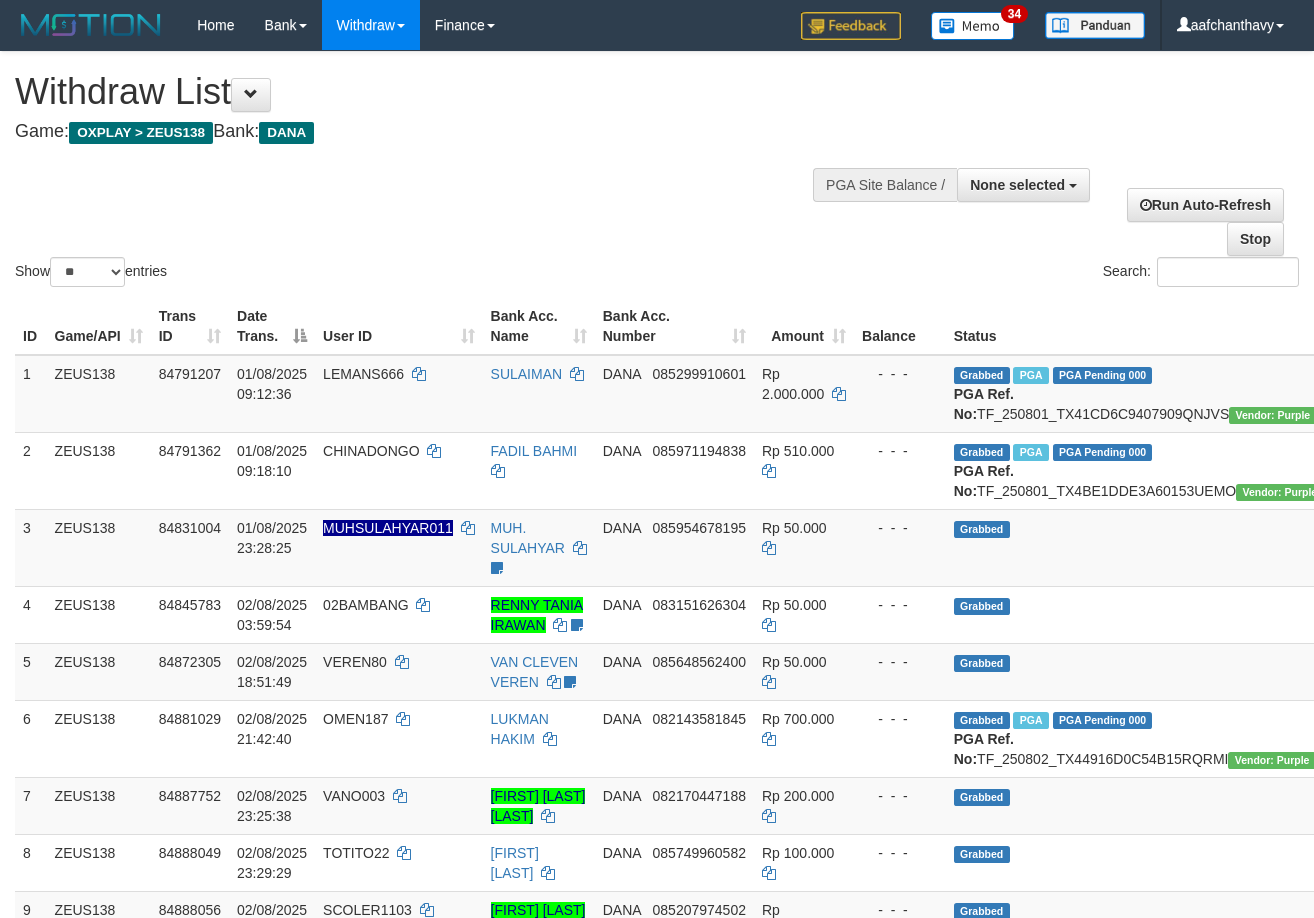 select 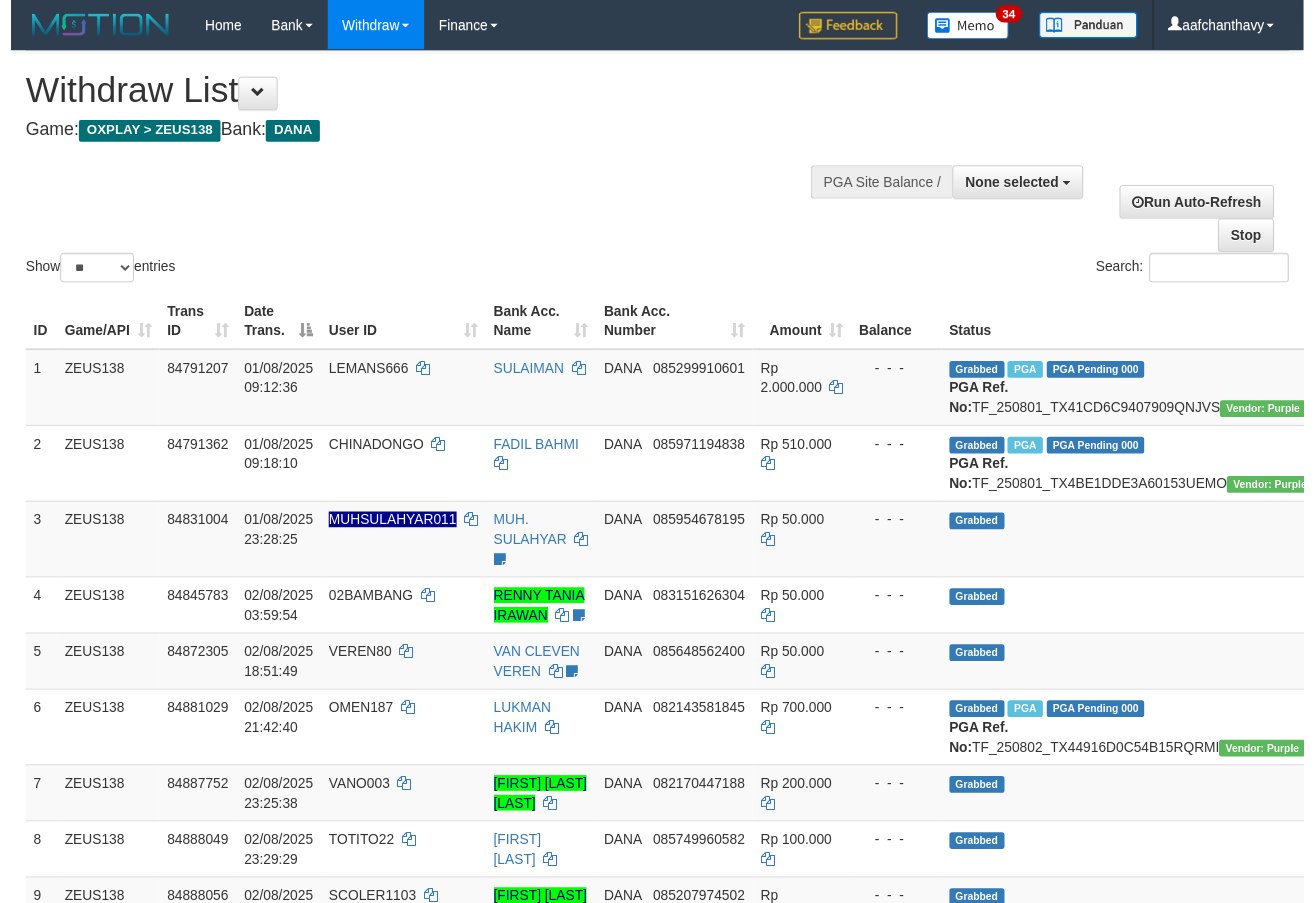 scroll, scrollTop: 359, scrollLeft: 0, axis: vertical 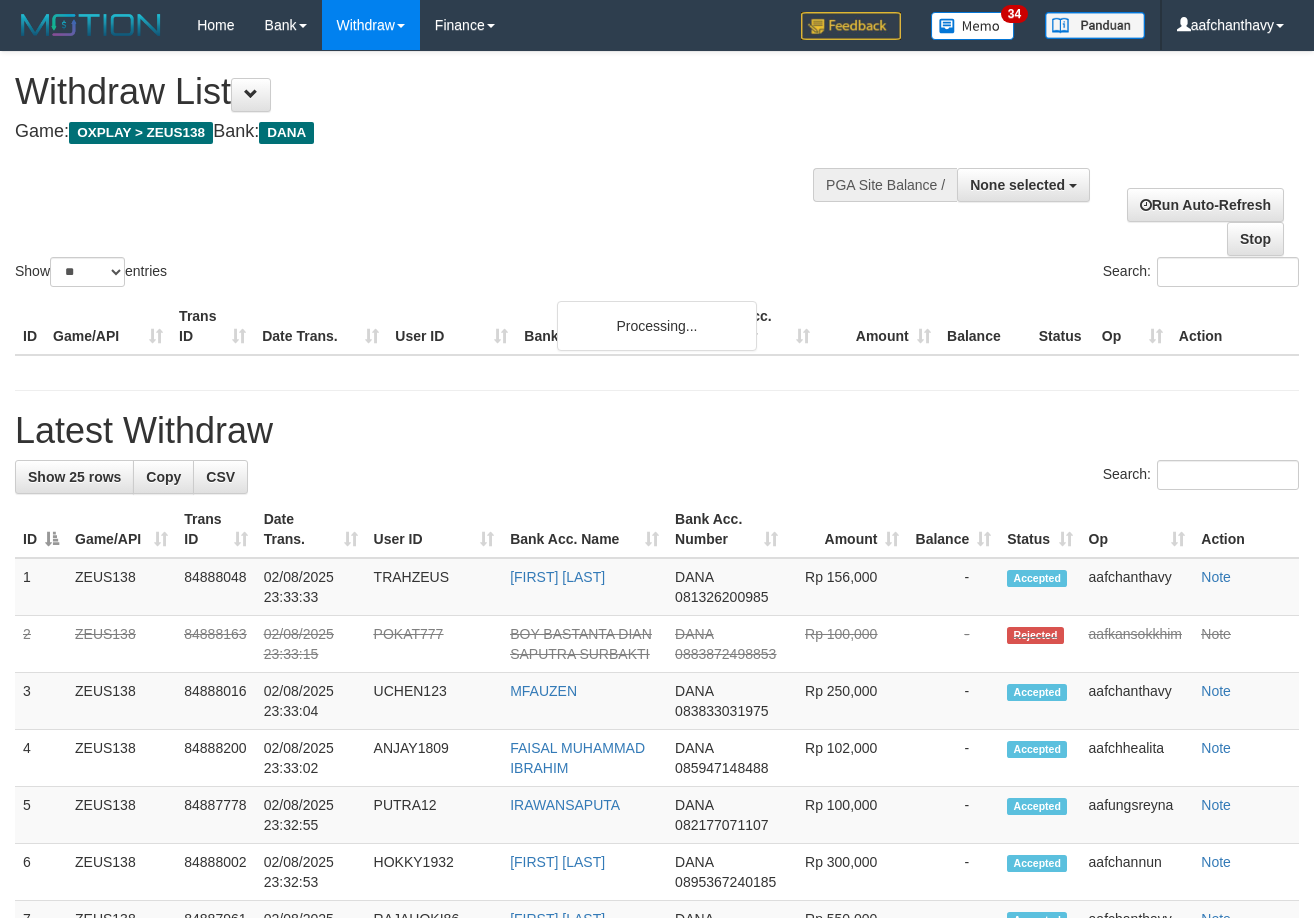 select 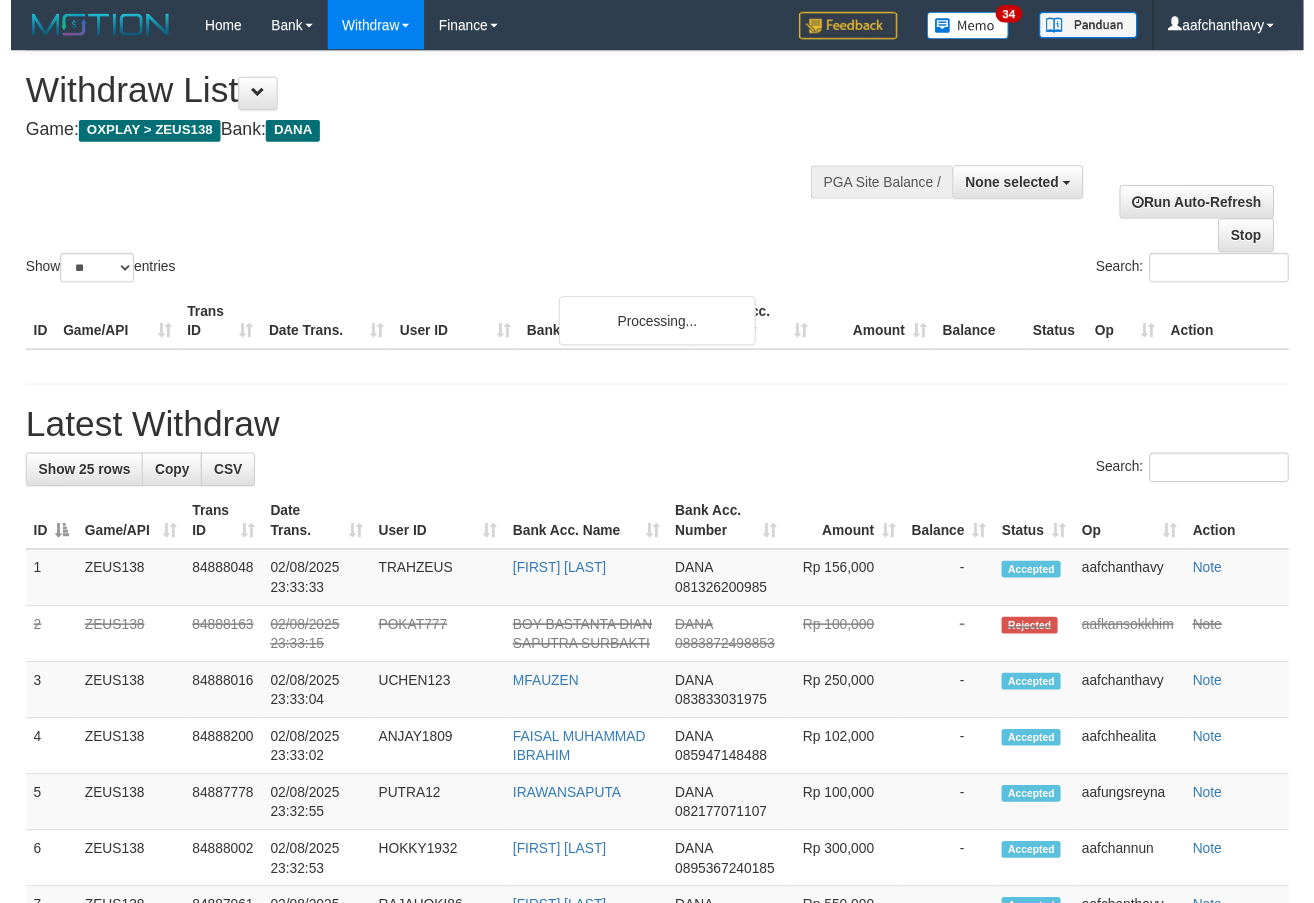 scroll, scrollTop: 359, scrollLeft: 0, axis: vertical 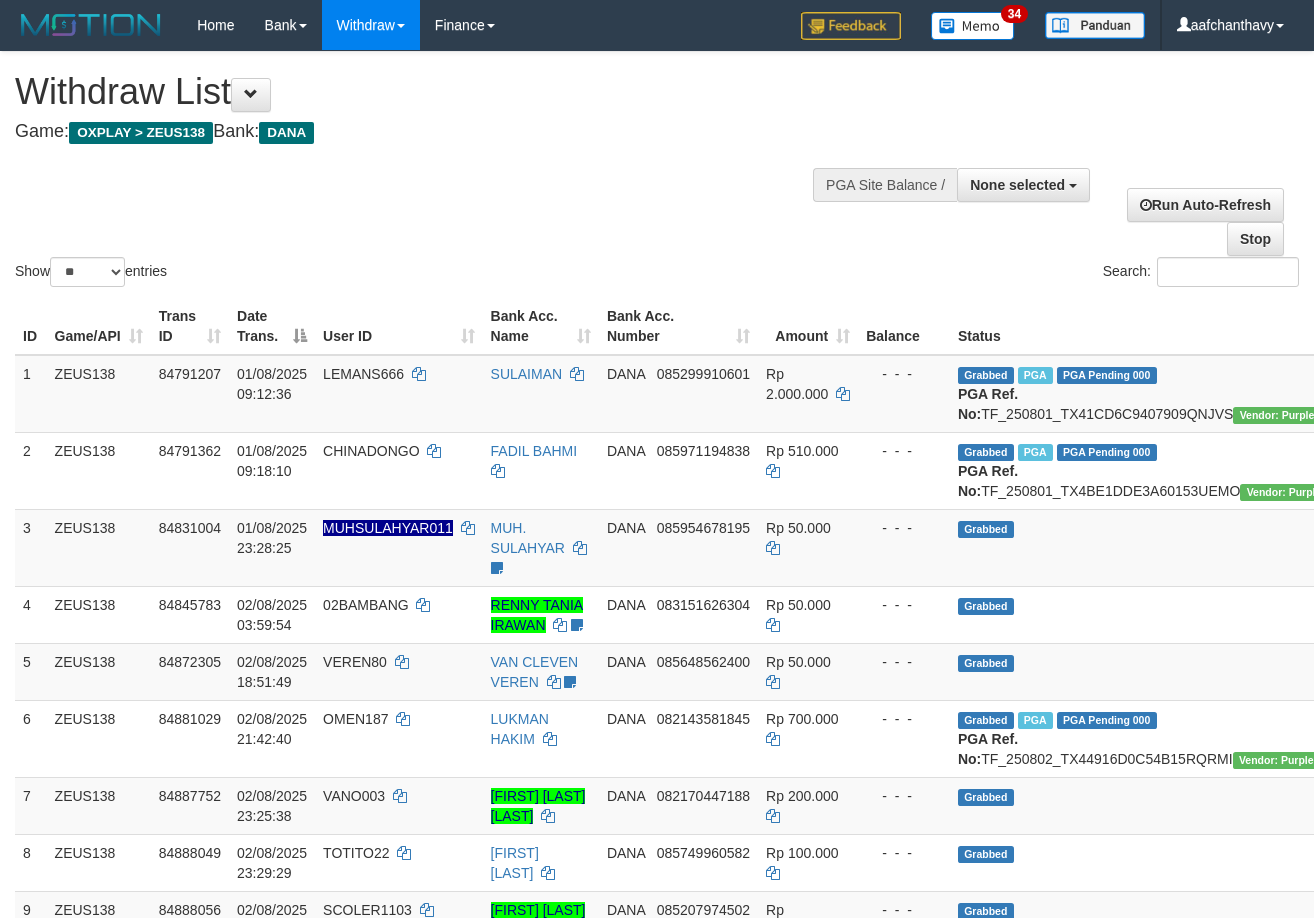 select 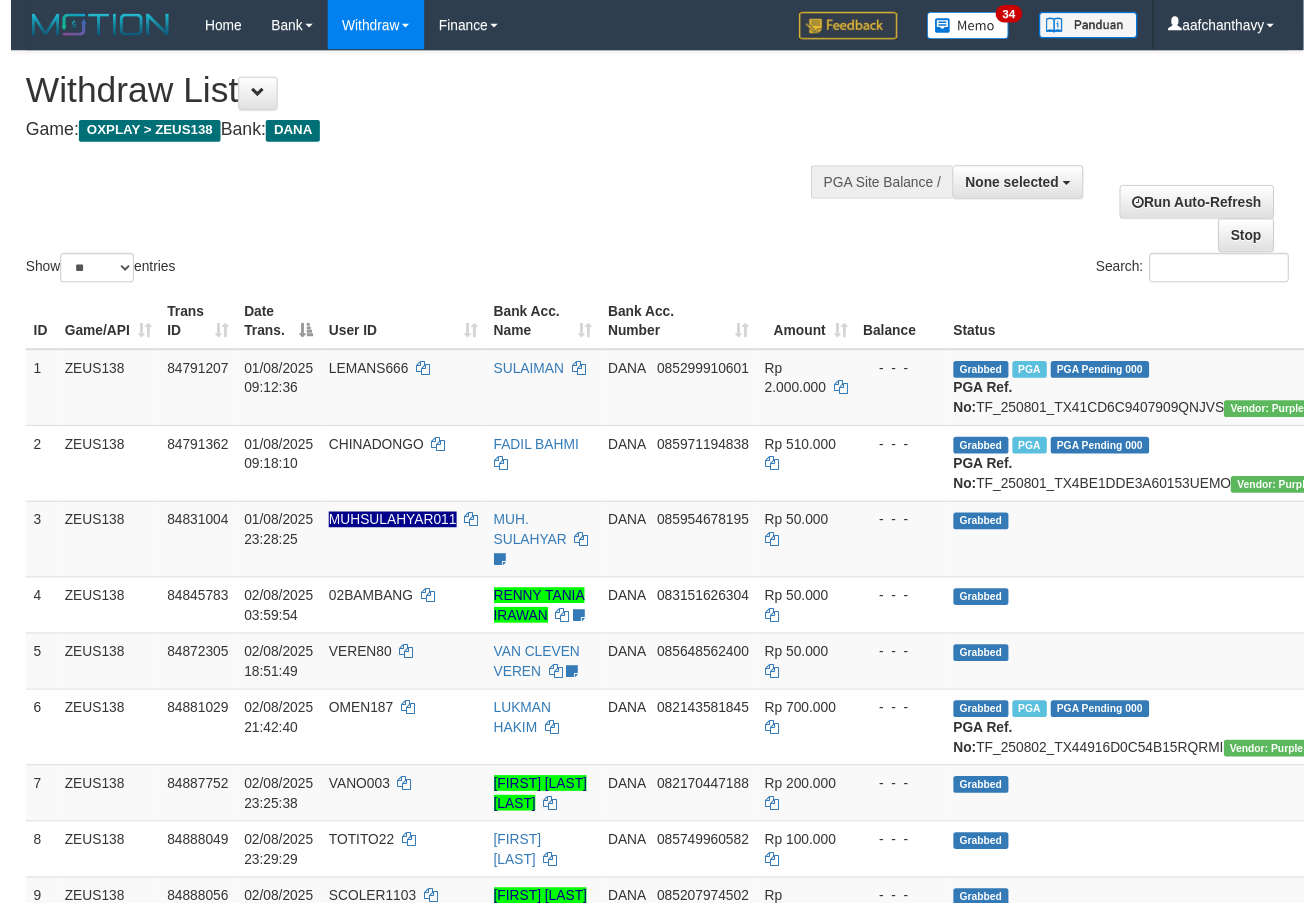 scroll, scrollTop: 359, scrollLeft: 0, axis: vertical 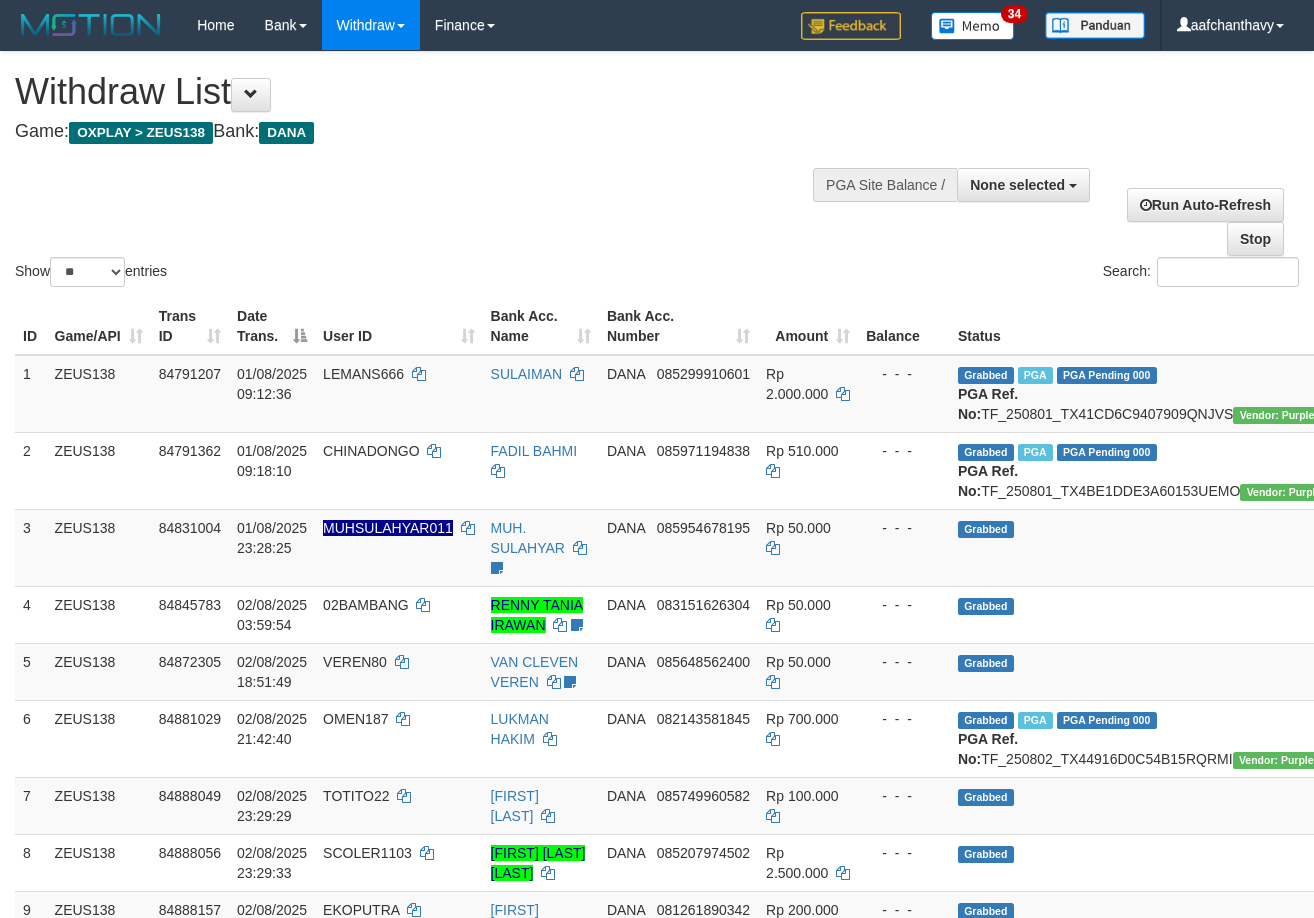 select 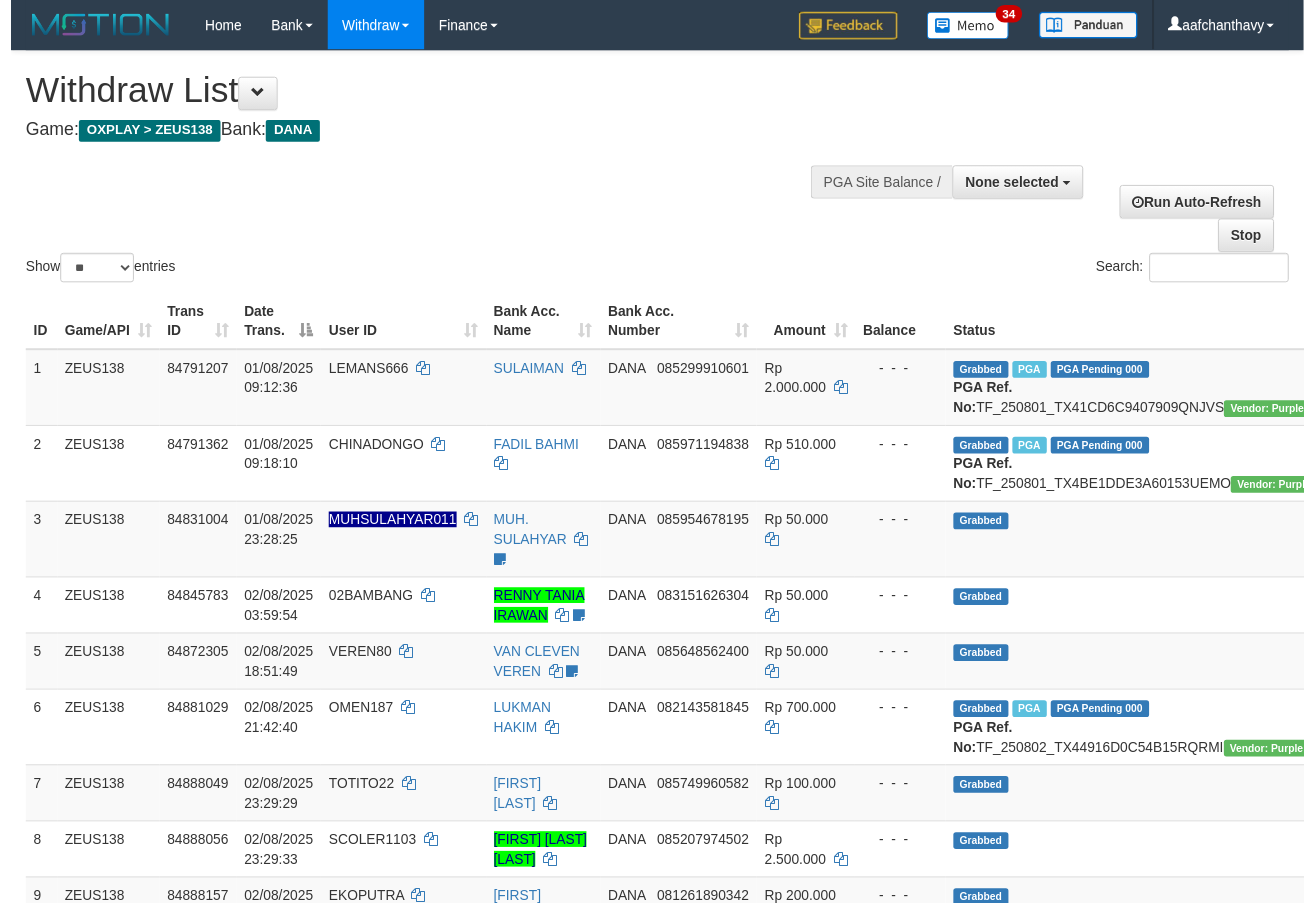 scroll, scrollTop: 359, scrollLeft: 0, axis: vertical 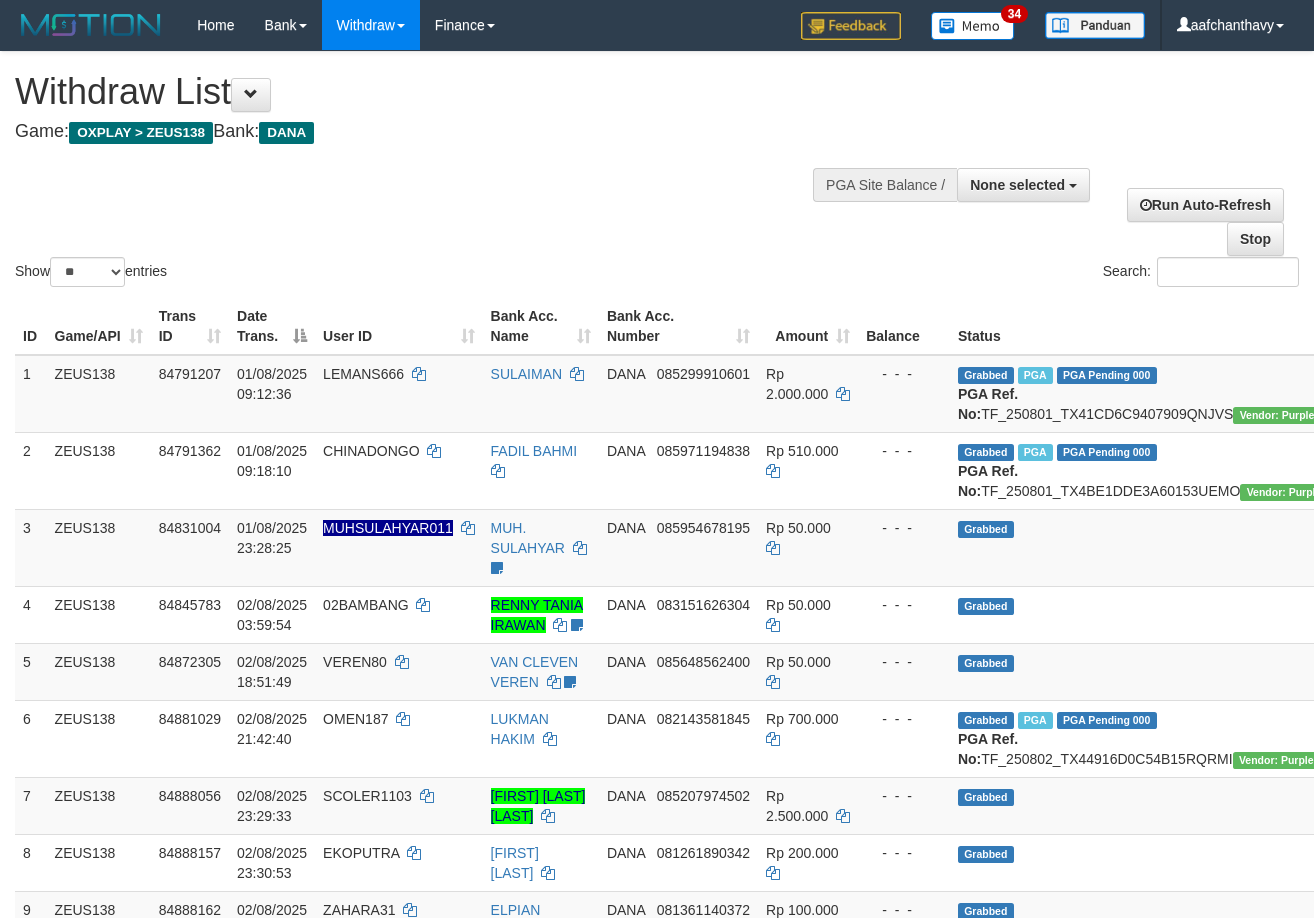 select 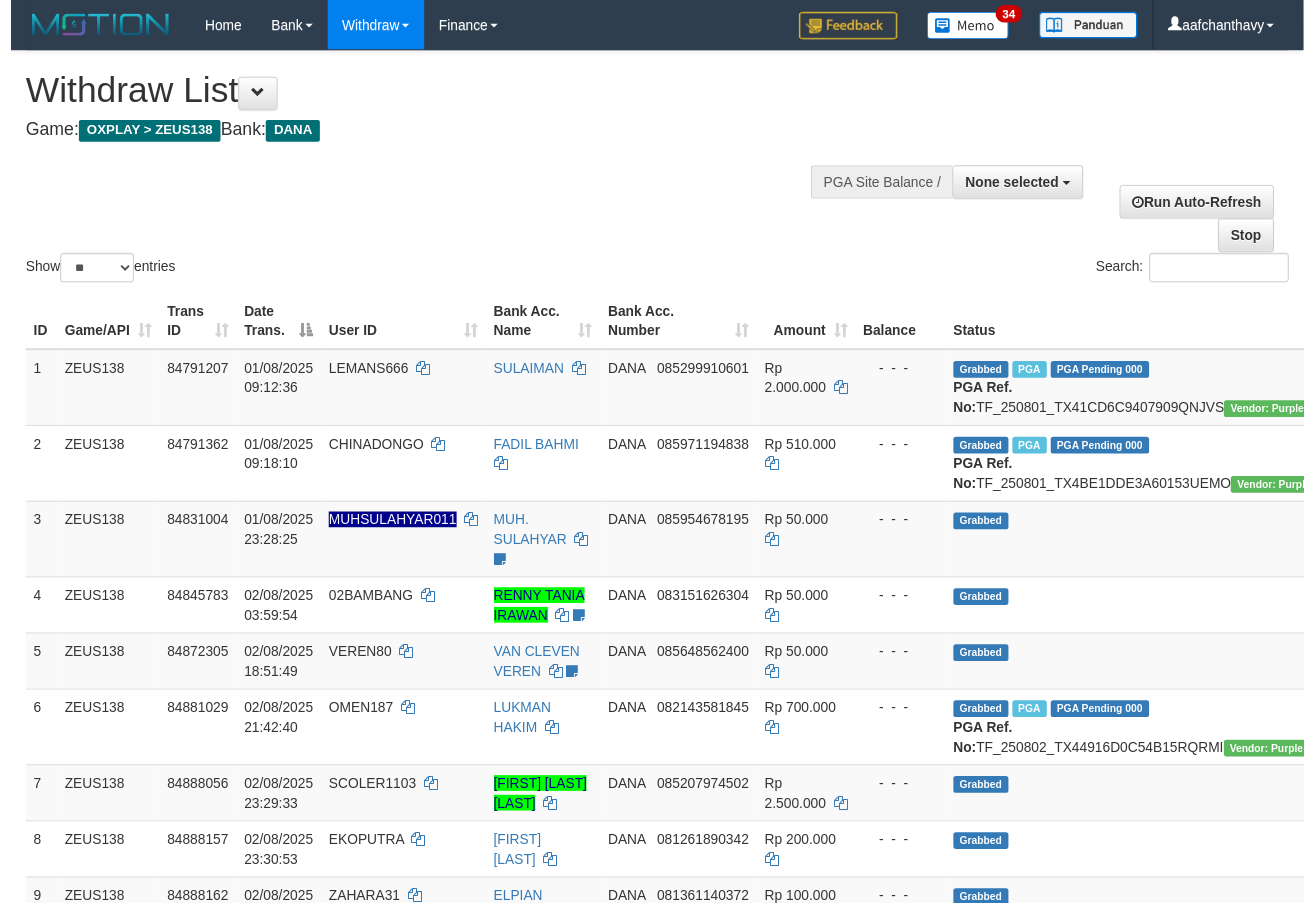 scroll, scrollTop: 359, scrollLeft: 0, axis: vertical 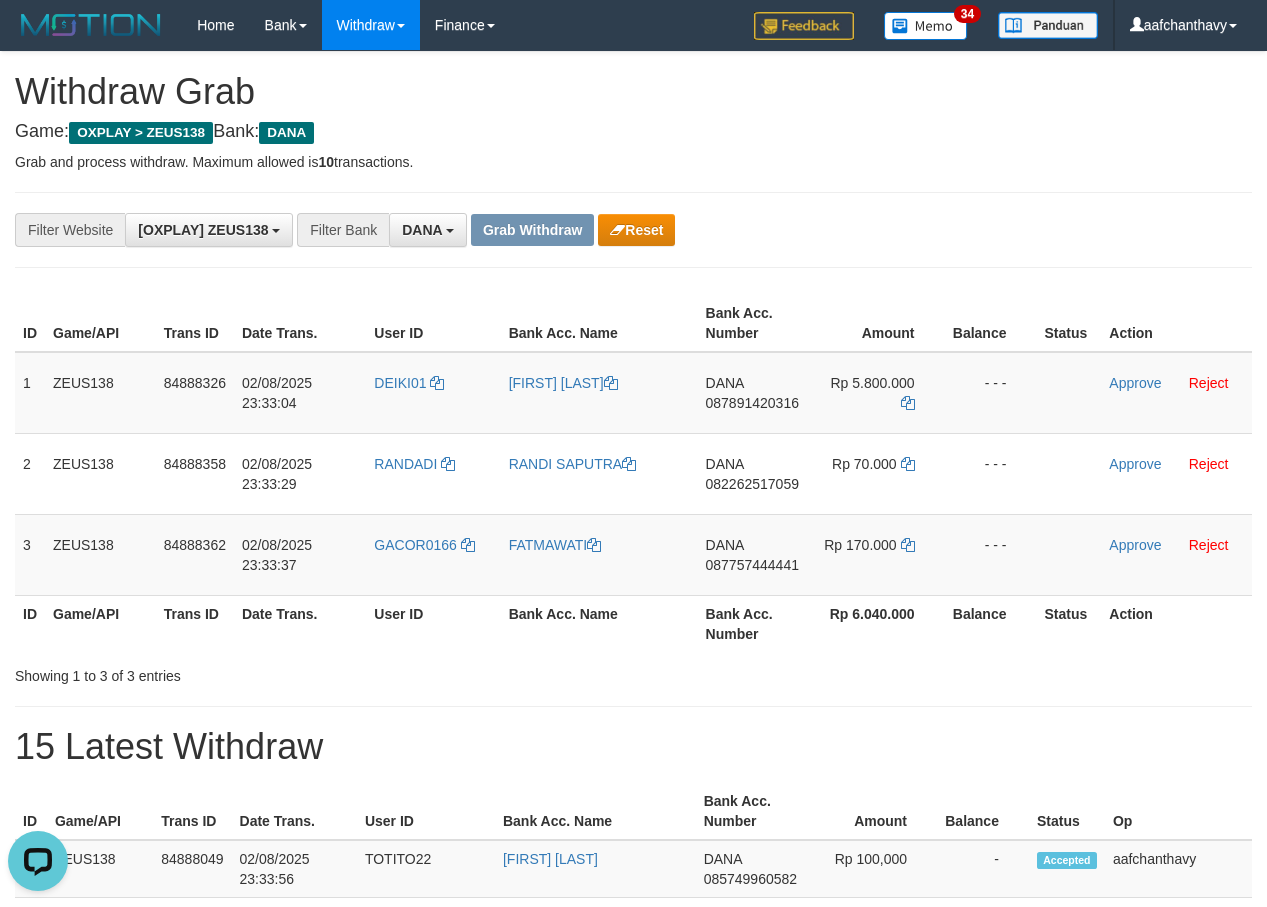 click on "**********" at bounding box center (633, 1204) 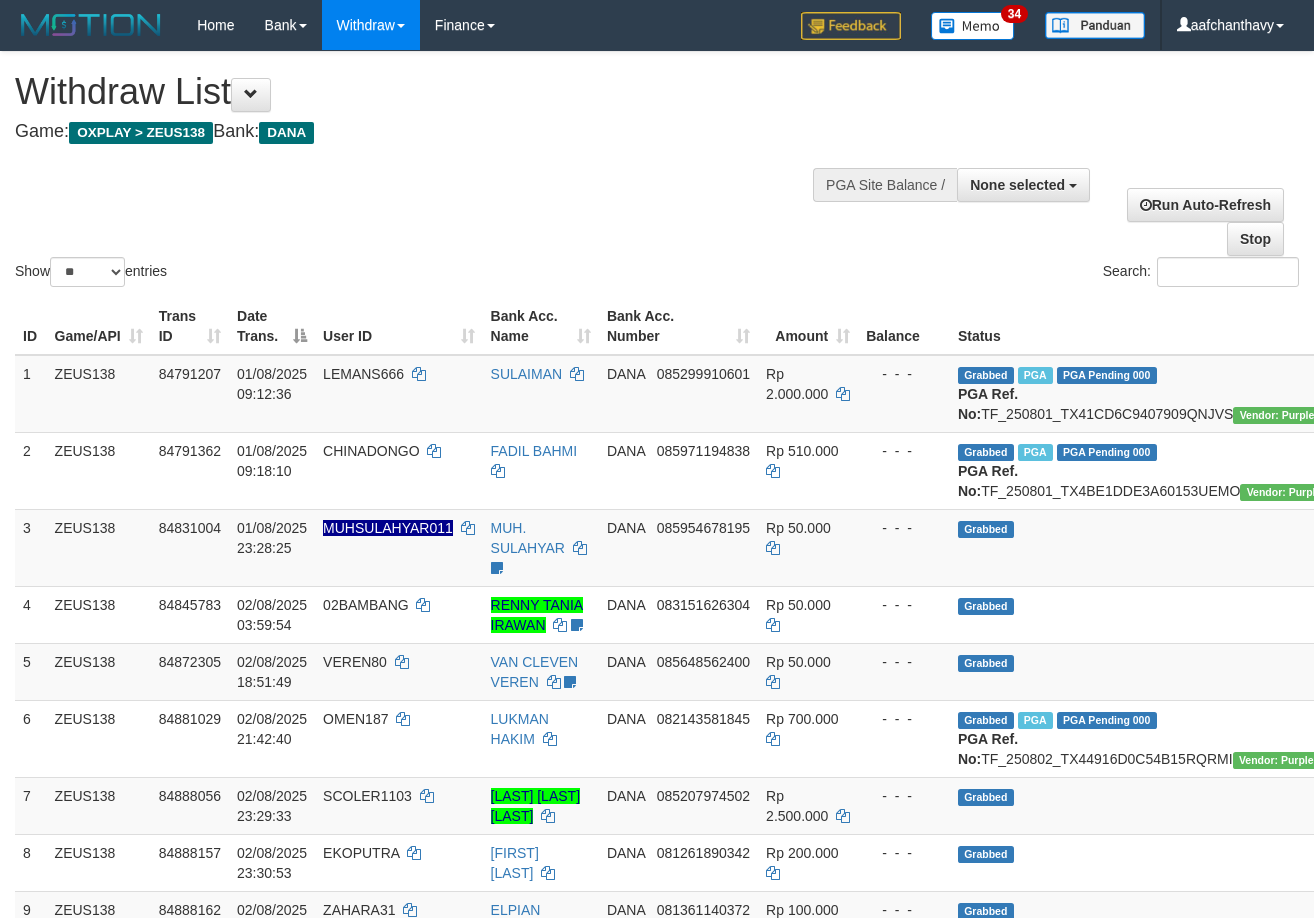 select 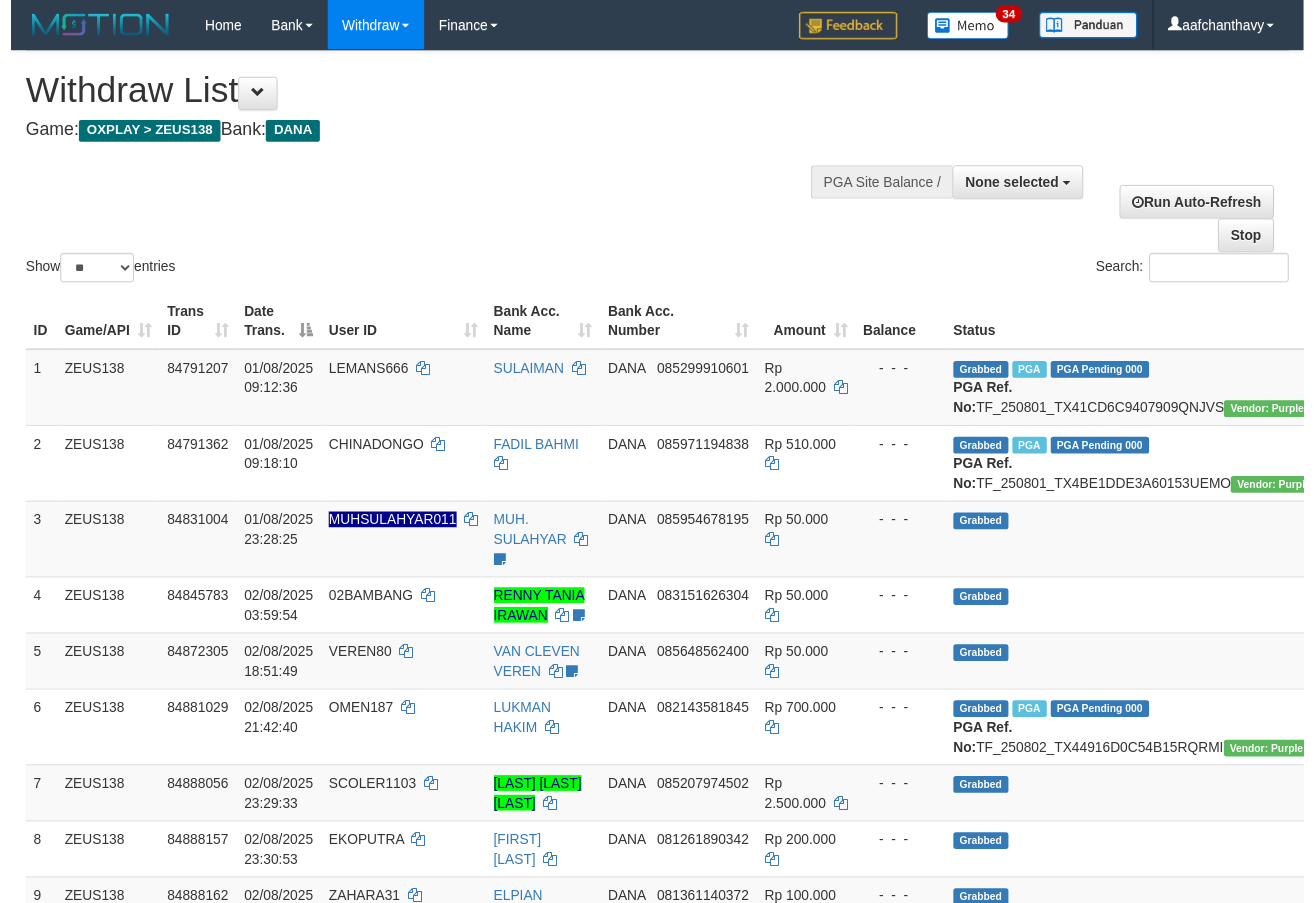 scroll, scrollTop: 359, scrollLeft: 0, axis: vertical 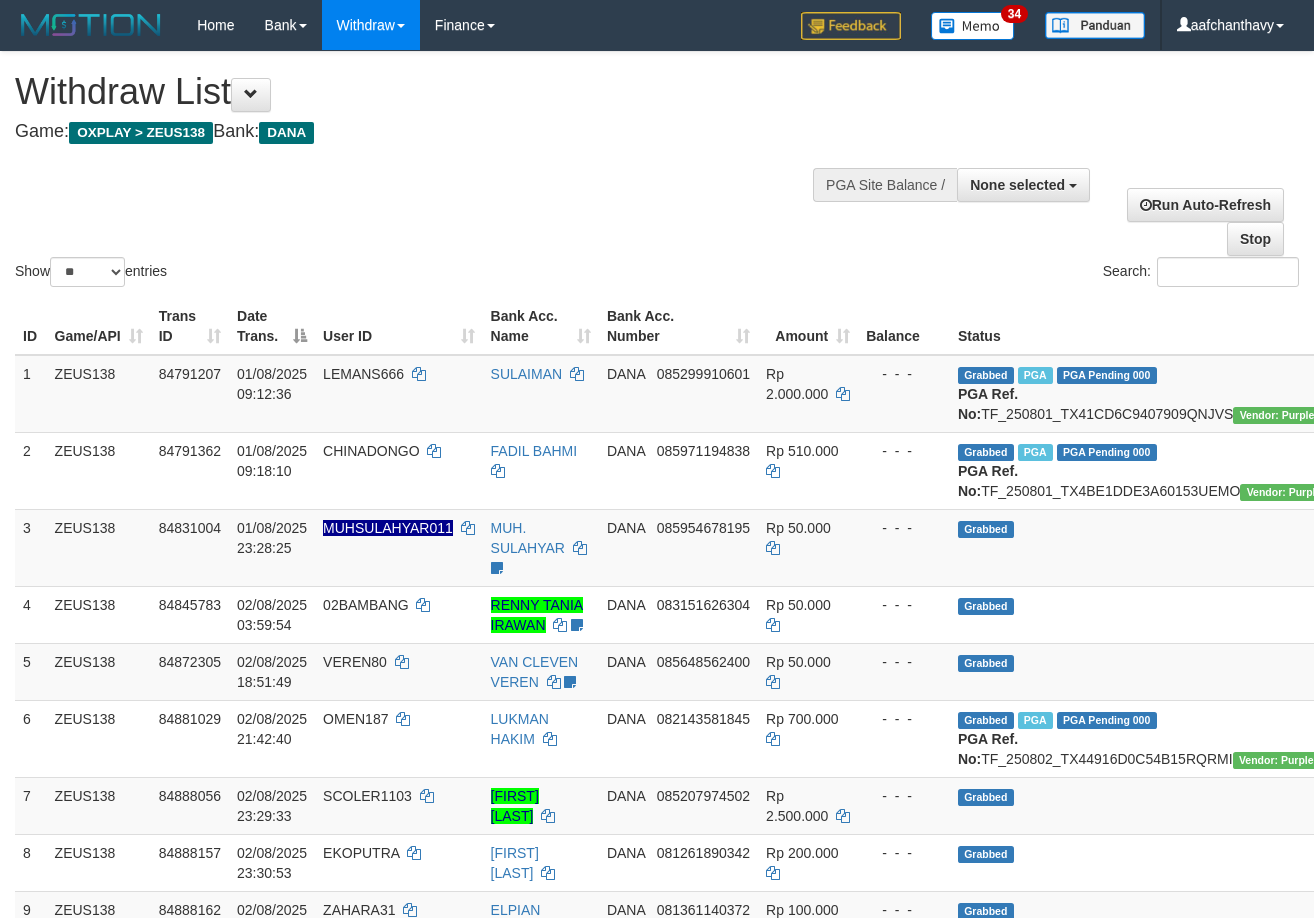 select 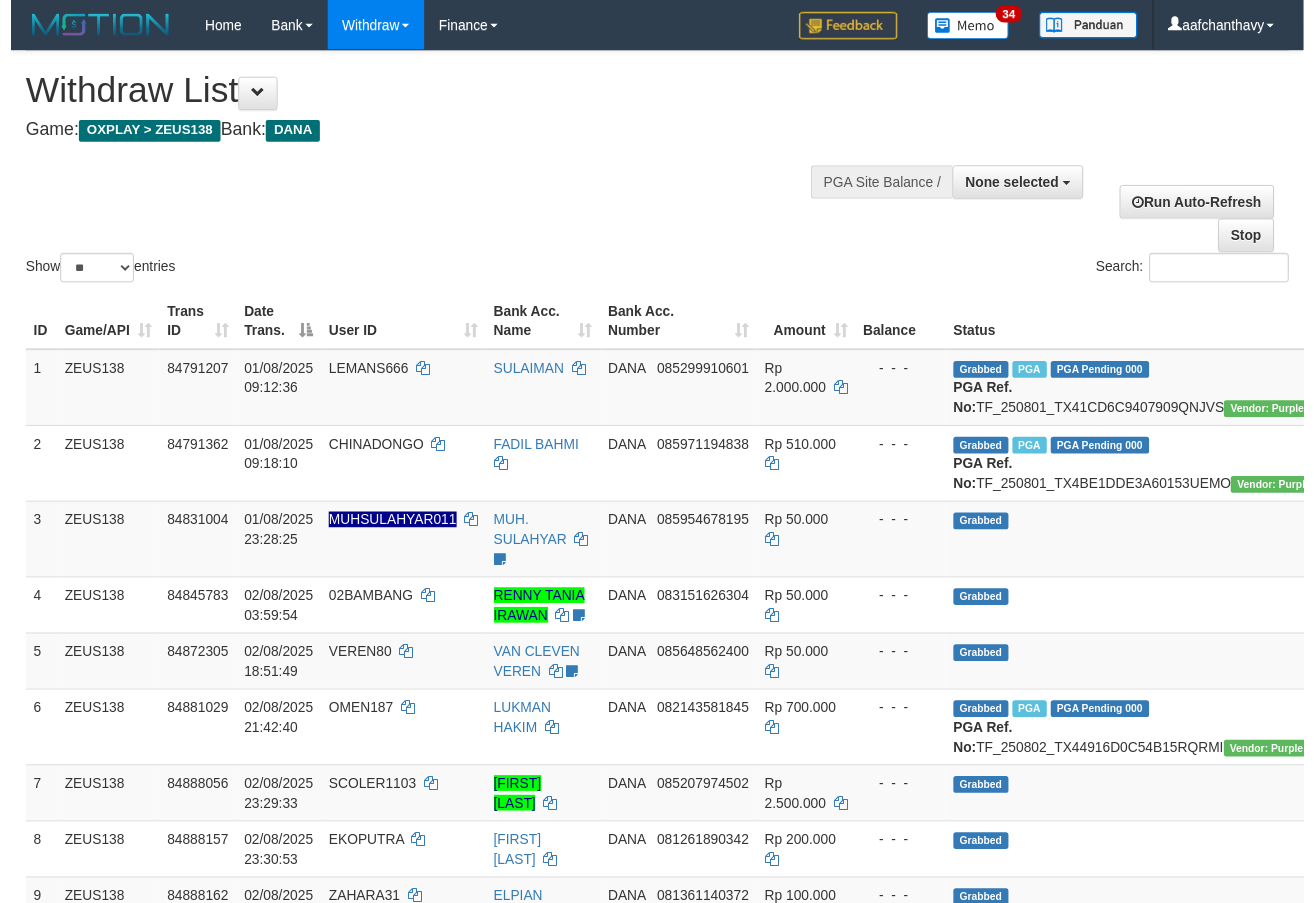 scroll, scrollTop: 359, scrollLeft: 0, axis: vertical 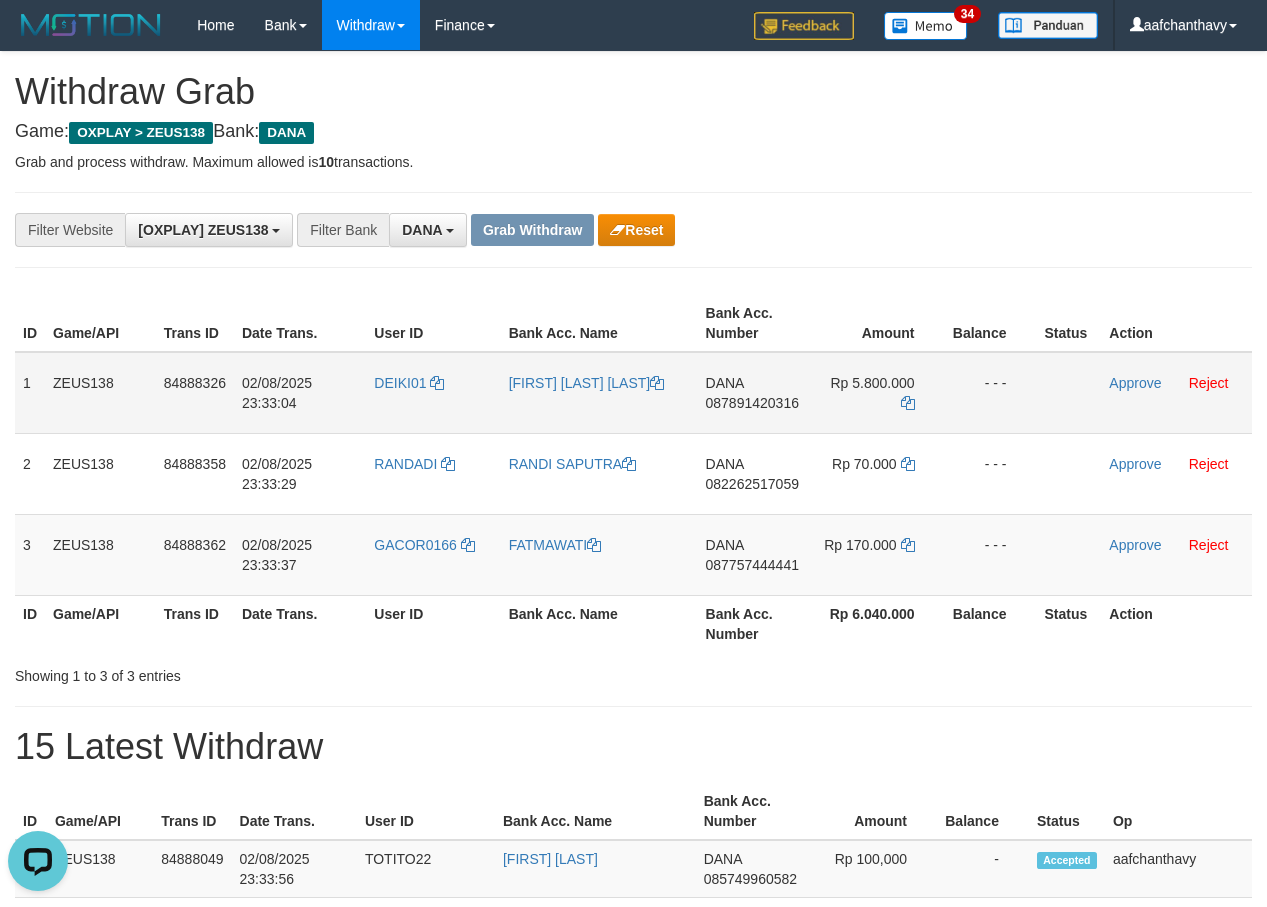 click on "DEIKI01" at bounding box center (433, 393) 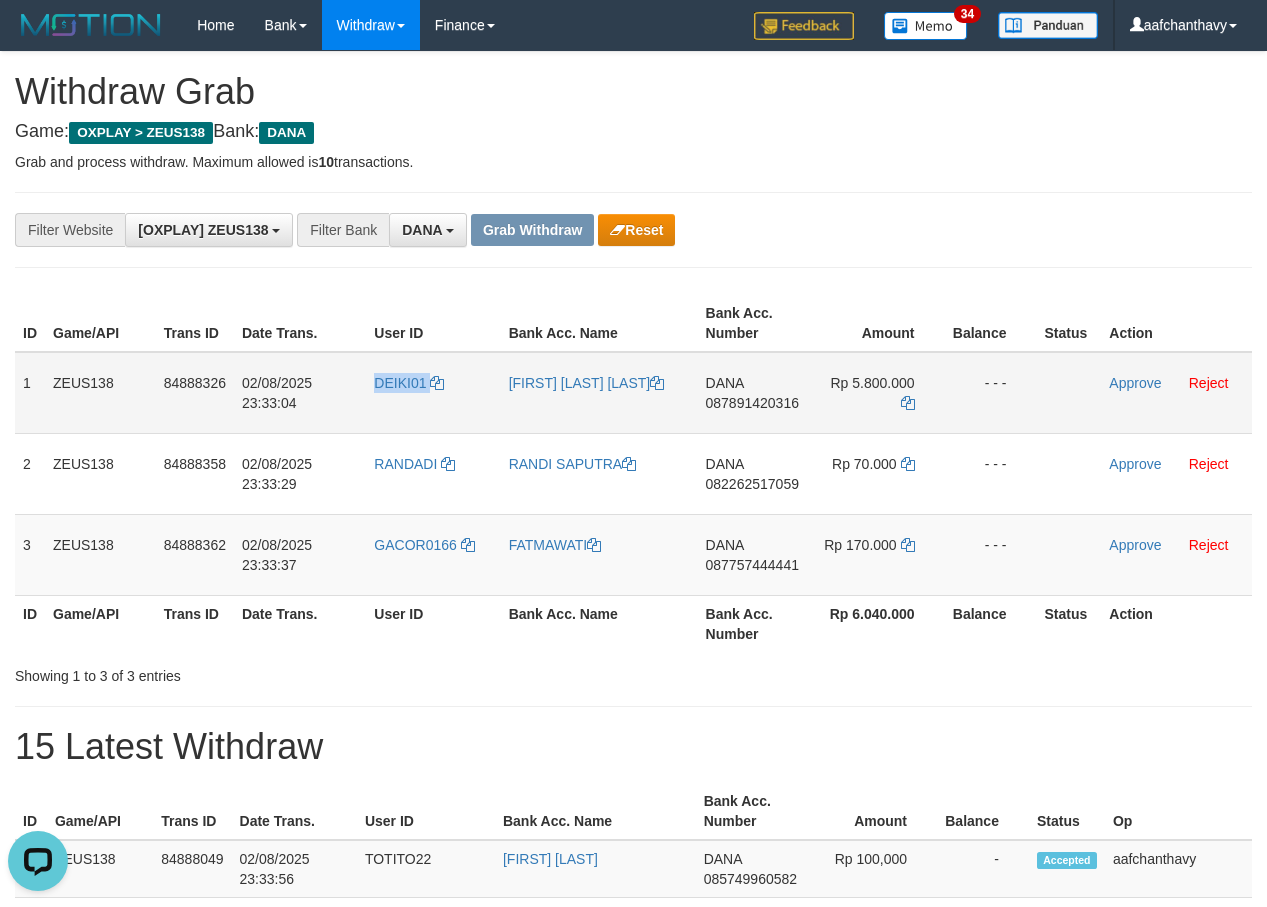 click on "DEIKI01" at bounding box center [433, 393] 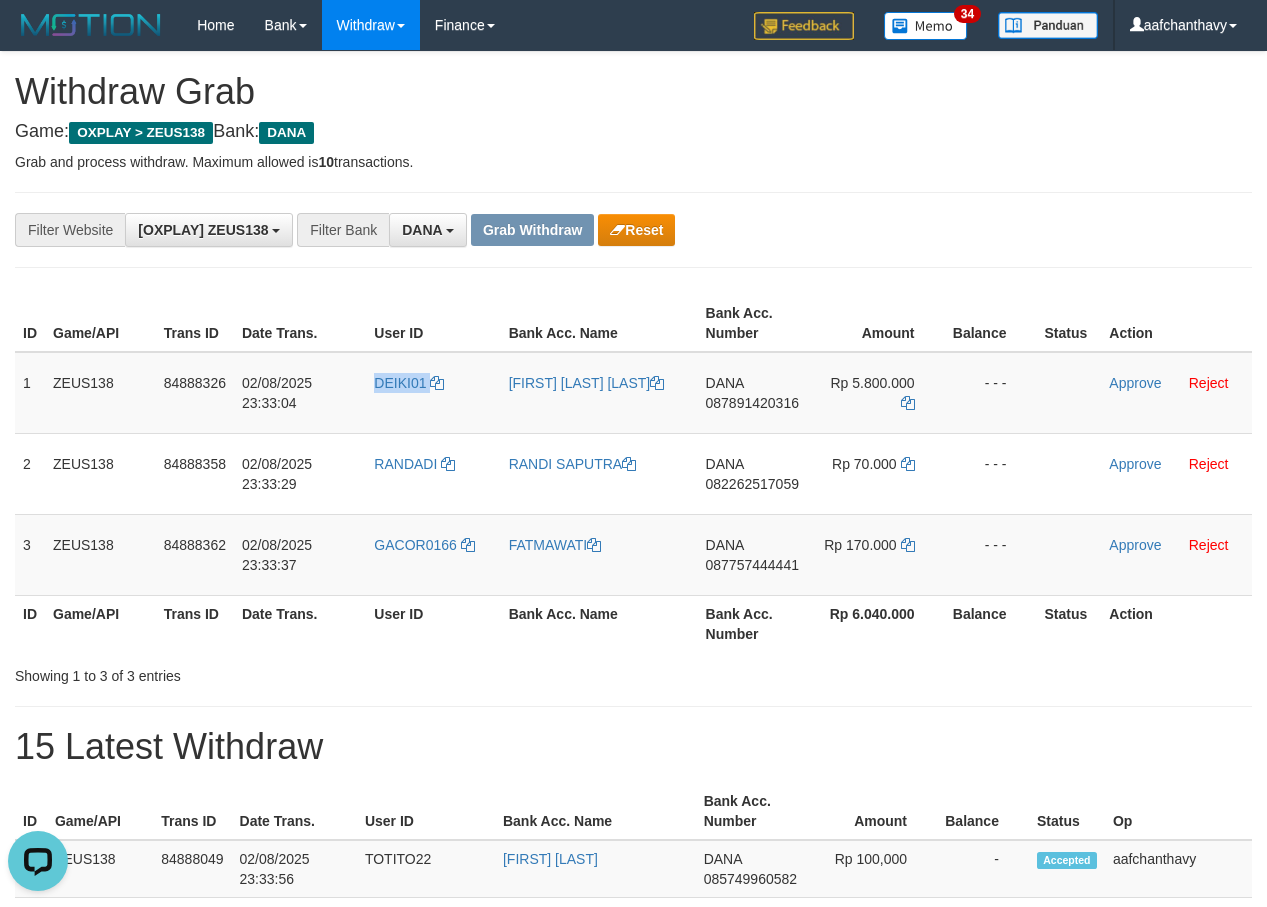 copy on "DEIKI01" 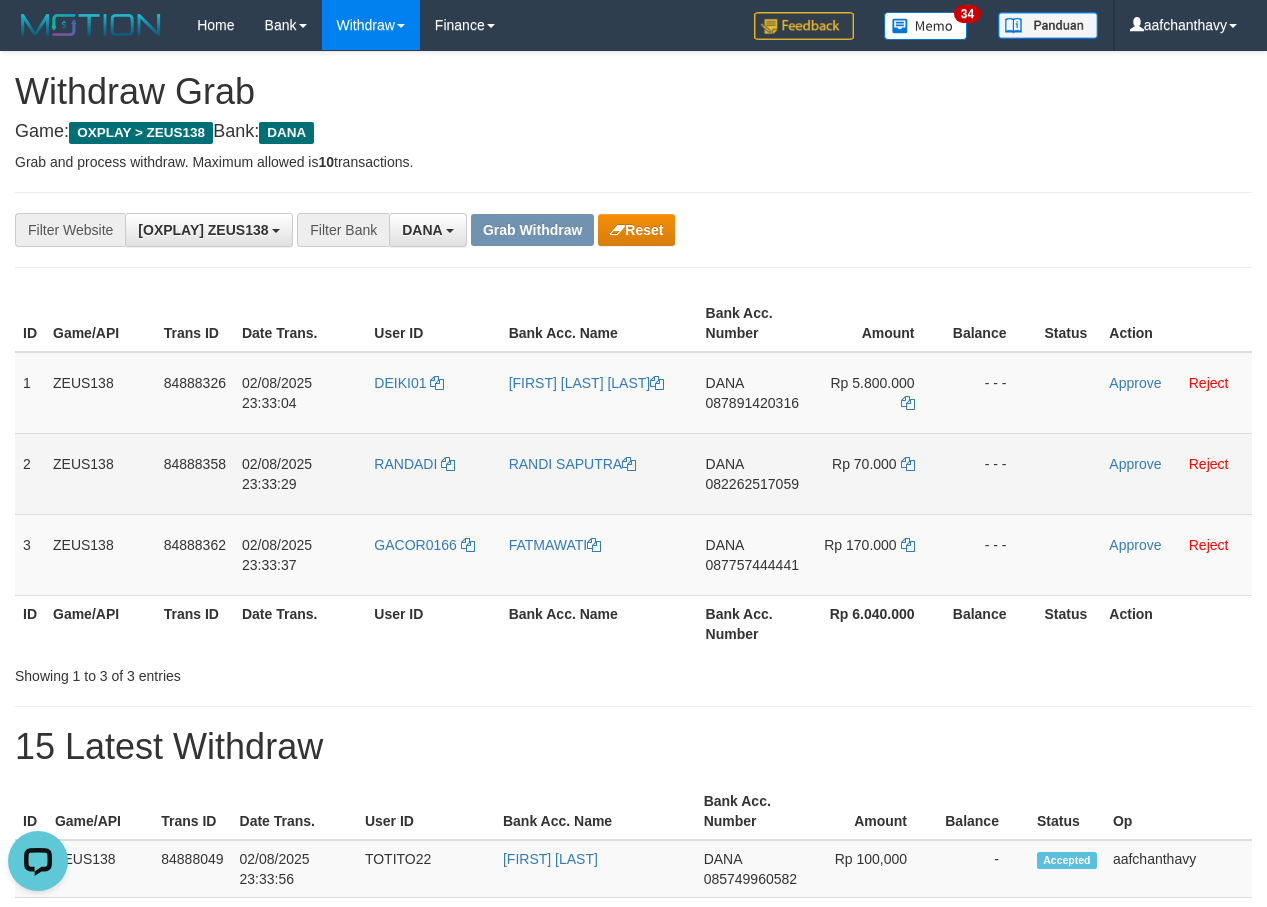click on "RANDADI" at bounding box center (433, 473) 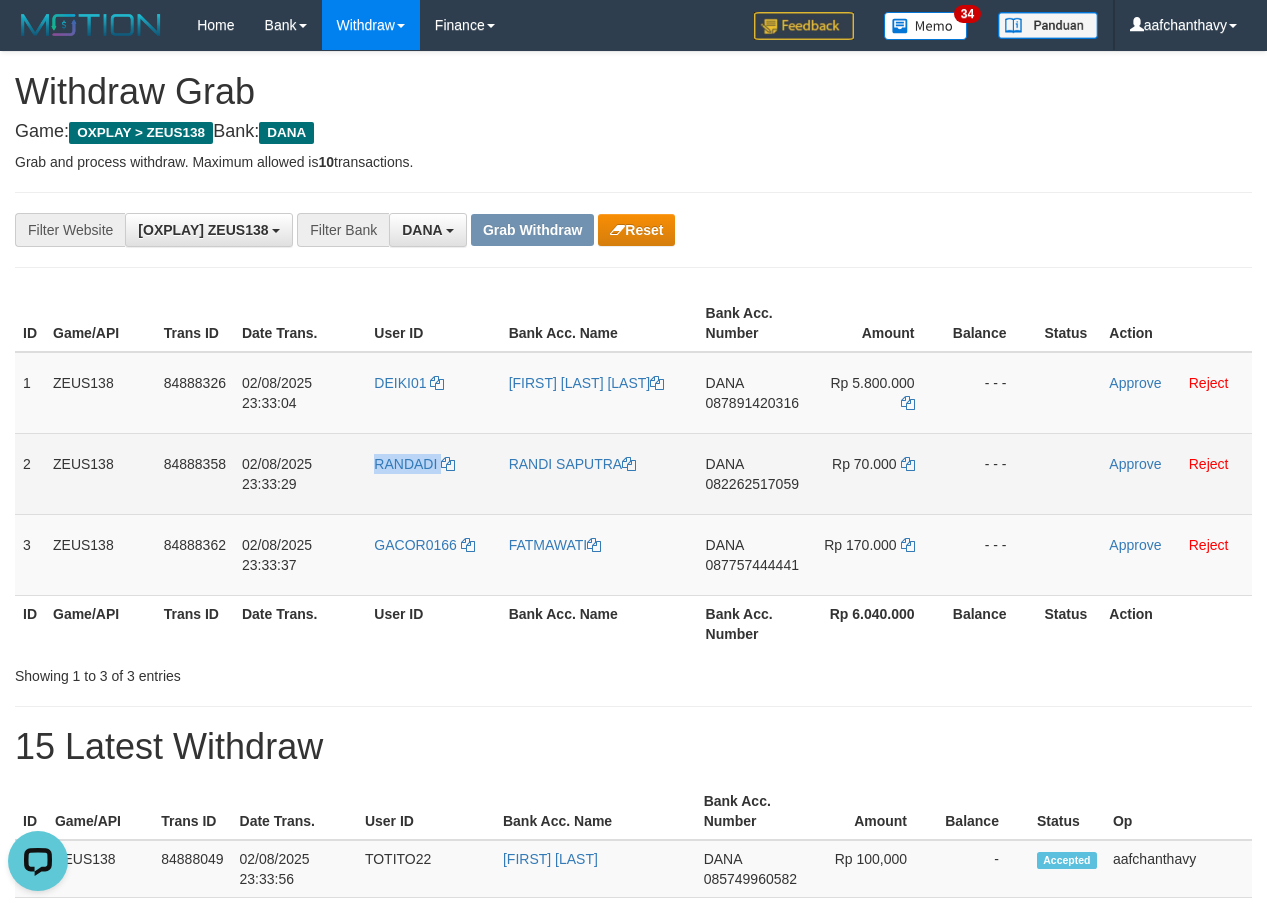 click on "RANDADI" at bounding box center [433, 473] 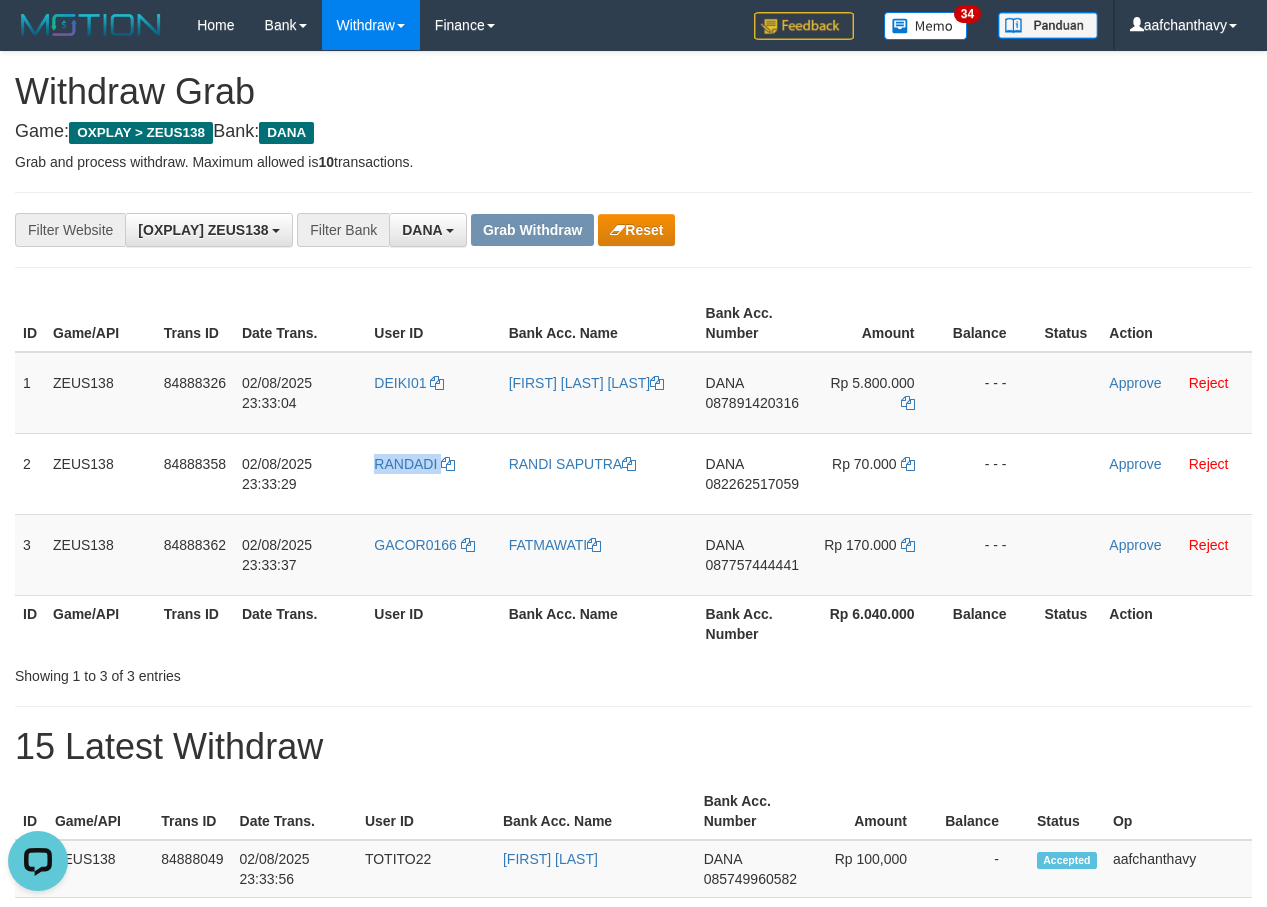 copy on "RANDADI" 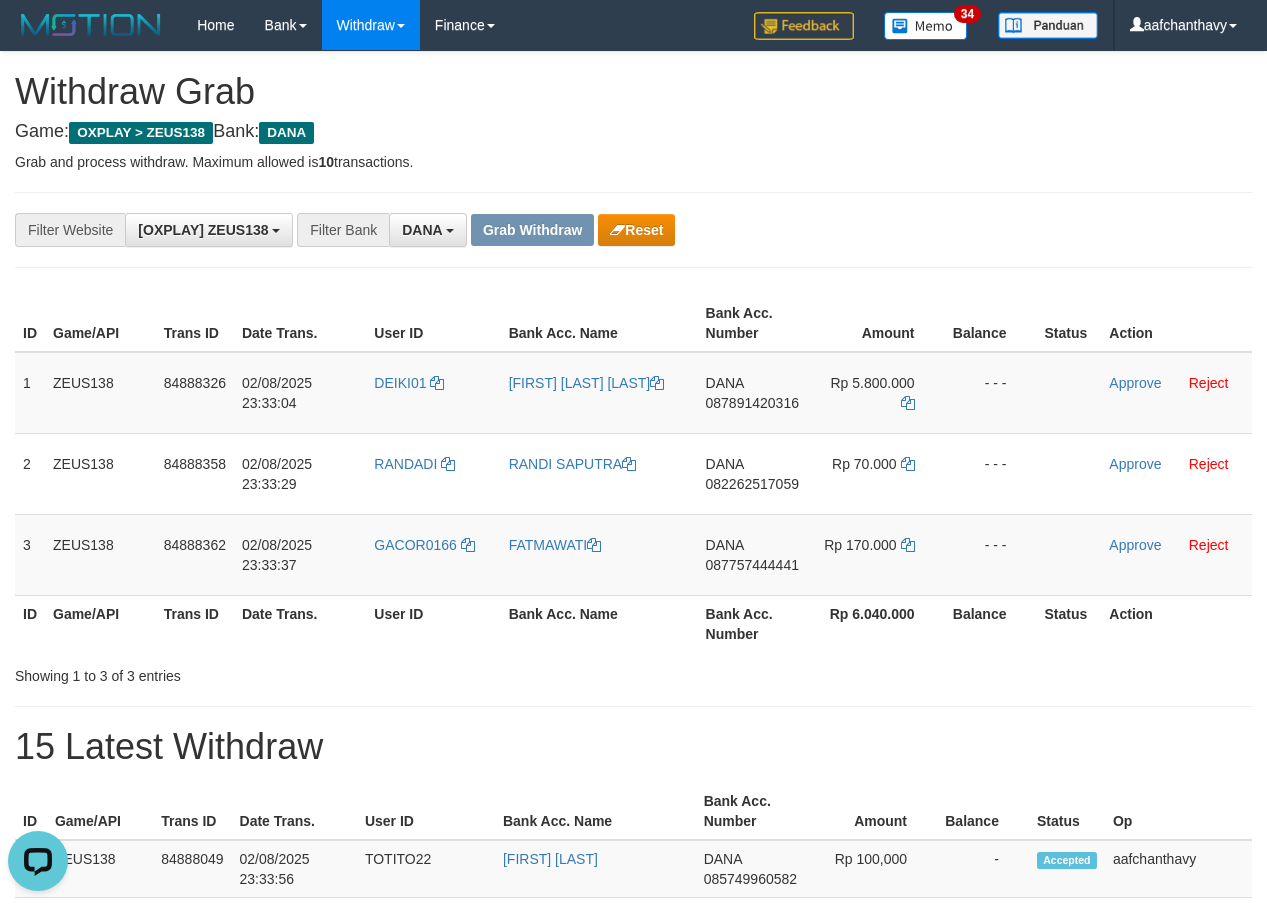 click on "**********" at bounding box center (633, 230) 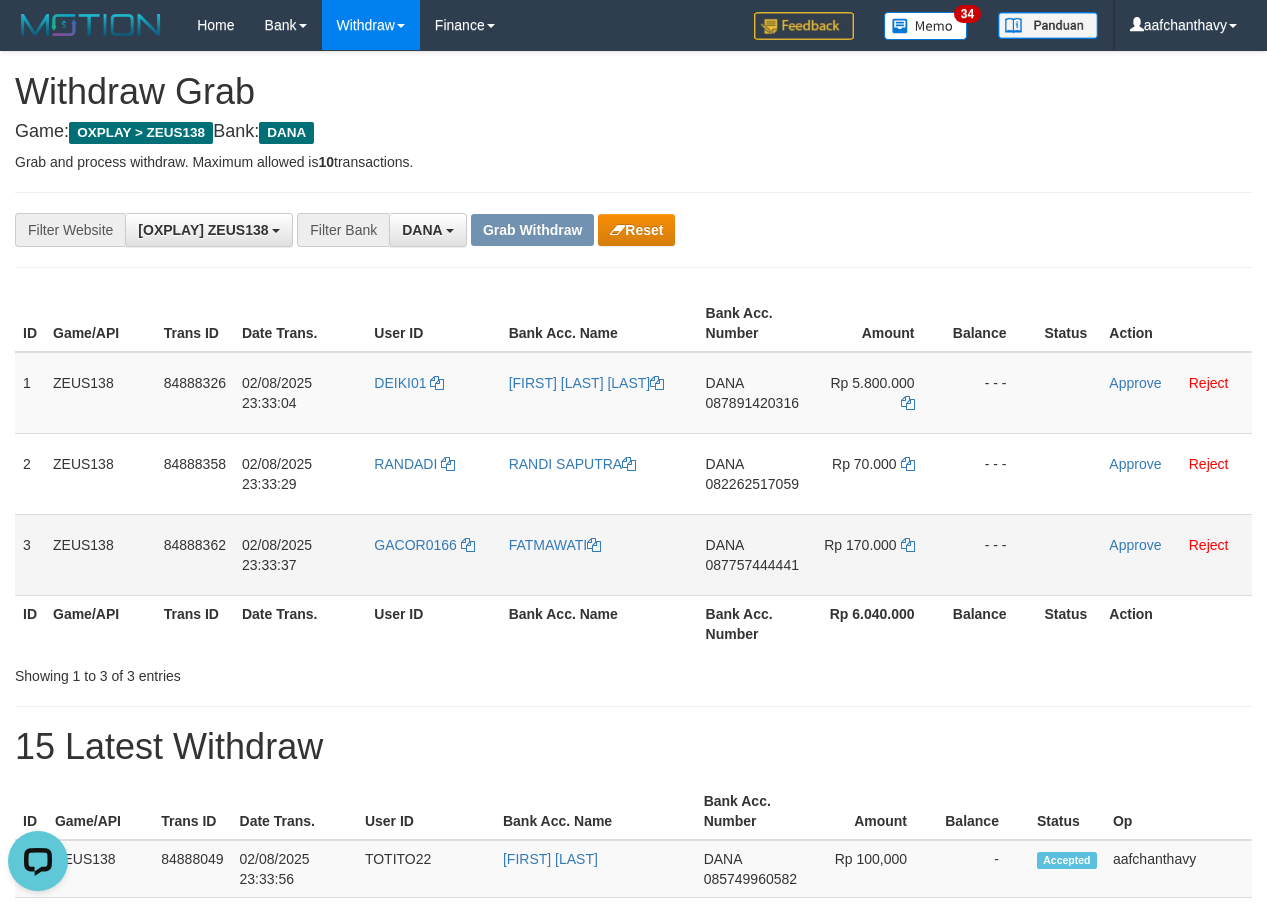 click on "GACOR0166" at bounding box center [433, 554] 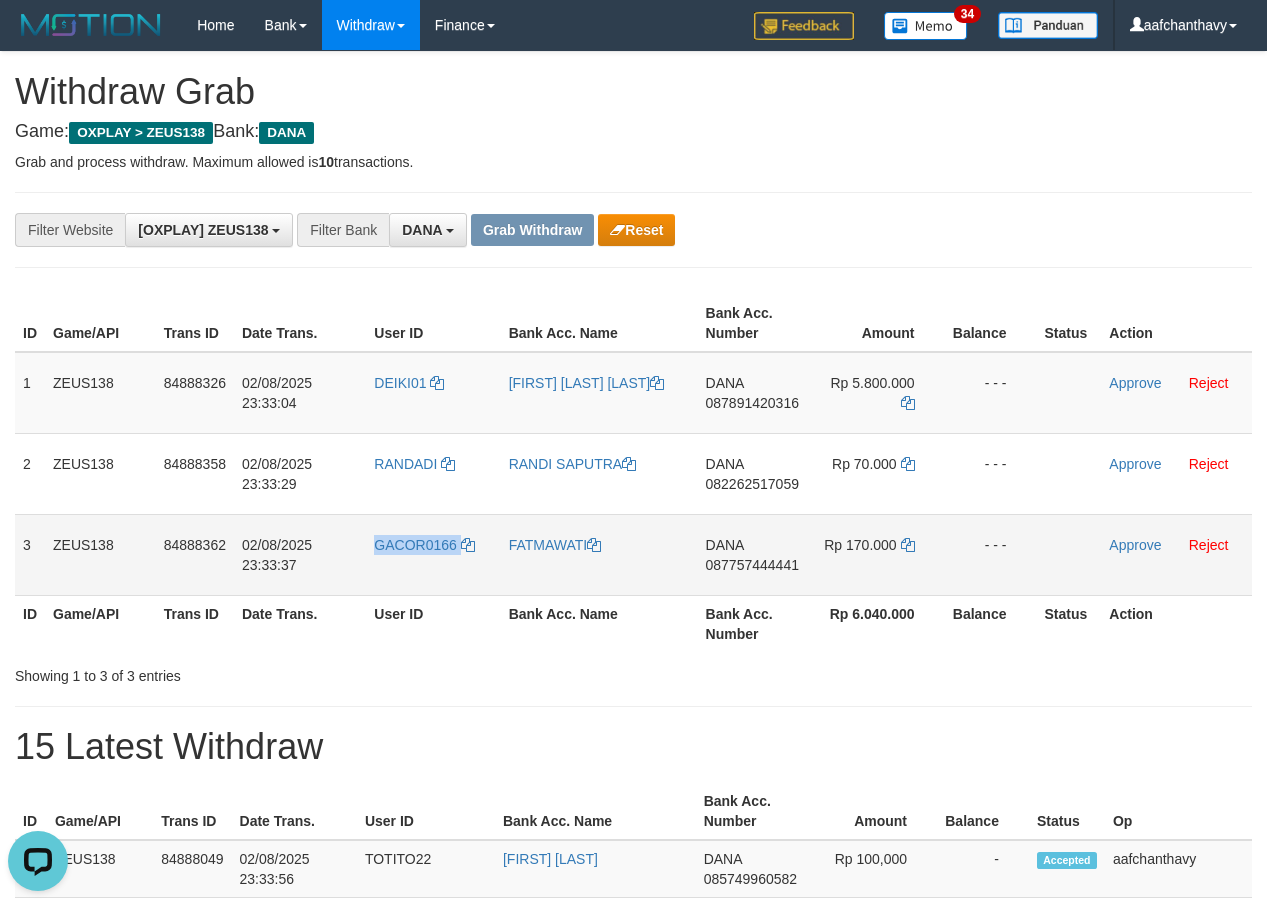 click on "GACOR0166" at bounding box center [433, 554] 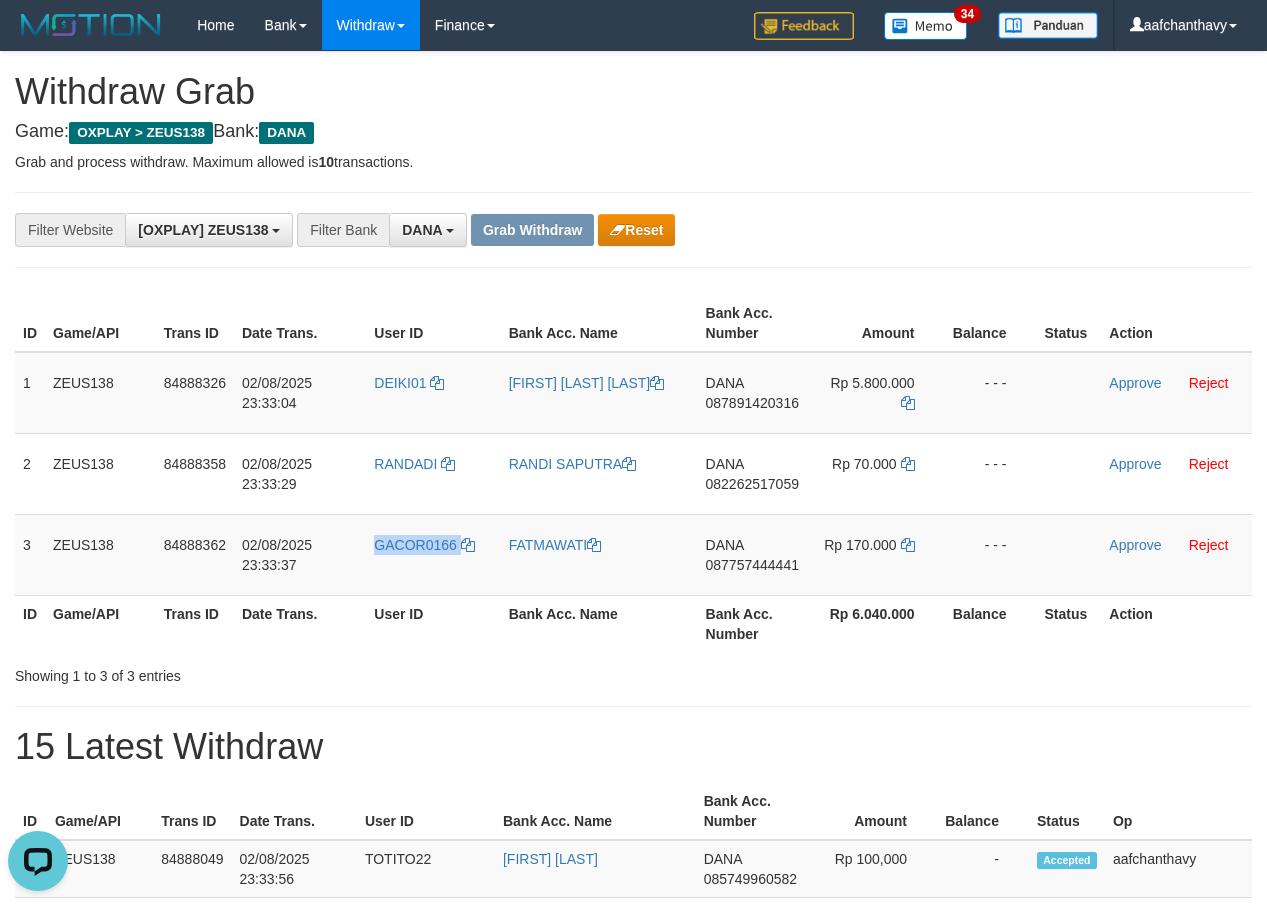 copy on "GACOR0166" 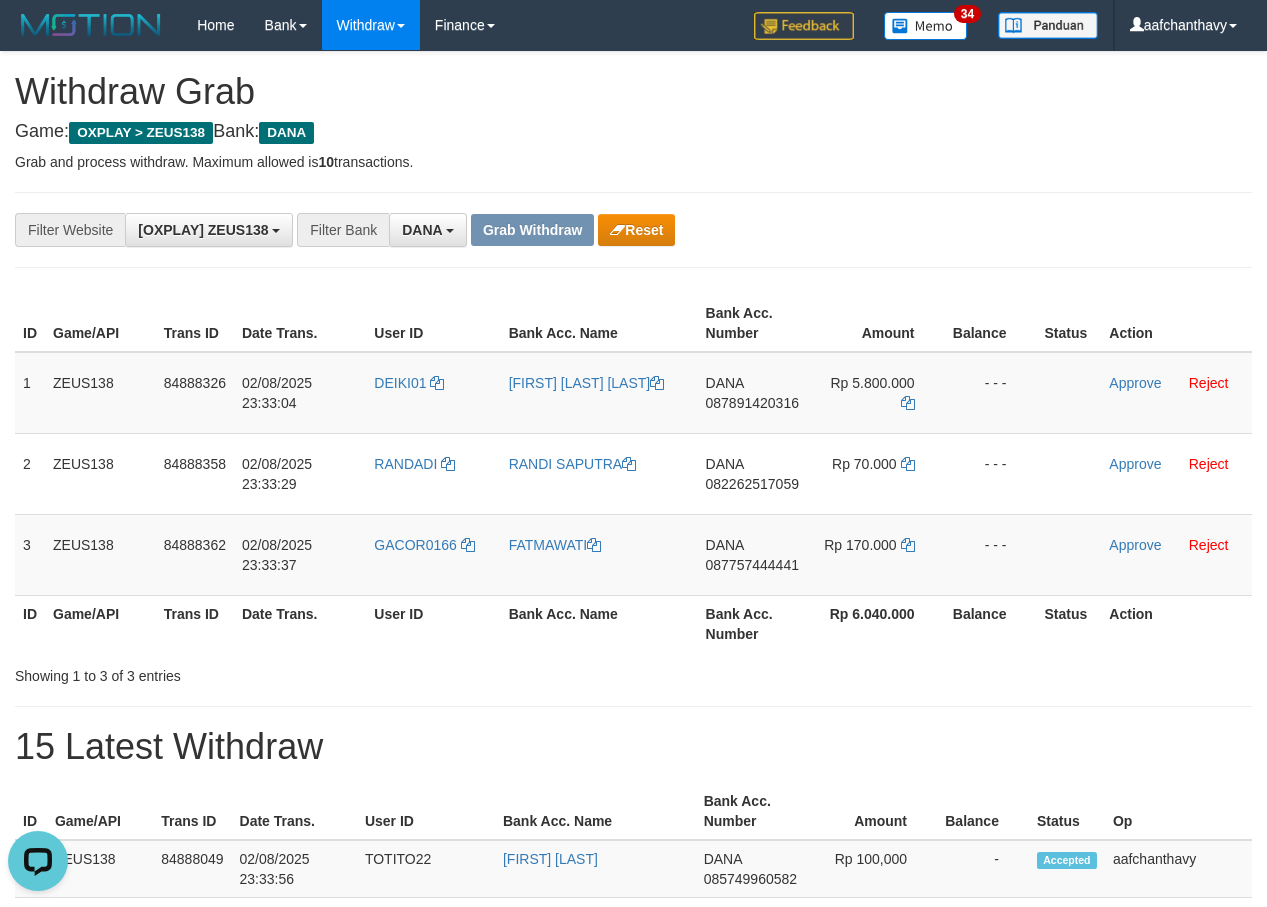 drag, startPoint x: 116, startPoint y: 243, endPoint x: 155, endPoint y: 269, distance: 46.872166 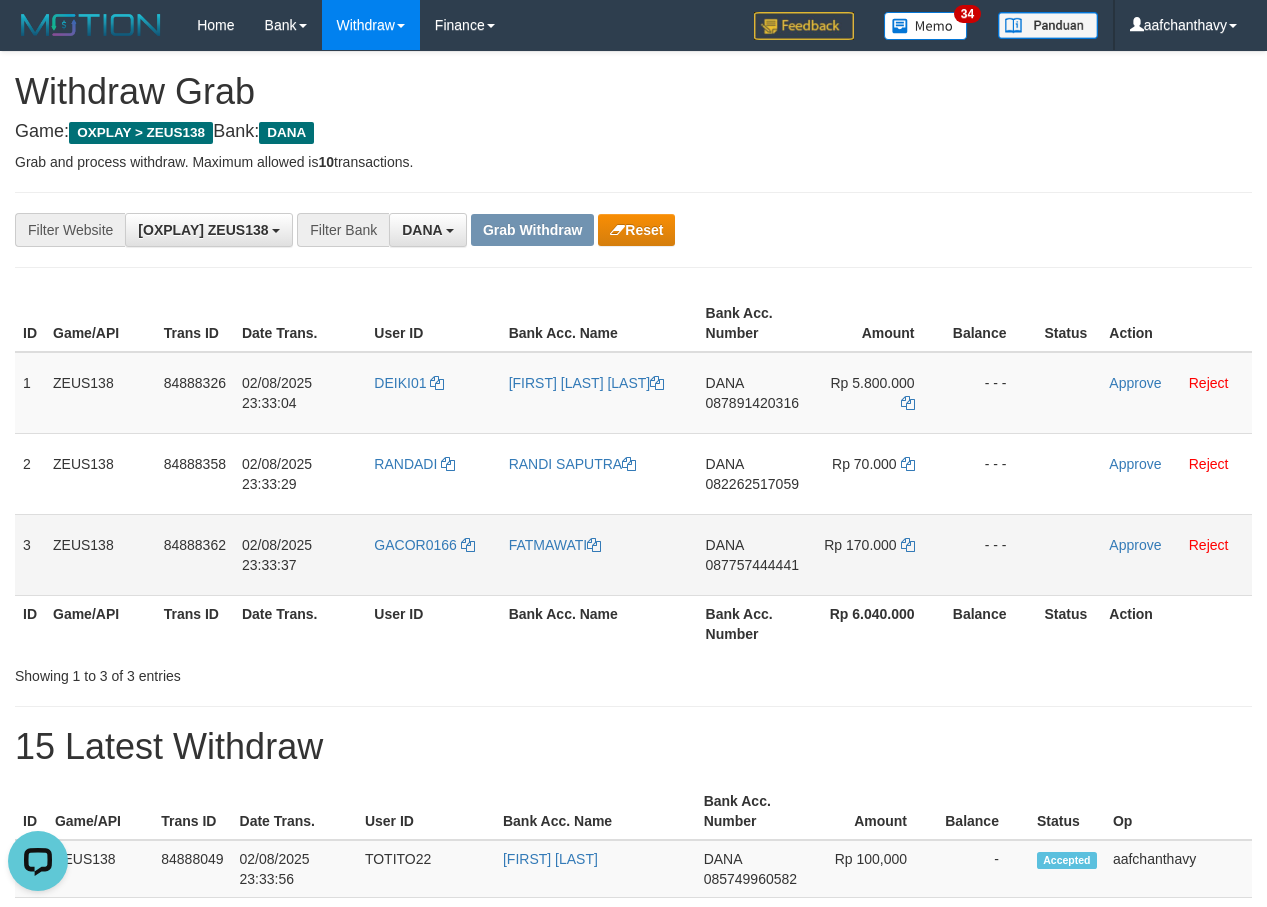 click on "GACOR0166" at bounding box center (433, 554) 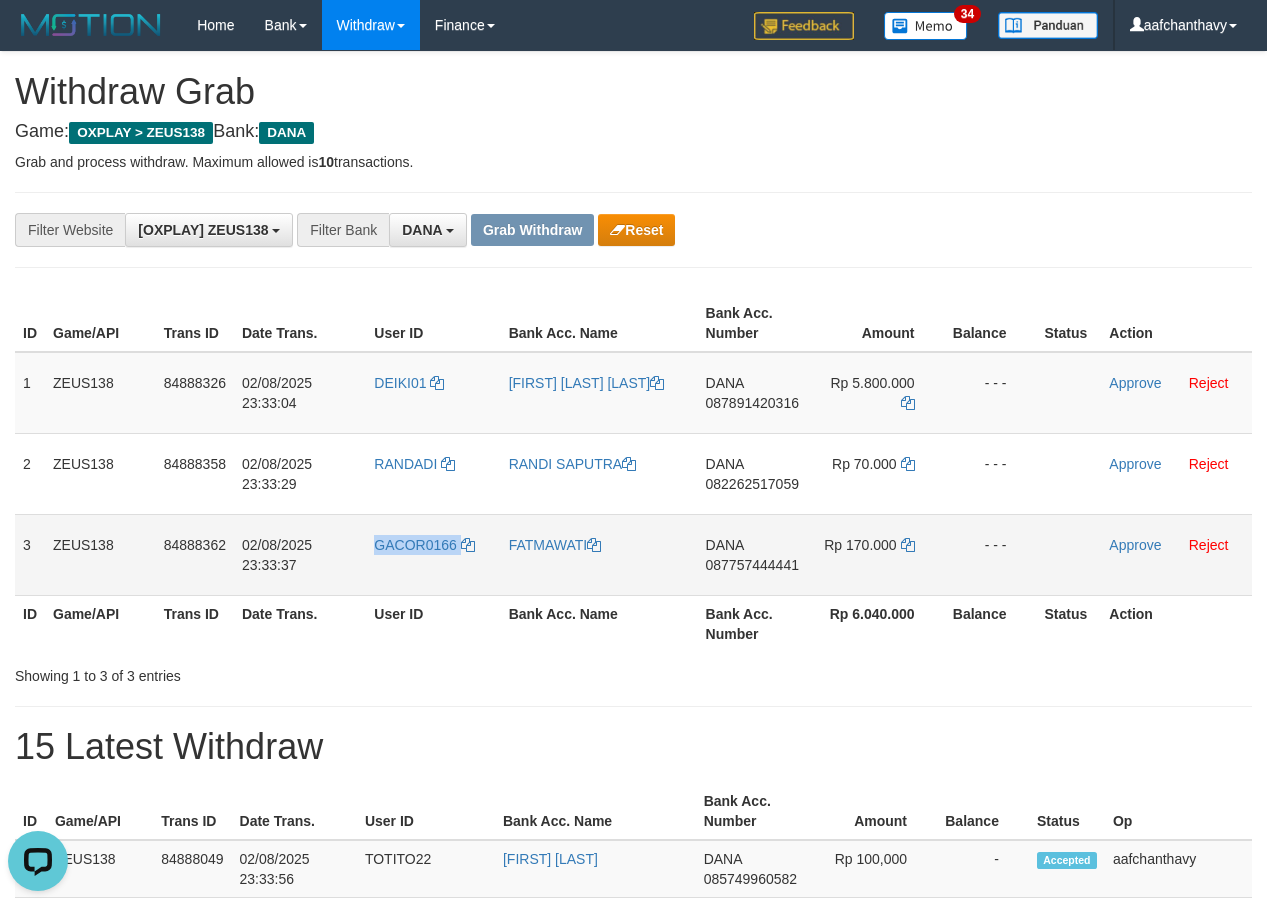 click on "GACOR0166" at bounding box center [433, 554] 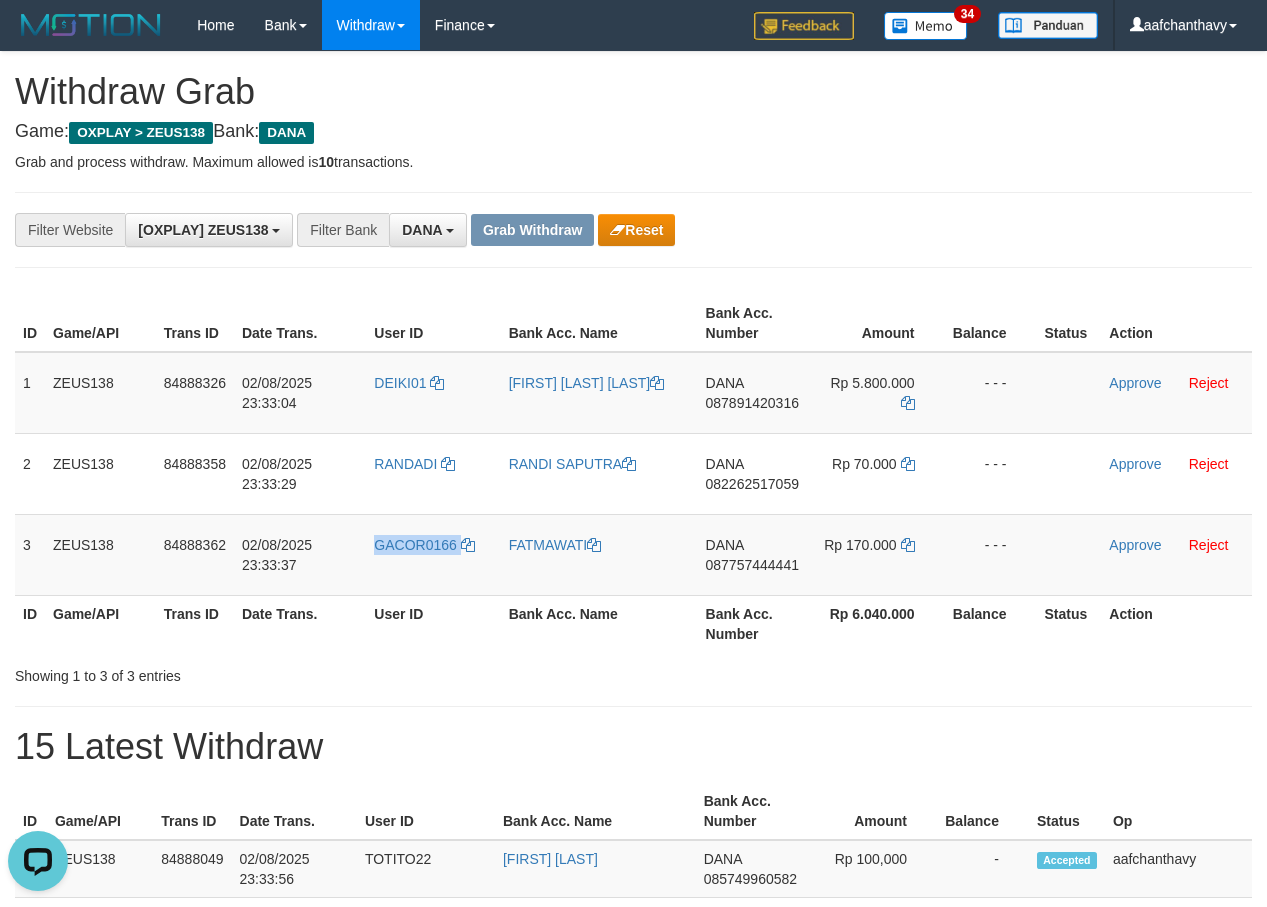 copy on "GACOR0166" 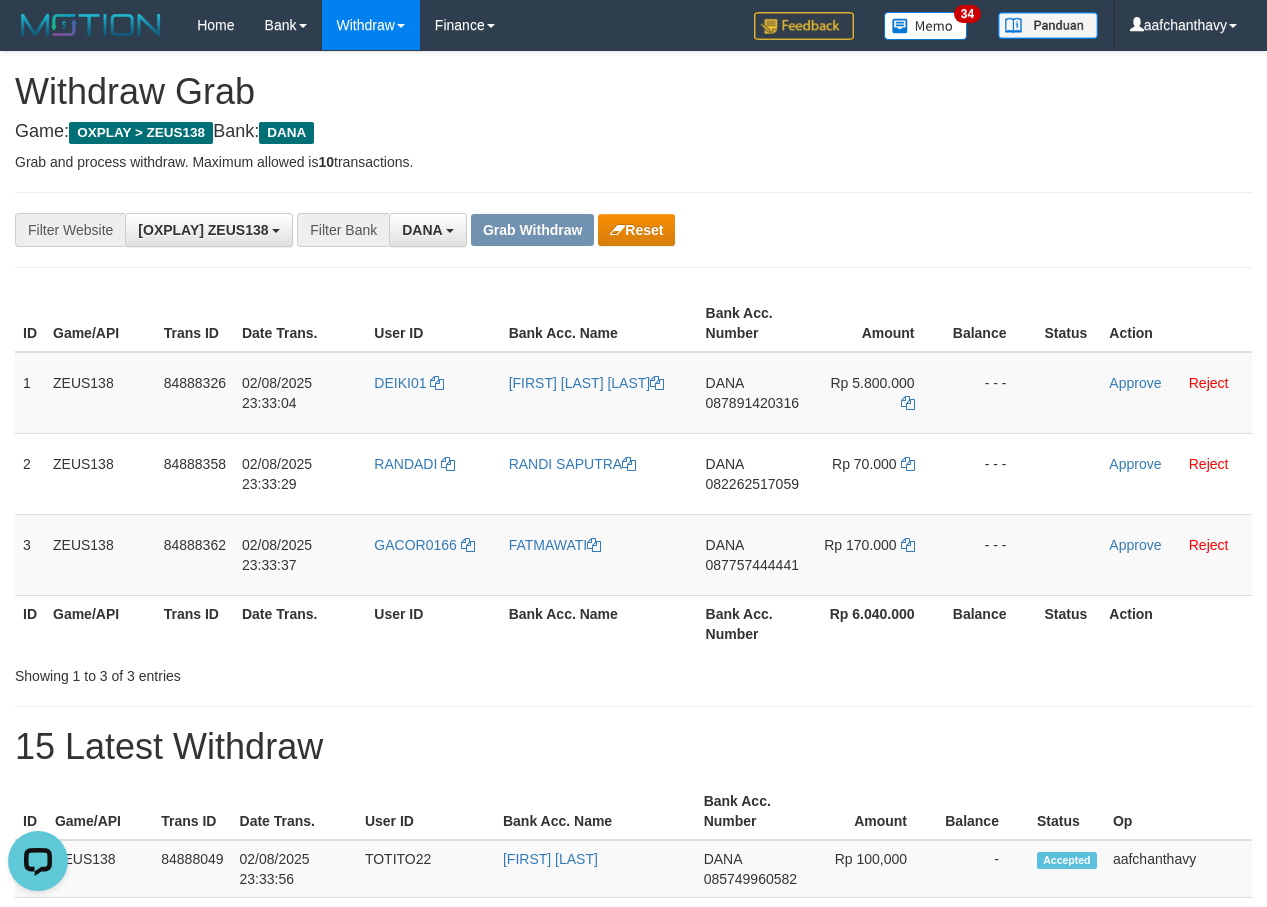 click on "**********" at bounding box center [528, 230] 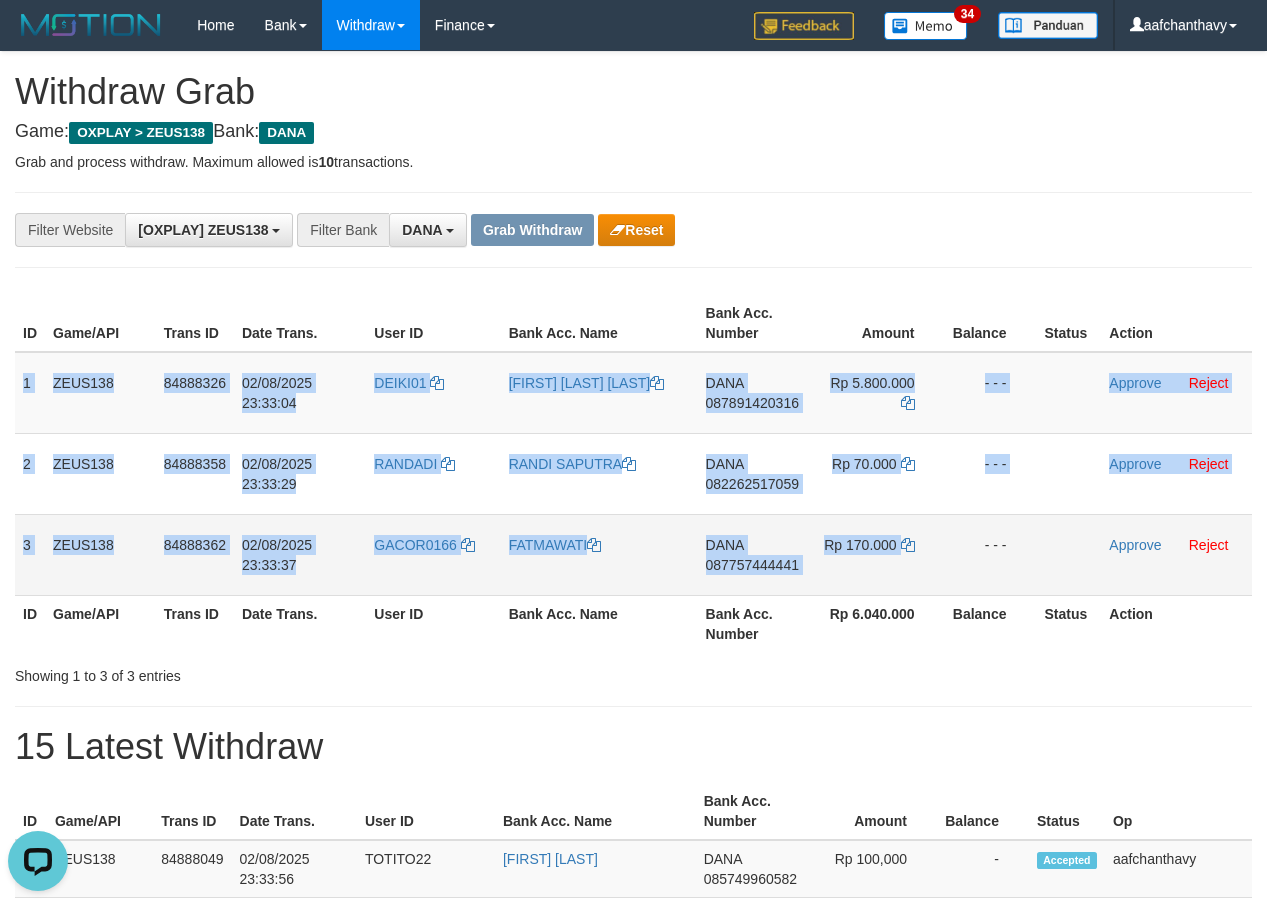 drag, startPoint x: 26, startPoint y: 384, endPoint x: 982, endPoint y: 542, distance: 968.9685 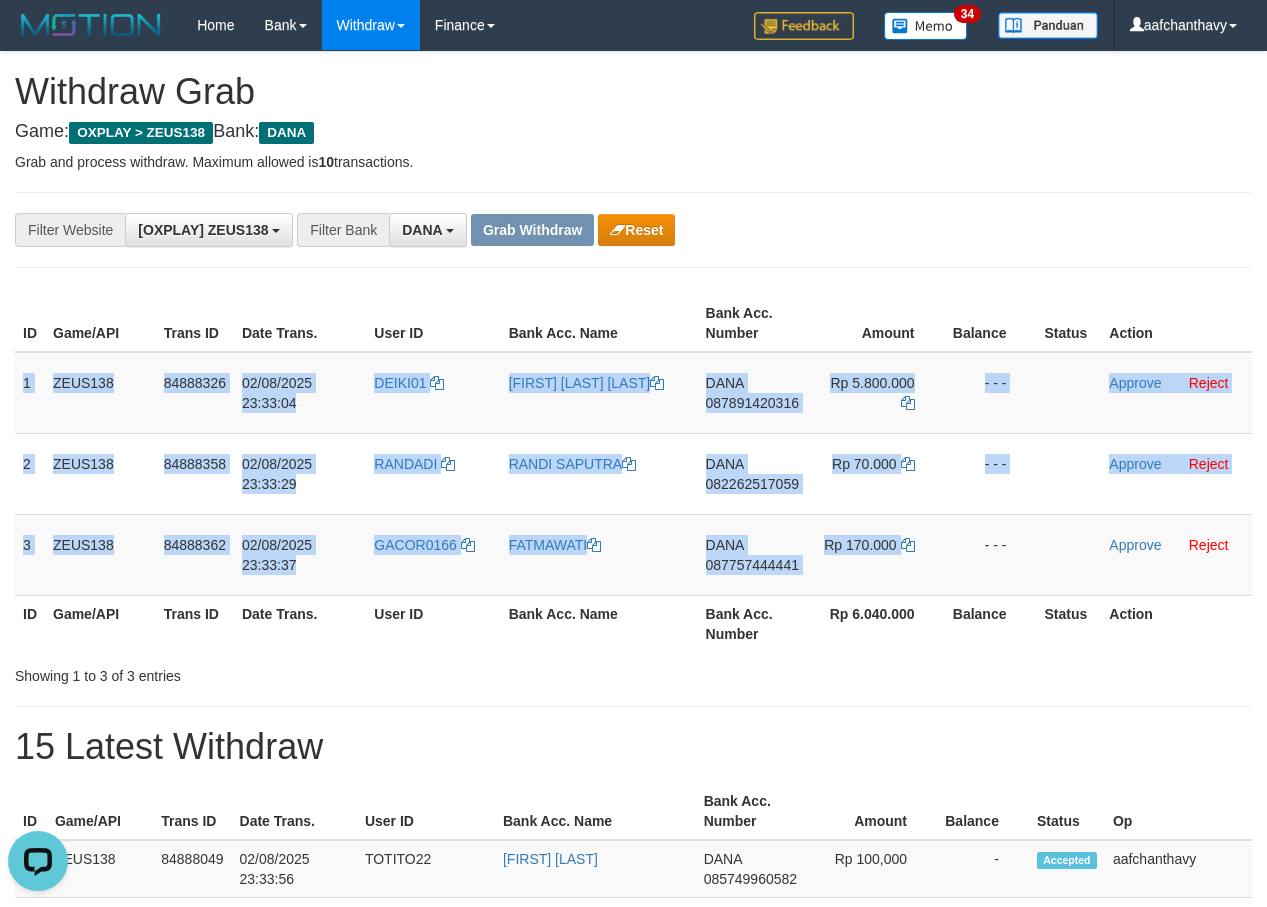 copy on "1
ZEUS138
84888326
02/08/2025 23:33:04
DEIKI01
RIZKY FAUZY WAHYUDI
DANA
087891420316
Rp 5.800.000
- - -
Approve
Reject
2
ZEUS138
84888358
02/08/2025 23:33:29
RANDADI
RANDI SAPUTRA
DANA
082262517059
Rp 70.000
- - -
Approve
Reject
3
ZEUS138
84888362
02/08/2025 23:33:37
GACOR0166
FATMAWATI
DANA
087757444441
Rp 170.000" 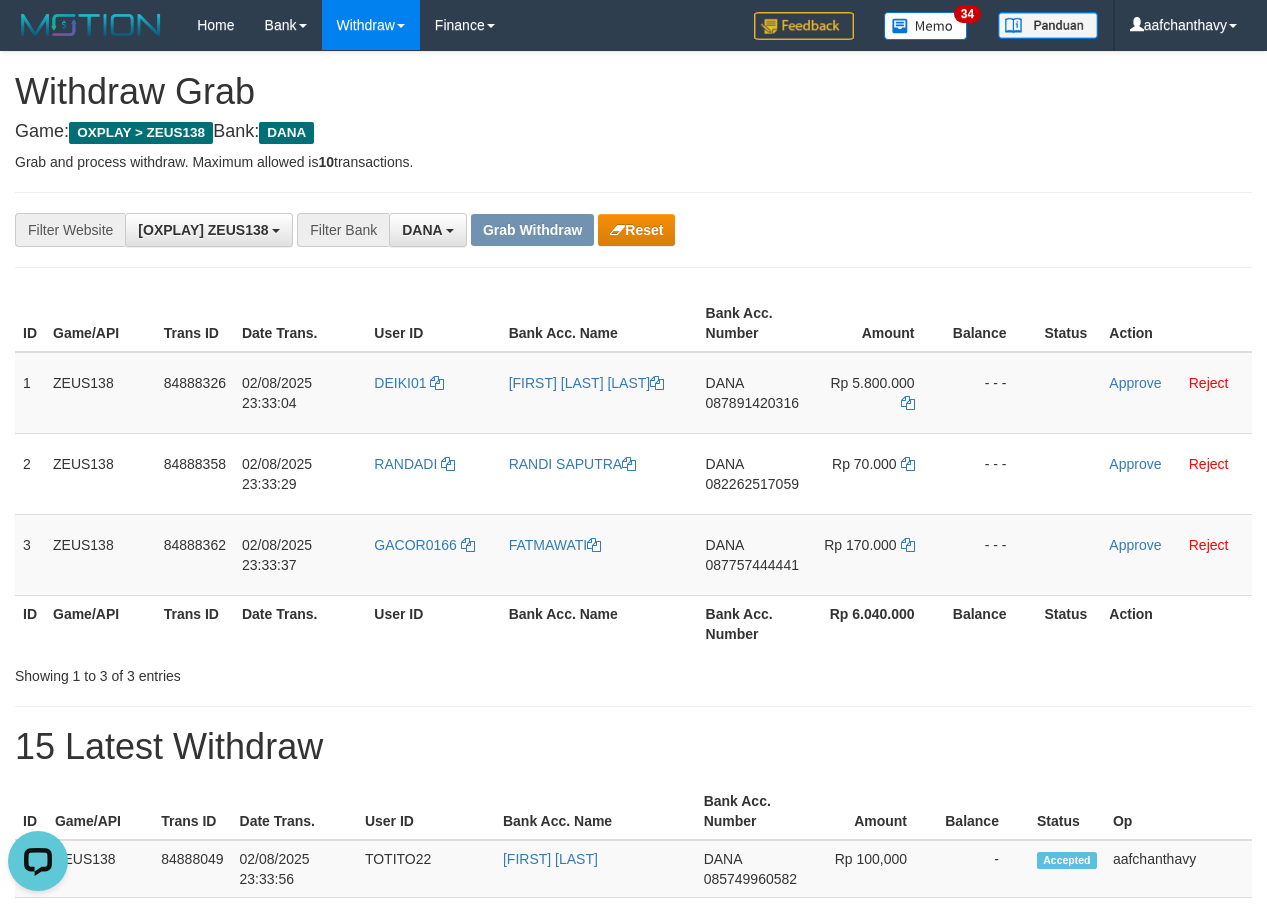 drag, startPoint x: 1172, startPoint y: 194, endPoint x: 1280, endPoint y: 207, distance: 108.779594 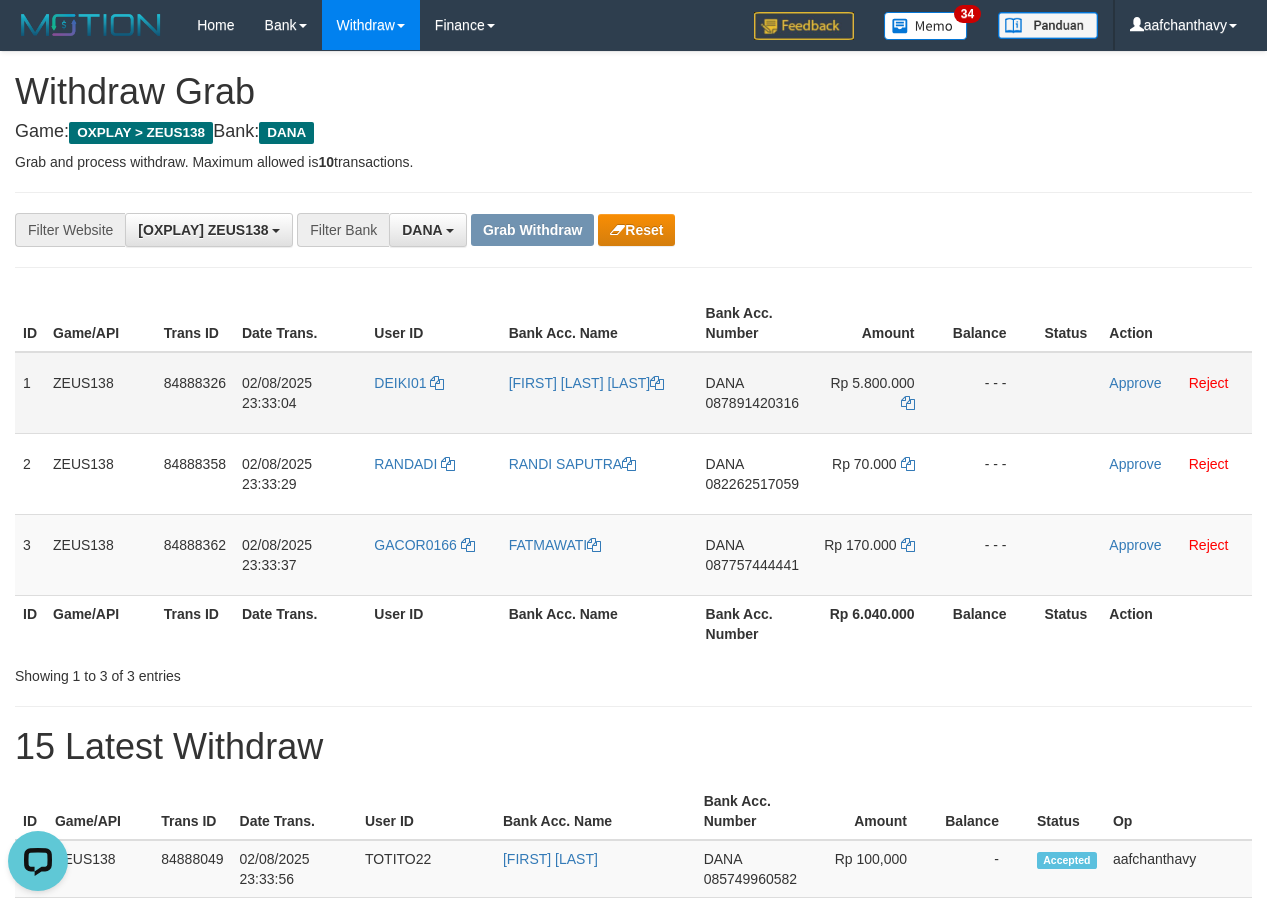 click on "087891420316" at bounding box center (752, 403) 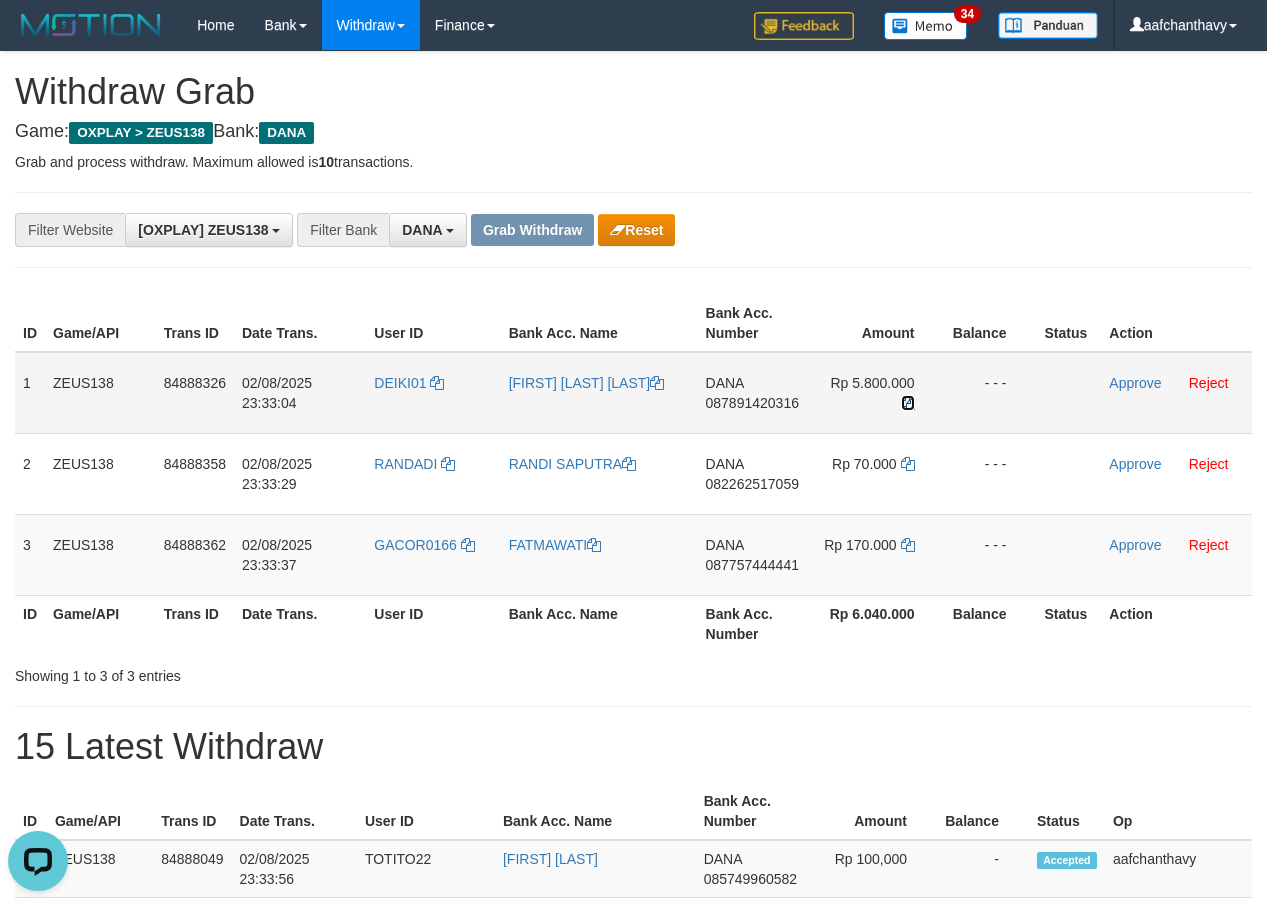 click at bounding box center (908, 403) 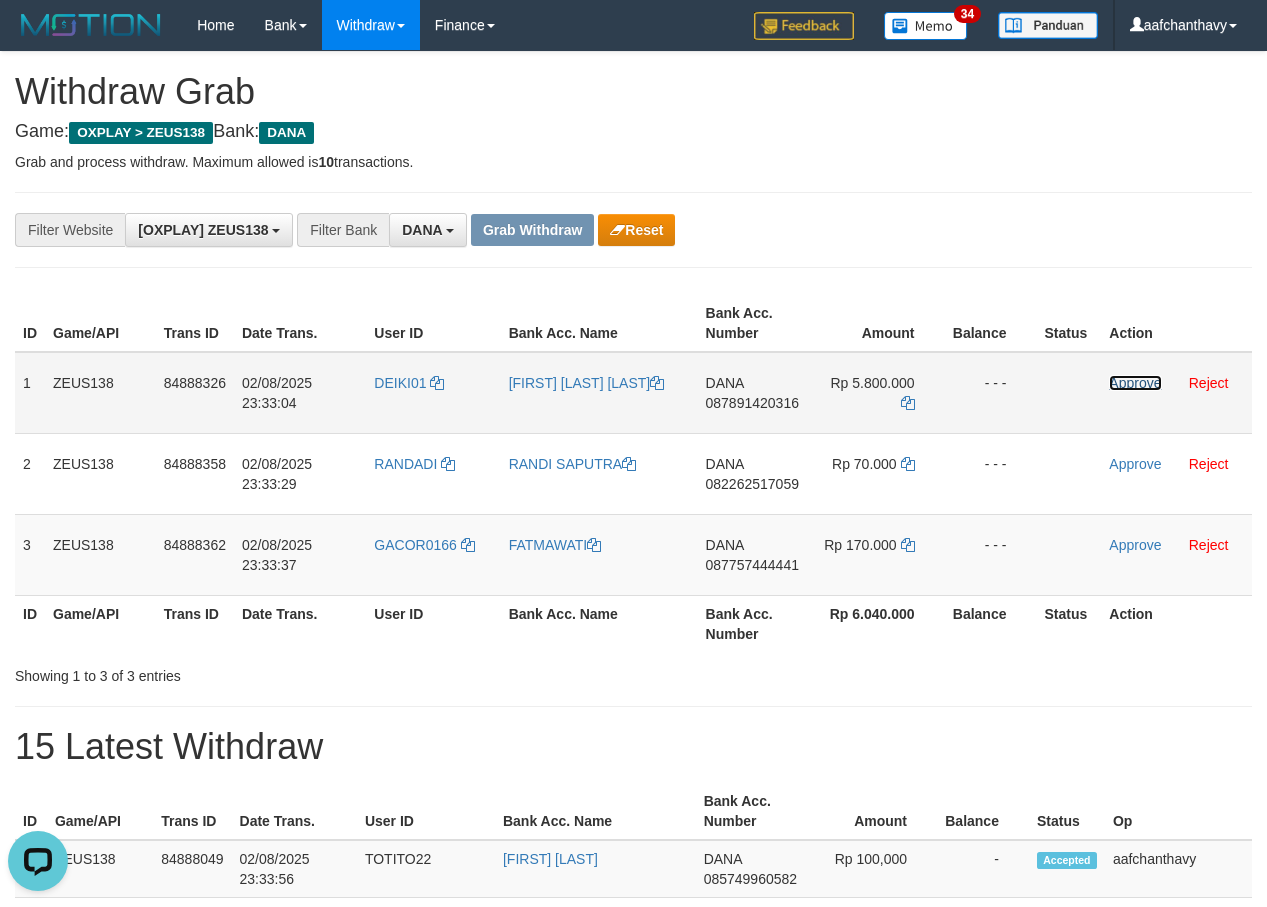 click on "Approve" at bounding box center (1135, 383) 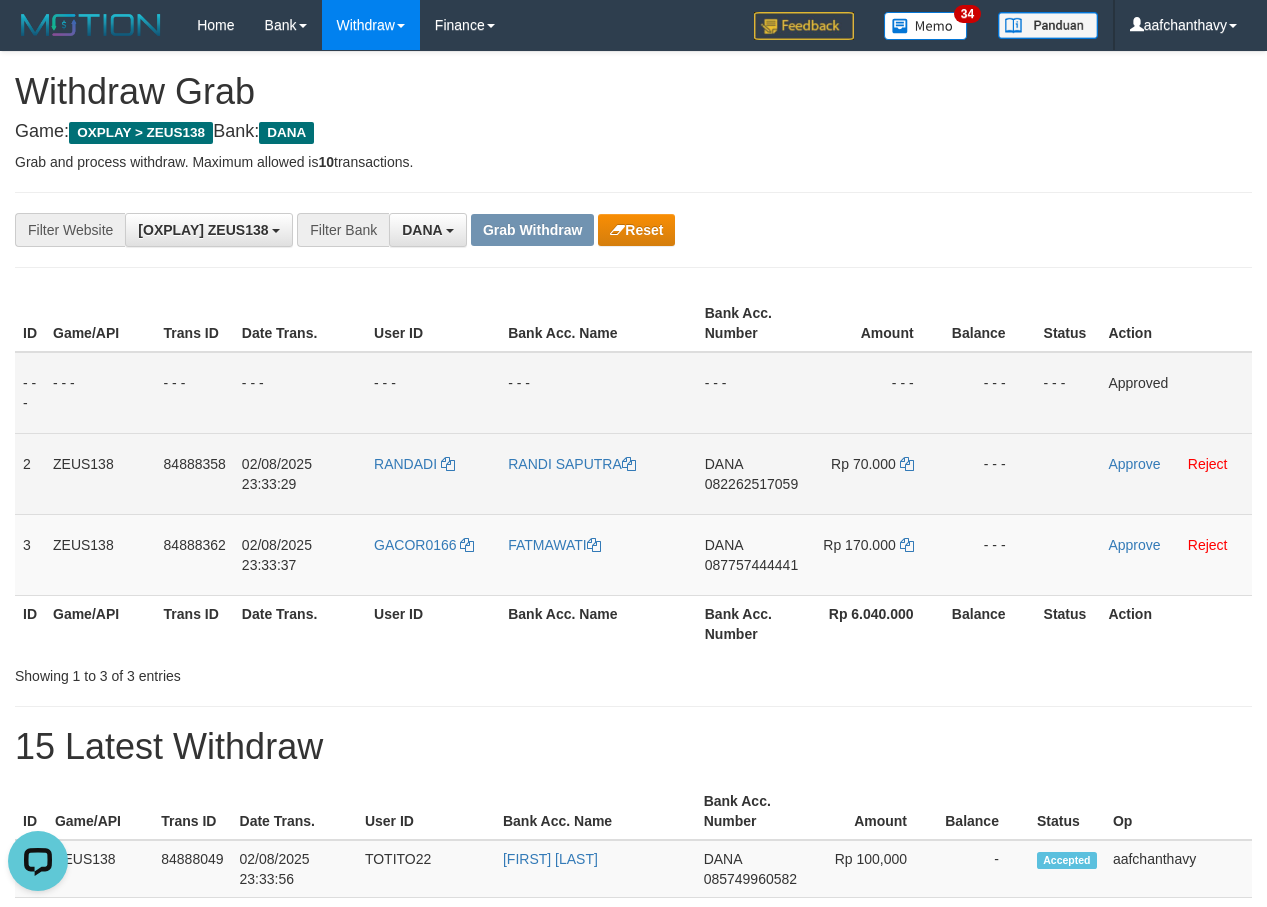 click on "082262517059" at bounding box center (751, 484) 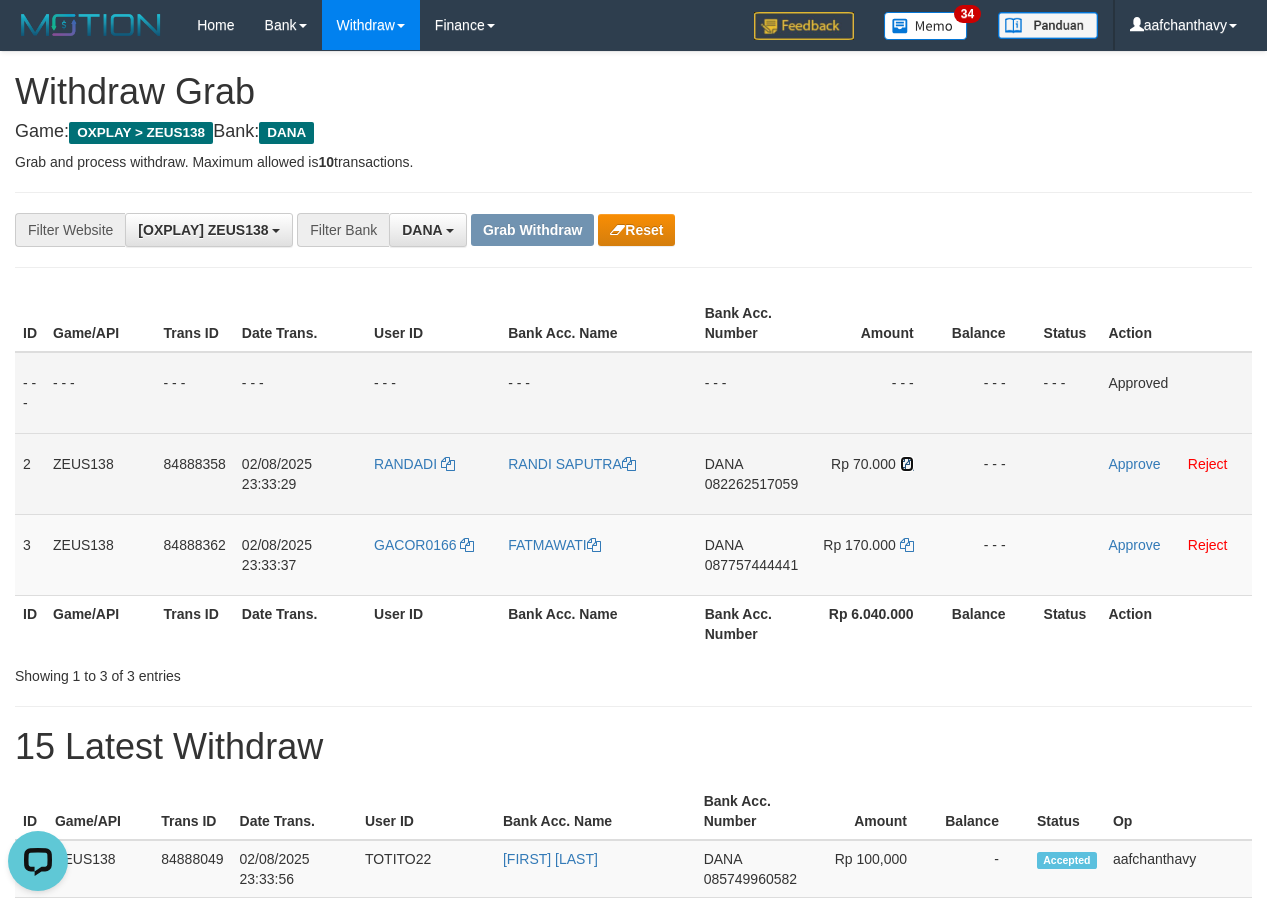 click at bounding box center [907, 464] 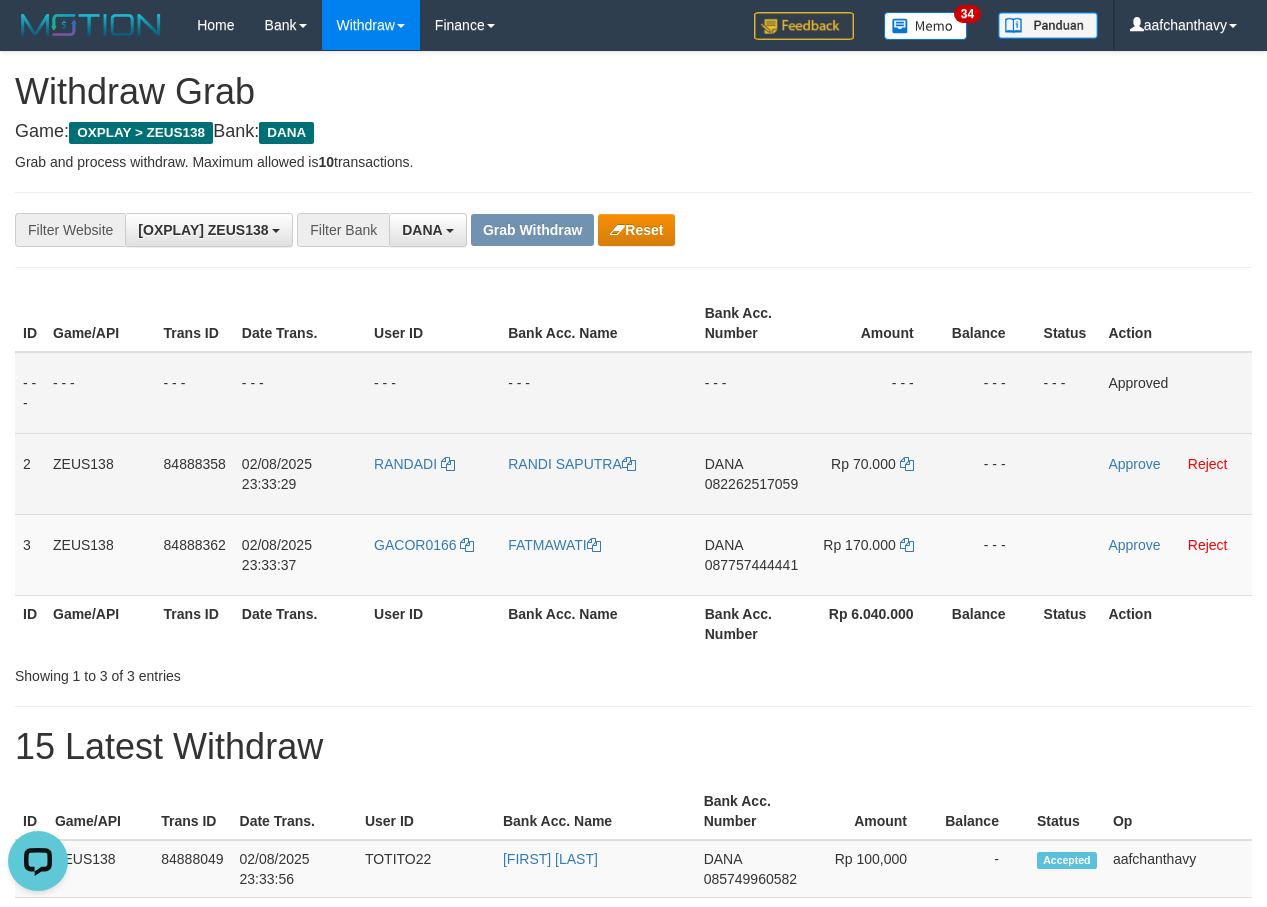 click on "Approve
Reject" at bounding box center (1176, 473) 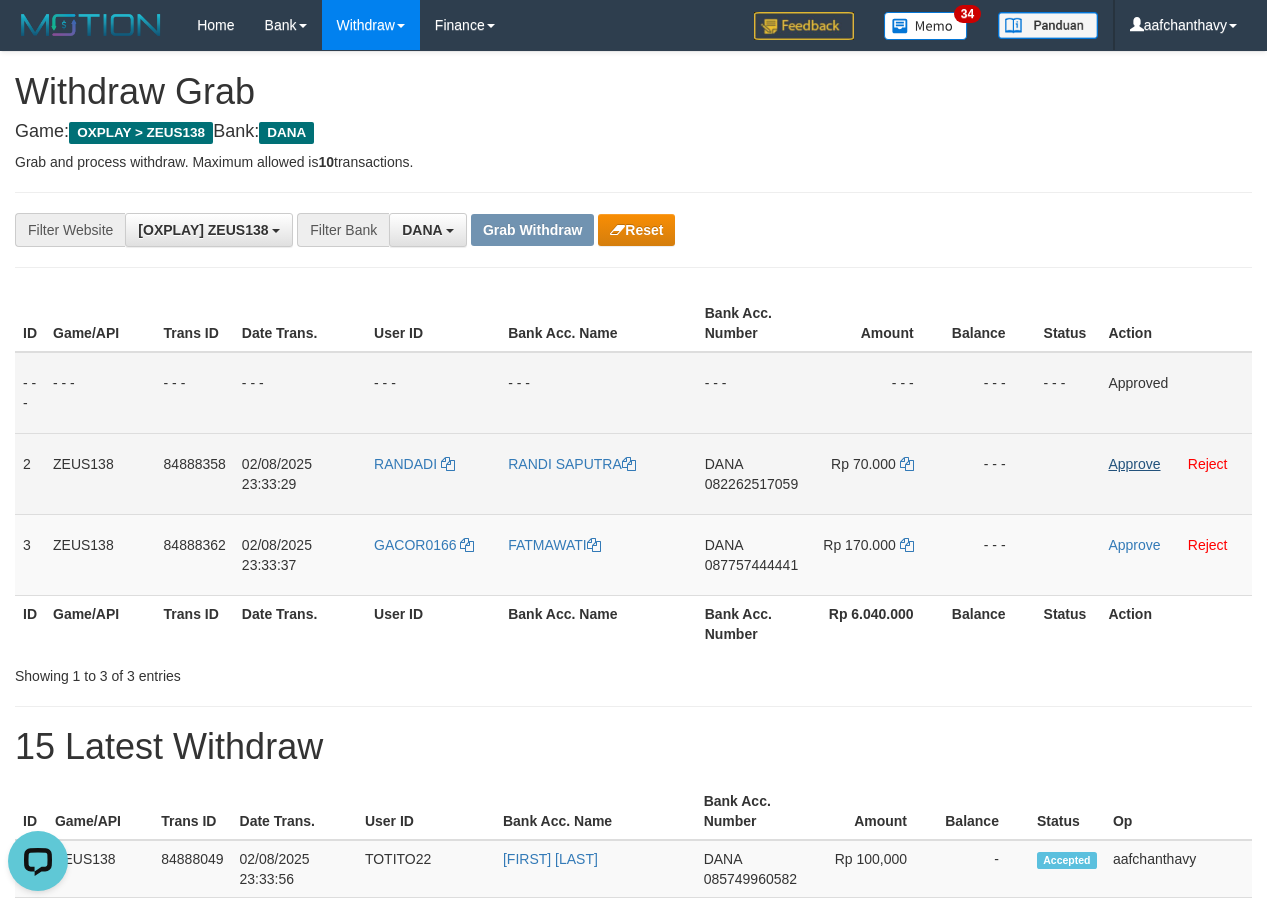 click on "Approve
Reject" at bounding box center [1176, 473] 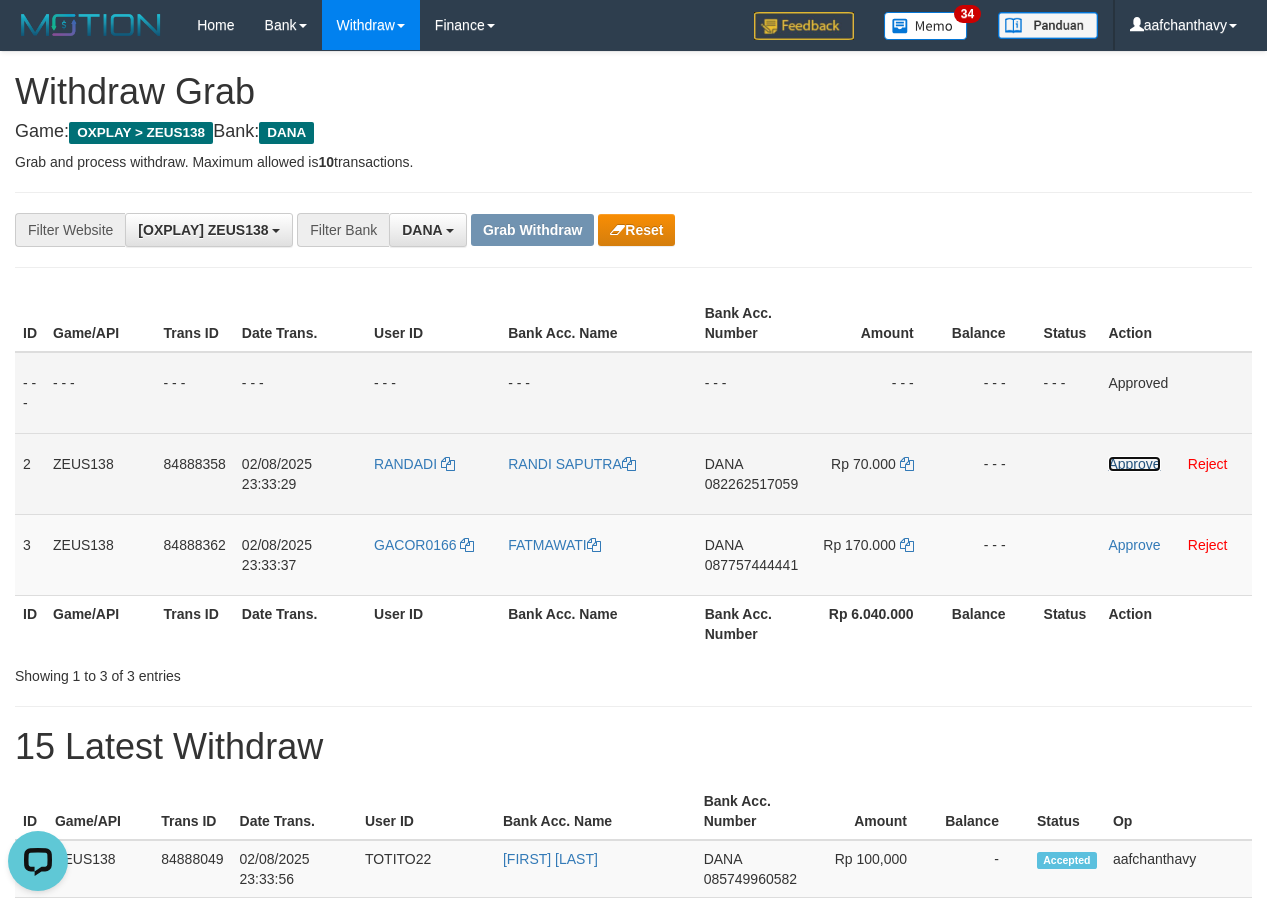 click on "Approve" at bounding box center (1134, 464) 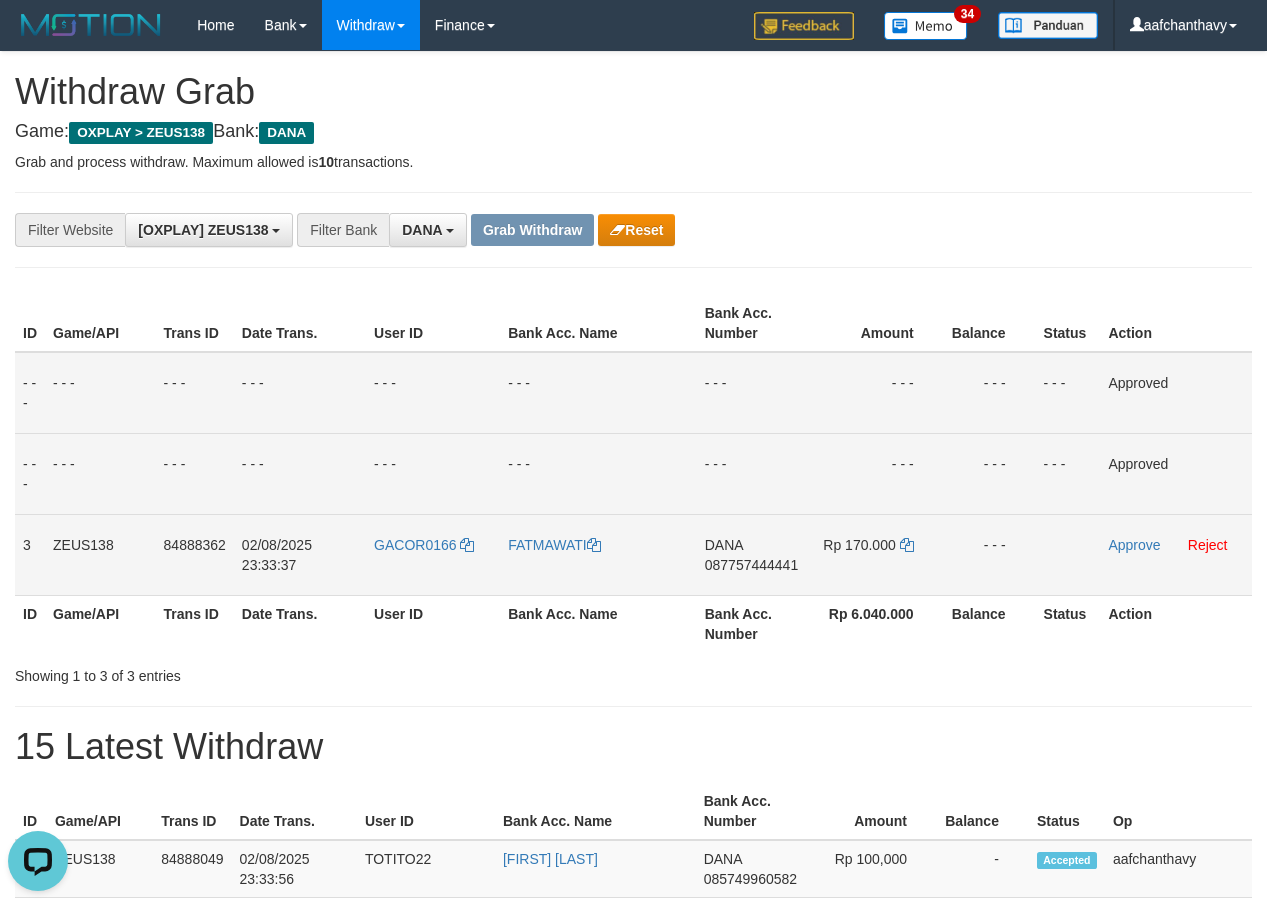 click on "087757444441" at bounding box center (751, 565) 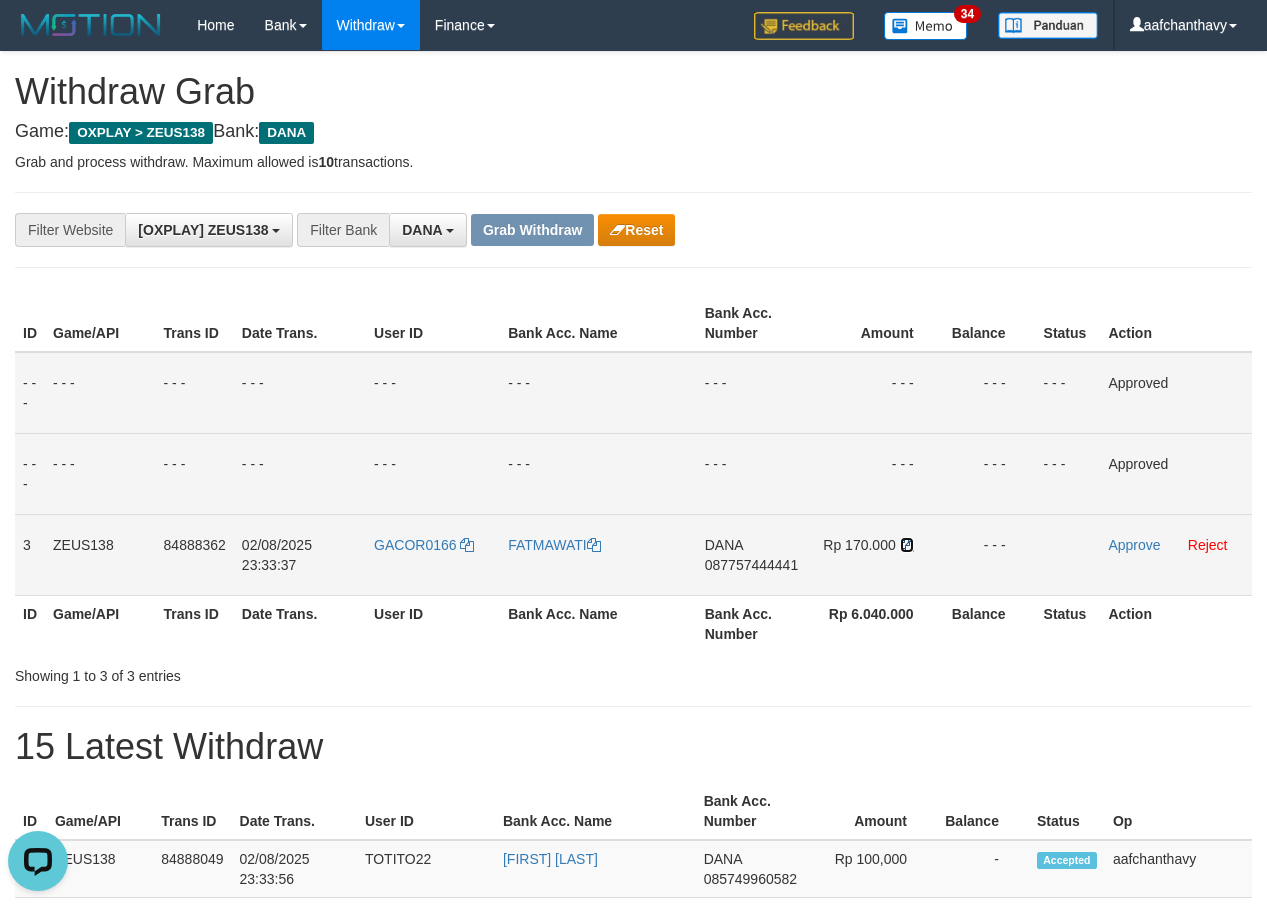 click at bounding box center (907, 545) 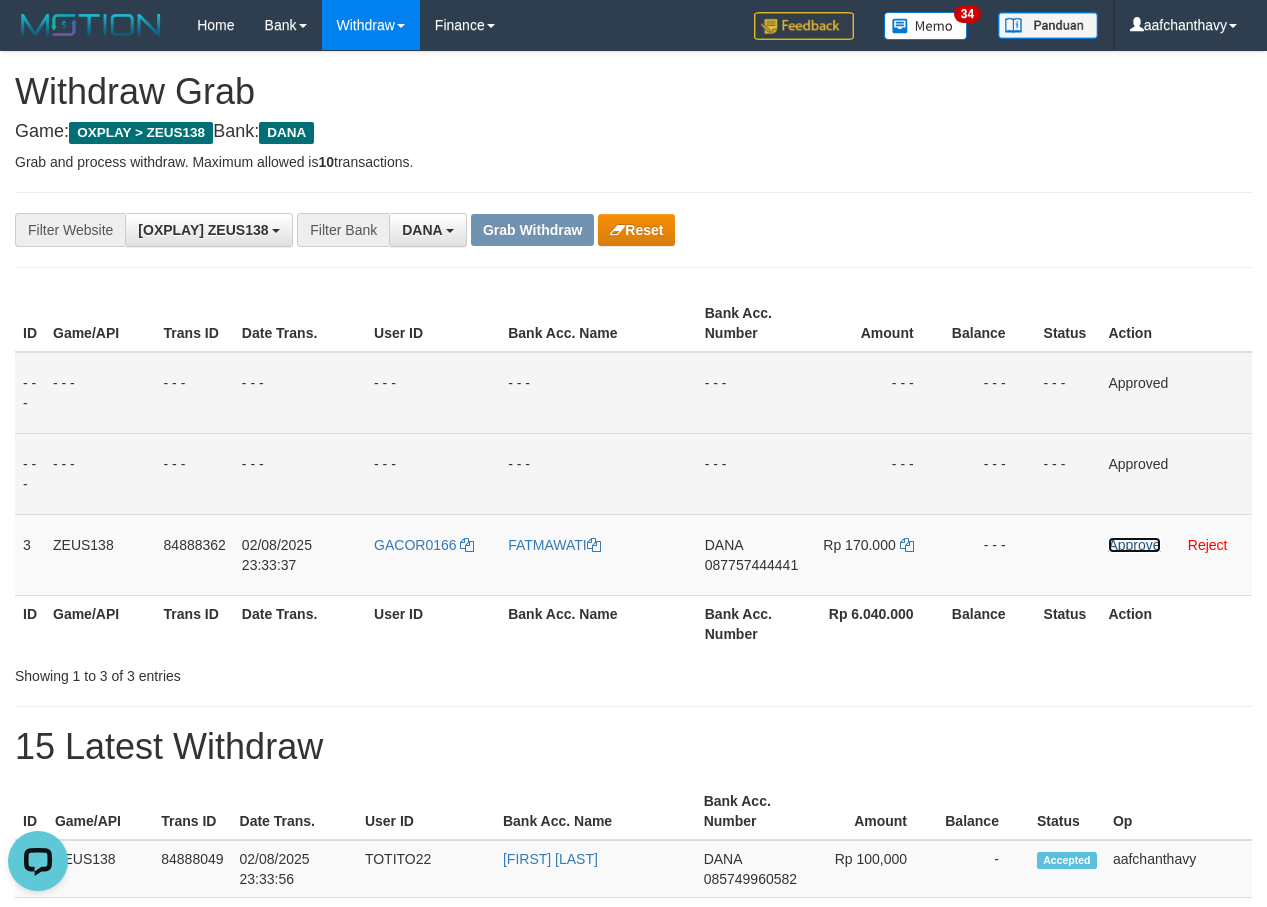 drag, startPoint x: 1120, startPoint y: 541, endPoint x: 724, endPoint y: 200, distance: 522.58685 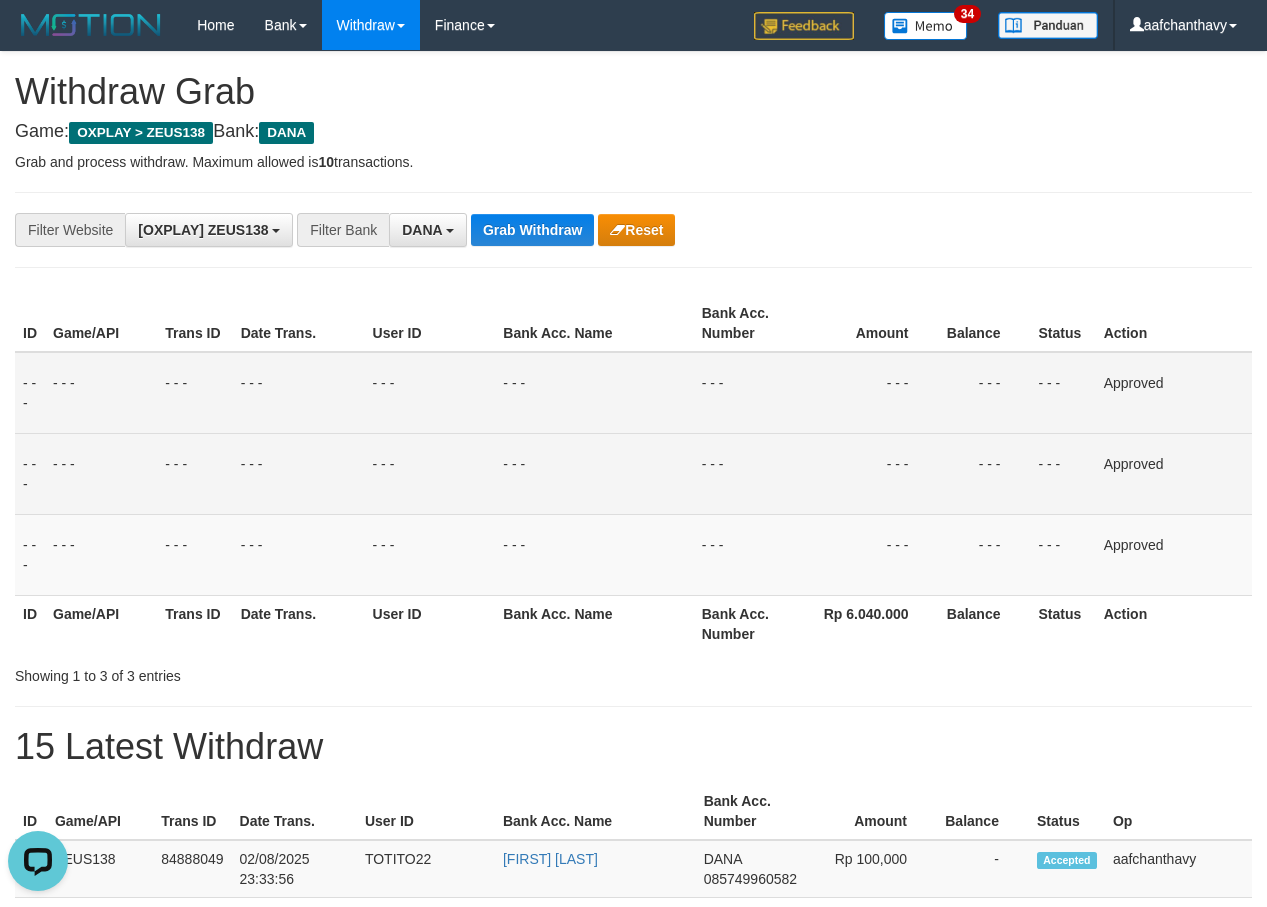 click on "**********" at bounding box center [633, 1204] 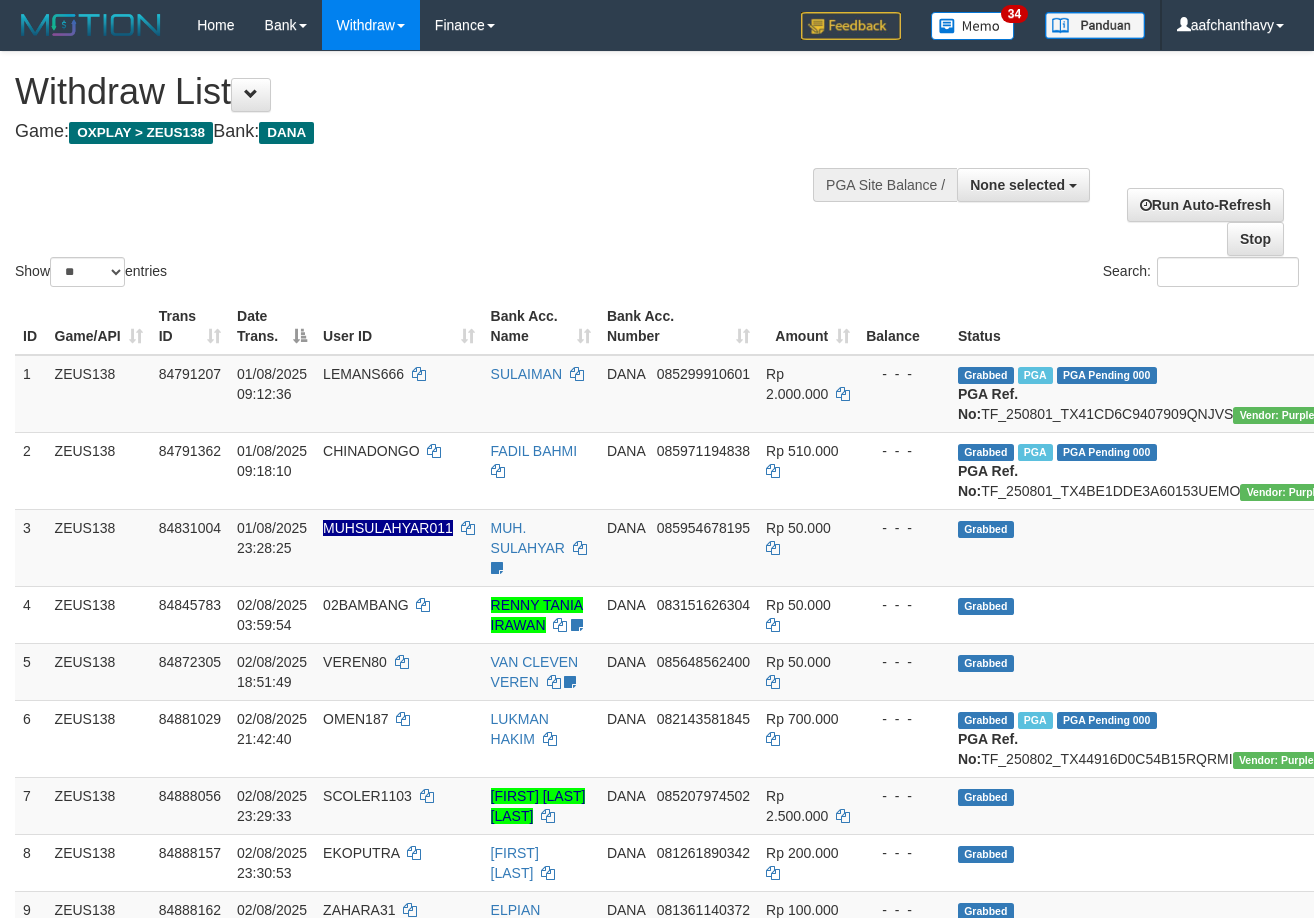 select 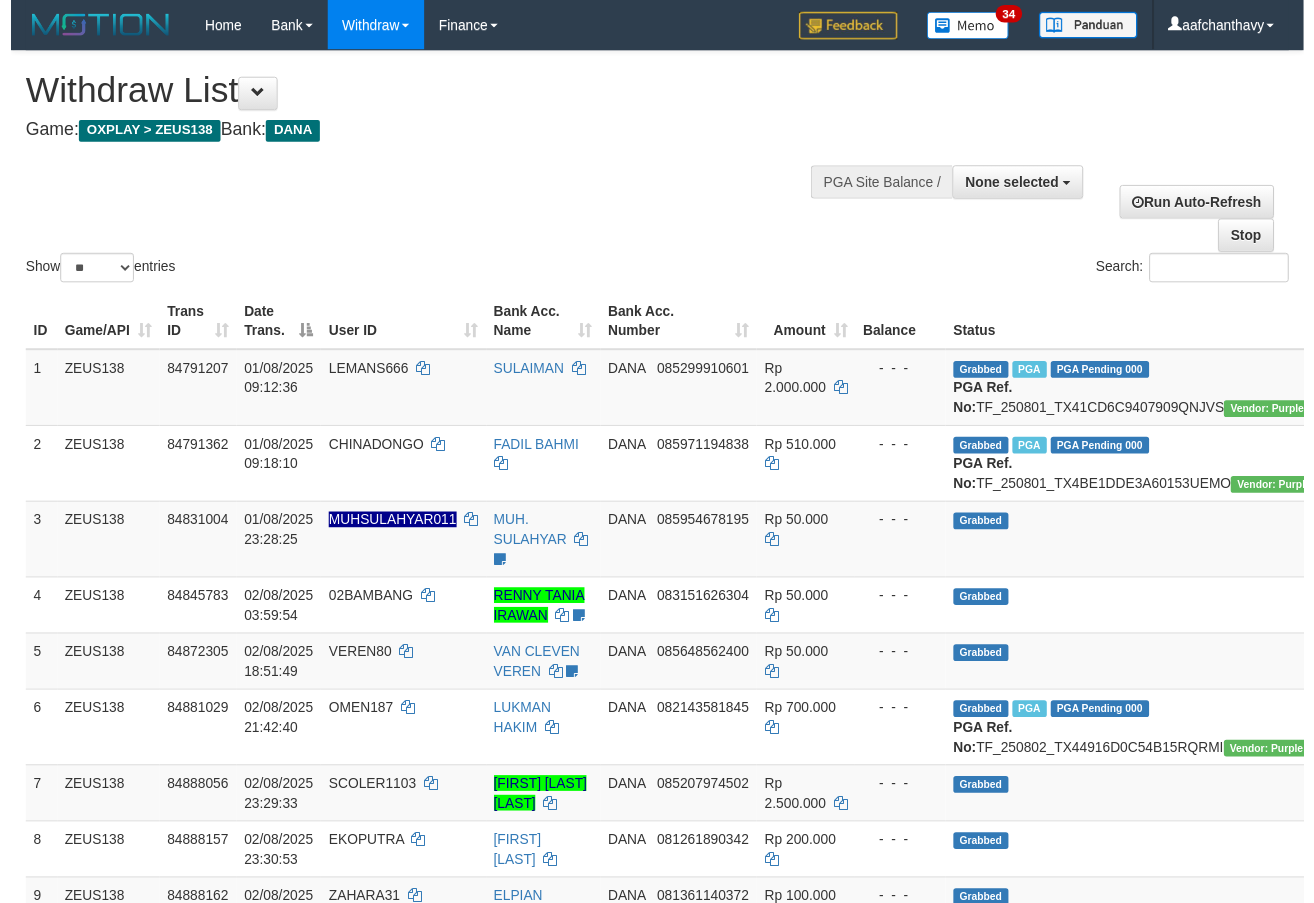 scroll, scrollTop: 359, scrollLeft: 0, axis: vertical 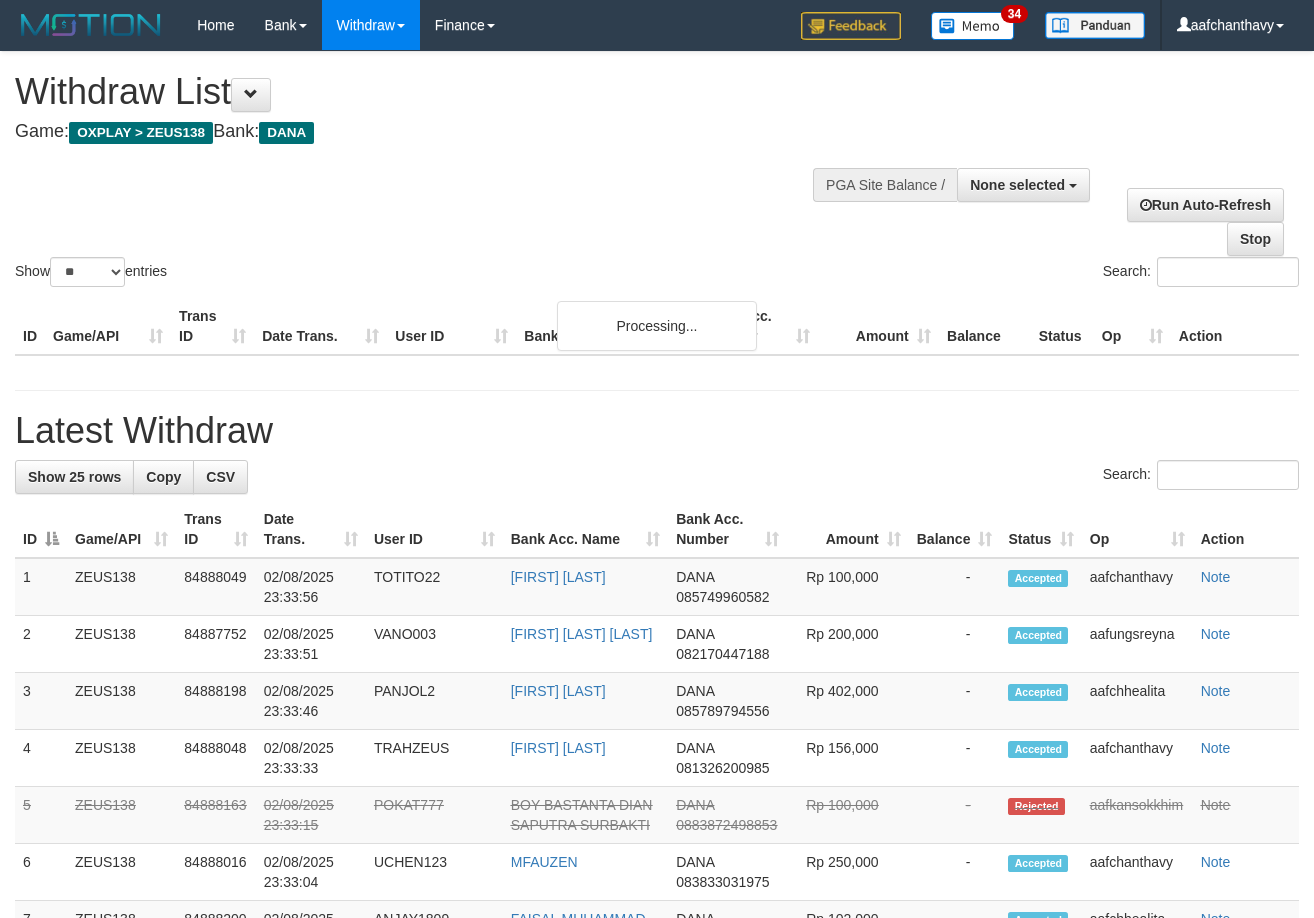 select 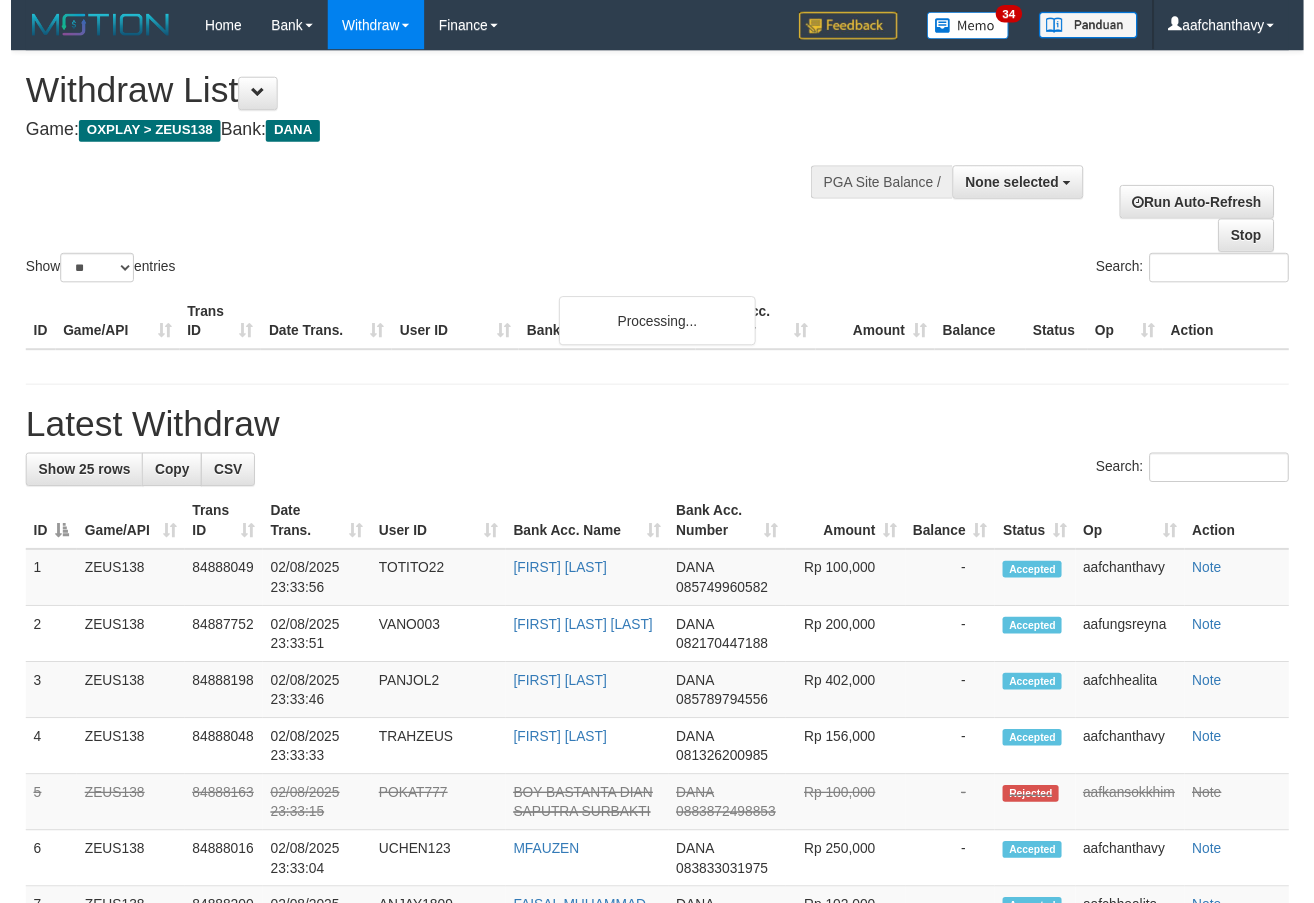 scroll, scrollTop: 359, scrollLeft: 0, axis: vertical 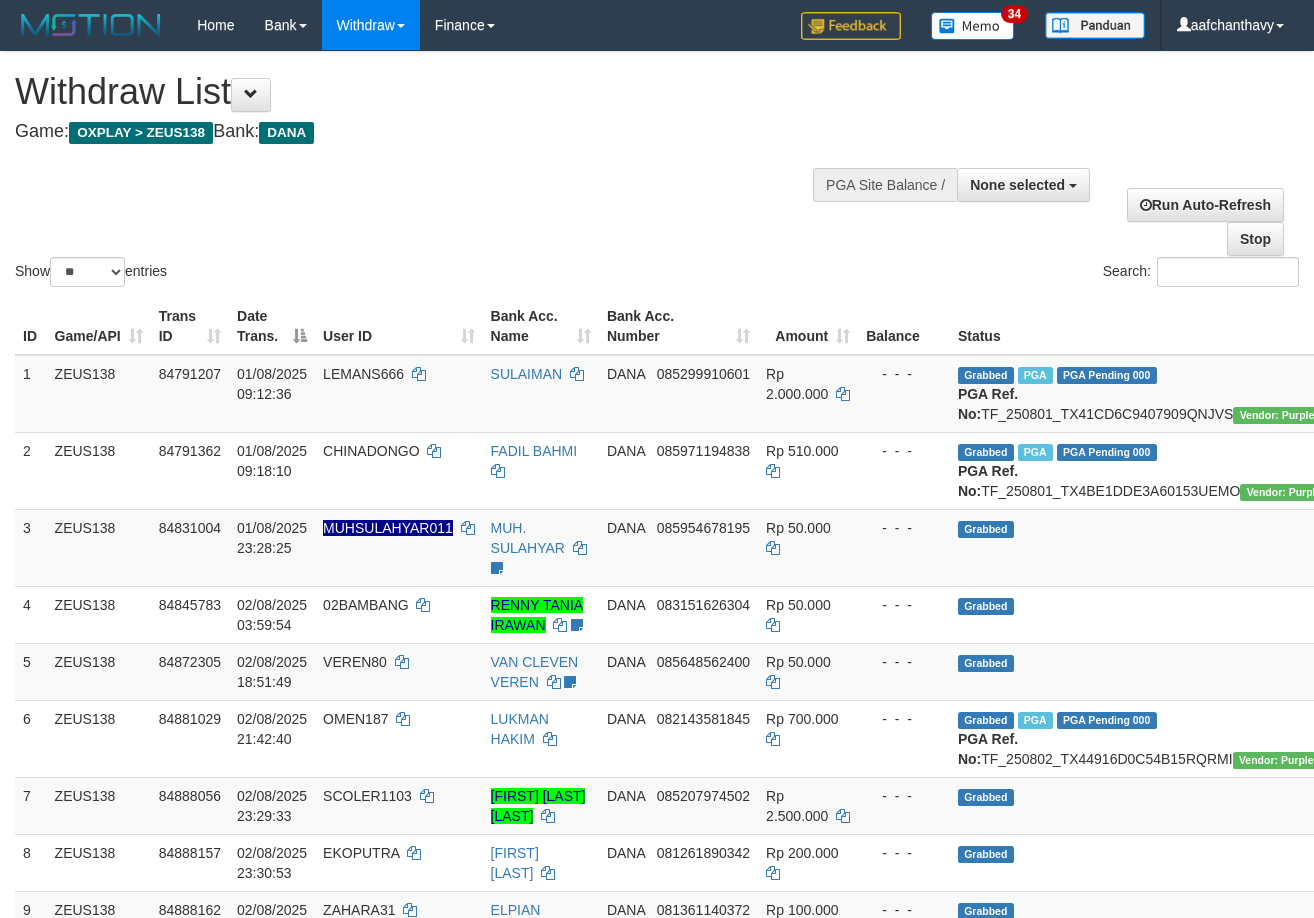 select 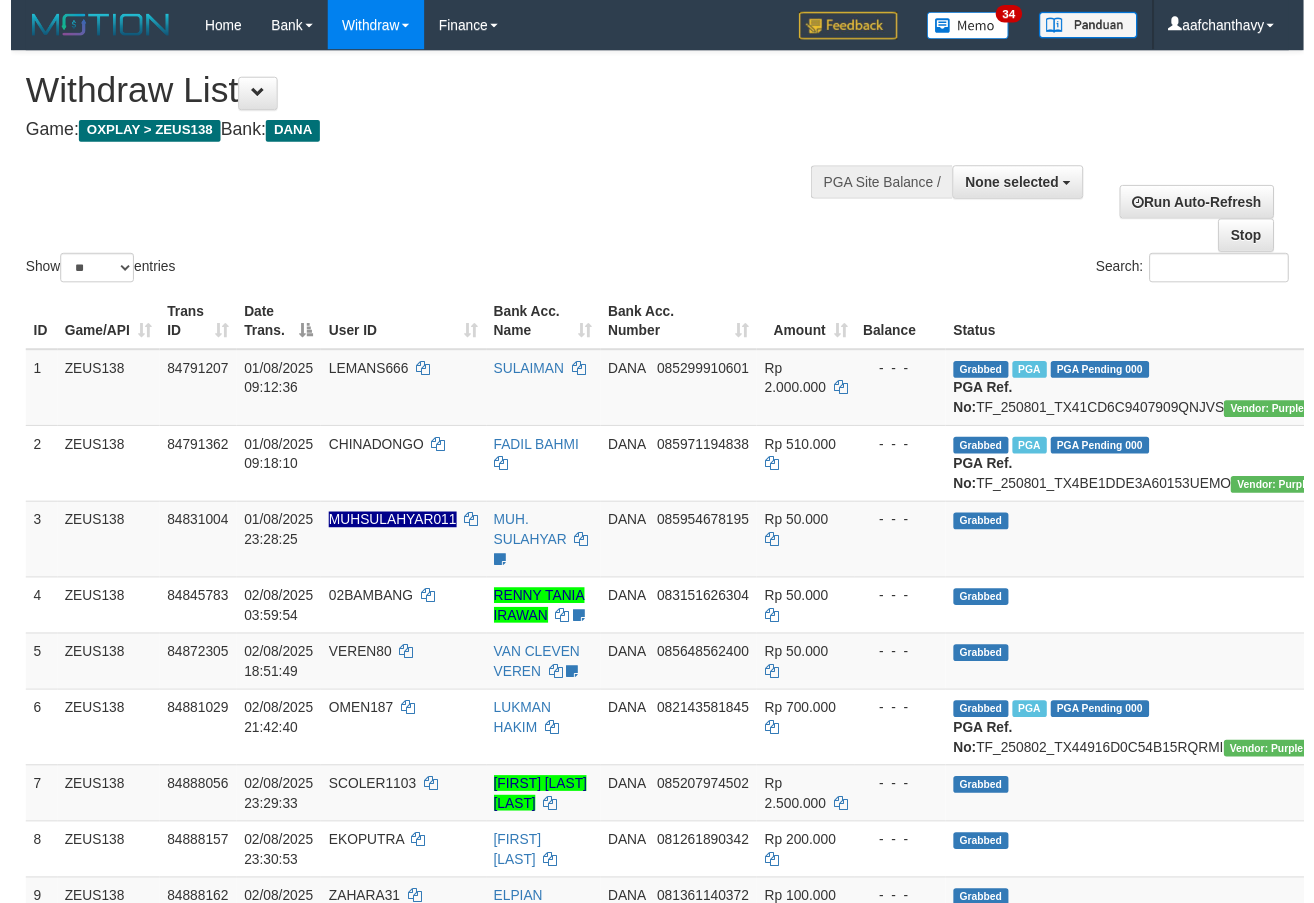 scroll, scrollTop: 359, scrollLeft: 0, axis: vertical 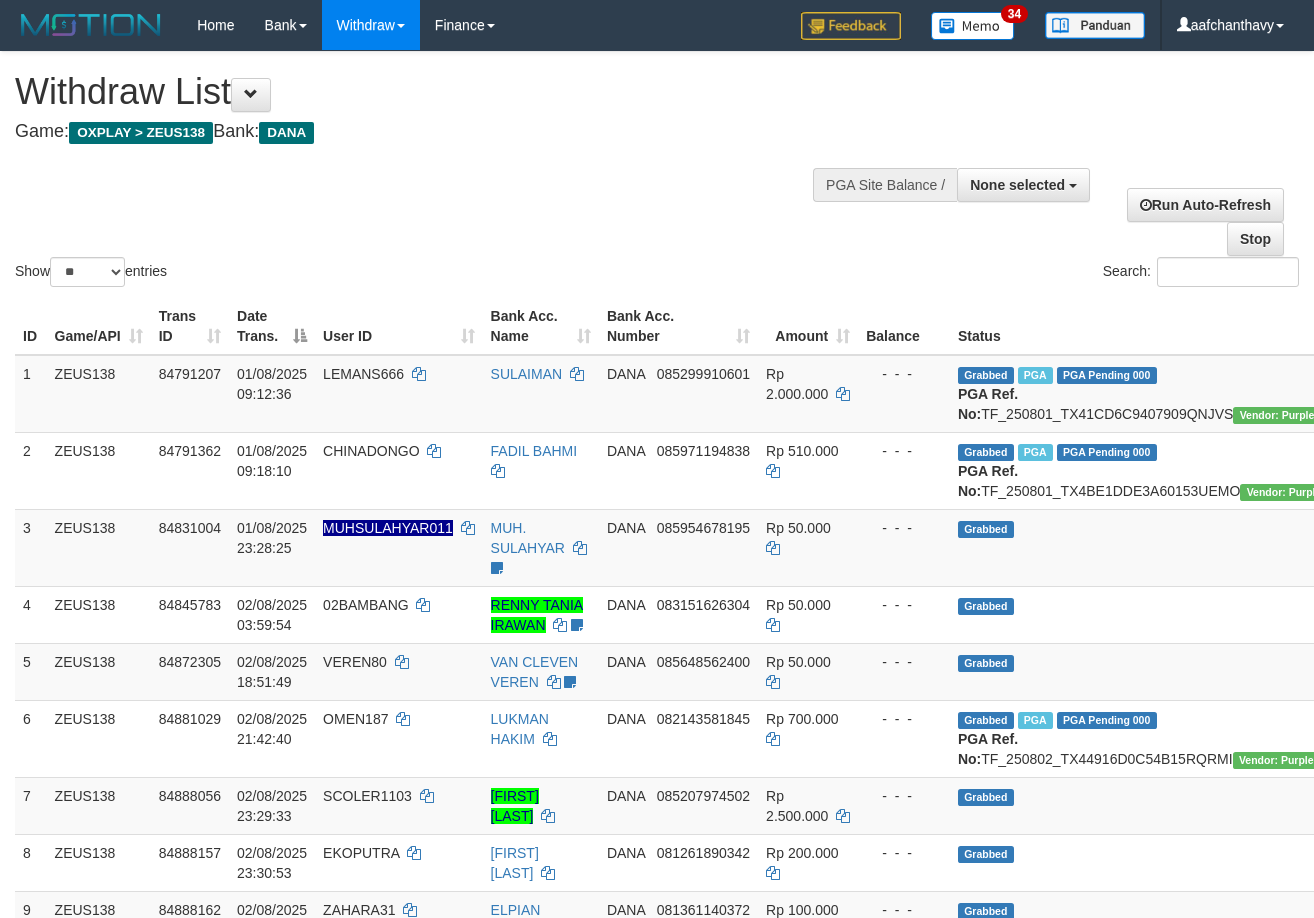 select 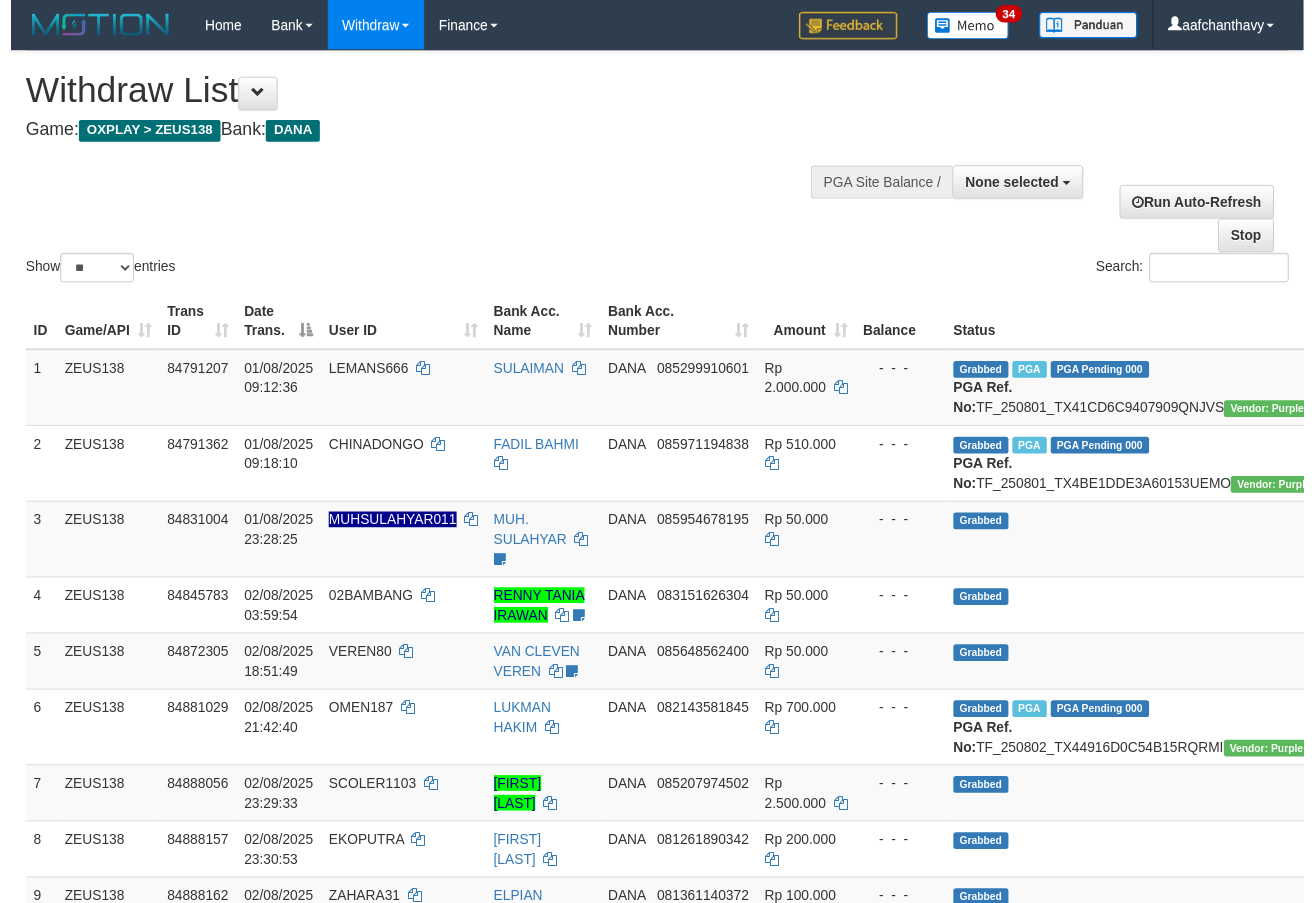 scroll, scrollTop: 359, scrollLeft: 0, axis: vertical 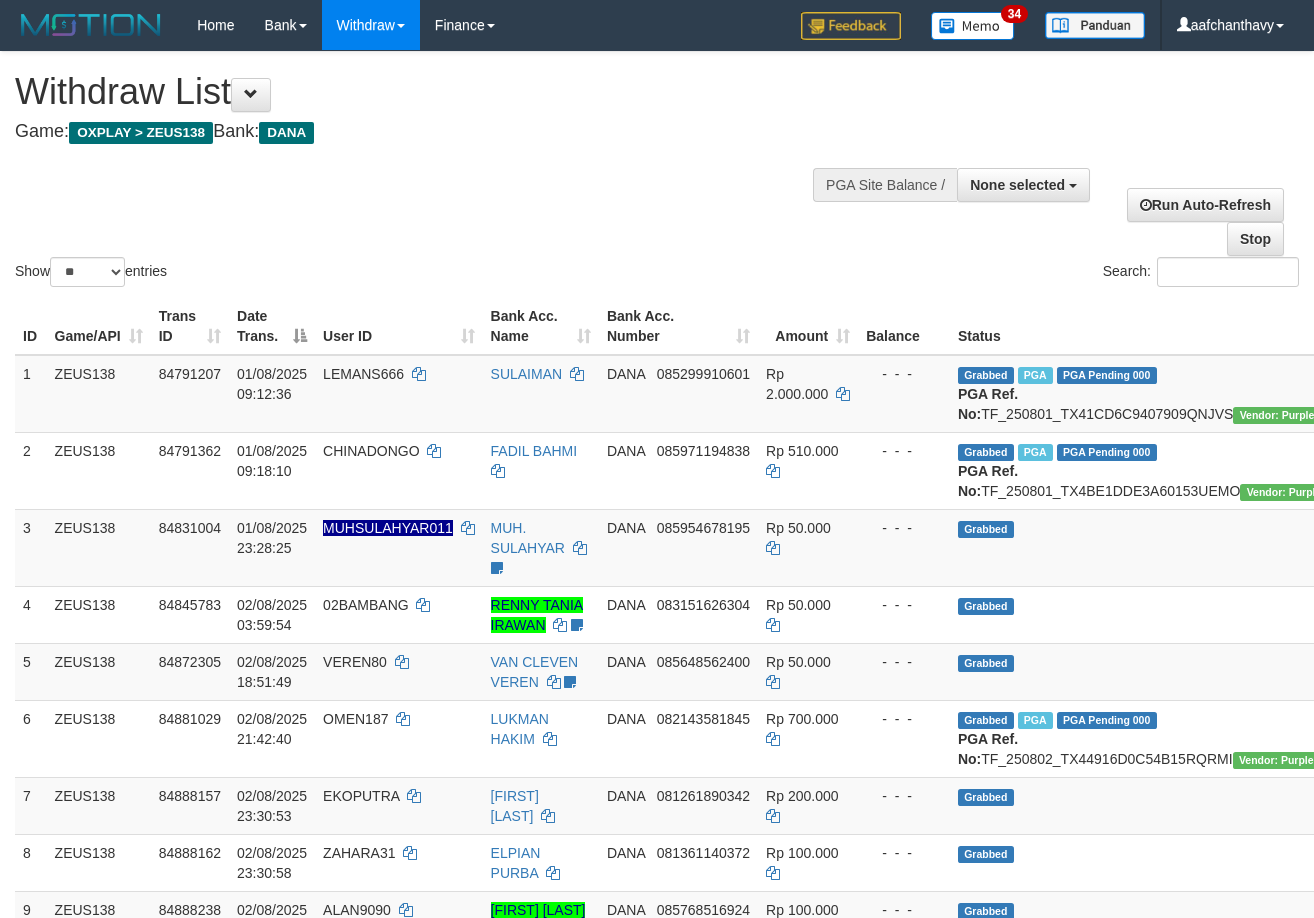 select 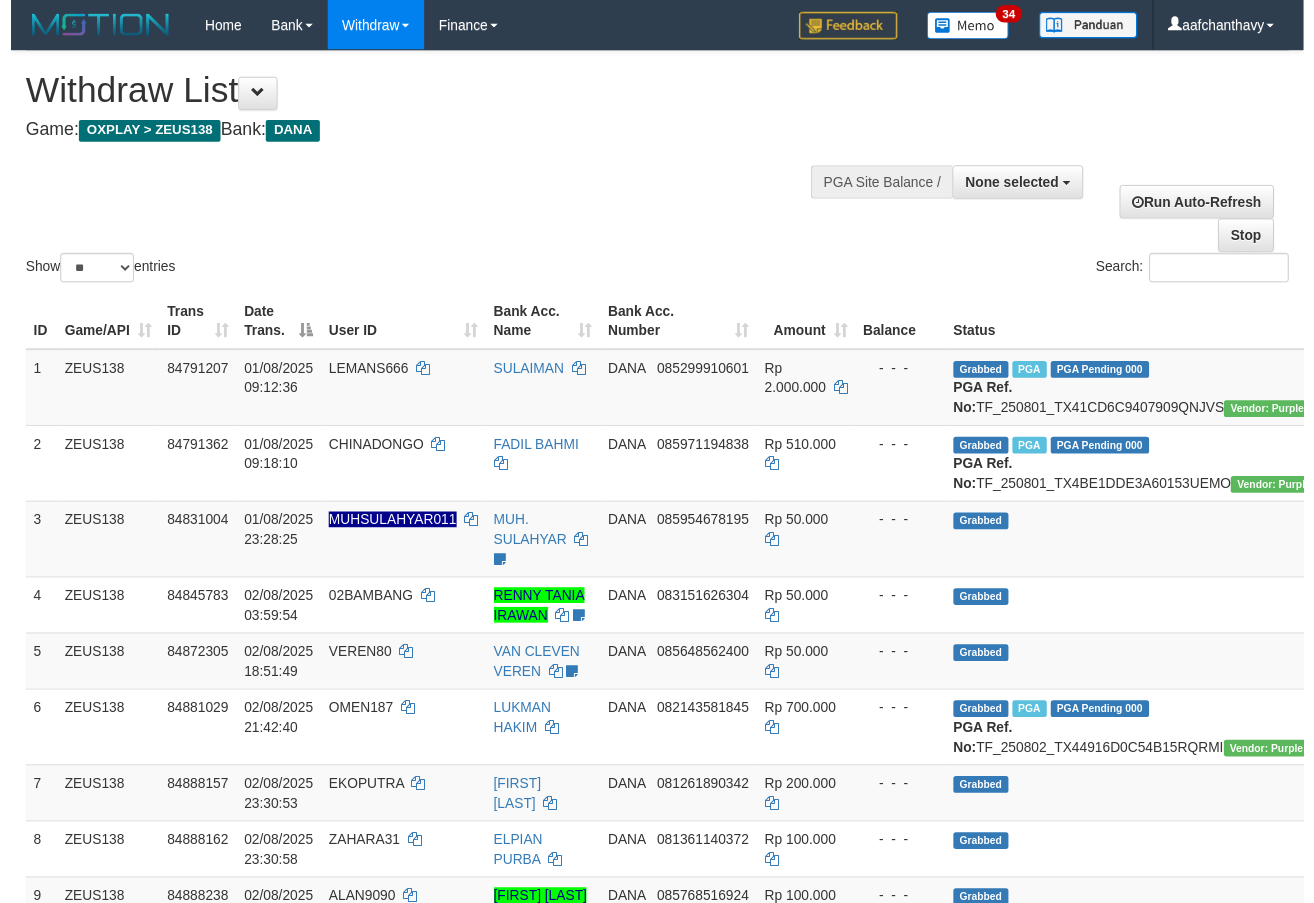 scroll, scrollTop: 359, scrollLeft: 0, axis: vertical 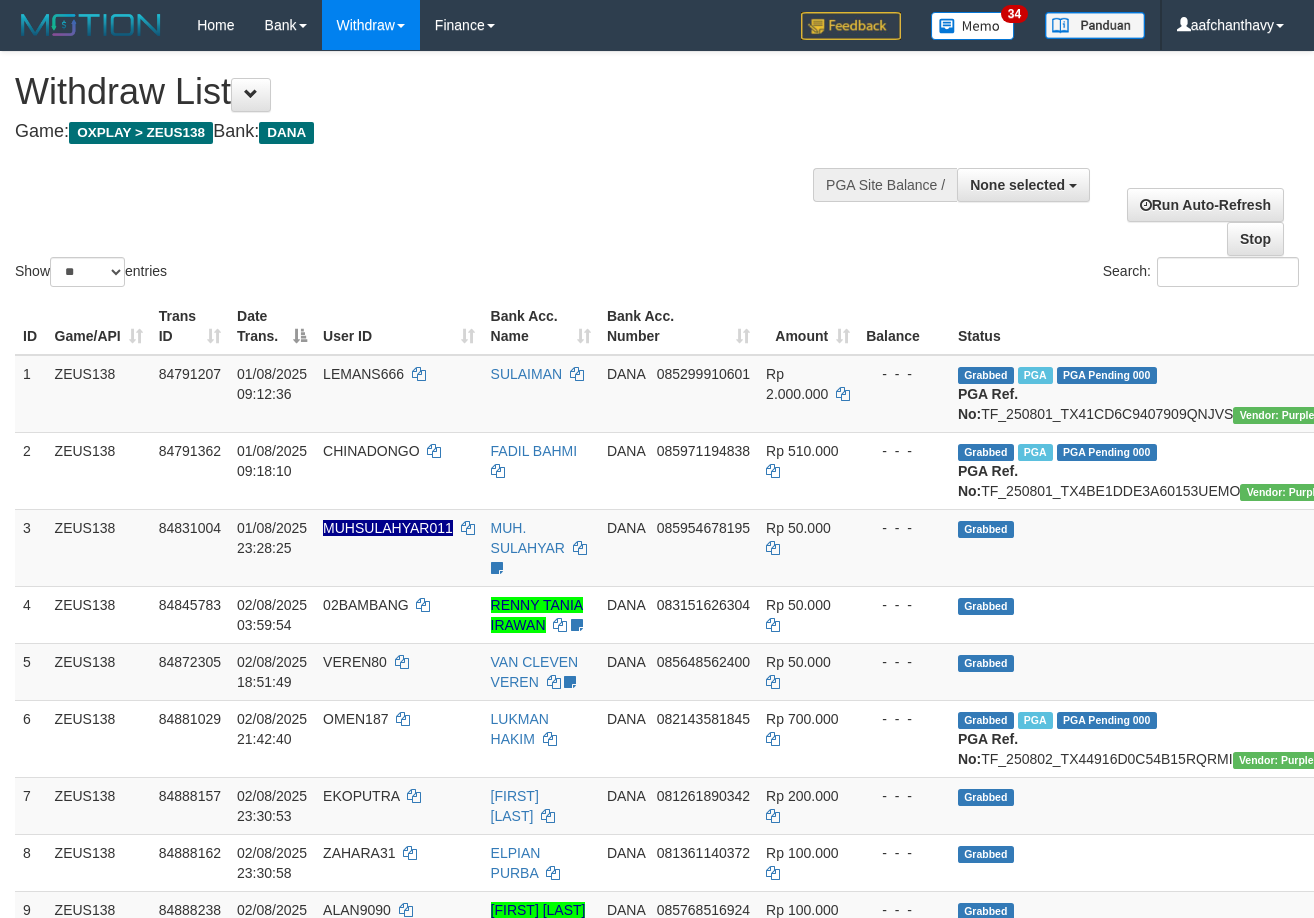 select 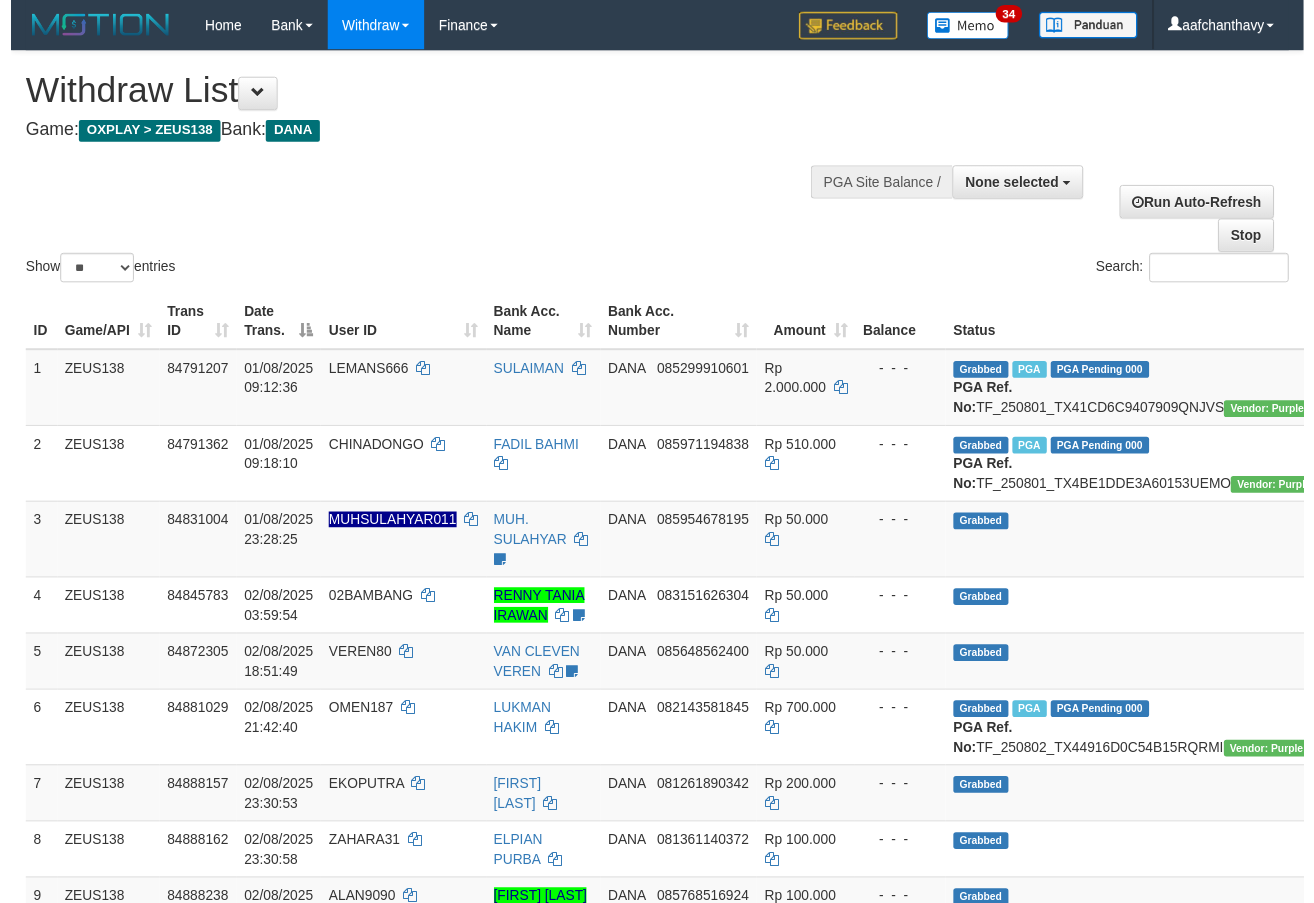 scroll, scrollTop: 359, scrollLeft: 0, axis: vertical 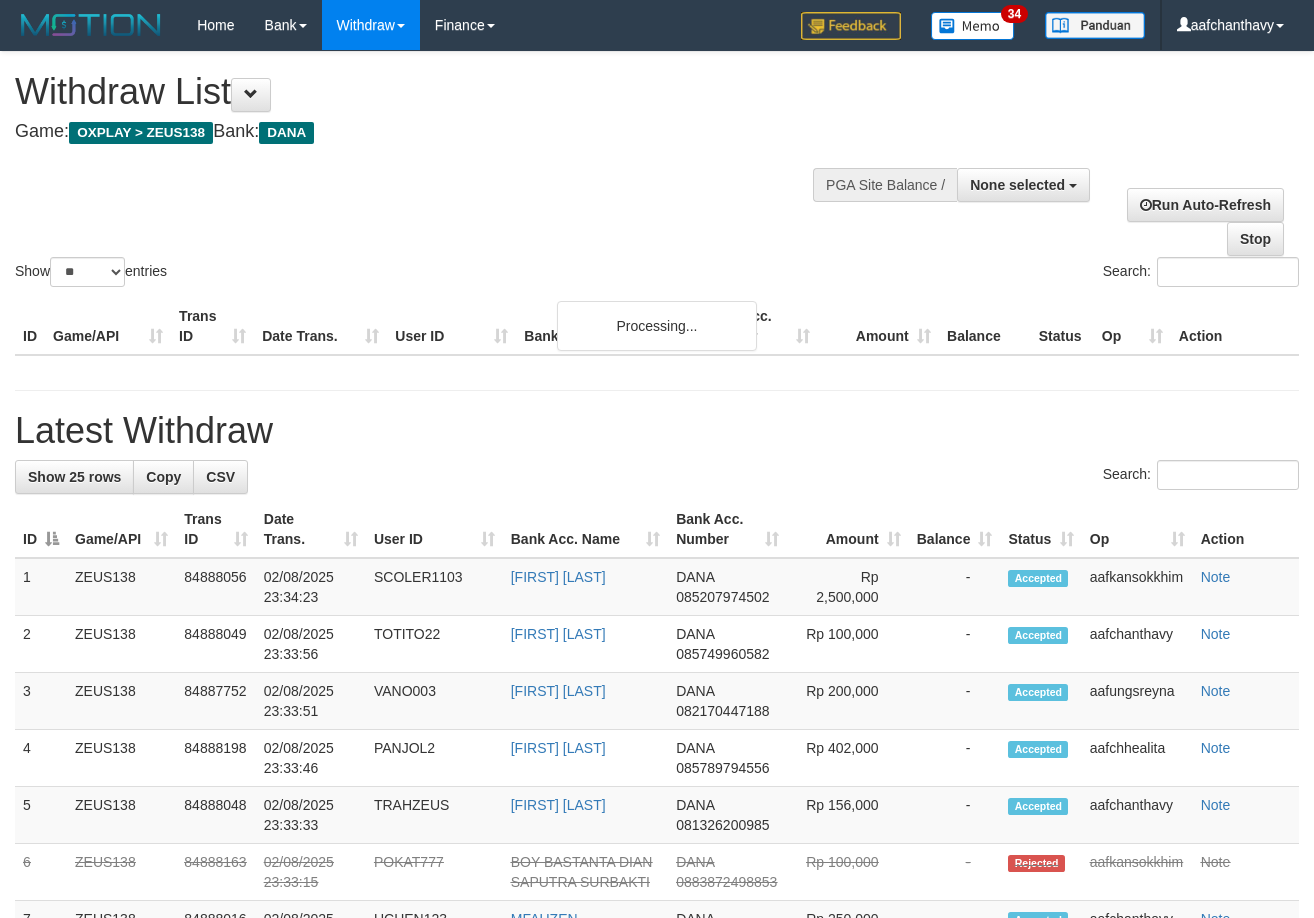 select 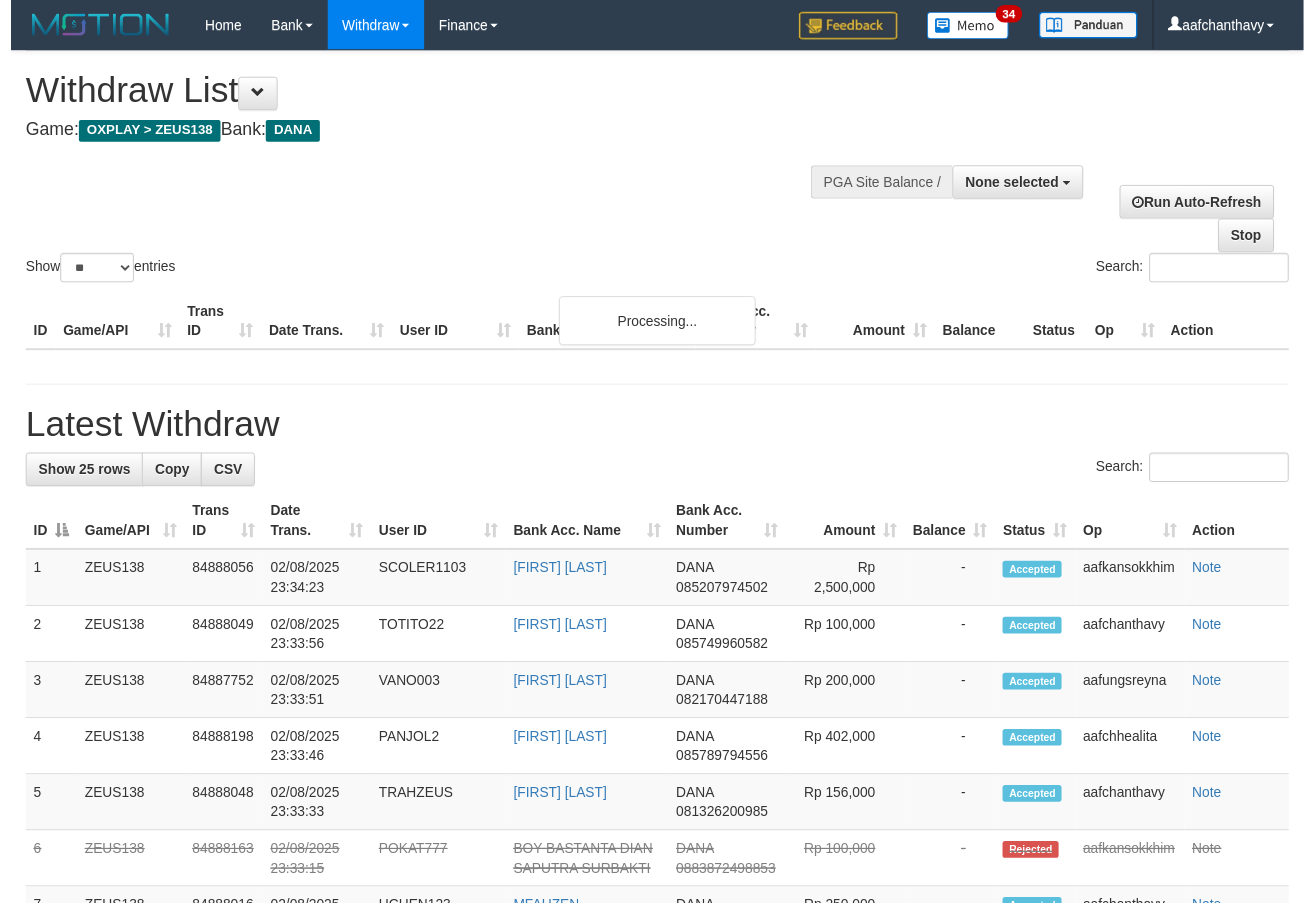 scroll, scrollTop: 359, scrollLeft: 0, axis: vertical 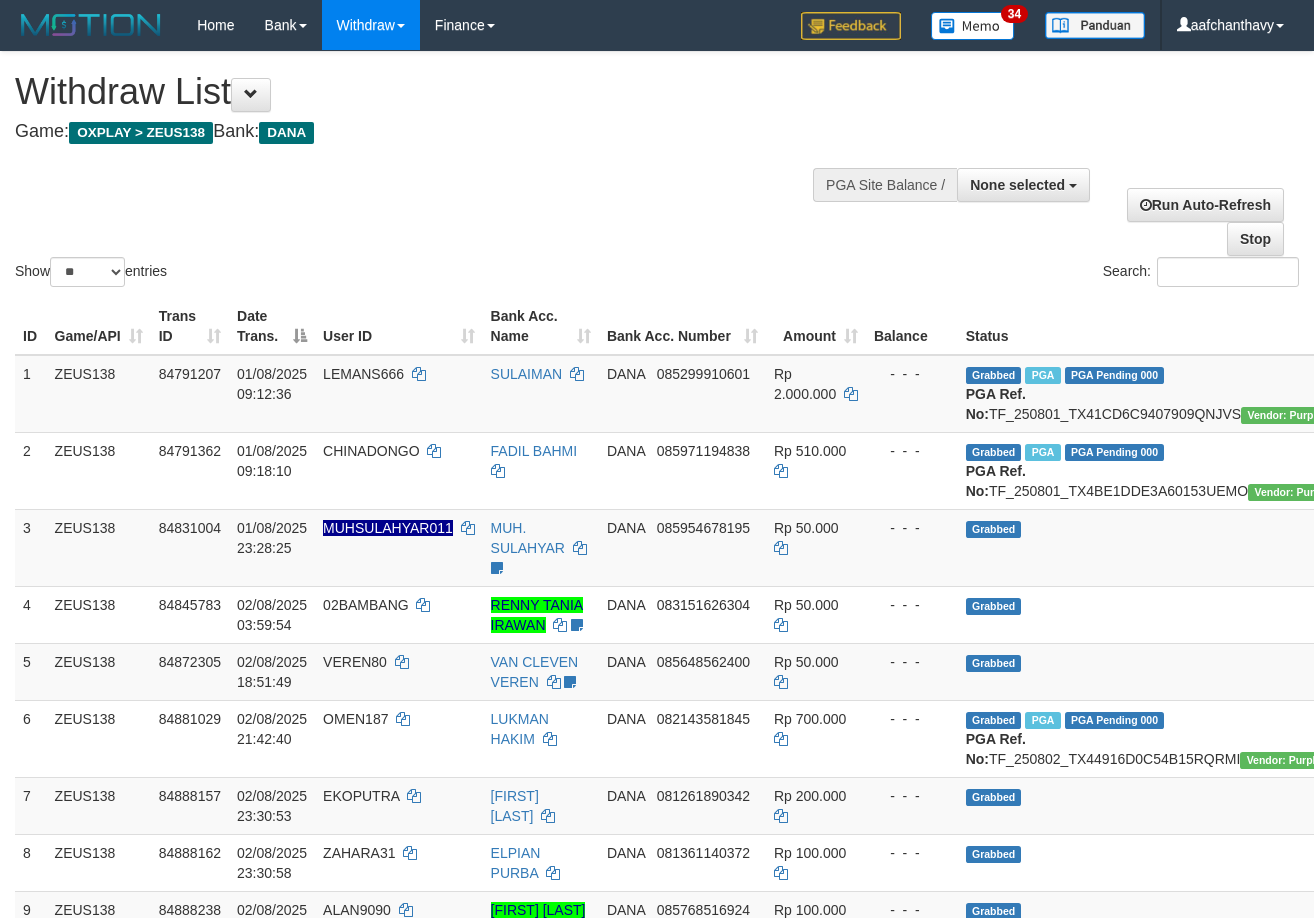 select 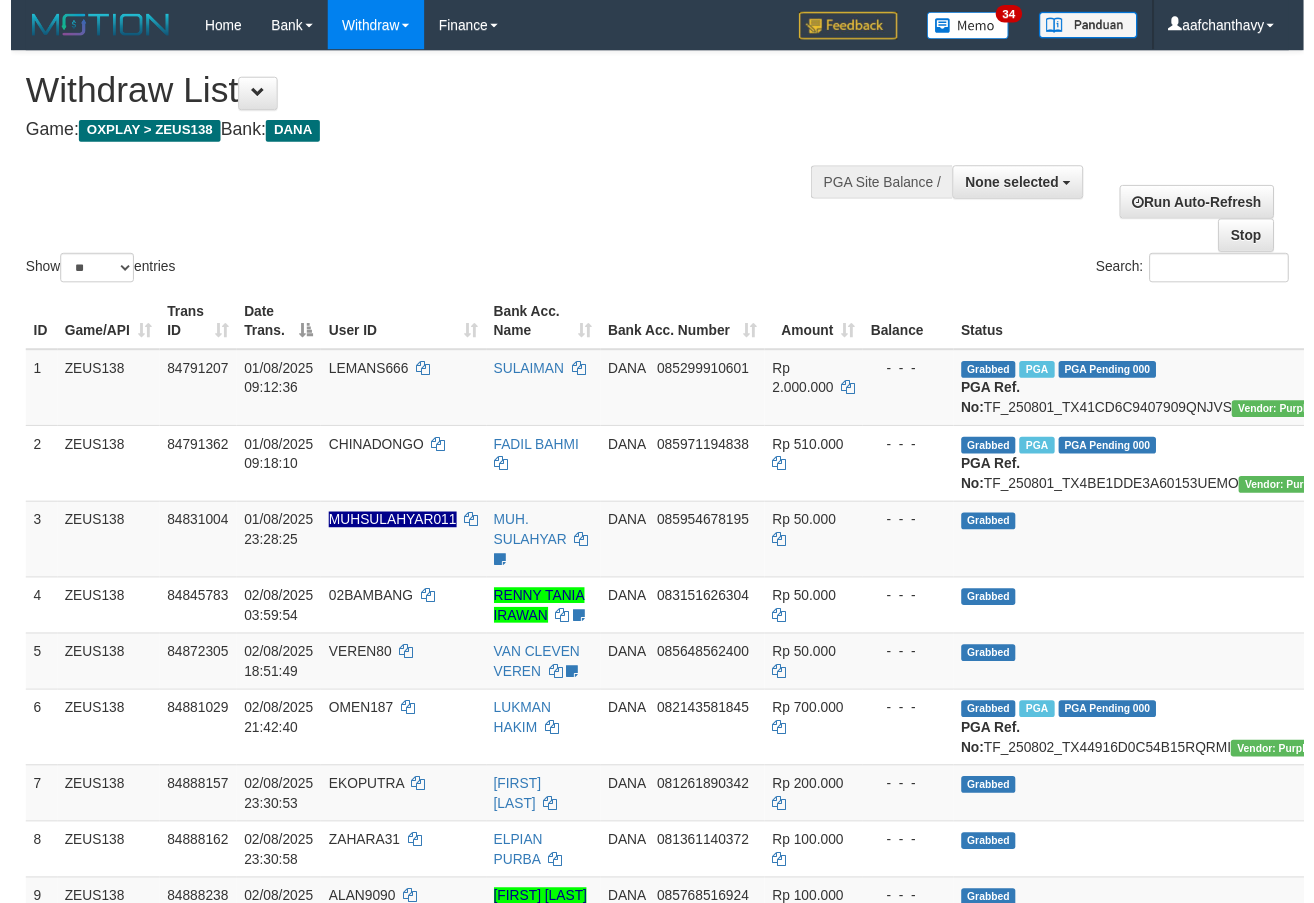 scroll, scrollTop: 359, scrollLeft: 0, axis: vertical 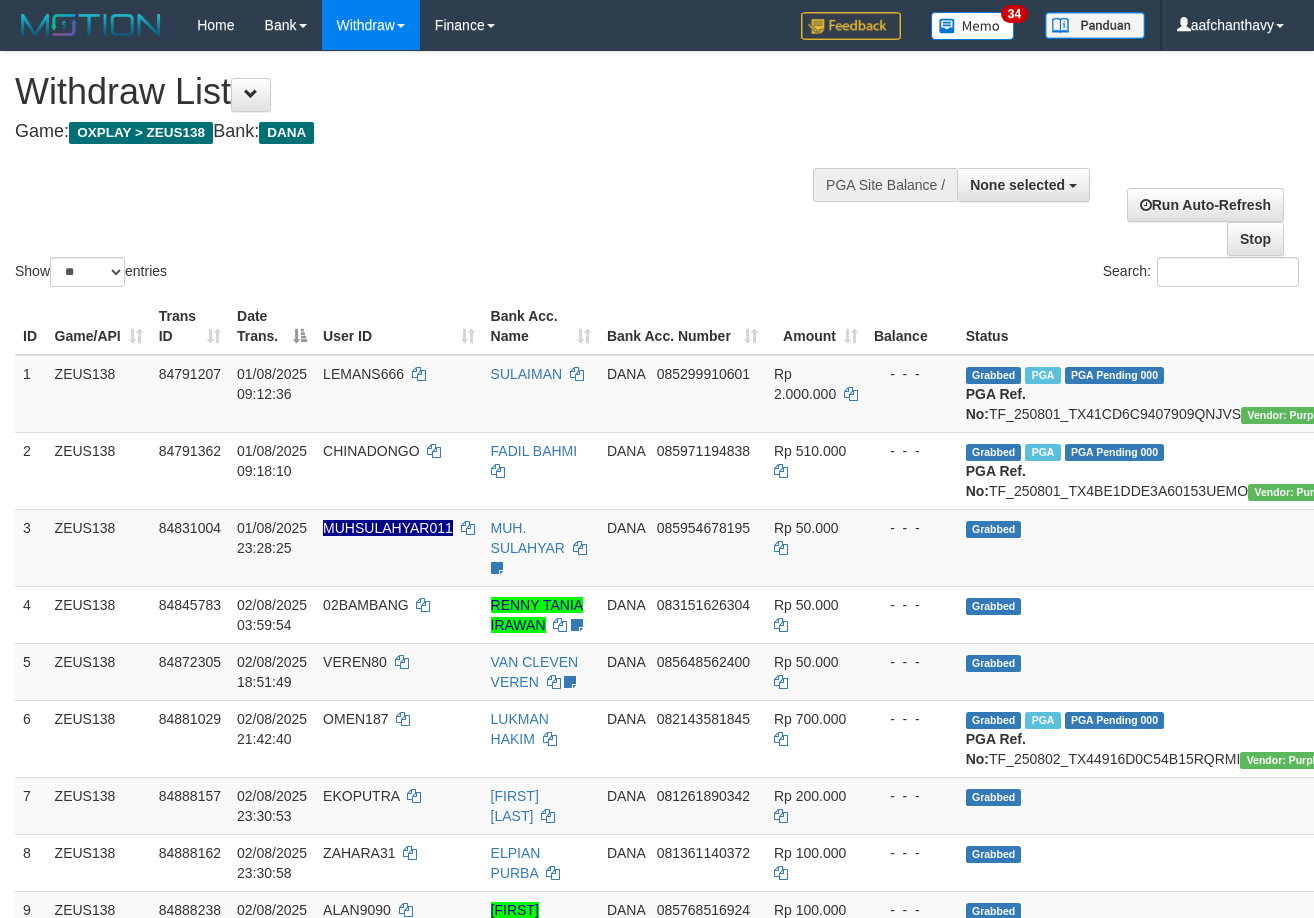 select 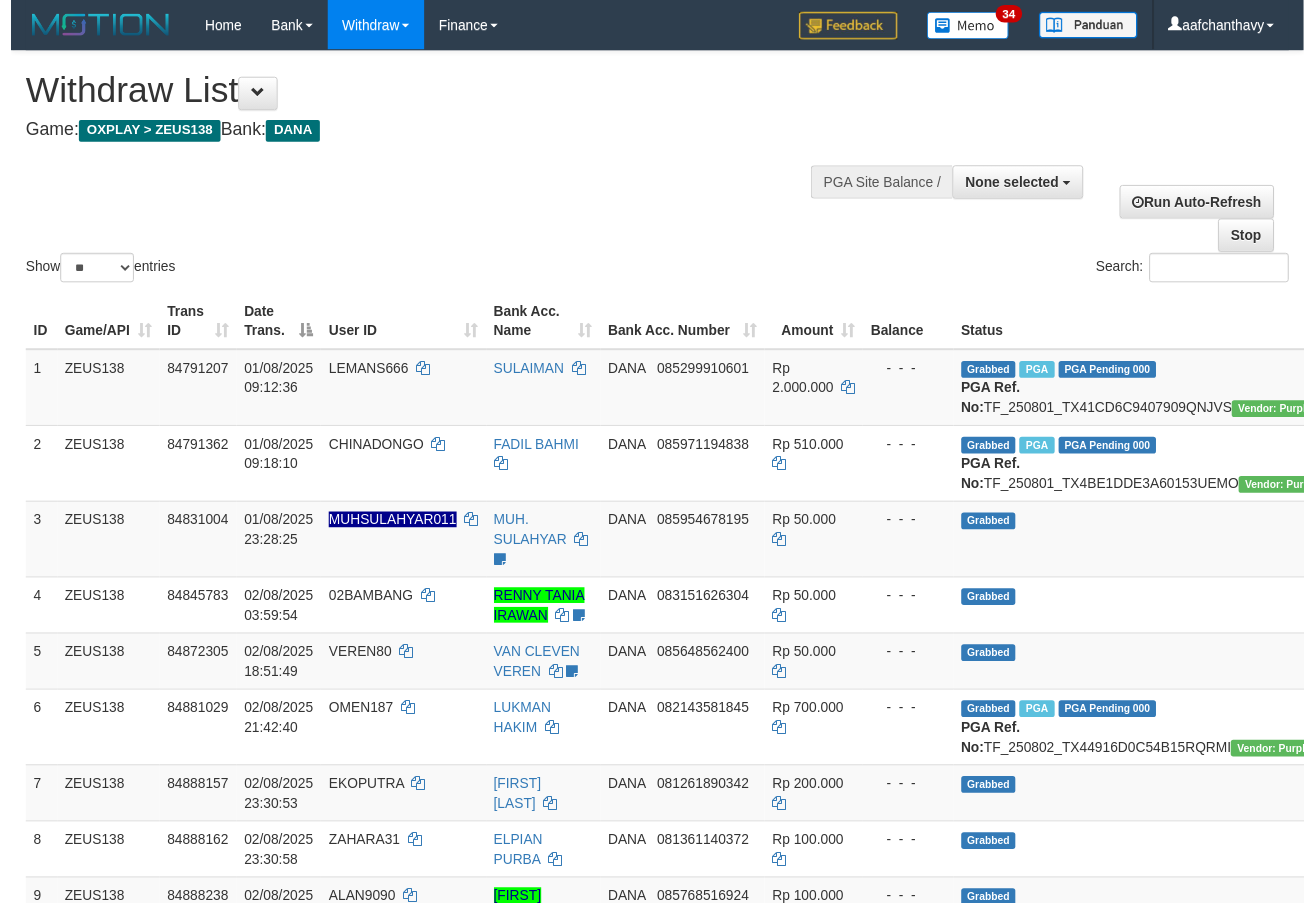 scroll, scrollTop: 359, scrollLeft: 0, axis: vertical 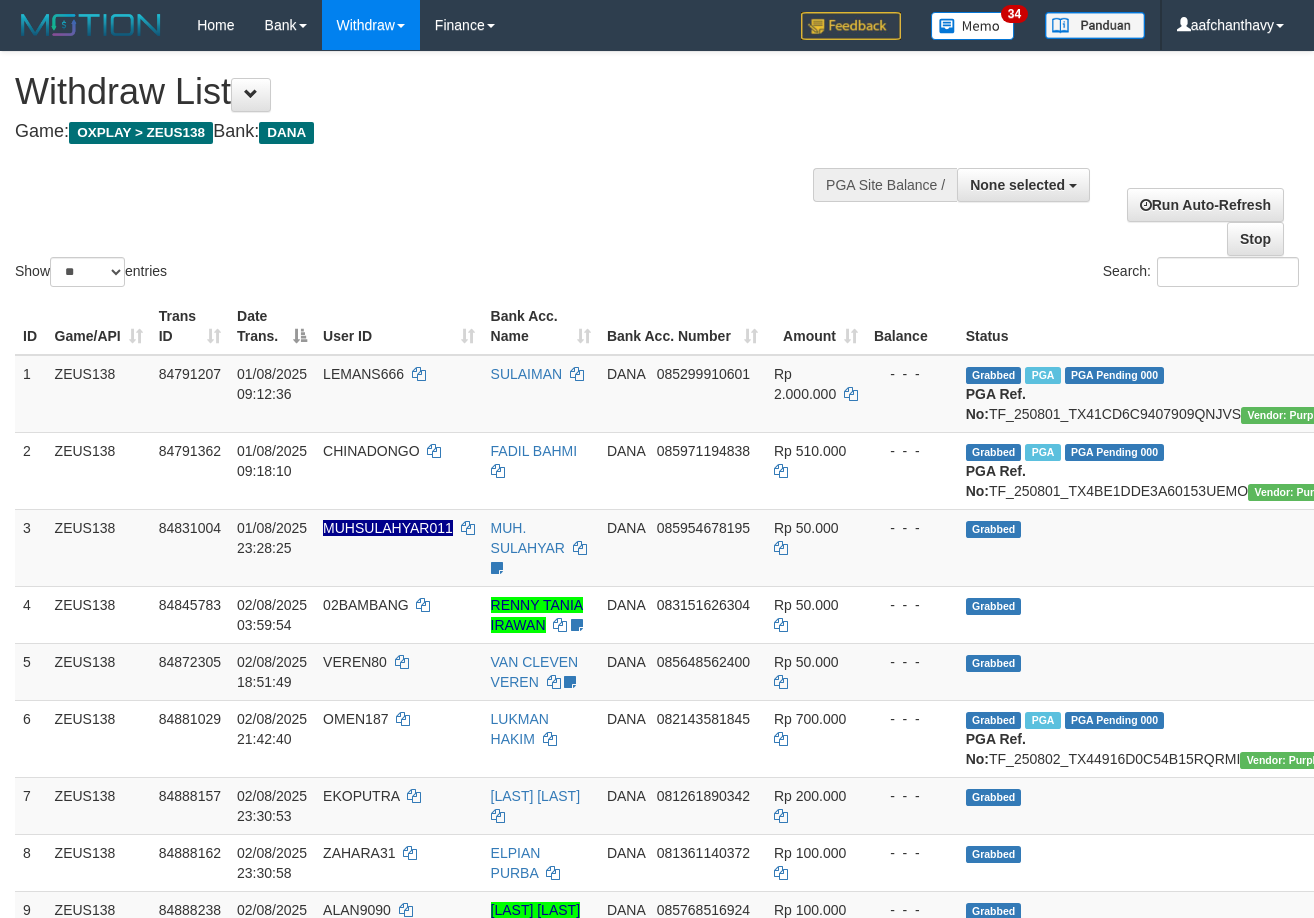 select 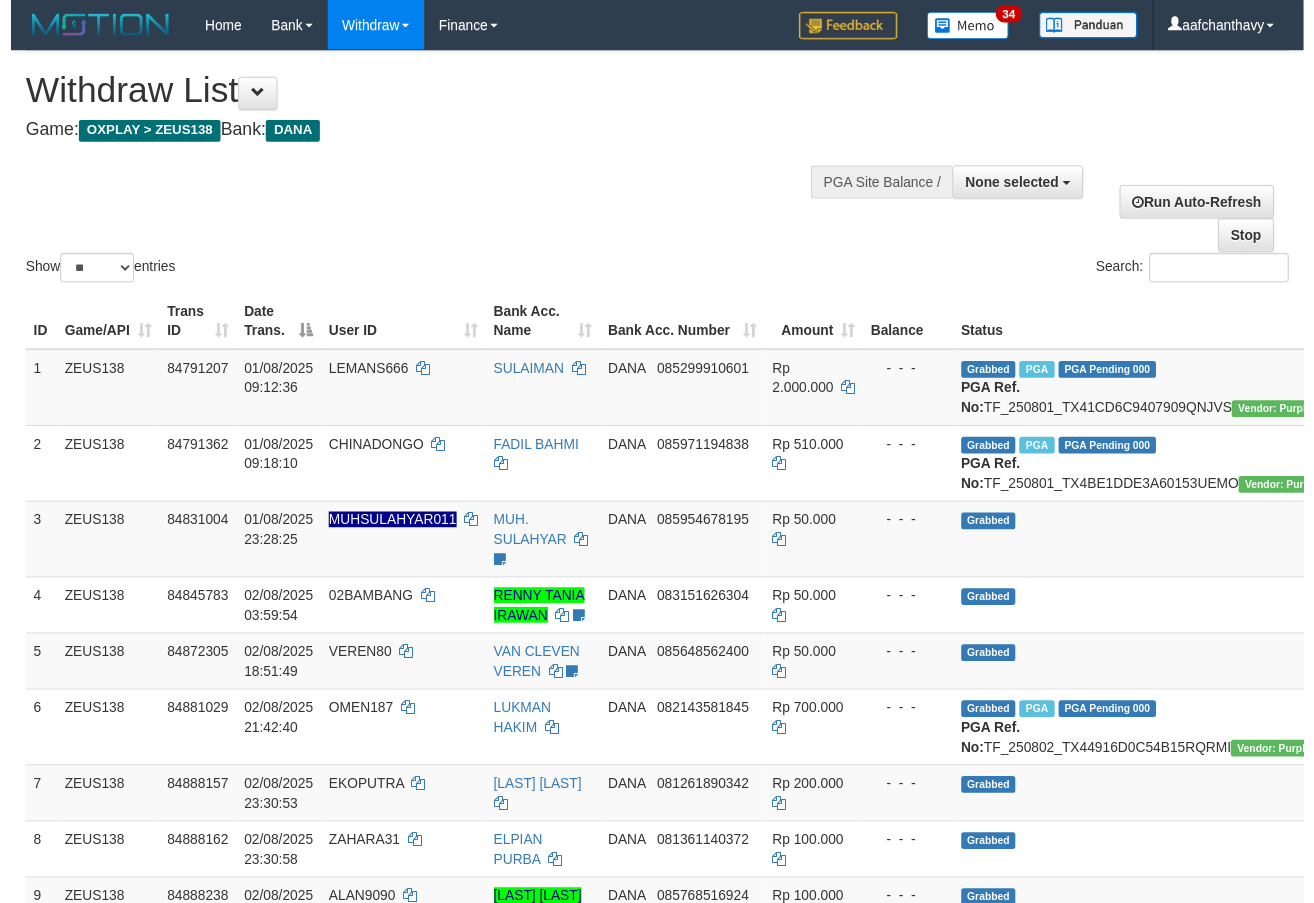 scroll, scrollTop: 359, scrollLeft: 0, axis: vertical 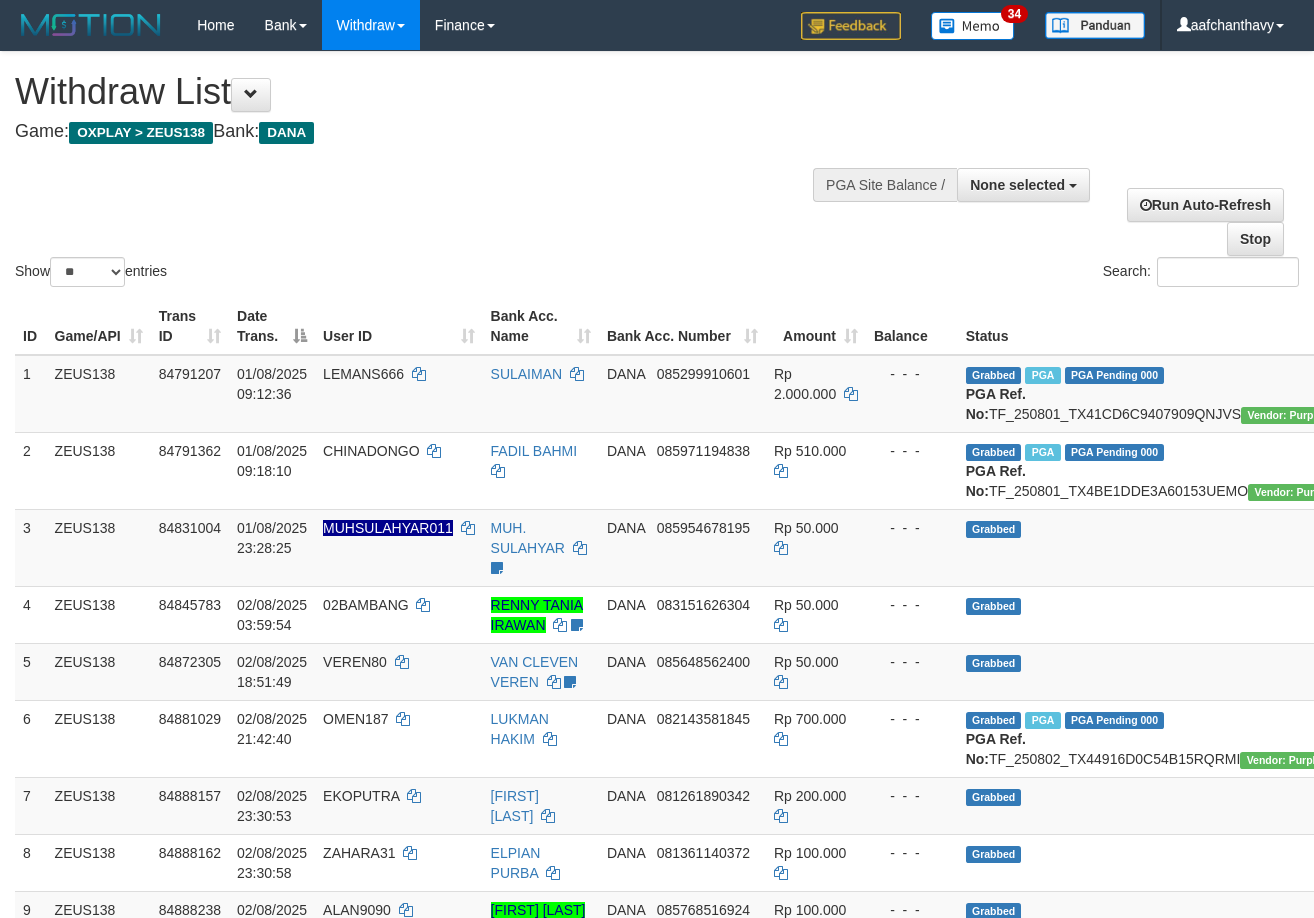 select 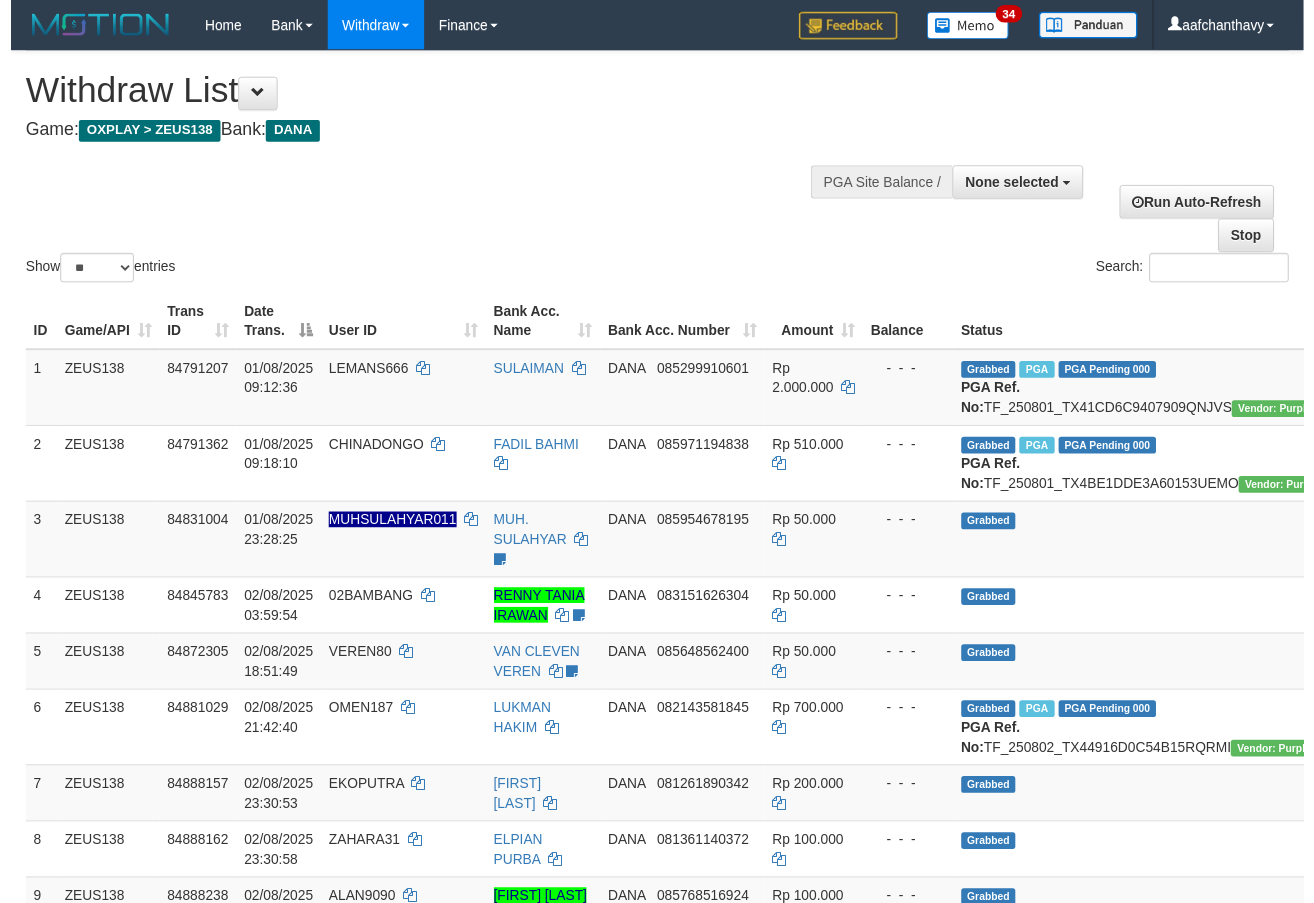 scroll, scrollTop: 359, scrollLeft: 0, axis: vertical 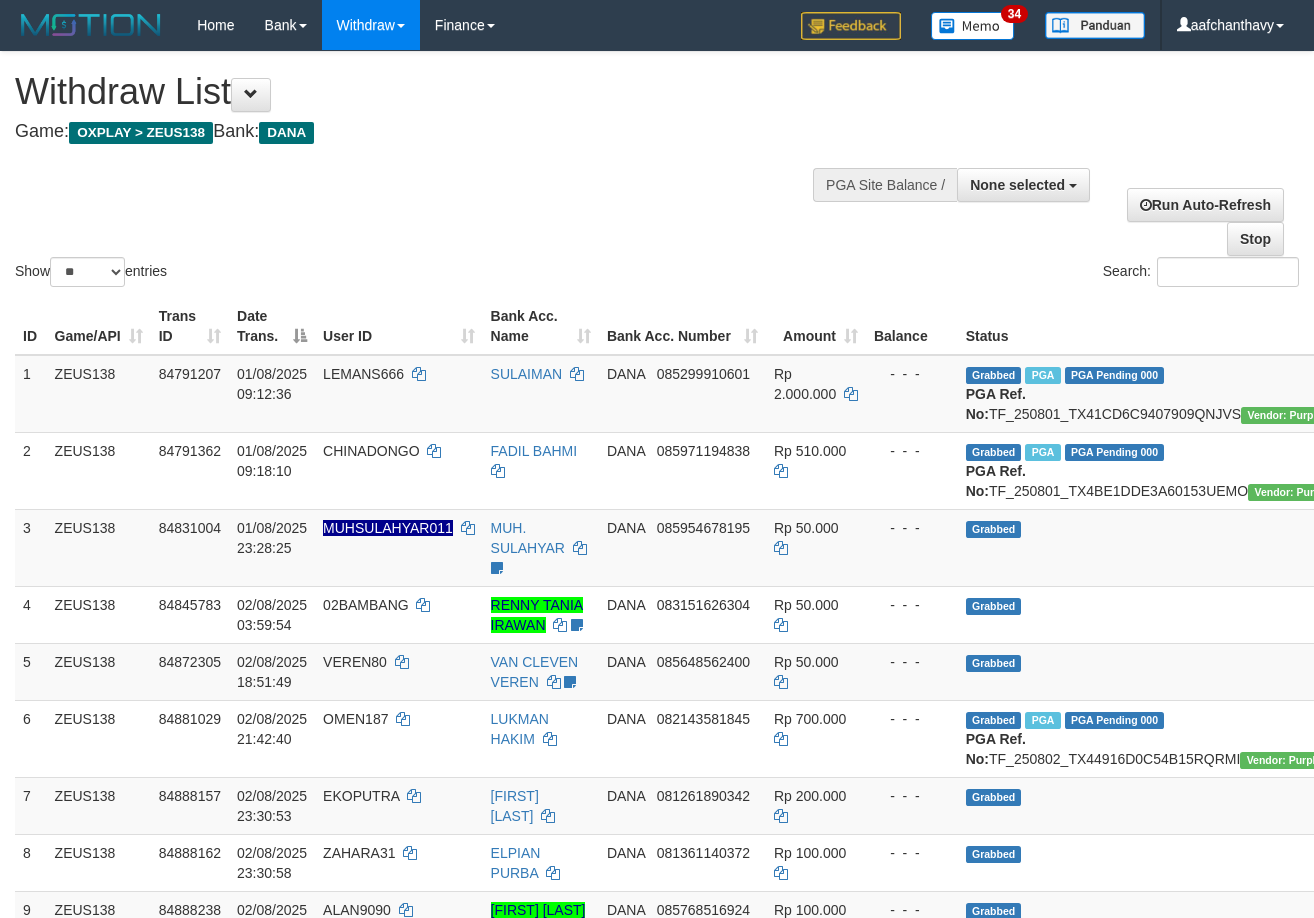 select 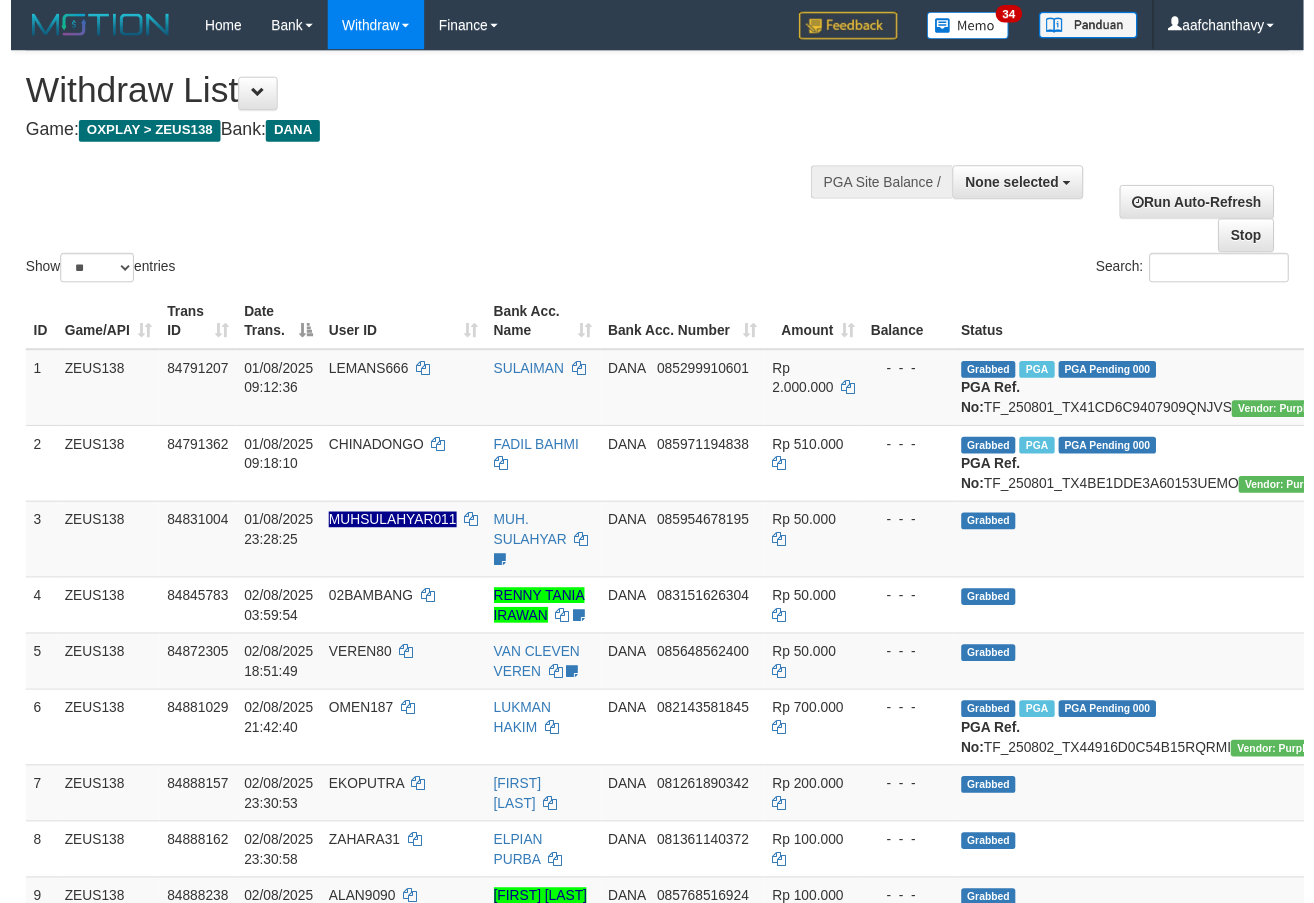 scroll, scrollTop: 359, scrollLeft: 0, axis: vertical 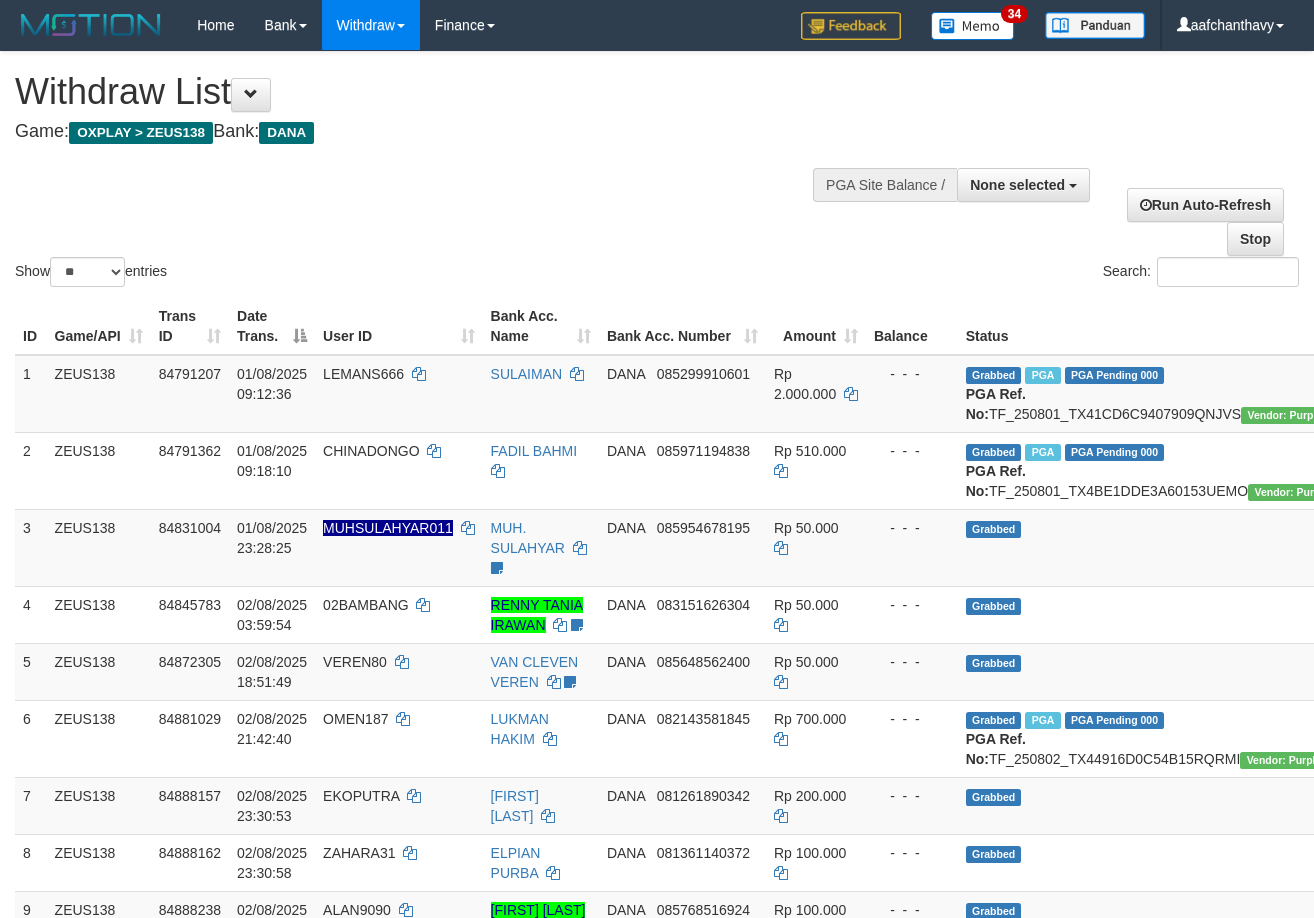 select 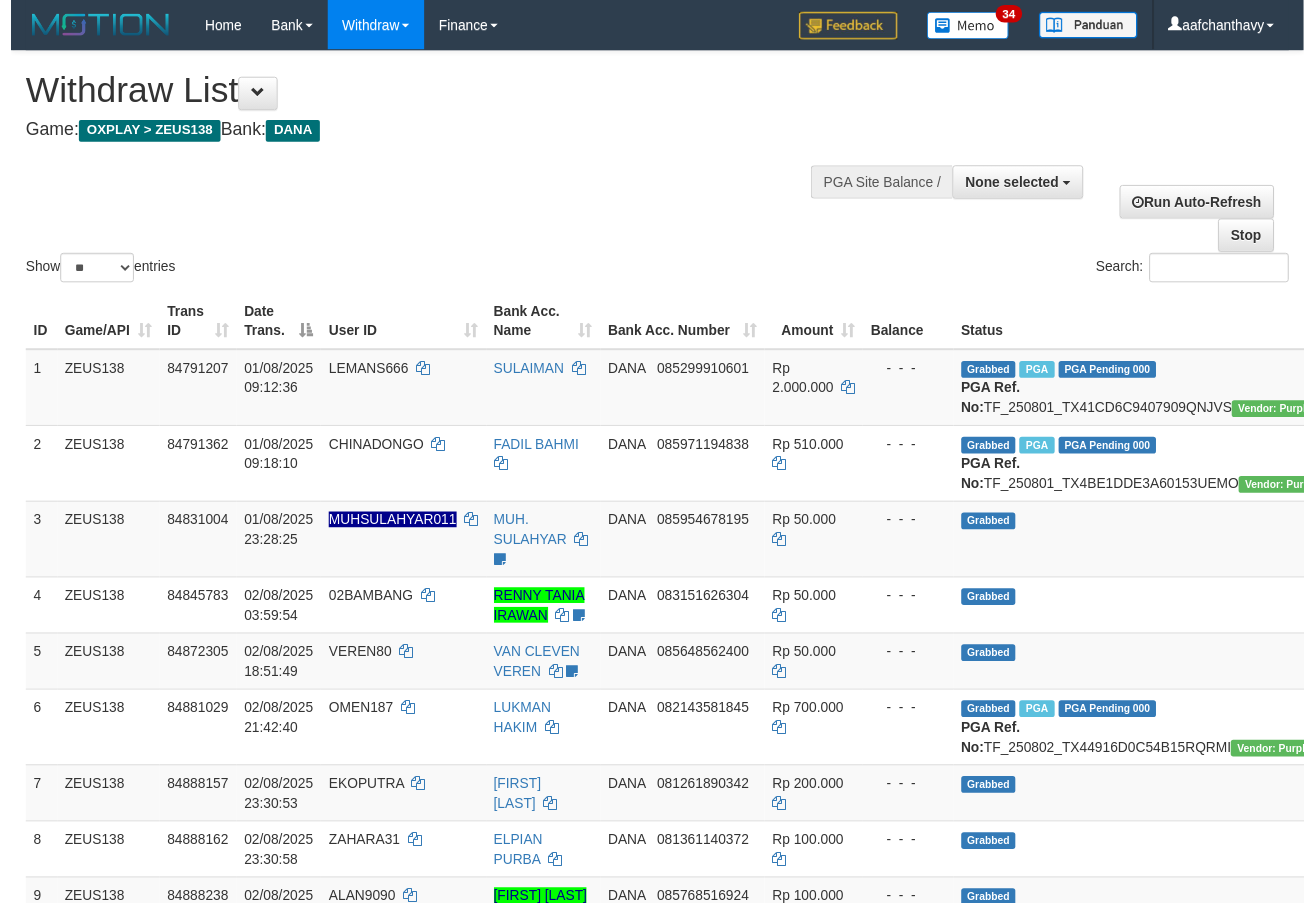 scroll, scrollTop: 359, scrollLeft: 0, axis: vertical 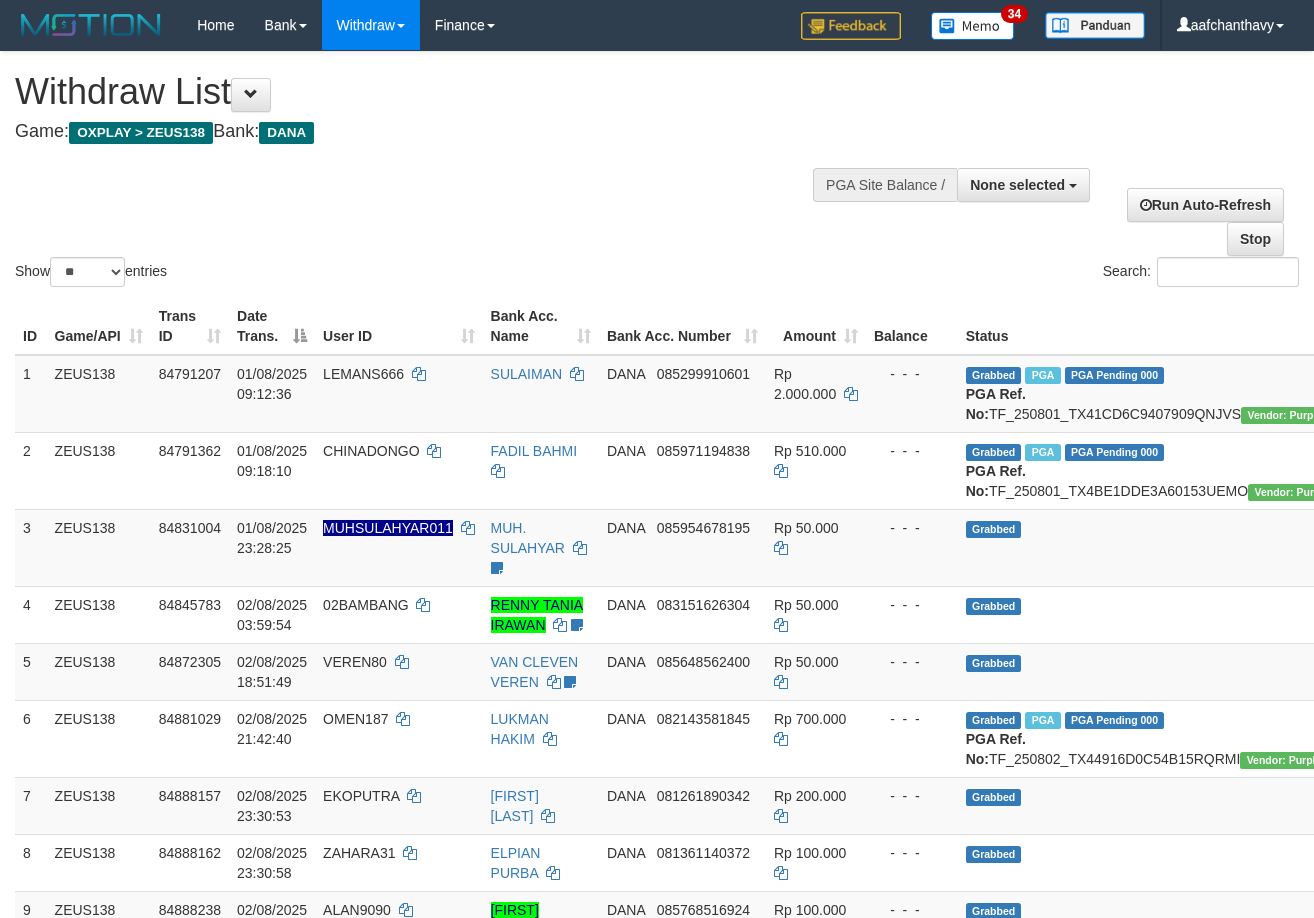 select 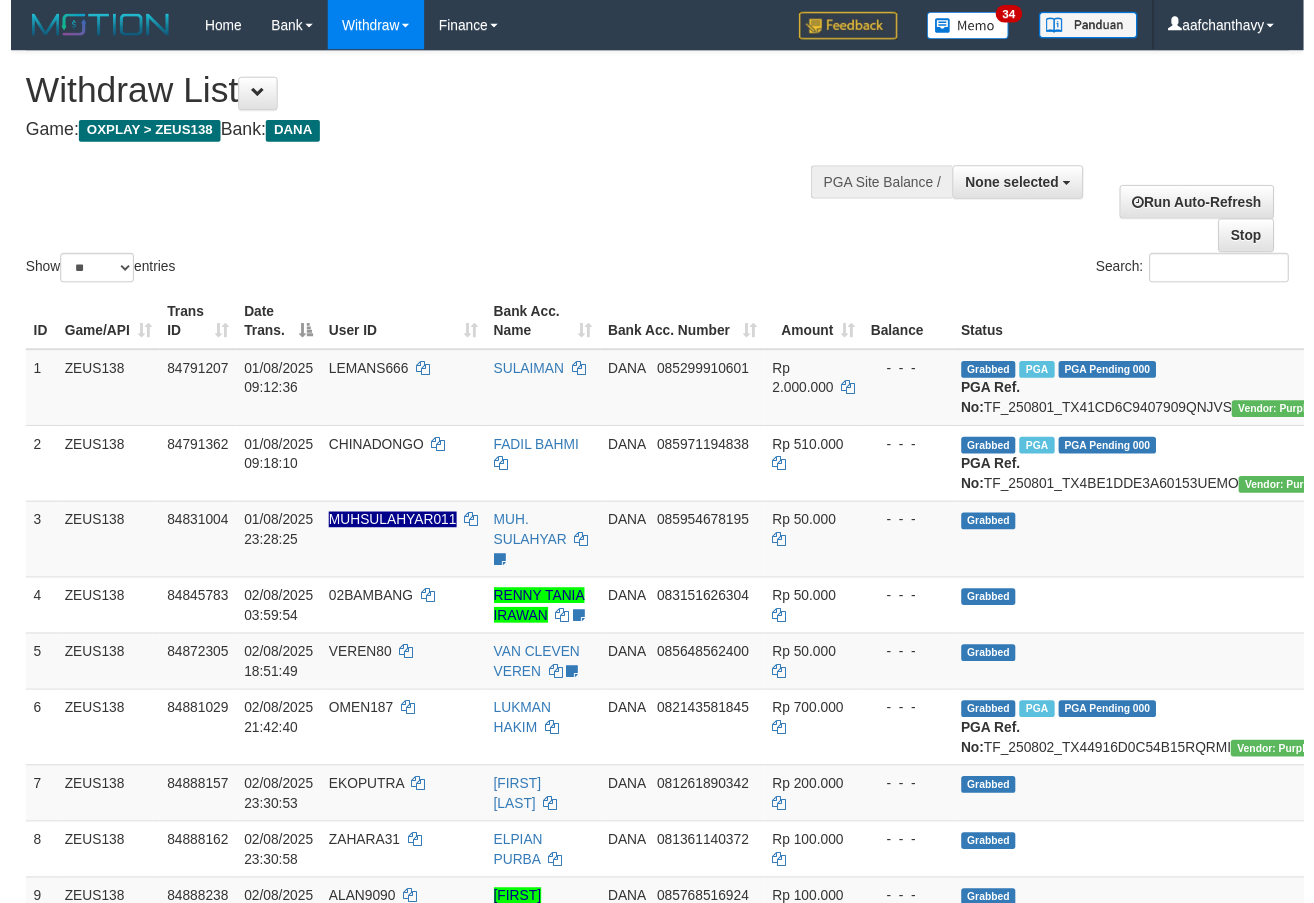 scroll, scrollTop: 359, scrollLeft: 0, axis: vertical 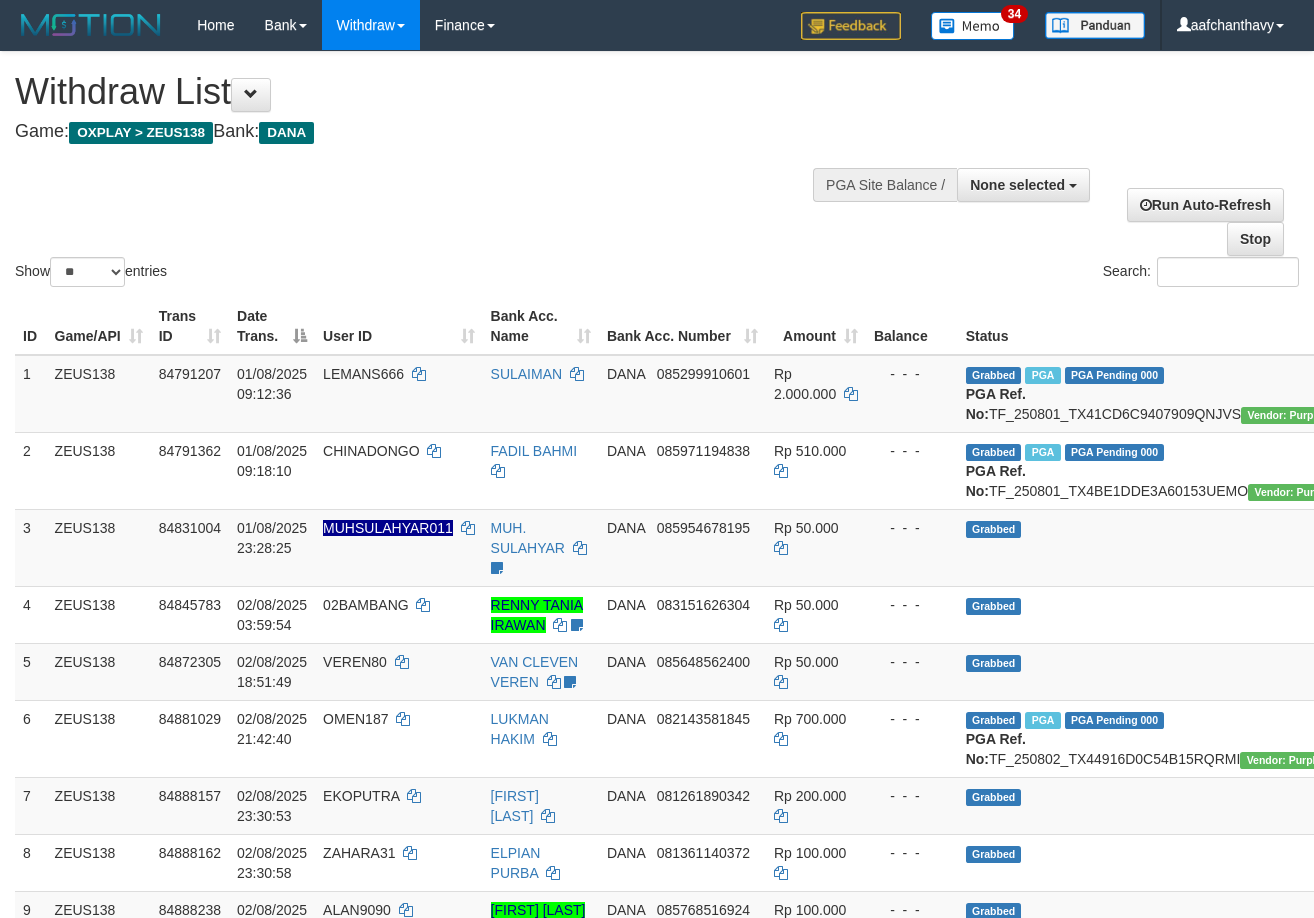 select 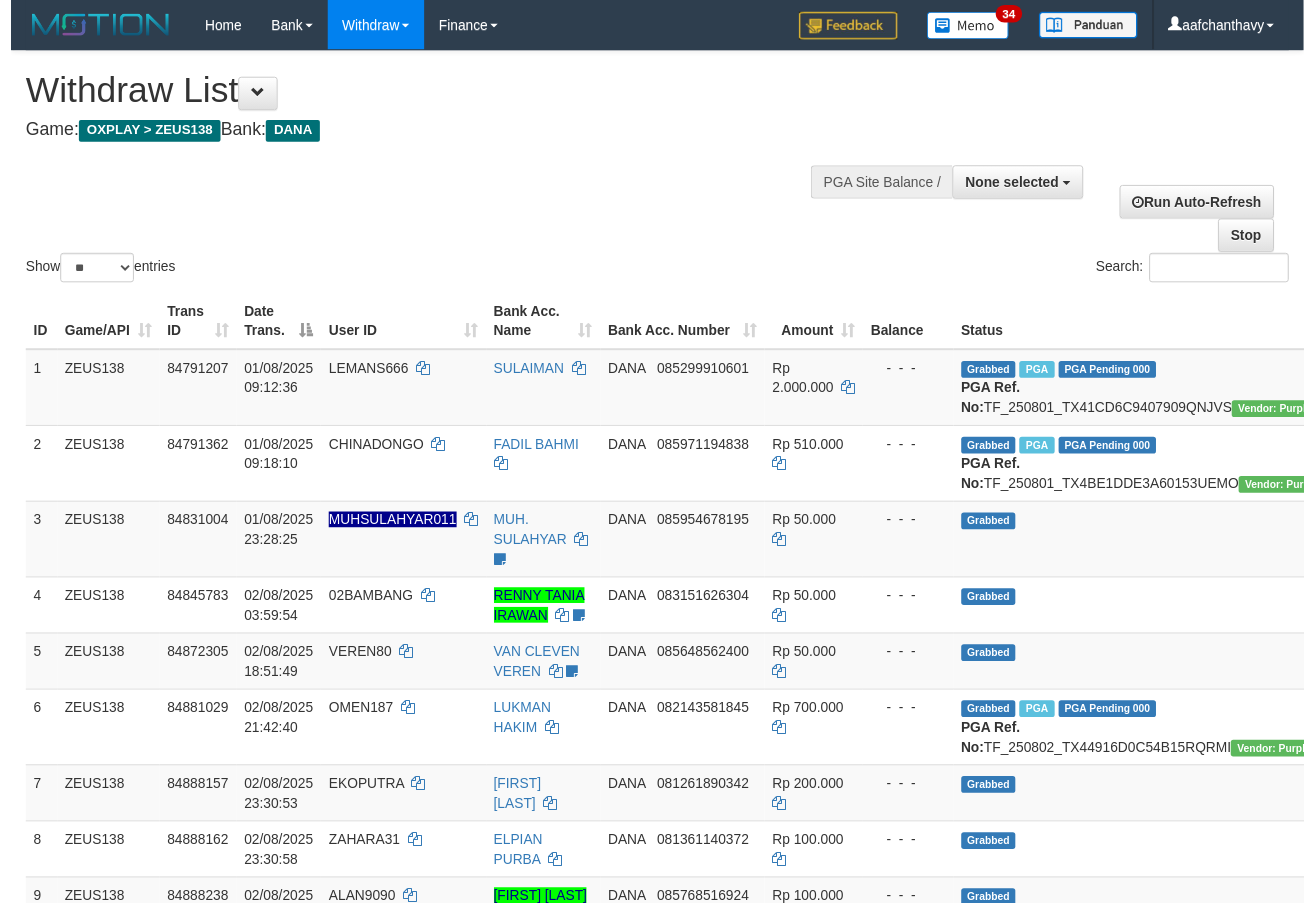 scroll, scrollTop: 359, scrollLeft: 0, axis: vertical 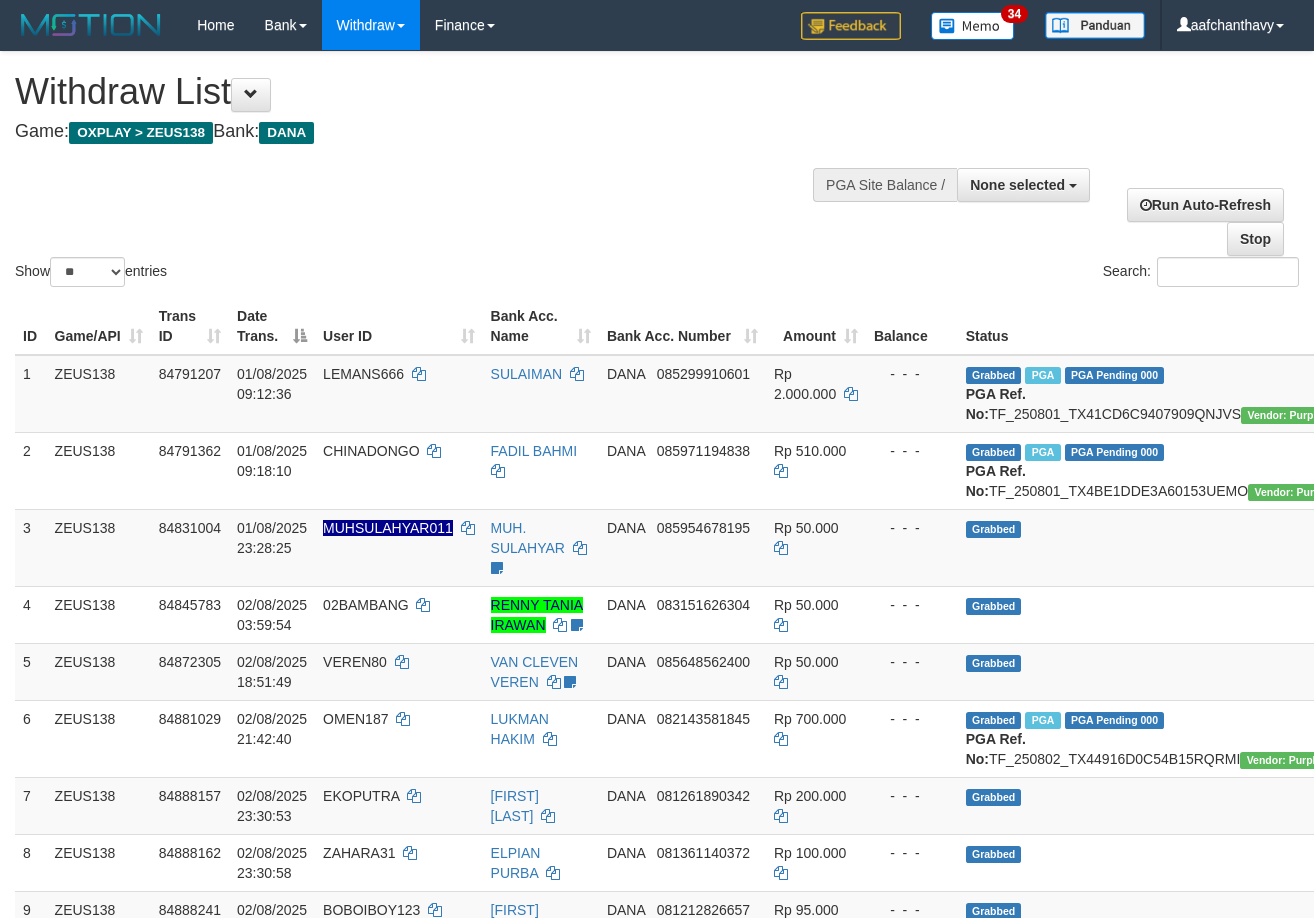 select 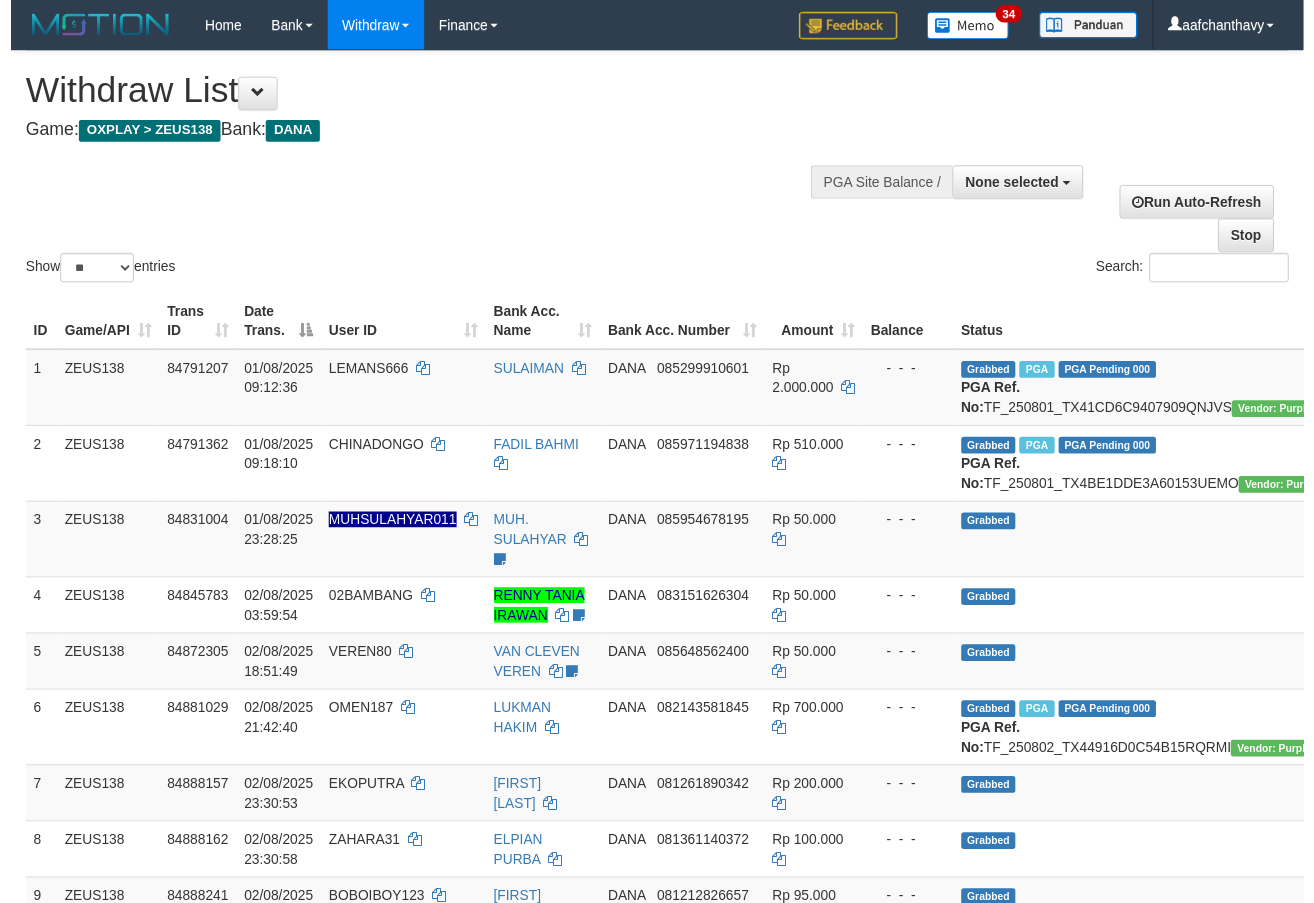 scroll, scrollTop: 359, scrollLeft: 0, axis: vertical 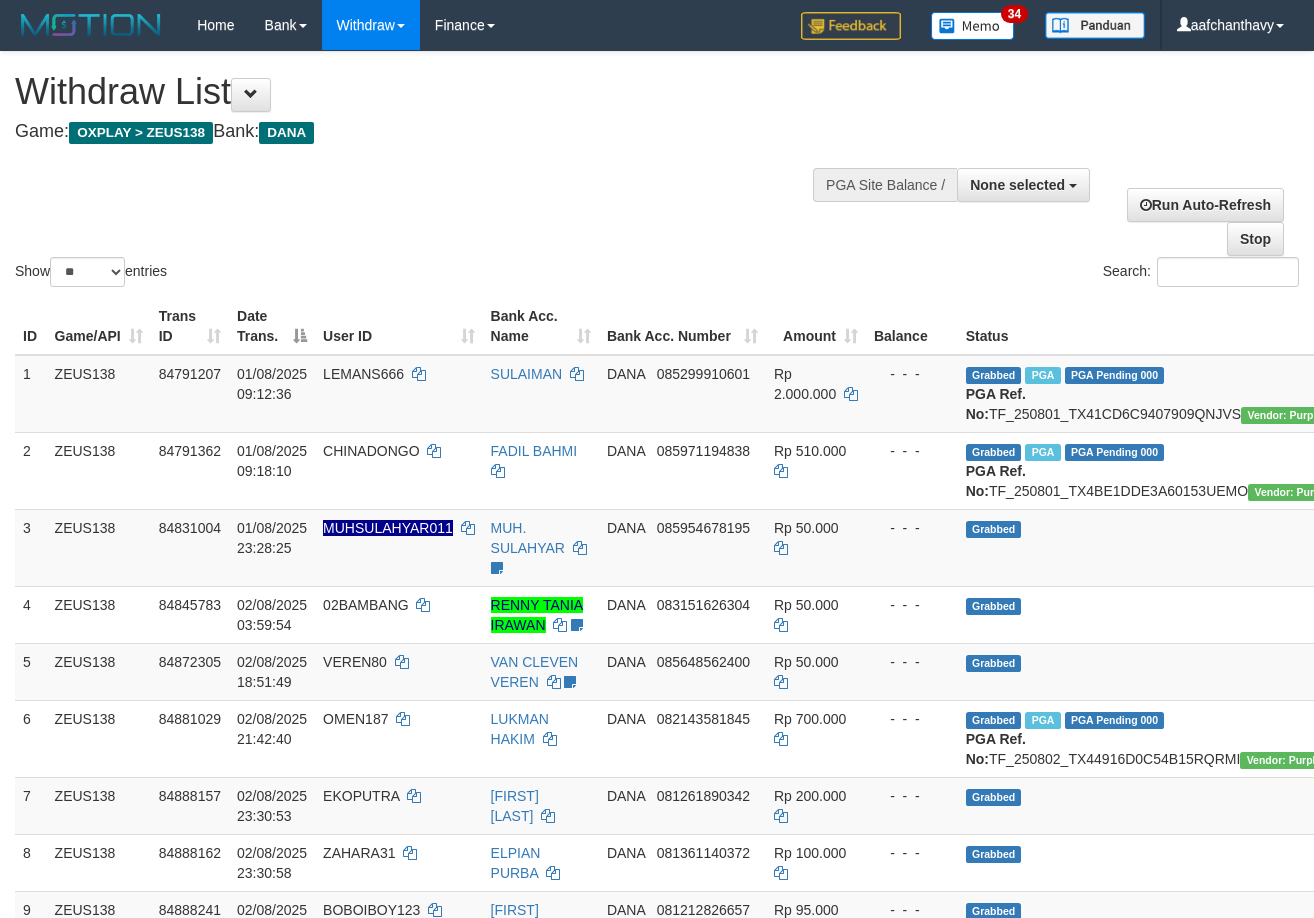 select 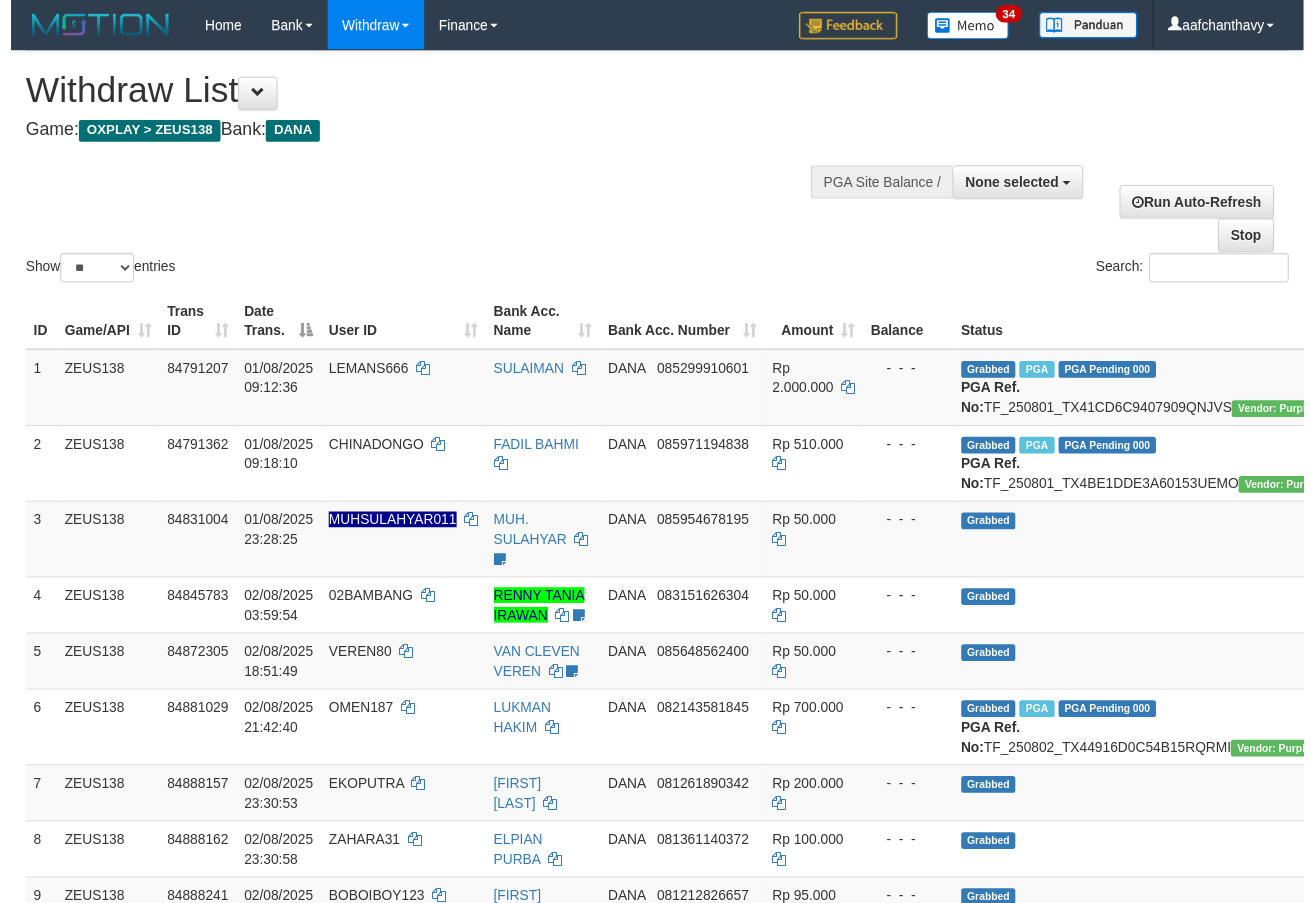 scroll, scrollTop: 359, scrollLeft: 0, axis: vertical 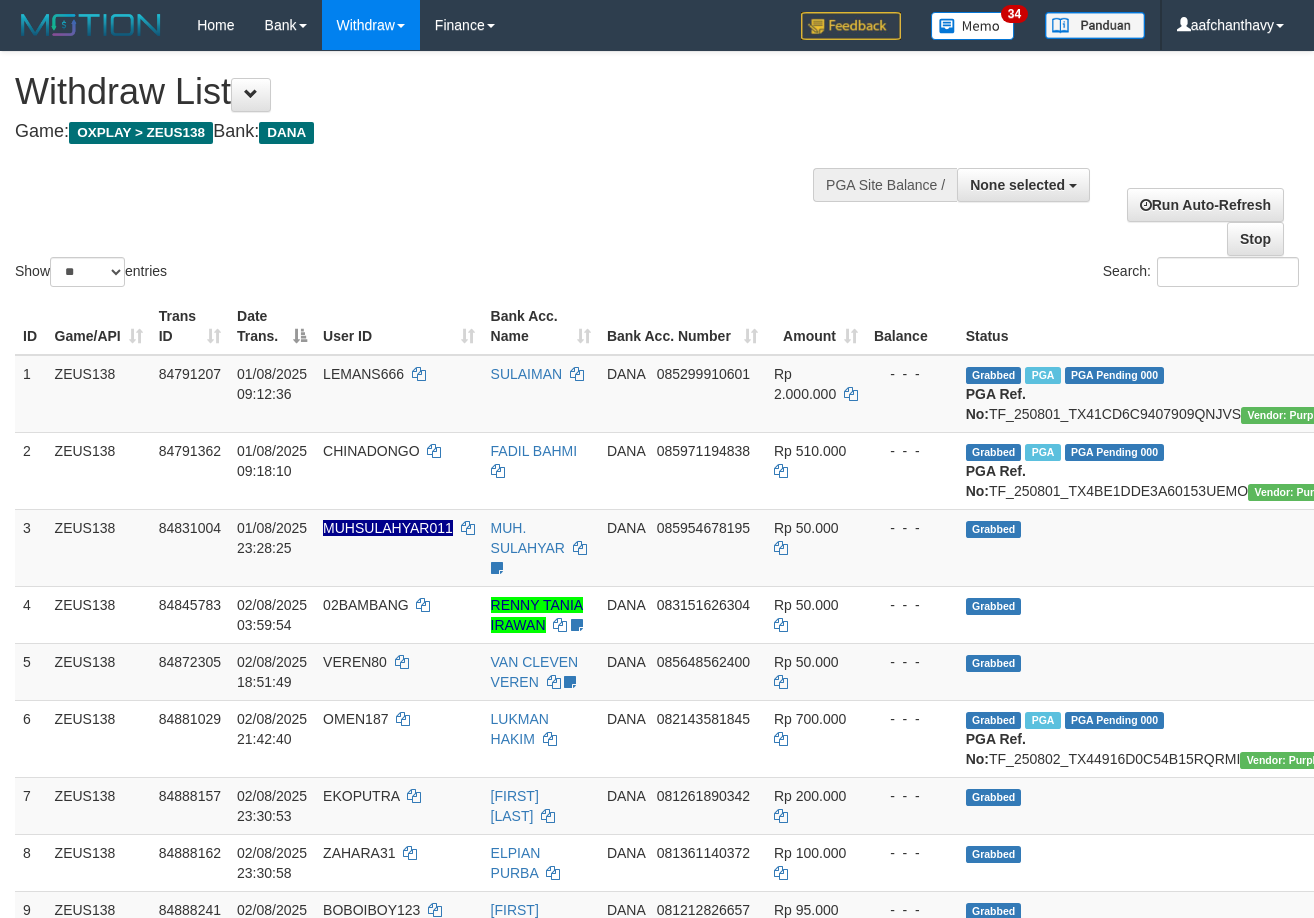 select 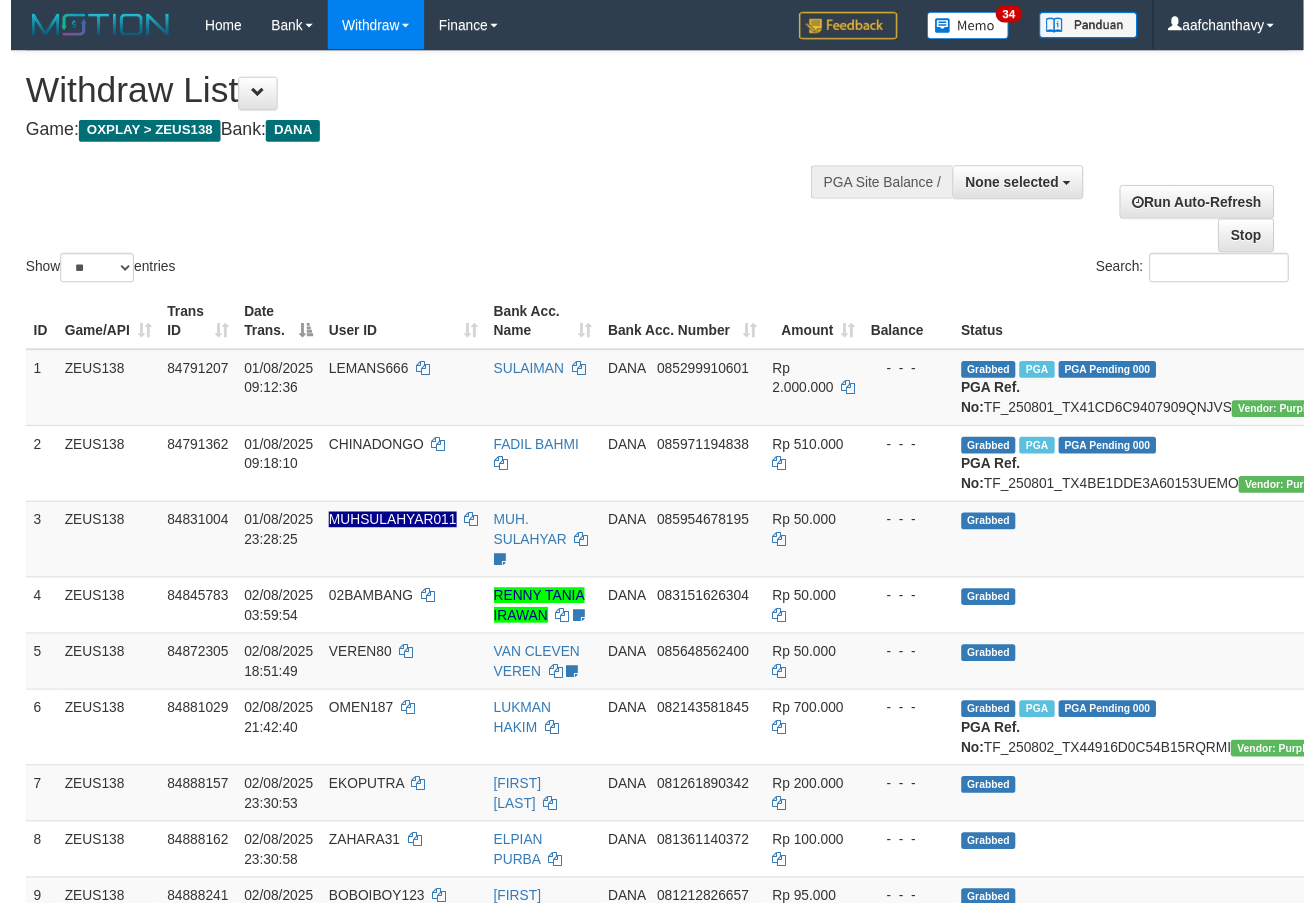 scroll, scrollTop: 359, scrollLeft: 0, axis: vertical 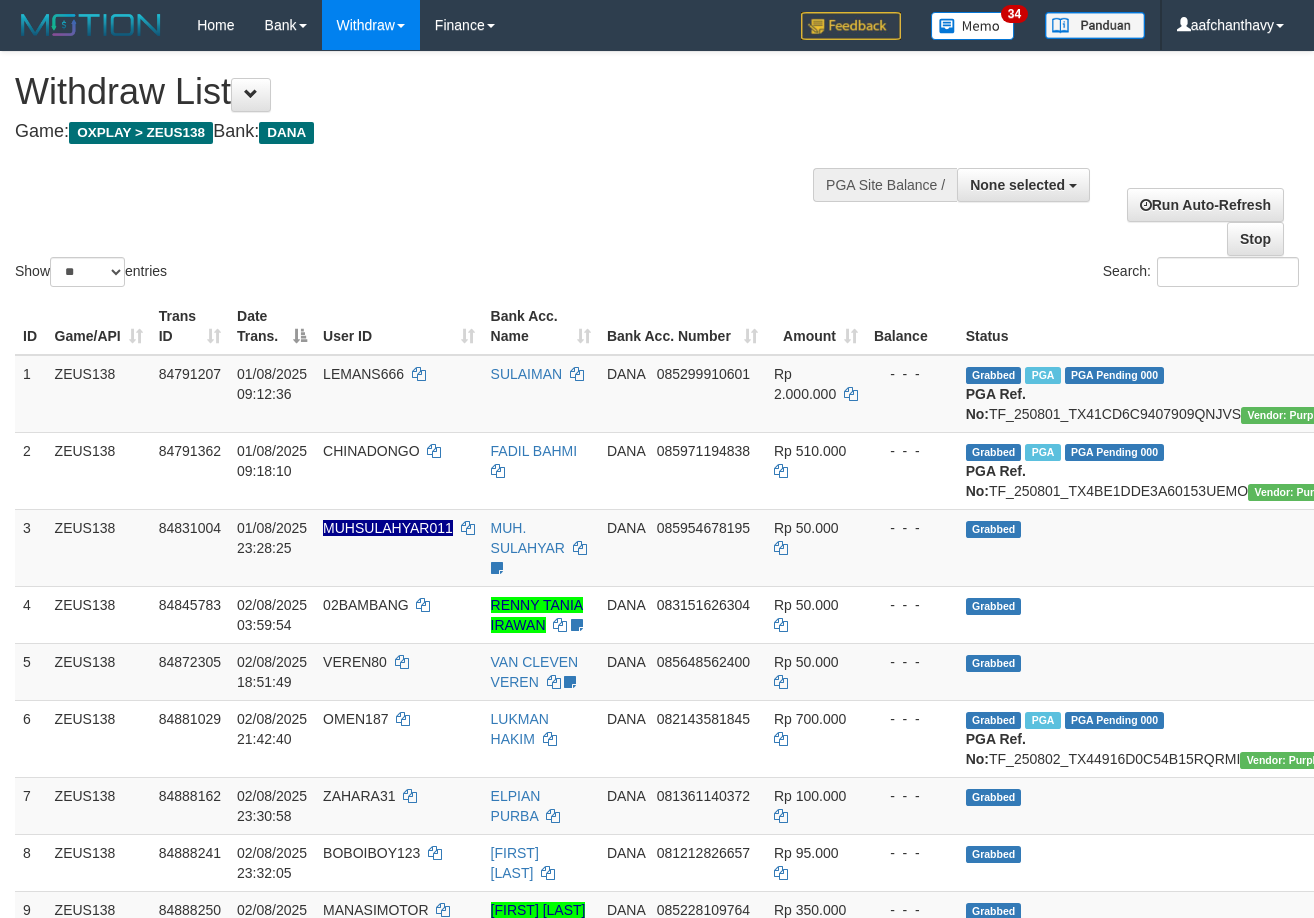select 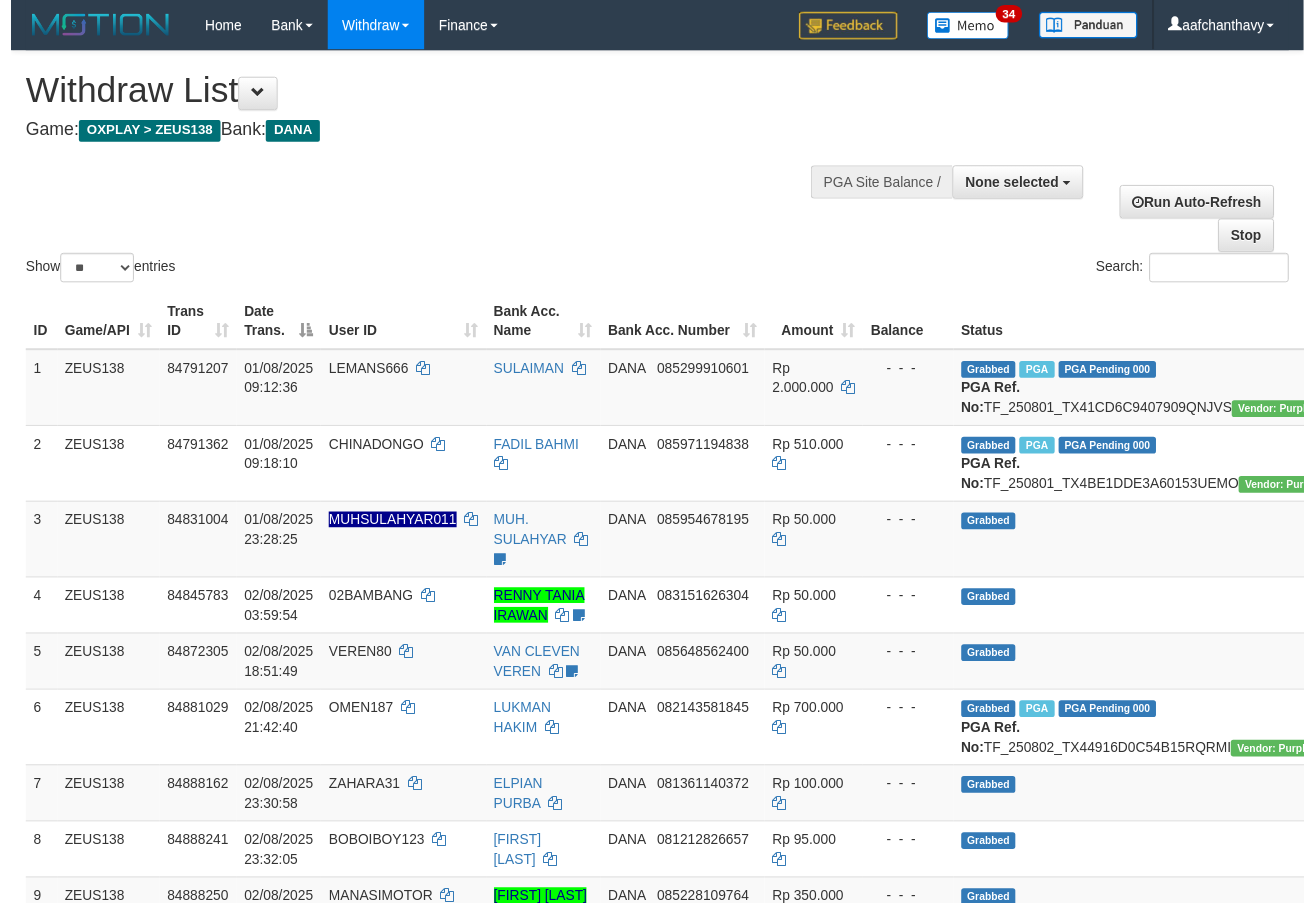 scroll, scrollTop: 359, scrollLeft: 0, axis: vertical 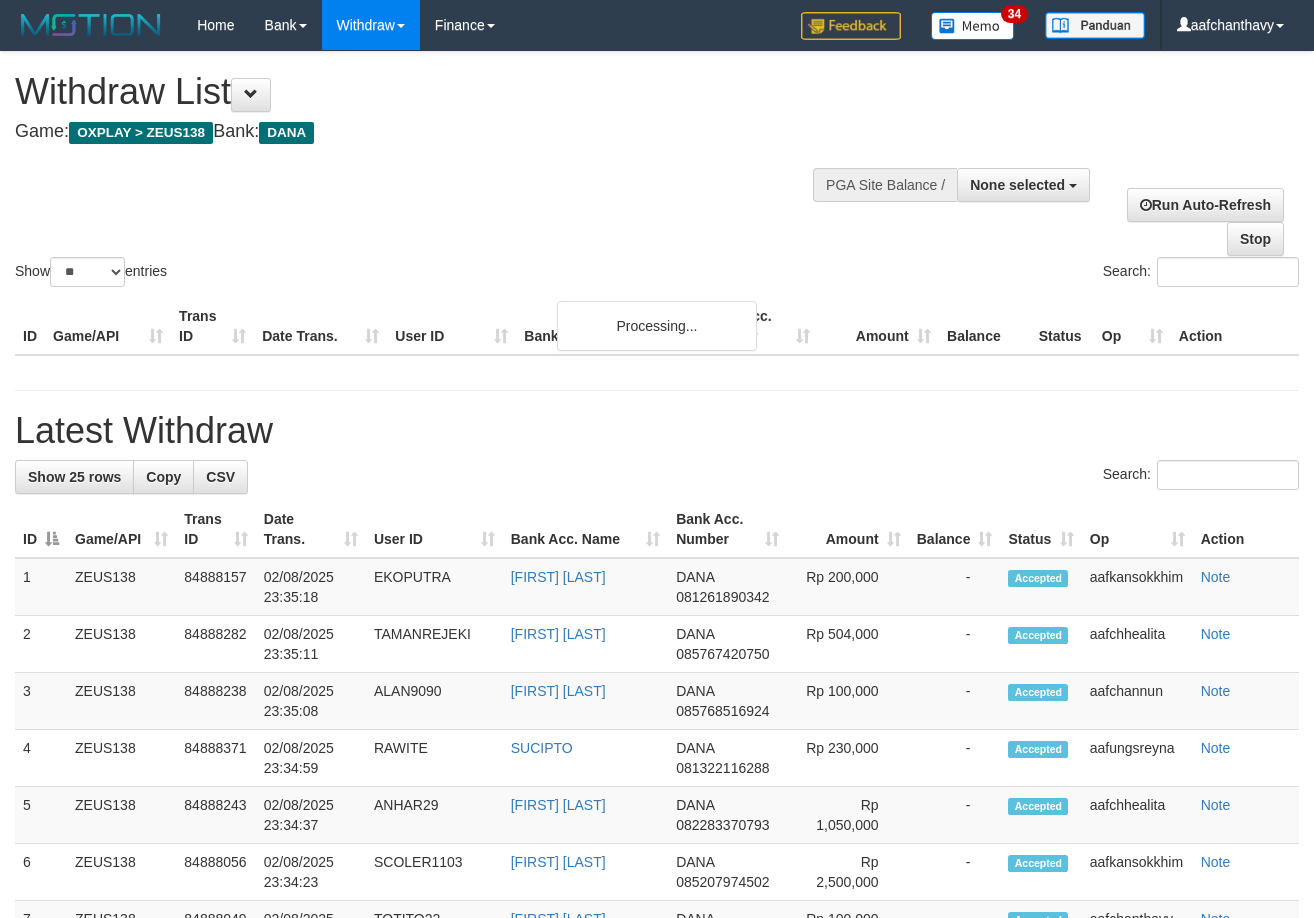 select 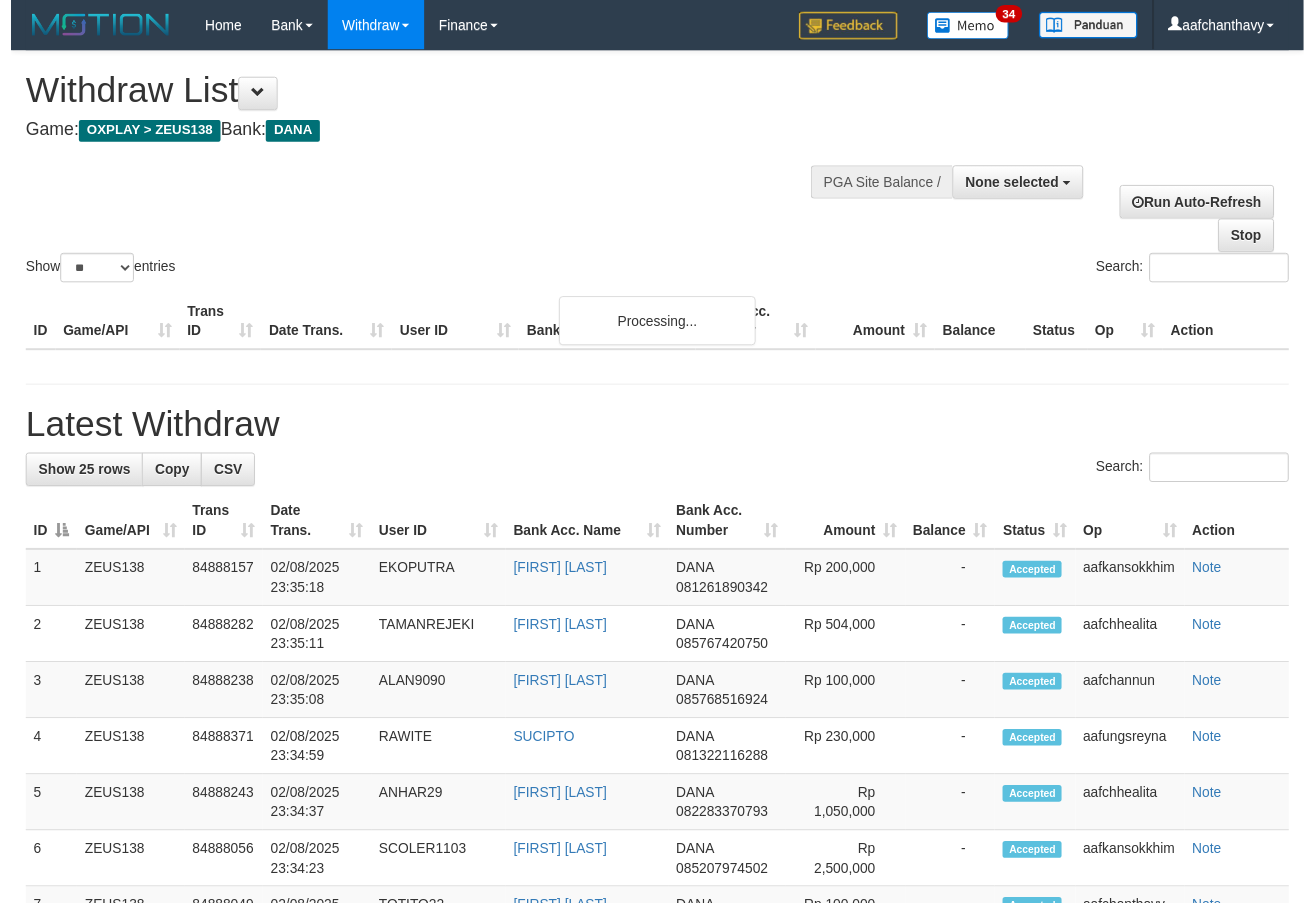 scroll, scrollTop: 359, scrollLeft: 0, axis: vertical 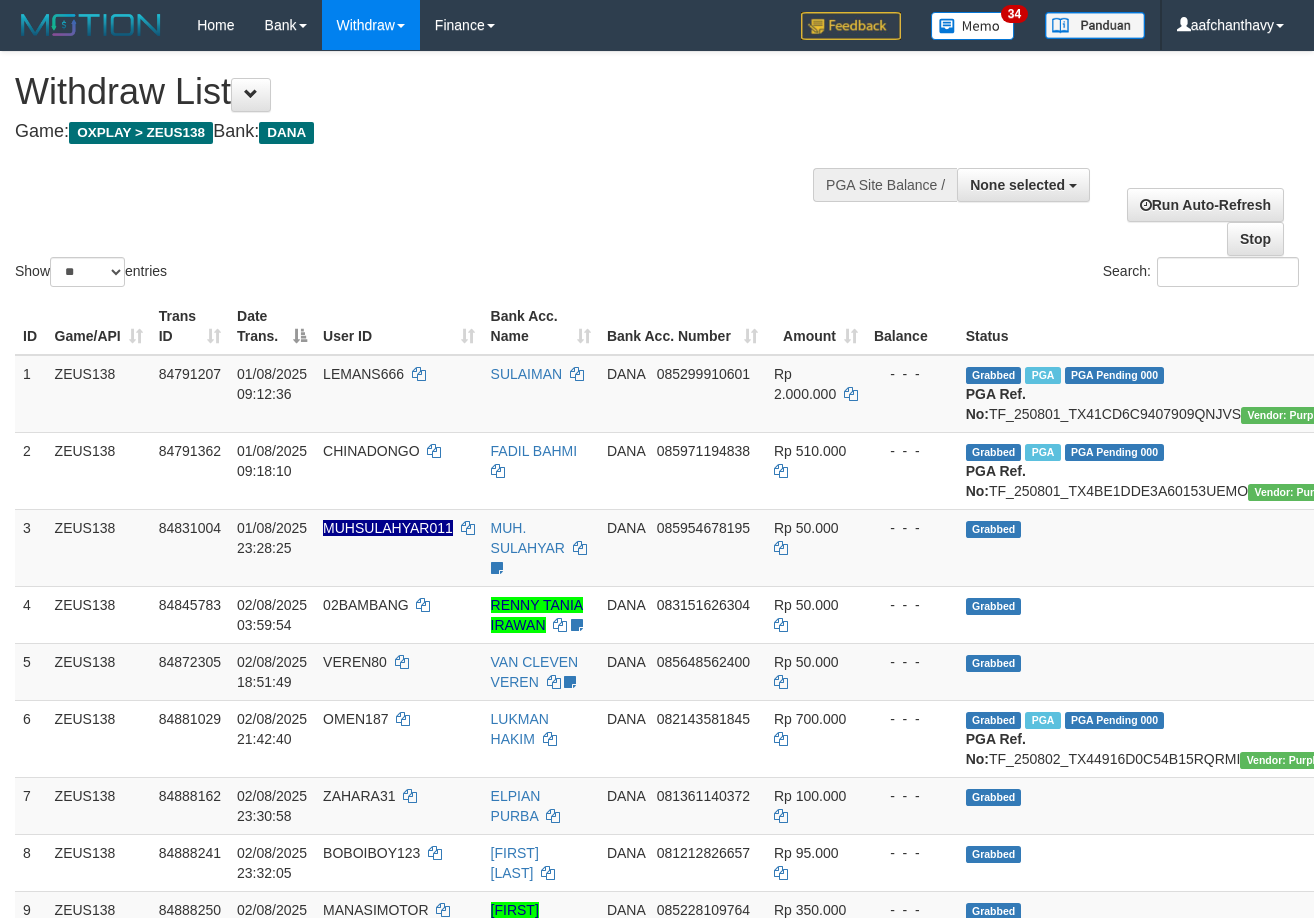 select 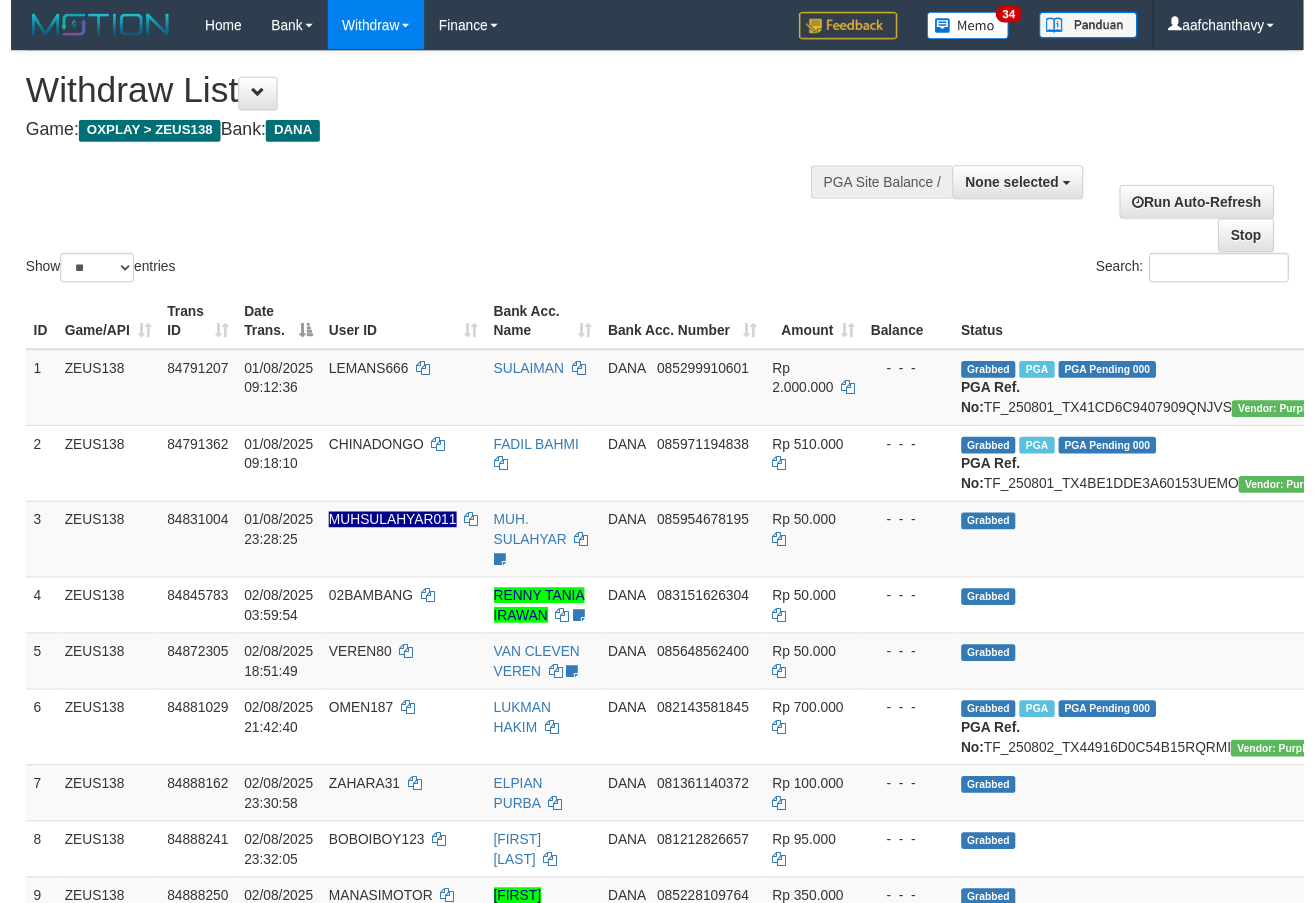 scroll, scrollTop: 359, scrollLeft: 0, axis: vertical 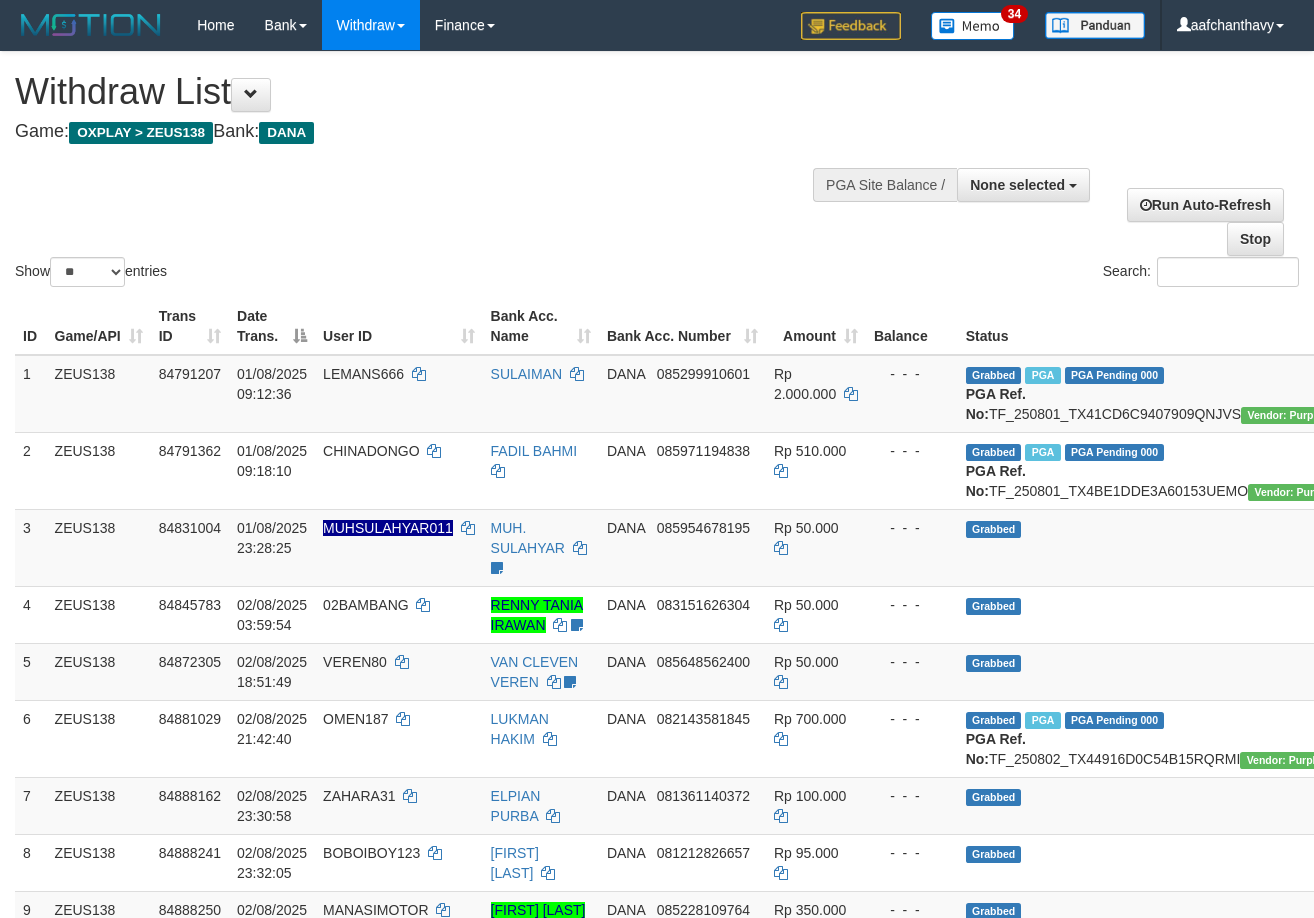 select 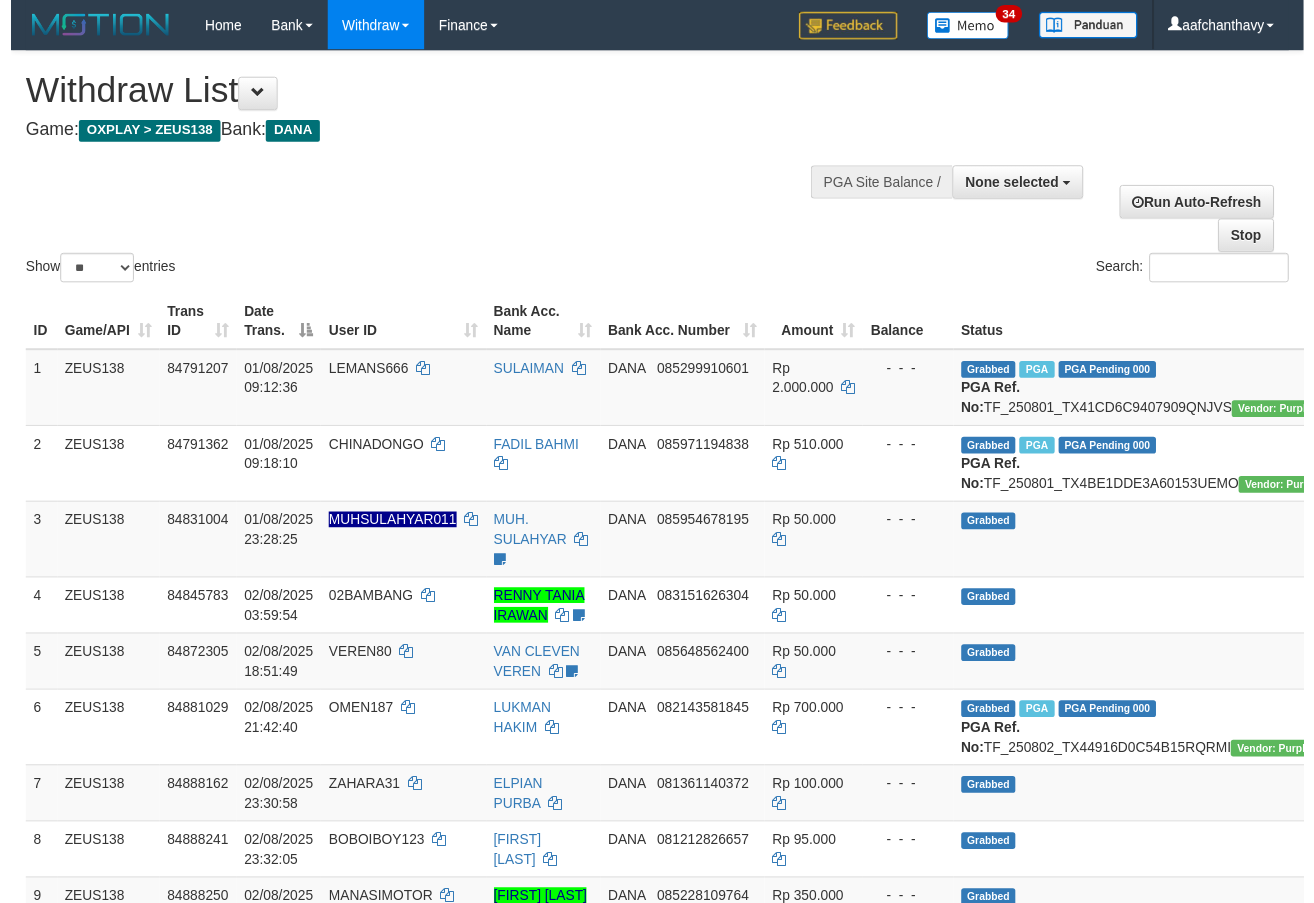 scroll, scrollTop: 359, scrollLeft: 0, axis: vertical 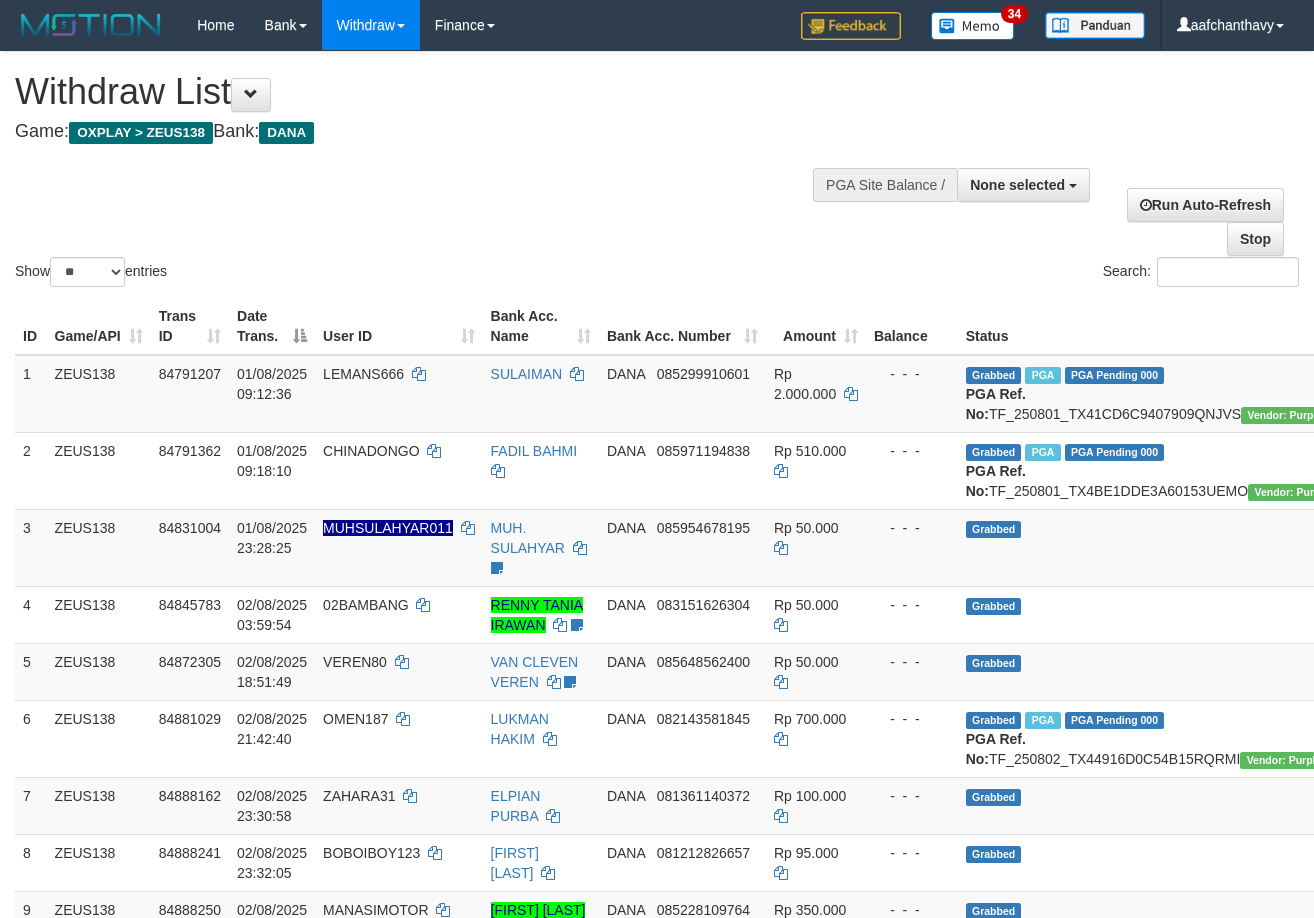 select 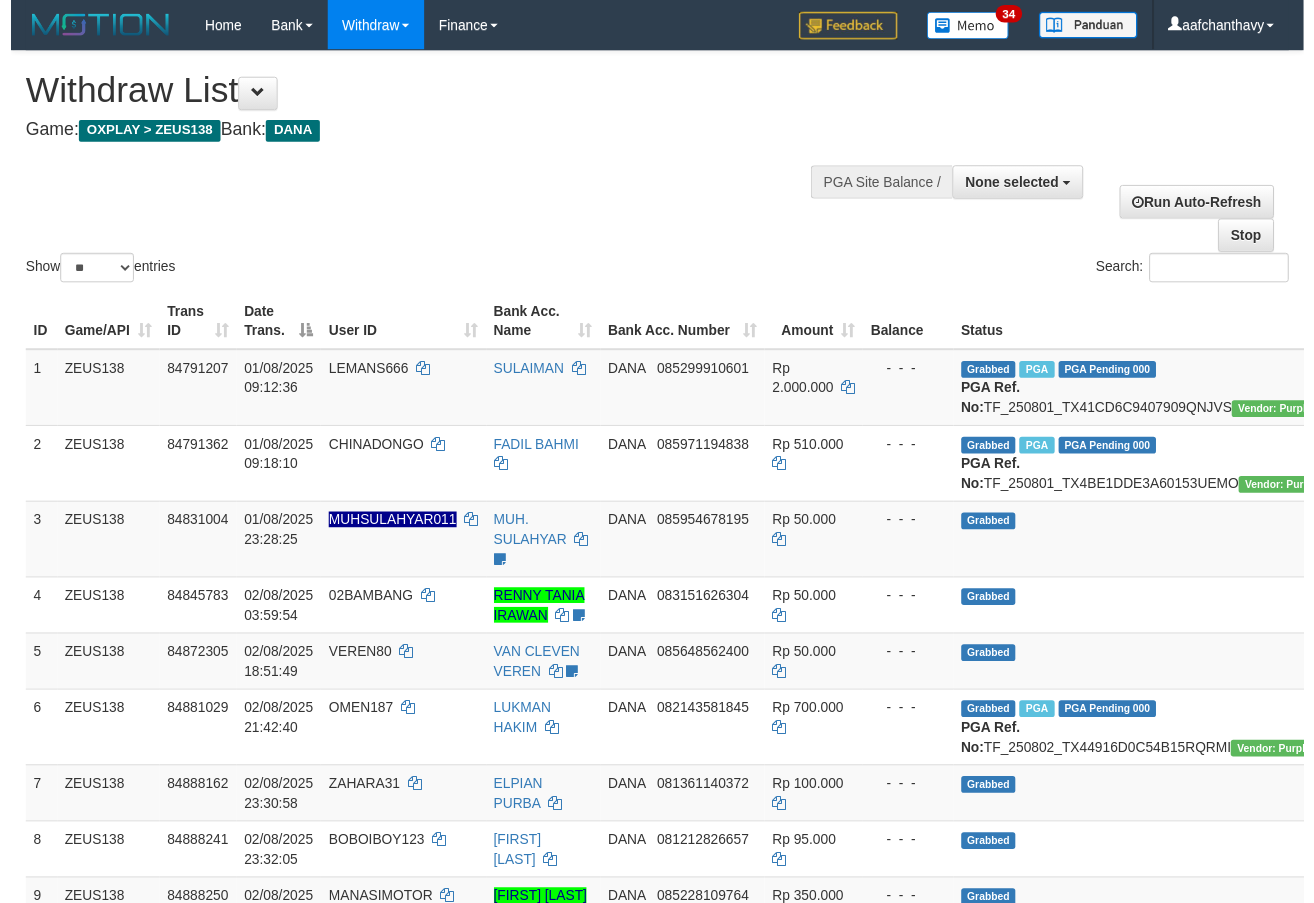 scroll, scrollTop: 359, scrollLeft: 0, axis: vertical 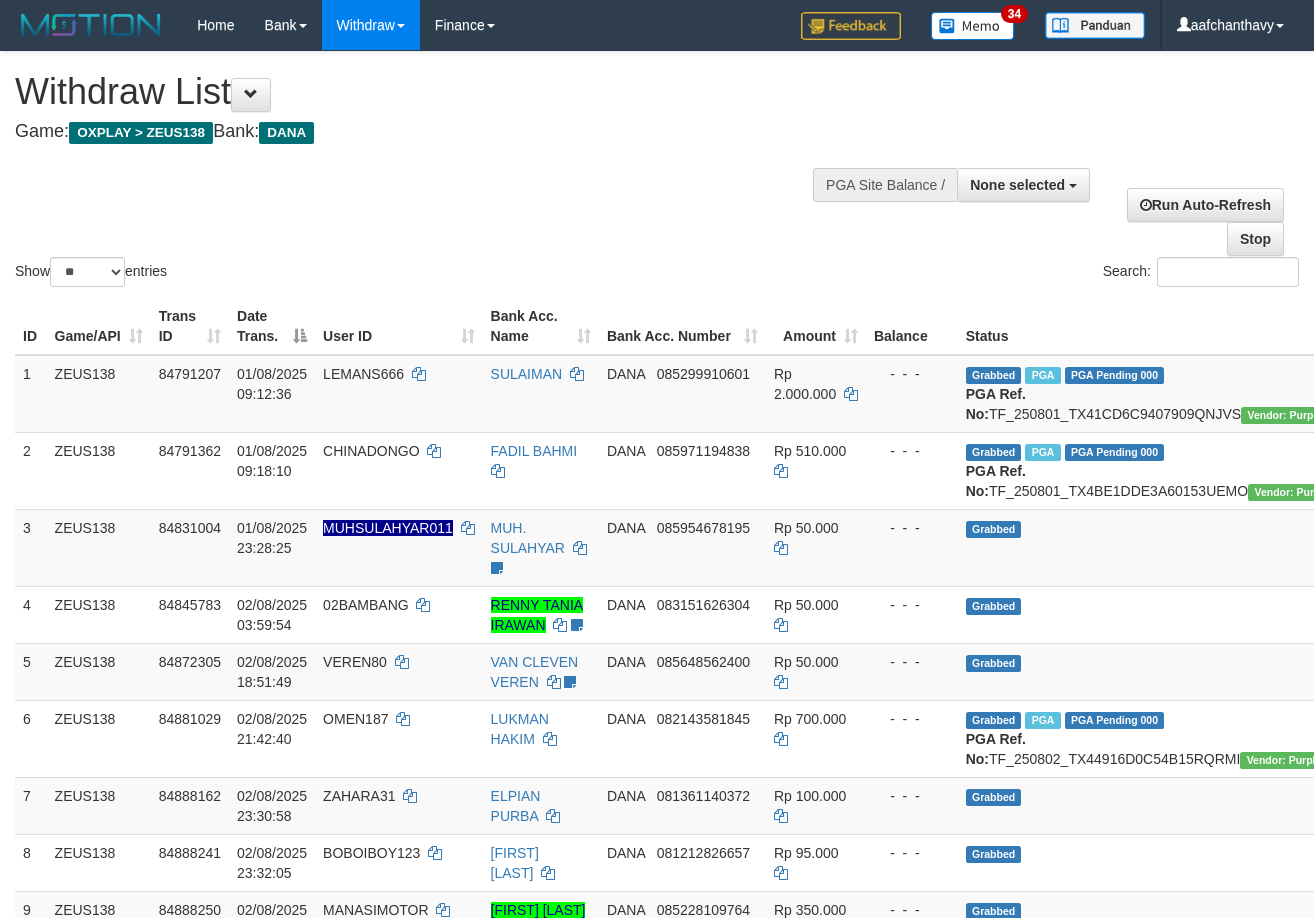 select 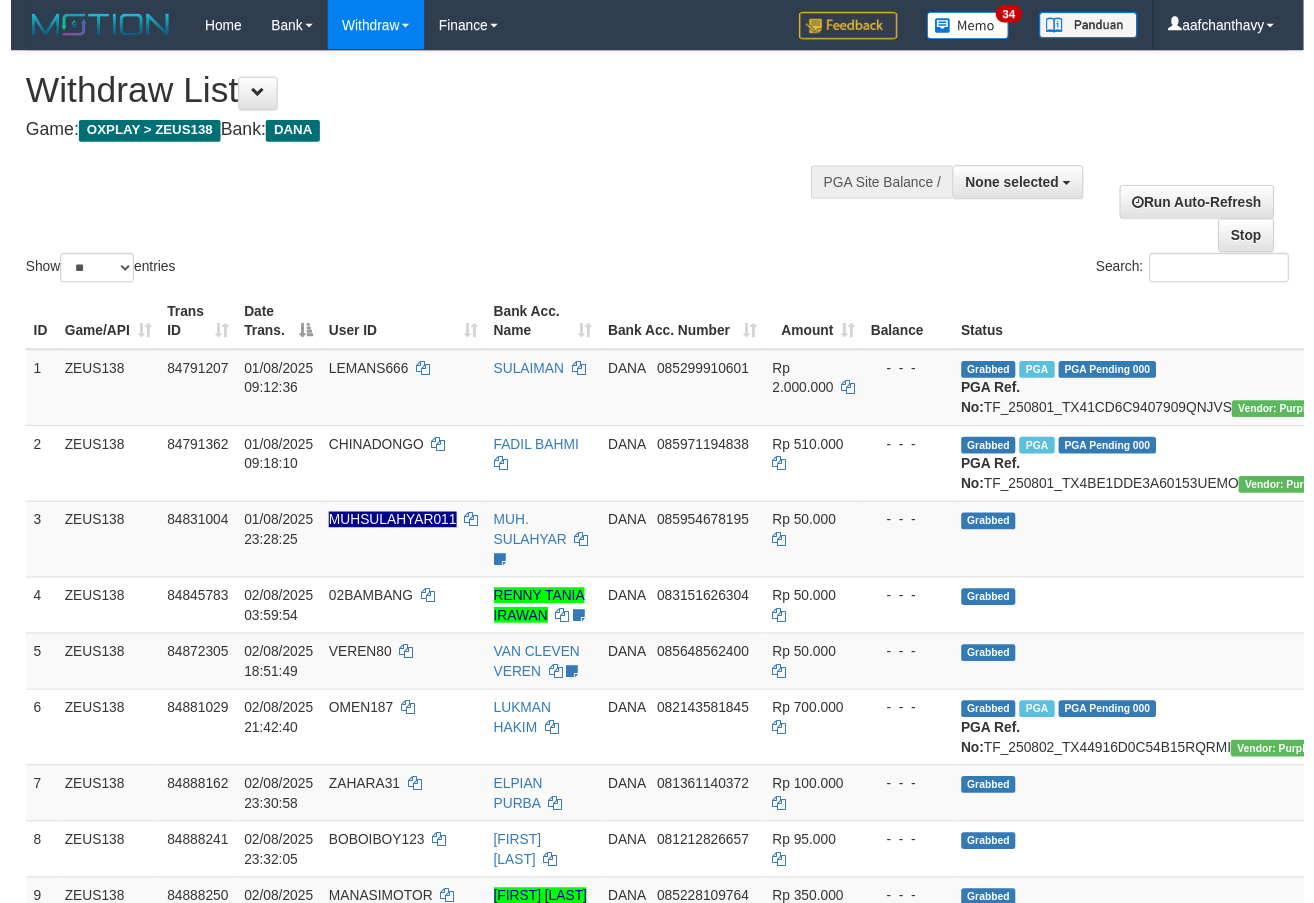 scroll, scrollTop: 359, scrollLeft: 0, axis: vertical 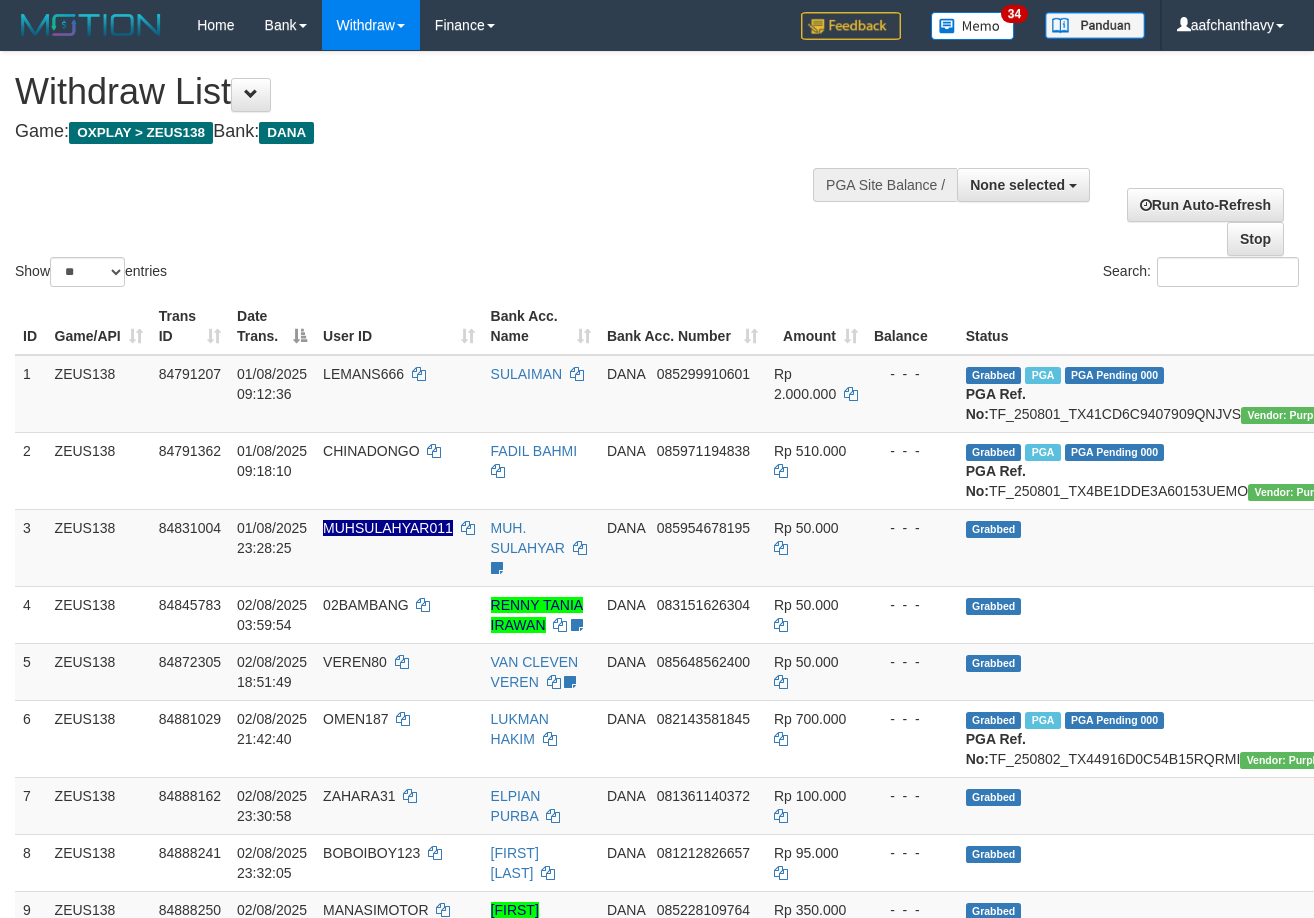 select 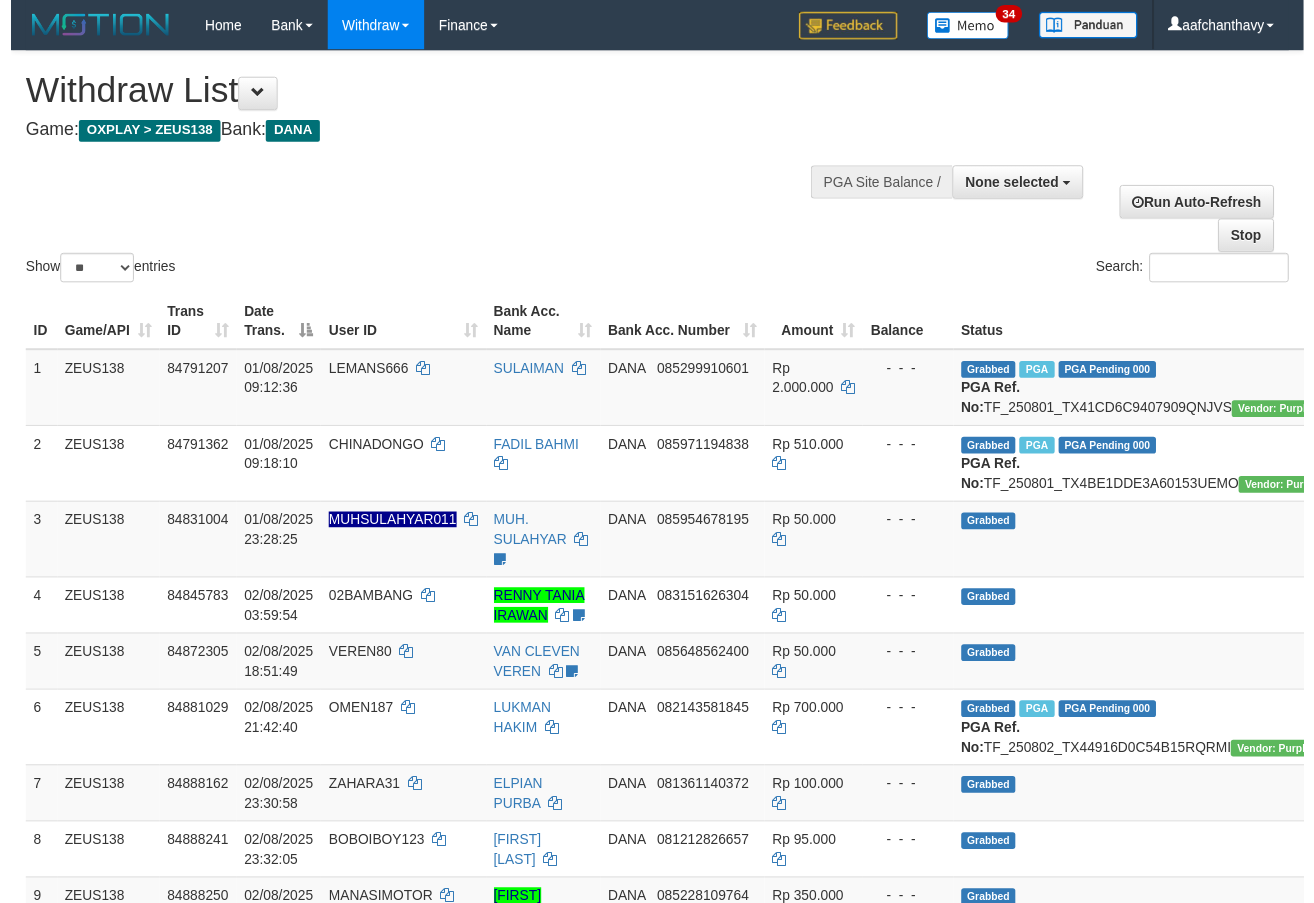 scroll, scrollTop: 359, scrollLeft: 0, axis: vertical 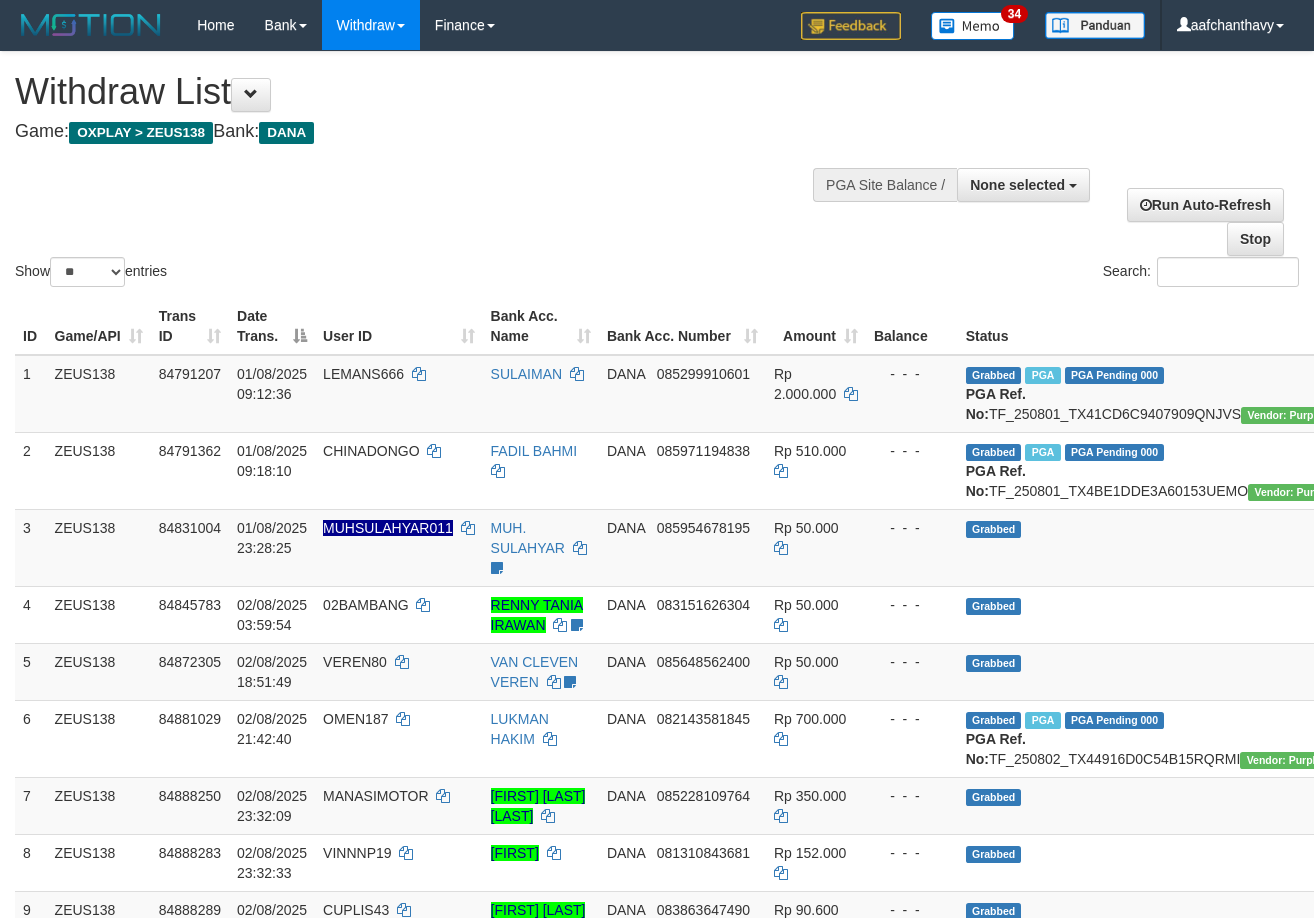 select 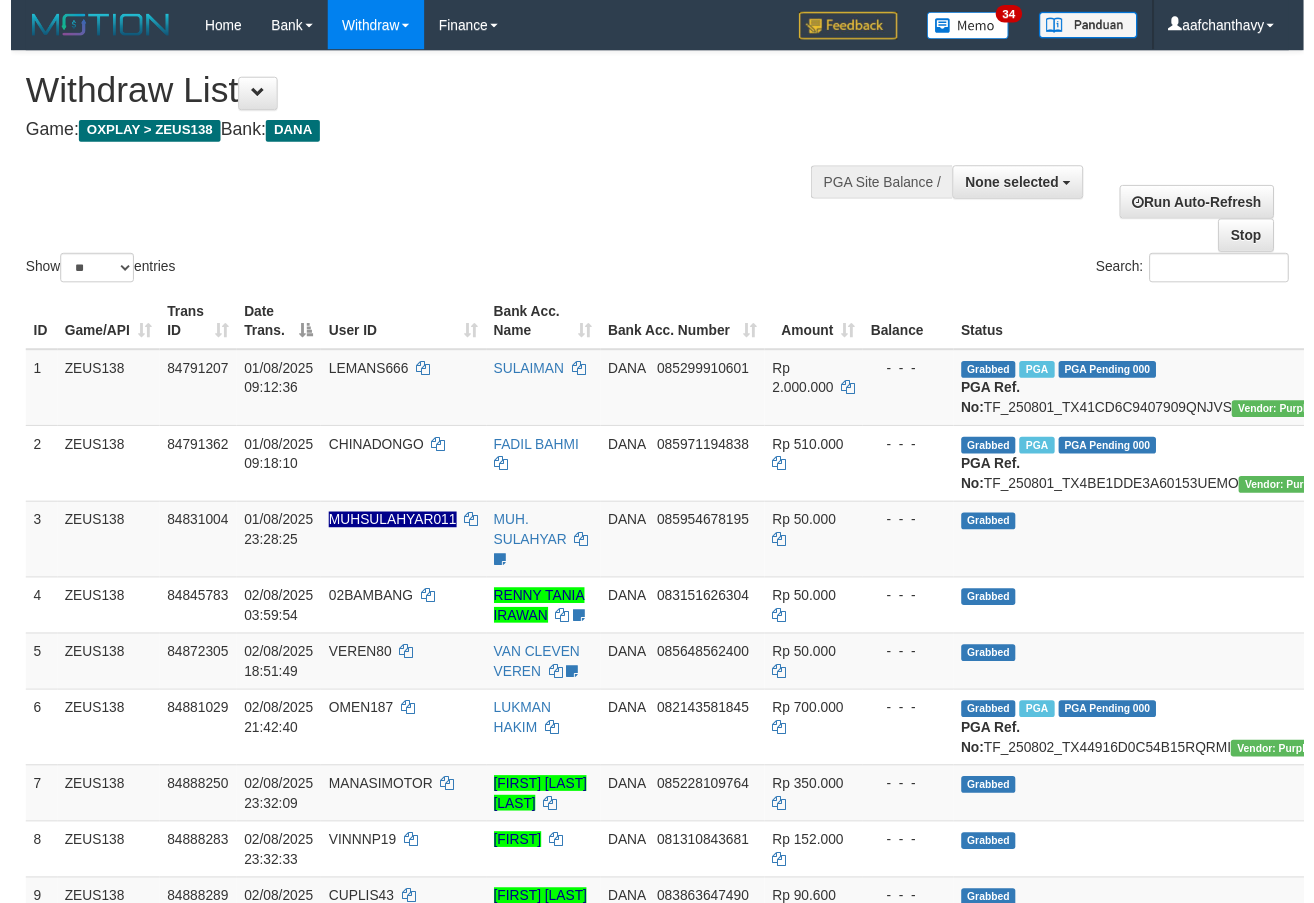 scroll, scrollTop: 359, scrollLeft: 0, axis: vertical 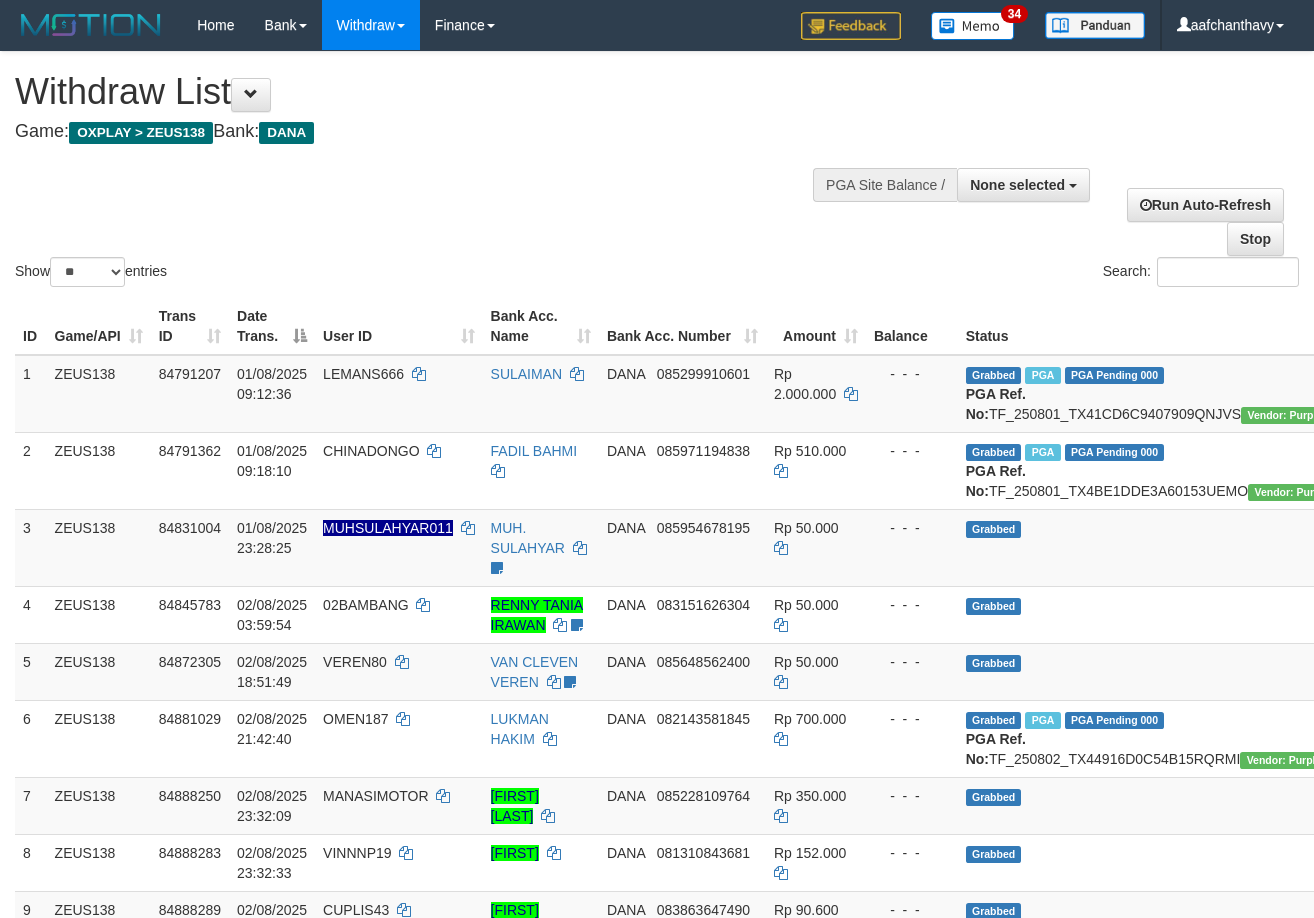 select 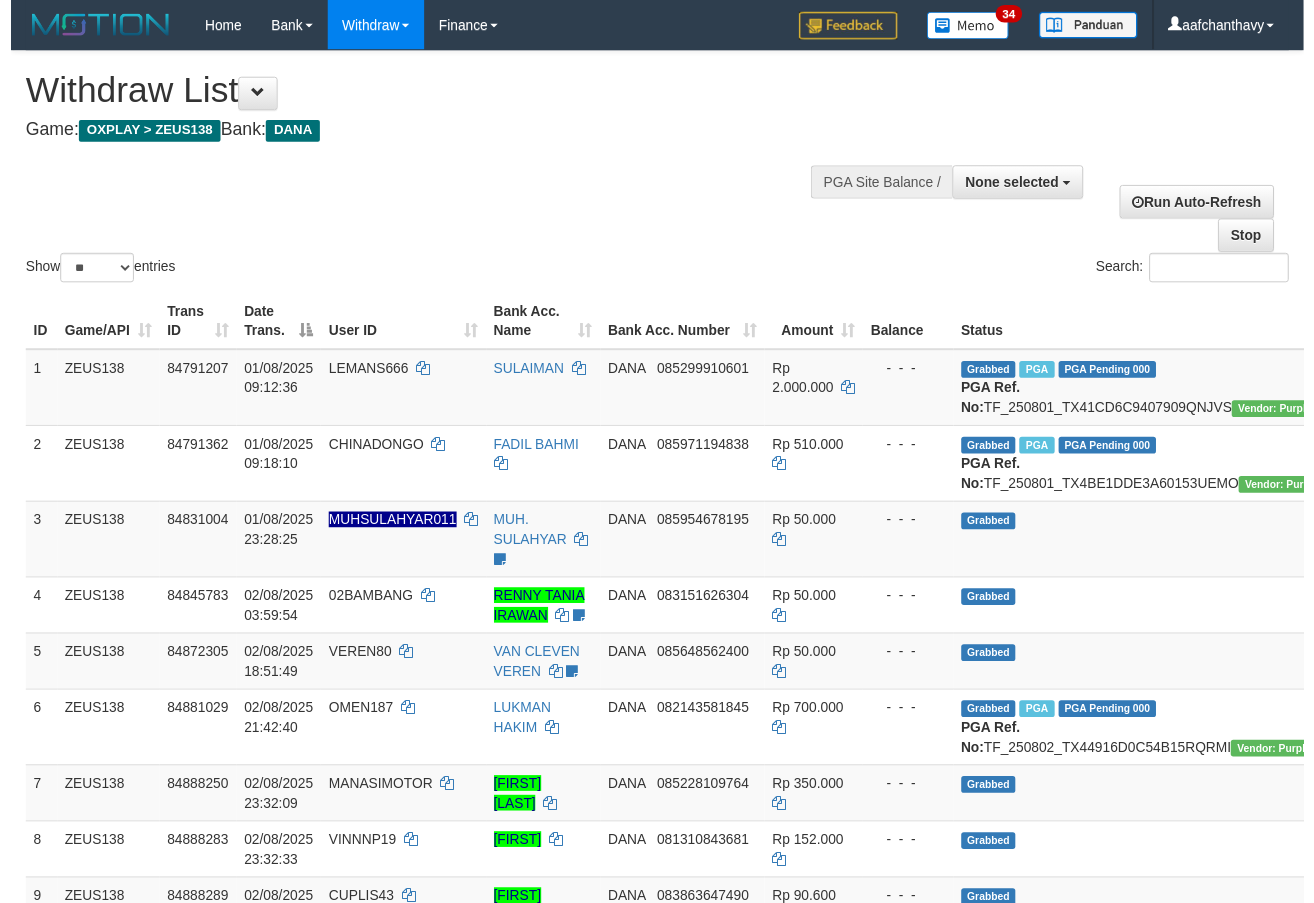scroll, scrollTop: 359, scrollLeft: 0, axis: vertical 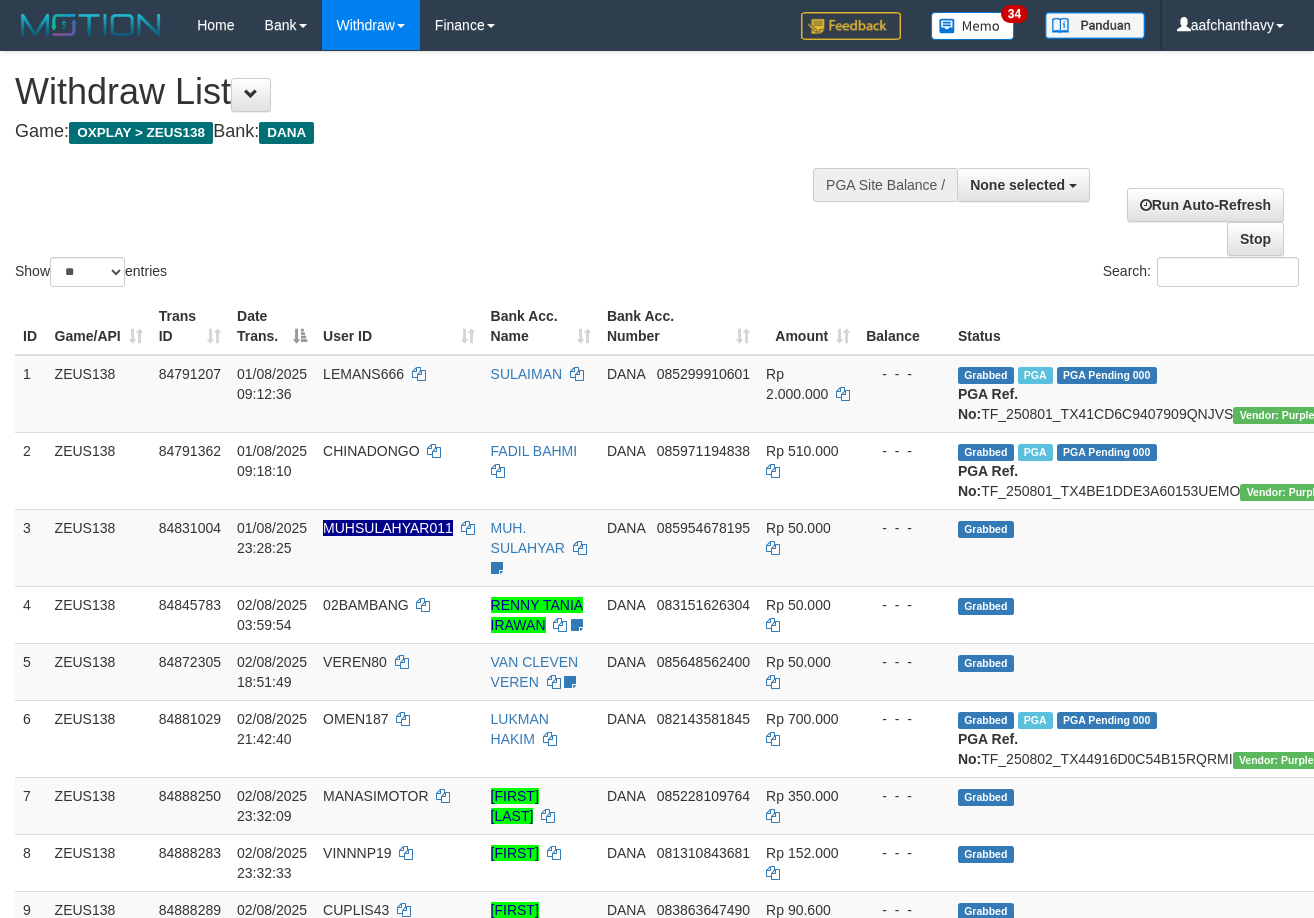 select 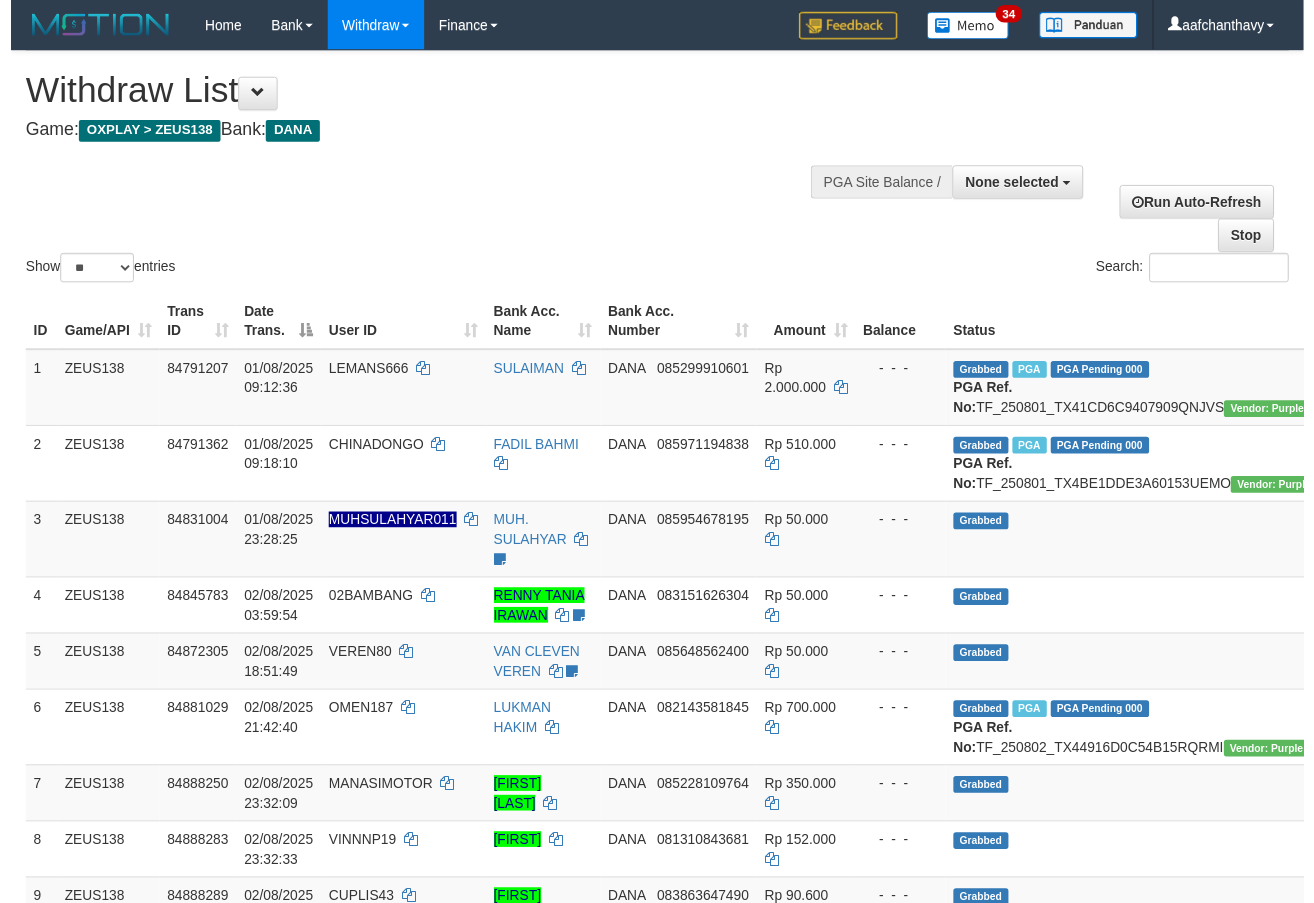 scroll, scrollTop: 359, scrollLeft: 0, axis: vertical 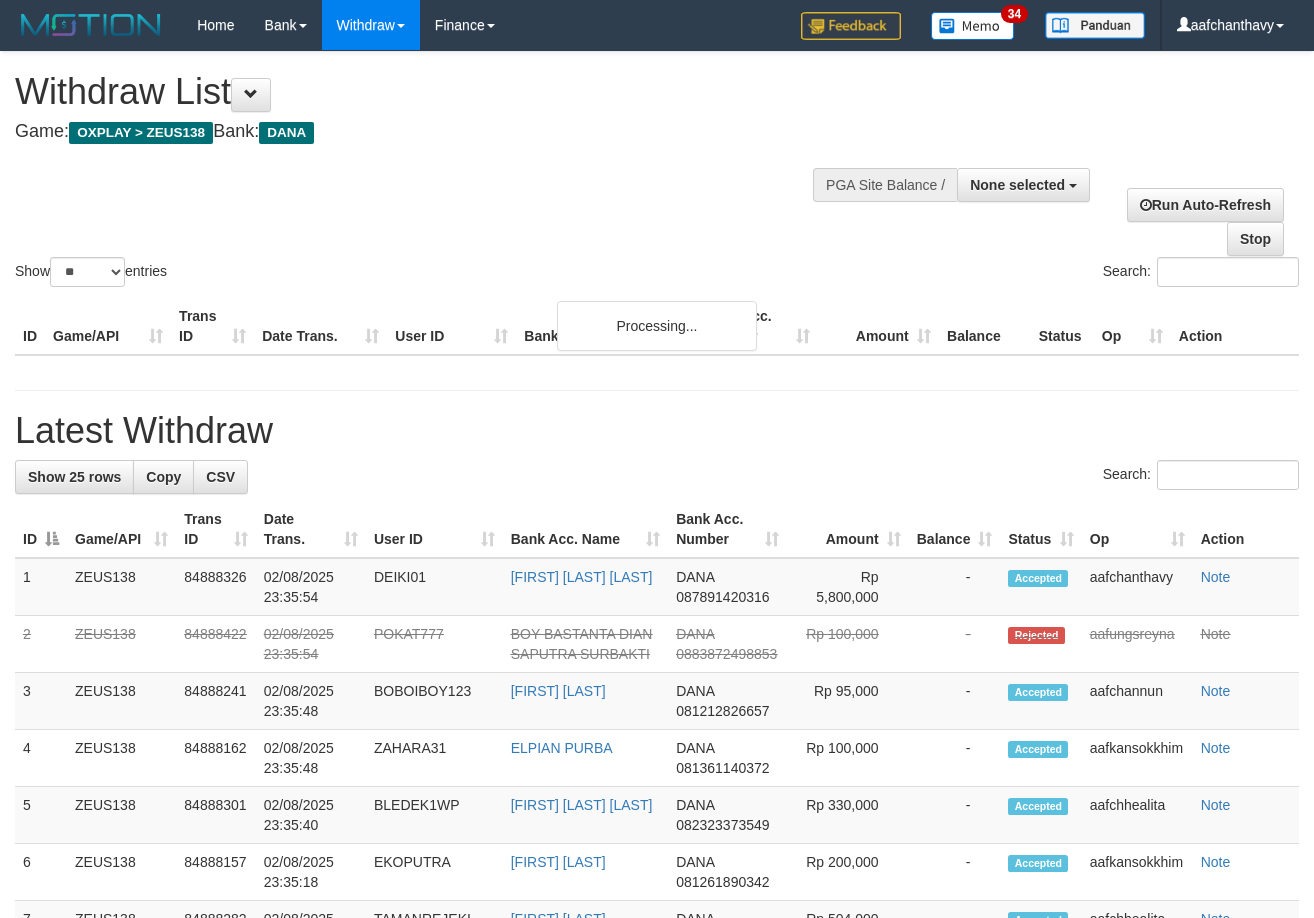 select 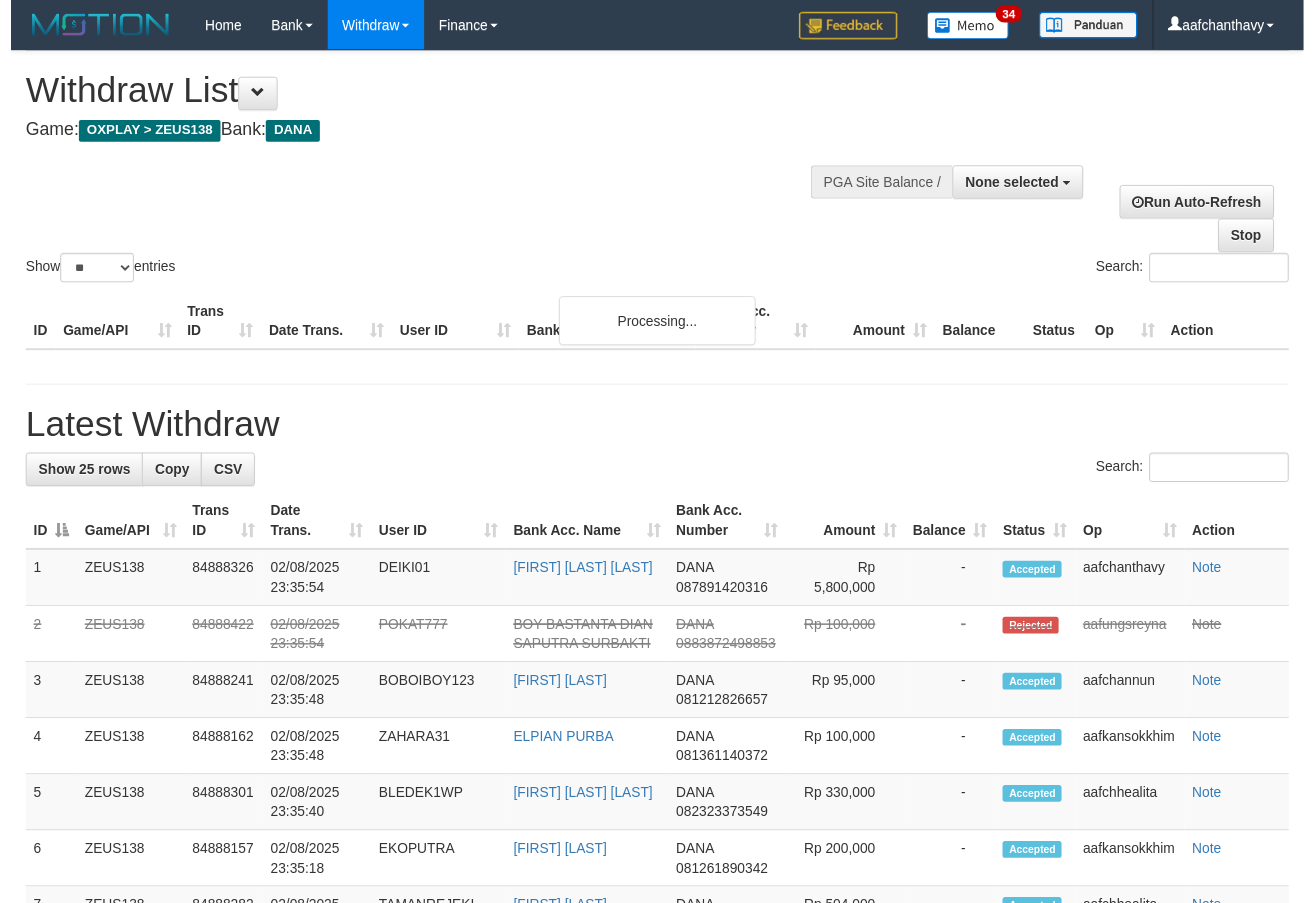 scroll, scrollTop: 359, scrollLeft: 0, axis: vertical 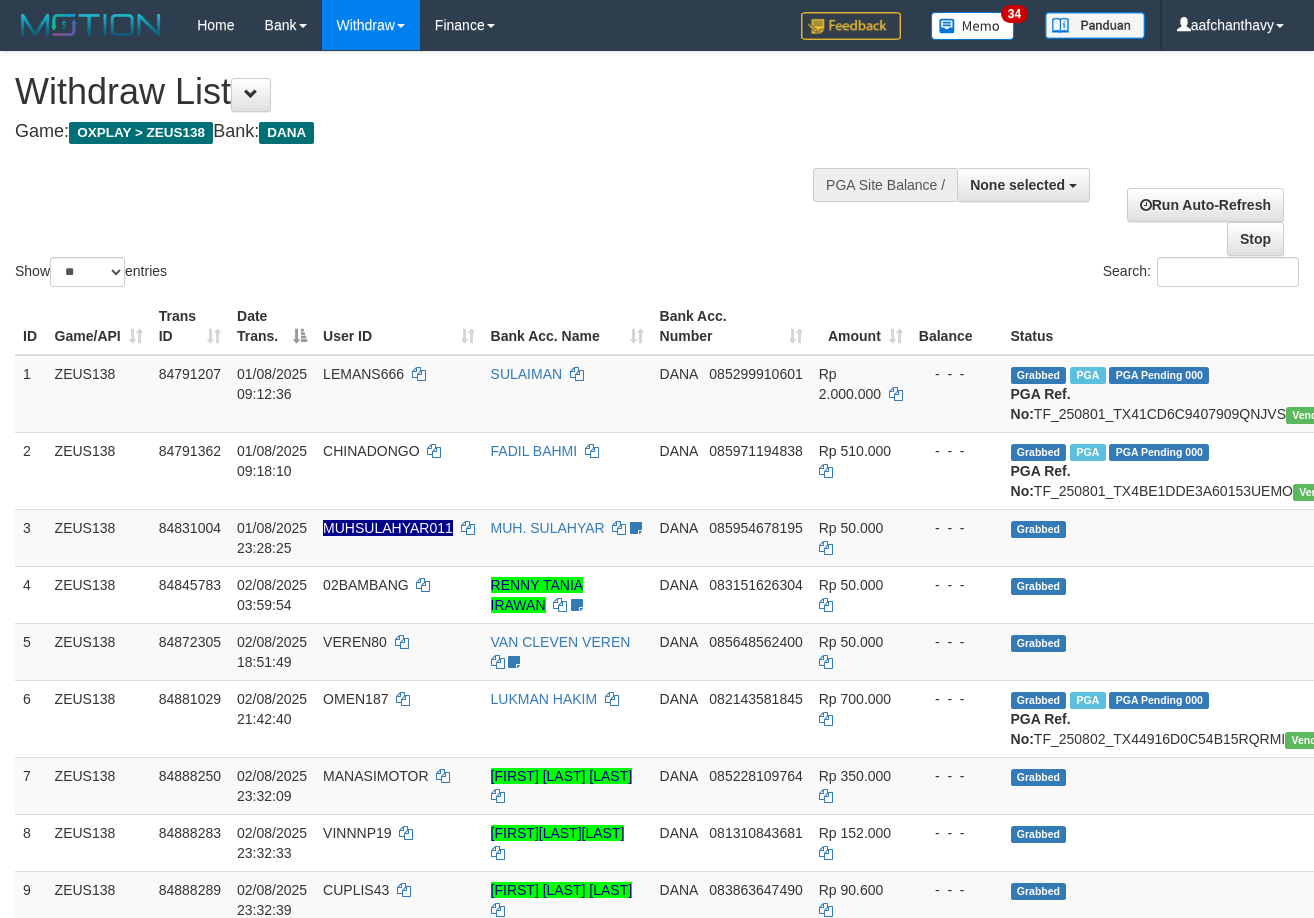 select 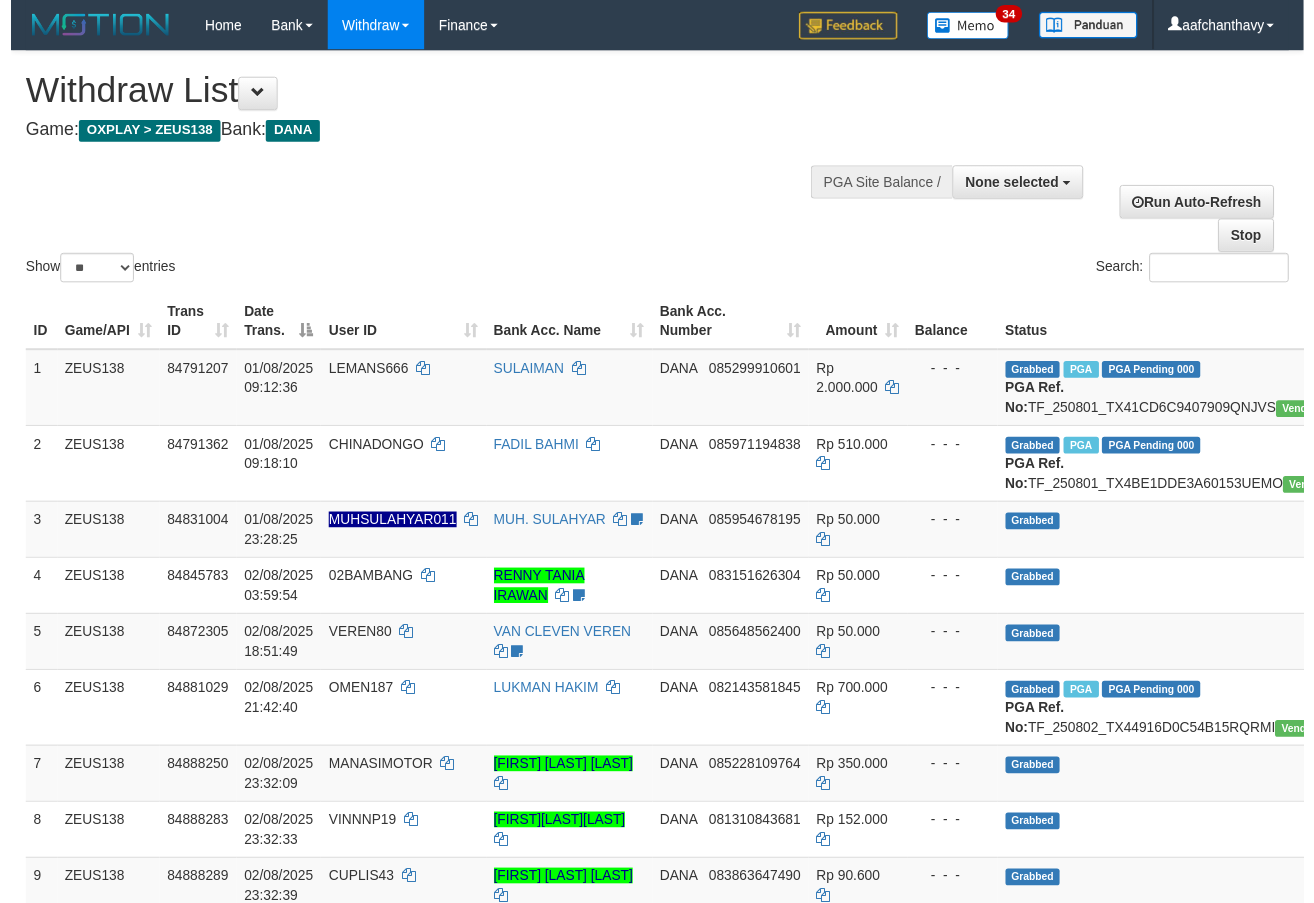 scroll, scrollTop: 359, scrollLeft: 0, axis: vertical 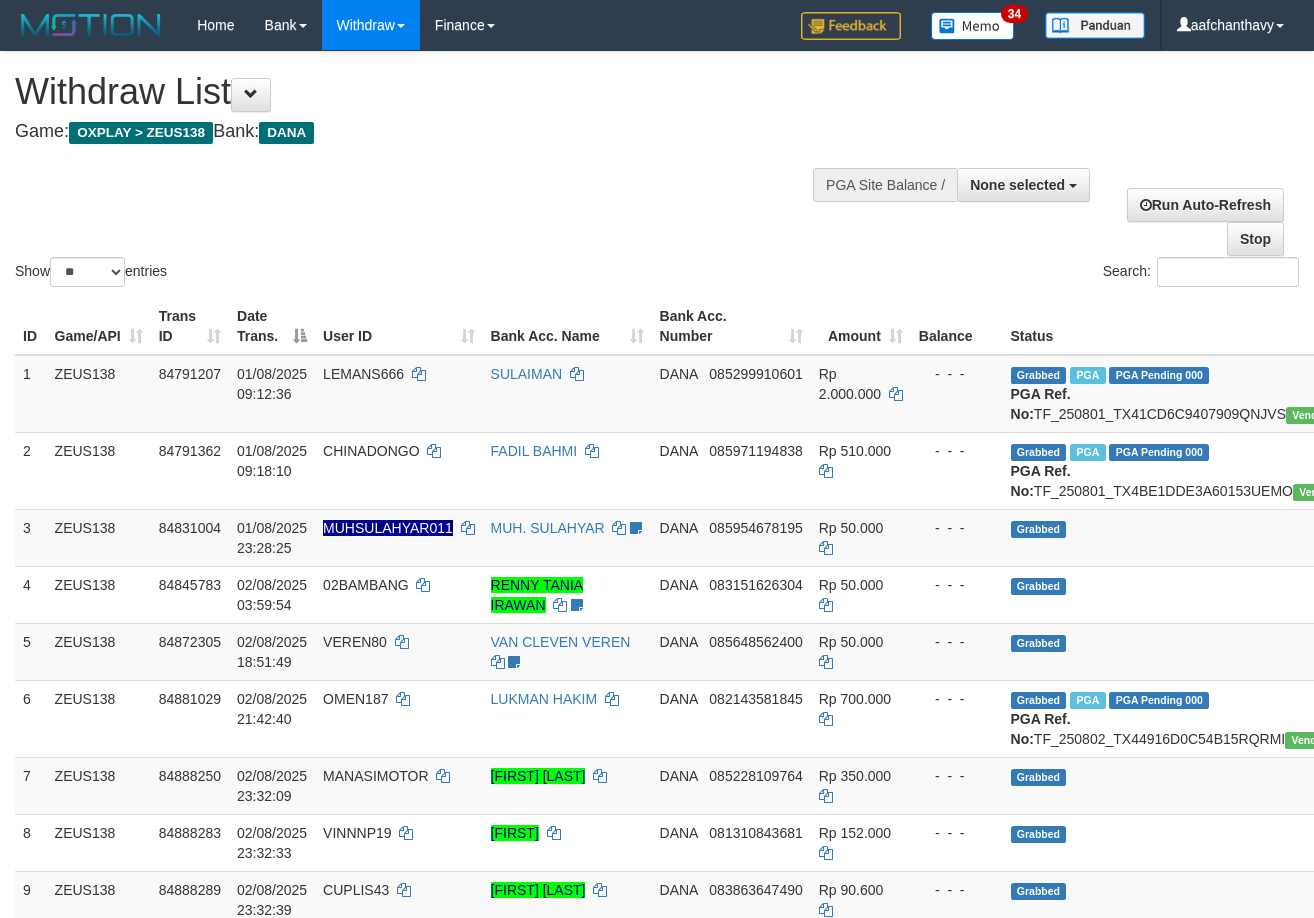 select 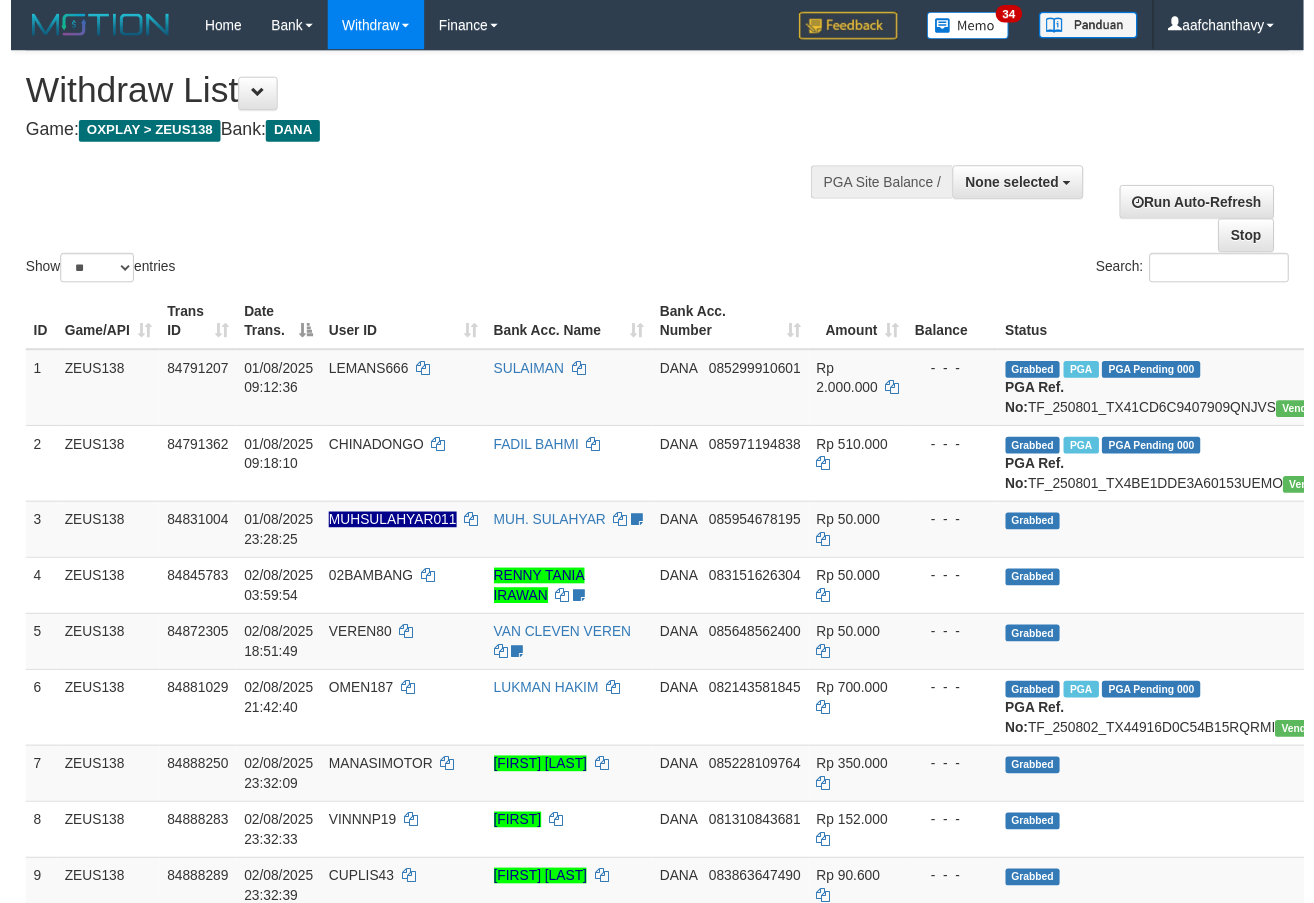 scroll, scrollTop: 359, scrollLeft: 0, axis: vertical 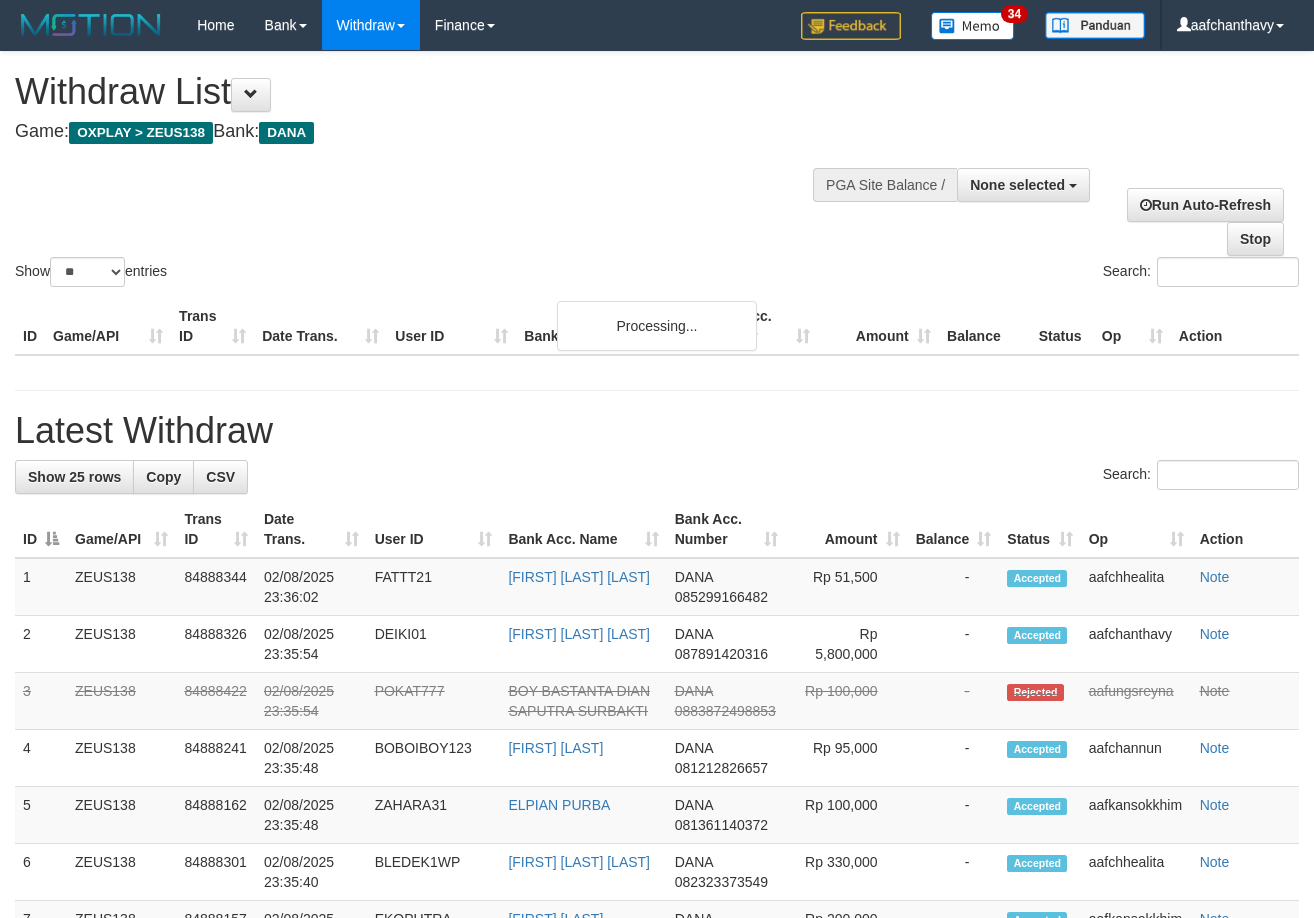 select 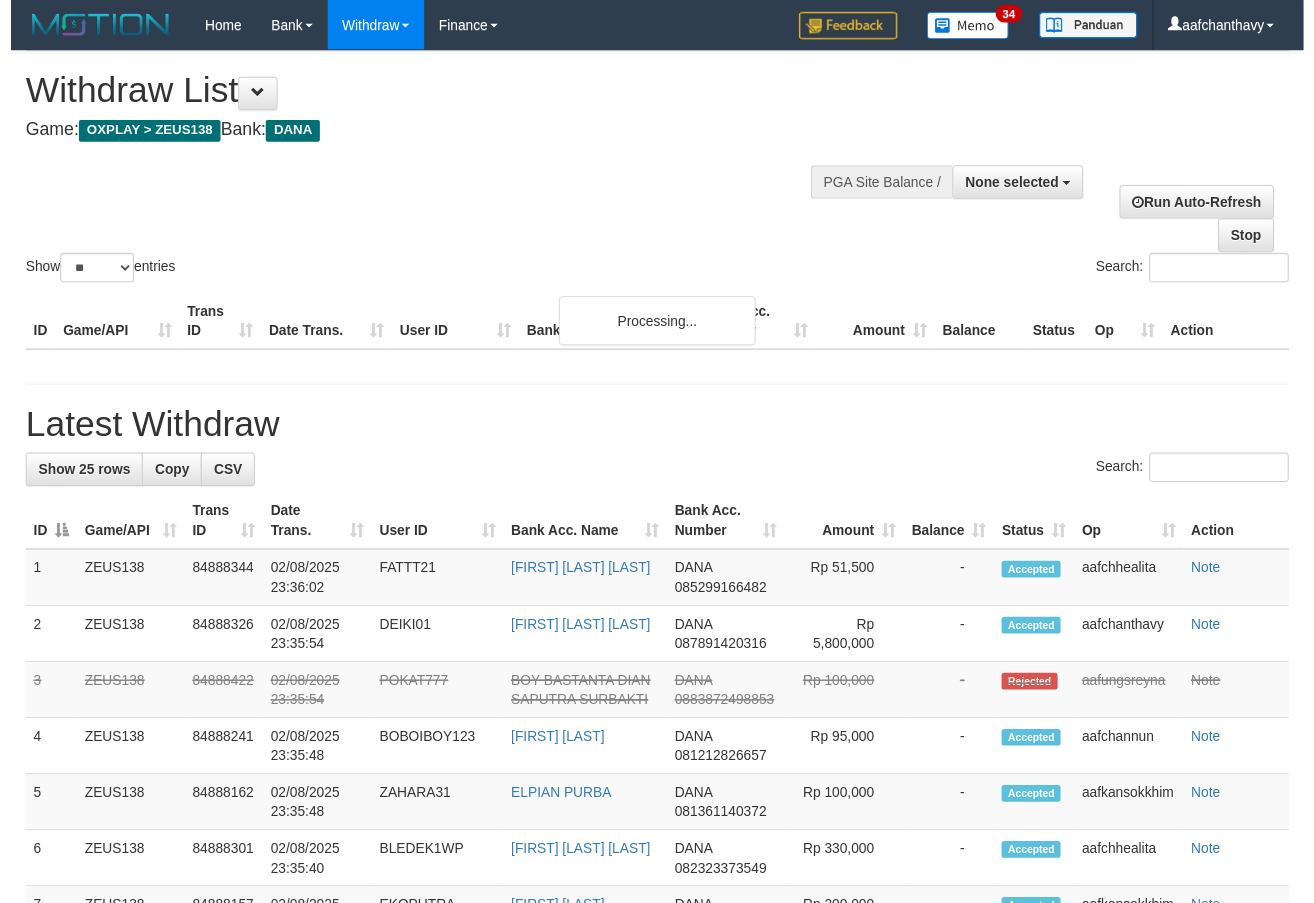 scroll, scrollTop: 359, scrollLeft: 0, axis: vertical 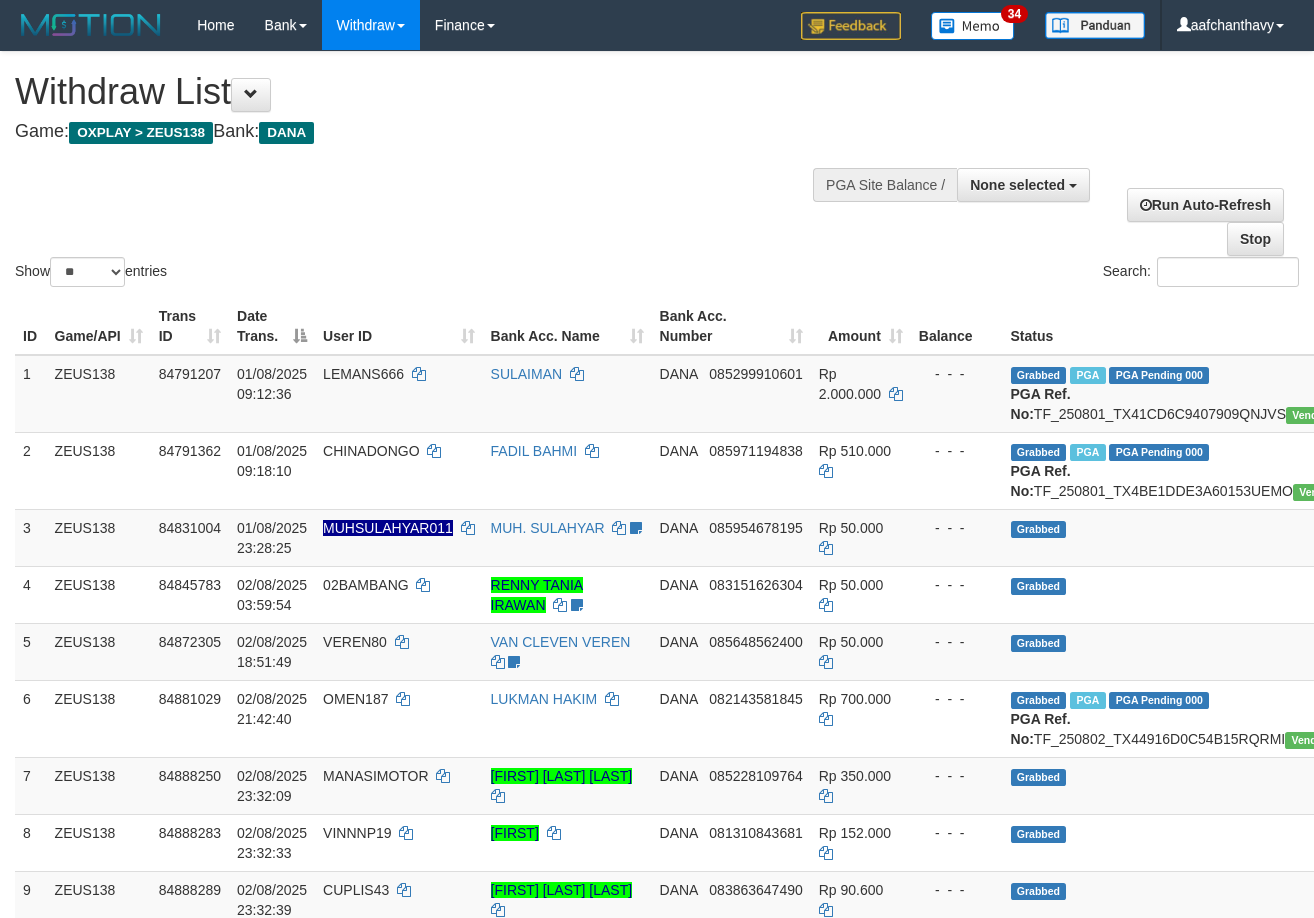 select 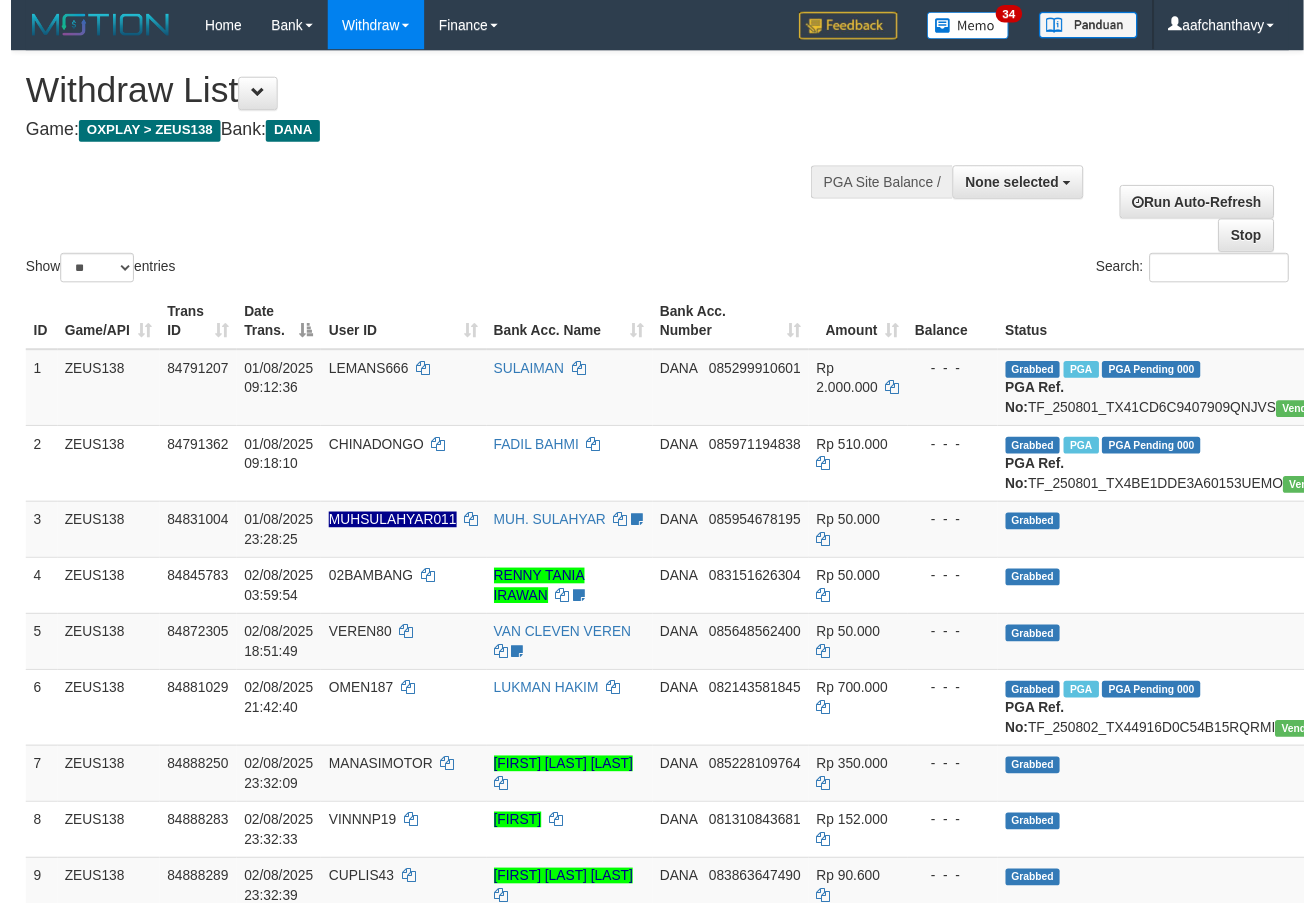 scroll, scrollTop: 359, scrollLeft: 0, axis: vertical 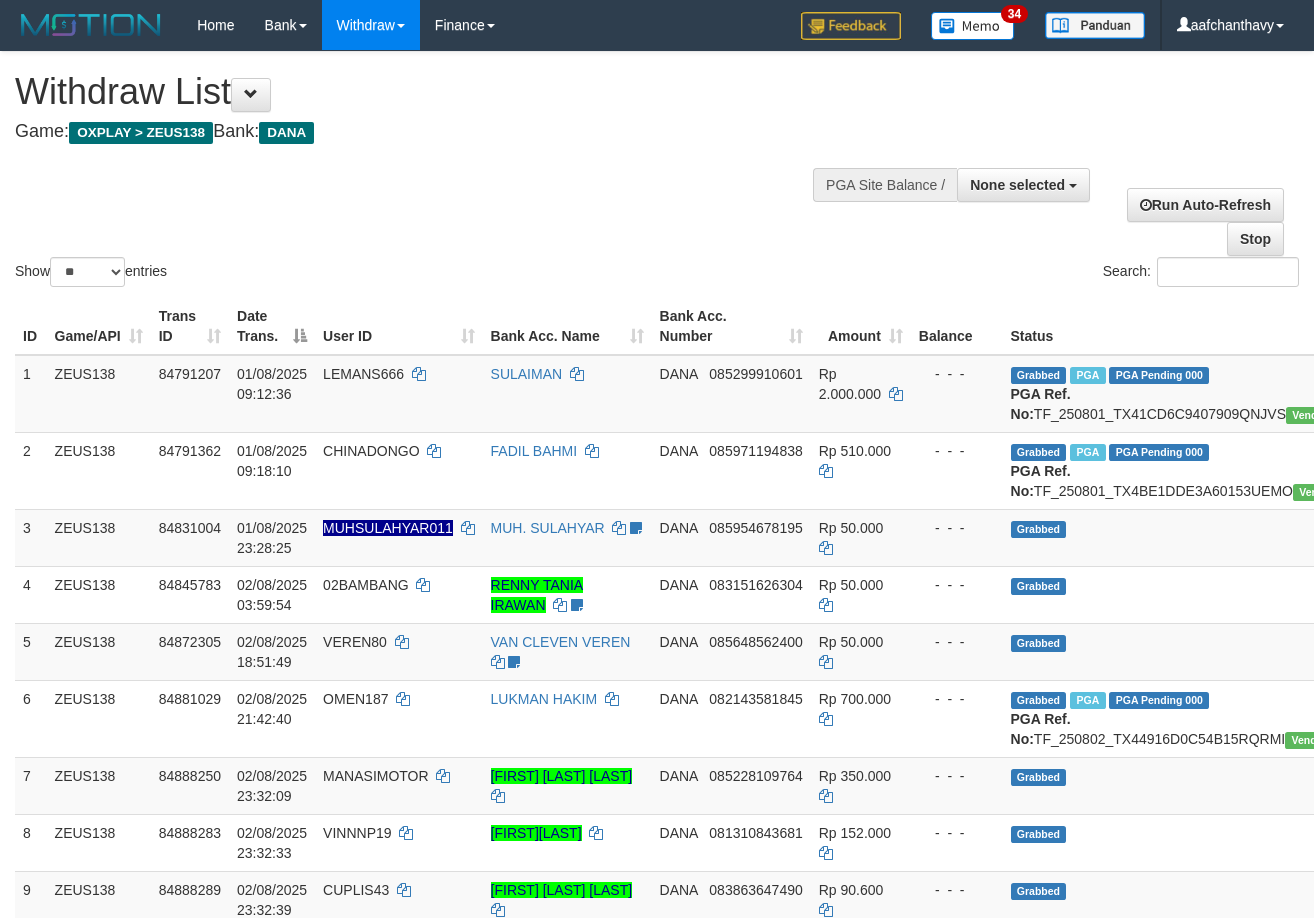 select 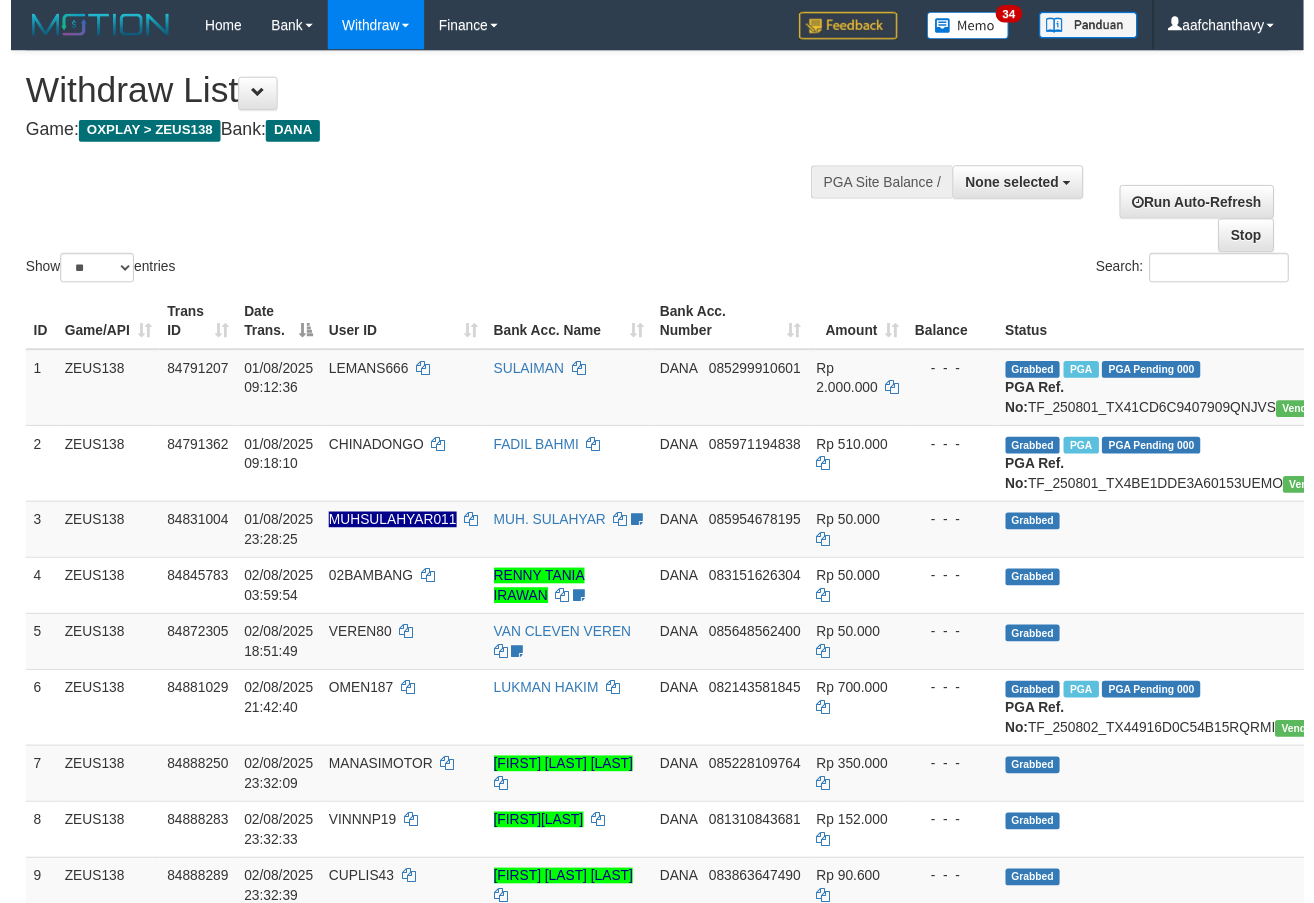 scroll, scrollTop: 359, scrollLeft: 0, axis: vertical 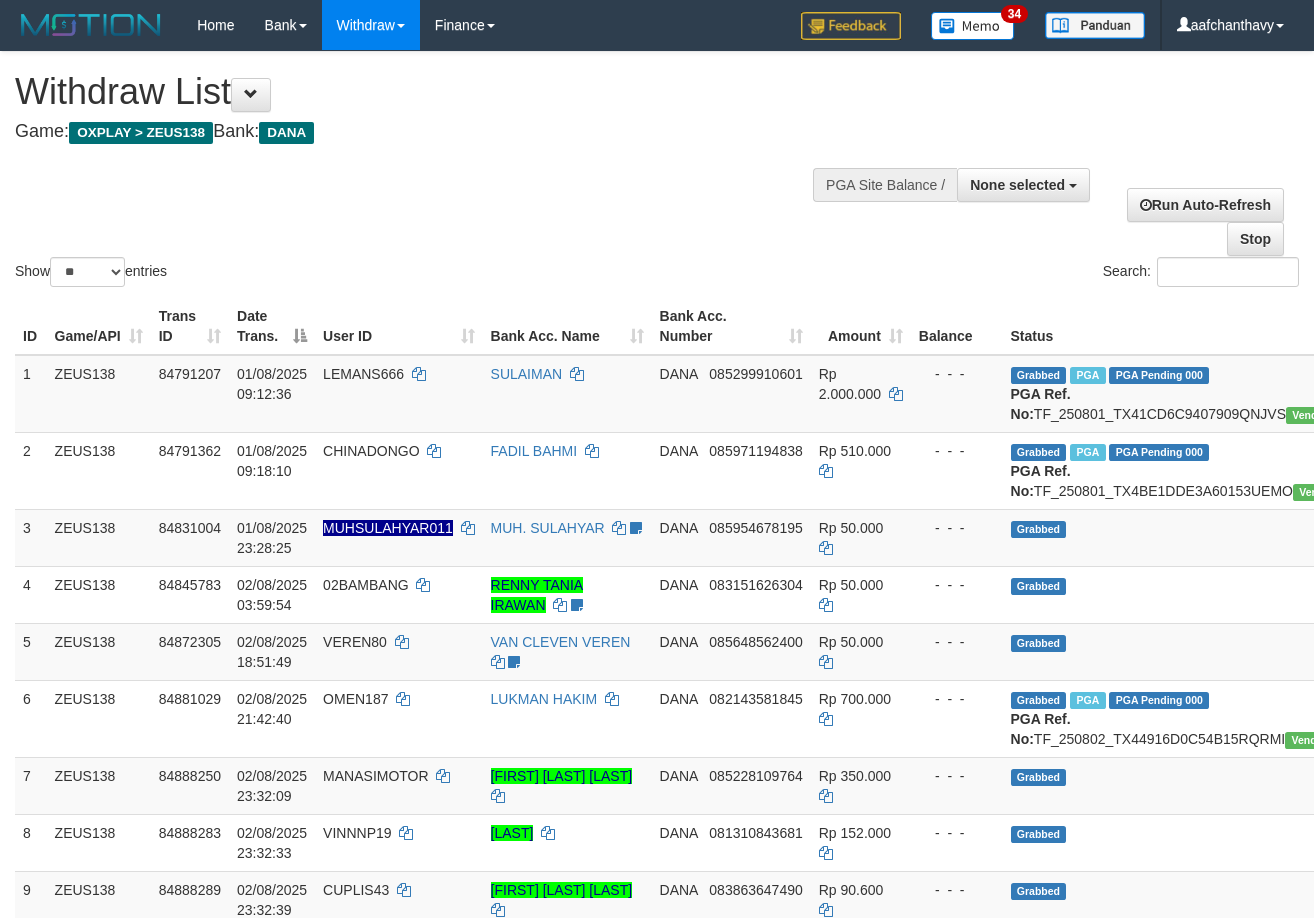 select 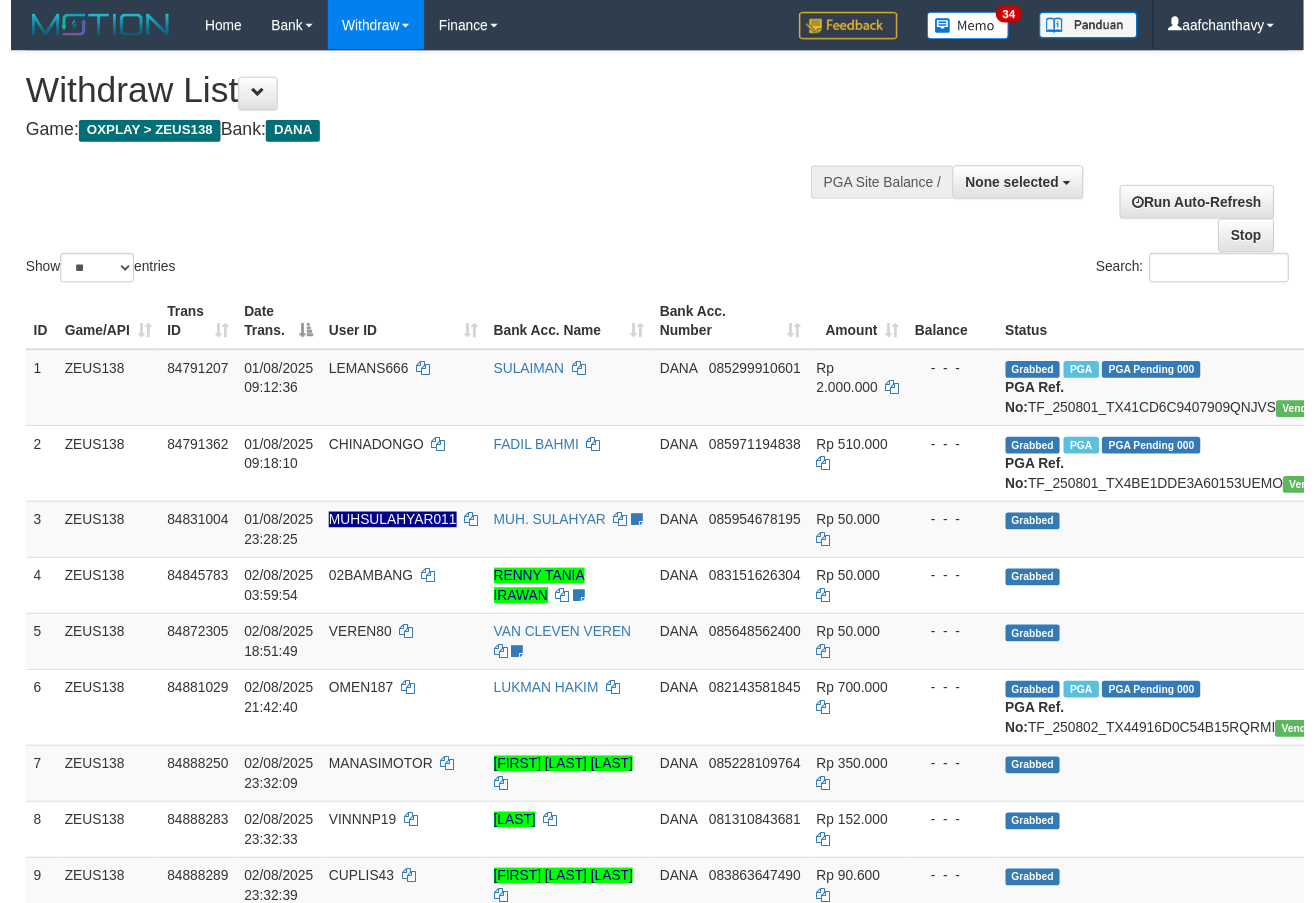scroll, scrollTop: 359, scrollLeft: 0, axis: vertical 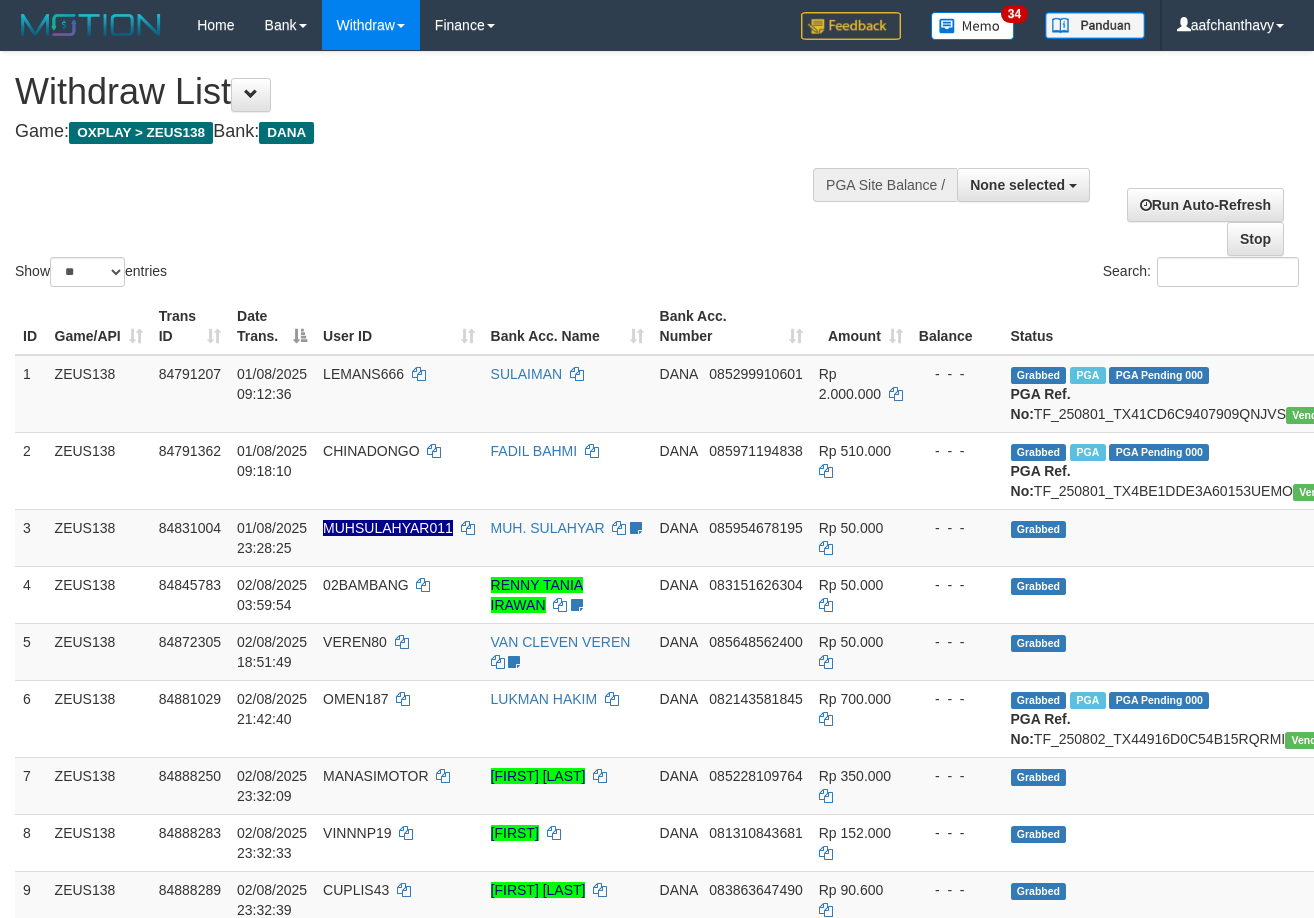 select 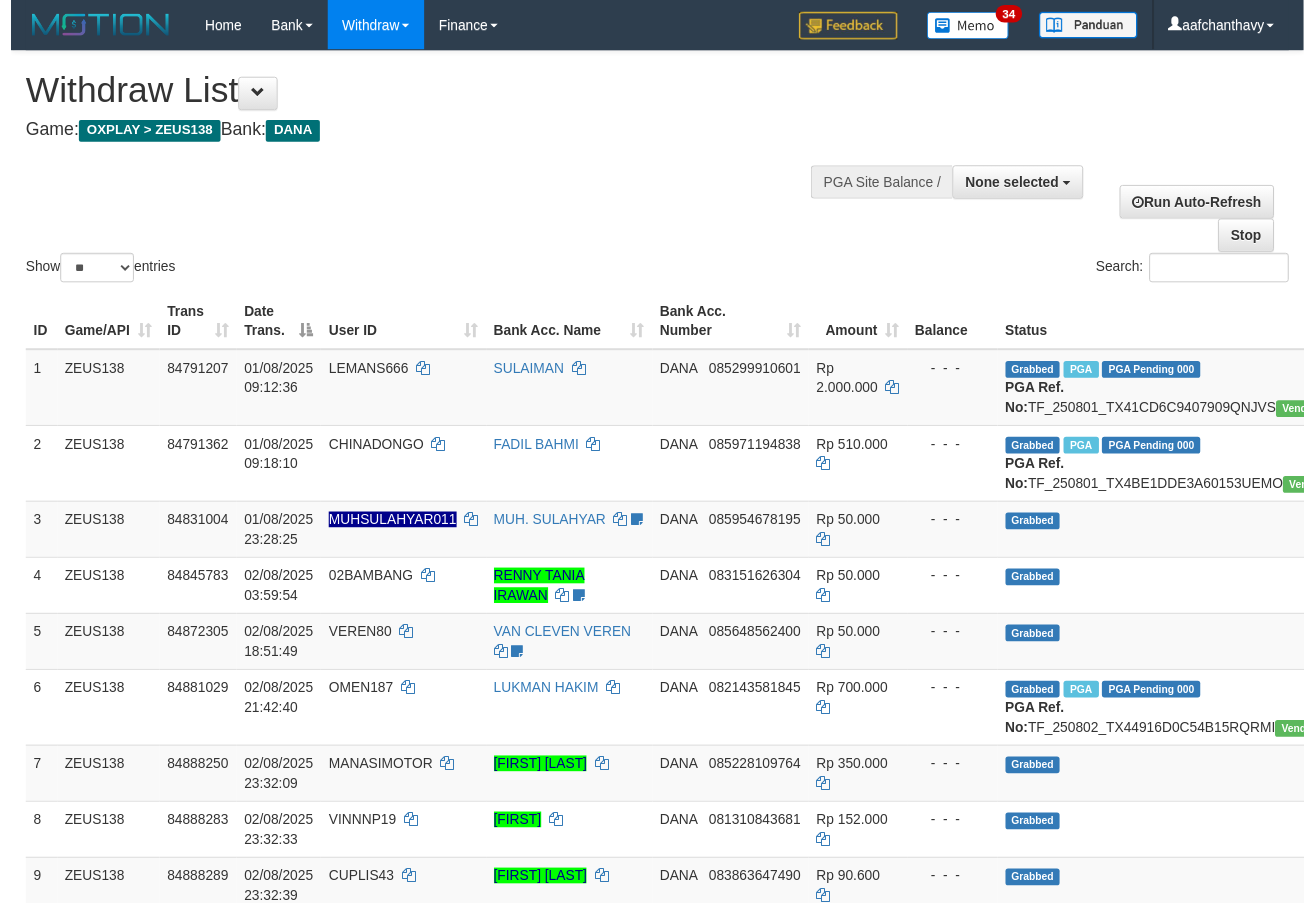 scroll, scrollTop: 359, scrollLeft: 0, axis: vertical 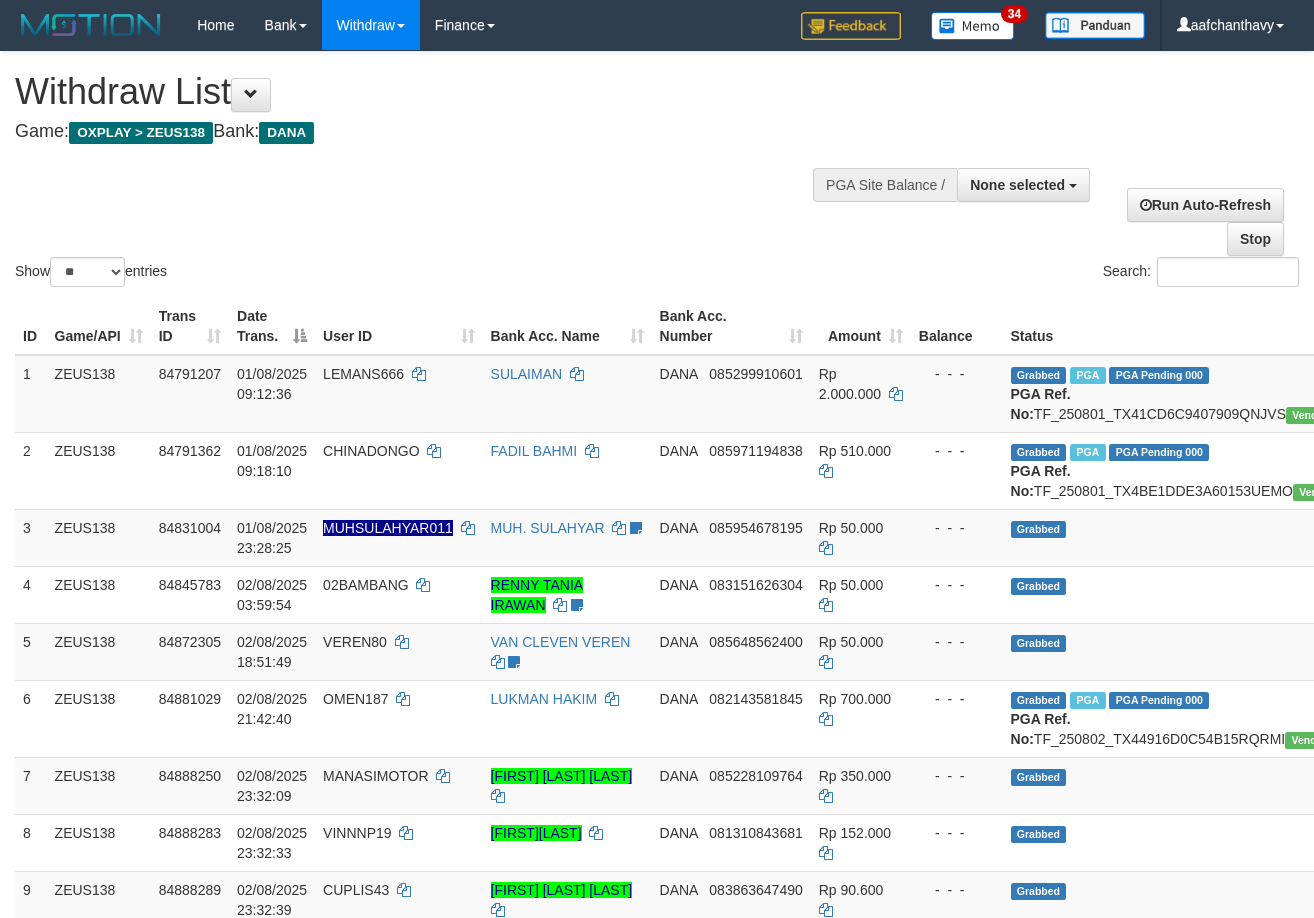 select 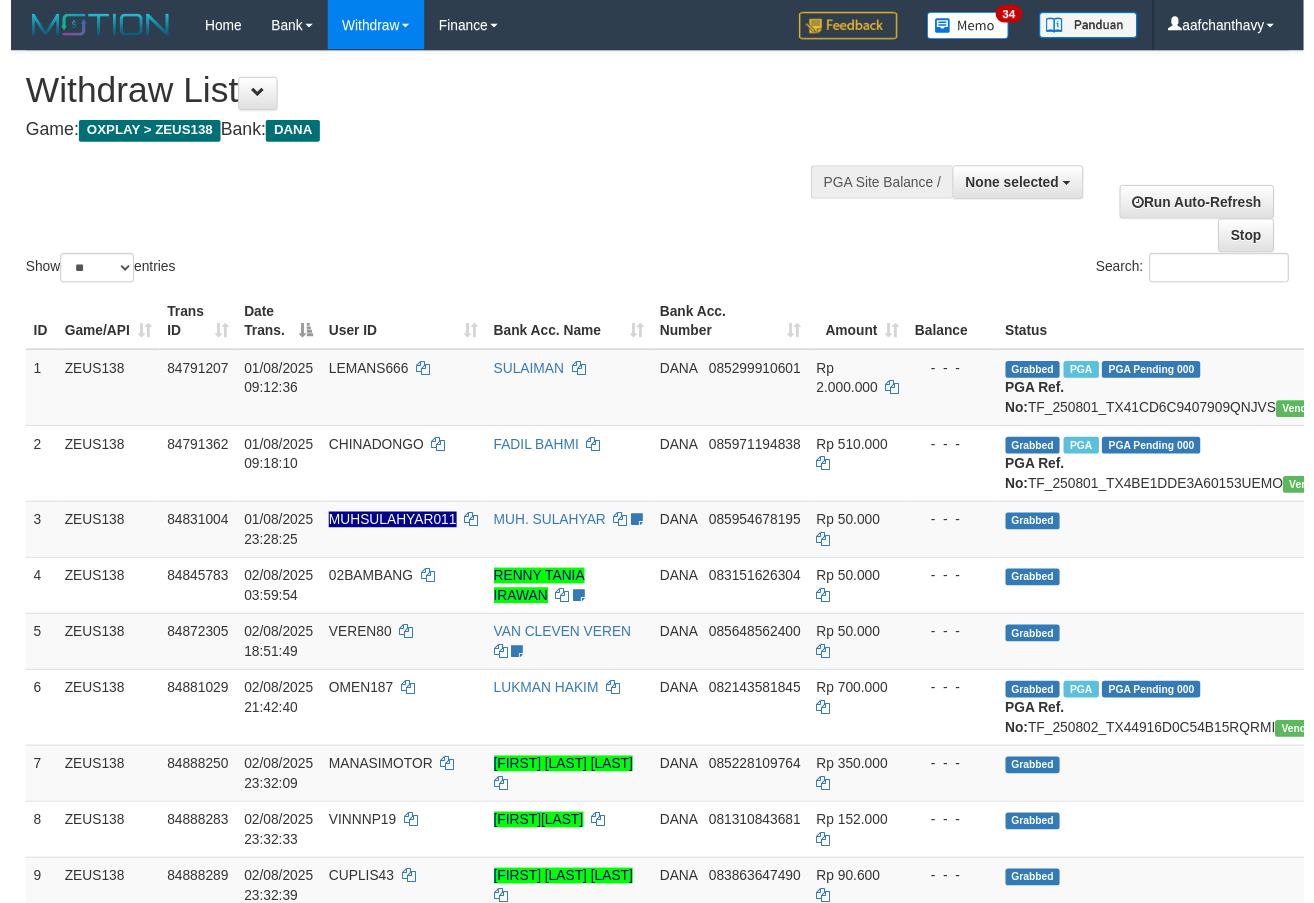 scroll, scrollTop: 359, scrollLeft: 0, axis: vertical 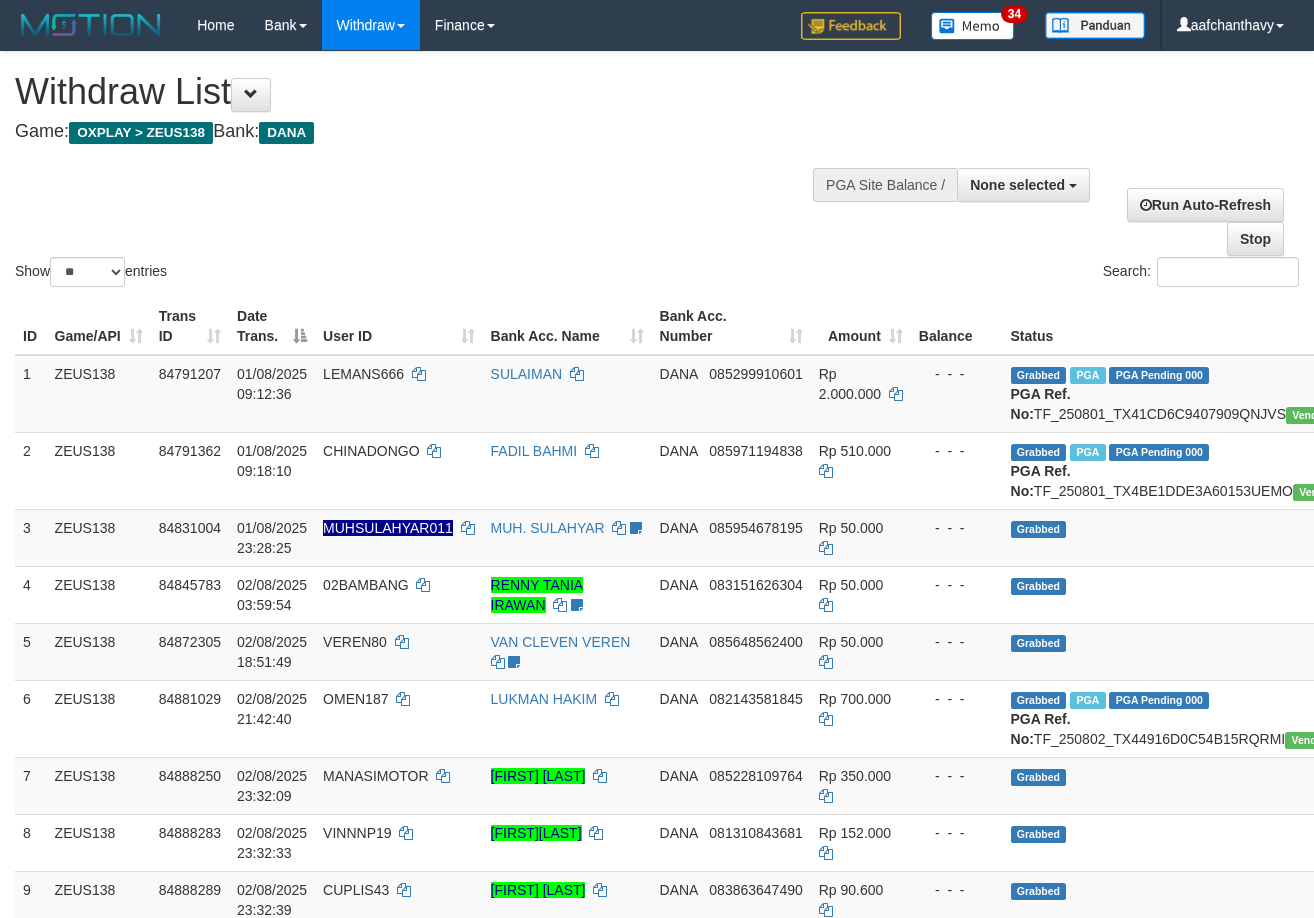 select 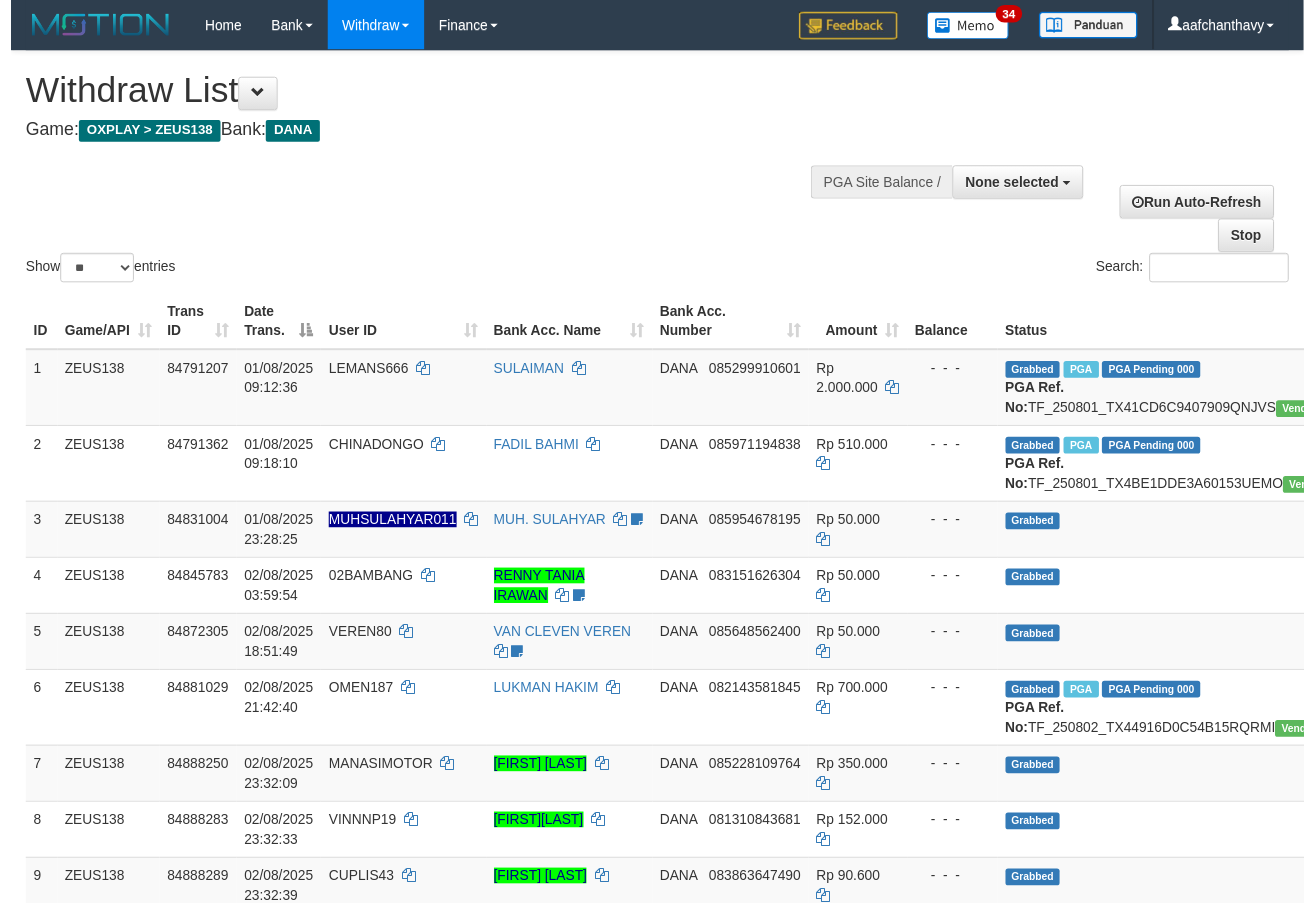 scroll, scrollTop: 359, scrollLeft: 0, axis: vertical 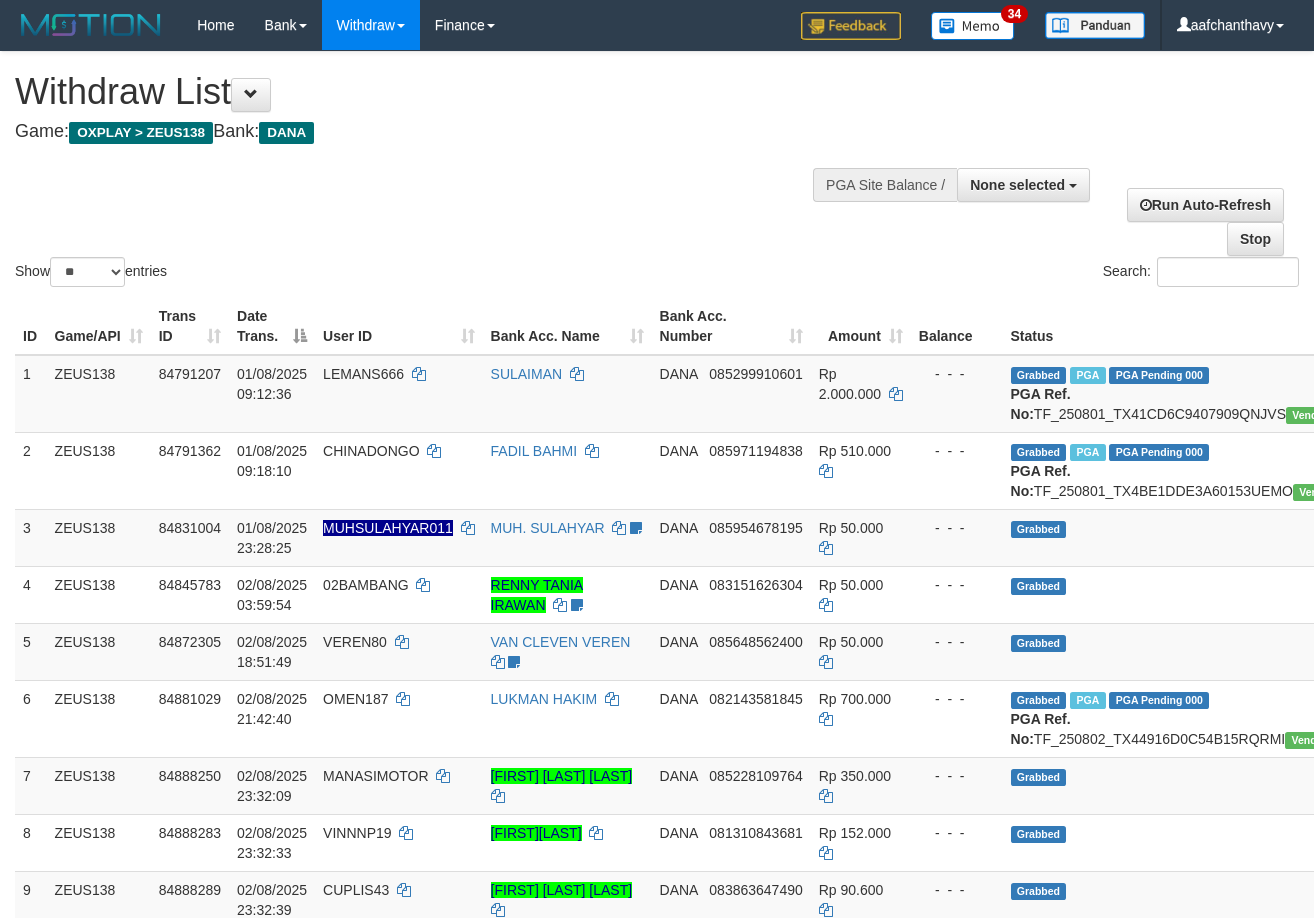select 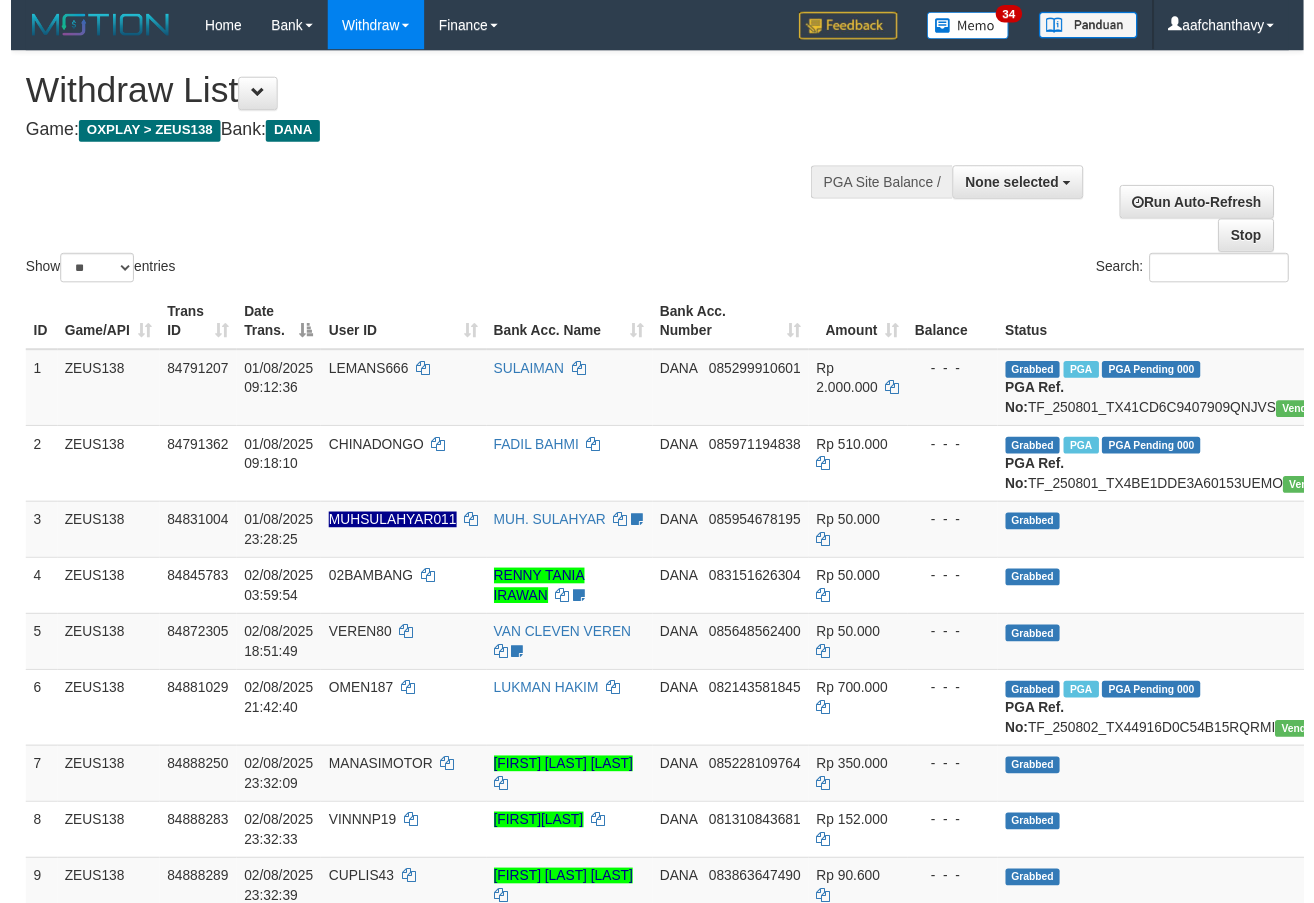 scroll, scrollTop: 359, scrollLeft: 0, axis: vertical 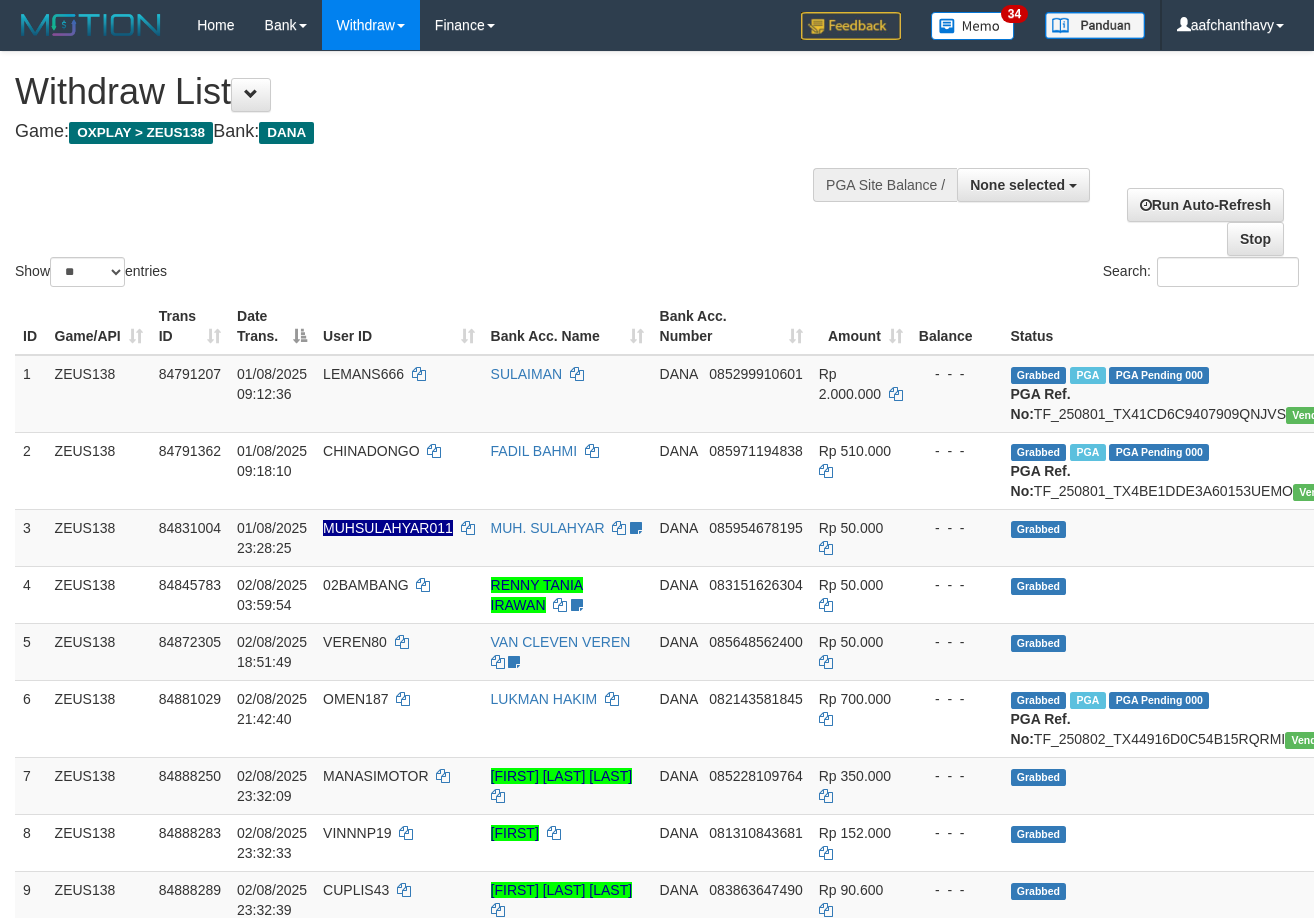 select 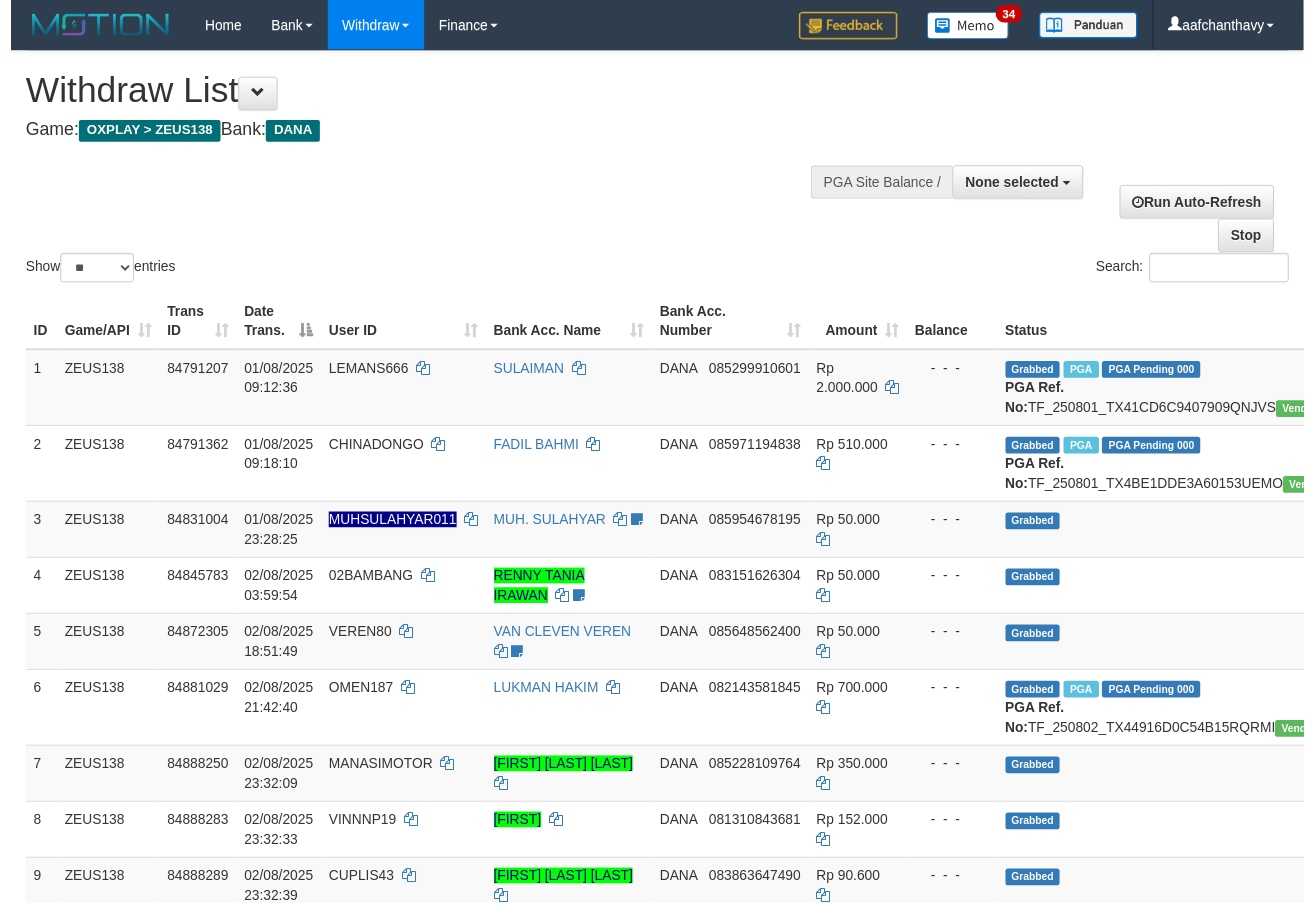 scroll, scrollTop: 359, scrollLeft: 0, axis: vertical 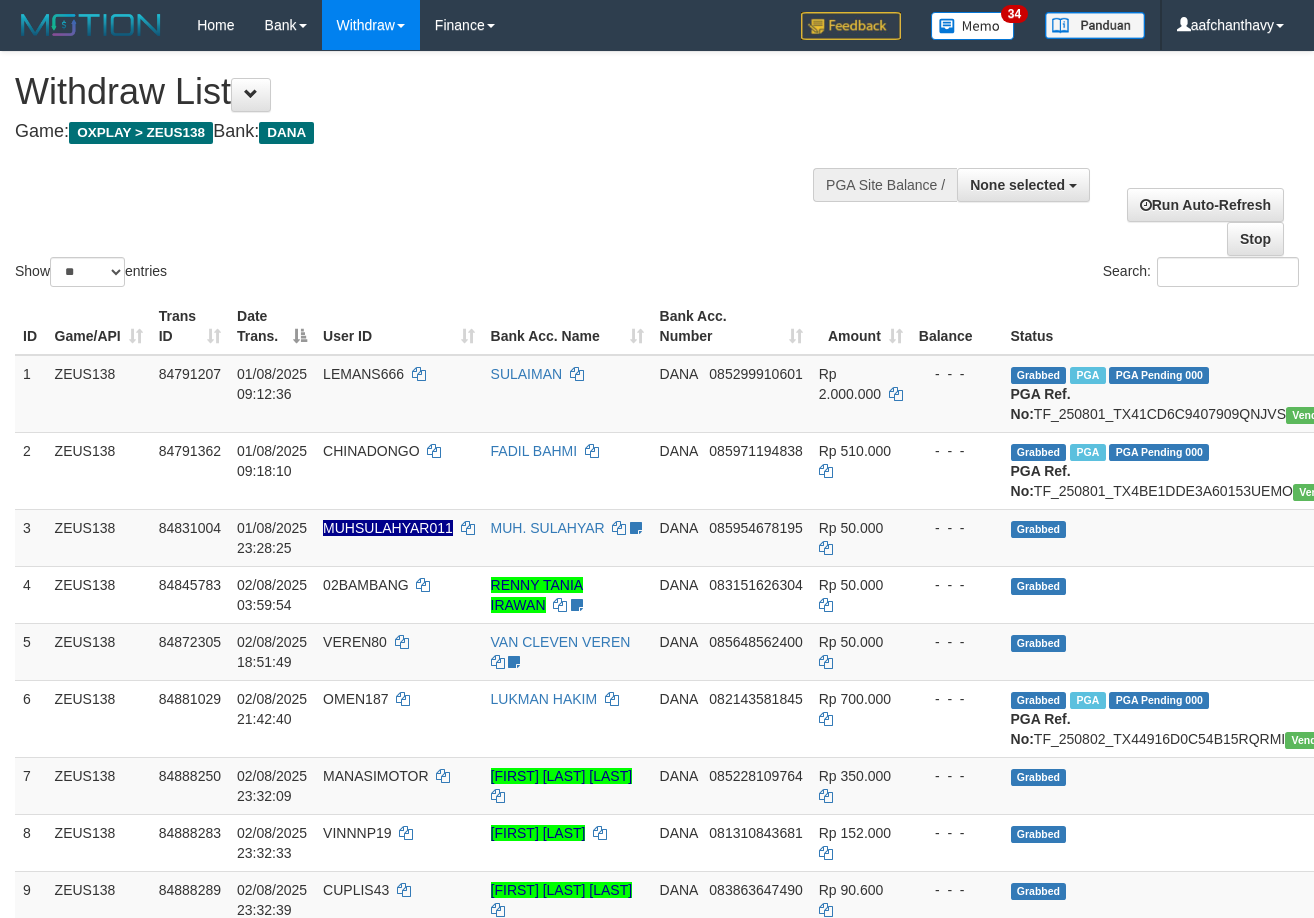 select 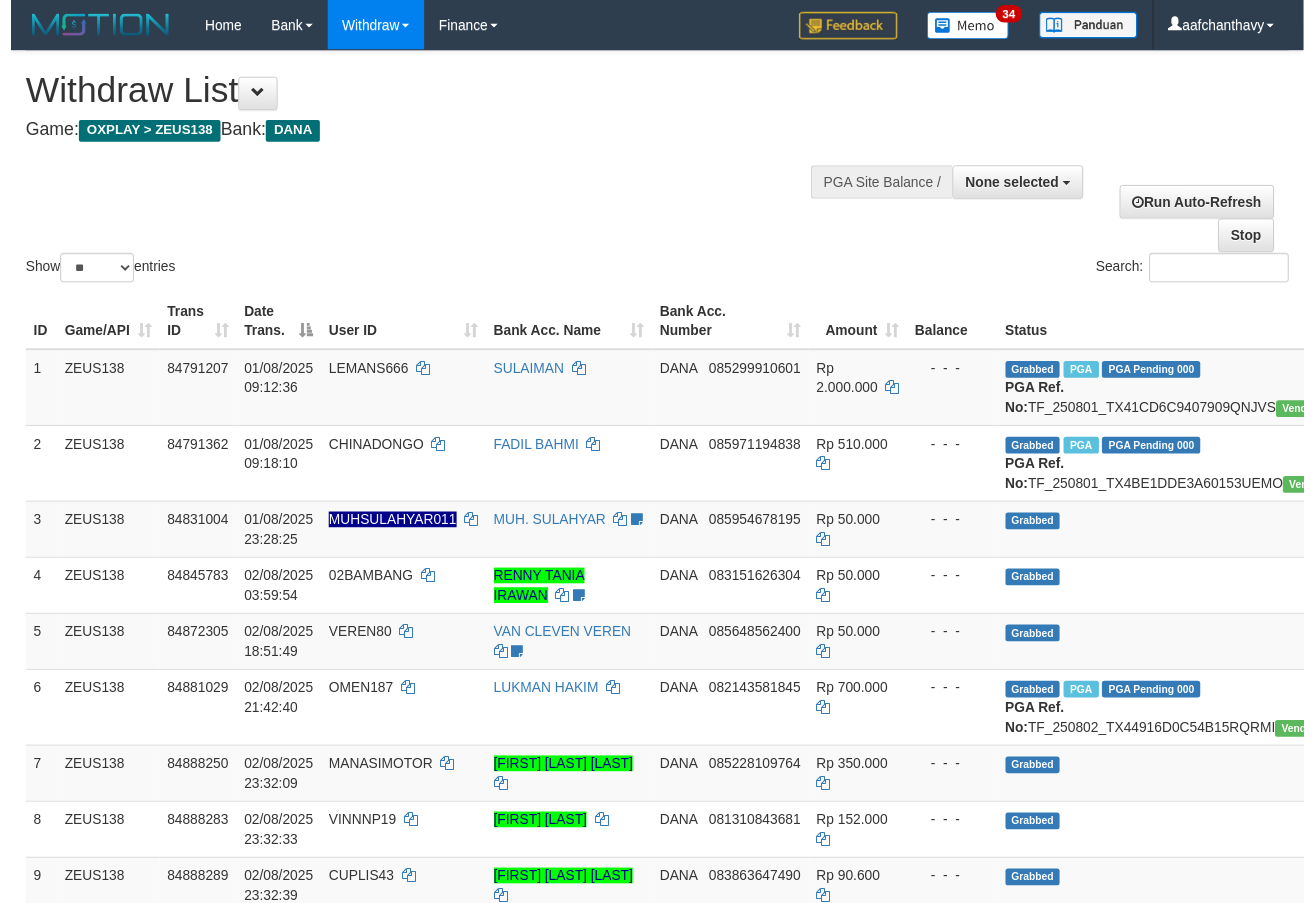 scroll, scrollTop: 359, scrollLeft: 0, axis: vertical 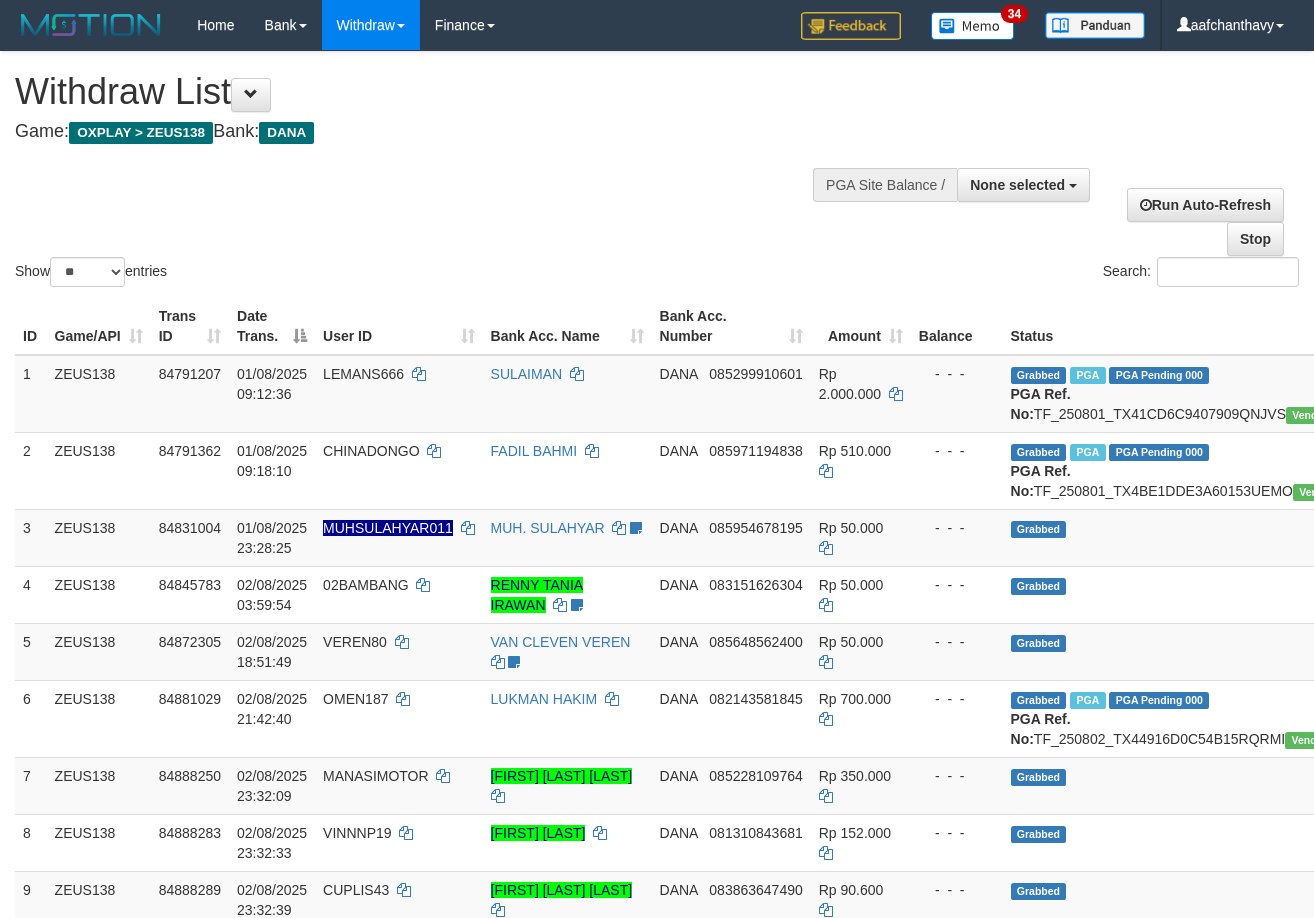 select 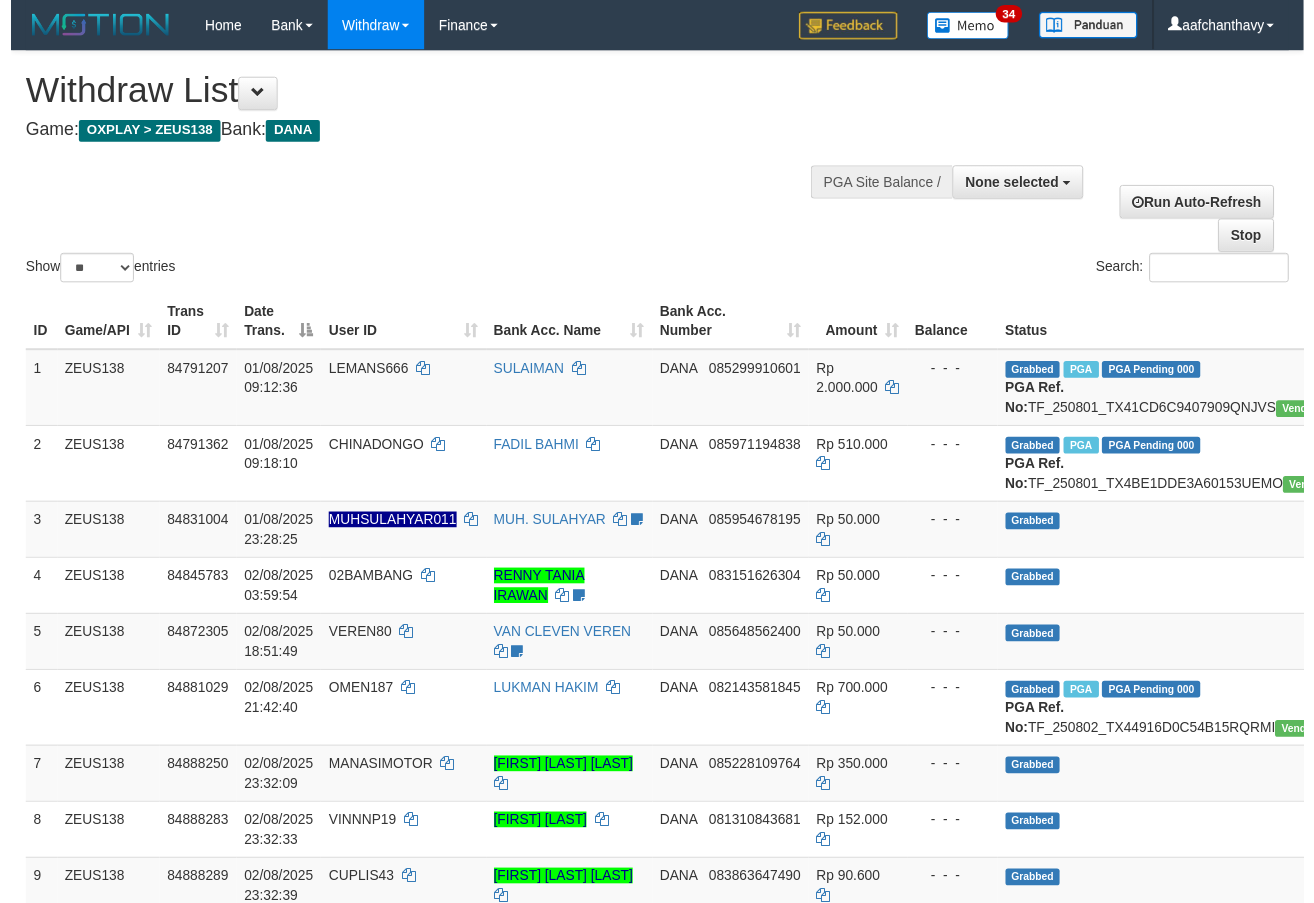 scroll, scrollTop: 359, scrollLeft: 0, axis: vertical 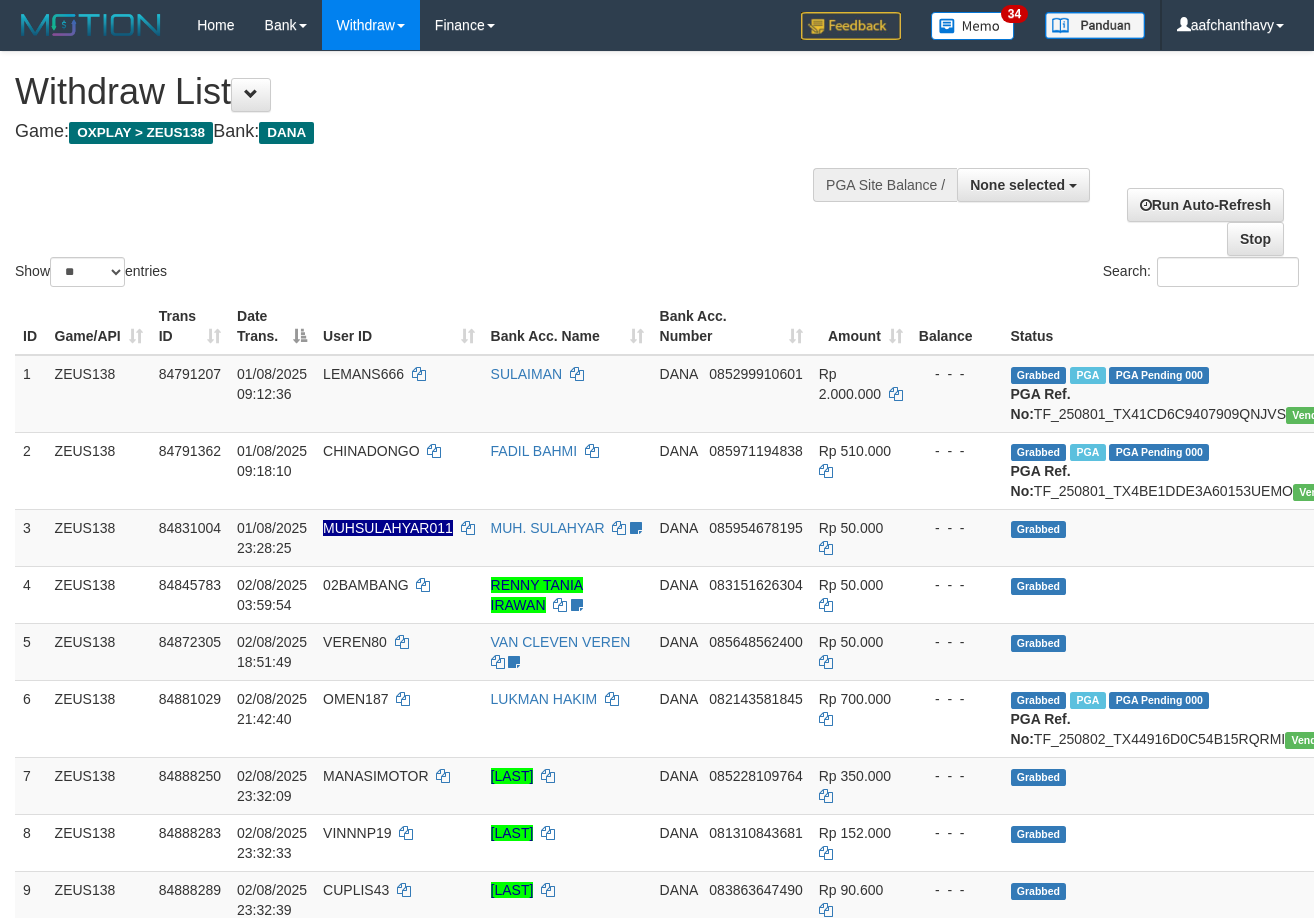 select 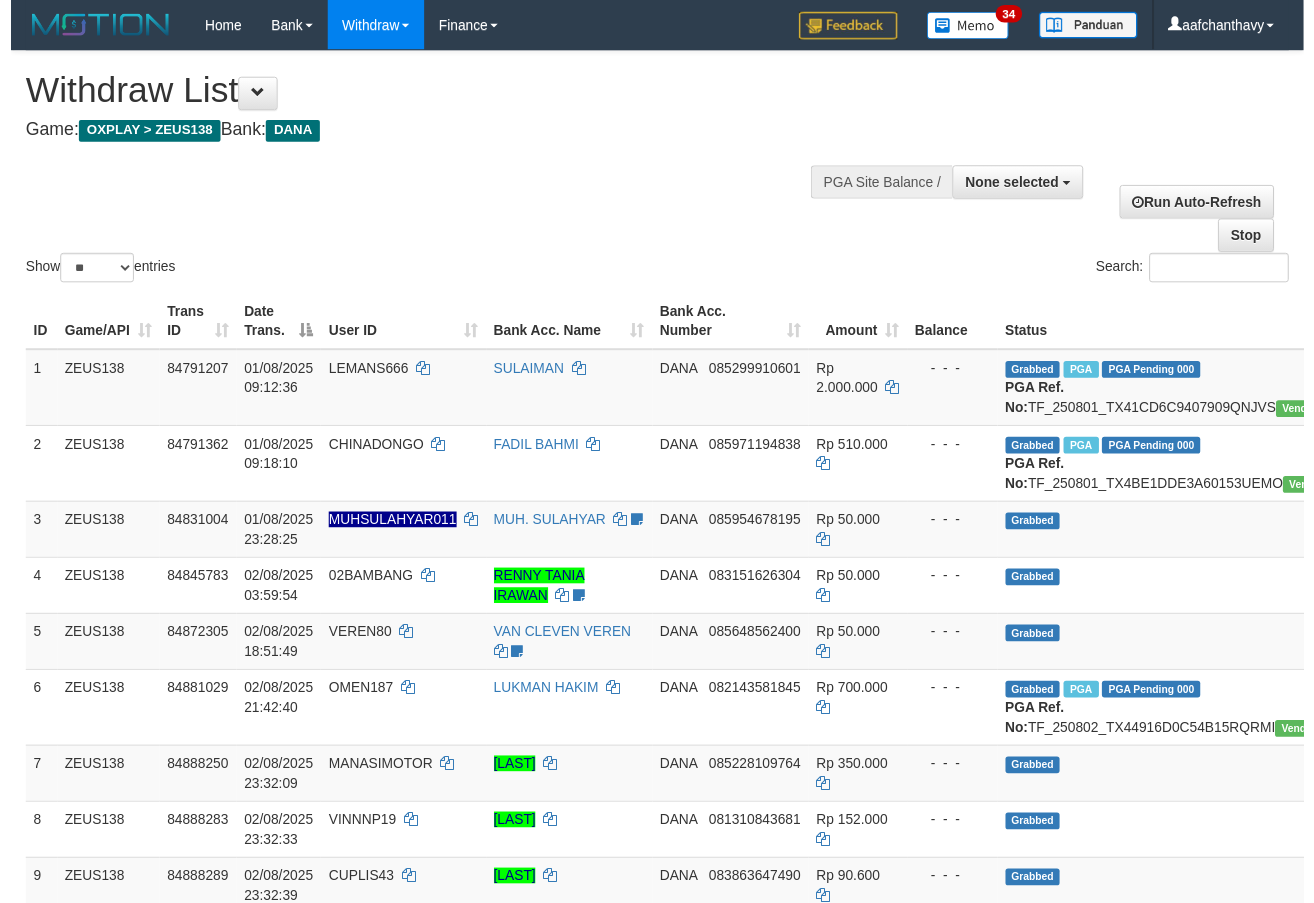 scroll, scrollTop: 359, scrollLeft: 0, axis: vertical 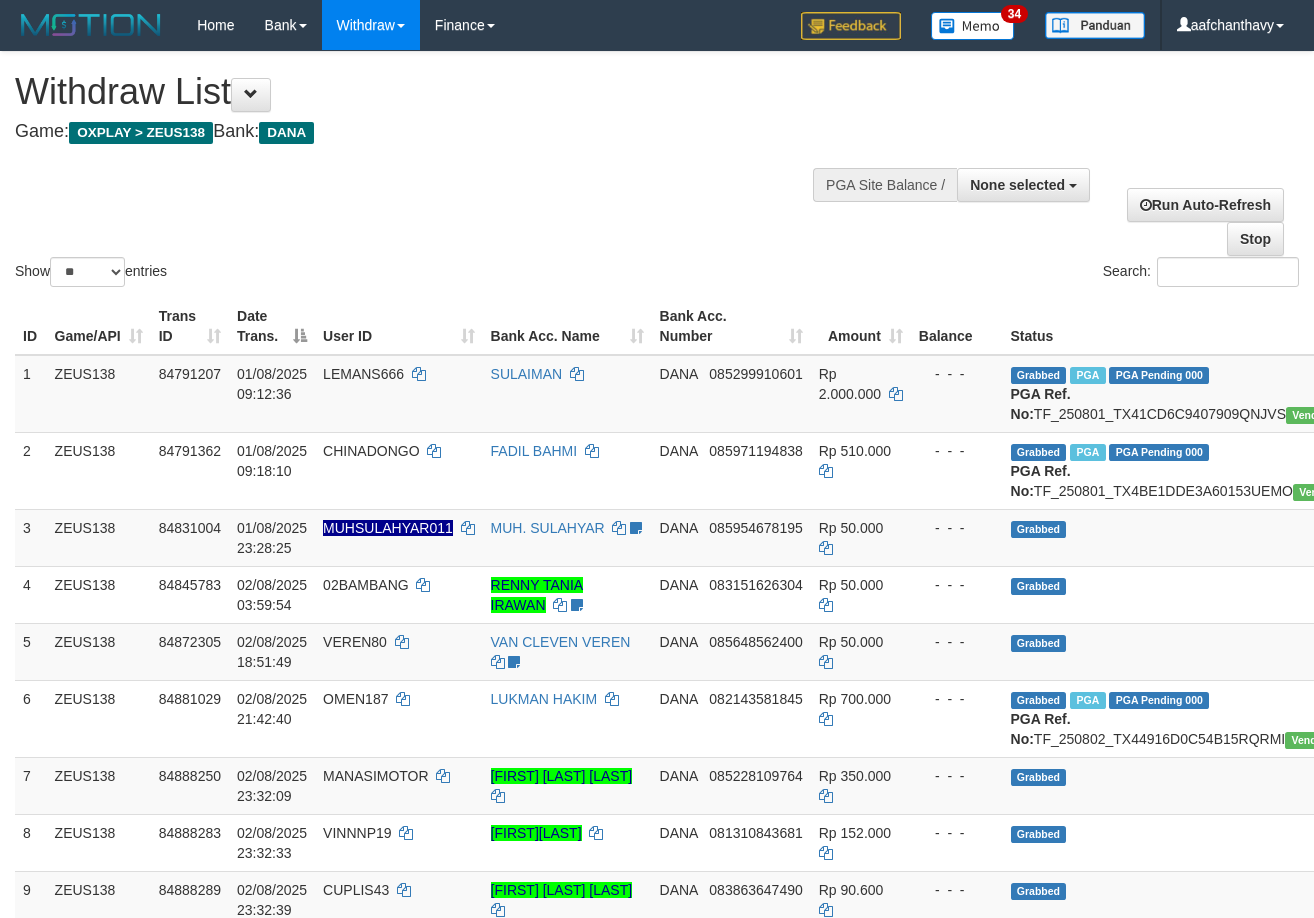 select 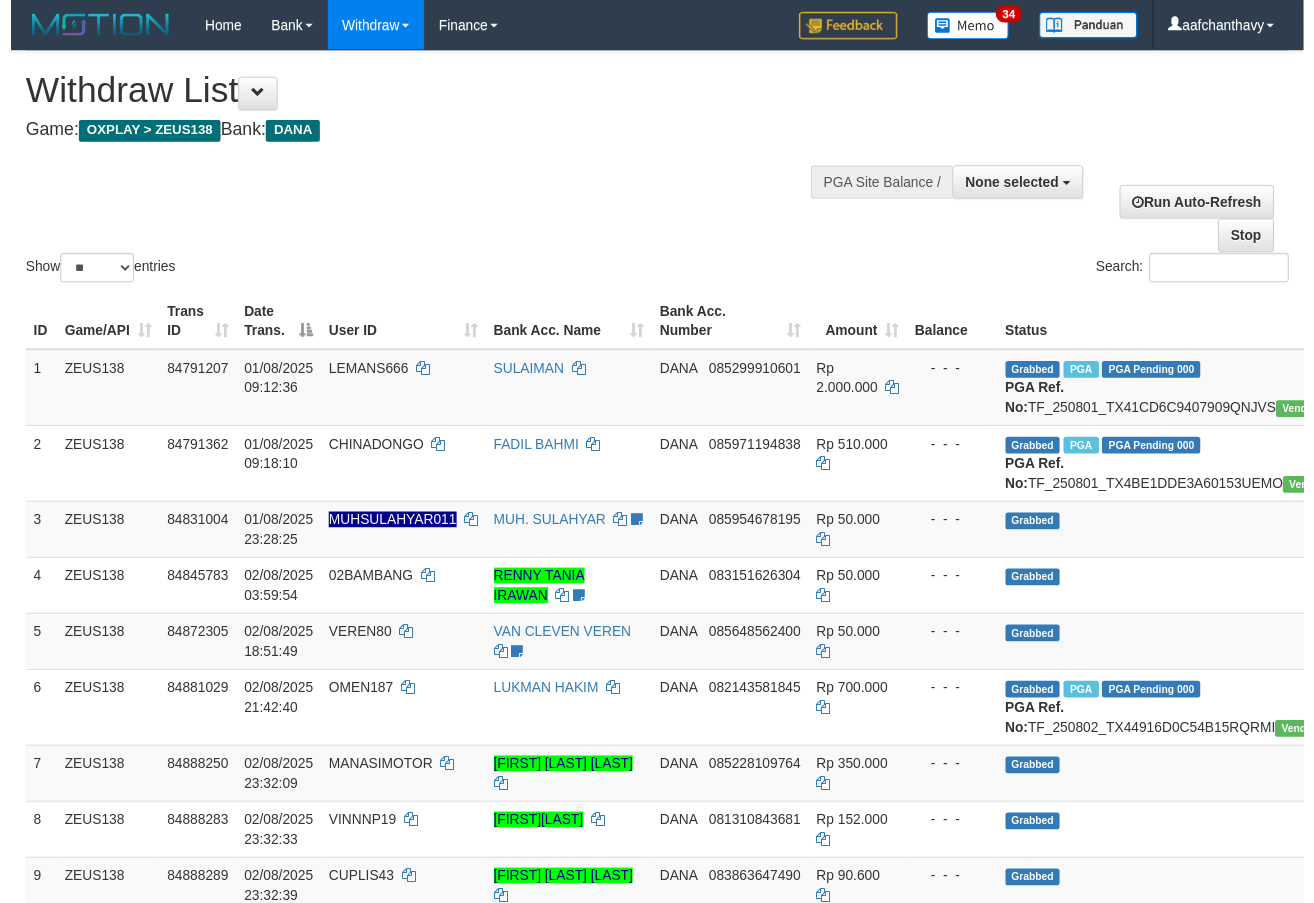 scroll, scrollTop: 359, scrollLeft: 0, axis: vertical 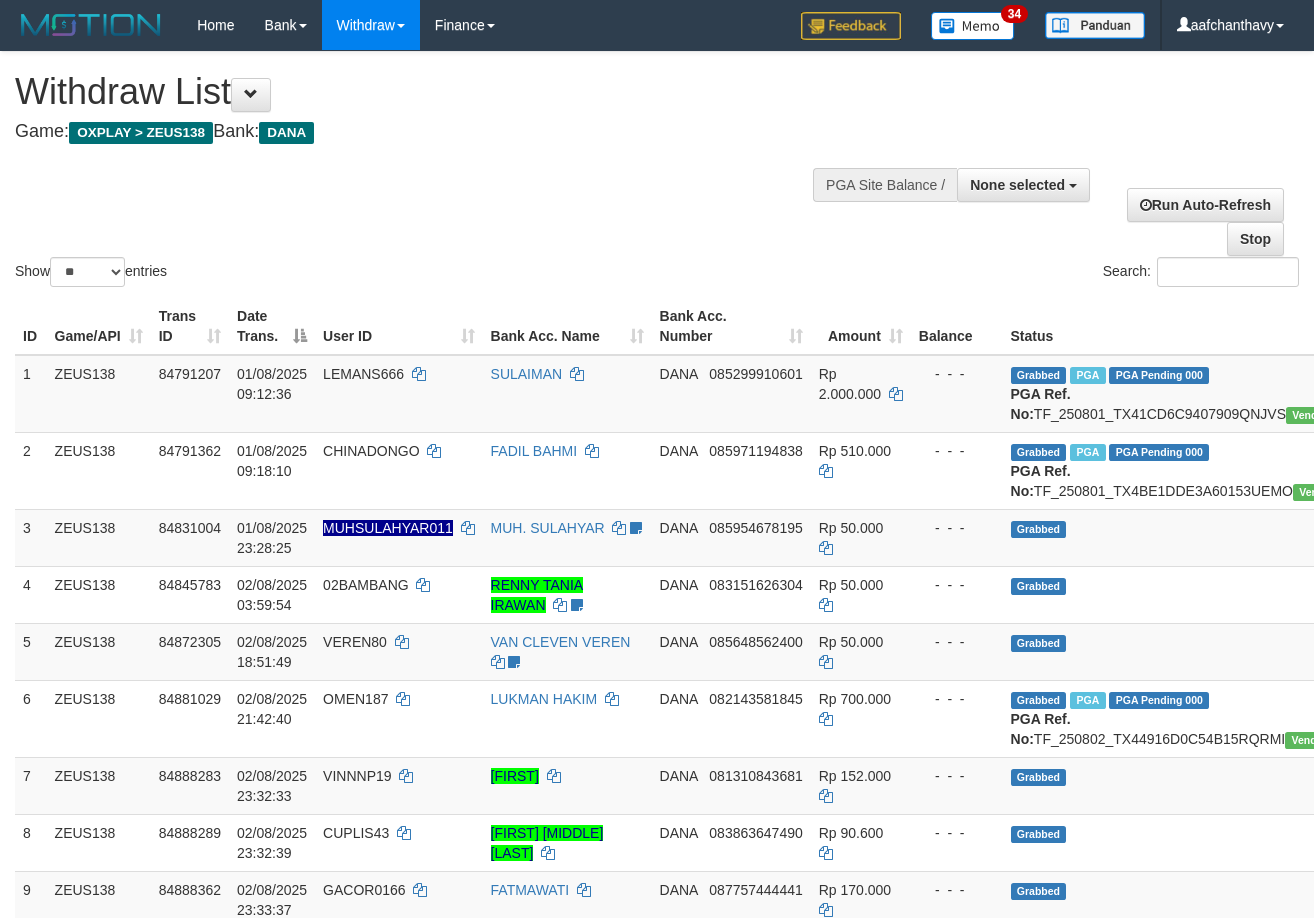 select 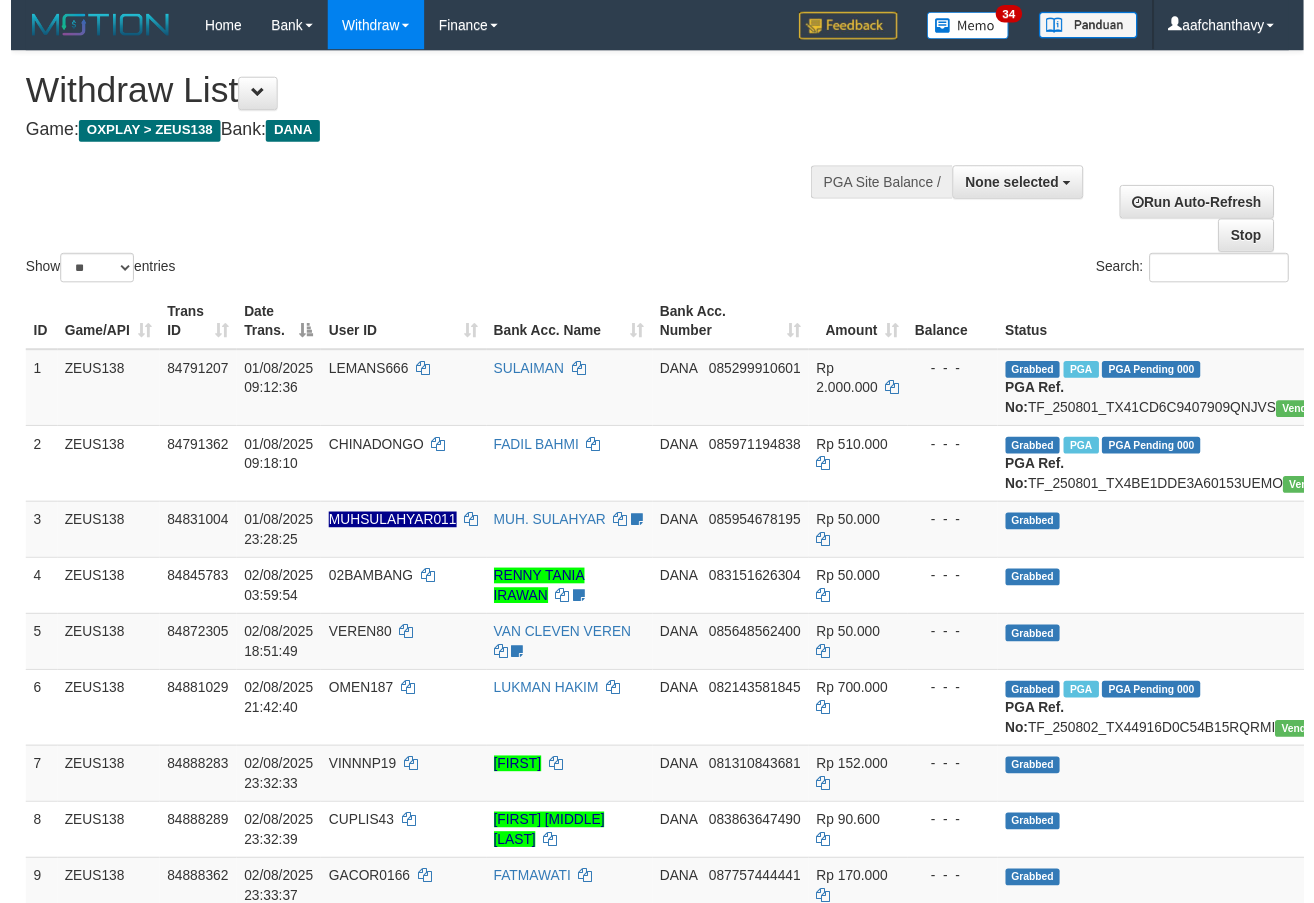 scroll, scrollTop: 359, scrollLeft: 0, axis: vertical 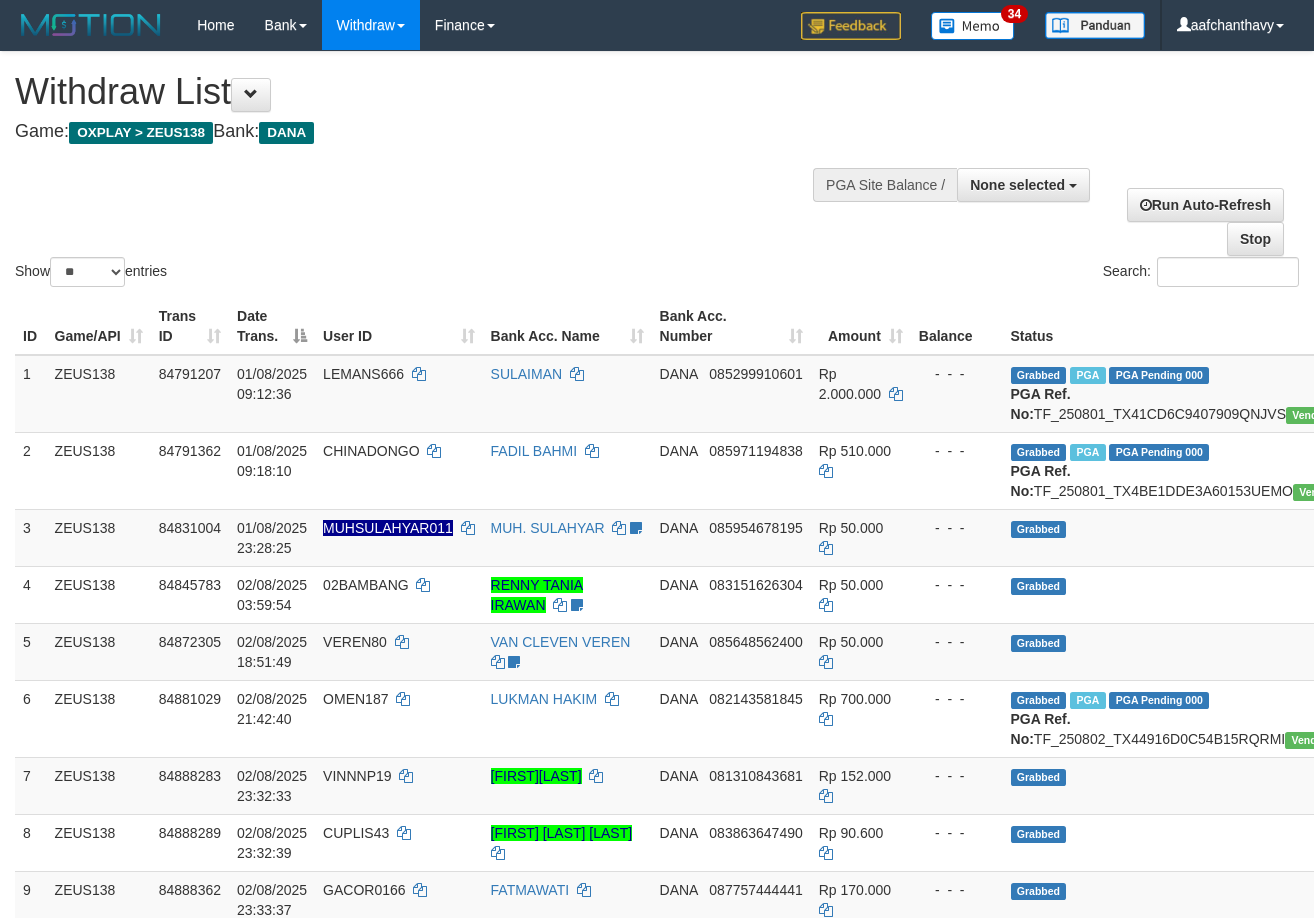 select 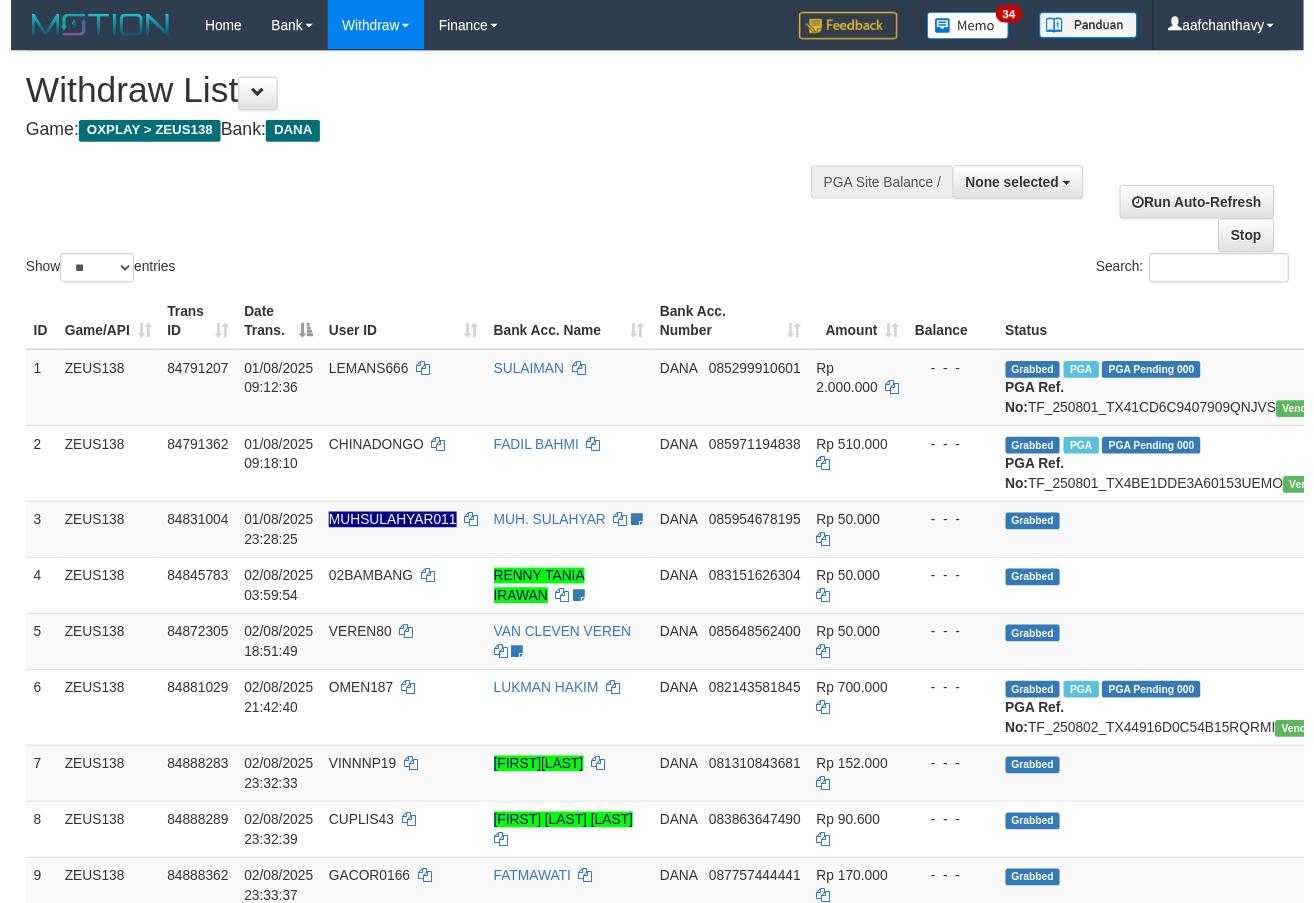 scroll, scrollTop: 359, scrollLeft: 0, axis: vertical 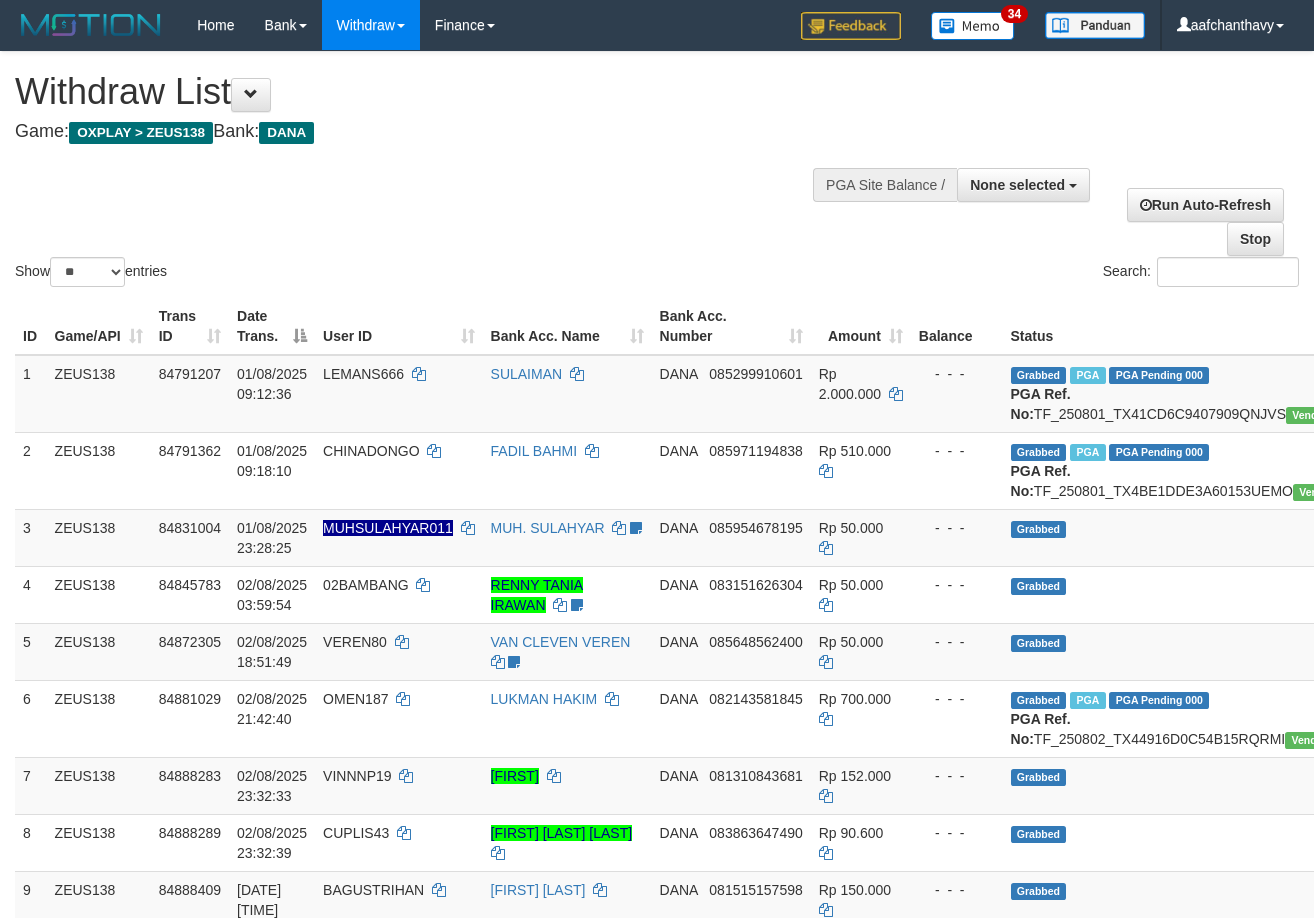 select 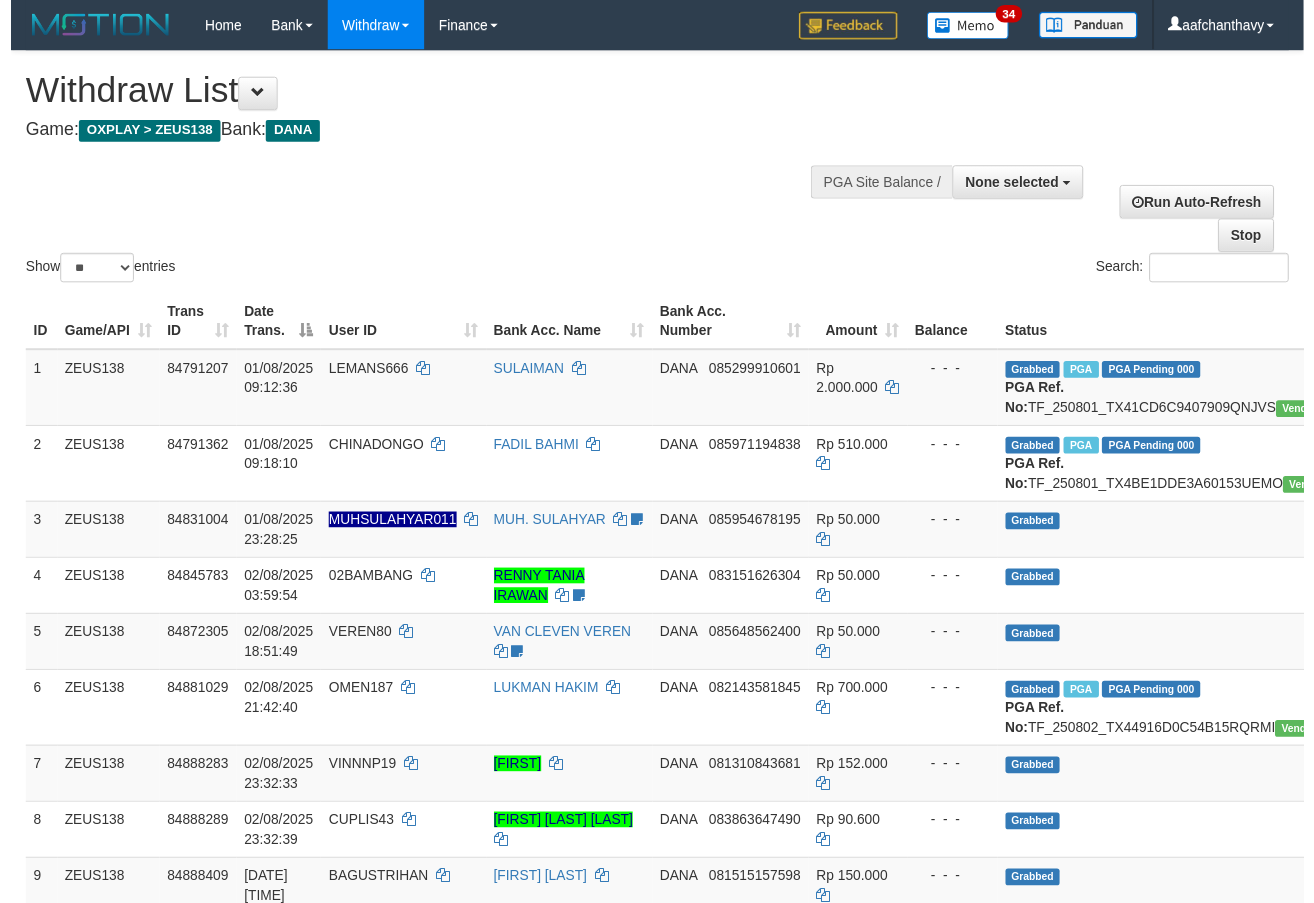 scroll, scrollTop: 359, scrollLeft: 0, axis: vertical 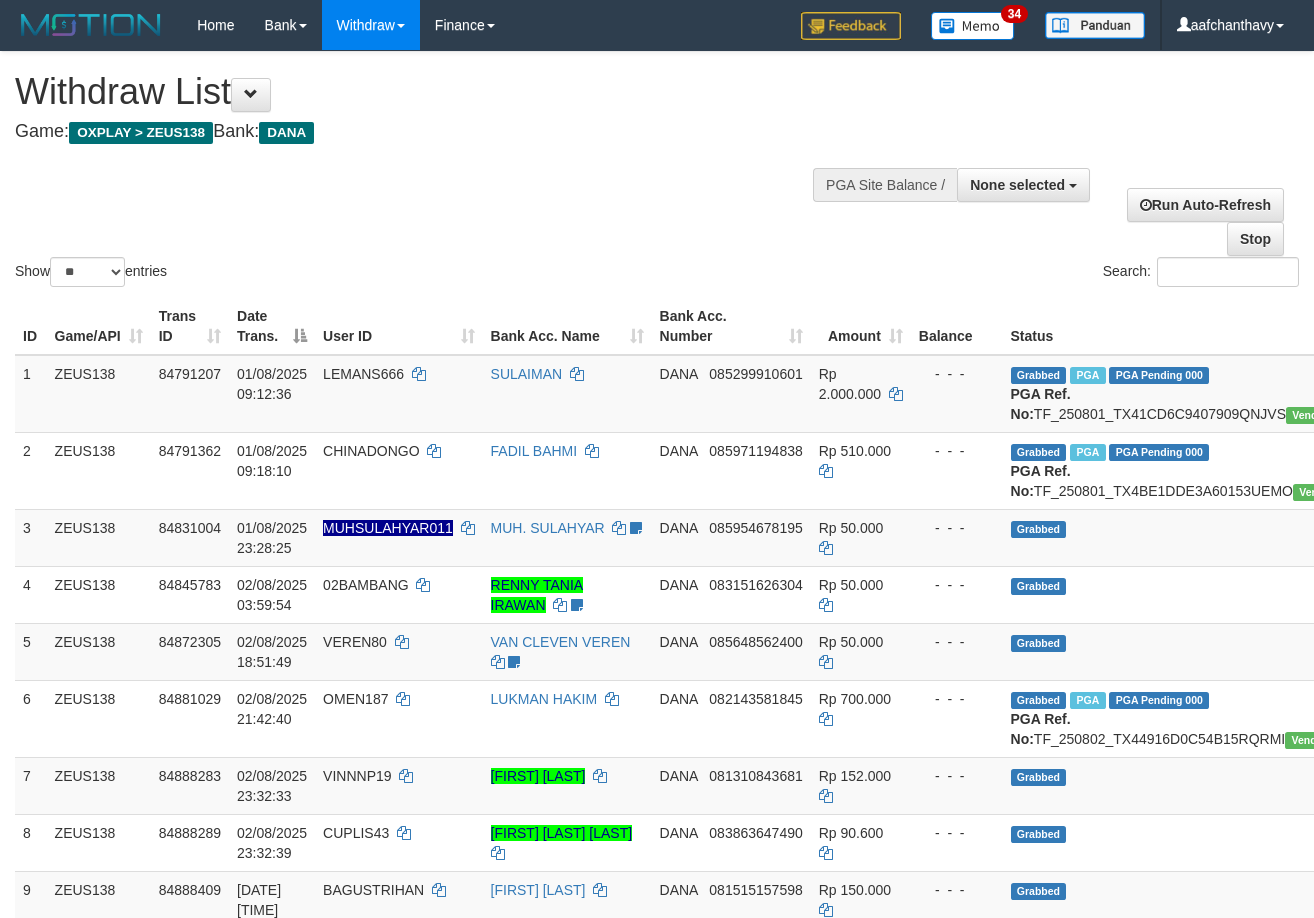 select 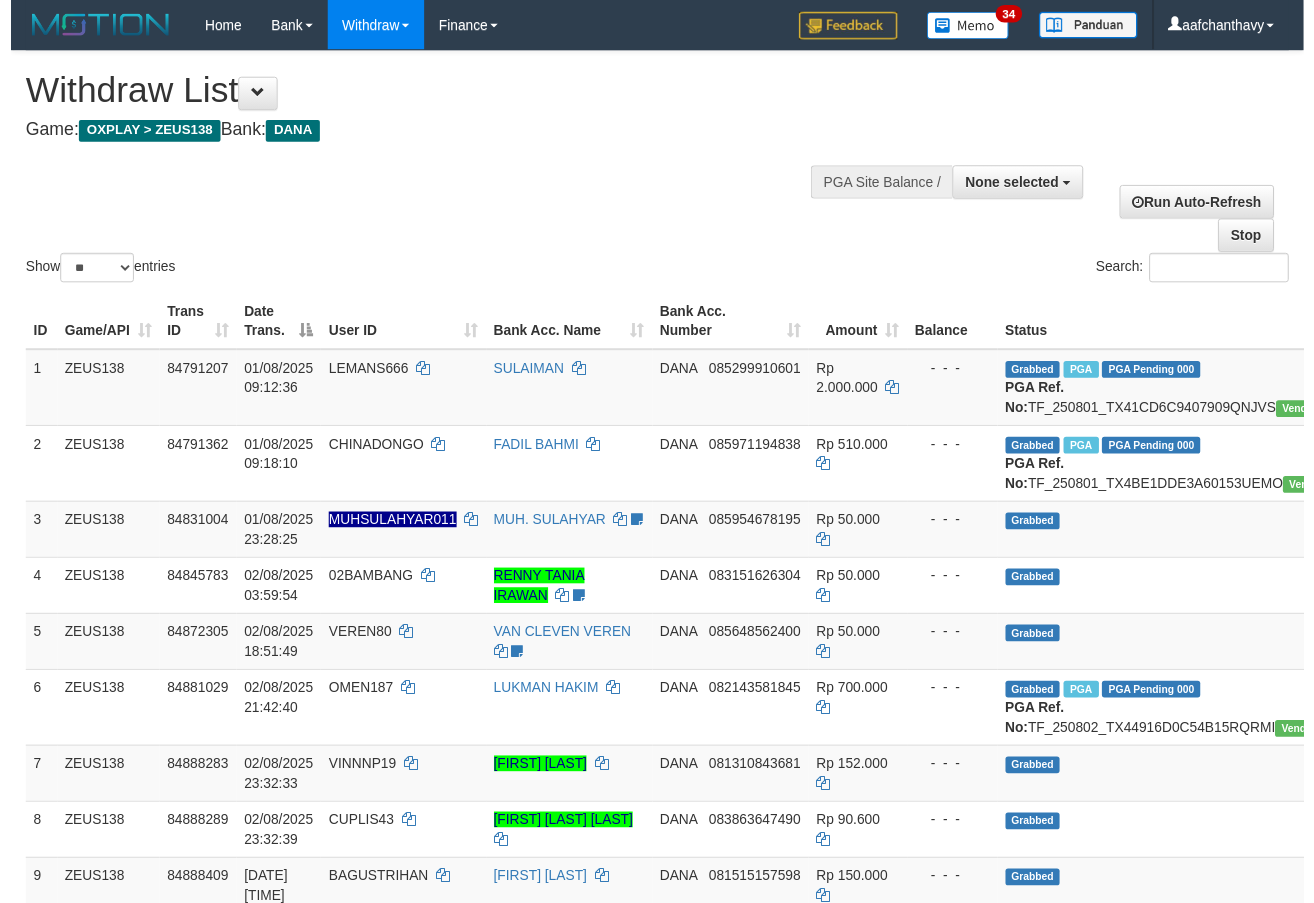 scroll, scrollTop: 359, scrollLeft: 0, axis: vertical 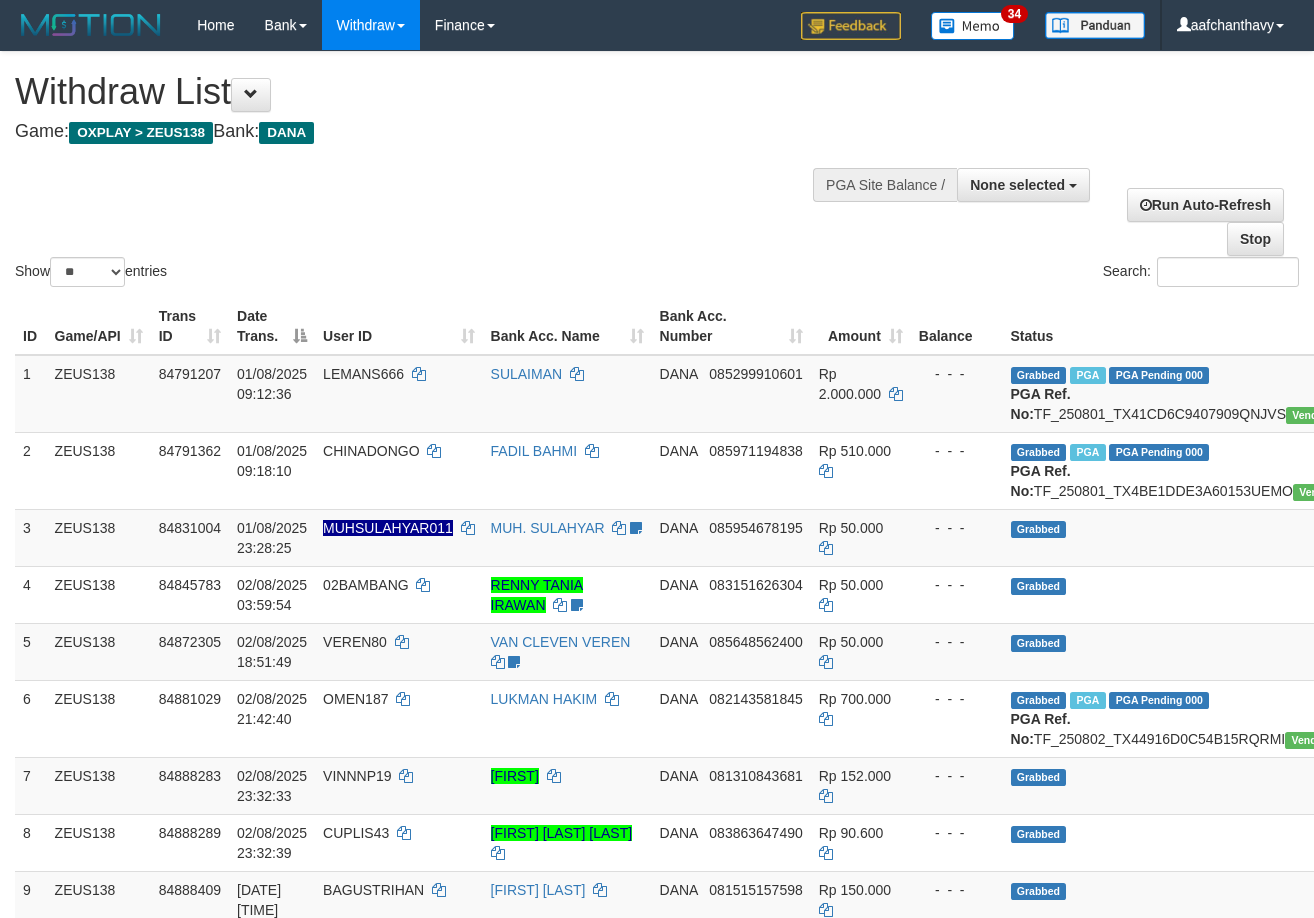select 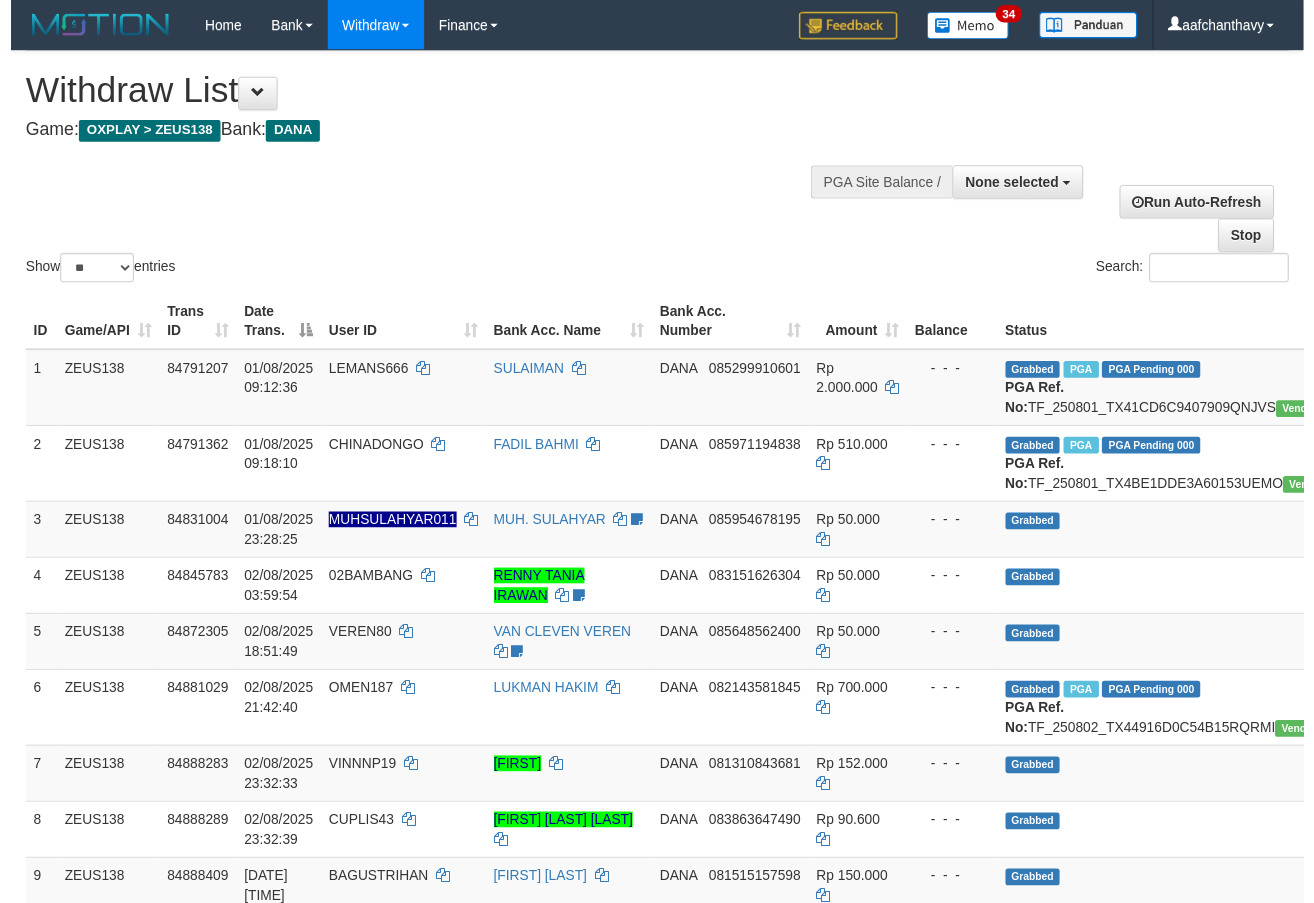 scroll, scrollTop: 359, scrollLeft: 0, axis: vertical 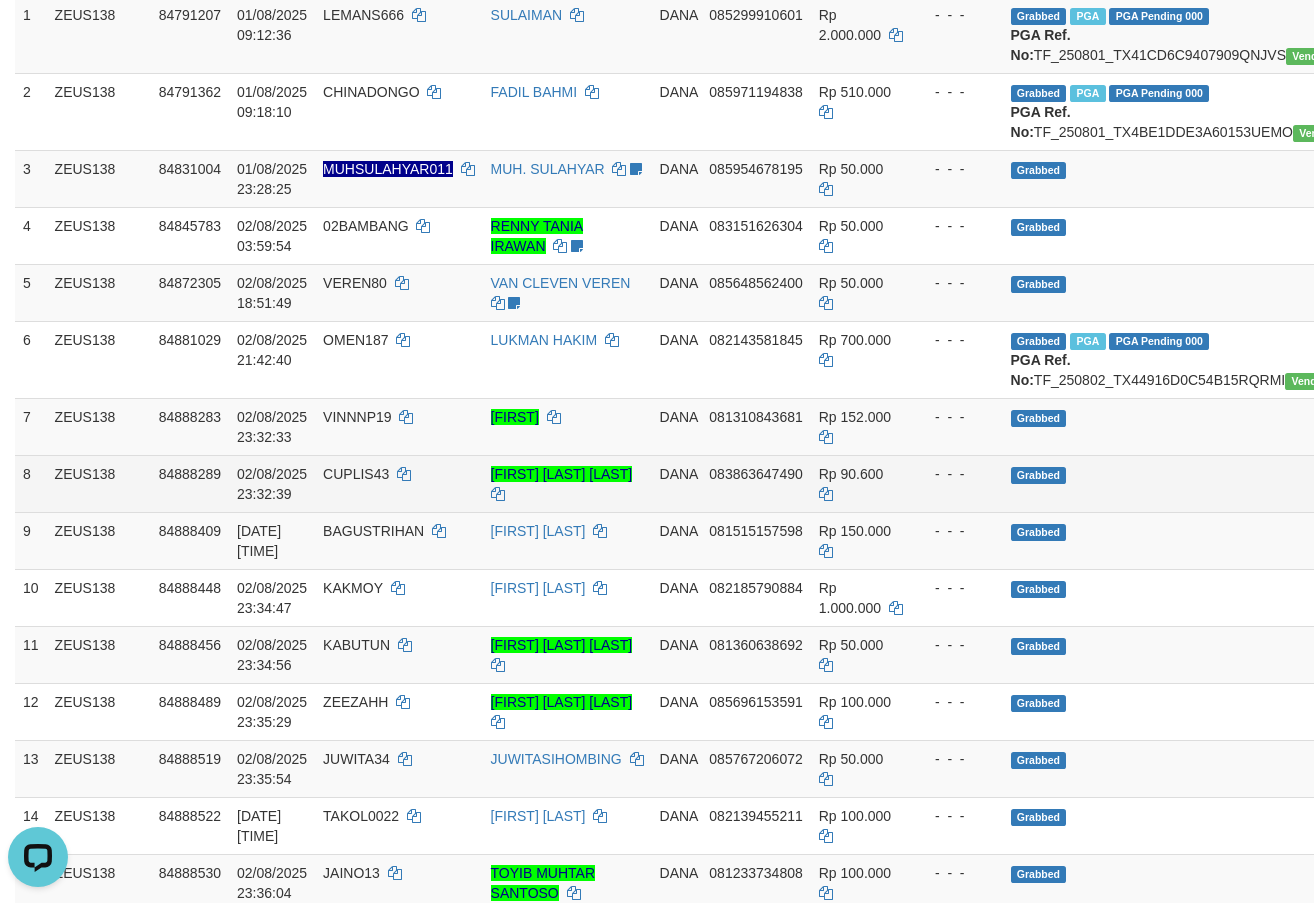click on "Grabbed" at bounding box center [1196, 483] 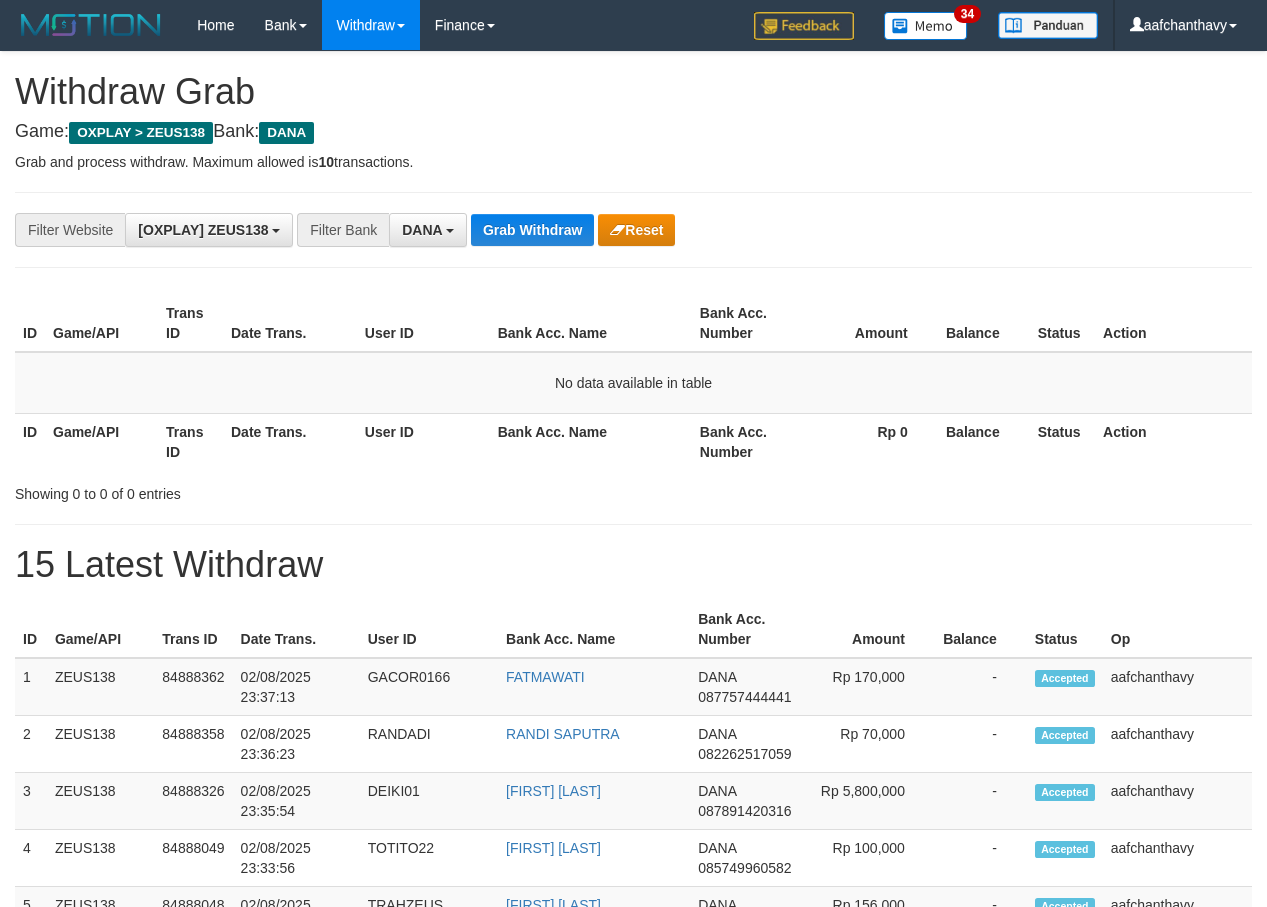 scroll, scrollTop: 0, scrollLeft: 0, axis: both 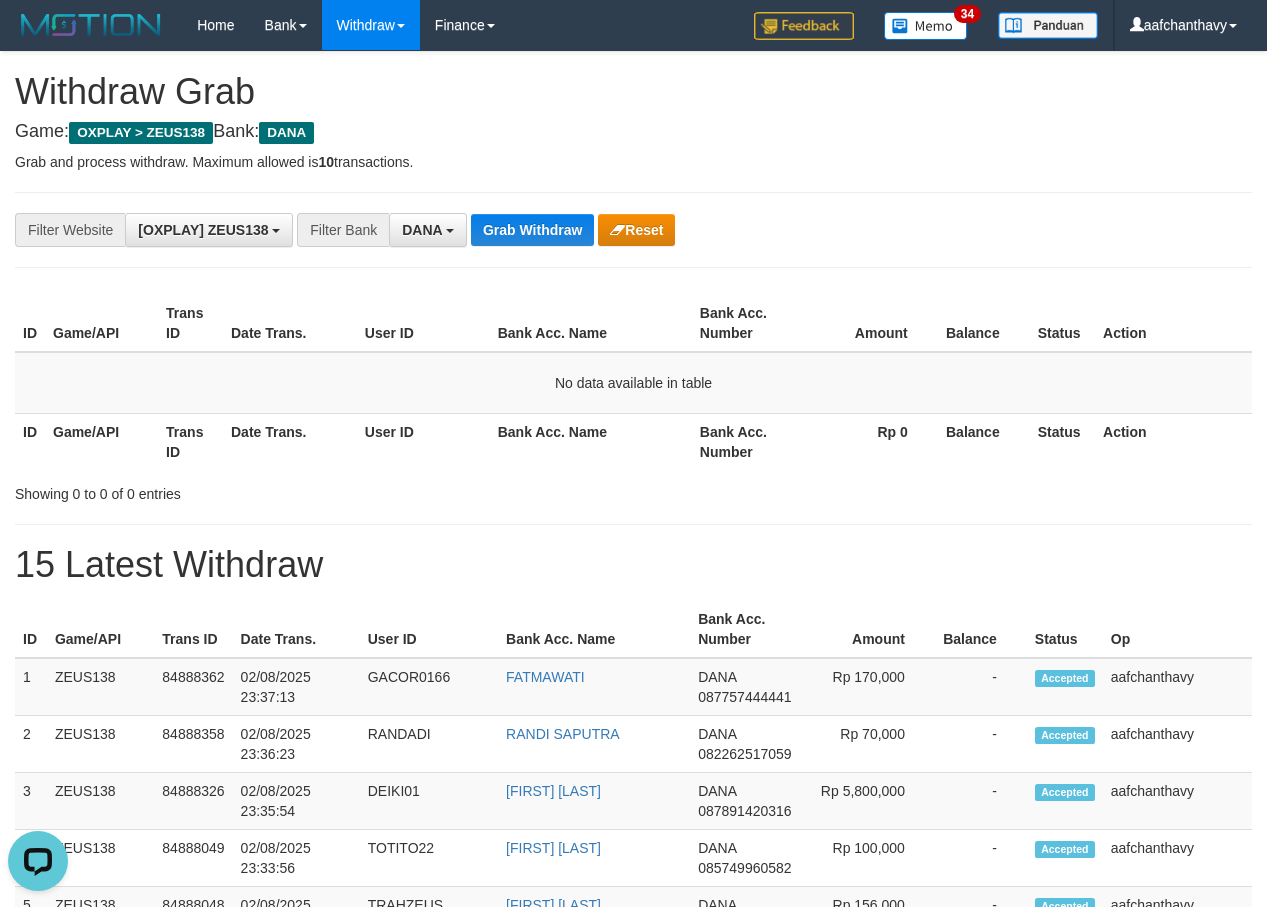 click on "ID Game/API Trans ID Date Trans. User ID Bank Acc. Name Bank Acc. Number Amount Balance Status Action
No data available in table
ID Game/API Trans ID Date Trans. User ID Bank Acc. Name Bank Acc. Number Rp 0 Balance Status Action" at bounding box center [633, 382] 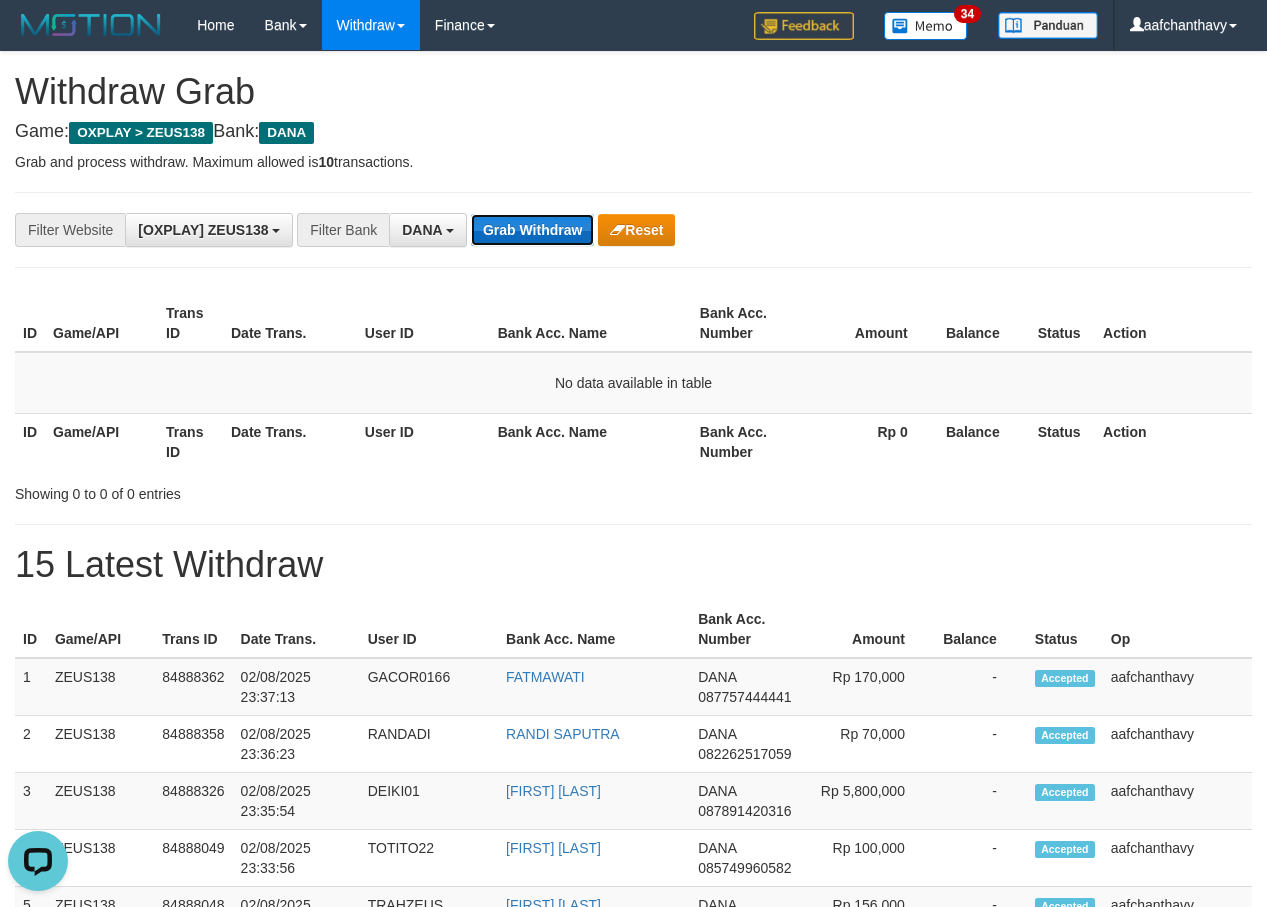click on "Grab Withdraw" at bounding box center [532, 230] 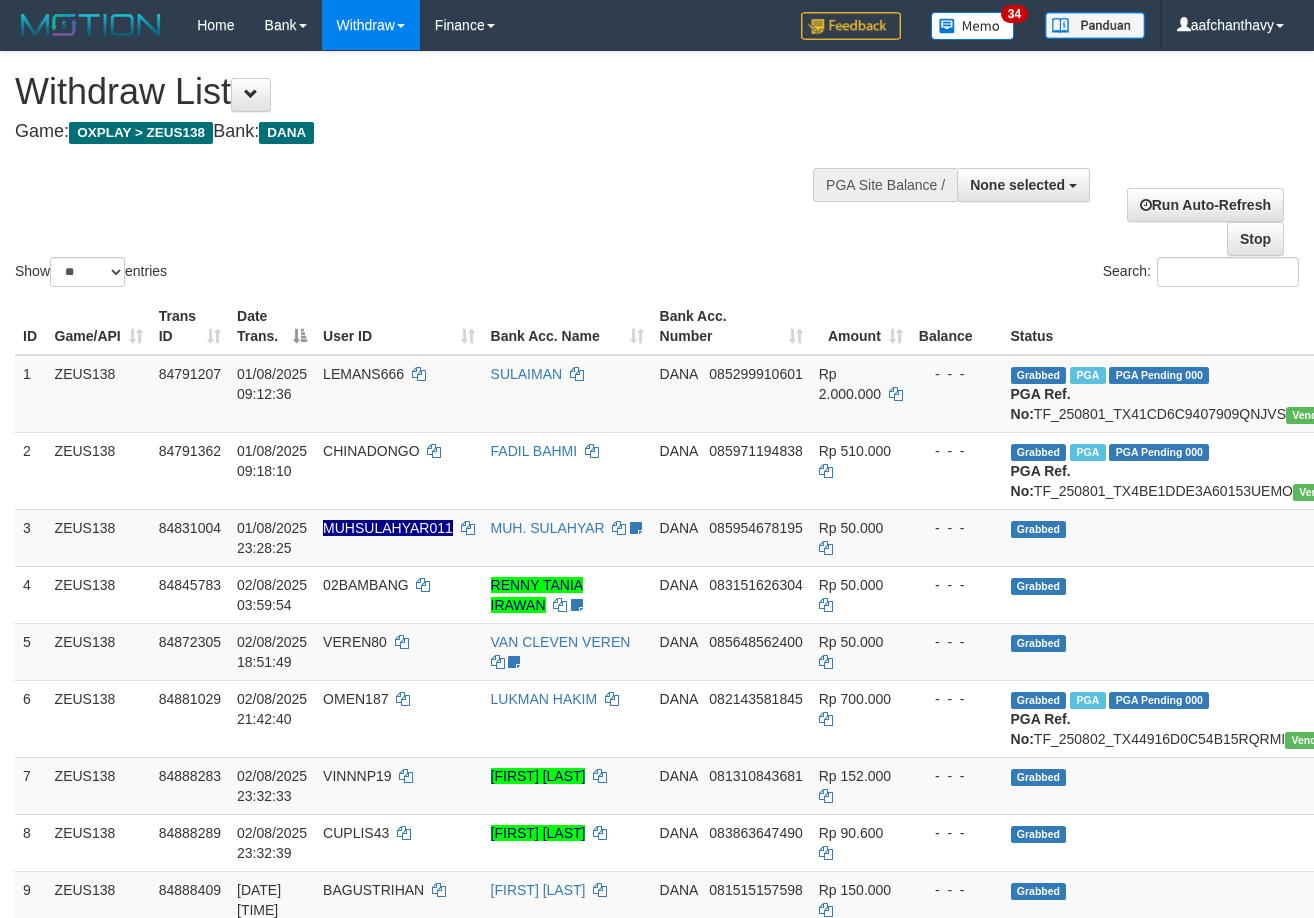 select 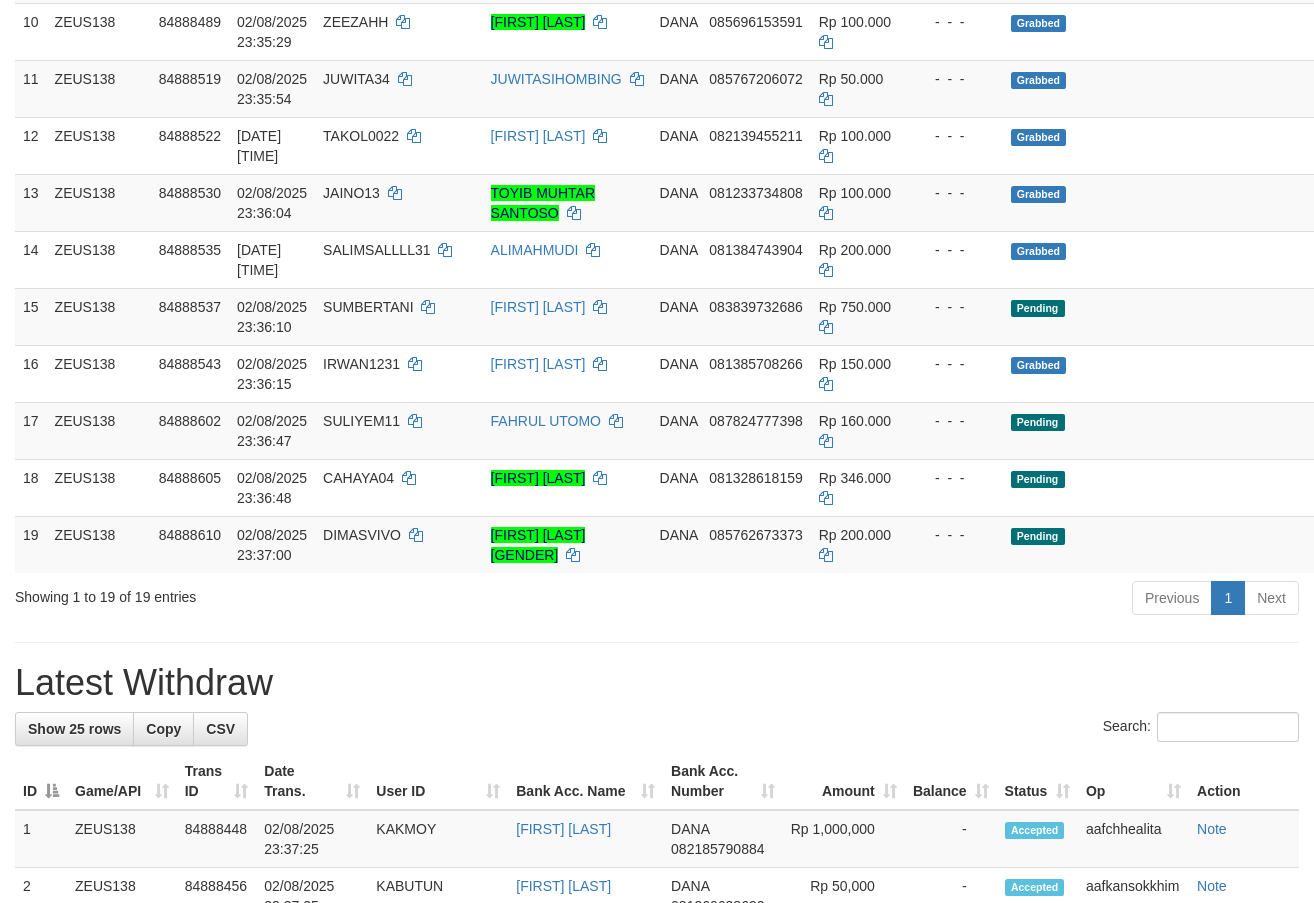 scroll, scrollTop: 1159, scrollLeft: 0, axis: vertical 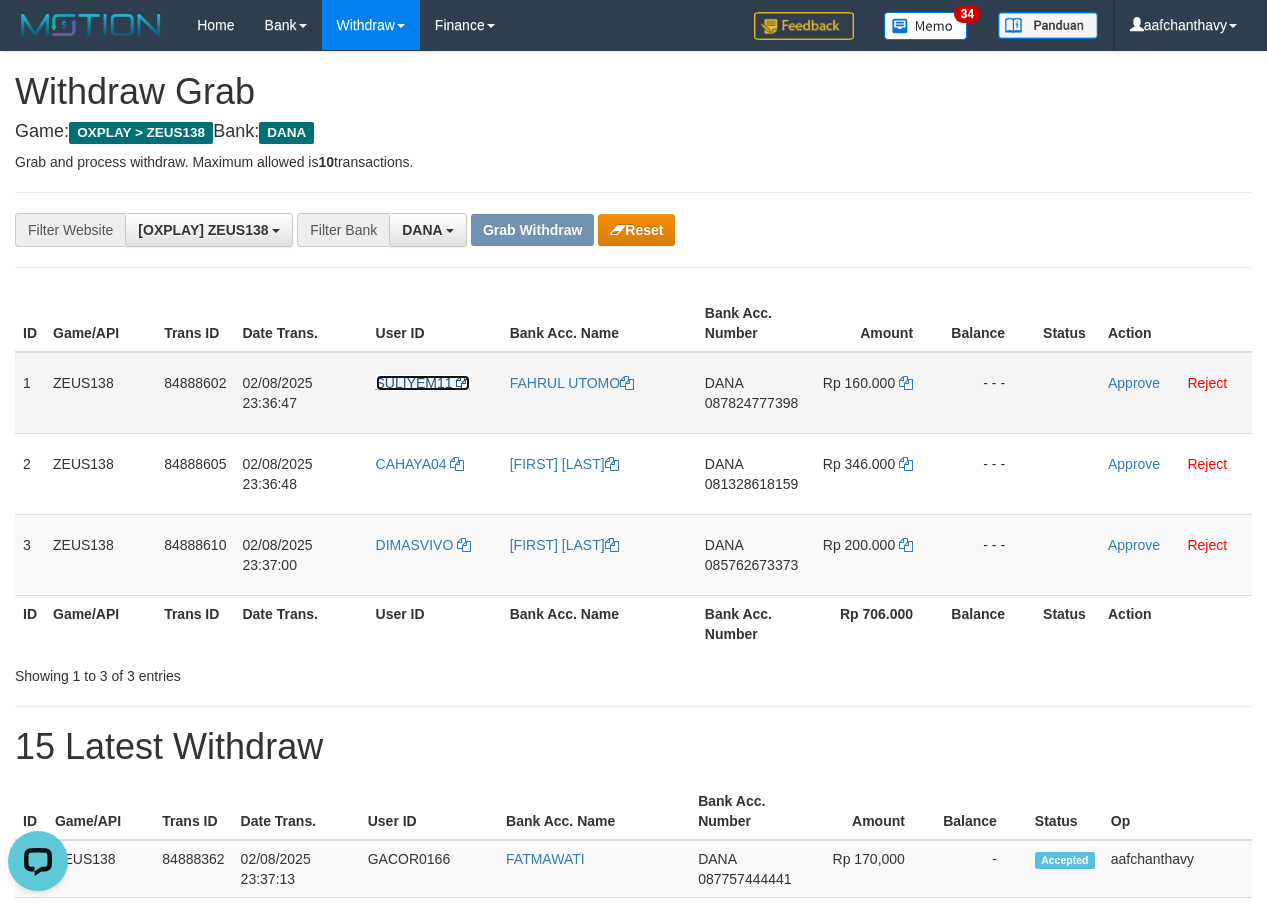 click on "SULIYEM11" at bounding box center [414, 383] 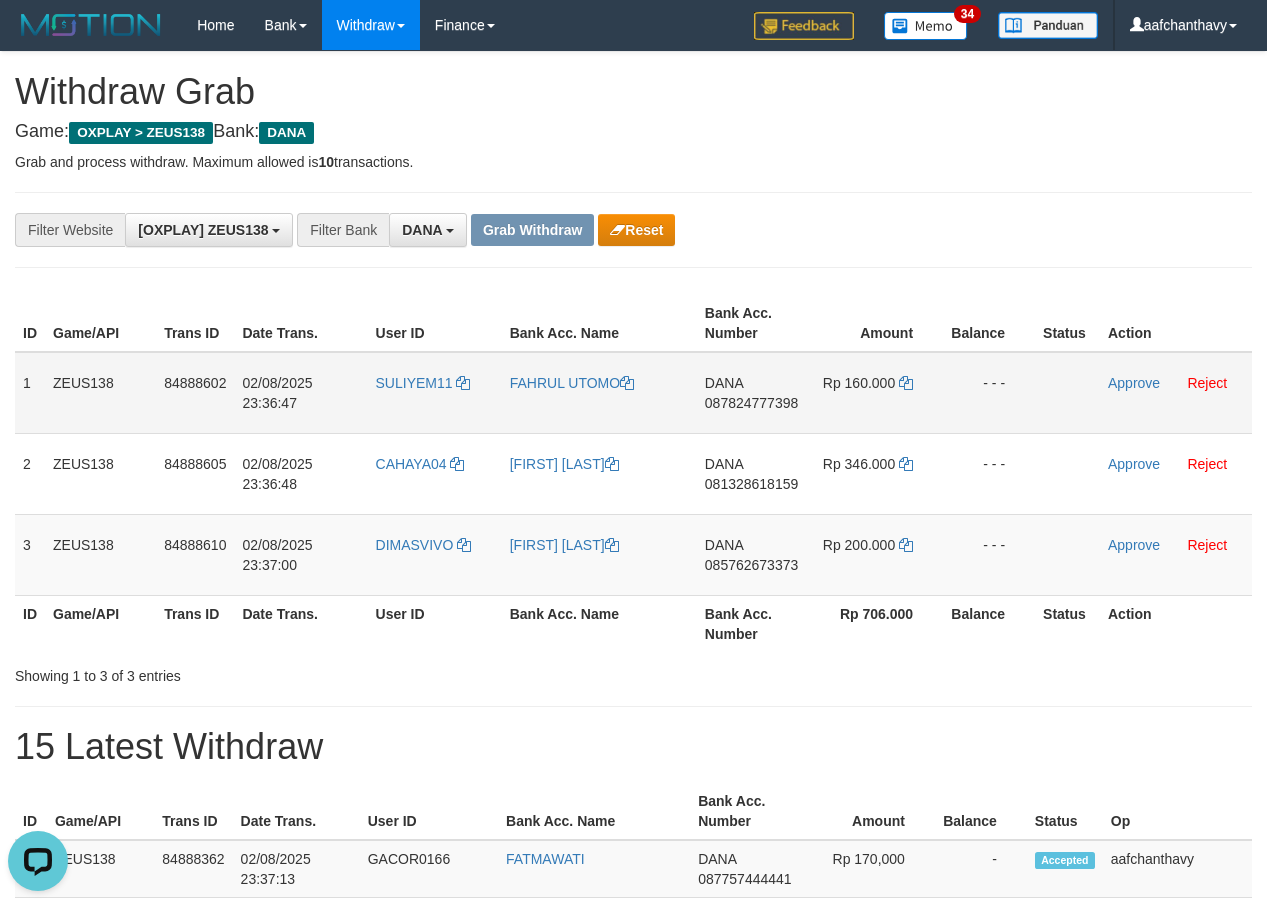 click on "SULIYEM11" at bounding box center (435, 393) 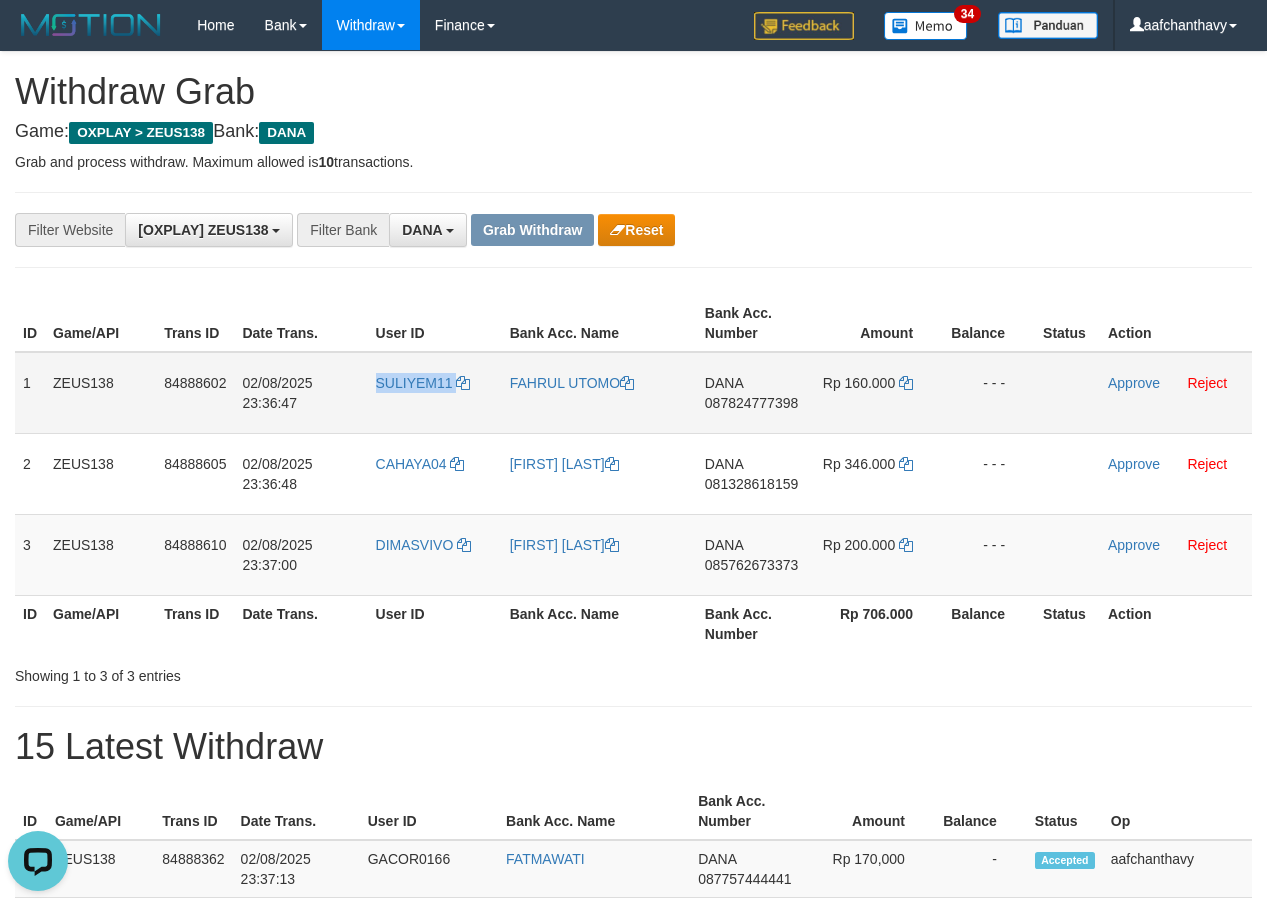 click on "SULIYEM11" at bounding box center (435, 393) 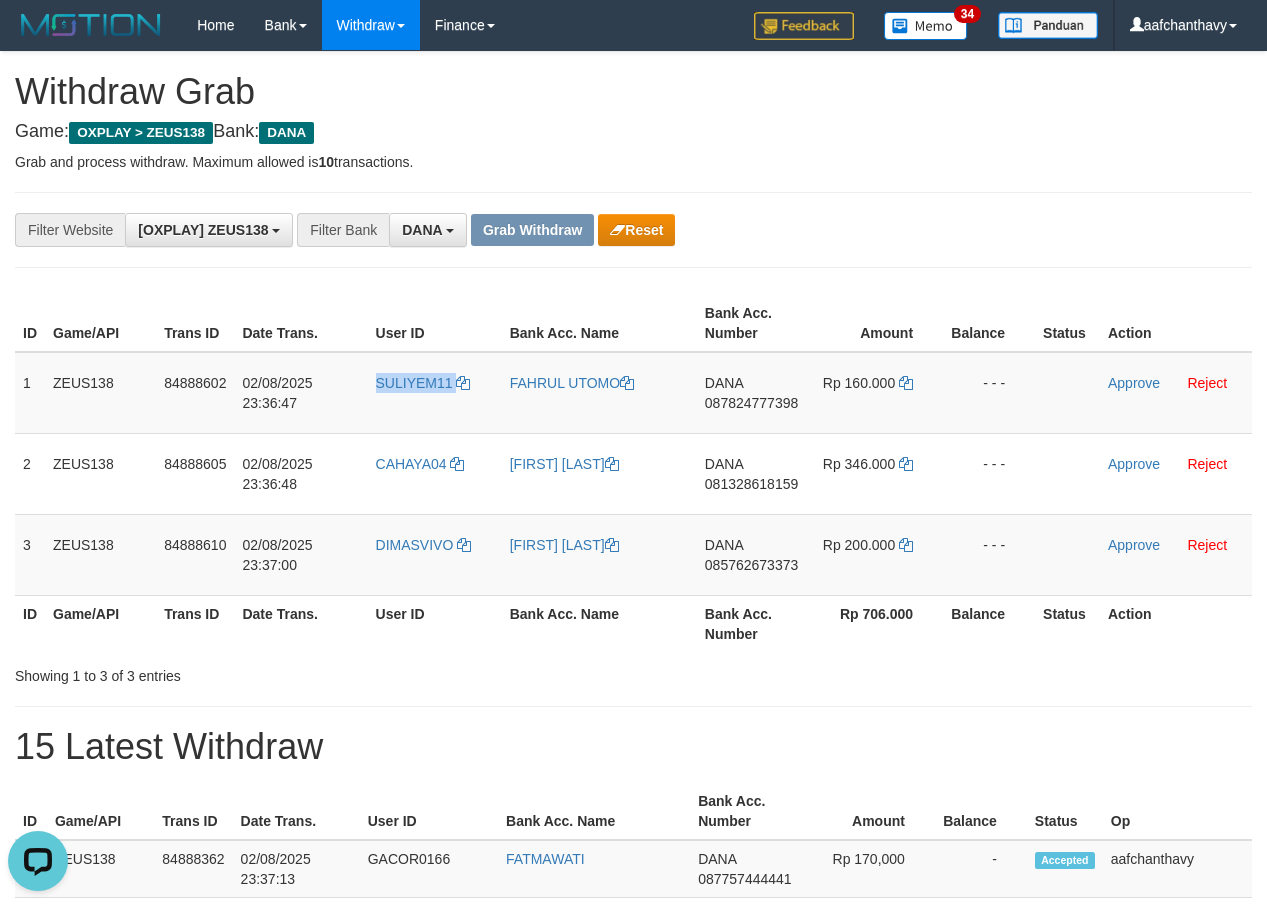 copy on "SULIYEM11" 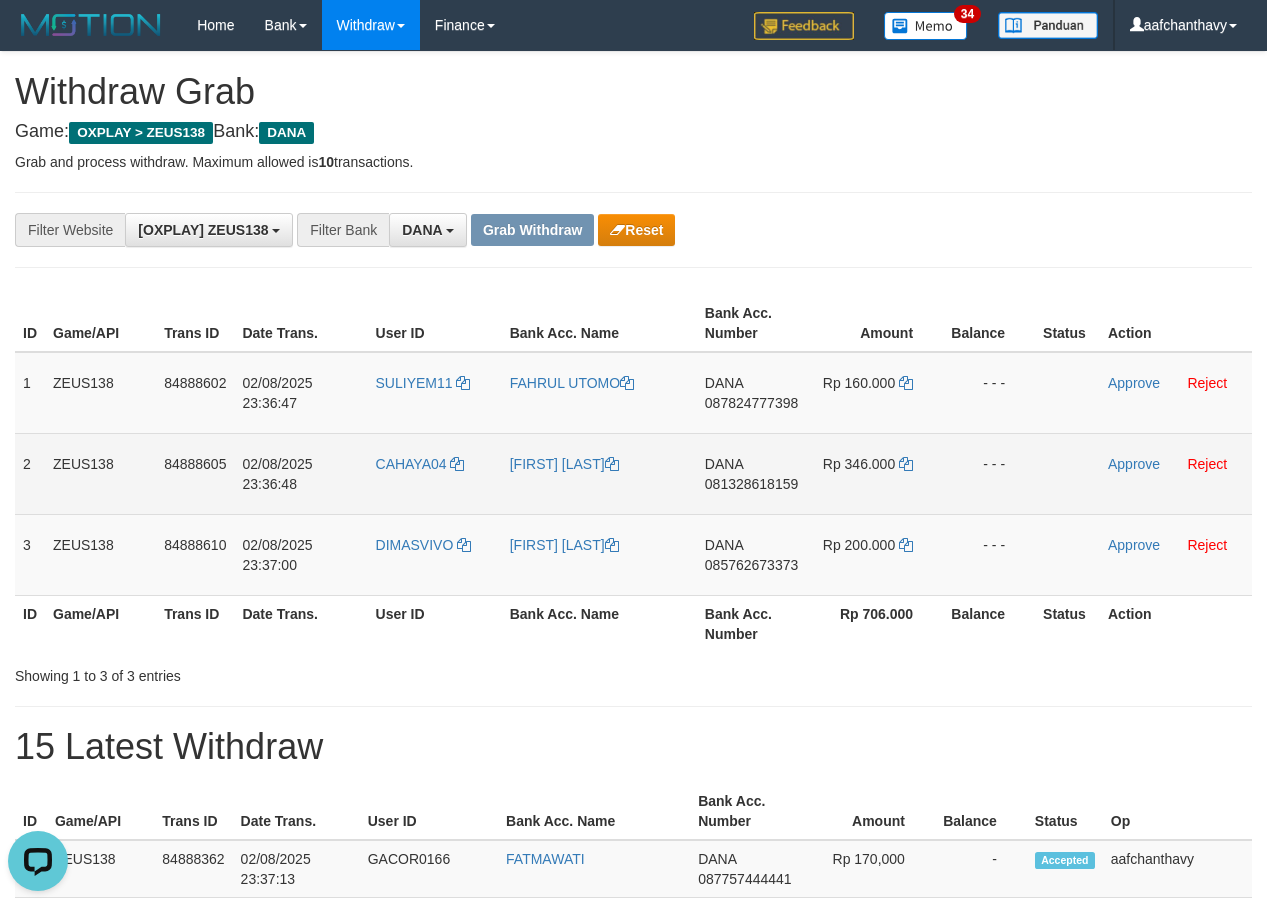 click on "CAHAYA04" at bounding box center [435, 473] 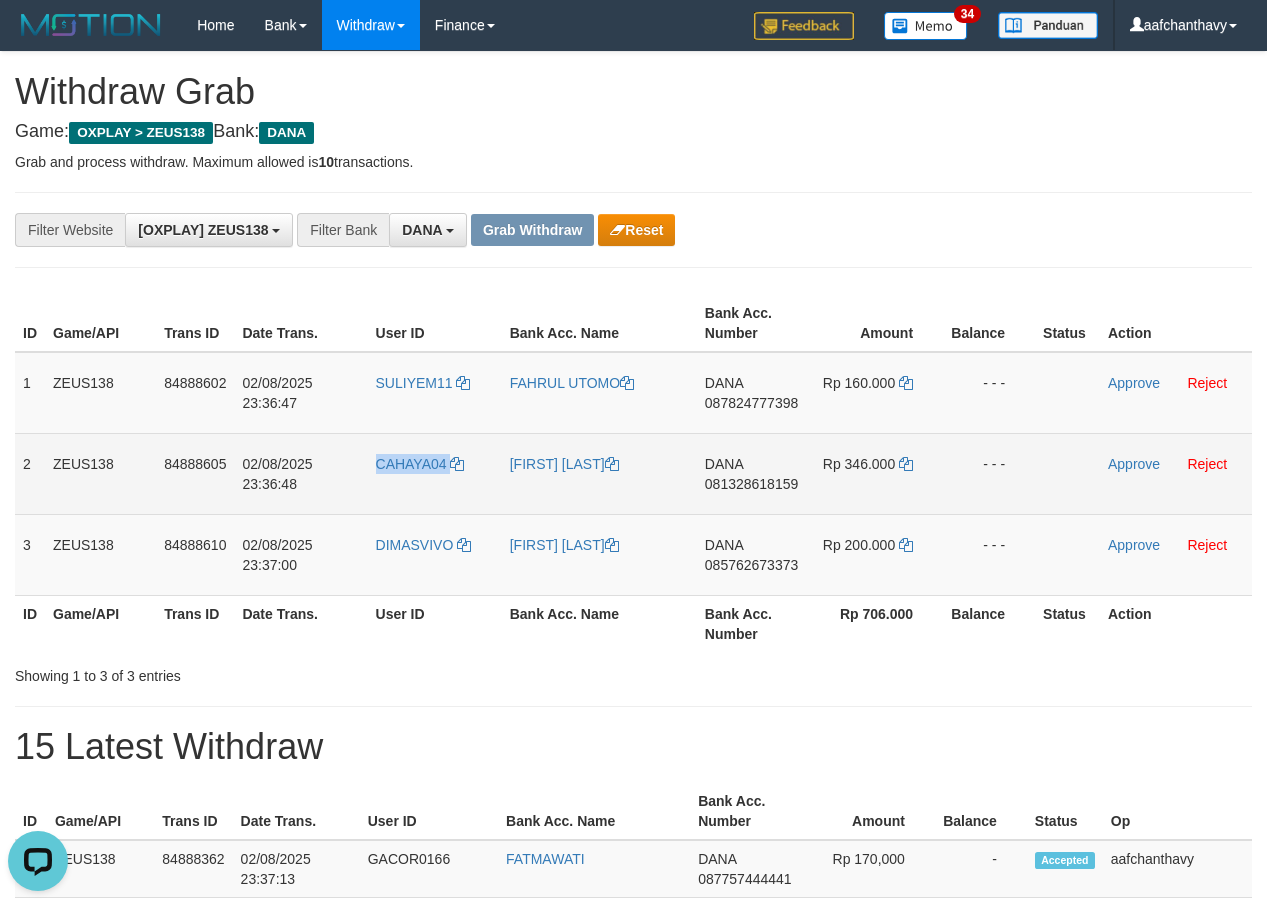 click on "CAHAYA04" at bounding box center (435, 473) 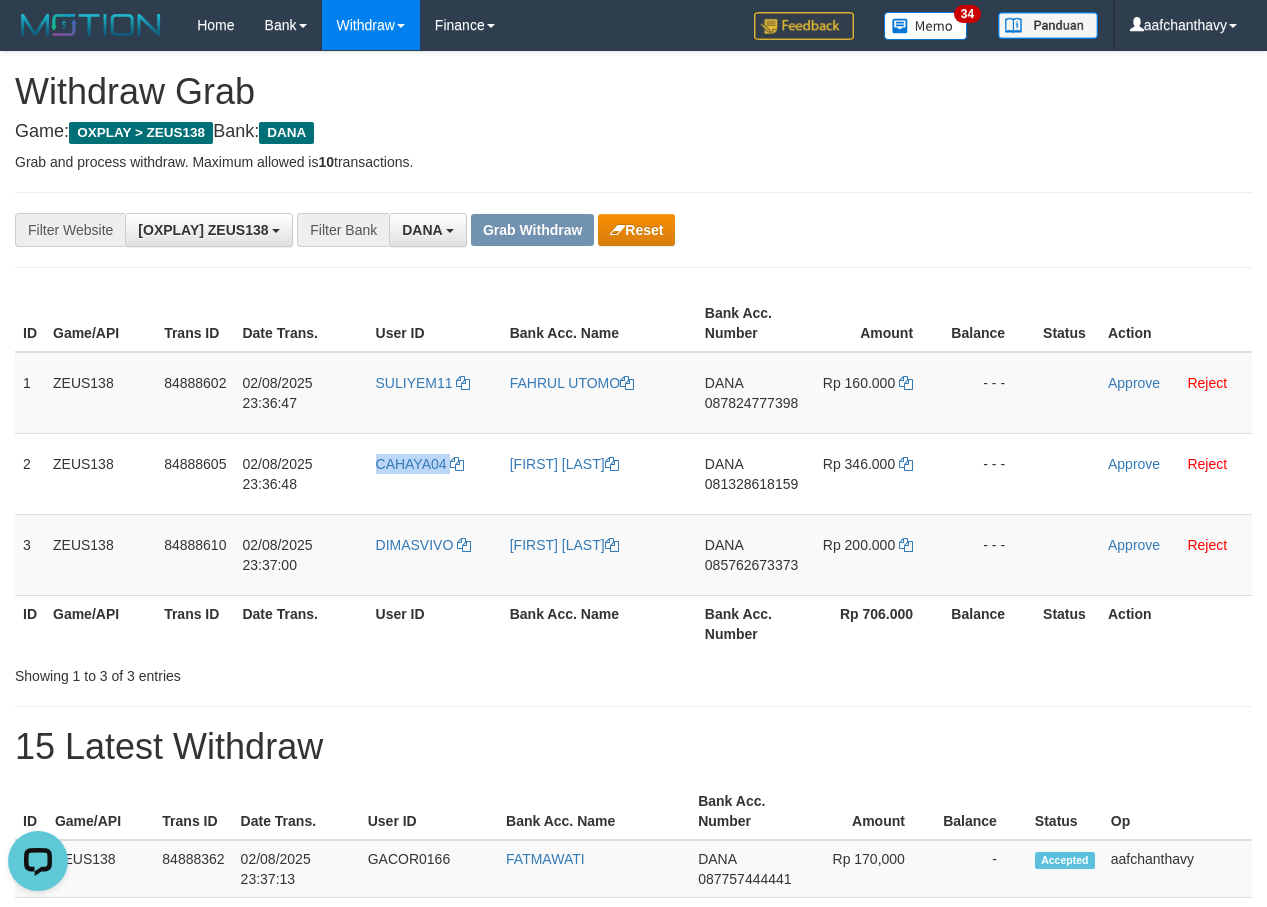 copy on "CAHAYA04" 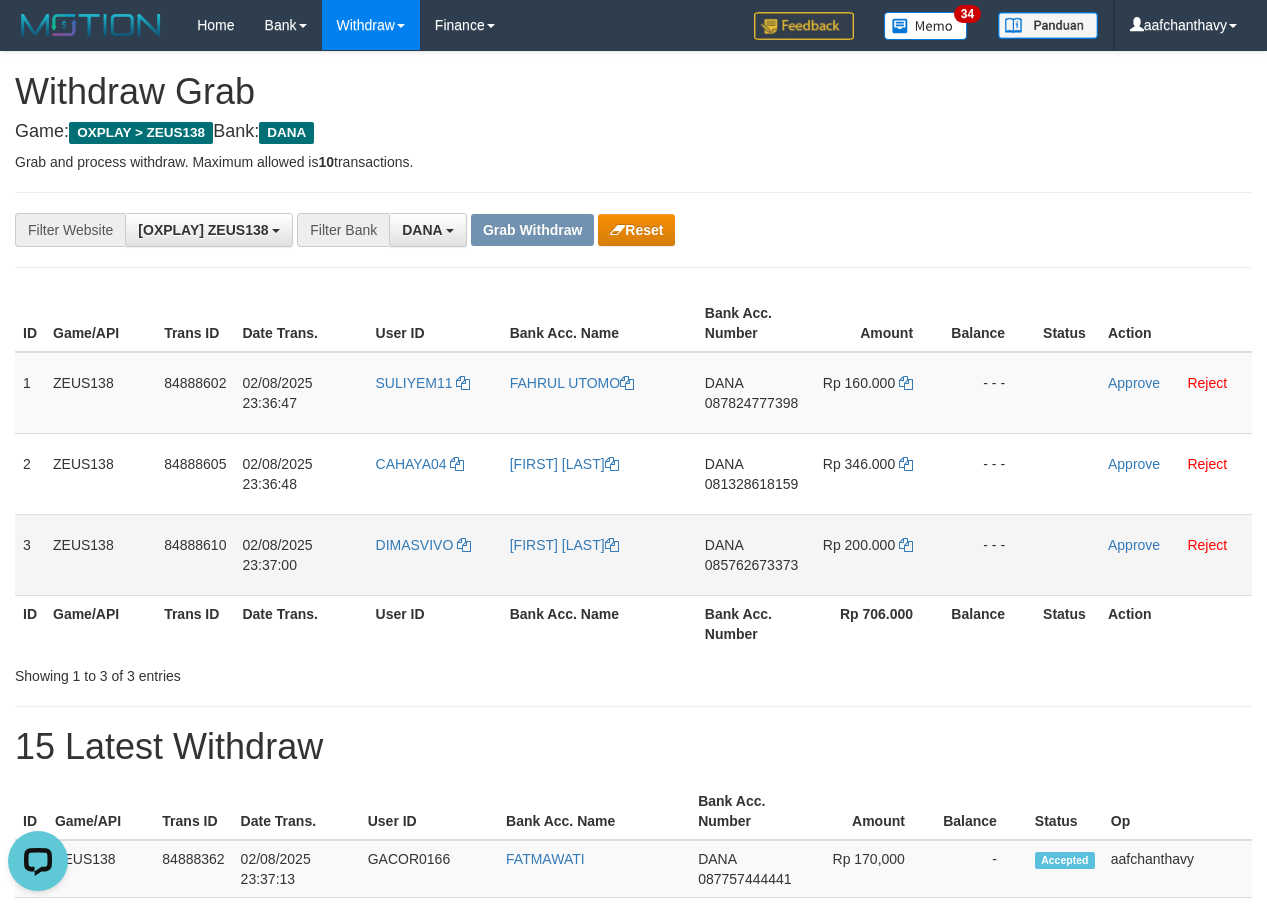 click on "DIMASVIVO" at bounding box center [435, 554] 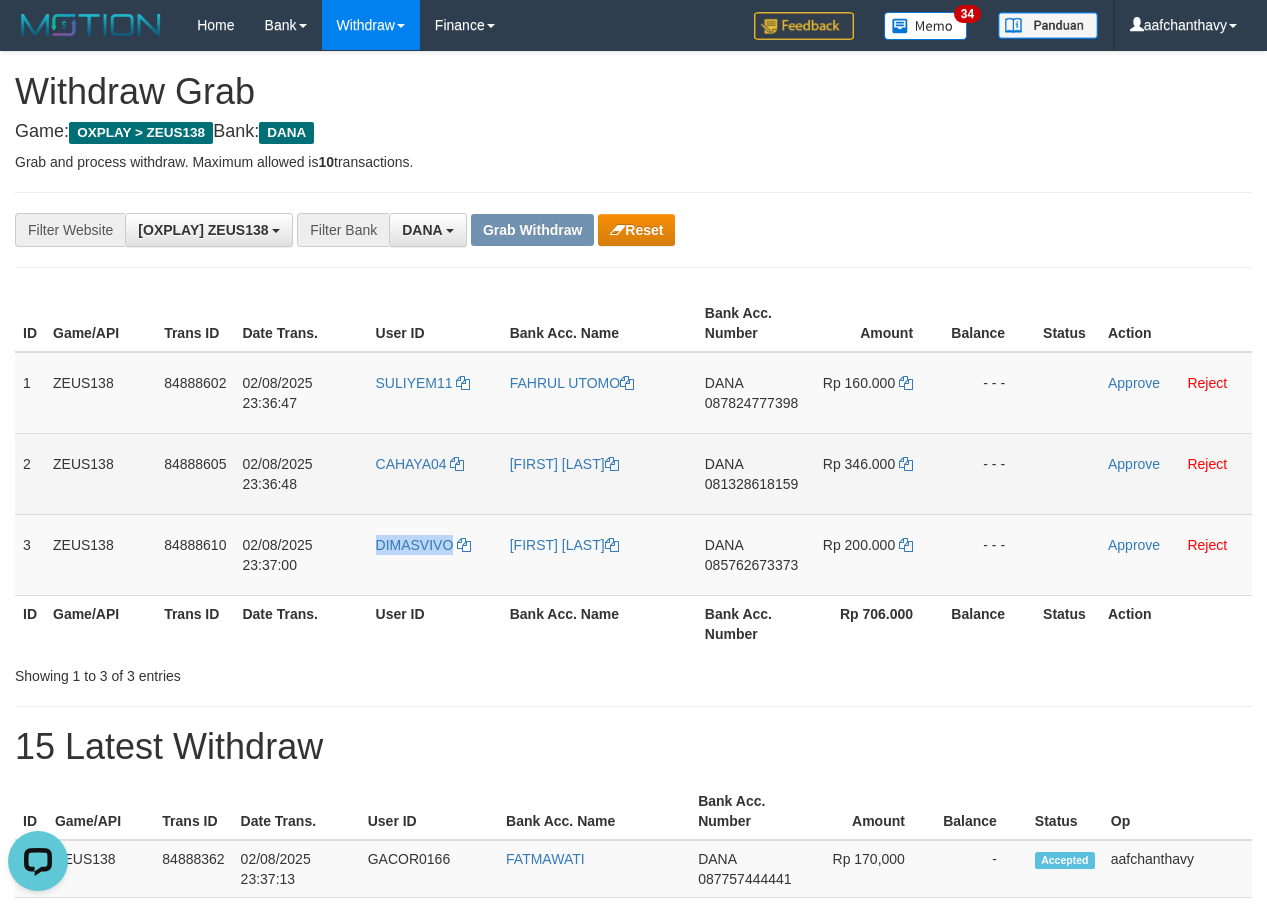 drag, startPoint x: 402, startPoint y: 557, endPoint x: 399, endPoint y: 508, distance: 49.09175 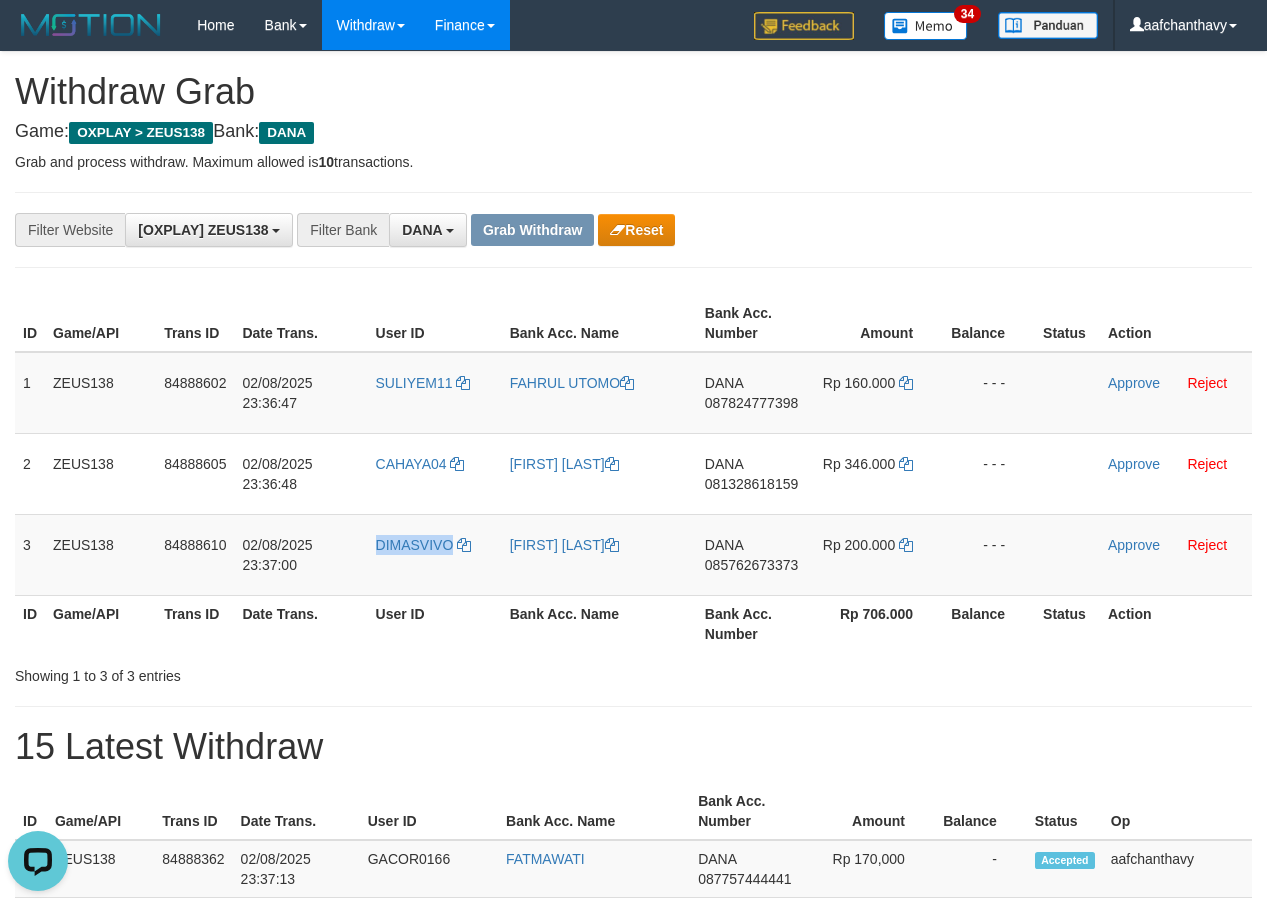 copy on "DIMASVIVO" 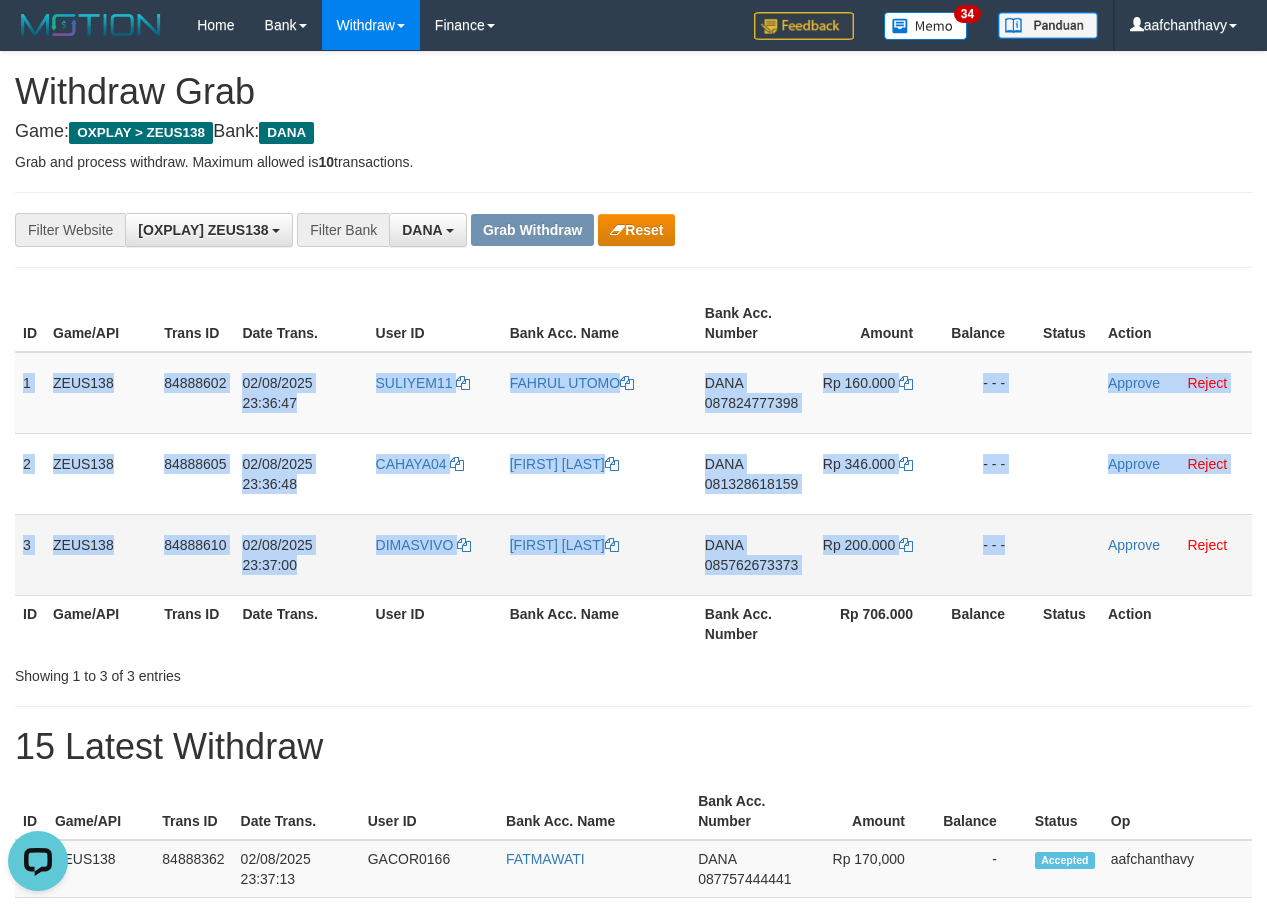 drag, startPoint x: 22, startPoint y: 384, endPoint x: 1083, endPoint y: 536, distance: 1071.8325 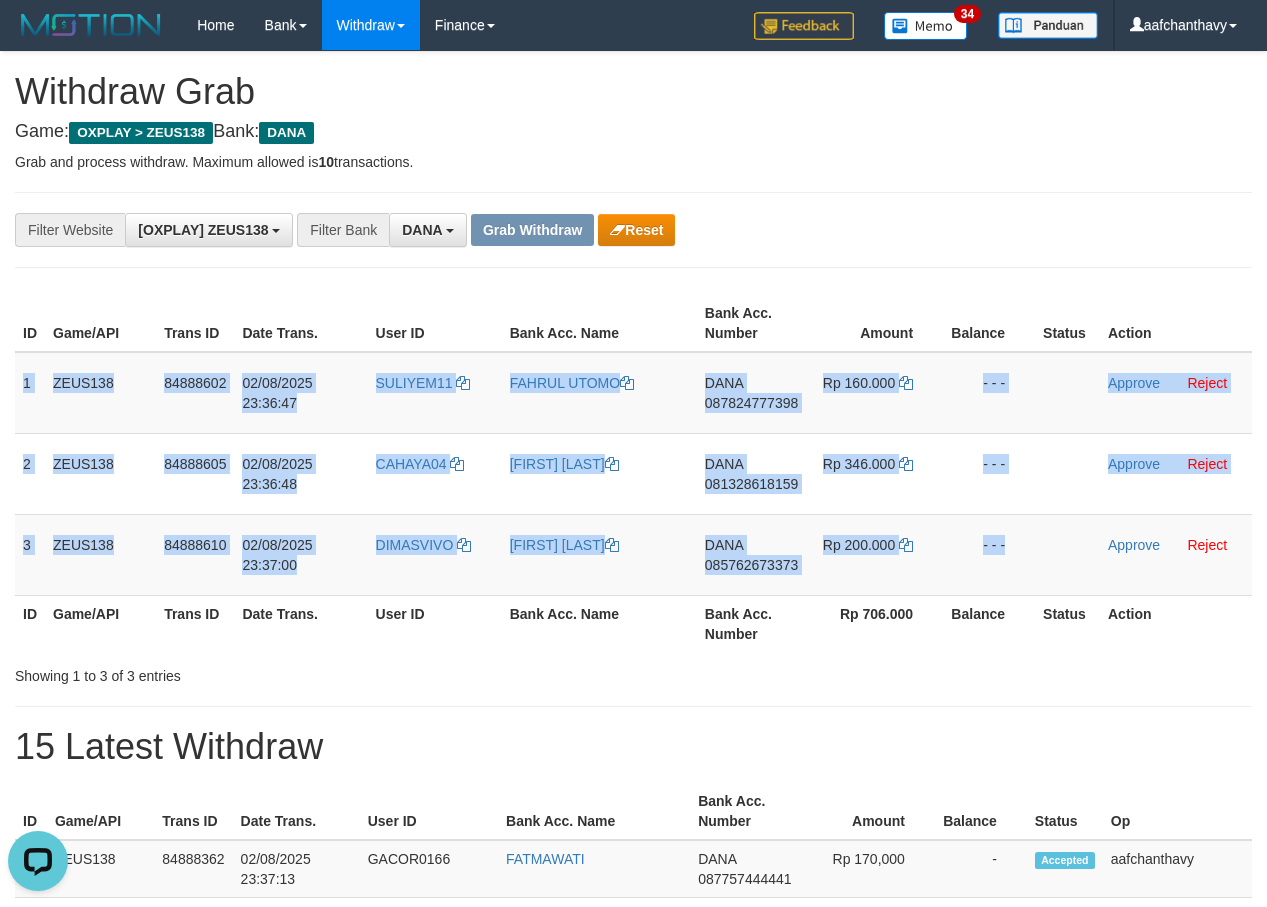 copy on "1
ZEUS138
84888602
02/08/2025 23:36:47
SULIYEM11
FAHRUL UTOMO
DANA
087824777398
Rp 160.000
- - -
Approve
Reject
2
ZEUS138
84888605
02/08/2025 23:36:48
CAHAYA04
ANTONIUS JANU ALDAKA
DANA
081328618159
Rp 346.000
- - -
Approve
Reject
3
ZEUS138
84888610
02/08/2025 23:37:00
DIMASVIVO
IMAN PRANATA LAKI LAKI
DANA
085762673373
Rp 200.000
- - -" 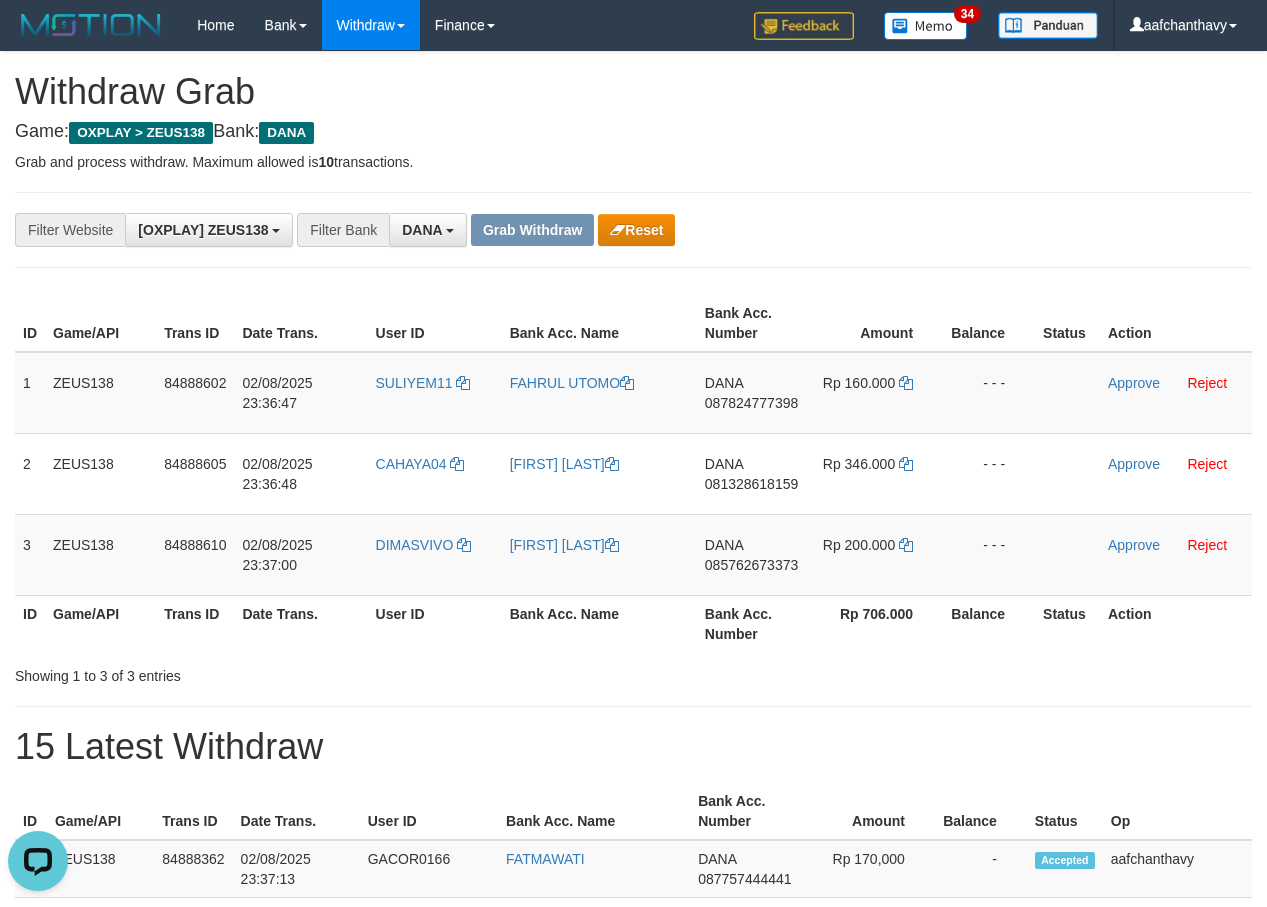 drag, startPoint x: 942, startPoint y: 197, endPoint x: 1173, endPoint y: 211, distance: 231.42386 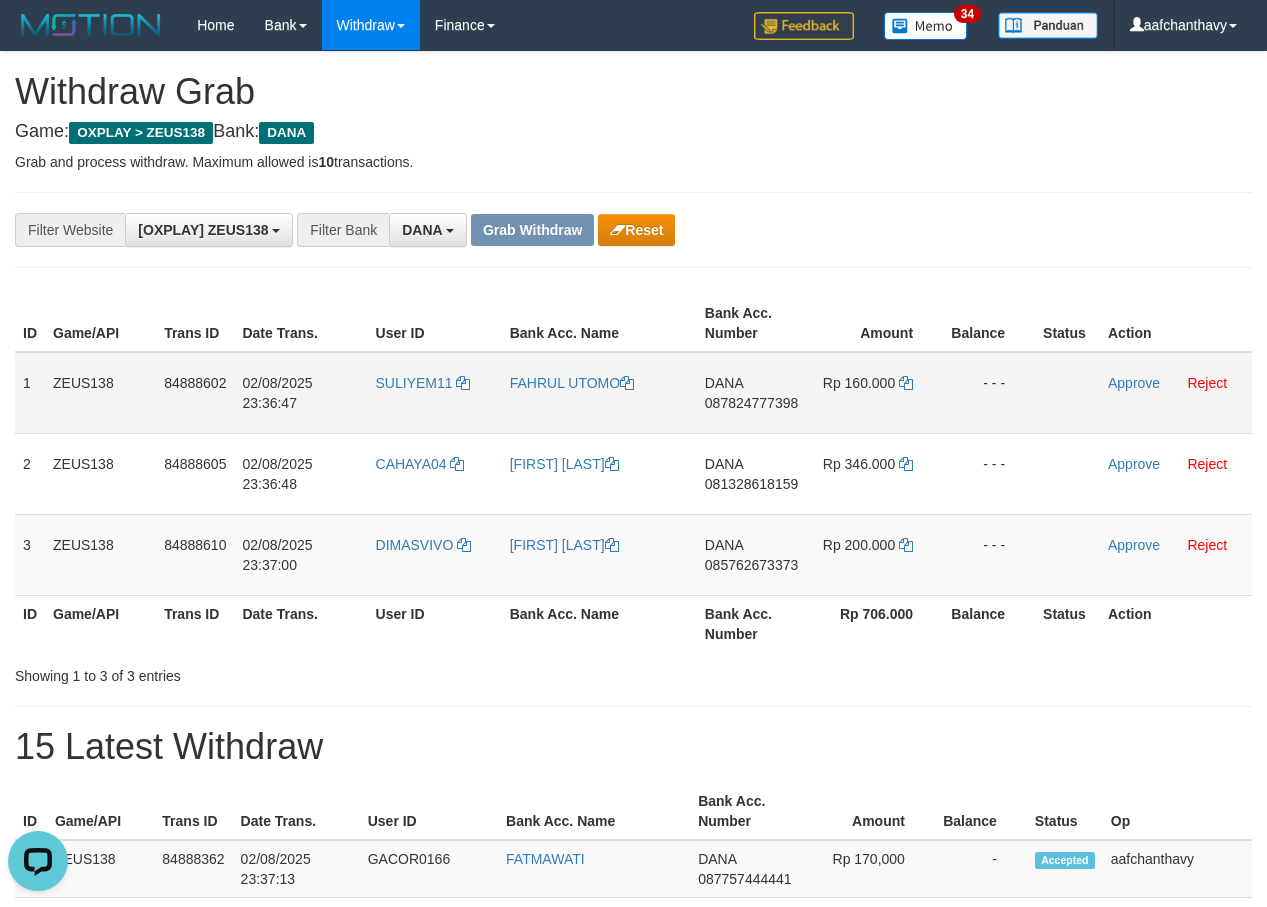 click on "087824777398" at bounding box center [751, 403] 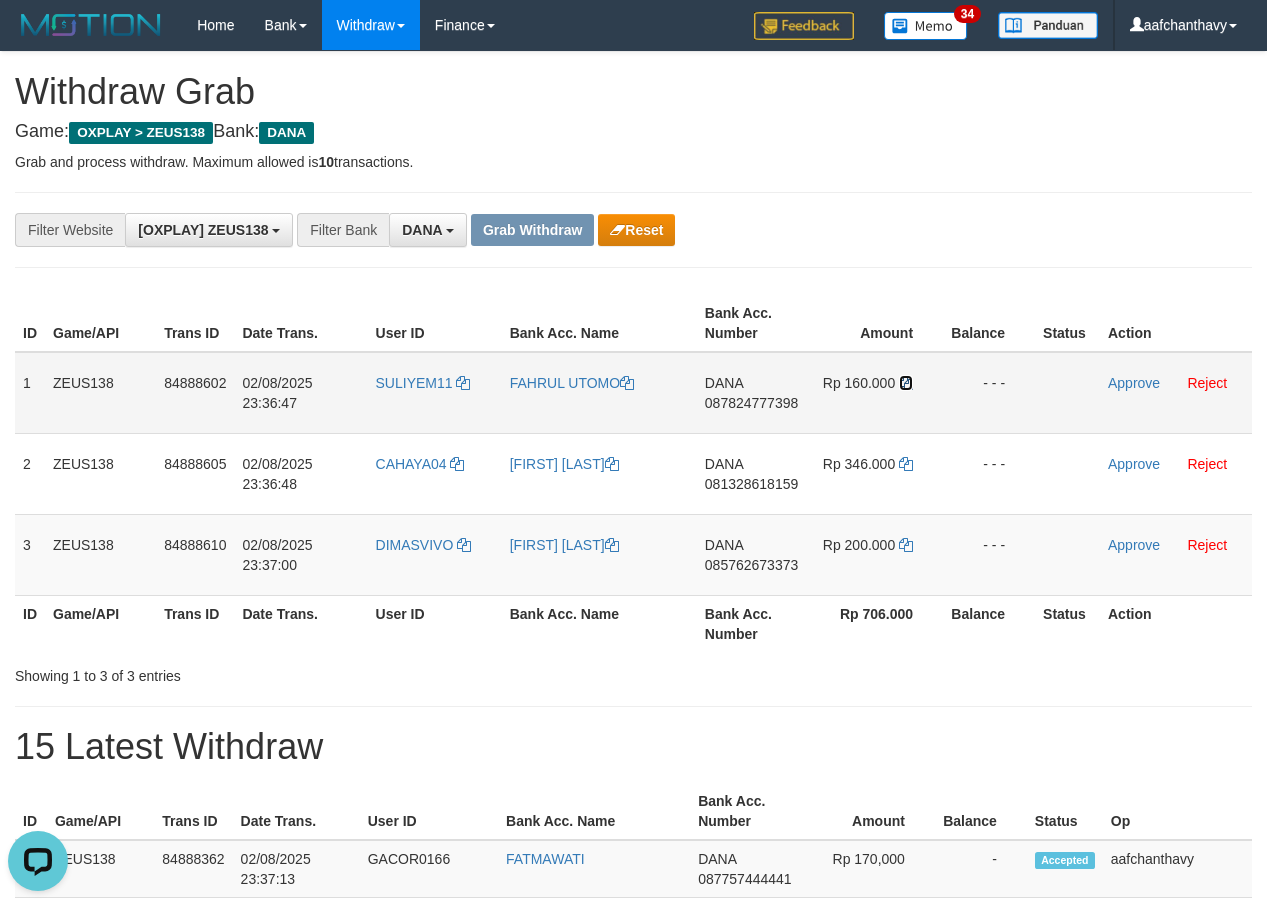 click at bounding box center (906, 383) 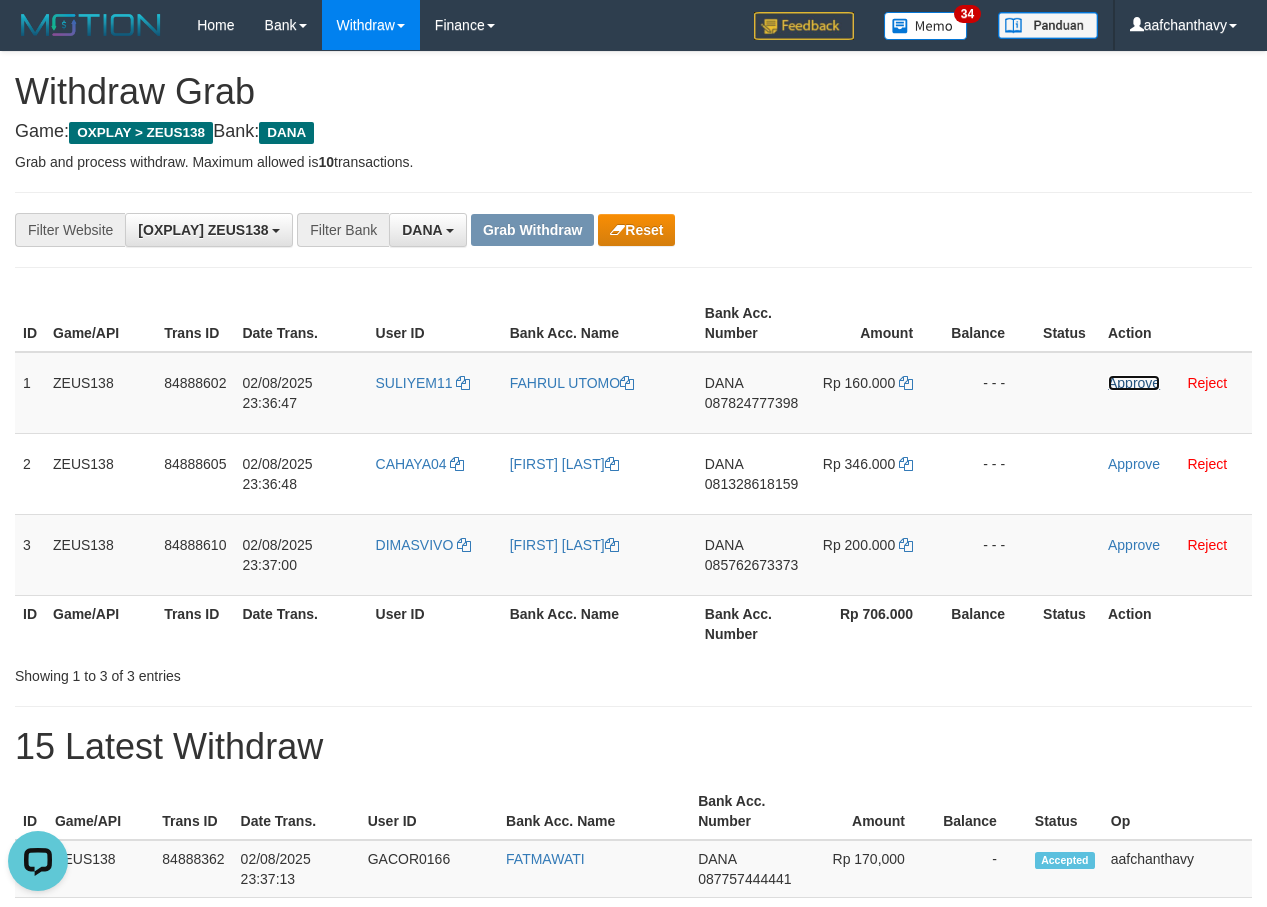 drag, startPoint x: 1121, startPoint y: 381, endPoint x: 716, endPoint y: 211, distance: 439.2323 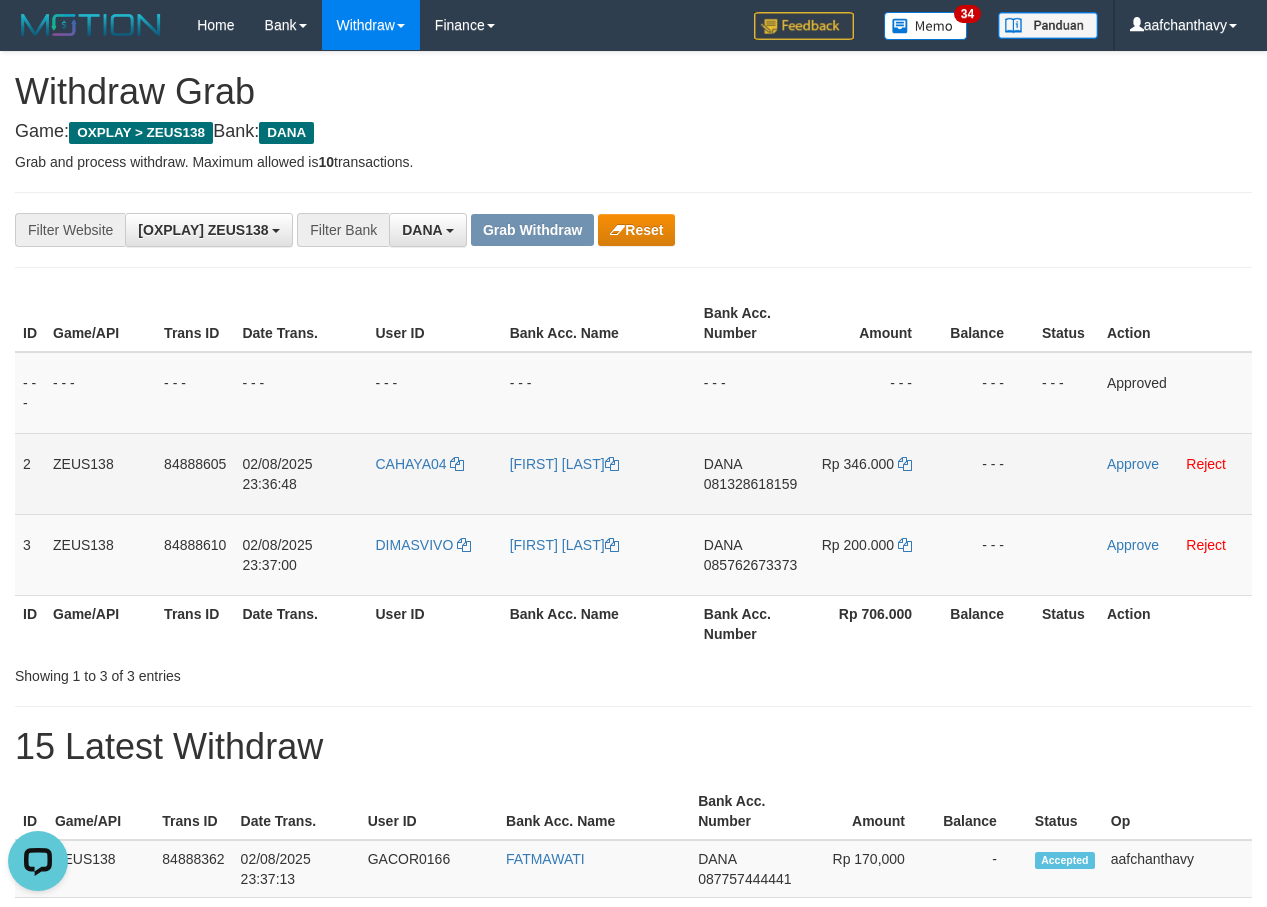 click on "081328618159" at bounding box center (750, 484) 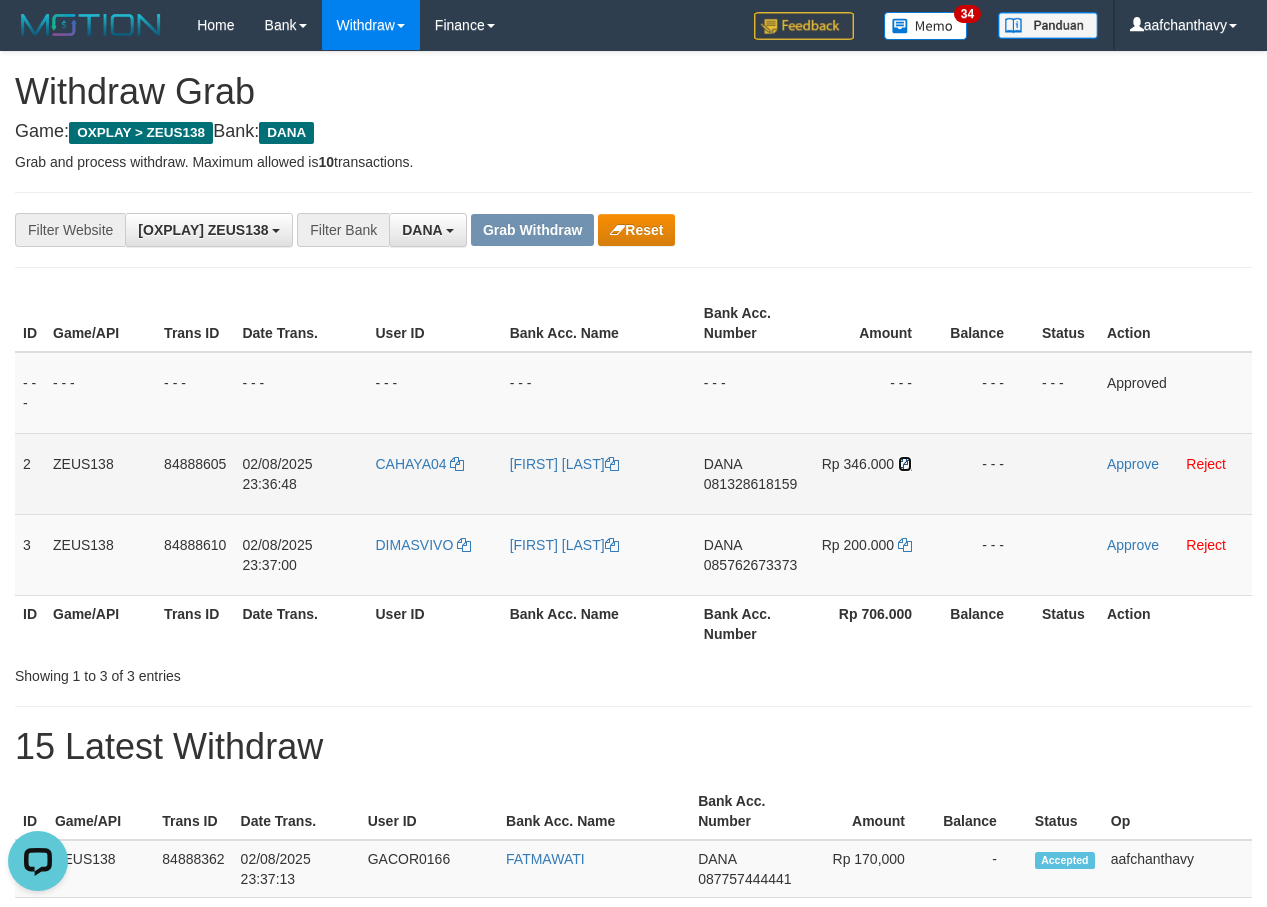 drag, startPoint x: 899, startPoint y: 463, endPoint x: 924, endPoint y: 457, distance: 25.70992 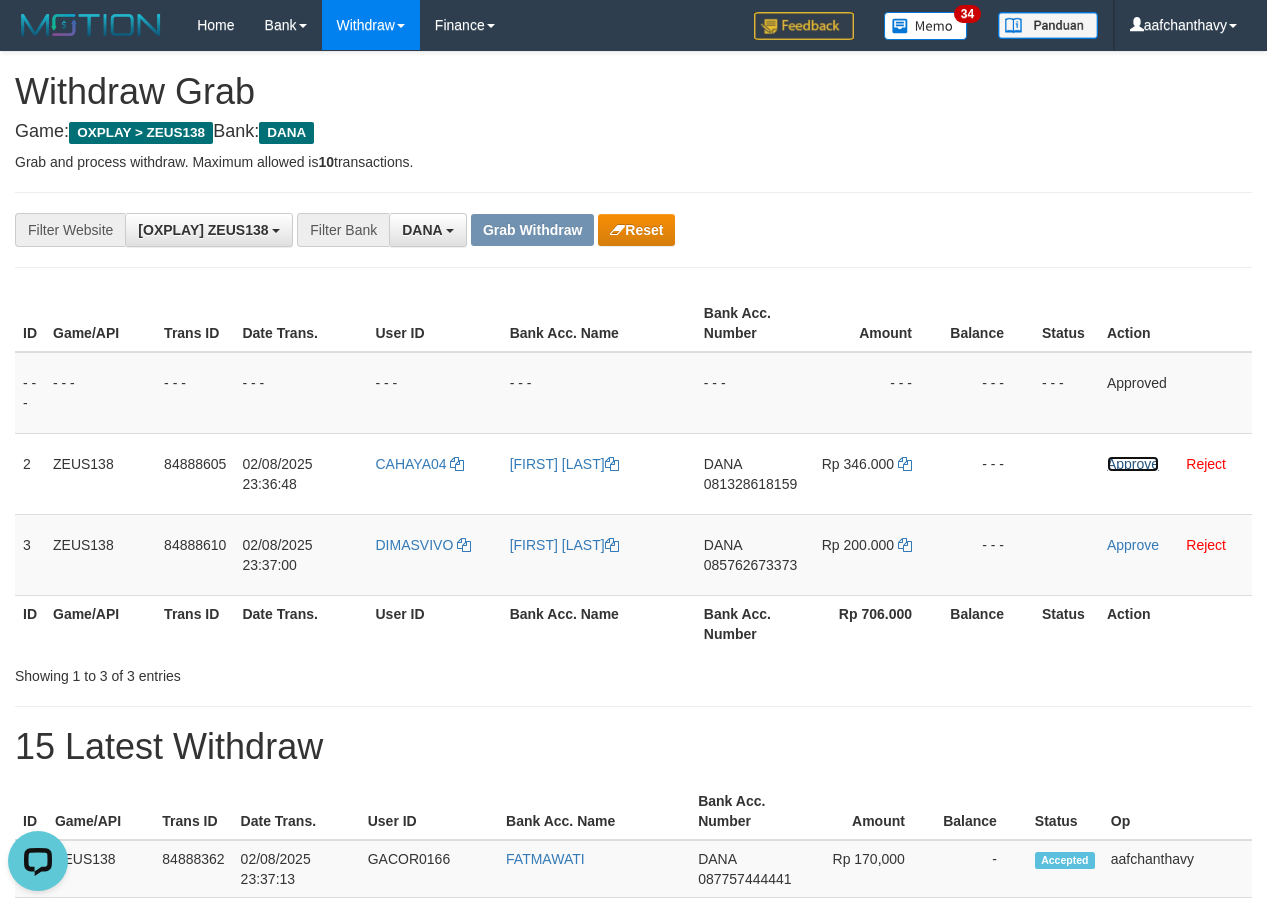 drag, startPoint x: 1132, startPoint y: 465, endPoint x: 695, endPoint y: 205, distance: 508.4968 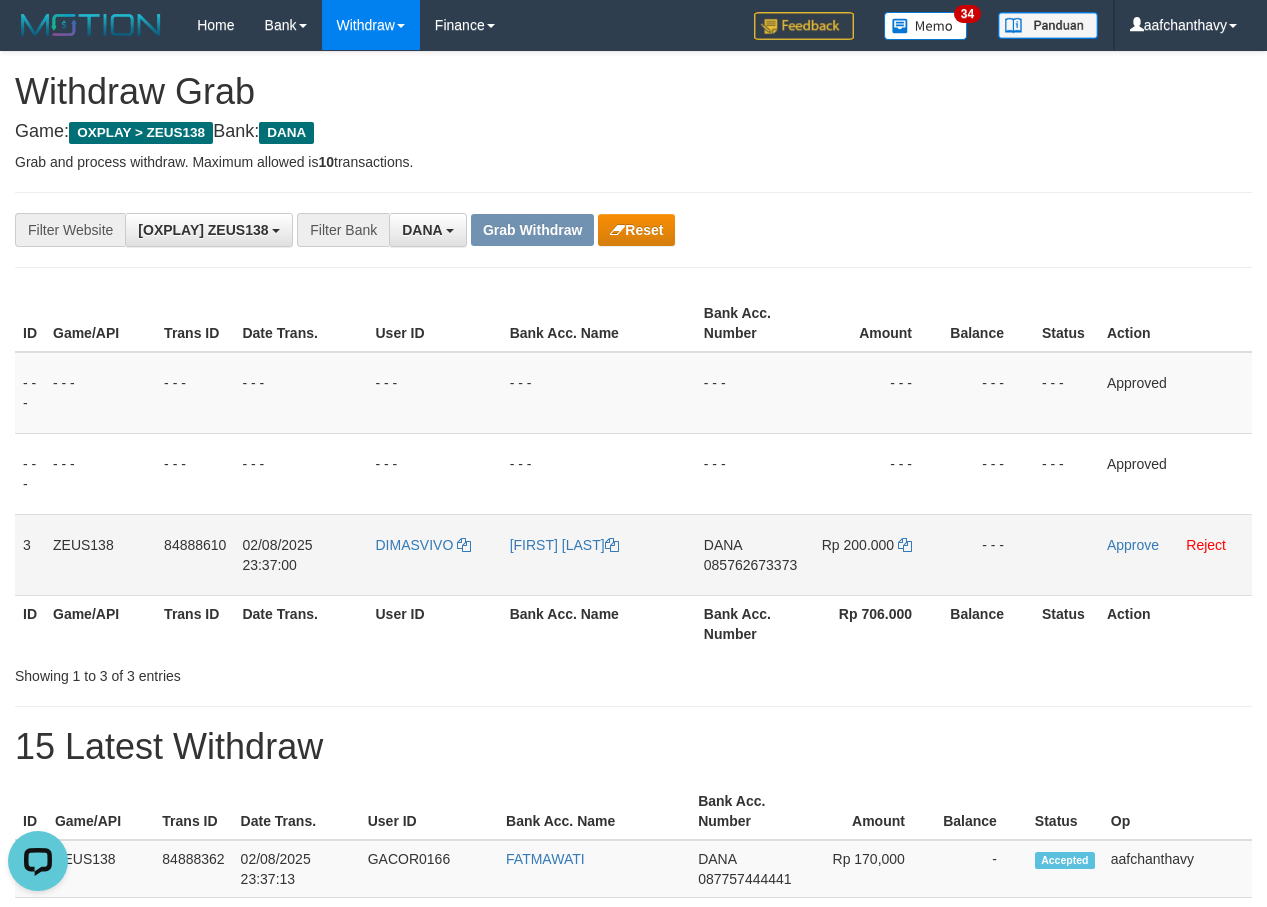 click on "085762673373" at bounding box center (750, 565) 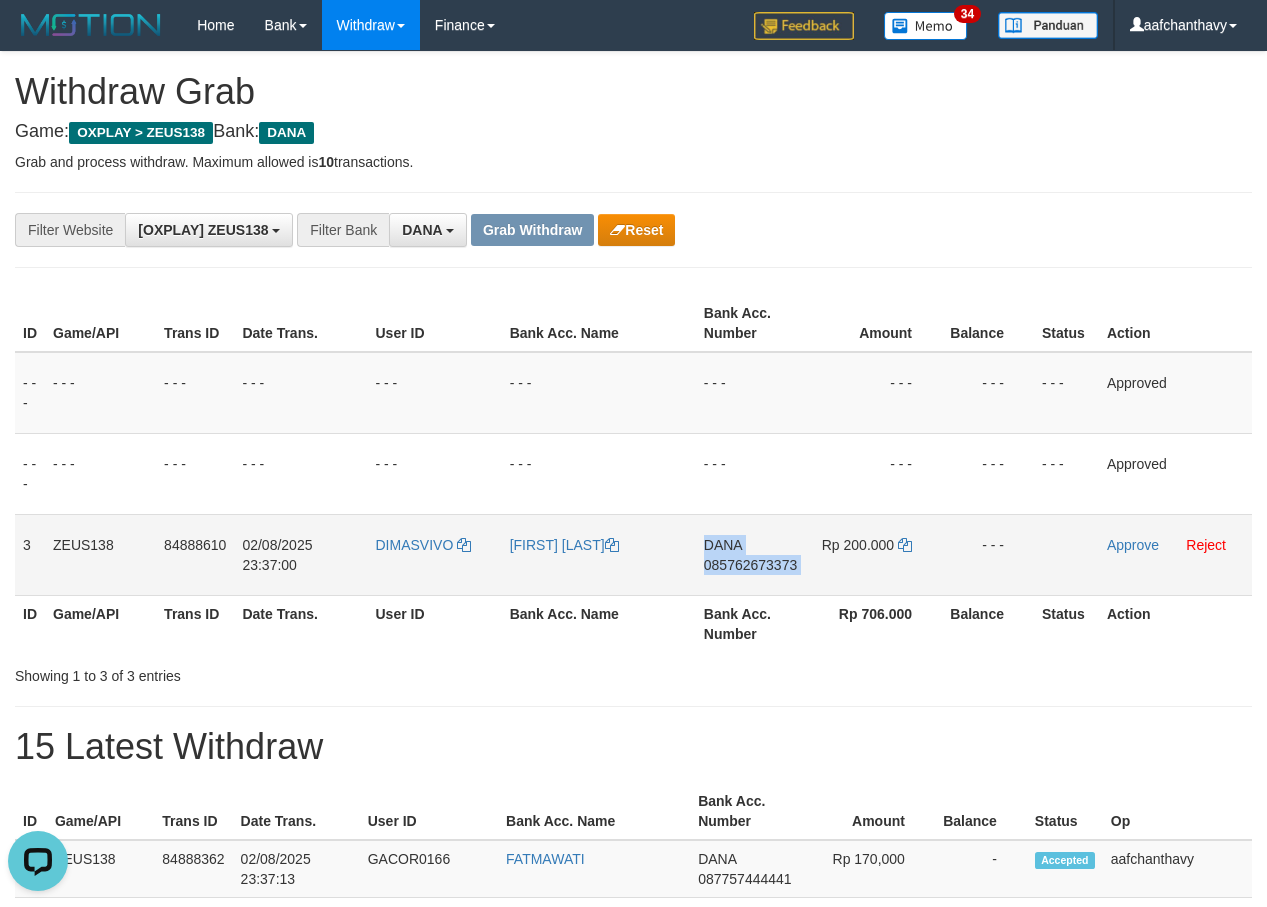 click on "085762673373" at bounding box center [750, 565] 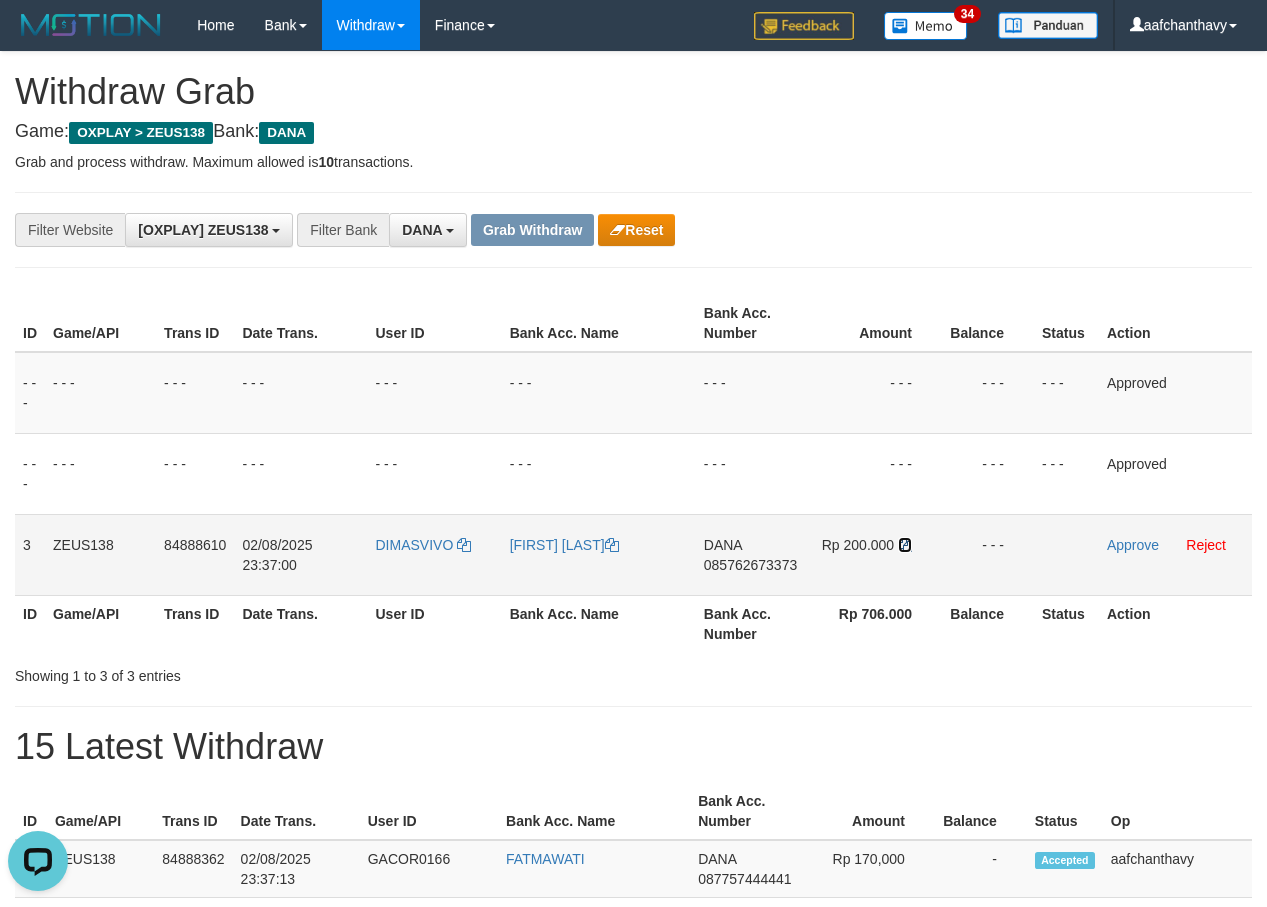 click at bounding box center (905, 545) 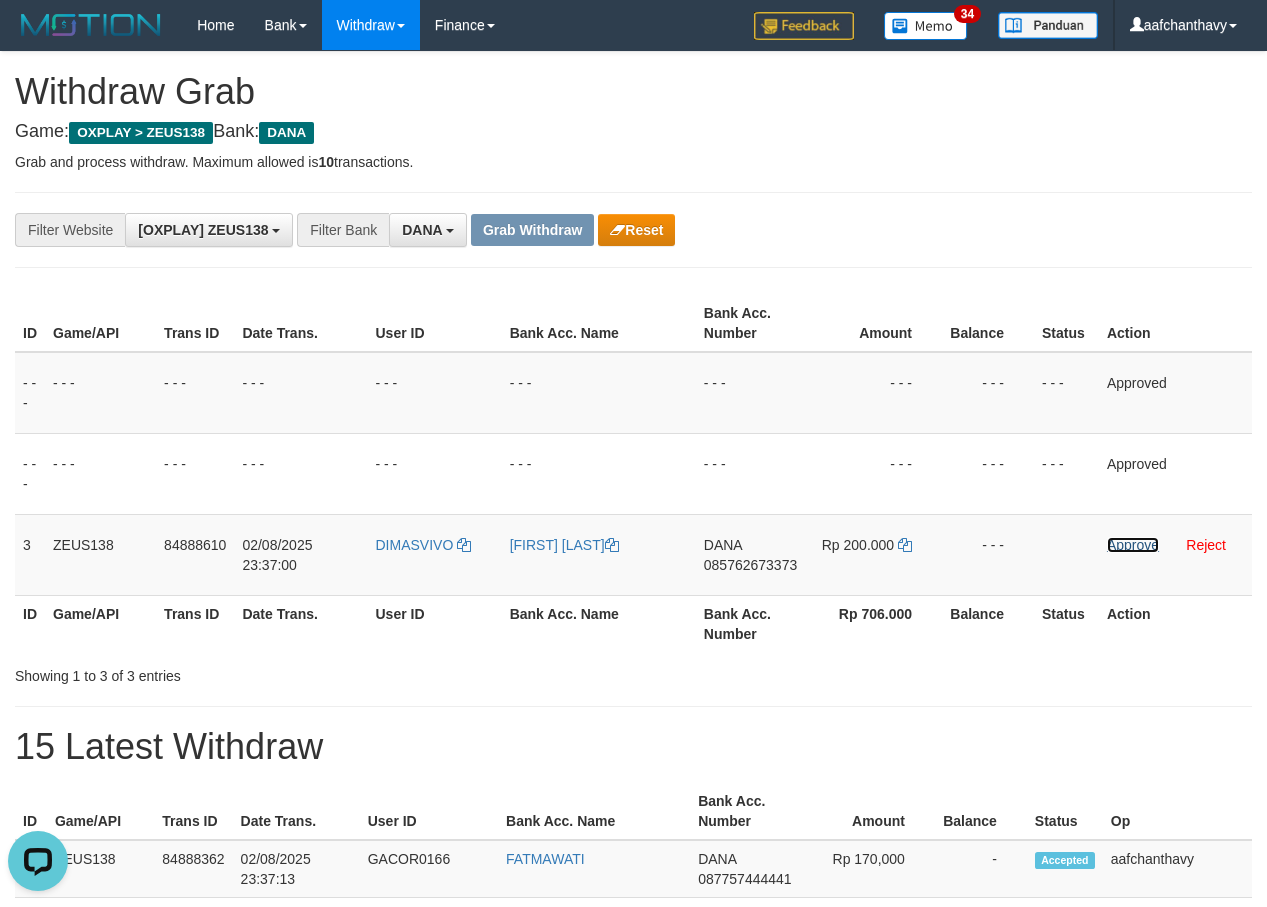 drag, startPoint x: 1126, startPoint y: 549, endPoint x: 744, endPoint y: 223, distance: 502.1952 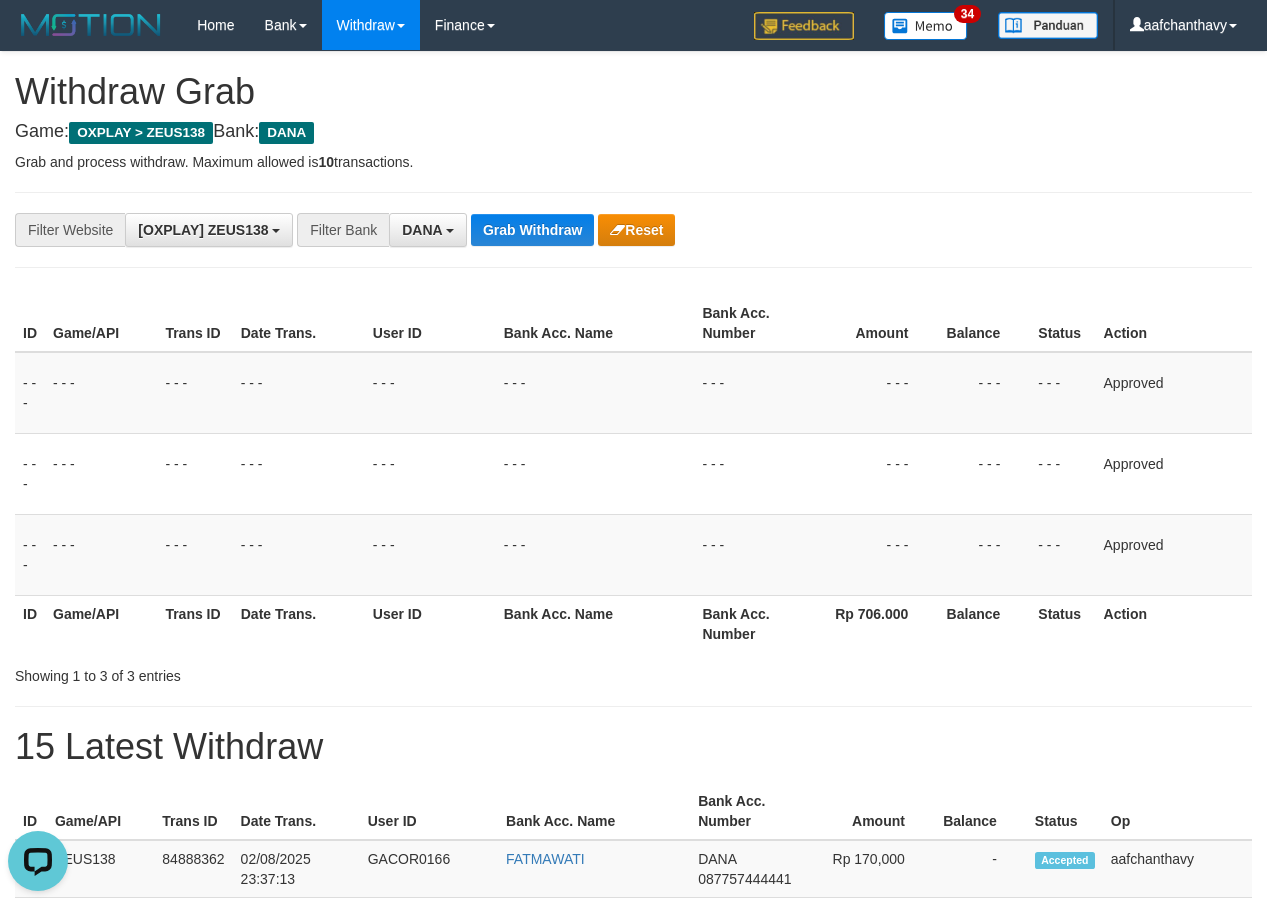 click on "**********" at bounding box center [633, 230] 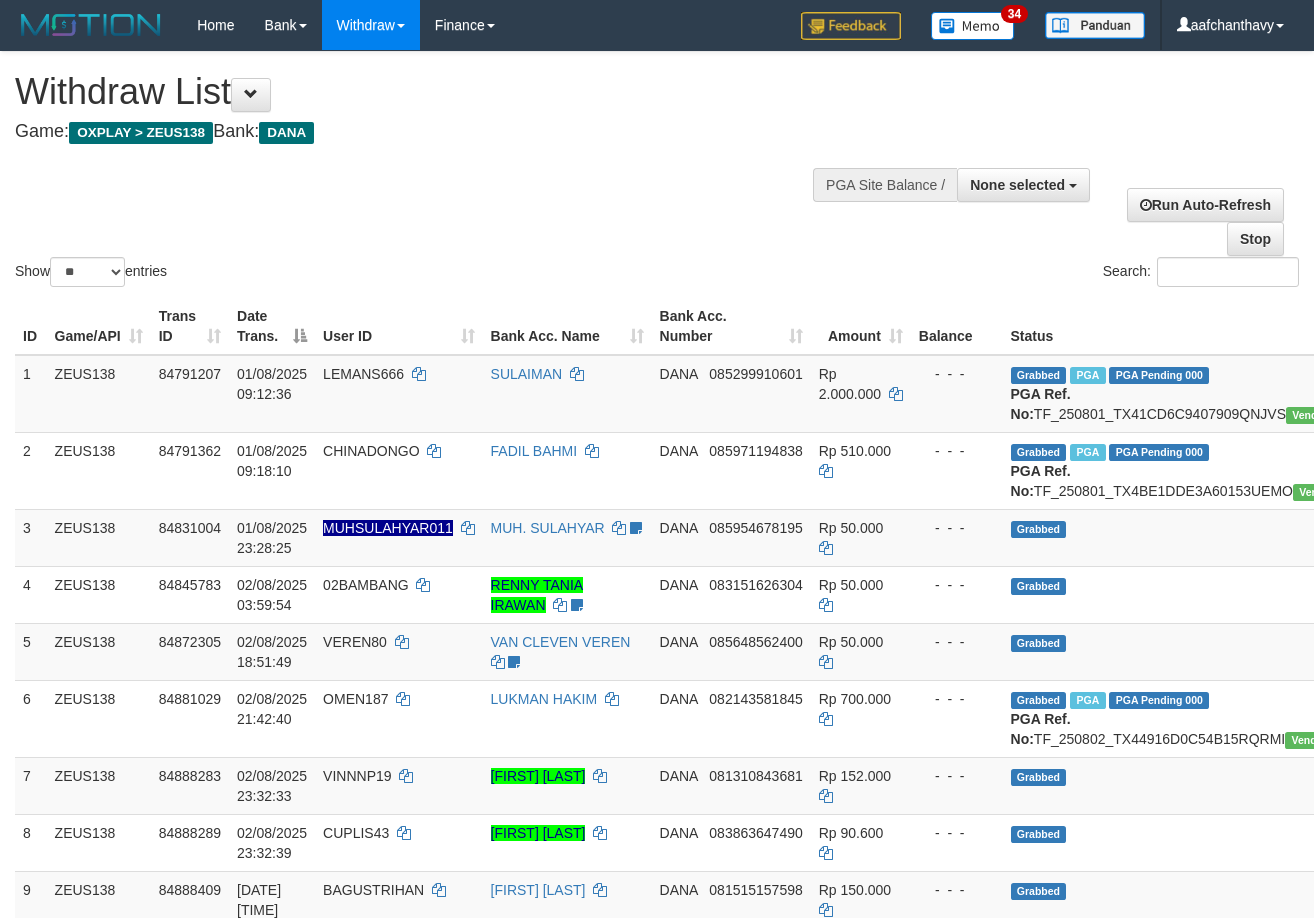 select 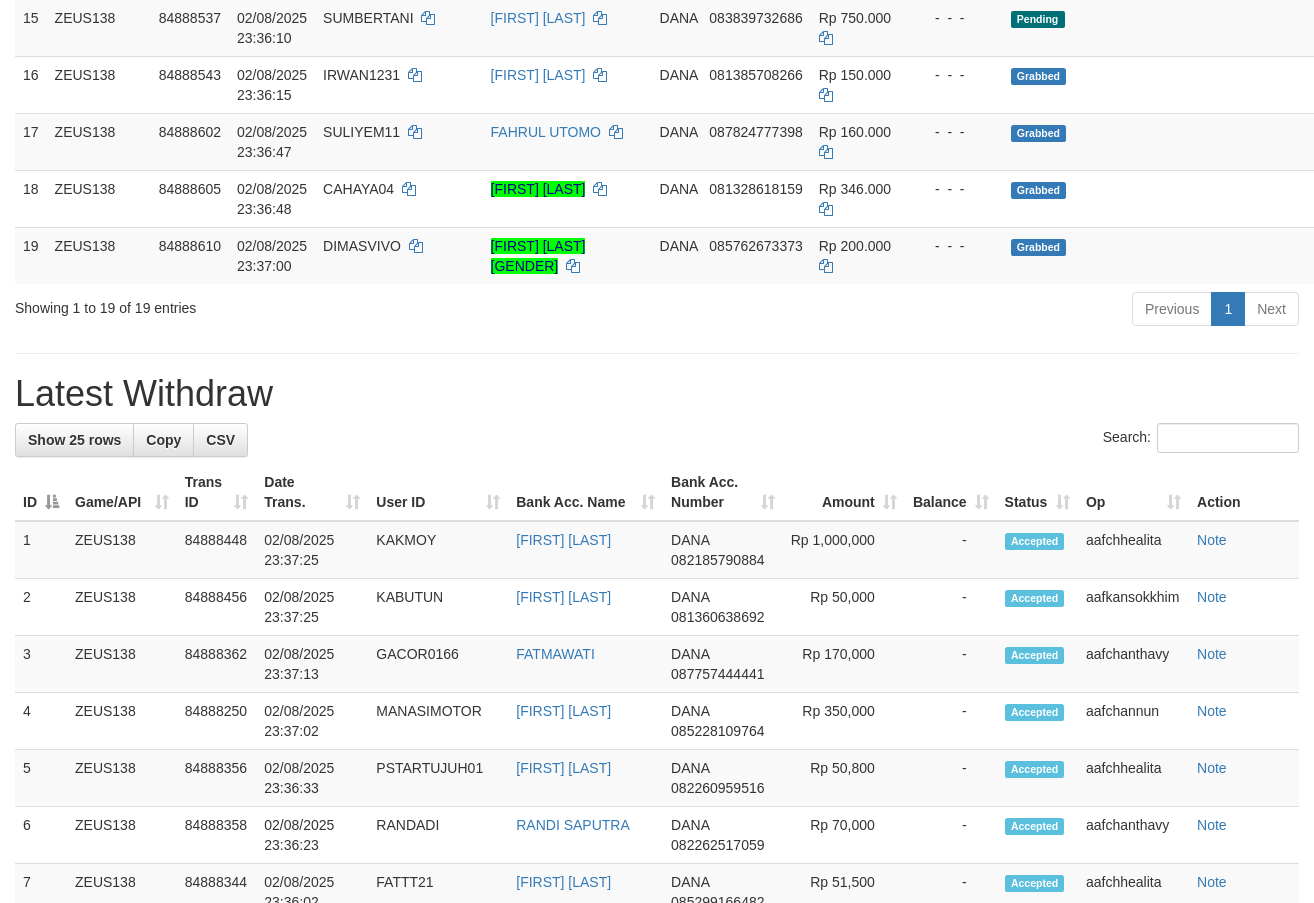 scroll, scrollTop: 1159, scrollLeft: 0, axis: vertical 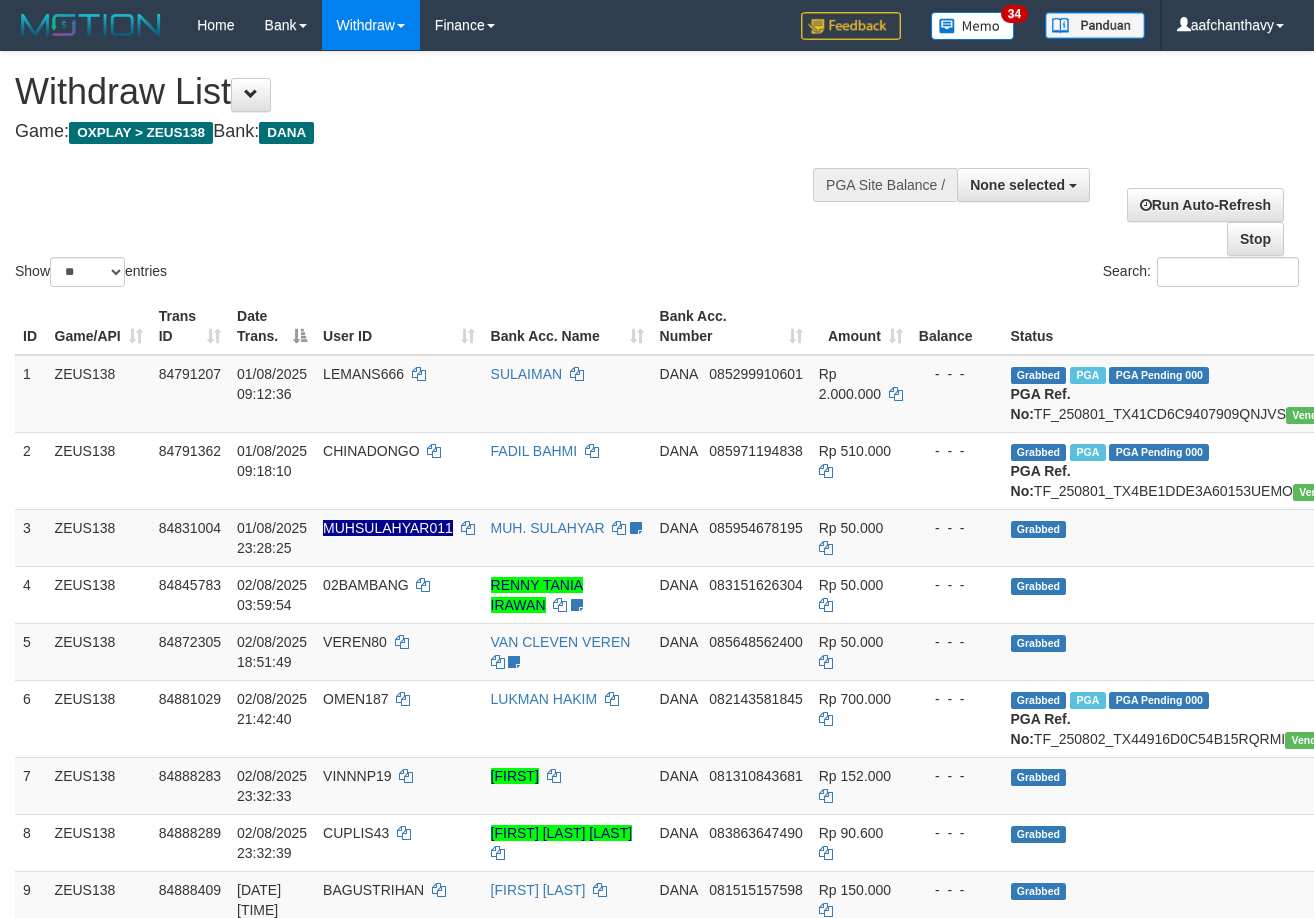 select 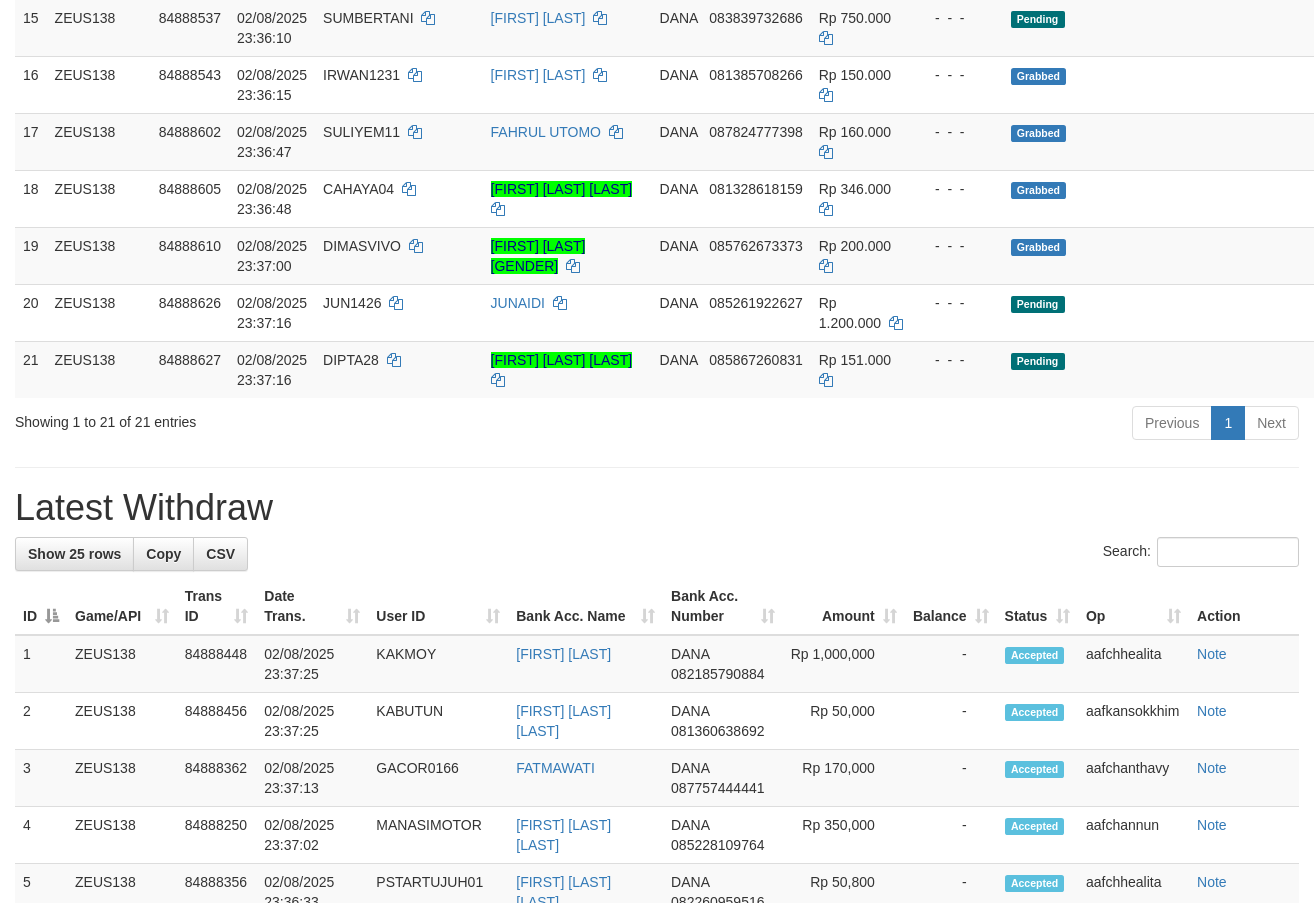 scroll, scrollTop: 1159, scrollLeft: 0, axis: vertical 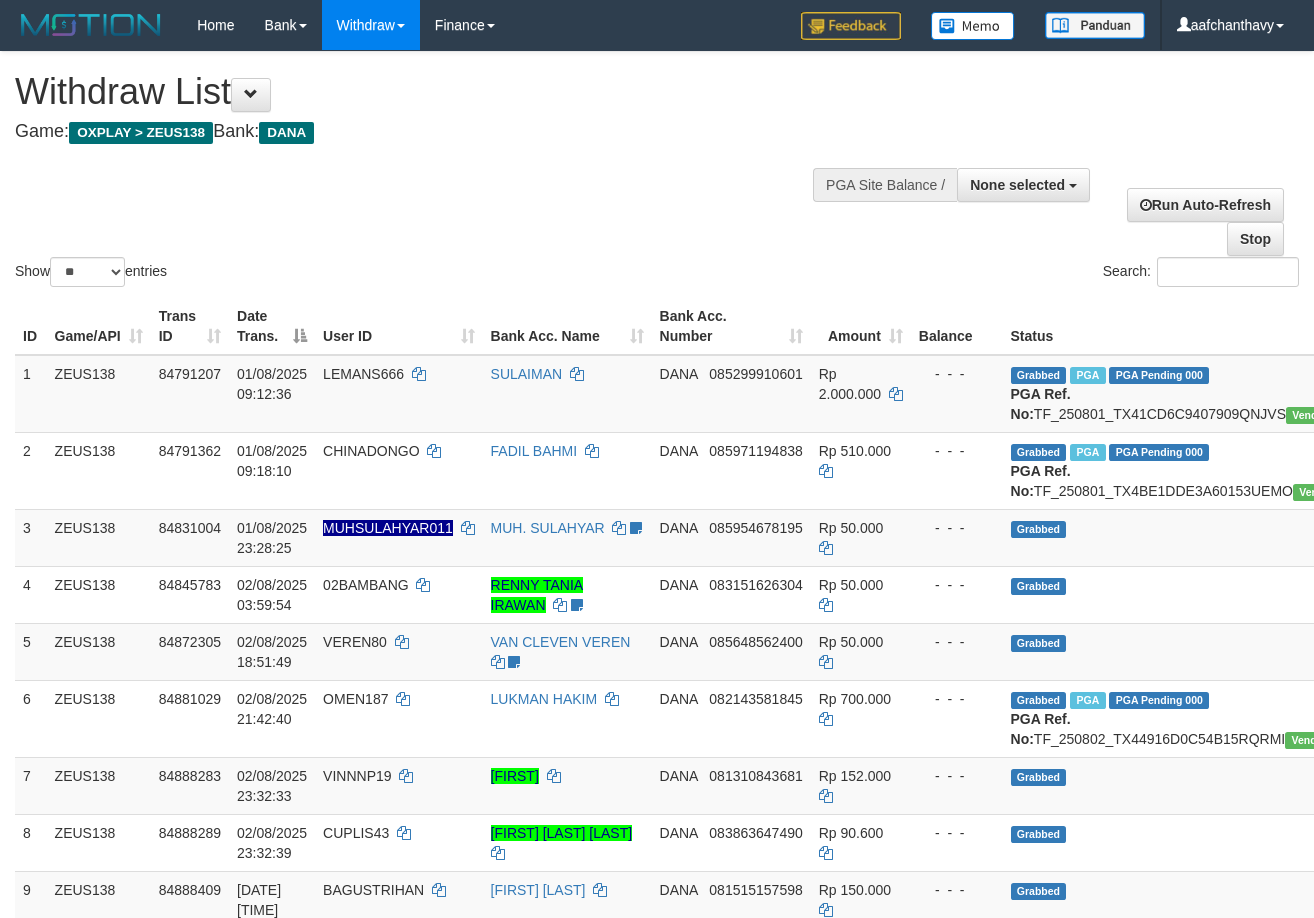 select 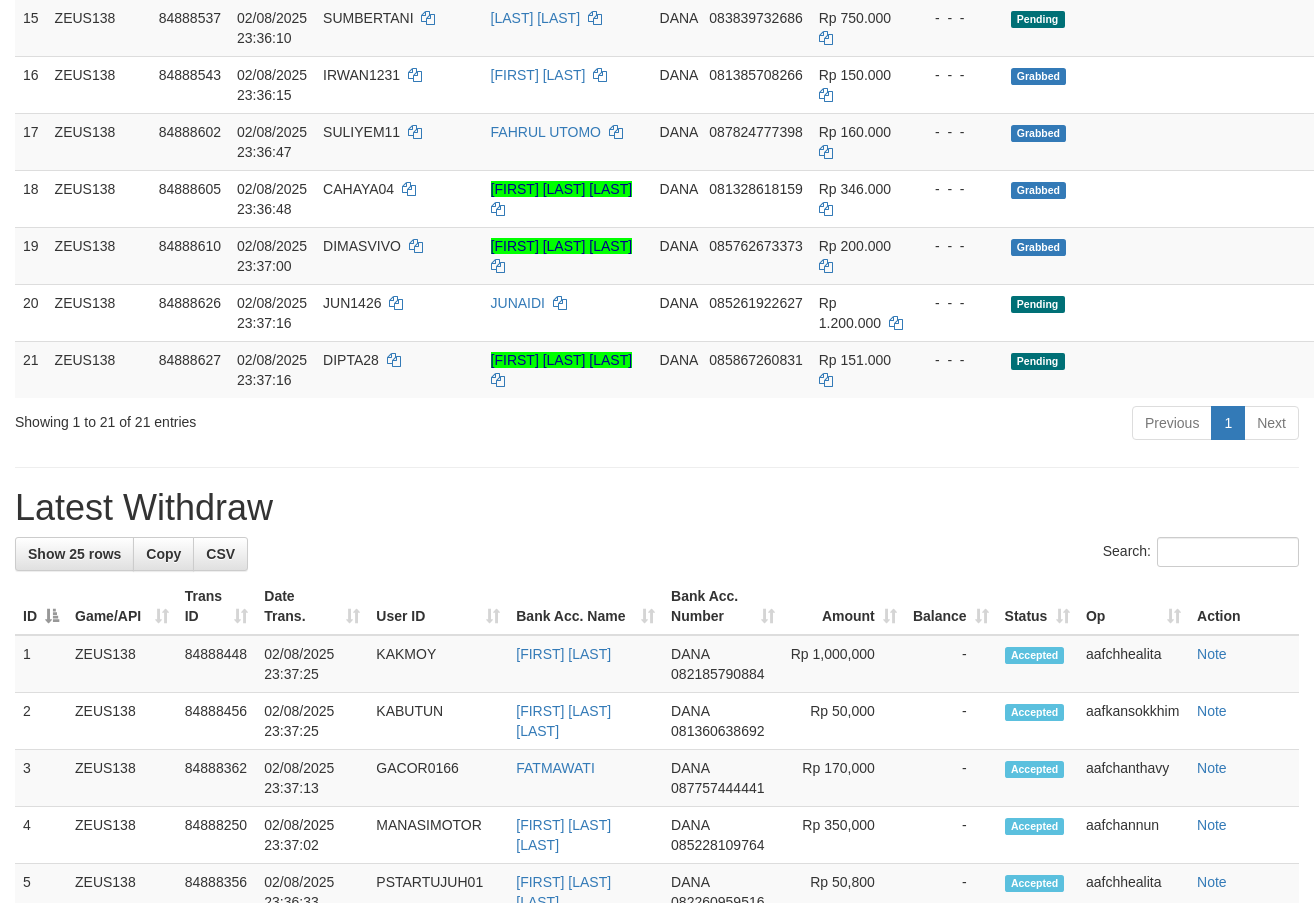scroll, scrollTop: 1159, scrollLeft: 0, axis: vertical 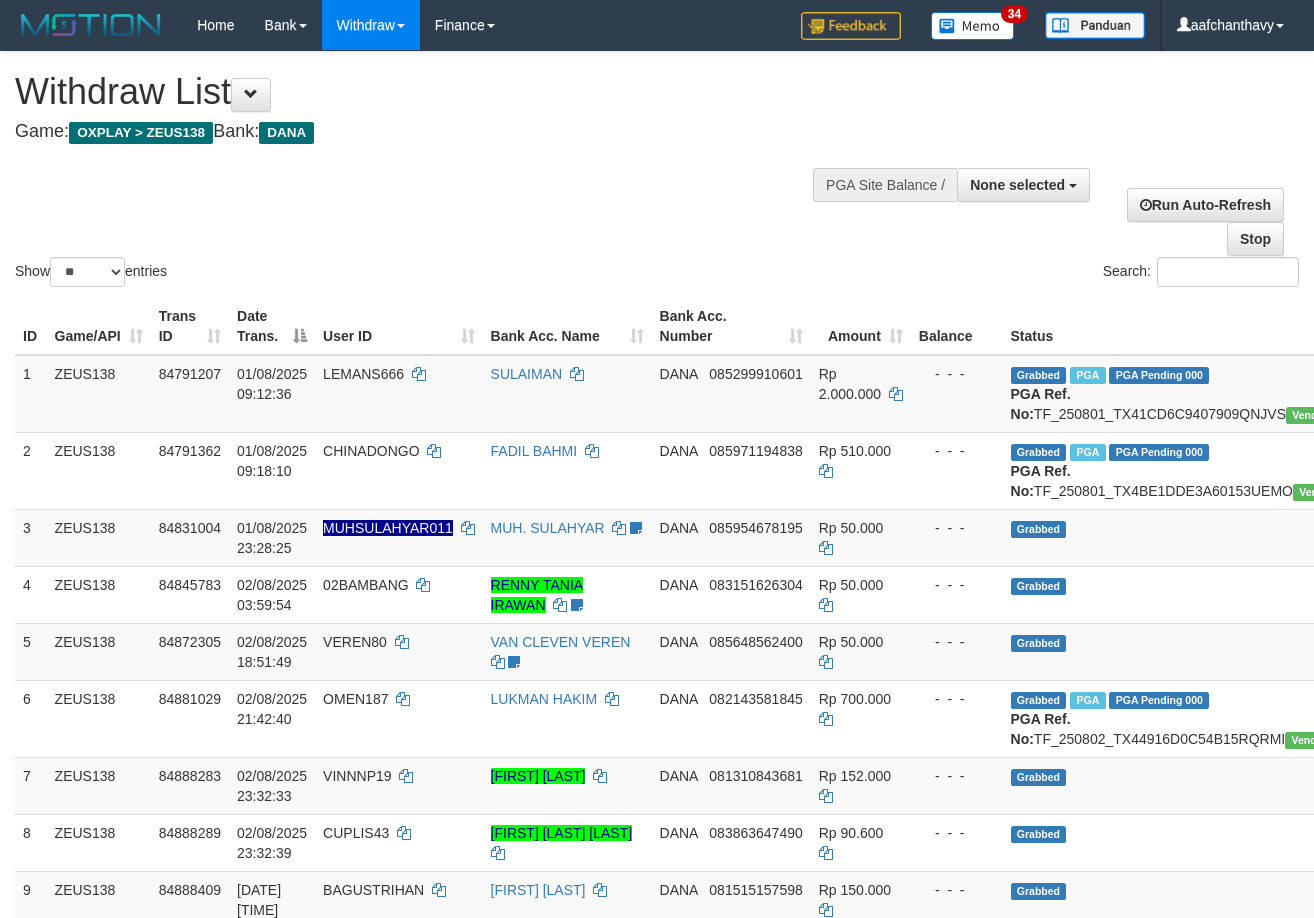 select 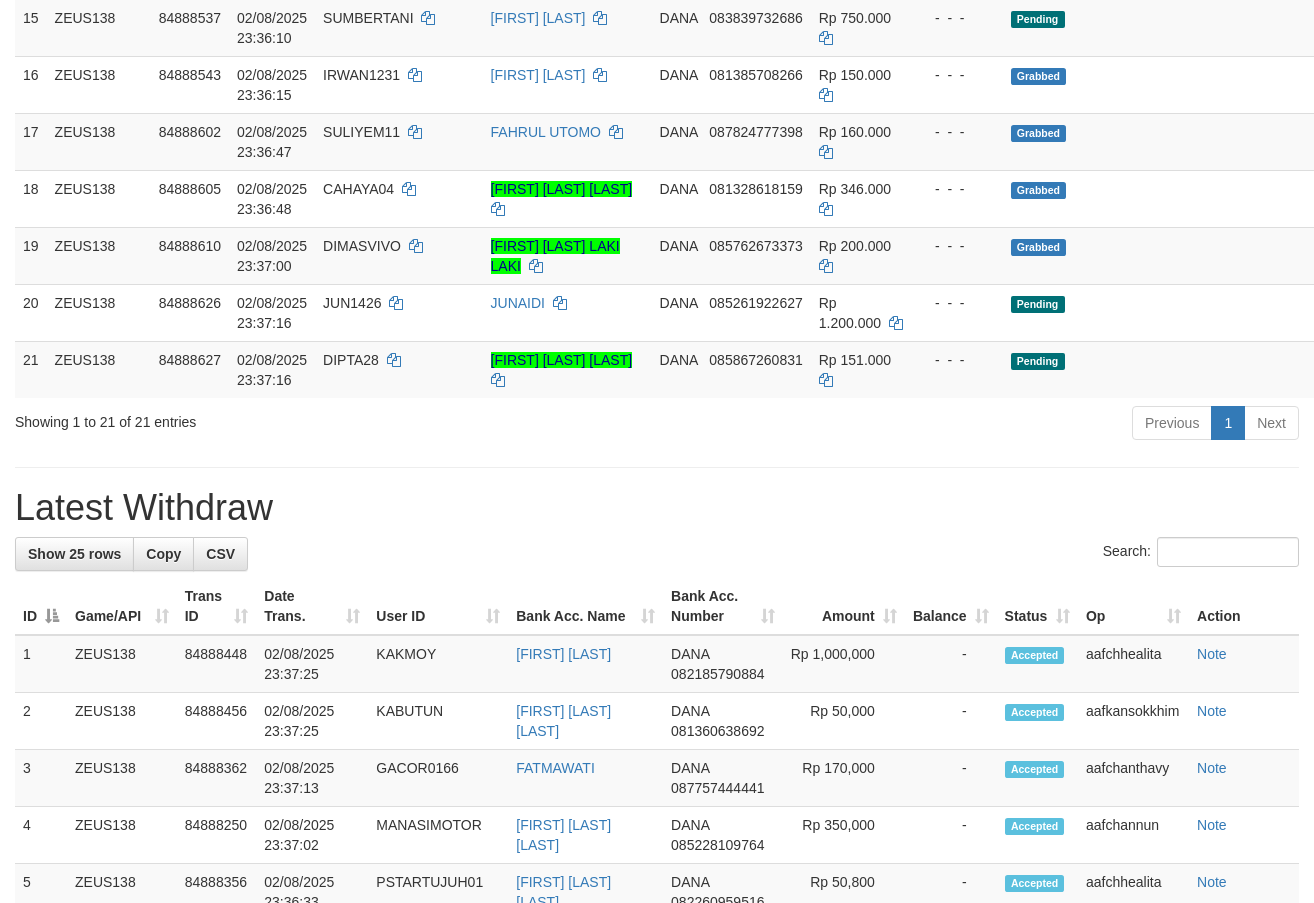 scroll, scrollTop: 1159, scrollLeft: 0, axis: vertical 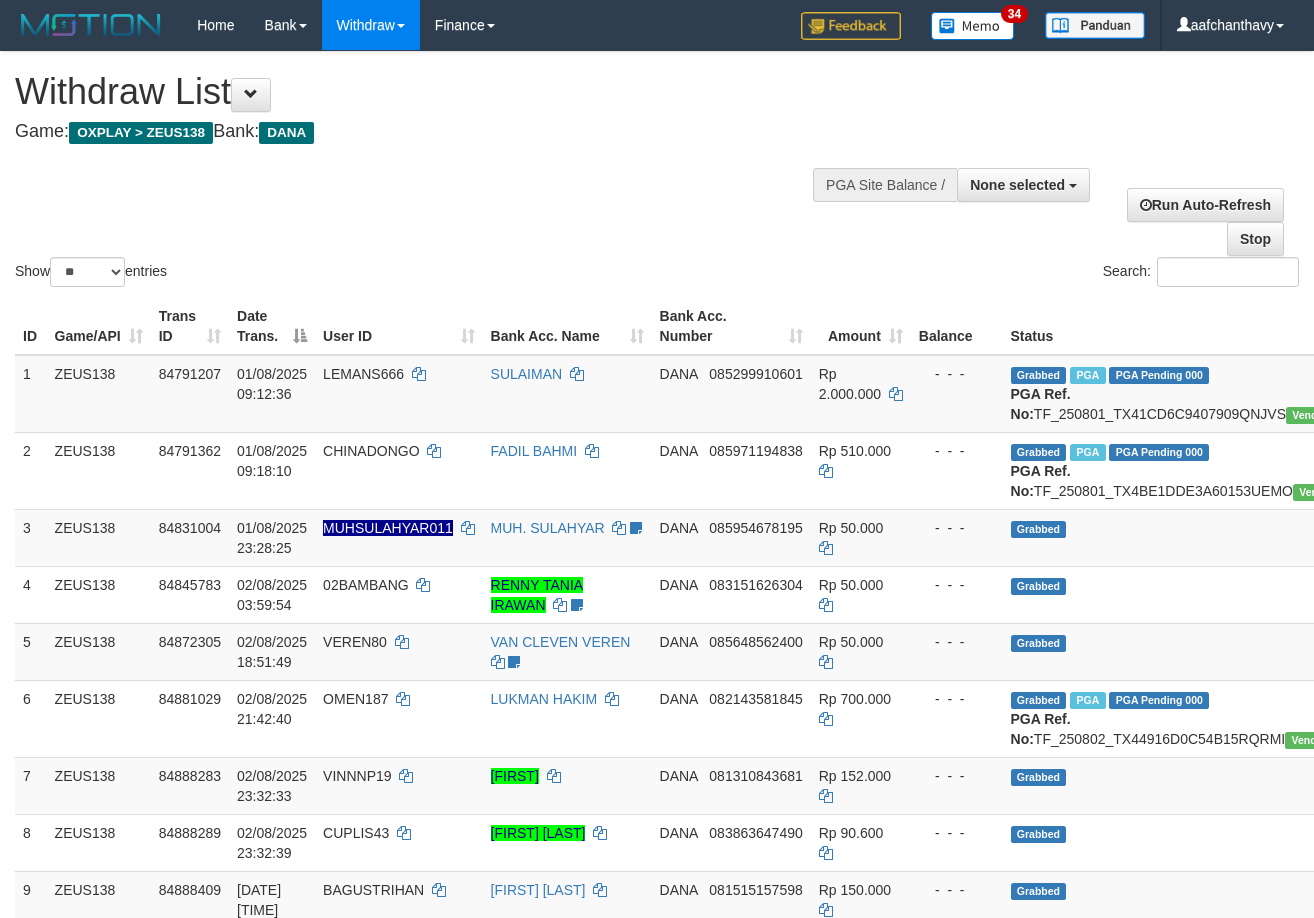select 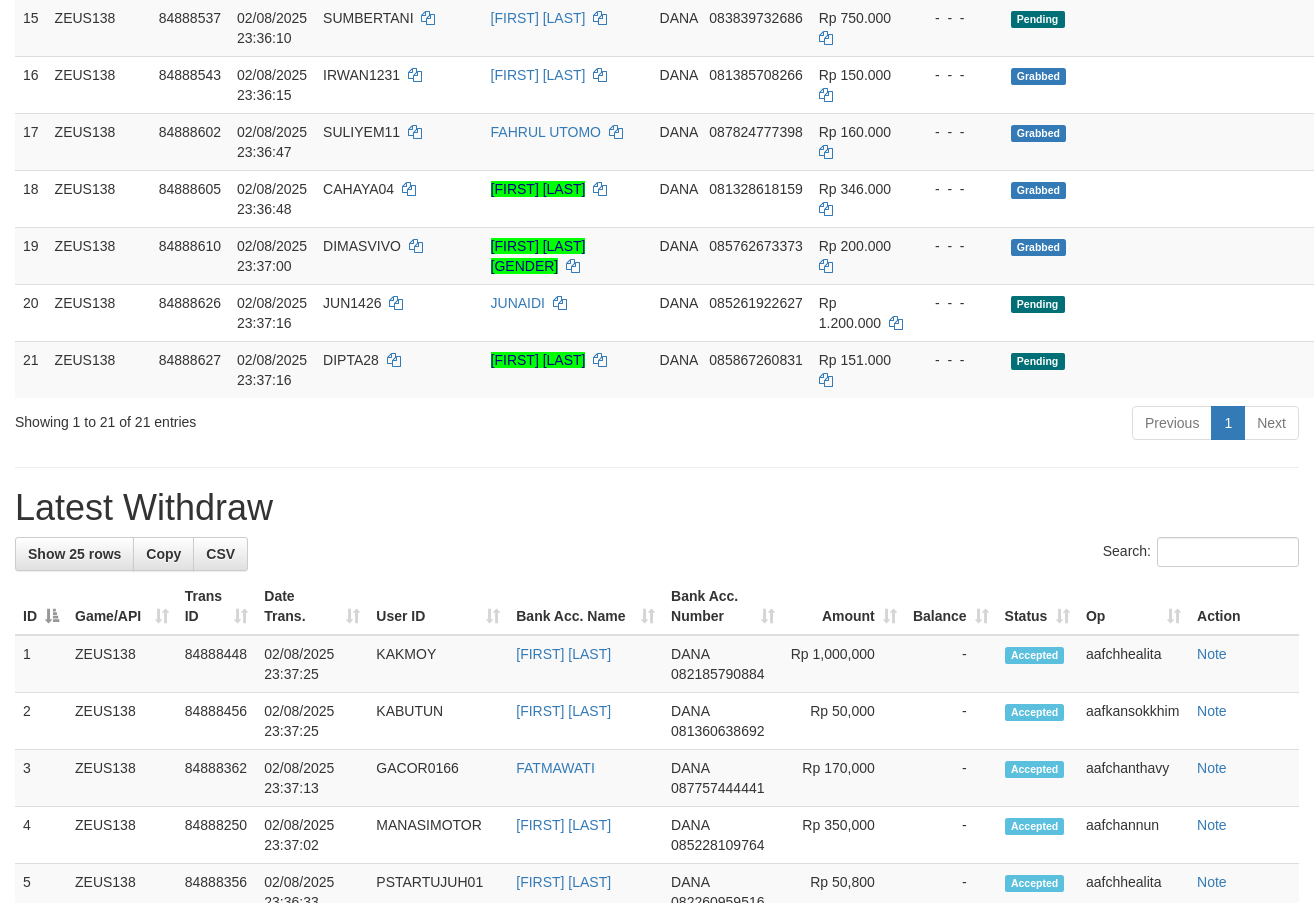 scroll, scrollTop: 1159, scrollLeft: 0, axis: vertical 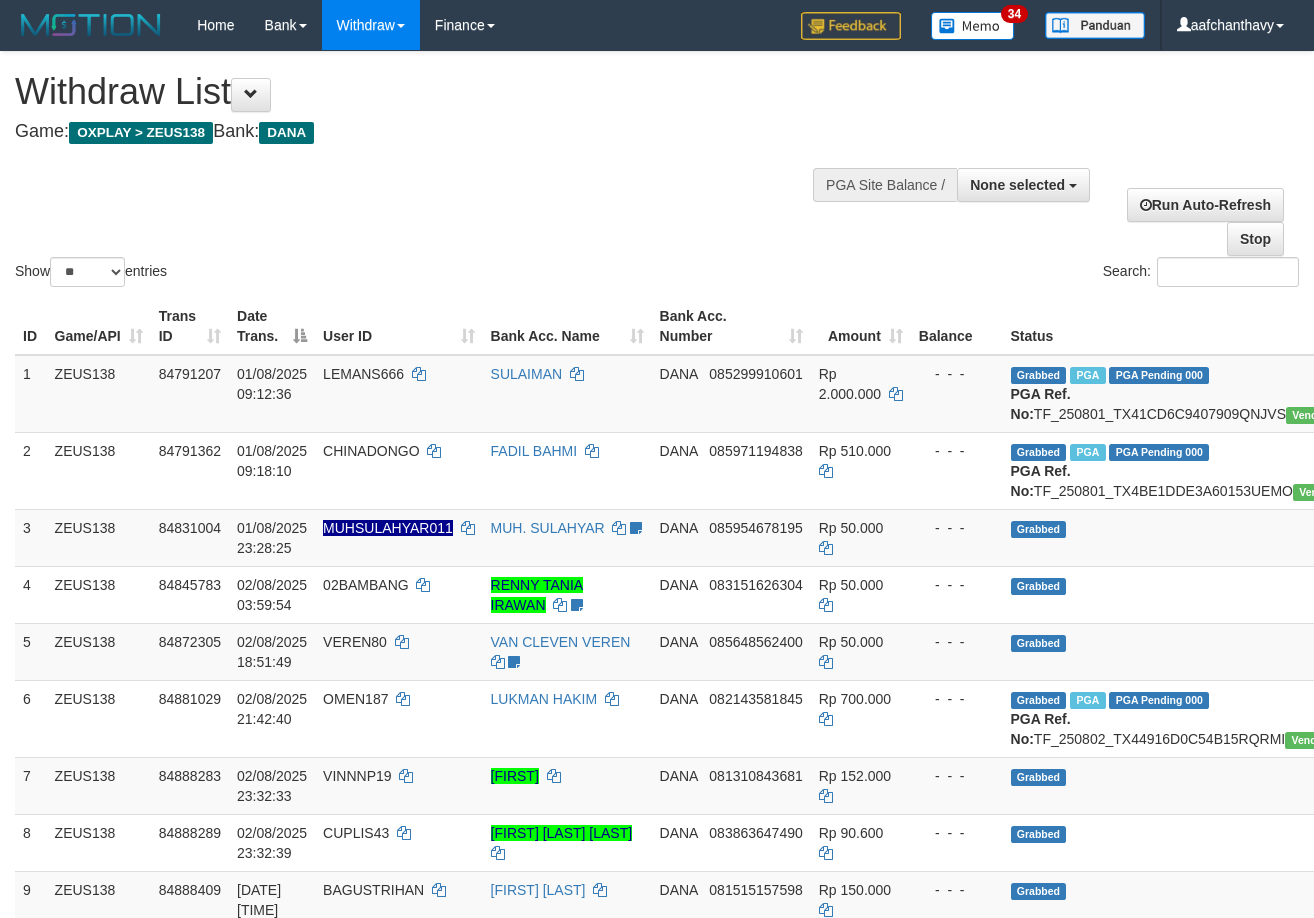 select 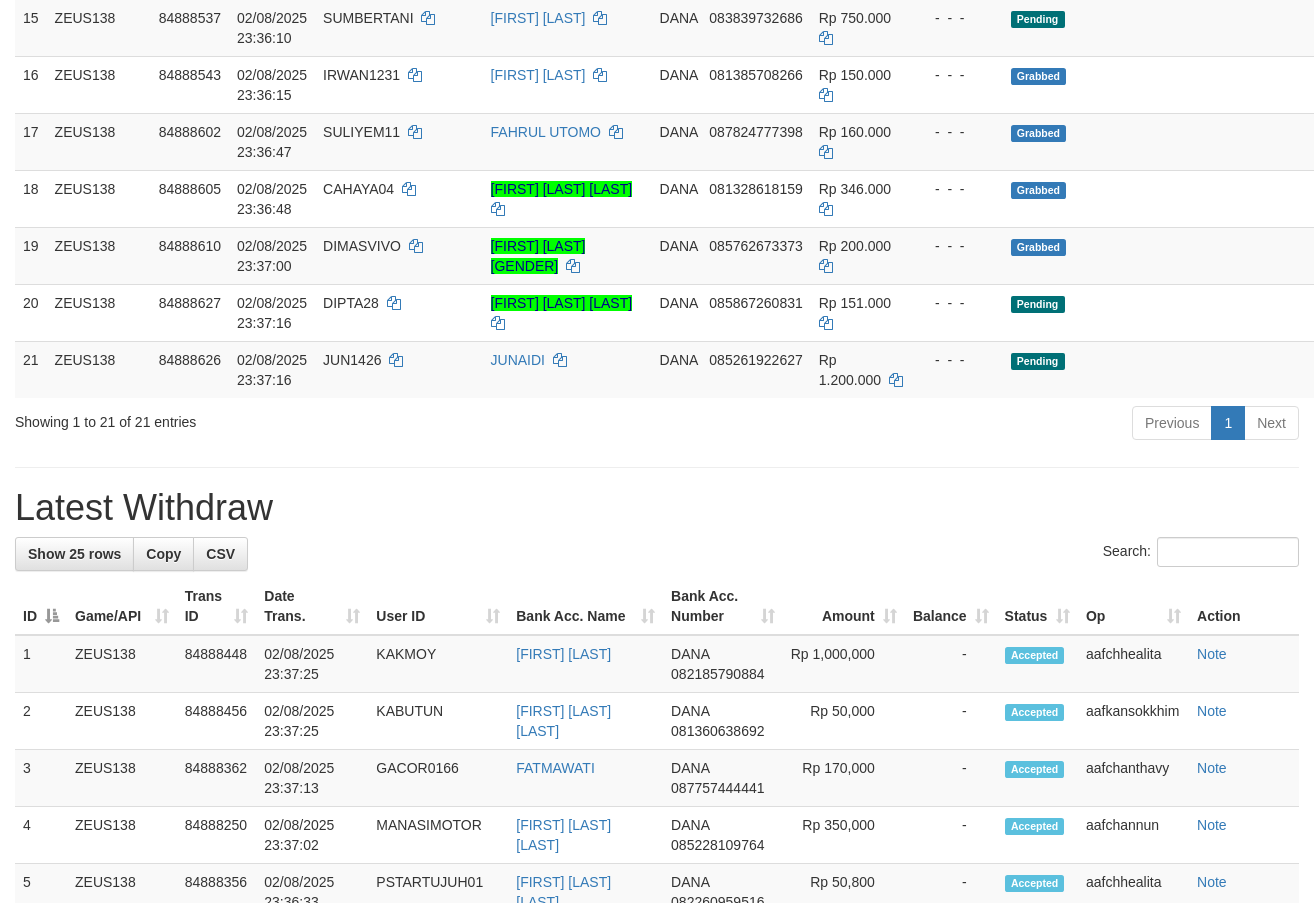 scroll, scrollTop: 1159, scrollLeft: 0, axis: vertical 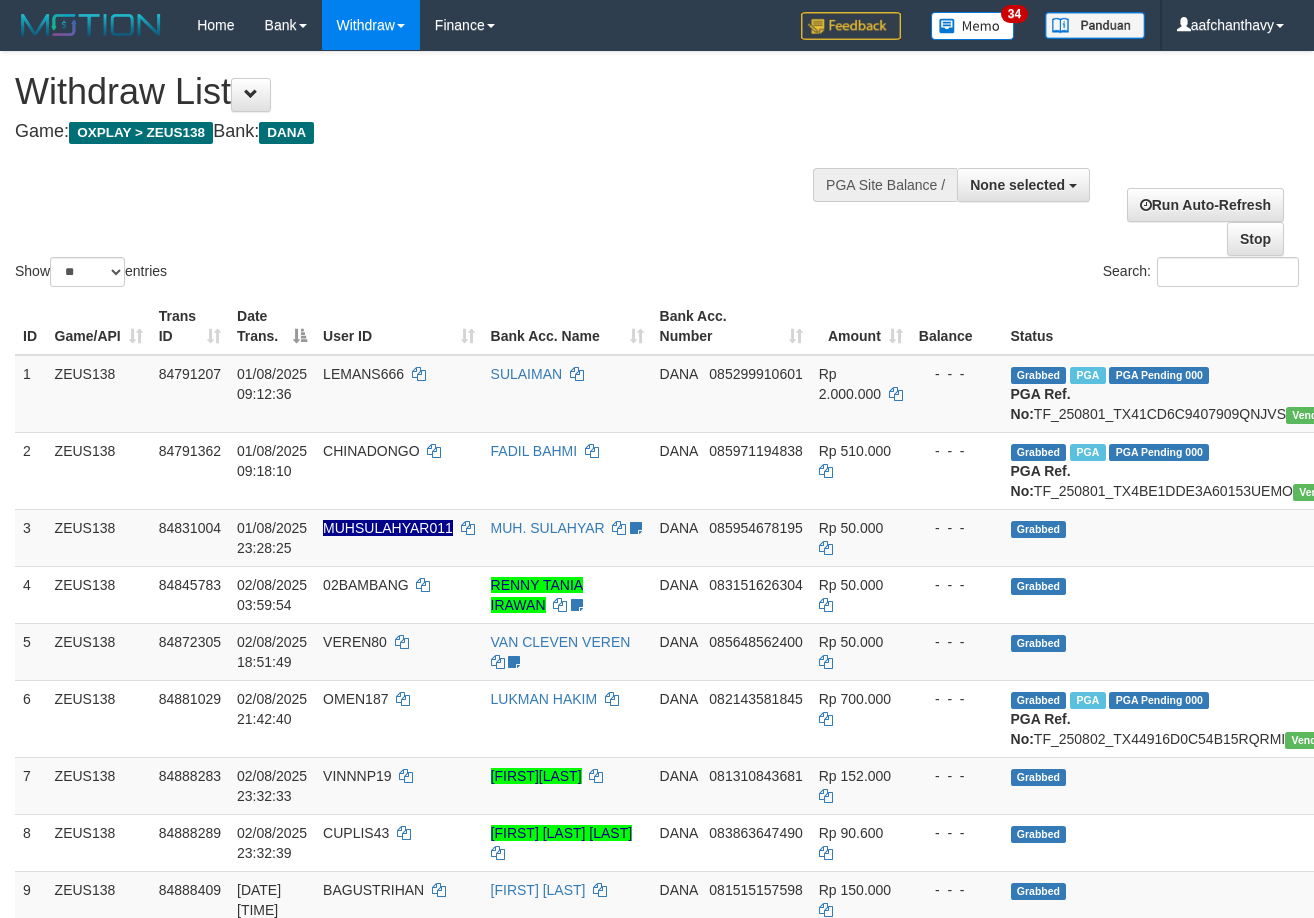 select 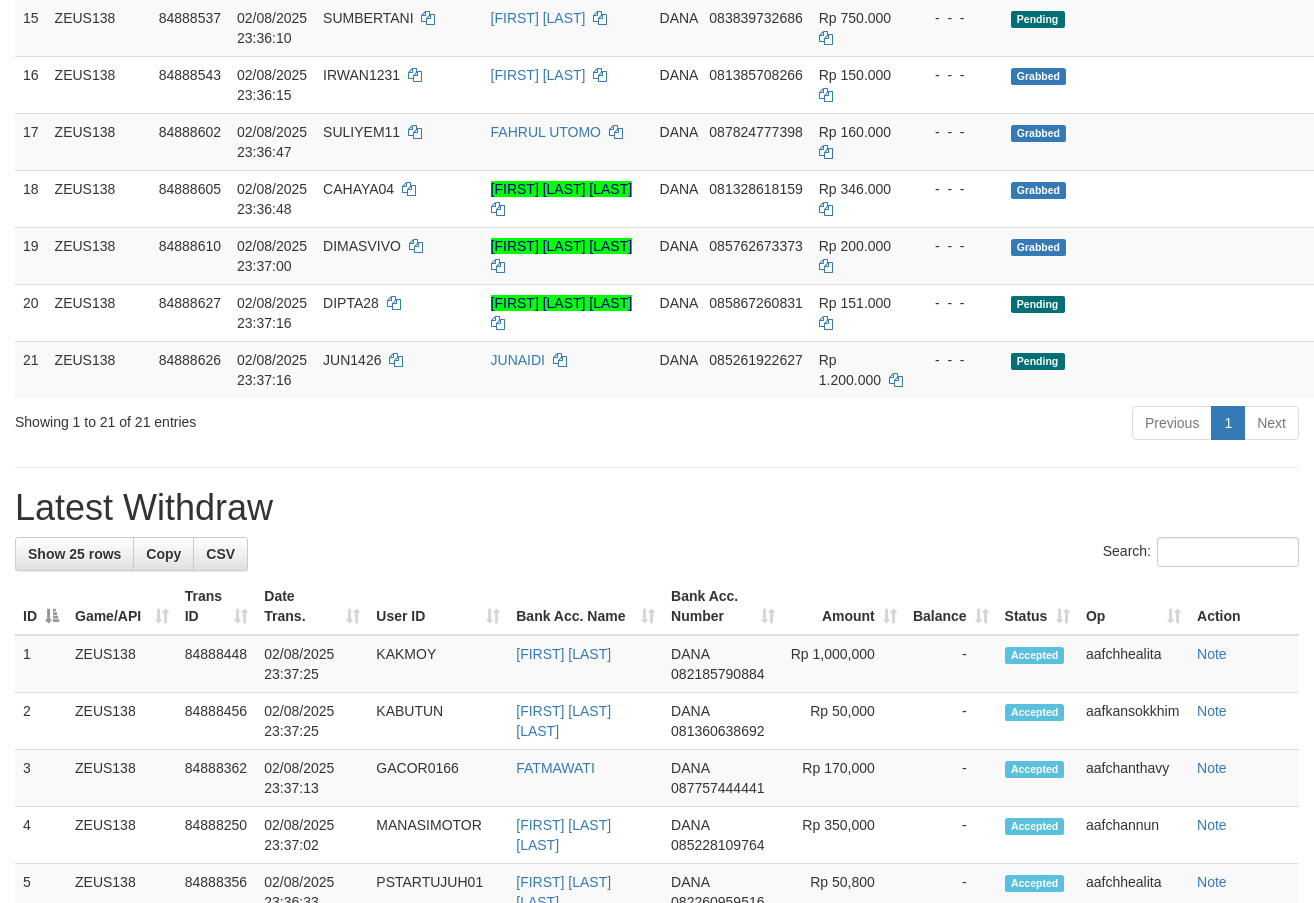 scroll, scrollTop: 1159, scrollLeft: 0, axis: vertical 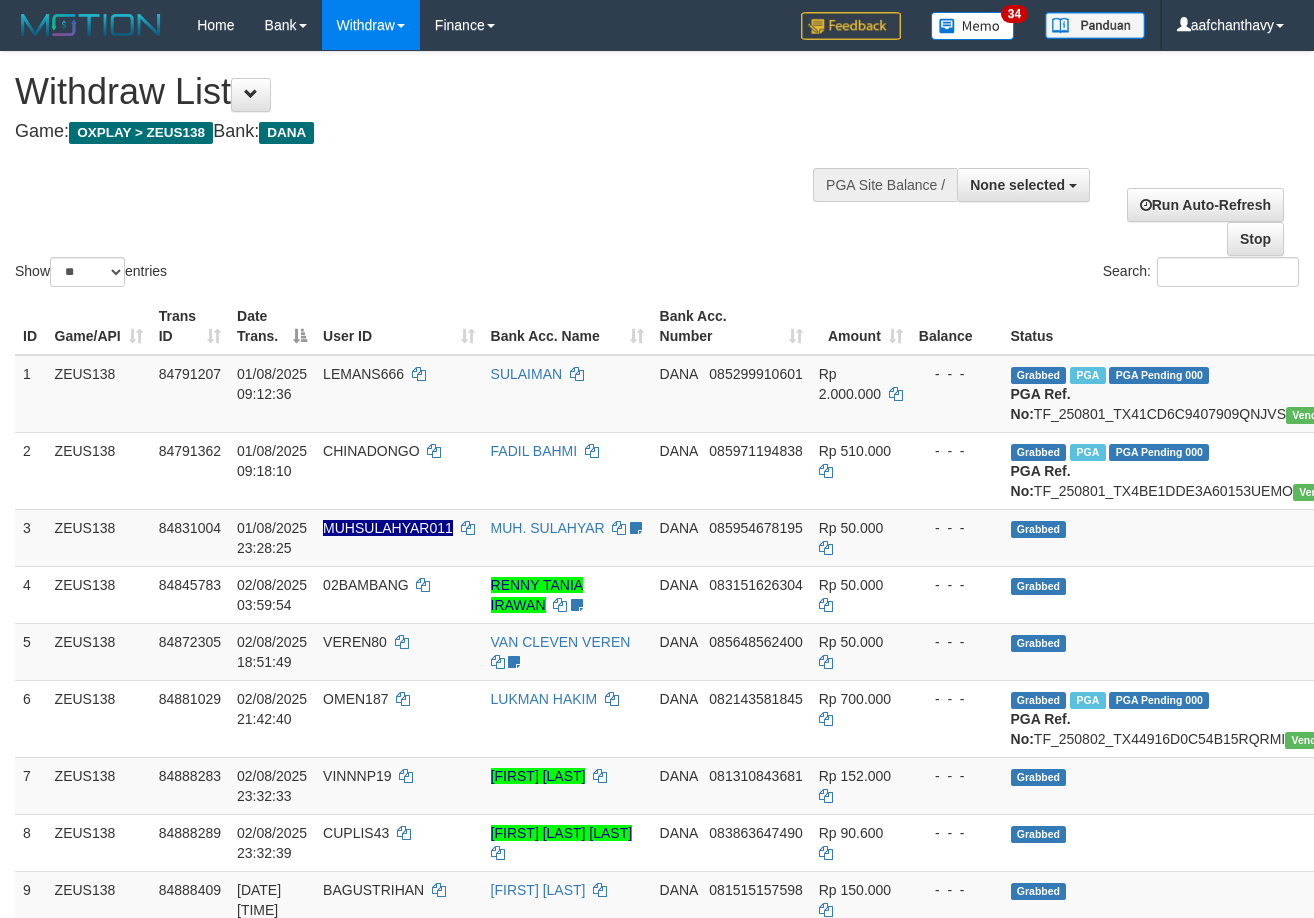select 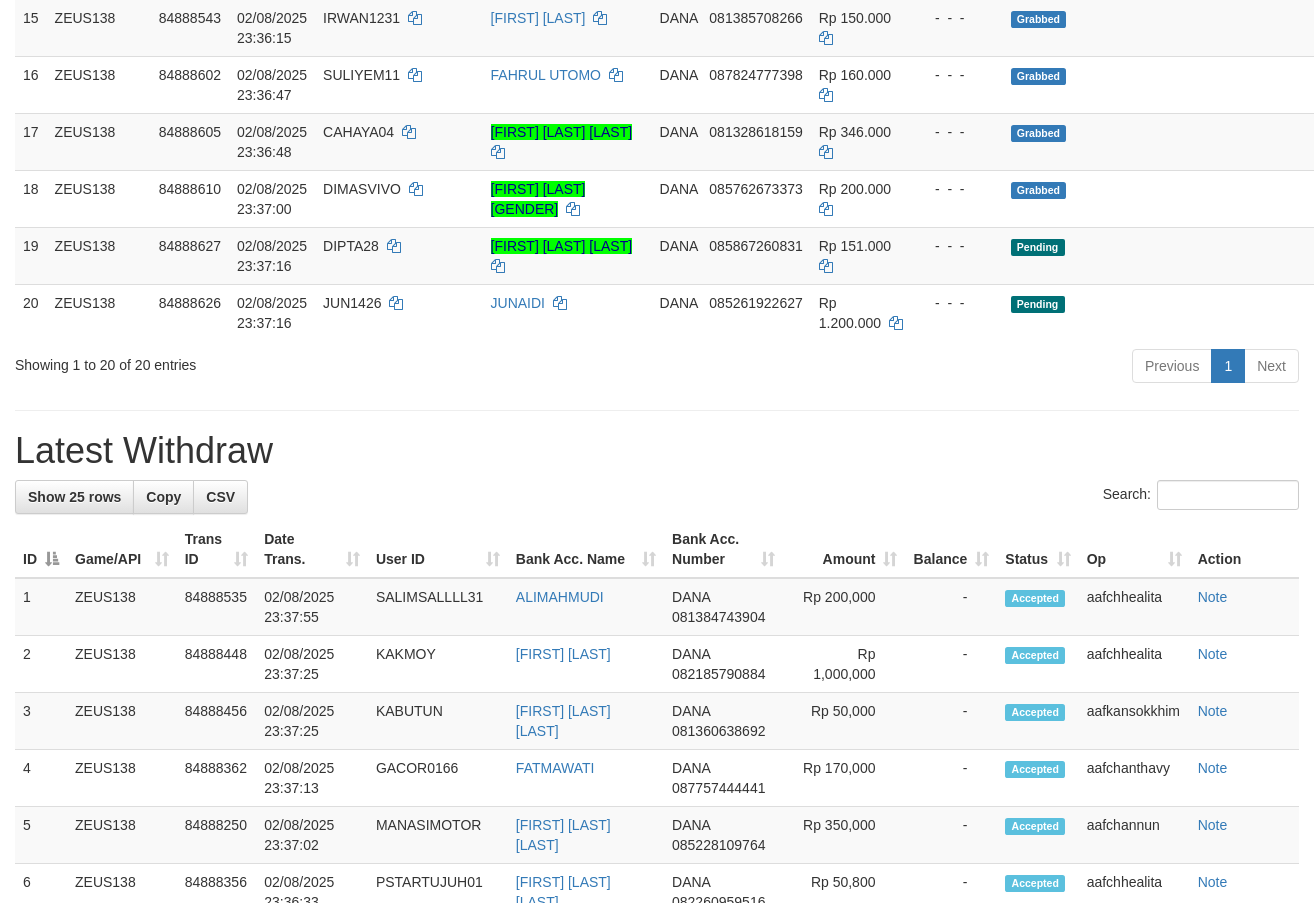 scroll, scrollTop: 1159, scrollLeft: 0, axis: vertical 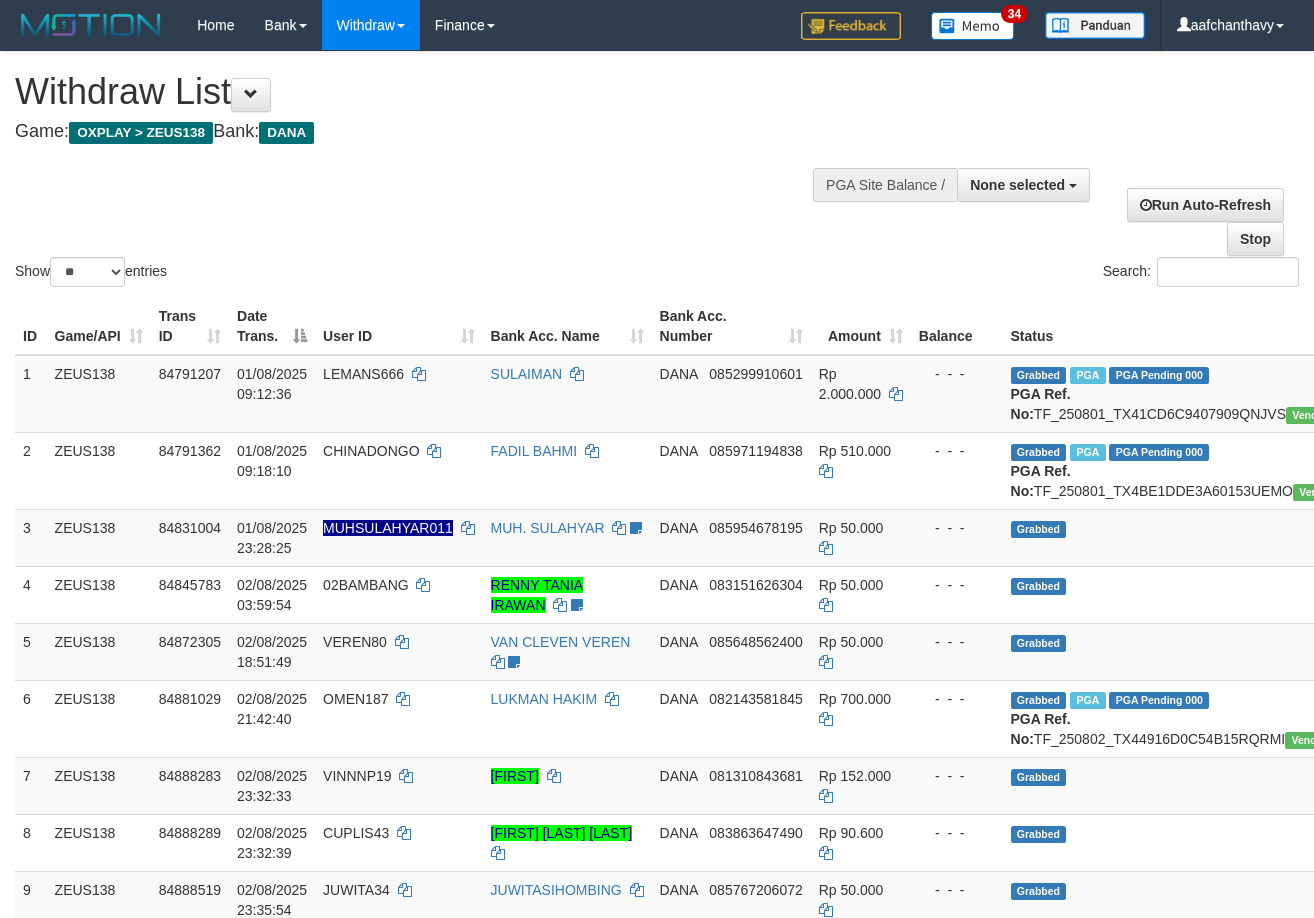 select 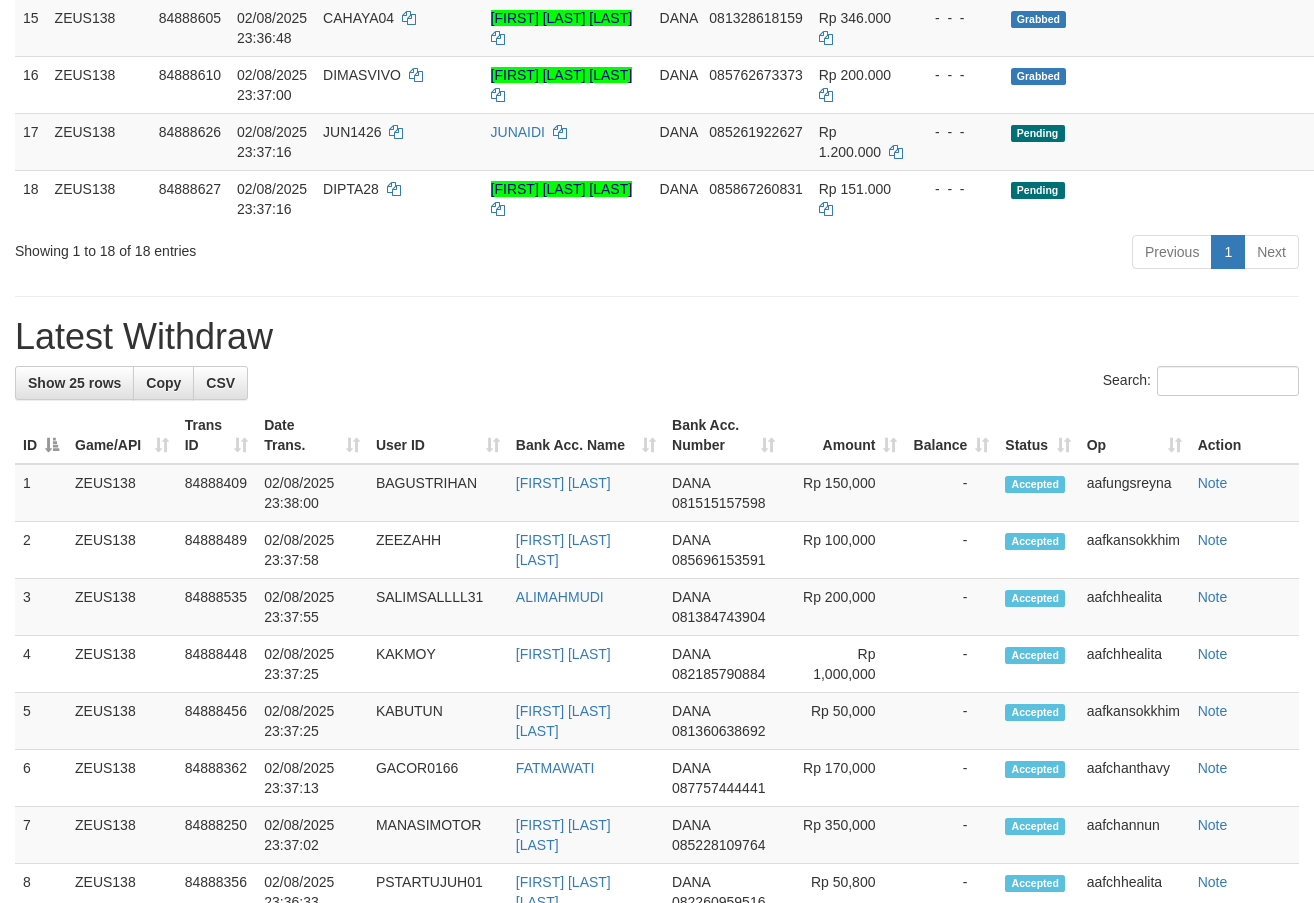 scroll, scrollTop: 1159, scrollLeft: 0, axis: vertical 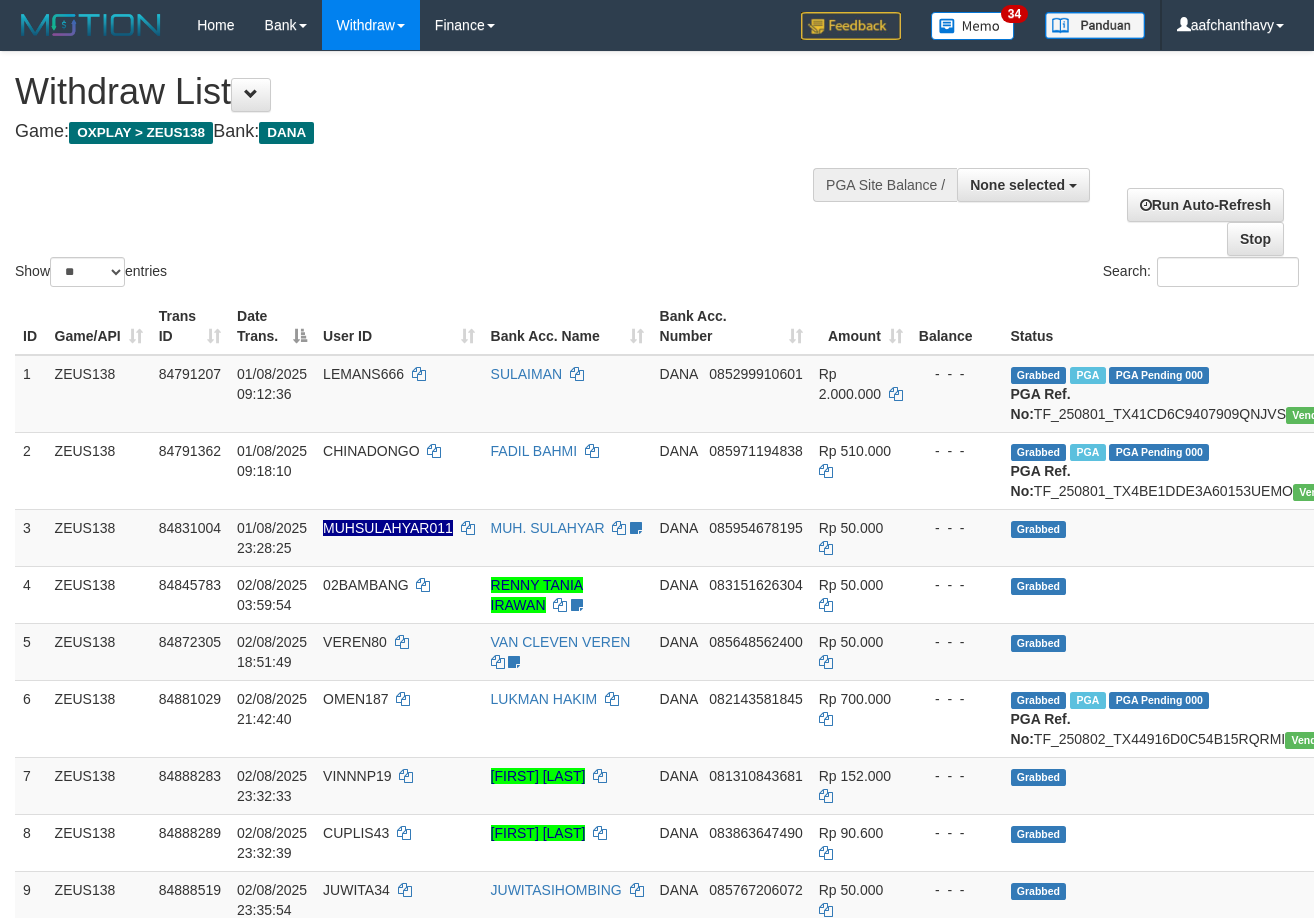 select 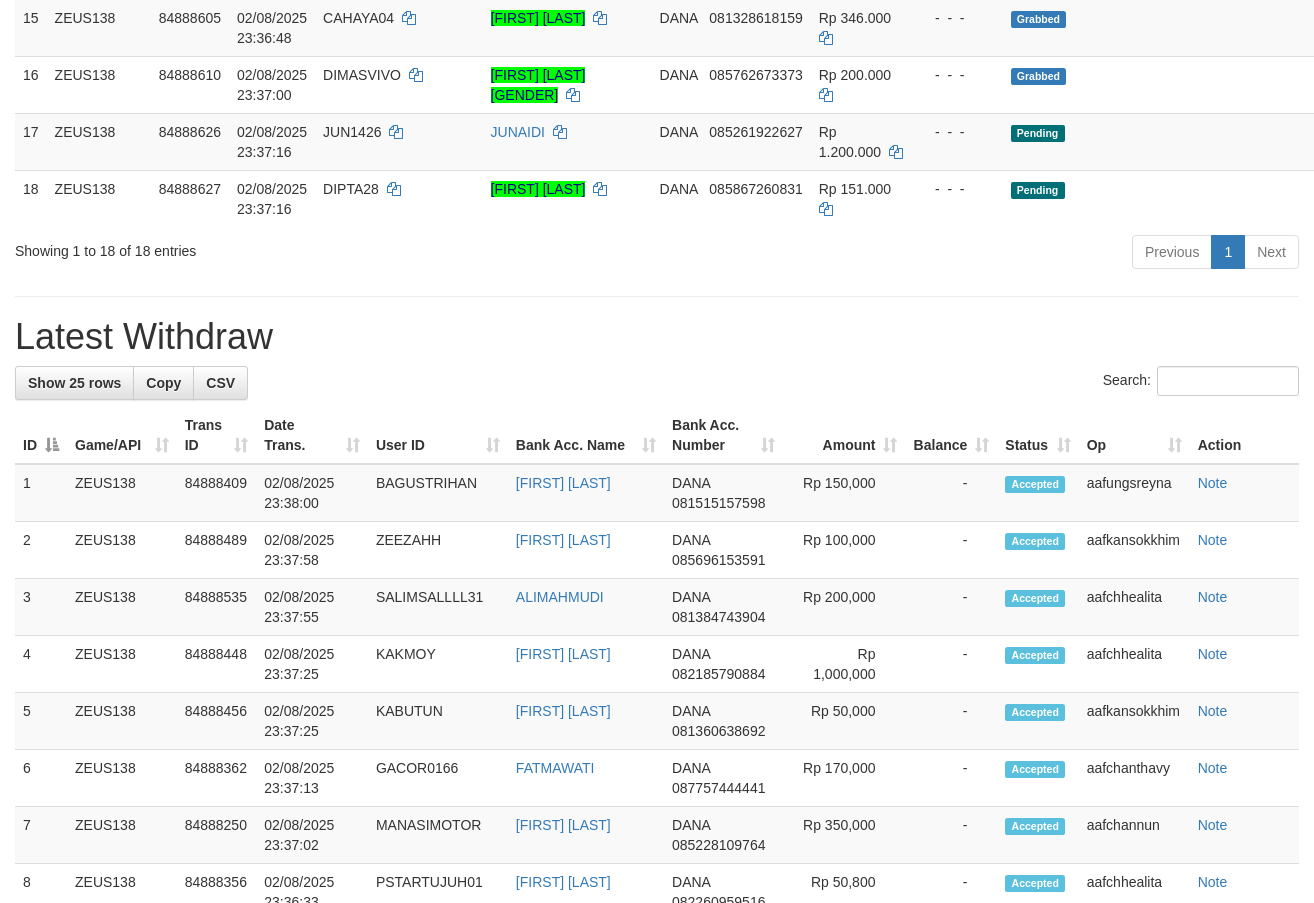 scroll, scrollTop: 1159, scrollLeft: 0, axis: vertical 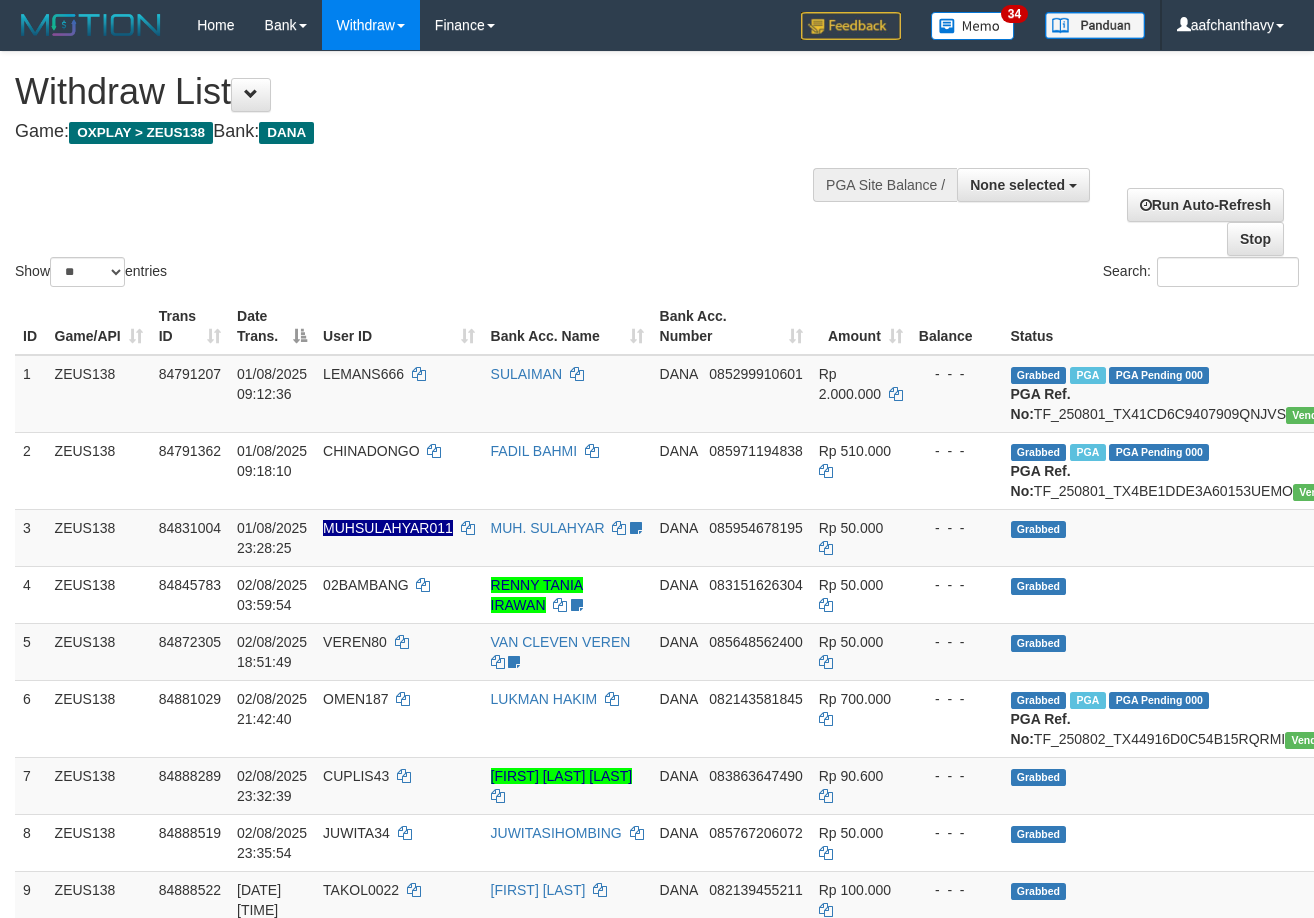 select 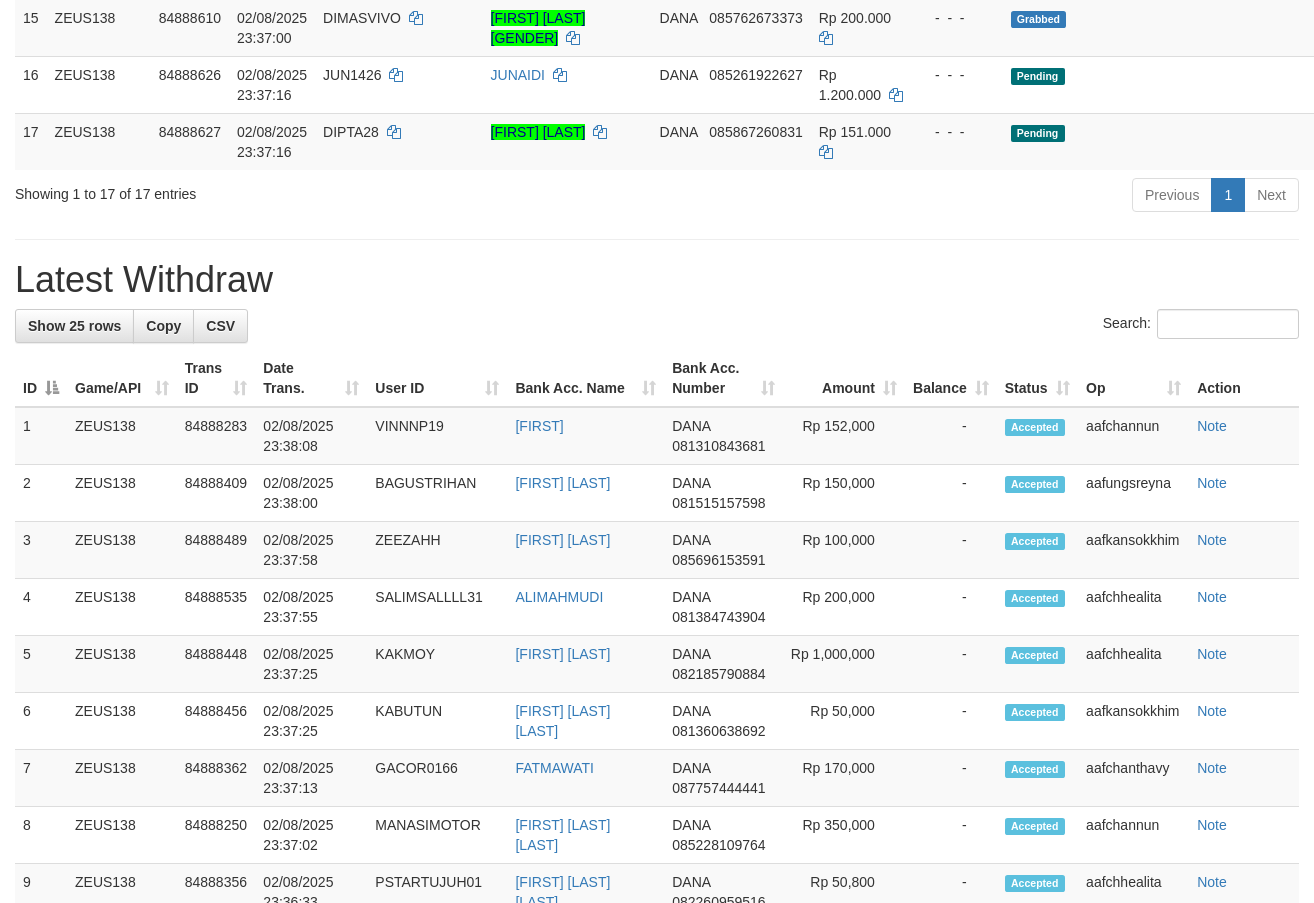 scroll, scrollTop: 1159, scrollLeft: 0, axis: vertical 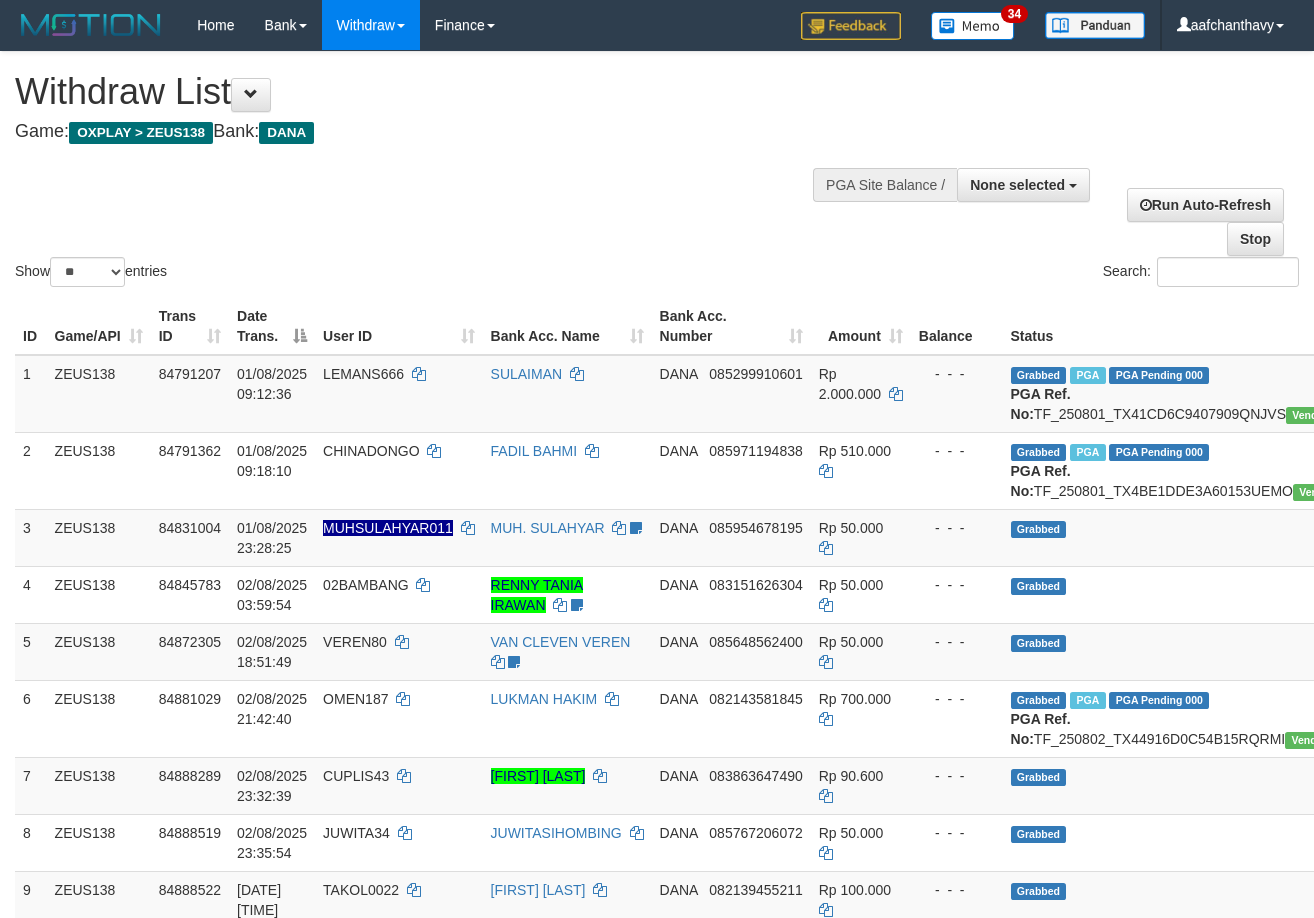 select 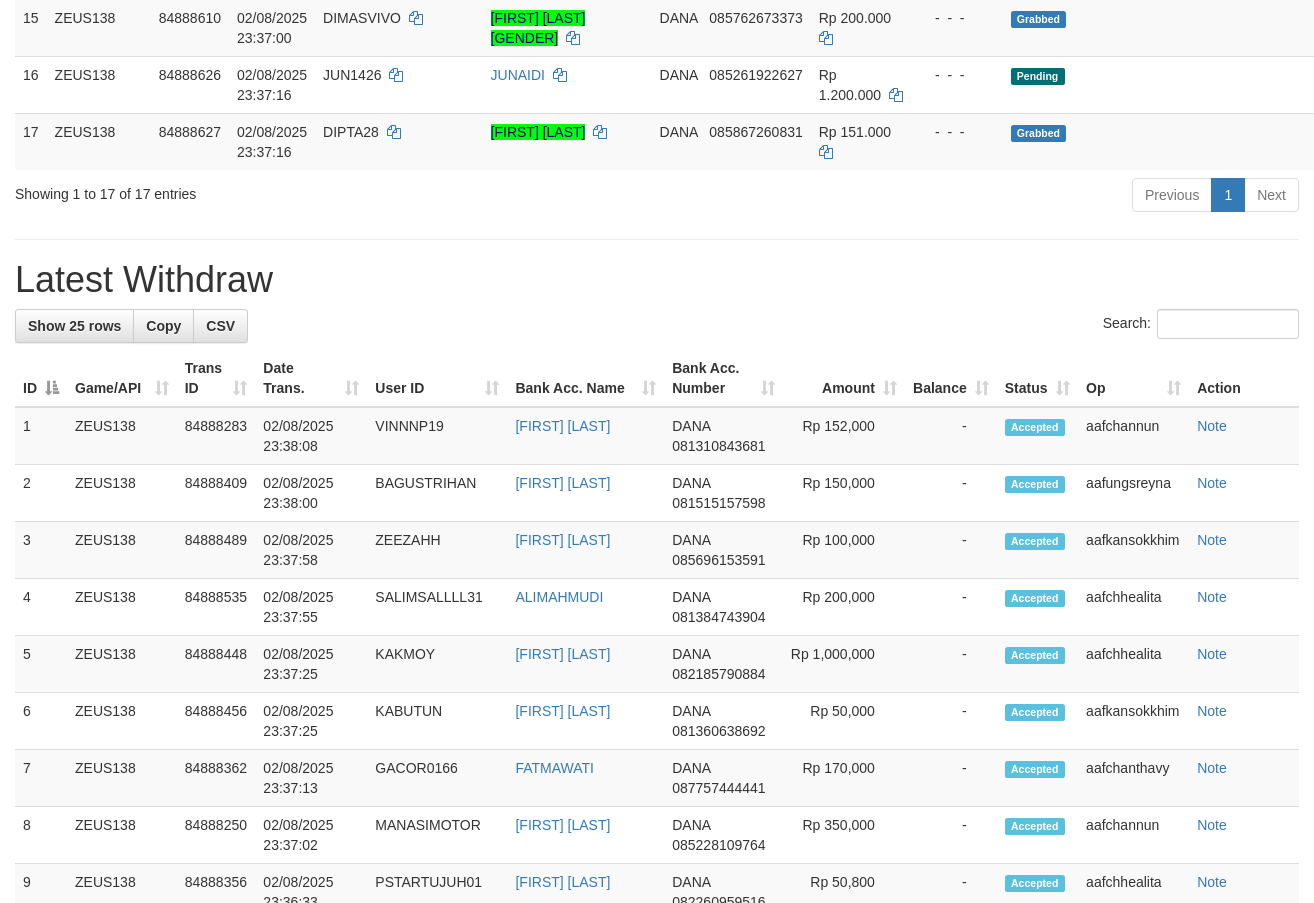 scroll, scrollTop: 1159, scrollLeft: 0, axis: vertical 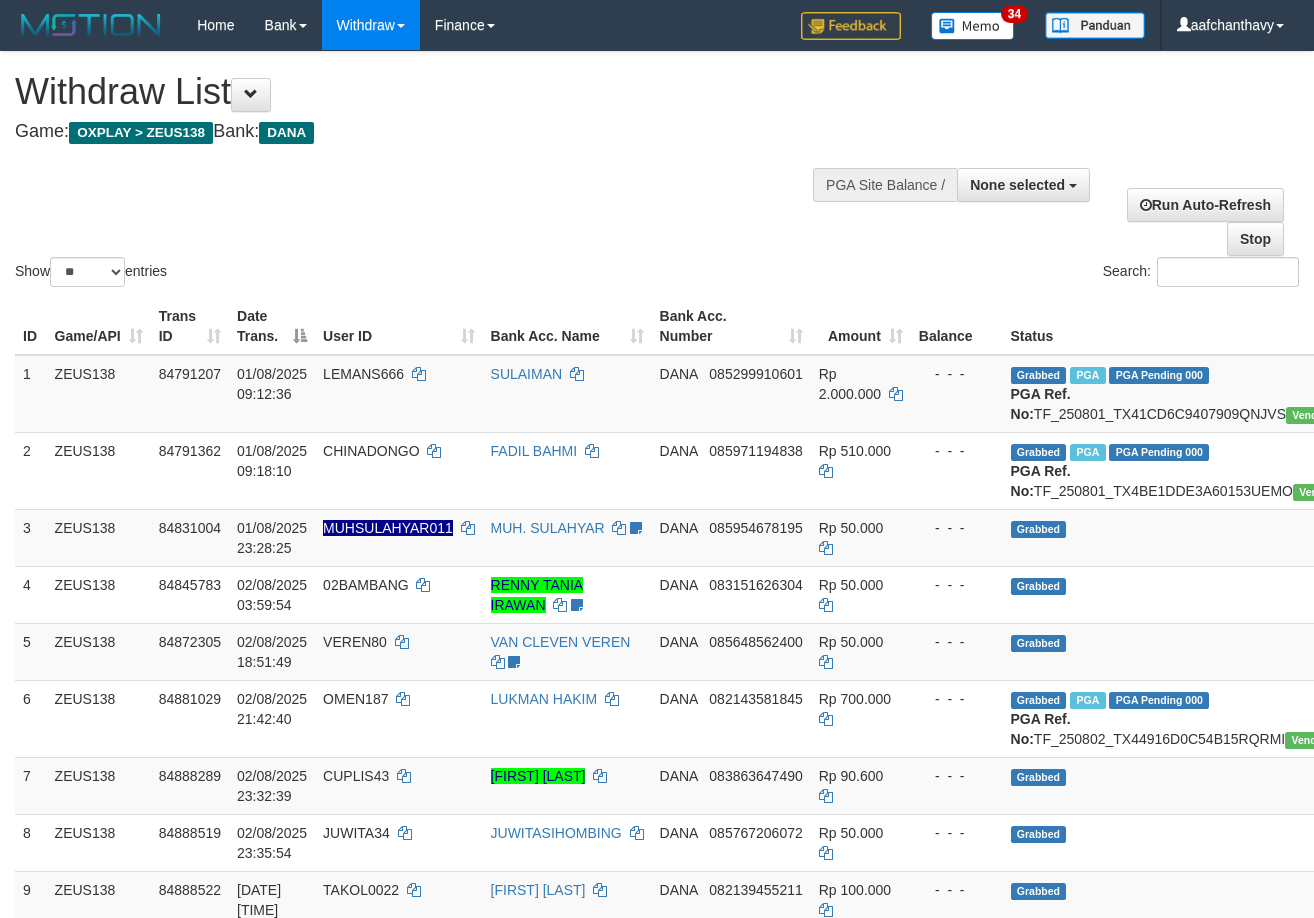 select 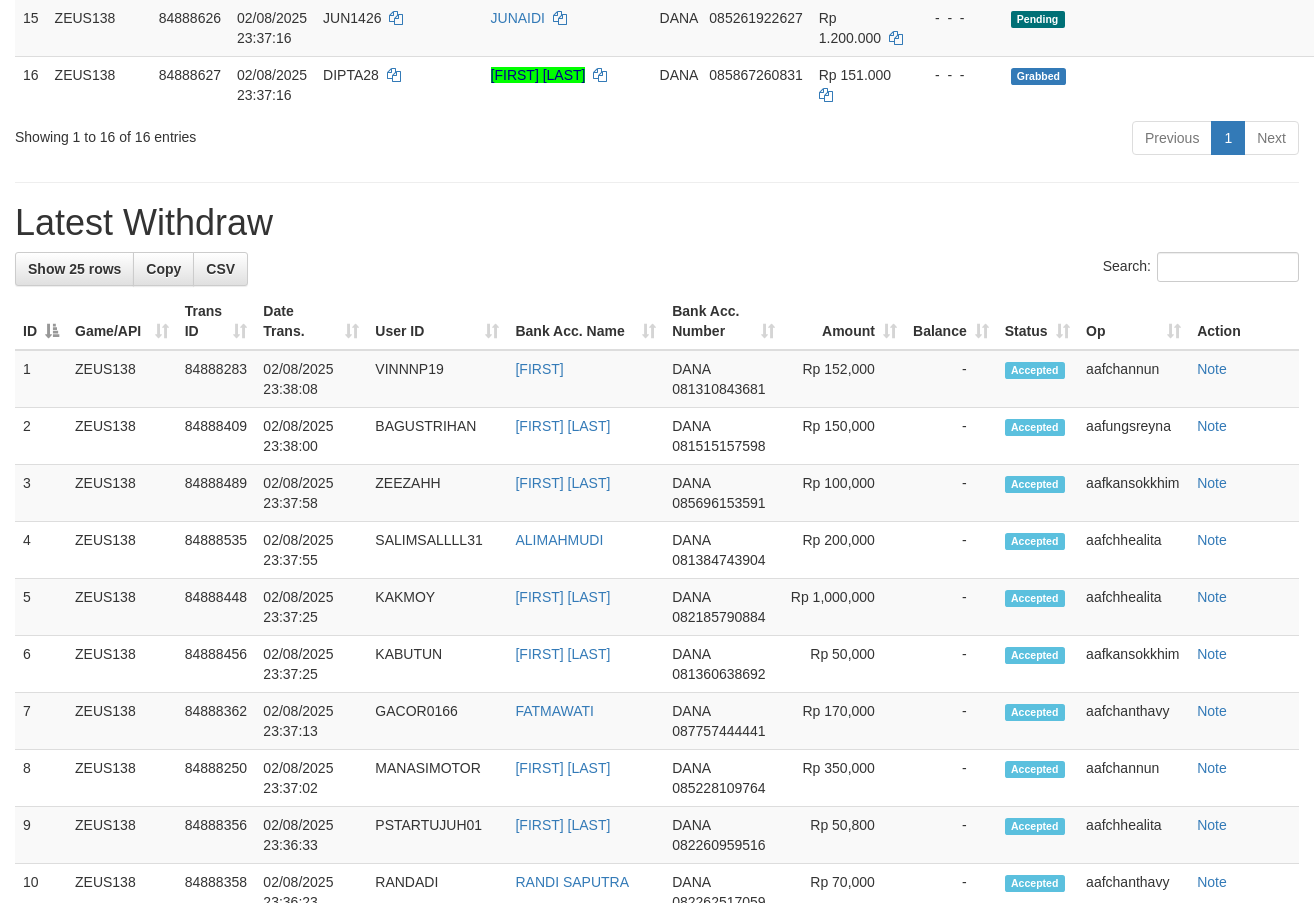scroll, scrollTop: 1159, scrollLeft: 0, axis: vertical 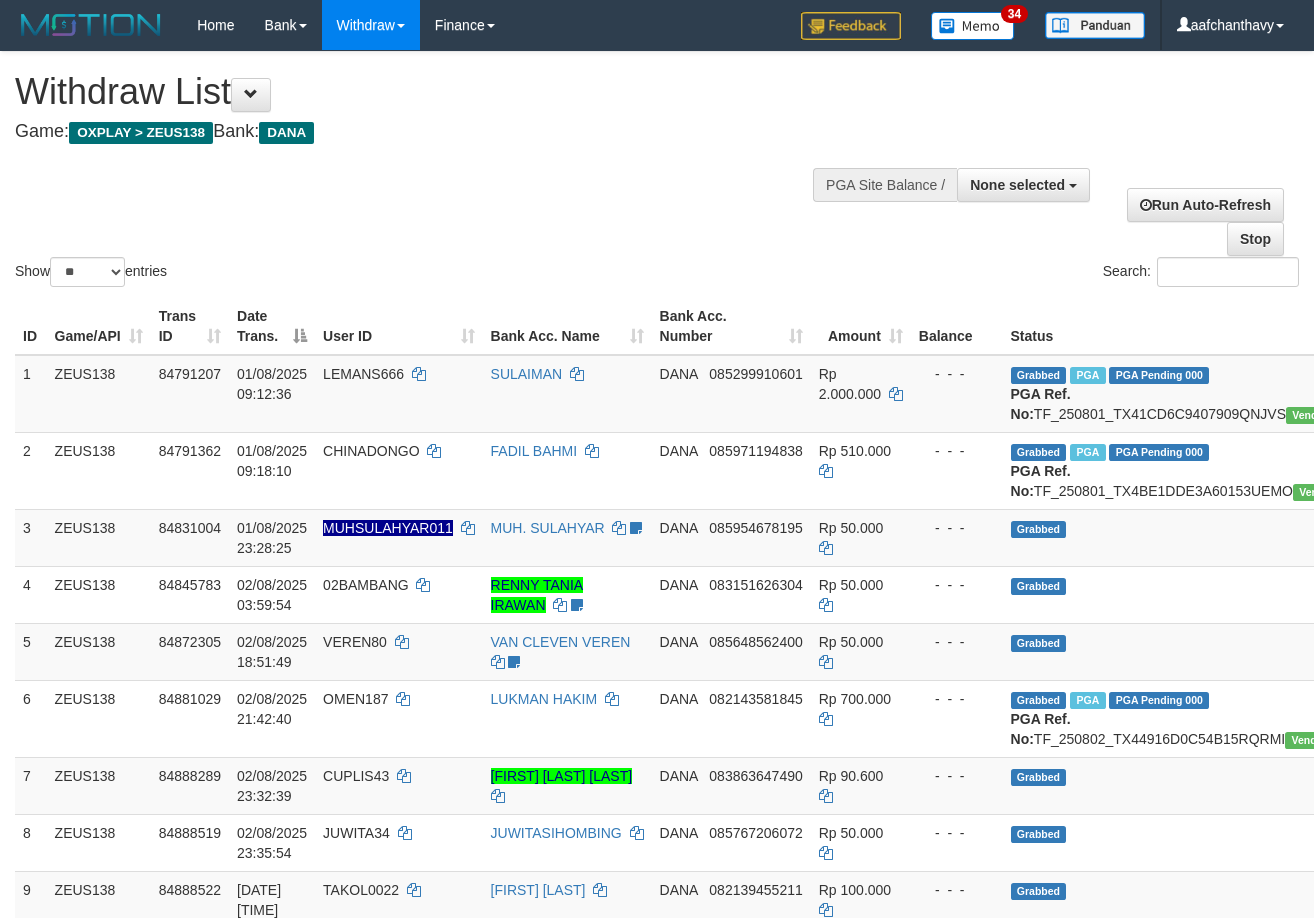 select 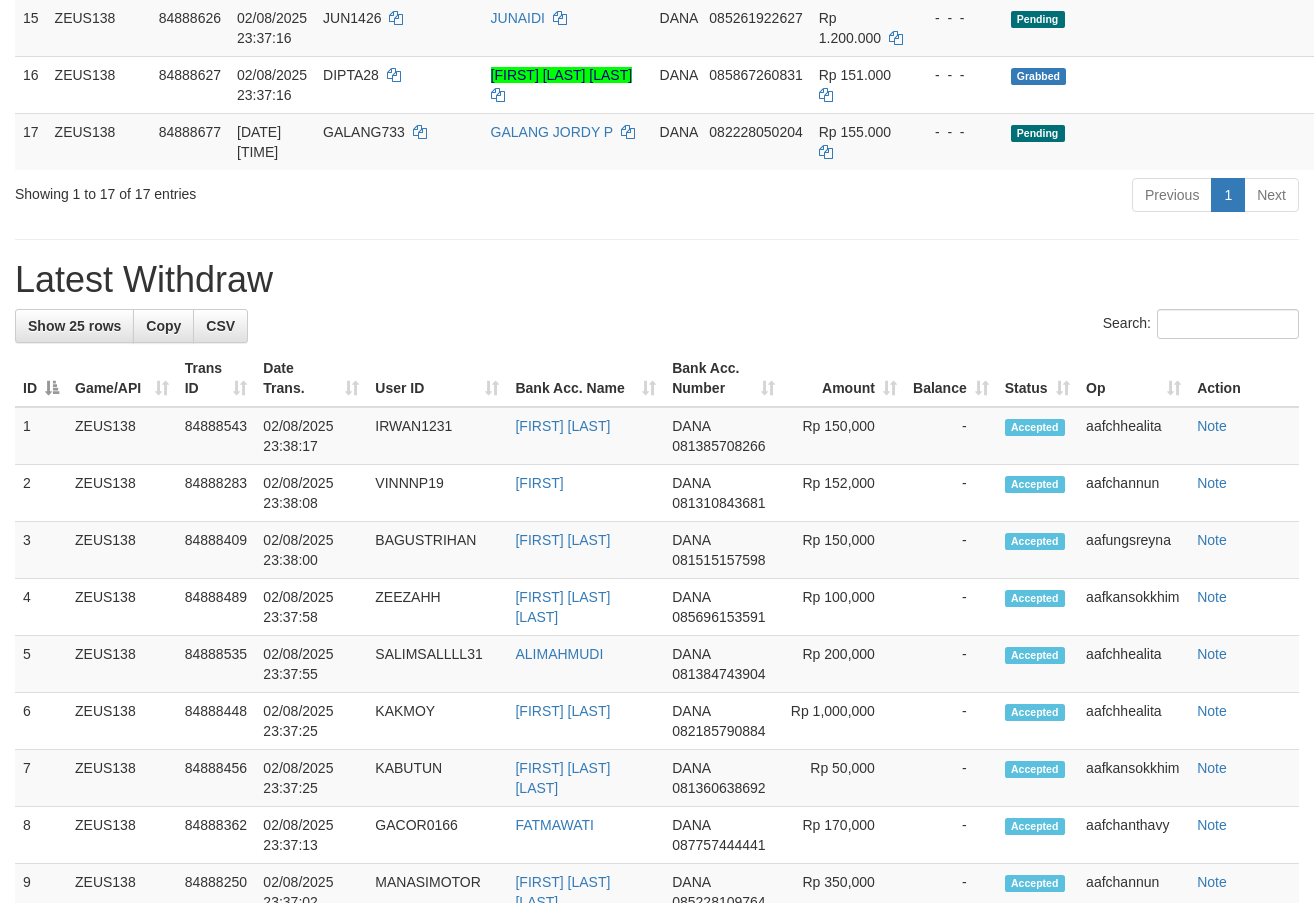scroll, scrollTop: 1159, scrollLeft: 0, axis: vertical 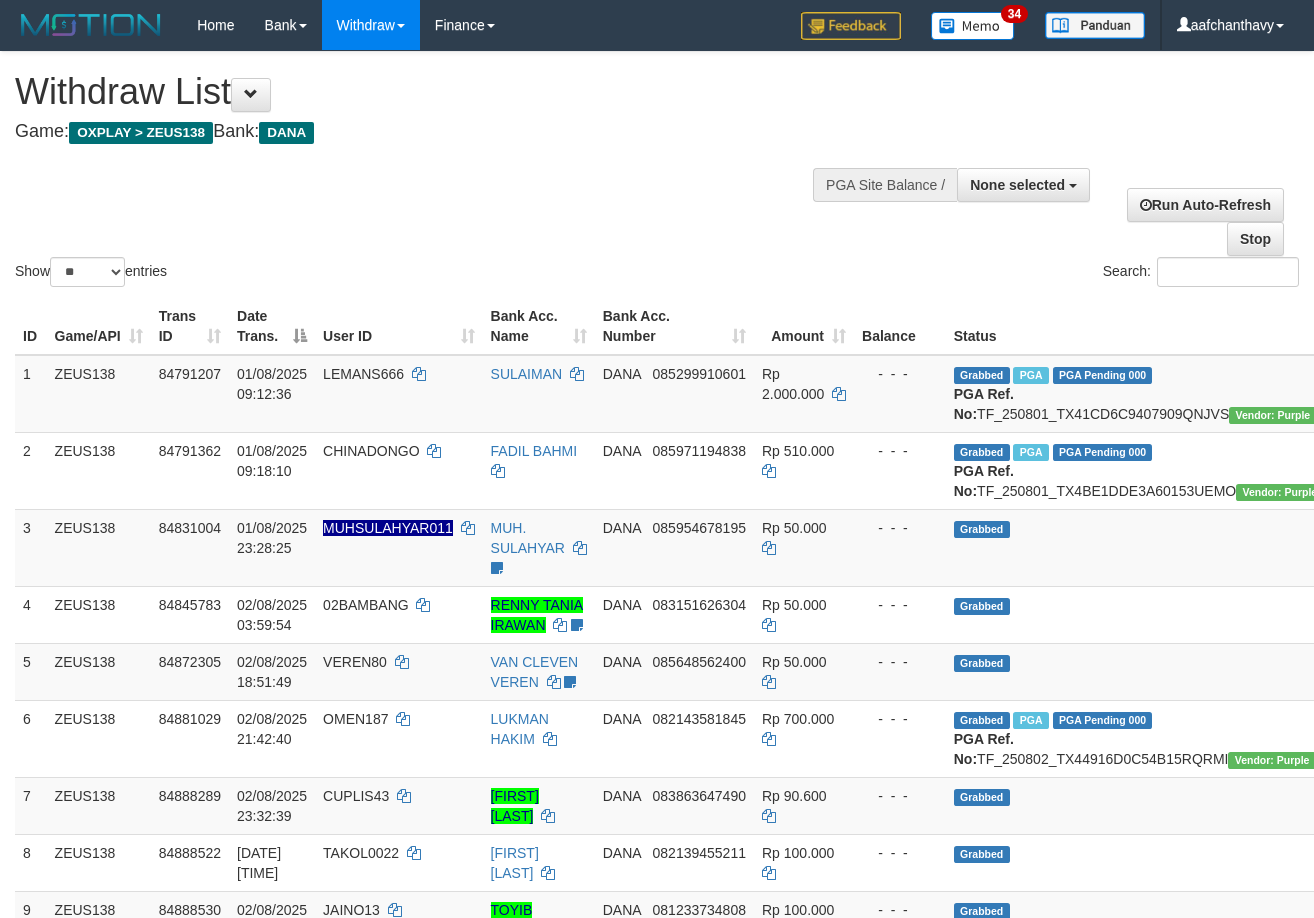 select 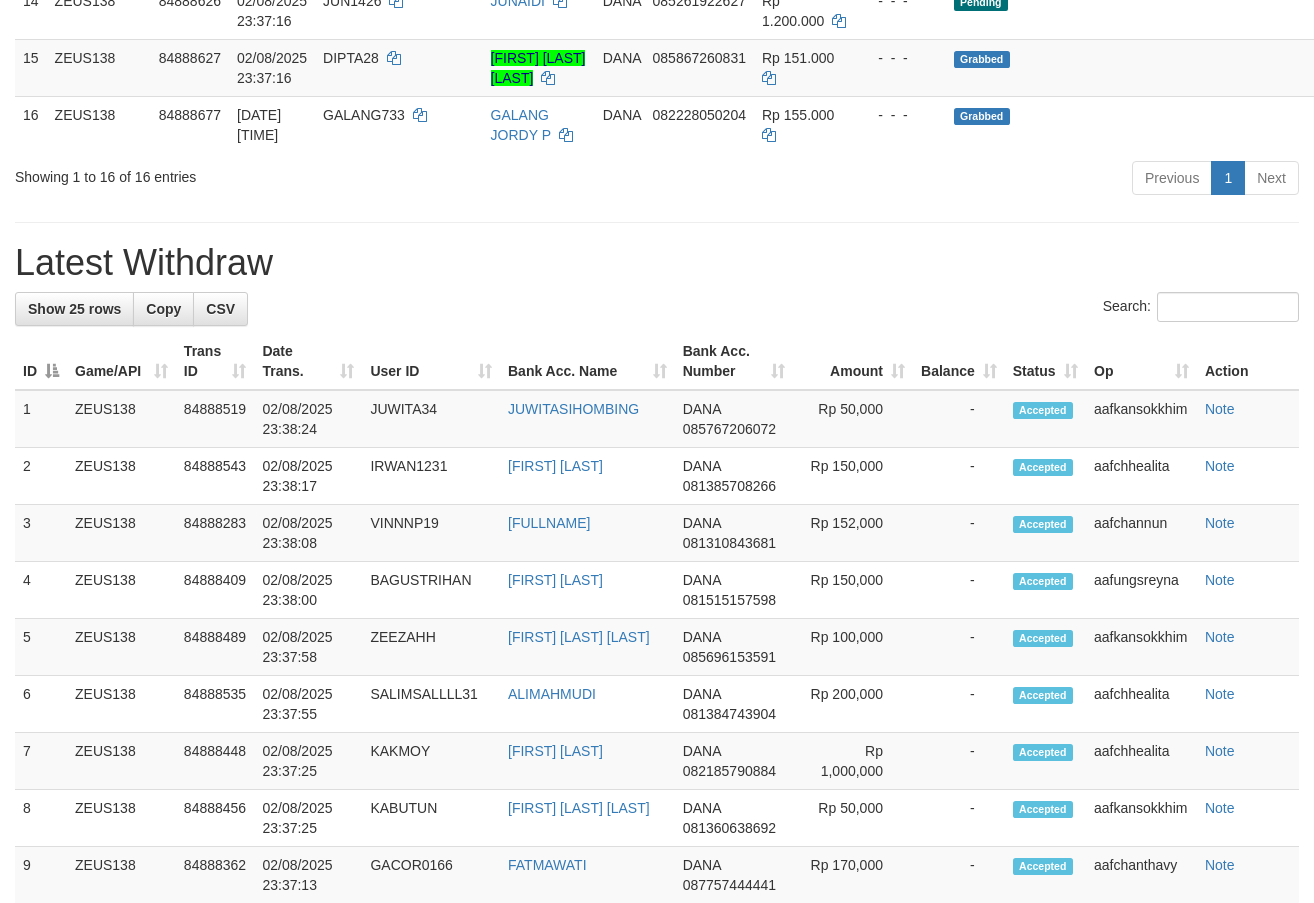 scroll, scrollTop: 1159, scrollLeft: 0, axis: vertical 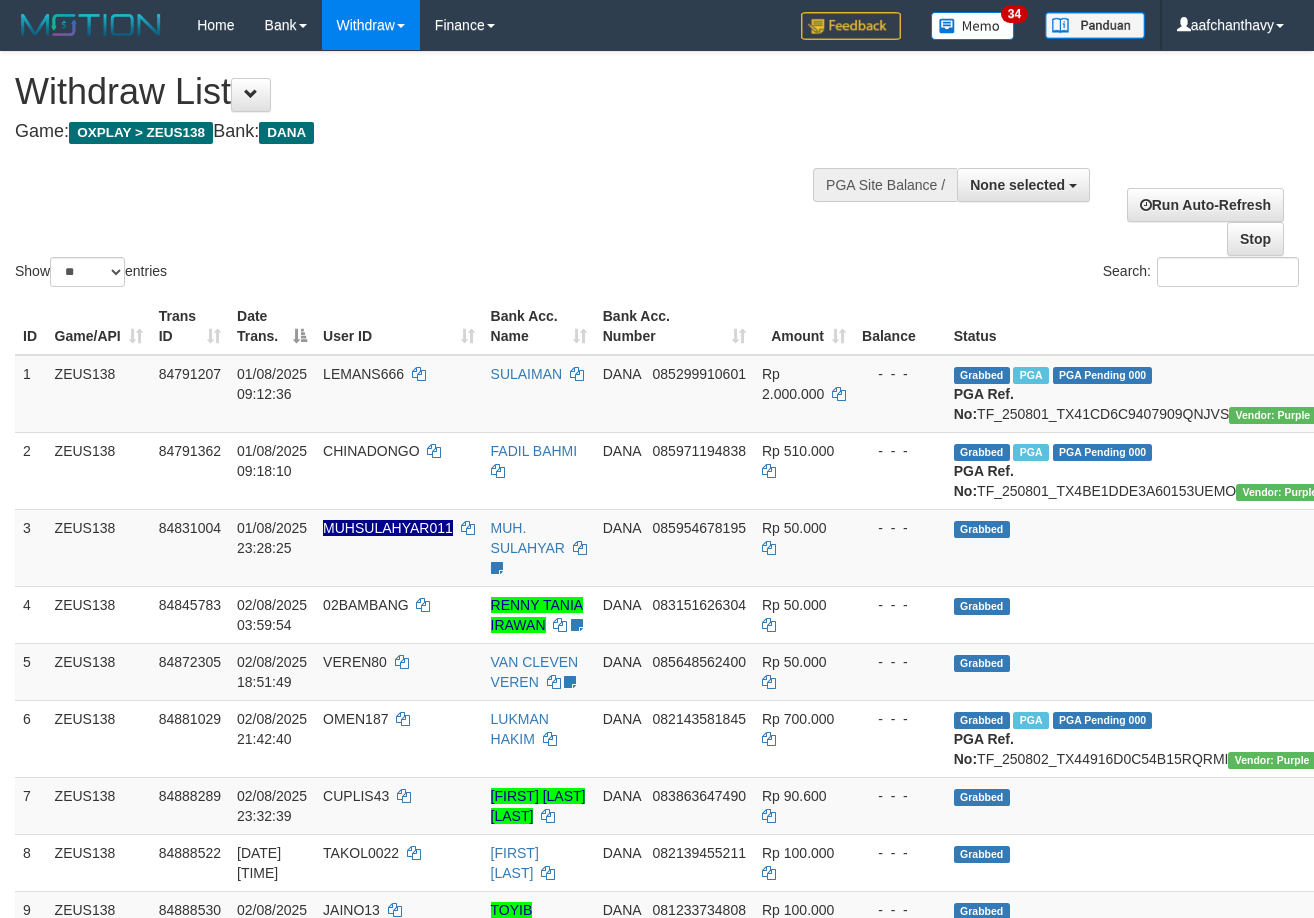 select 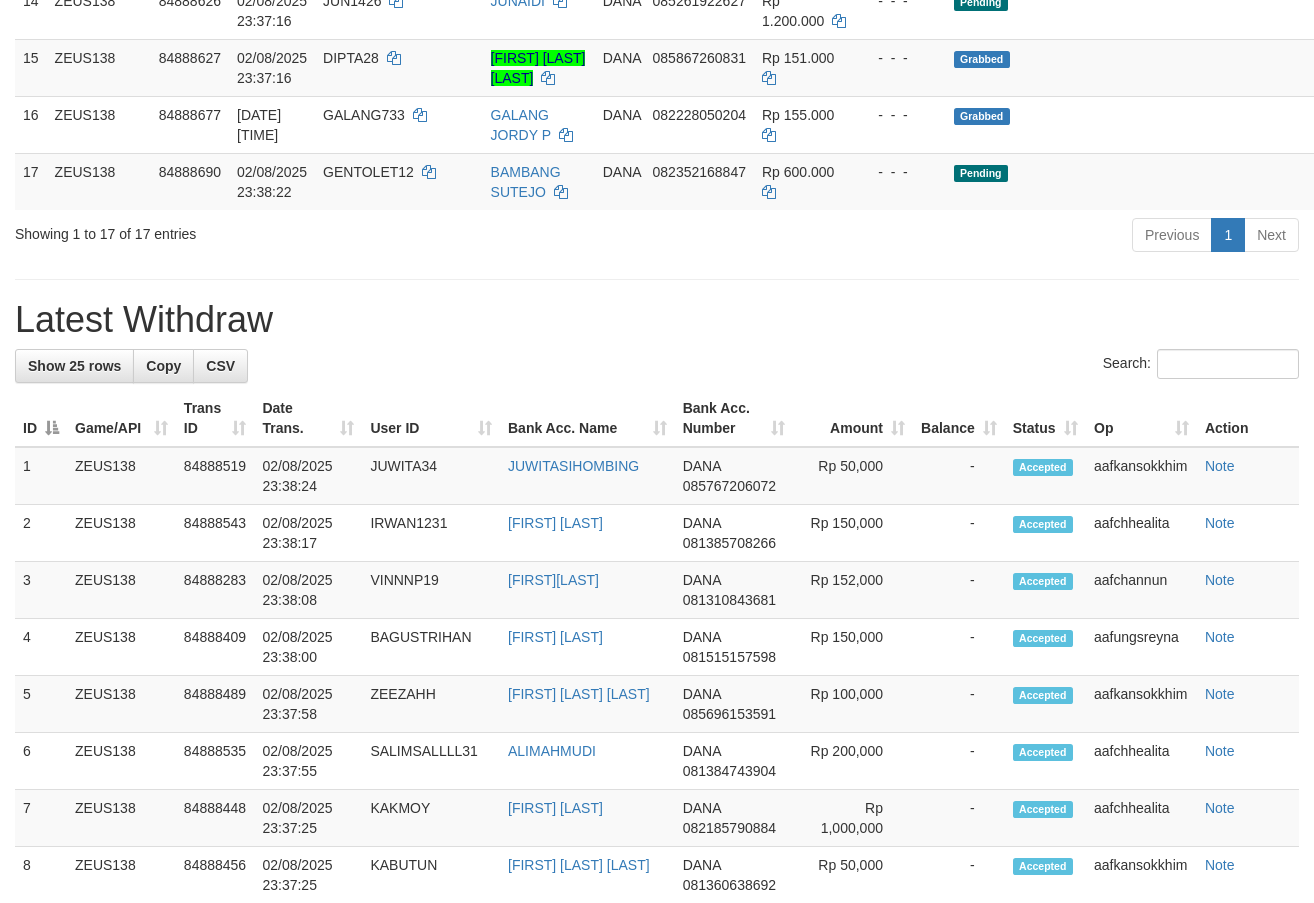 scroll, scrollTop: 1159, scrollLeft: 0, axis: vertical 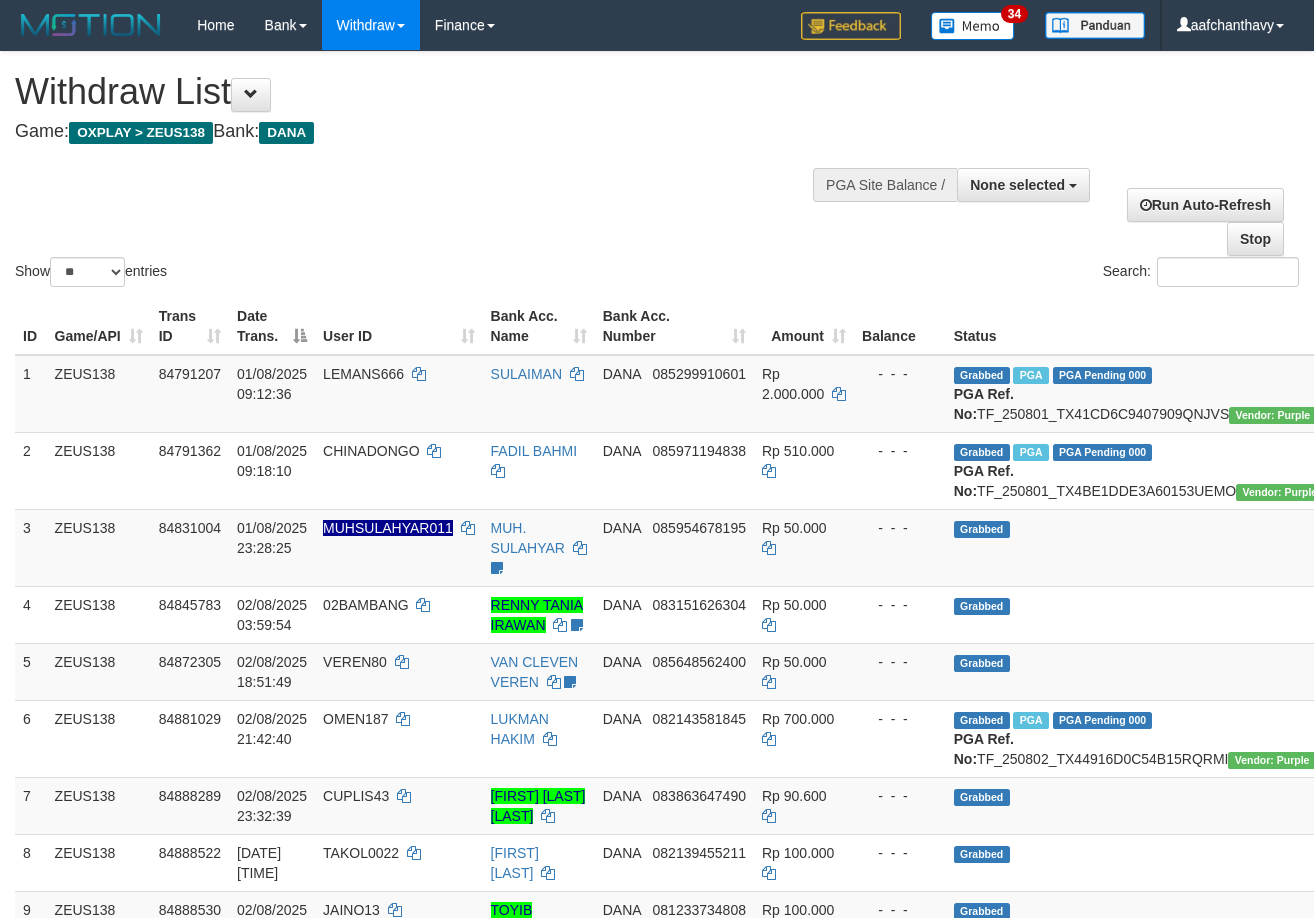 select 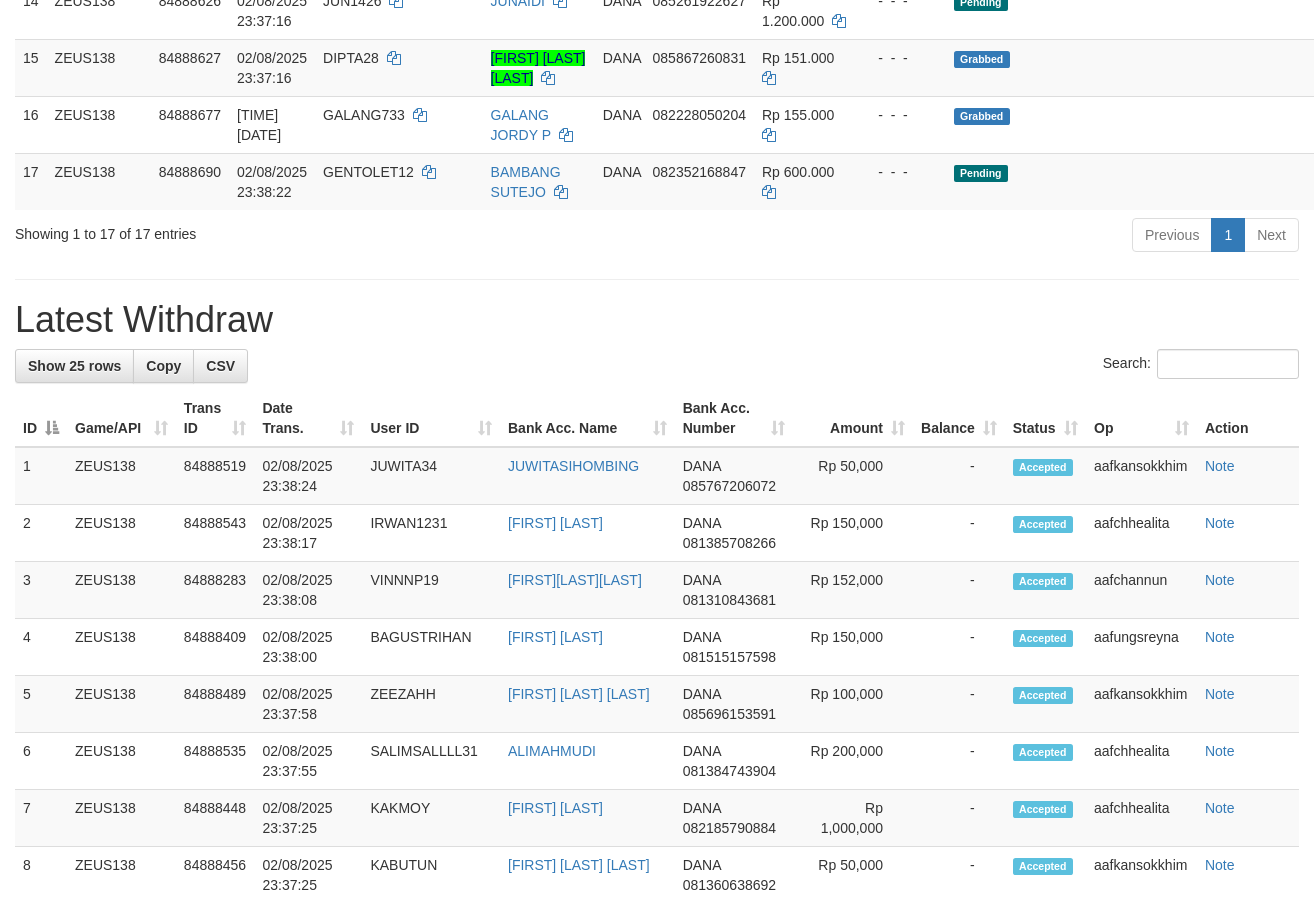 scroll, scrollTop: 1159, scrollLeft: 0, axis: vertical 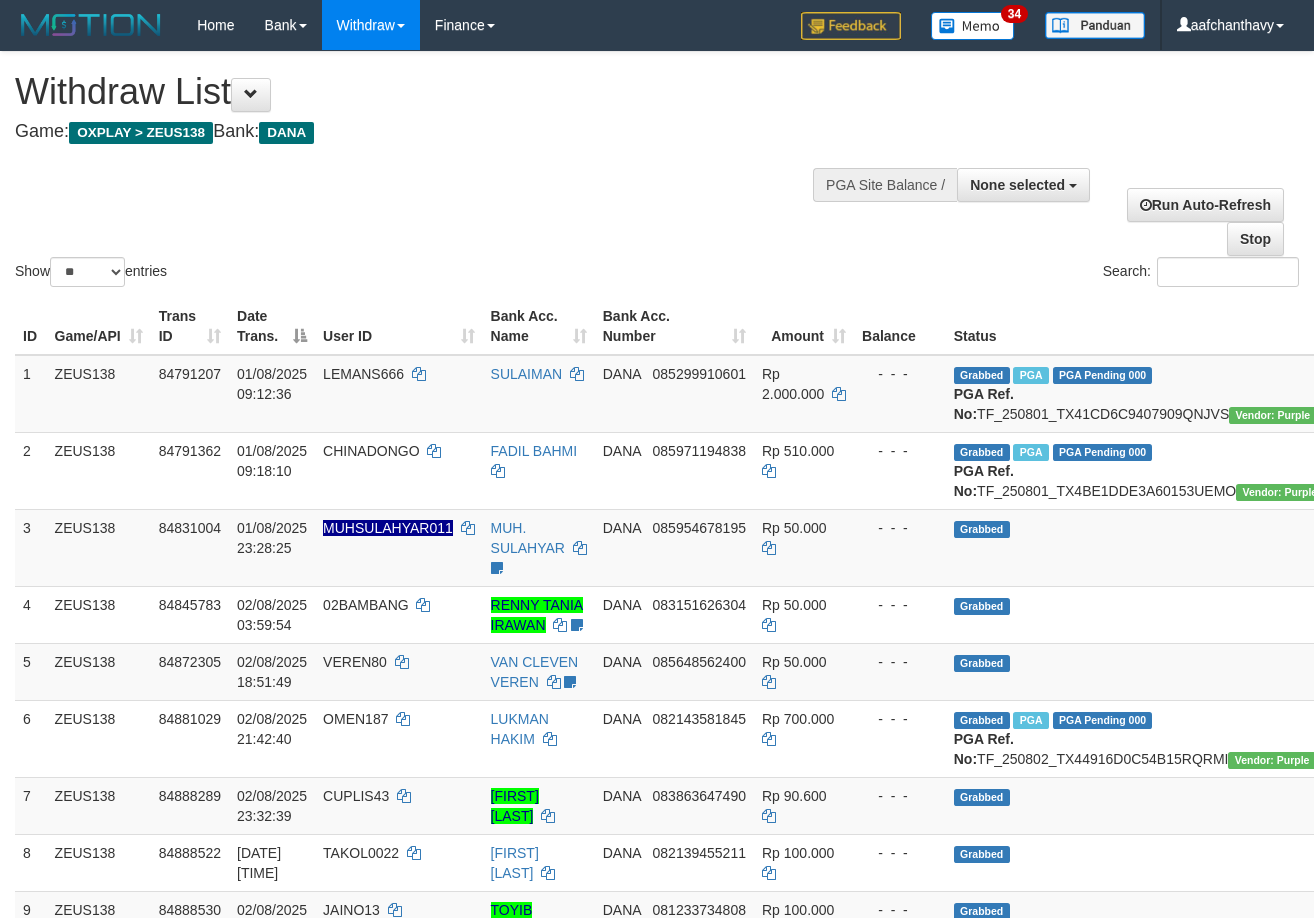 select 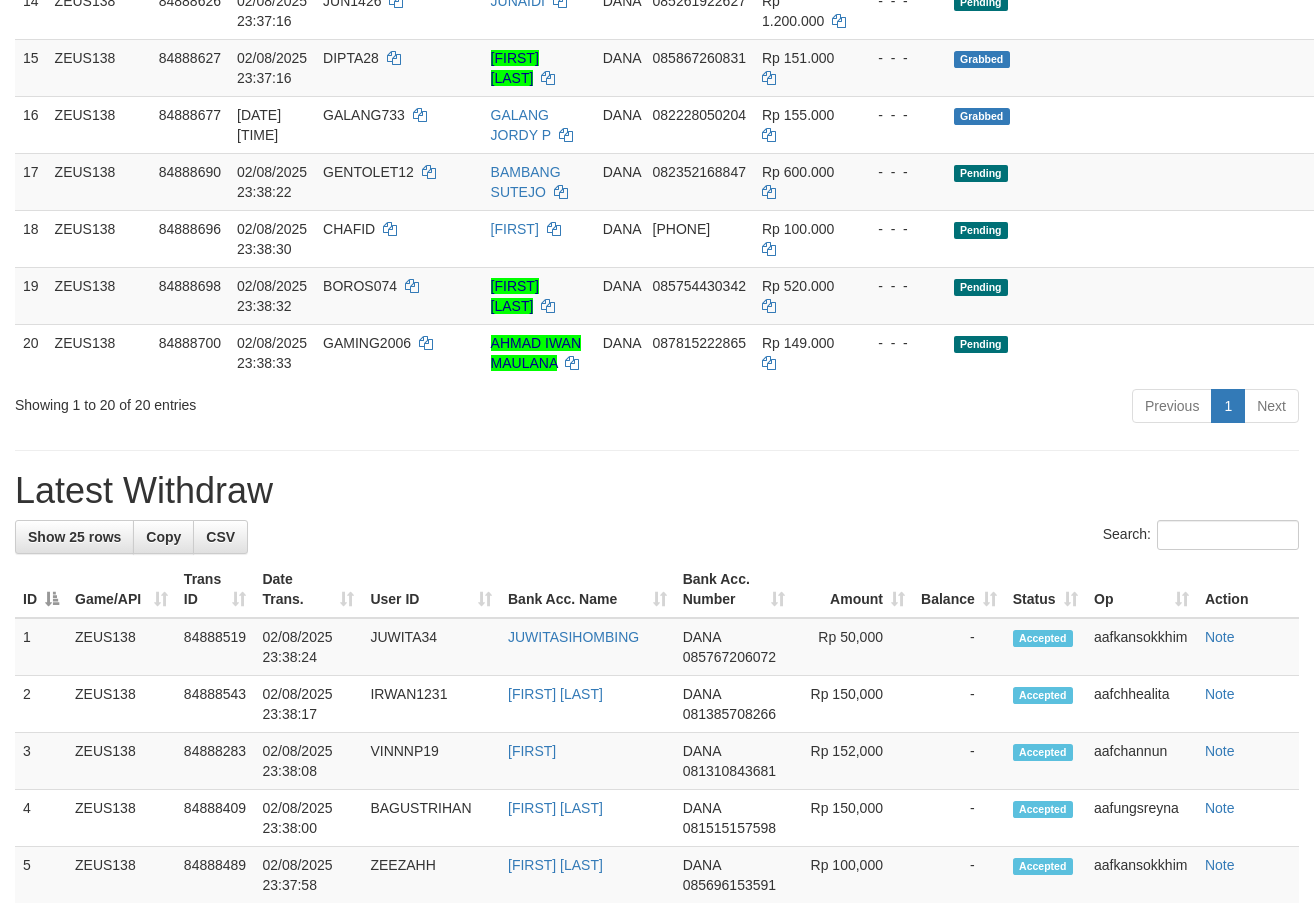 scroll, scrollTop: 1159, scrollLeft: 0, axis: vertical 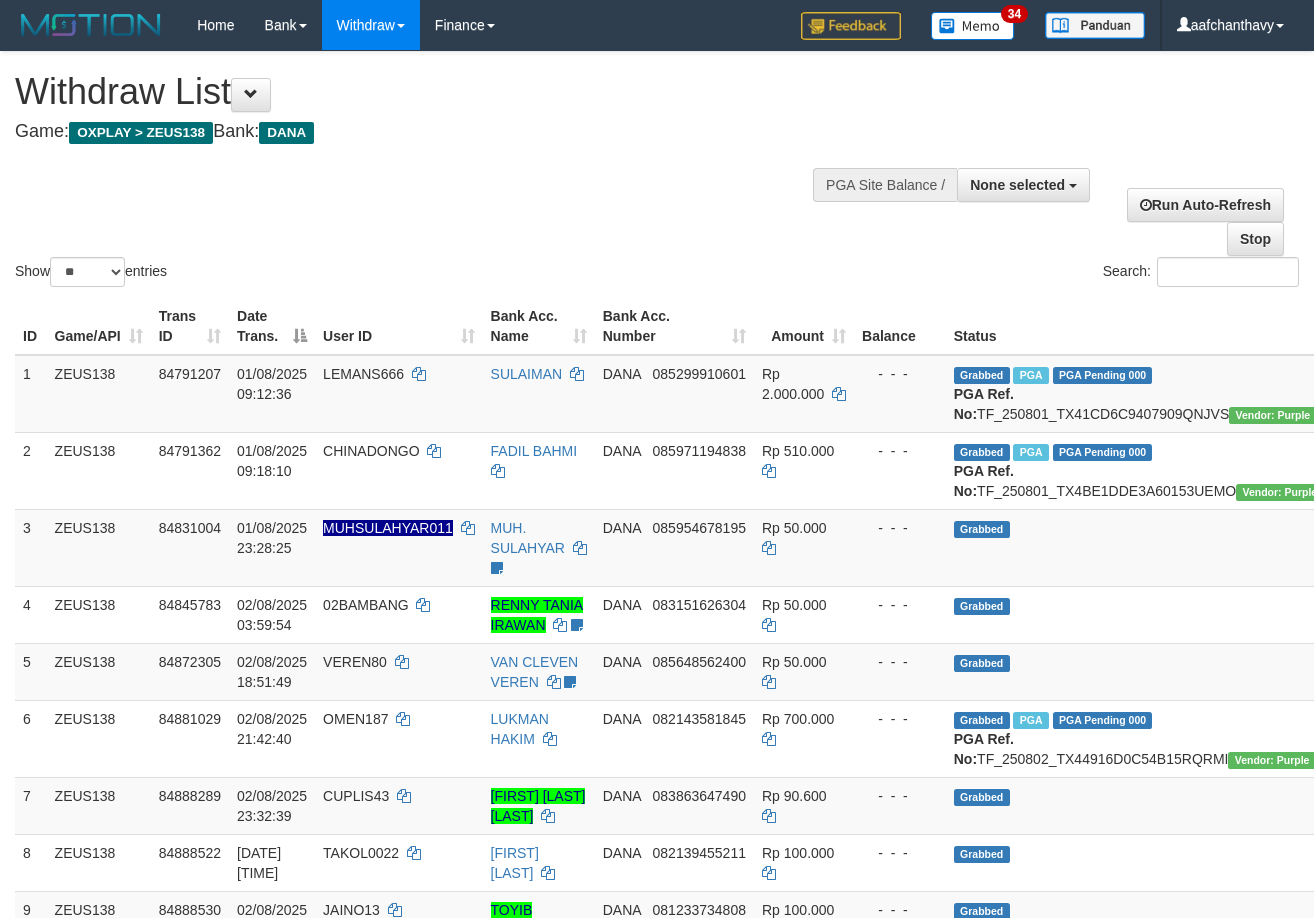 select 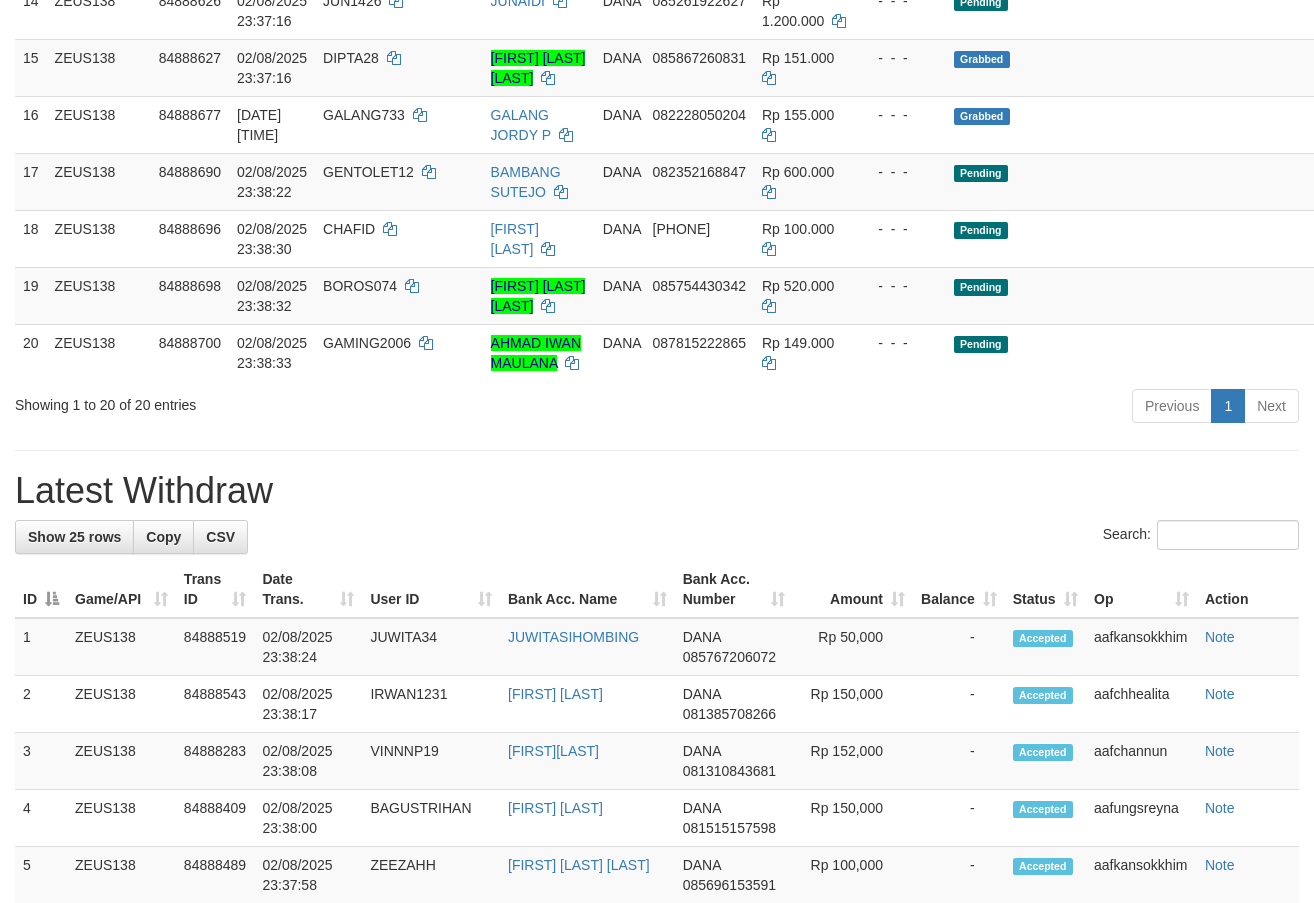 scroll, scrollTop: 1159, scrollLeft: 0, axis: vertical 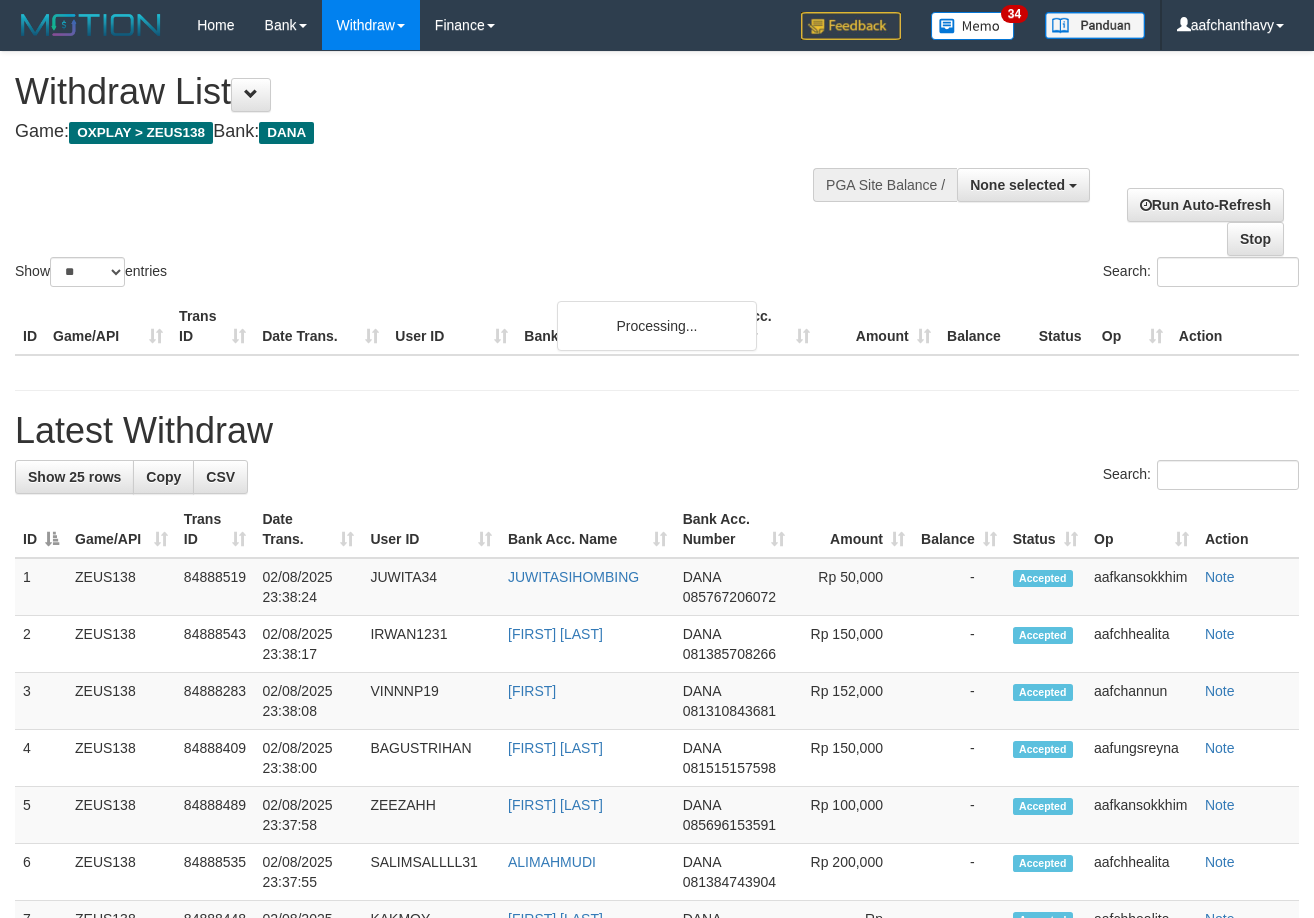 select 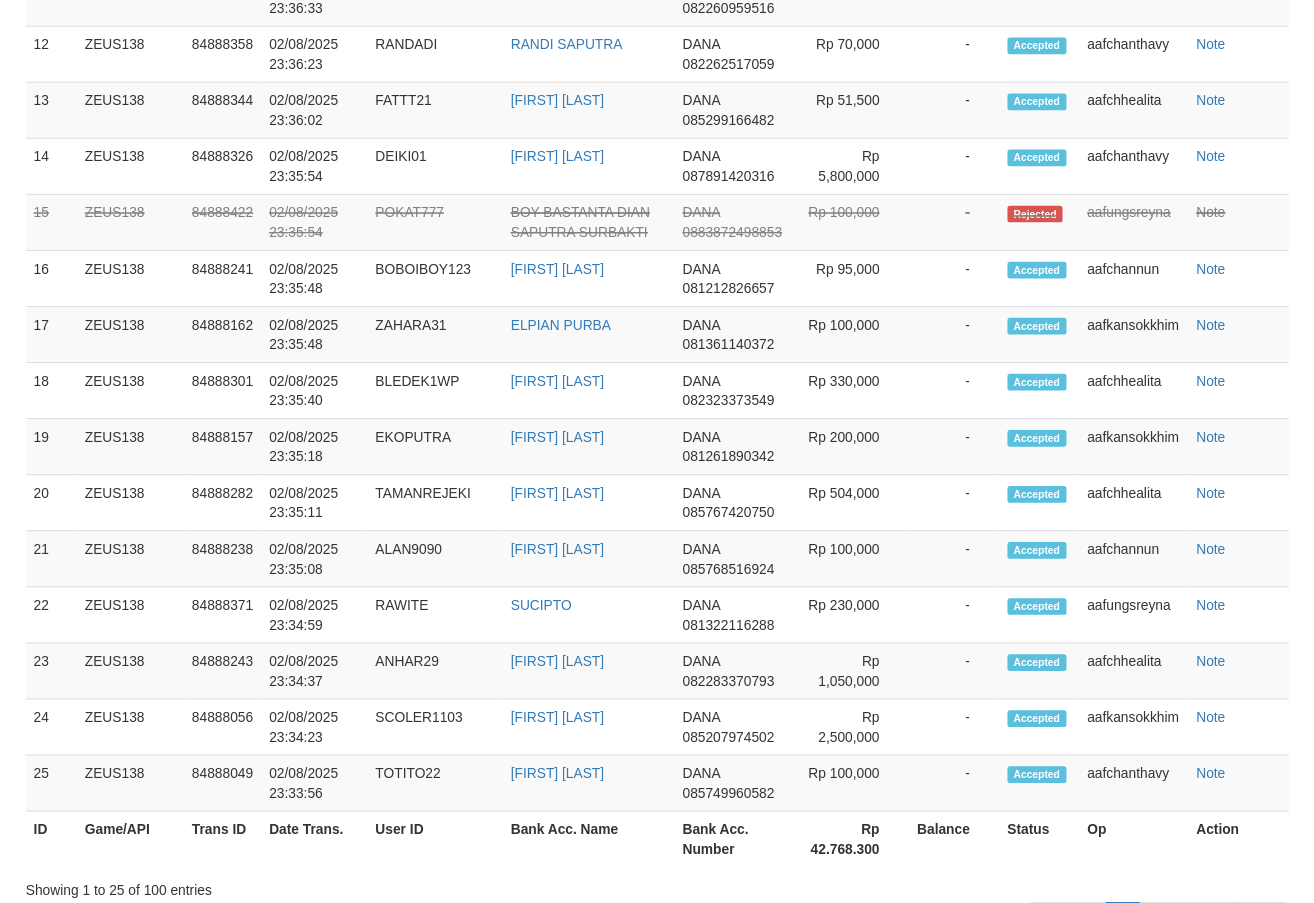 scroll, scrollTop: 2510, scrollLeft: 0, axis: vertical 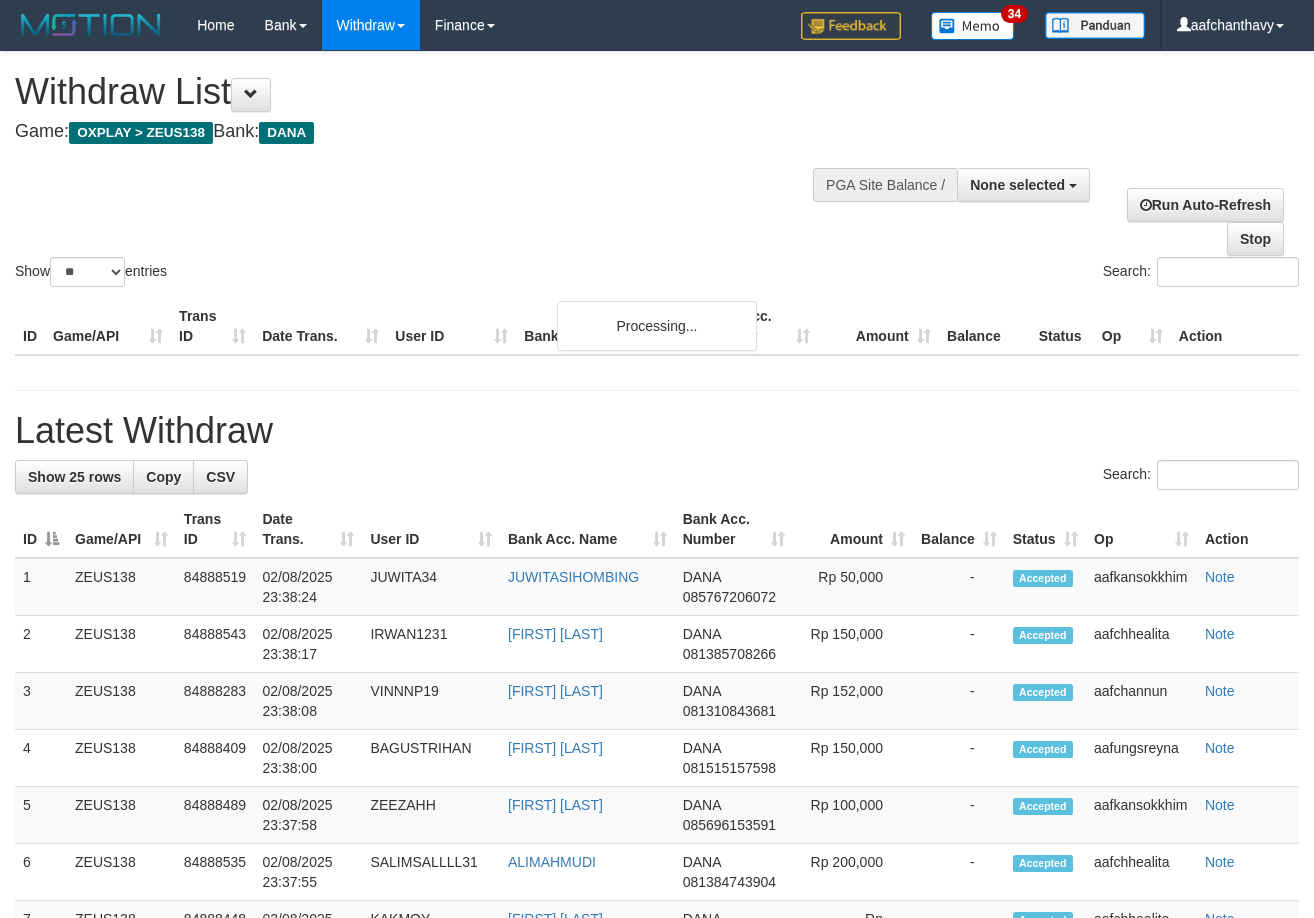 select 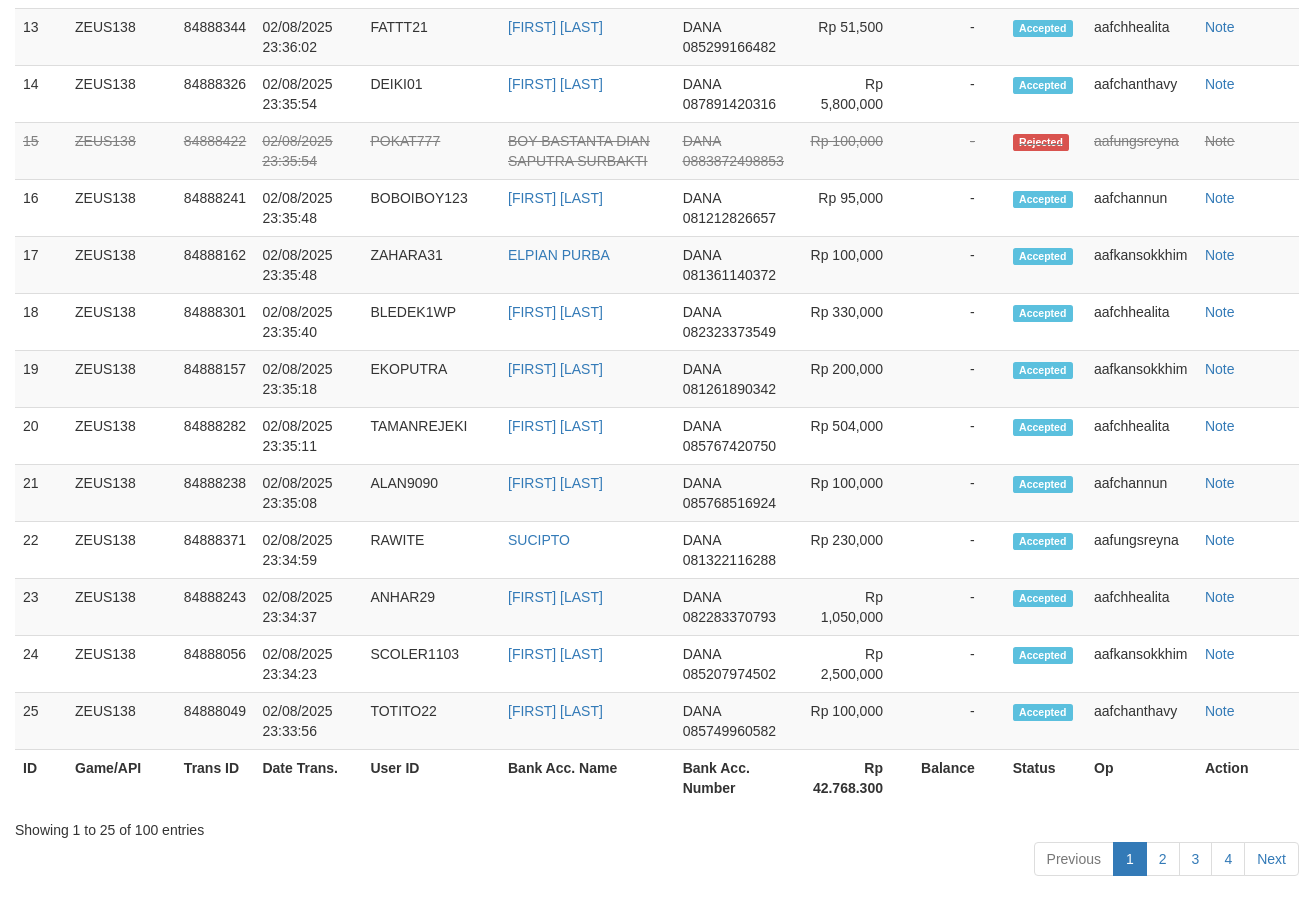 scroll, scrollTop: 2510, scrollLeft: 0, axis: vertical 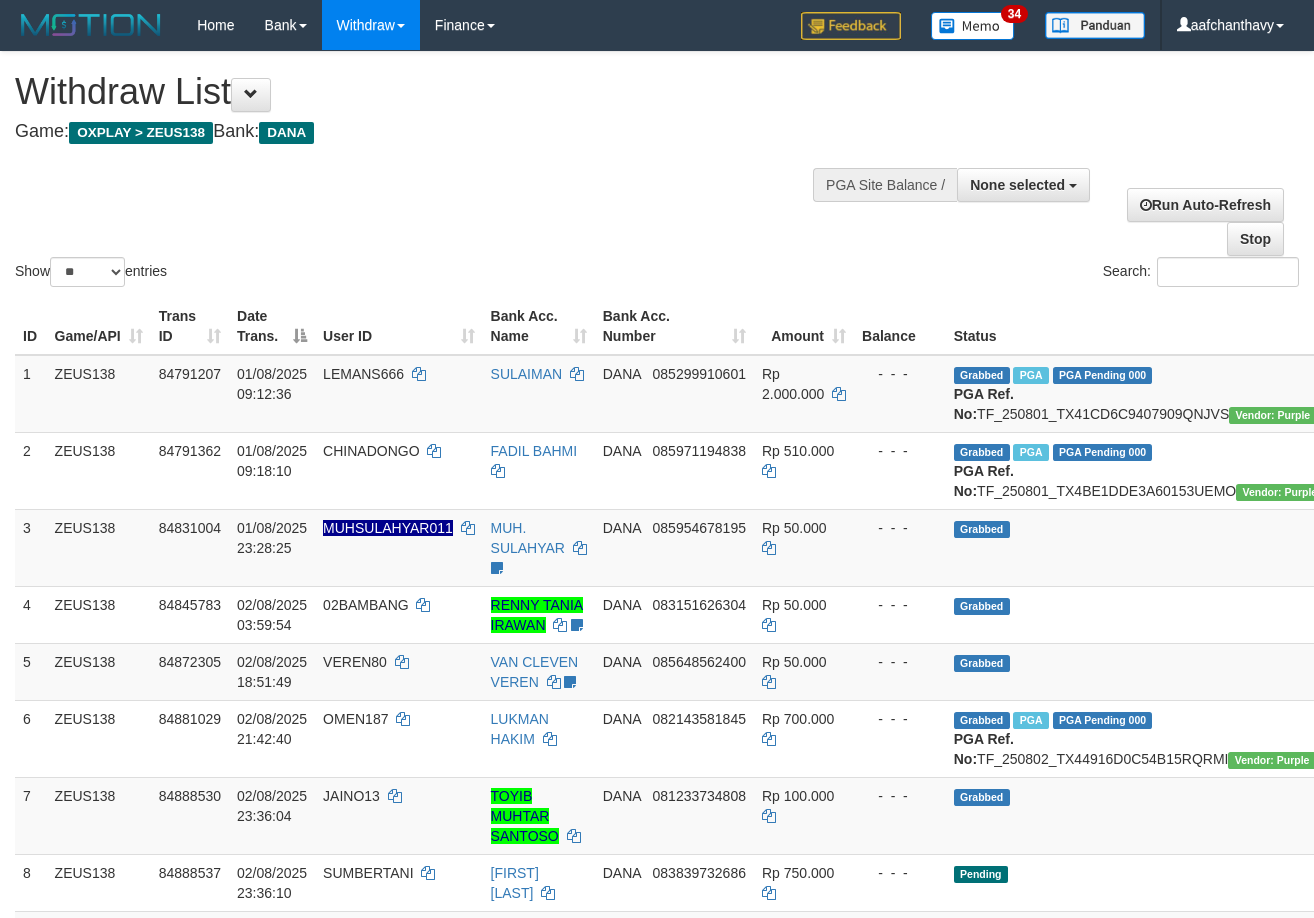 select 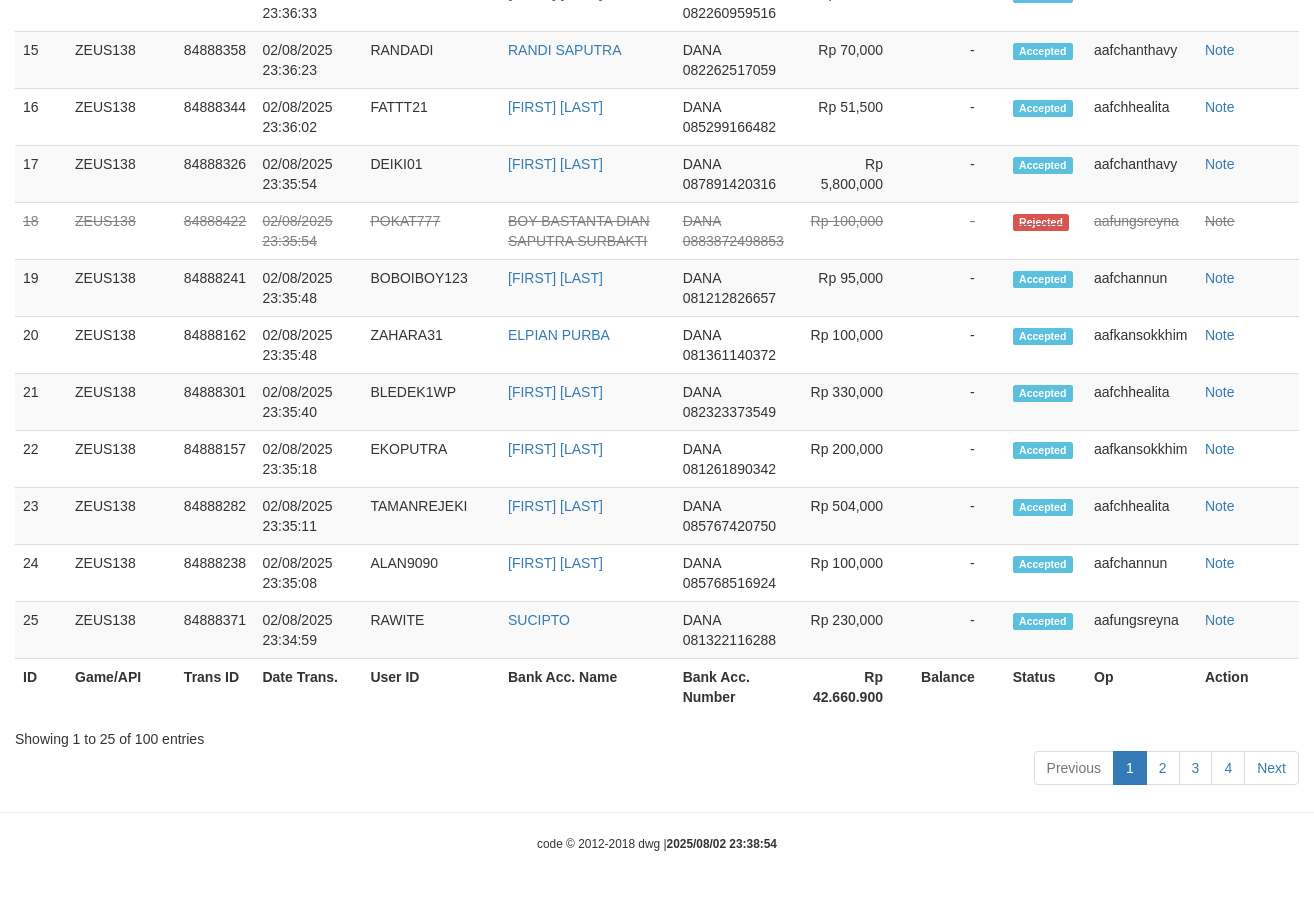 scroll, scrollTop: 2510, scrollLeft: 0, axis: vertical 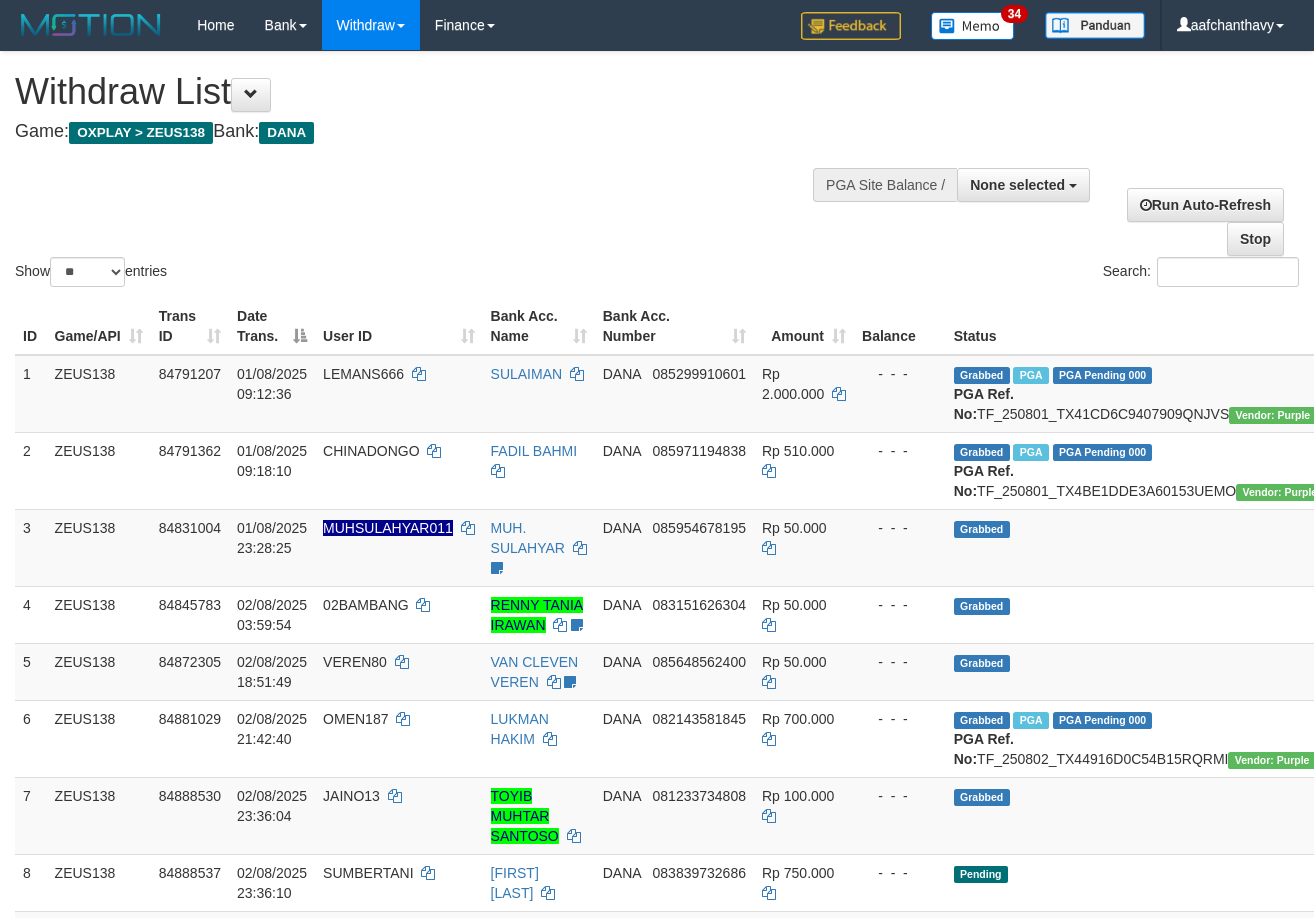 select 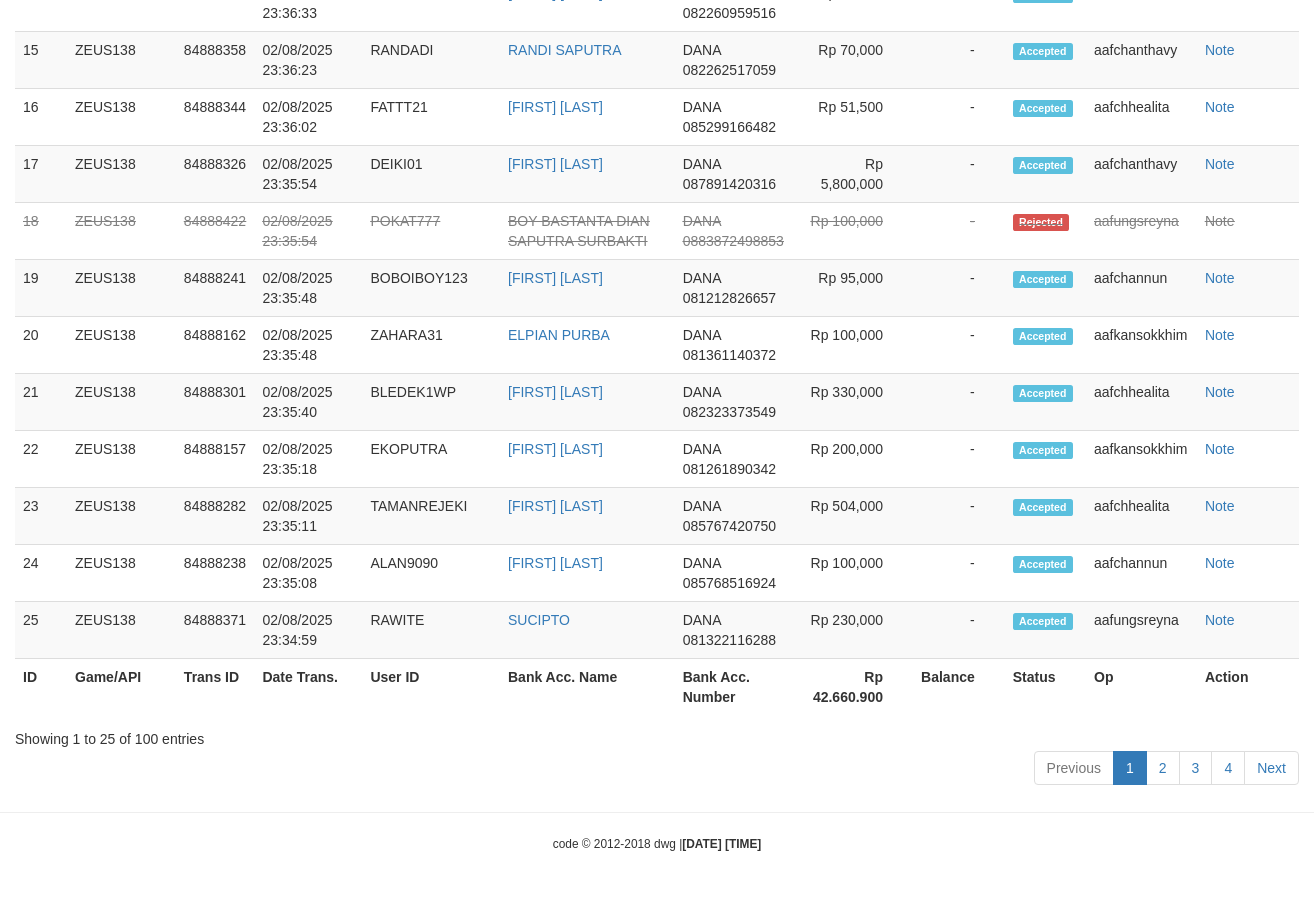 scroll, scrollTop: 2510, scrollLeft: 0, axis: vertical 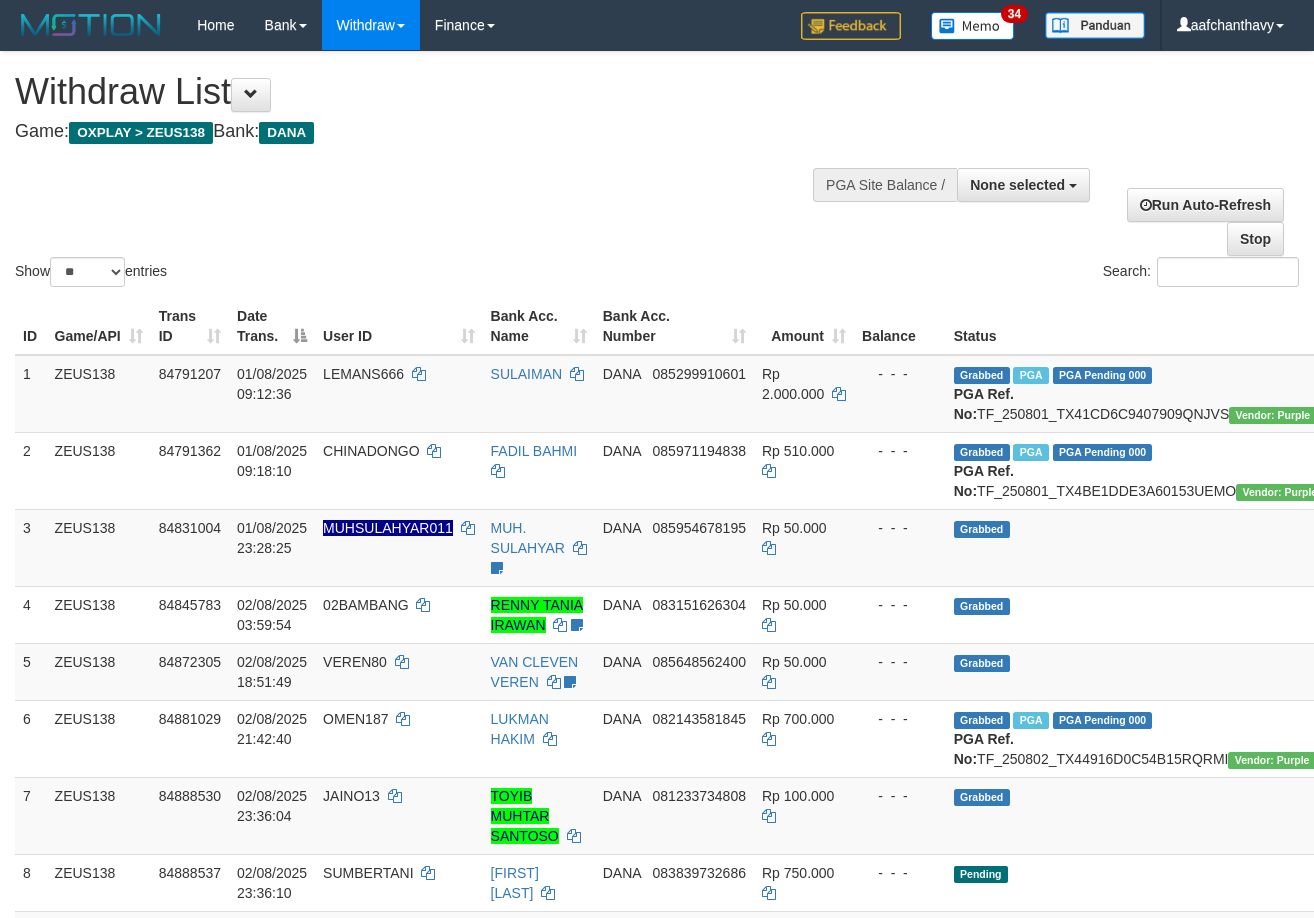 select 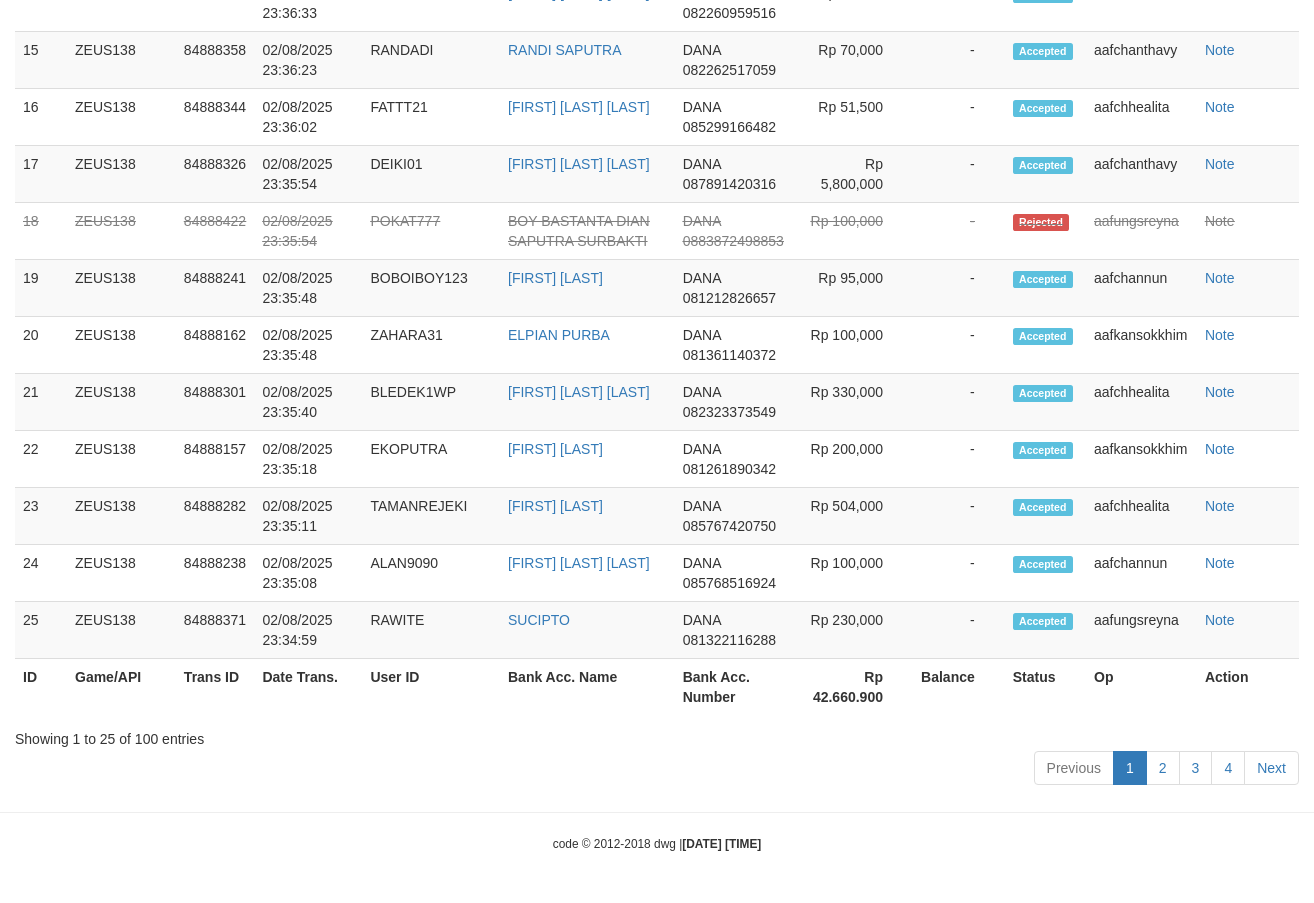 scroll, scrollTop: 2510, scrollLeft: 0, axis: vertical 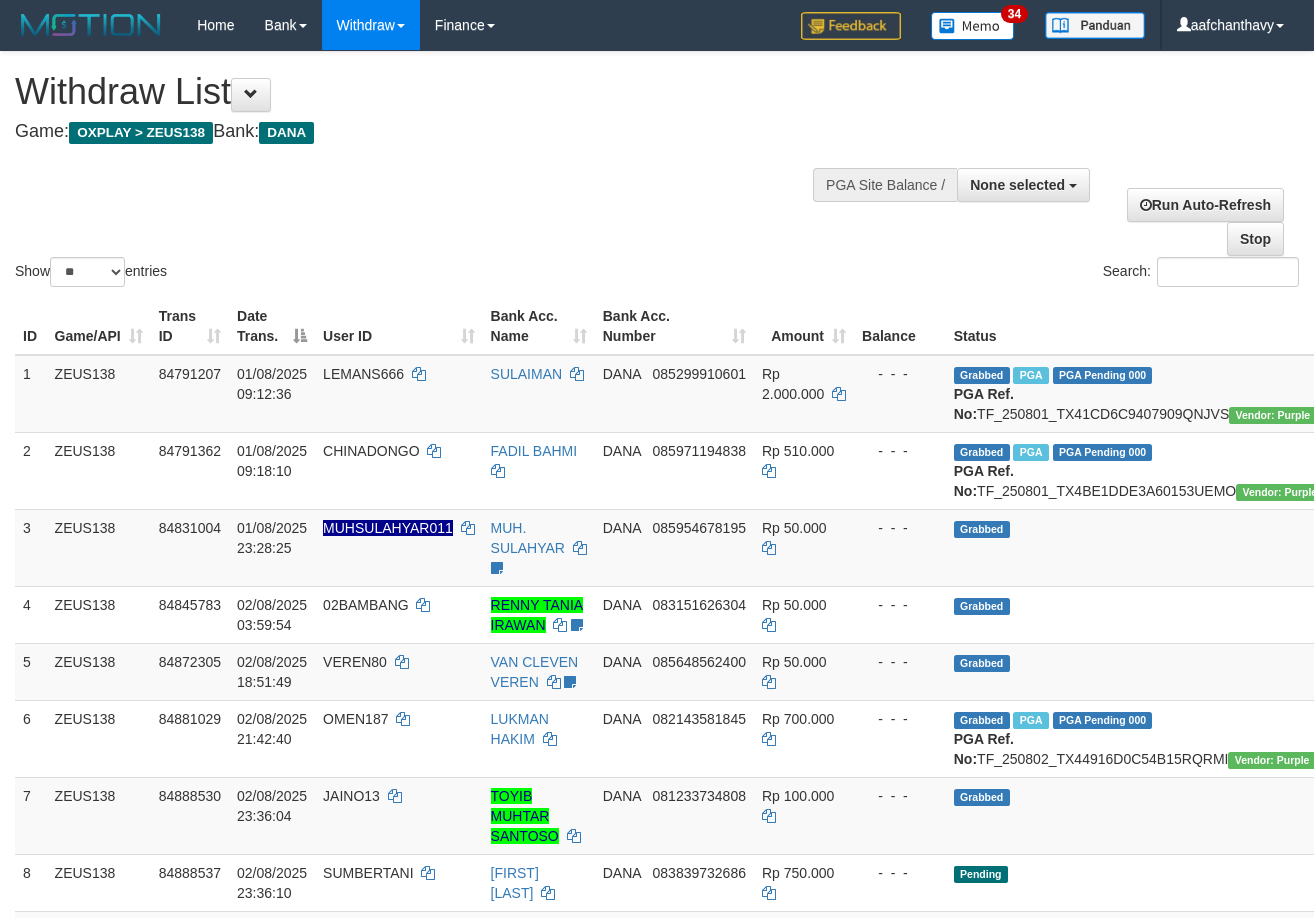 select 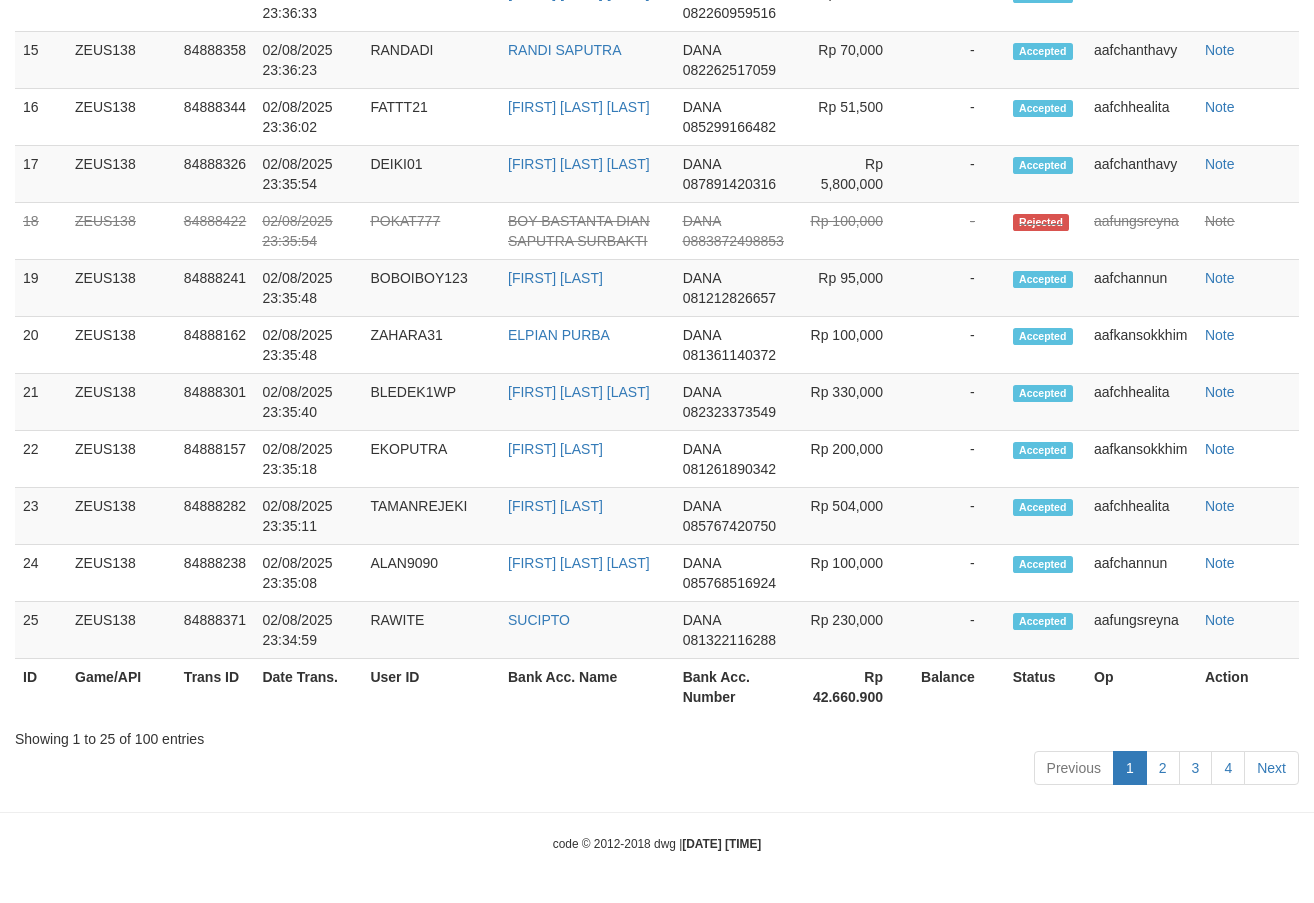 scroll, scrollTop: 2510, scrollLeft: 0, axis: vertical 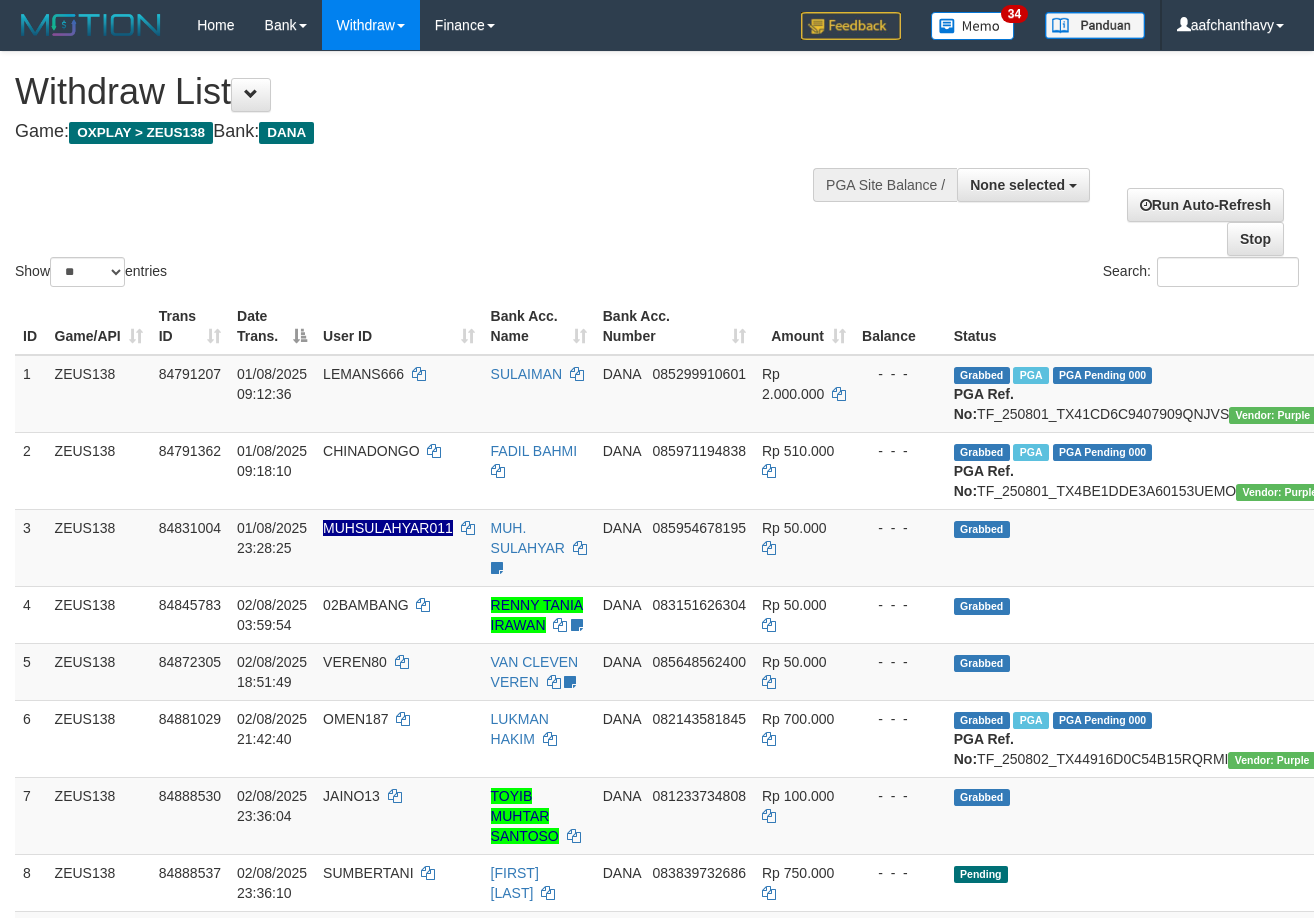 select 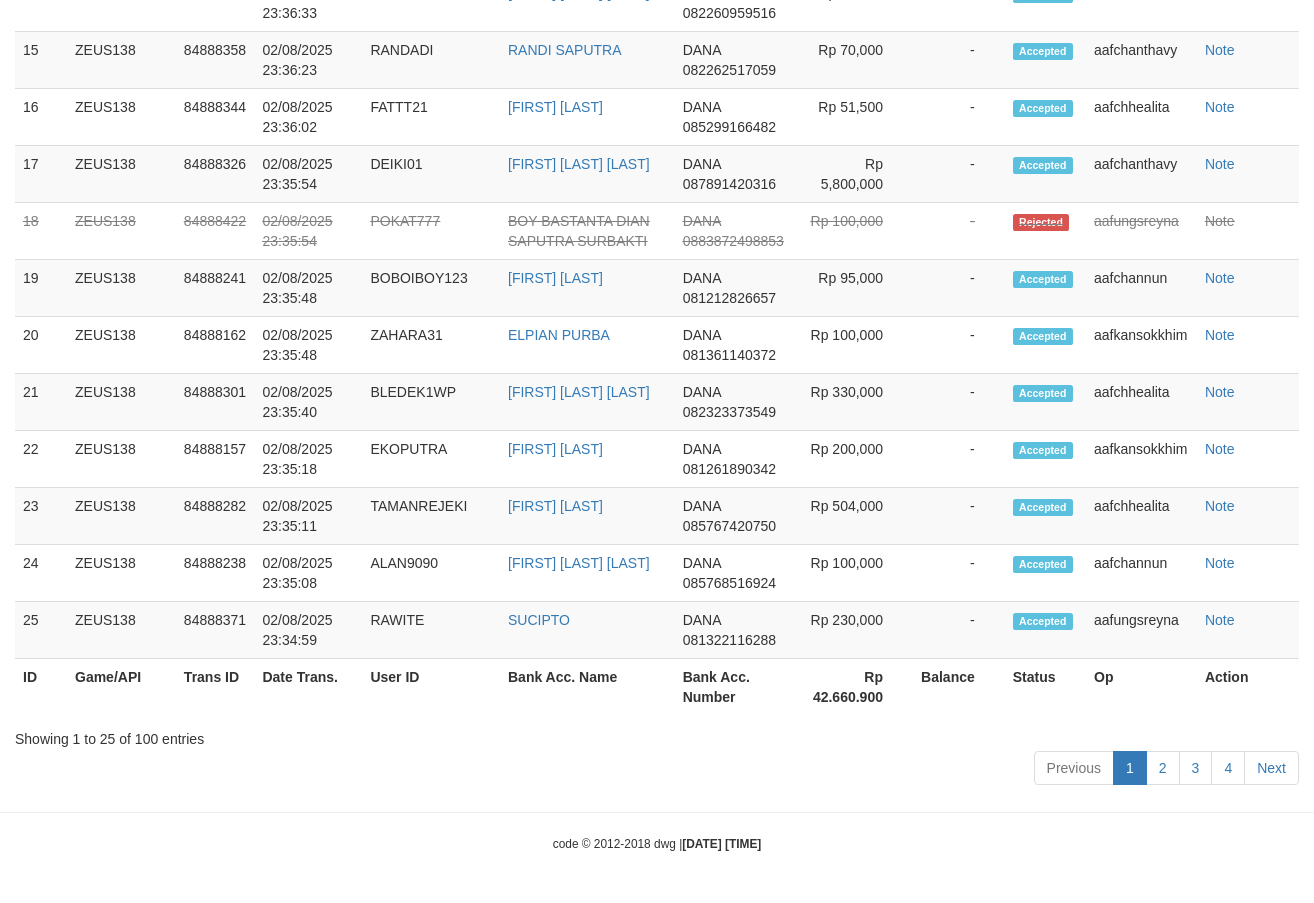 scroll, scrollTop: 2510, scrollLeft: 0, axis: vertical 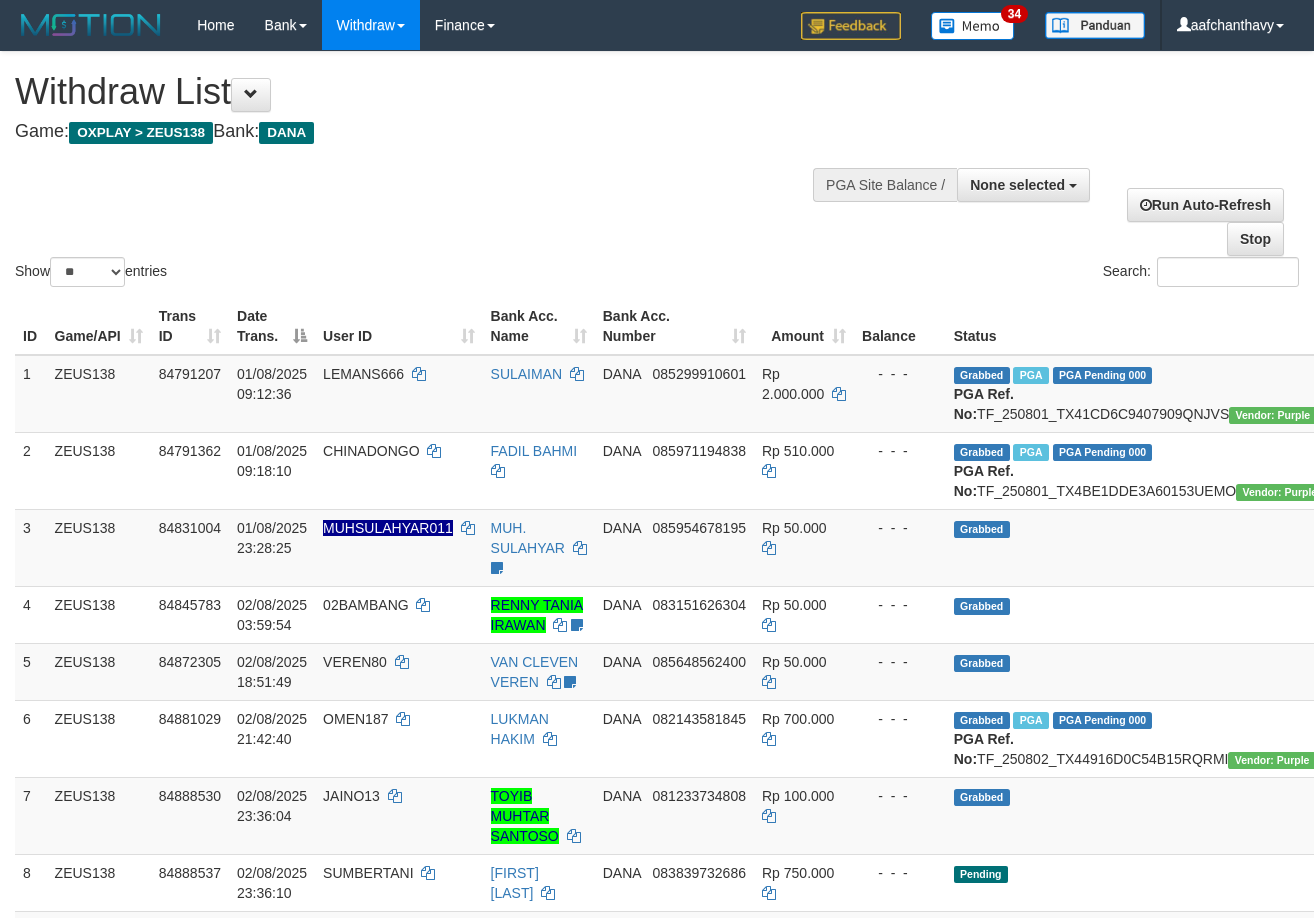 select 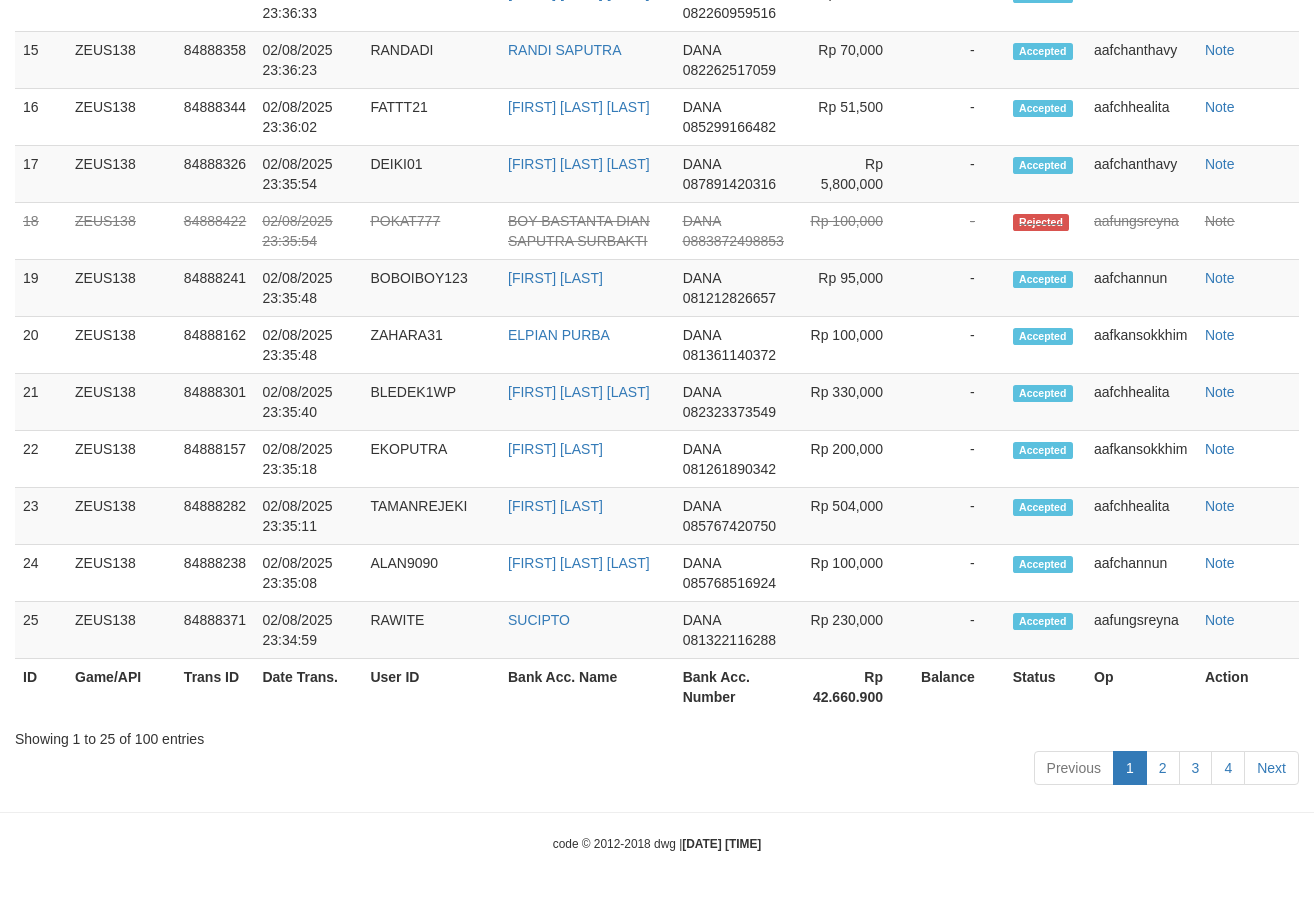 scroll, scrollTop: 2510, scrollLeft: 0, axis: vertical 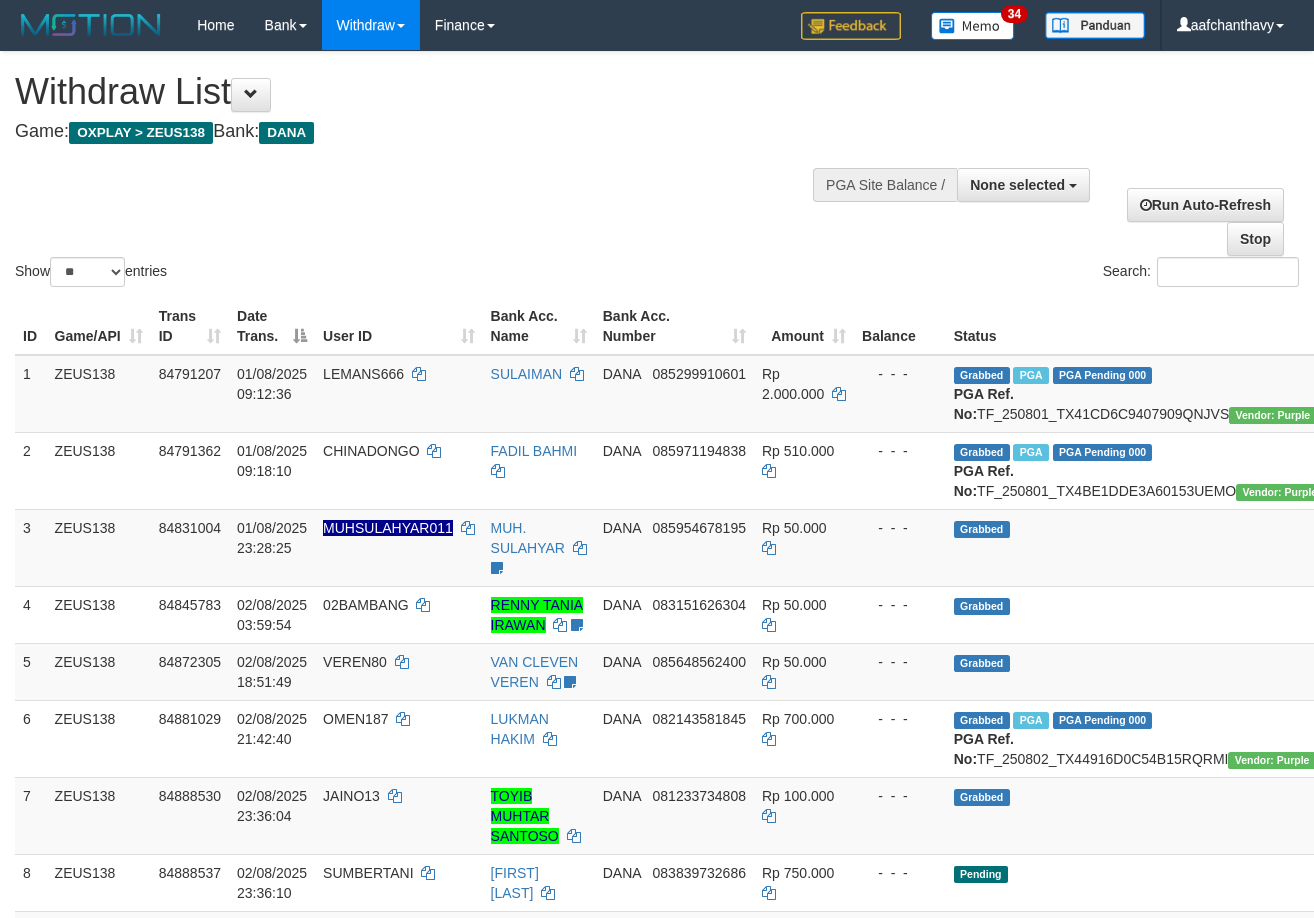 select 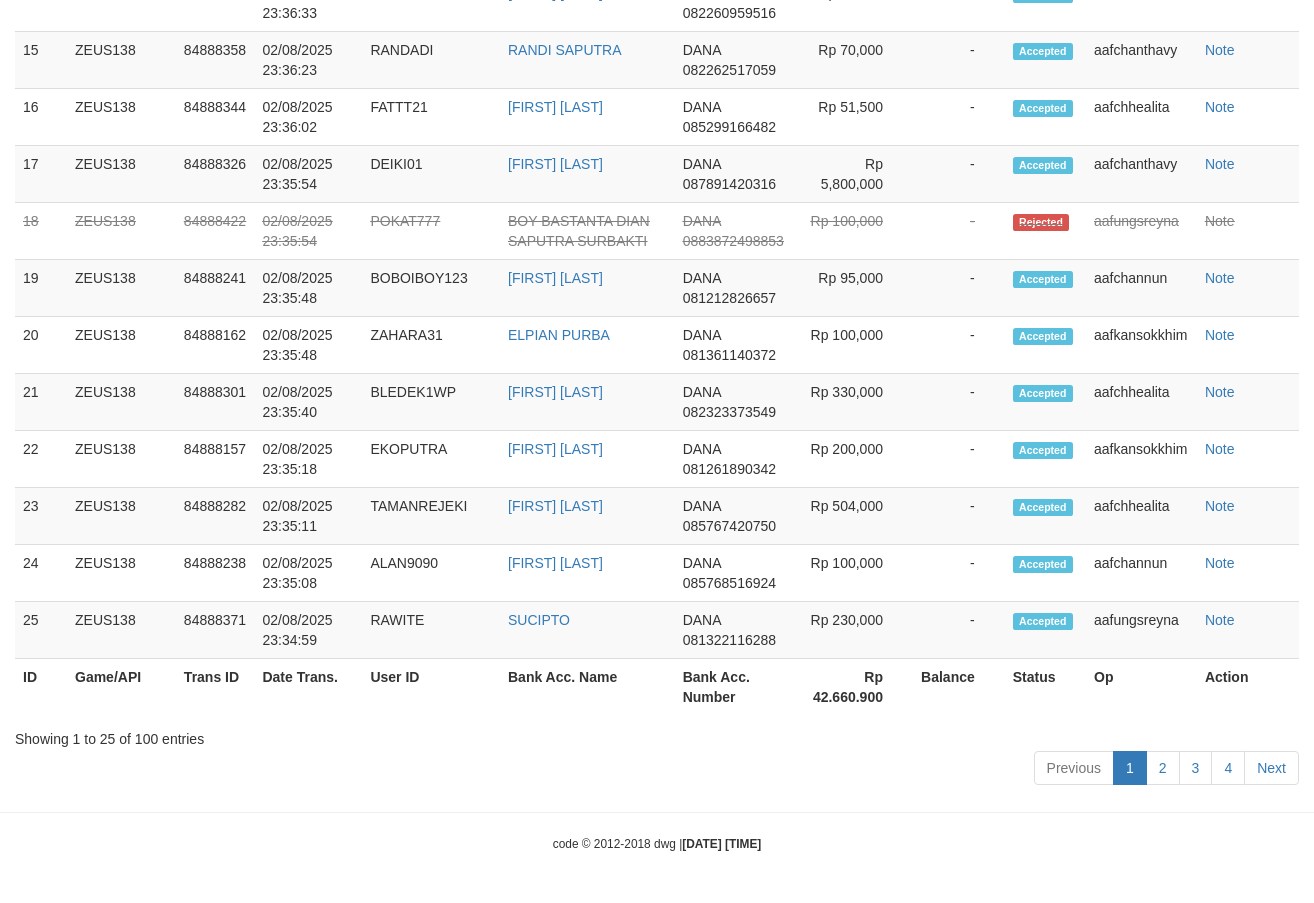 scroll, scrollTop: 2510, scrollLeft: 0, axis: vertical 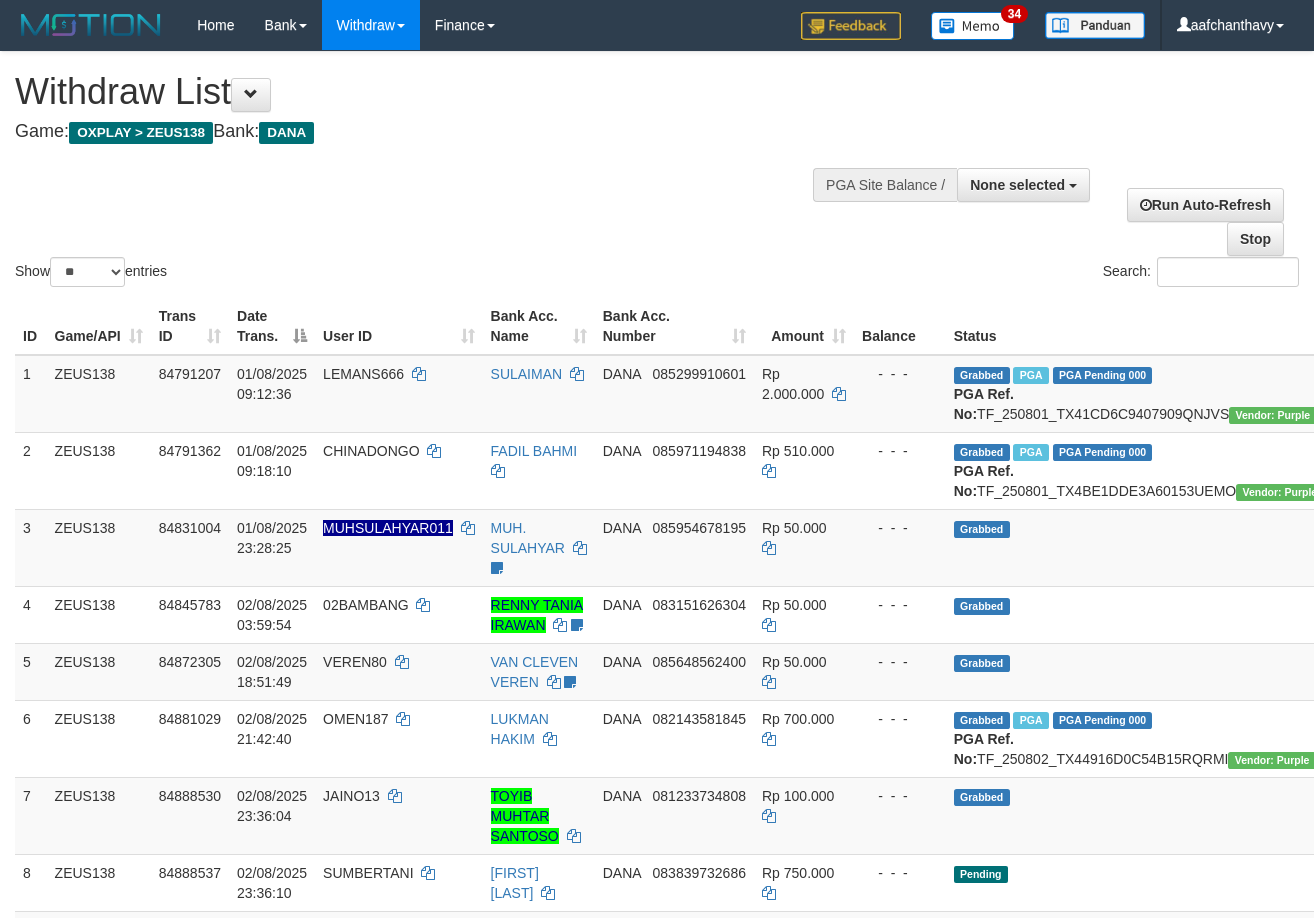select 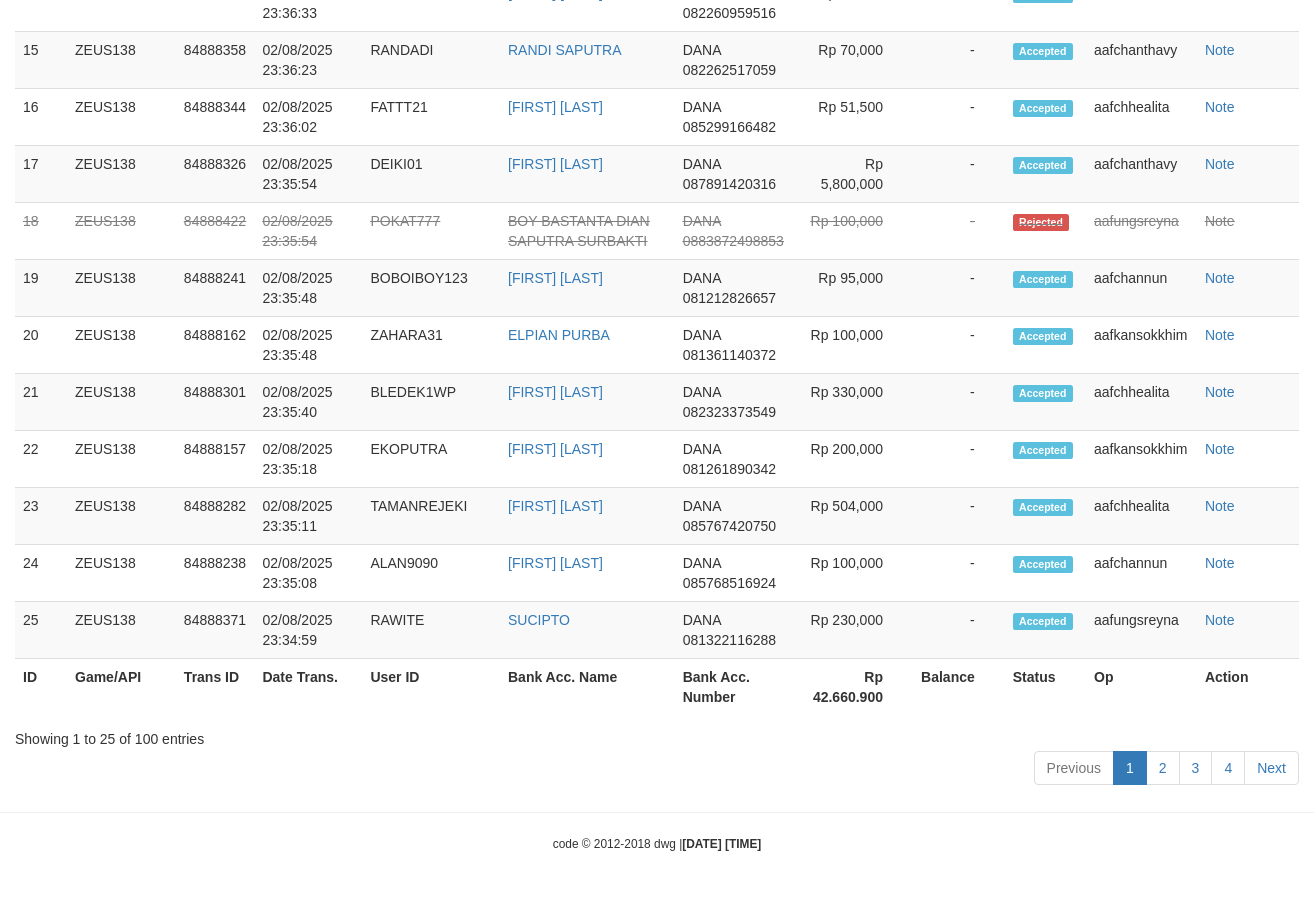 scroll, scrollTop: 2510, scrollLeft: 0, axis: vertical 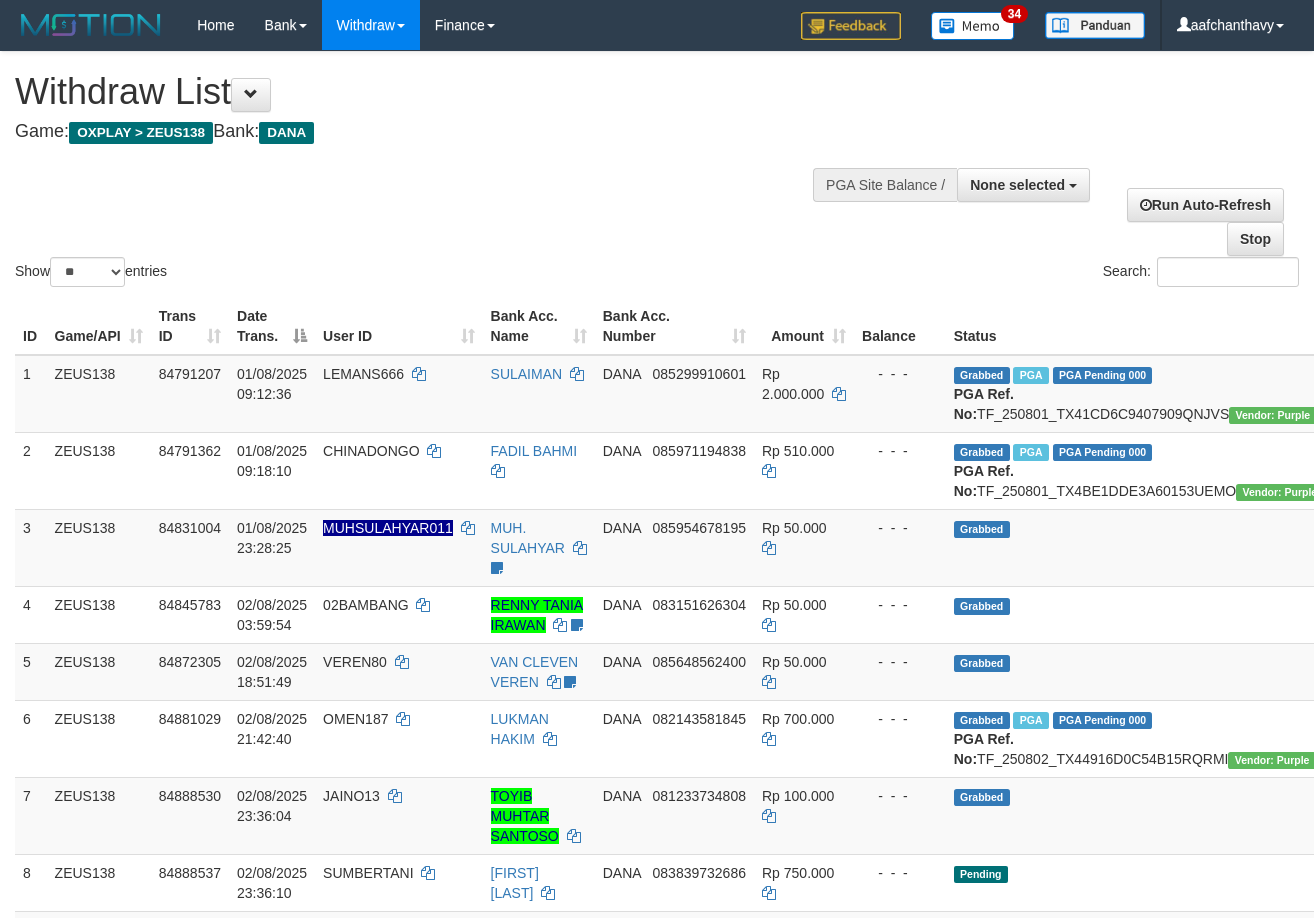 select 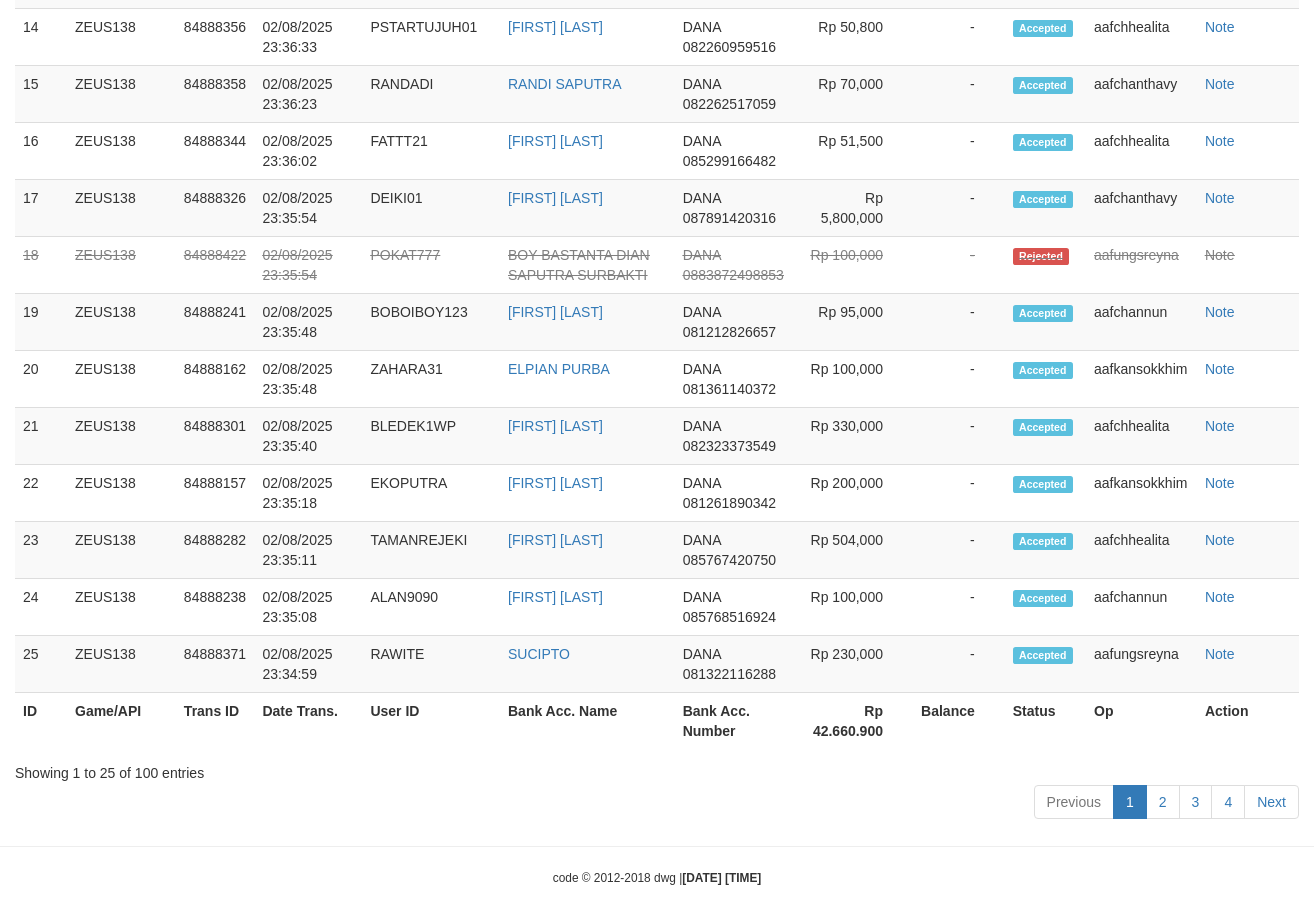 scroll, scrollTop: 2510, scrollLeft: 0, axis: vertical 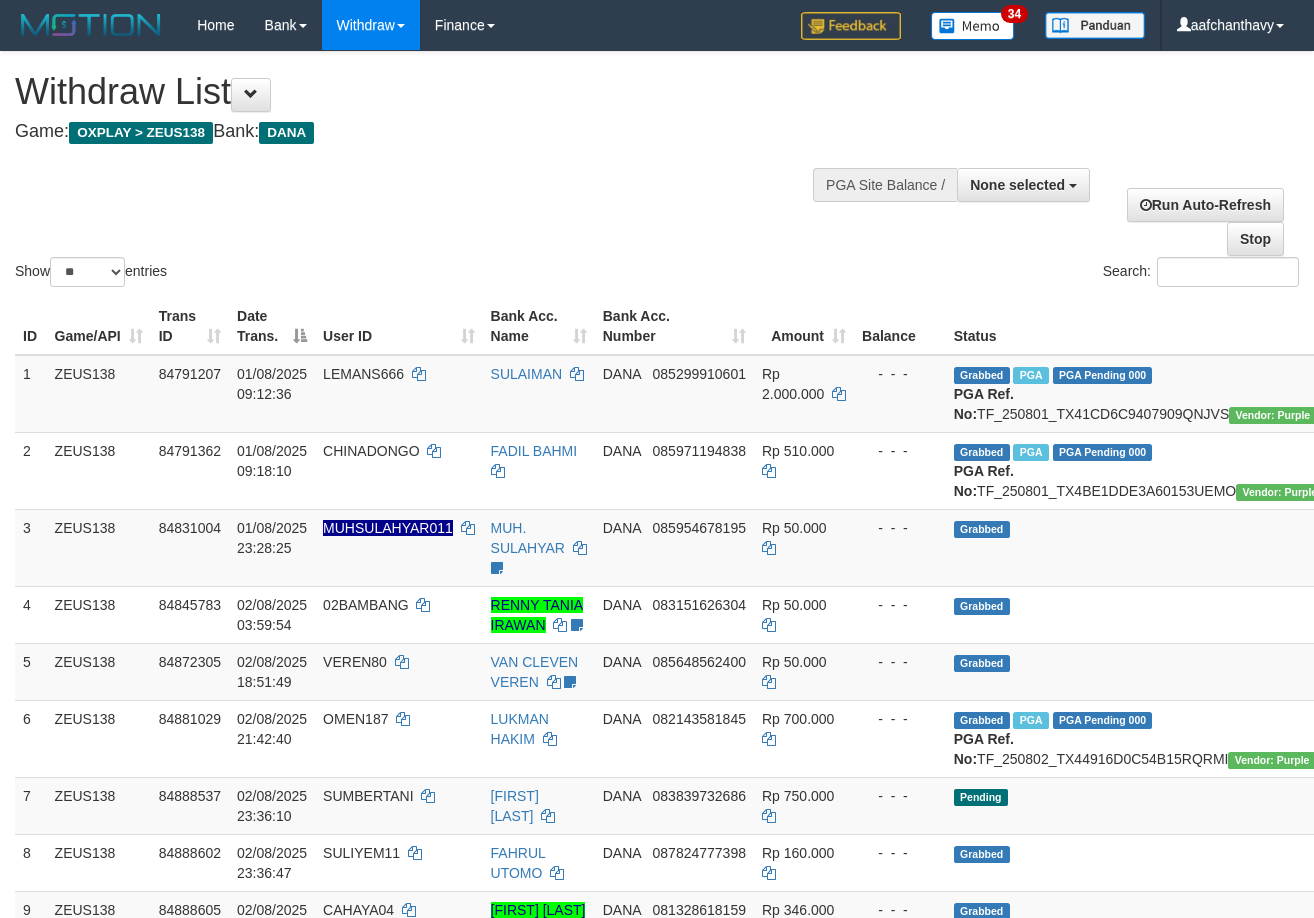 select 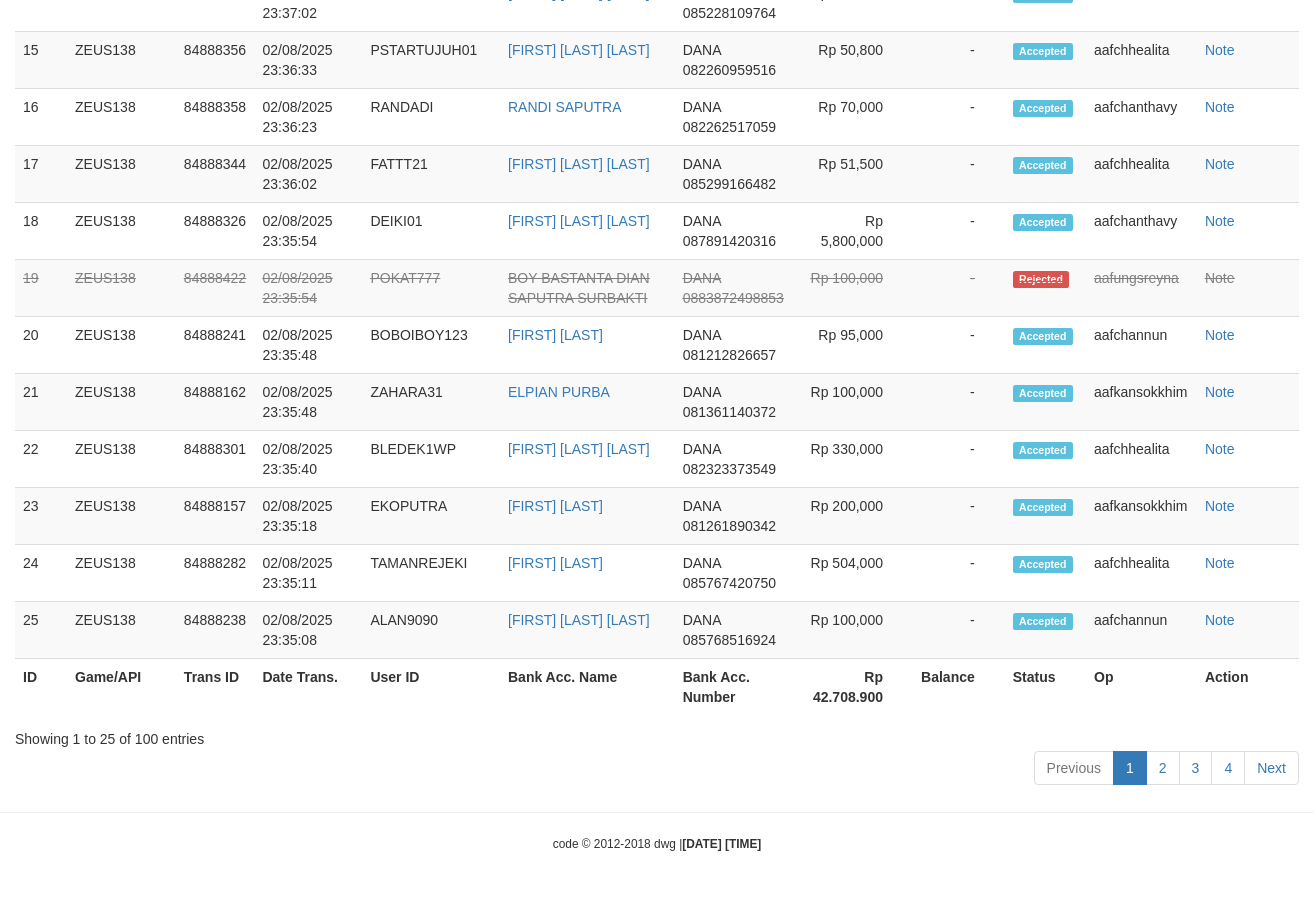 scroll, scrollTop: 2510, scrollLeft: 0, axis: vertical 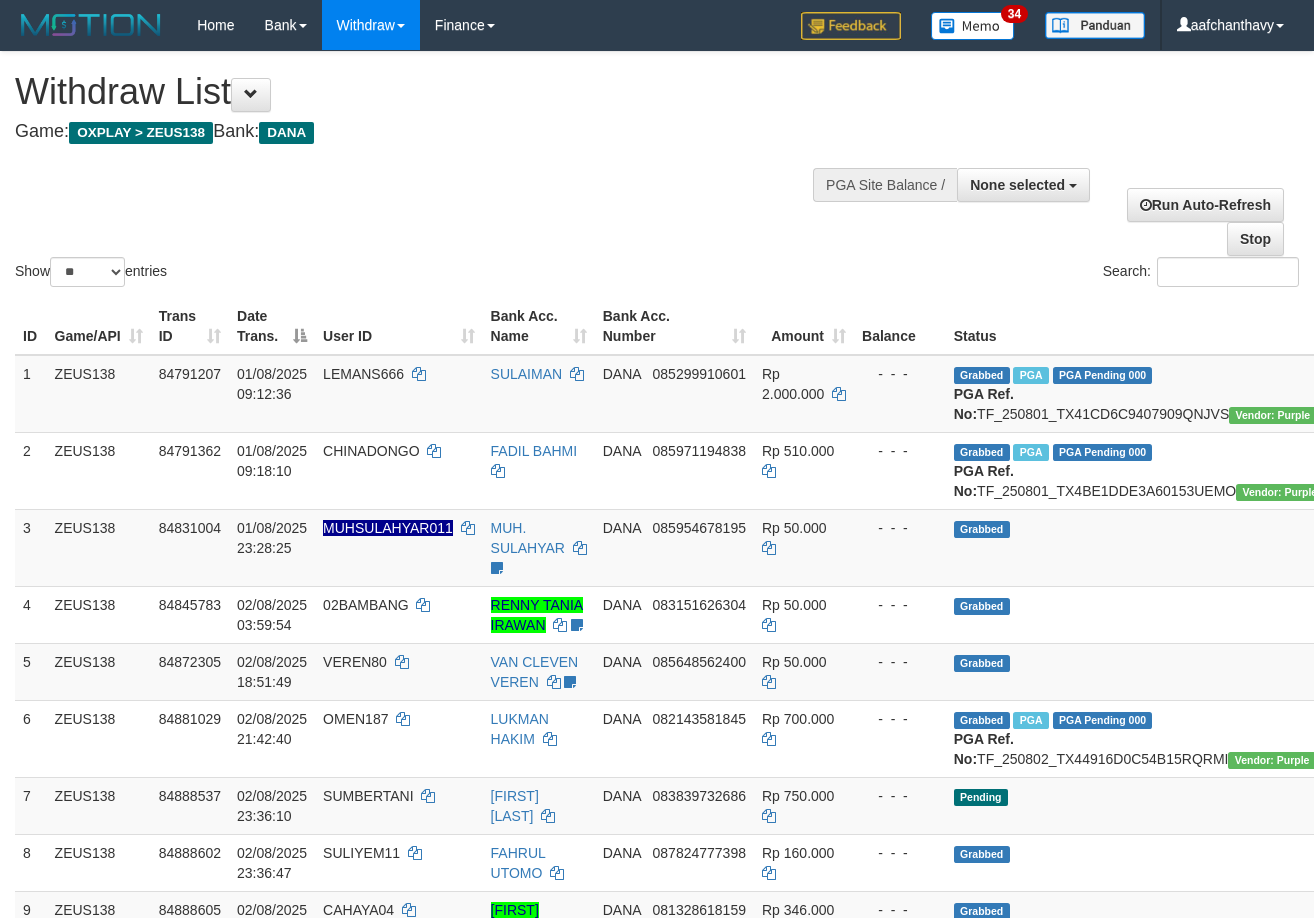 select 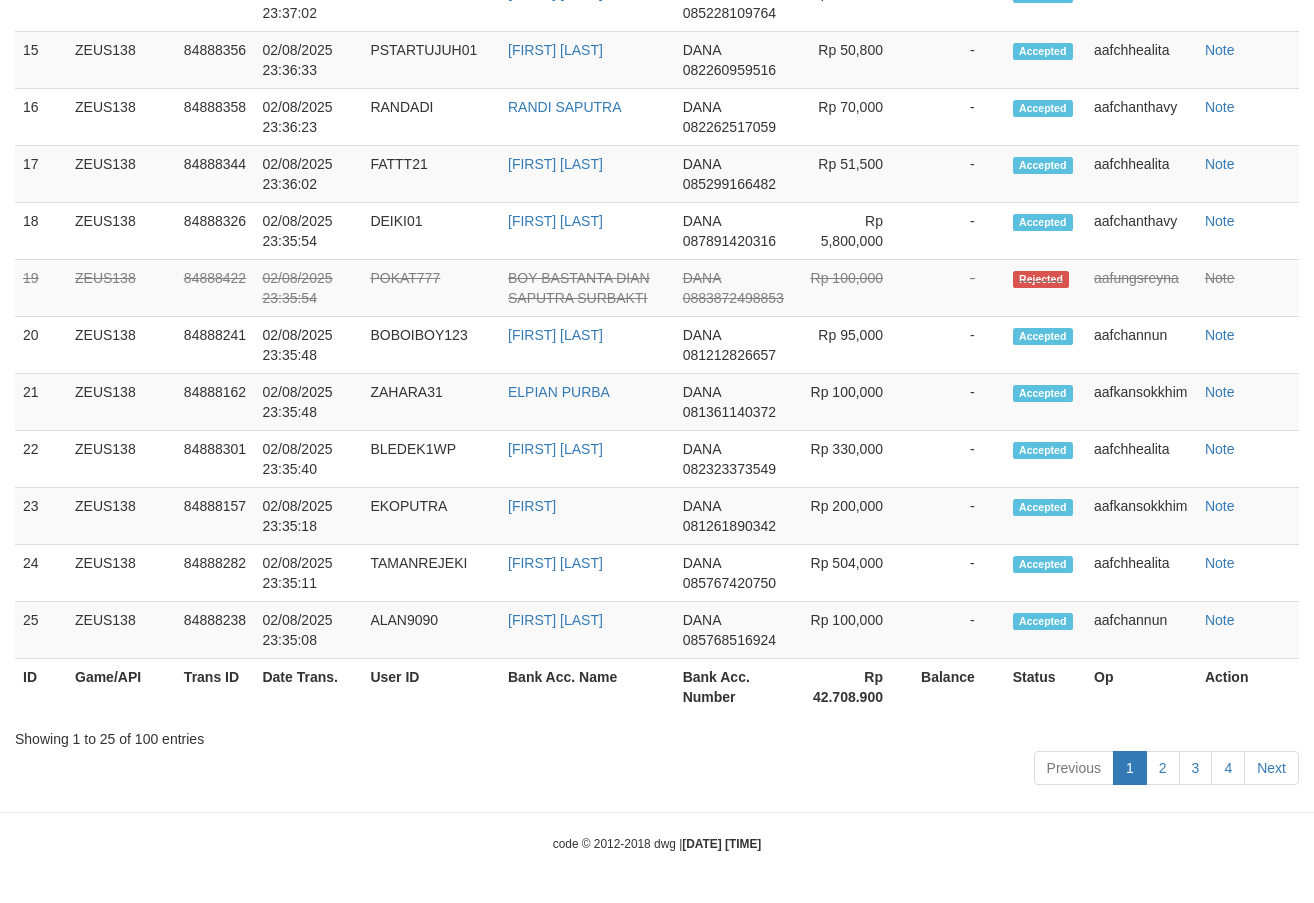 scroll, scrollTop: 2510, scrollLeft: 0, axis: vertical 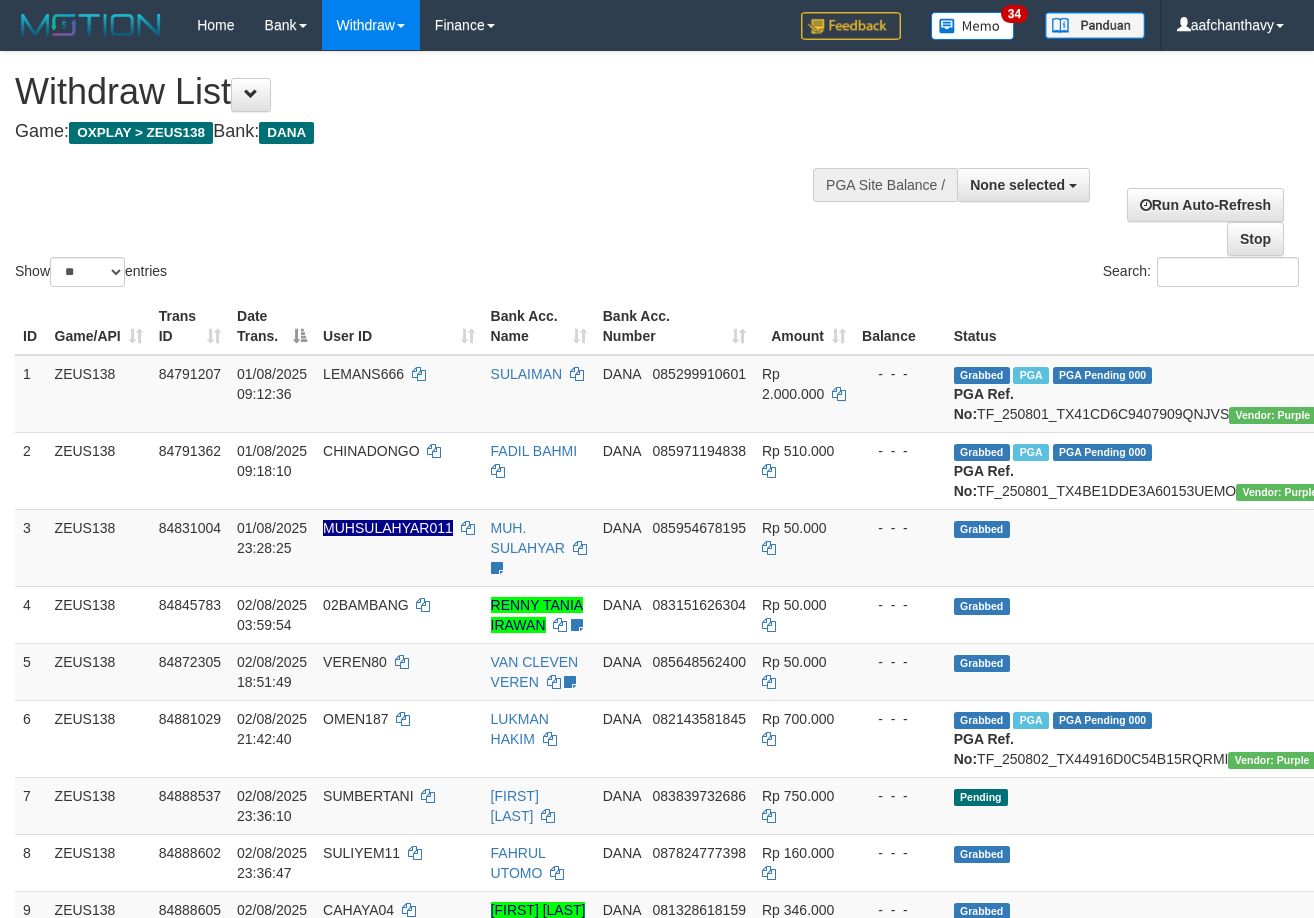 select 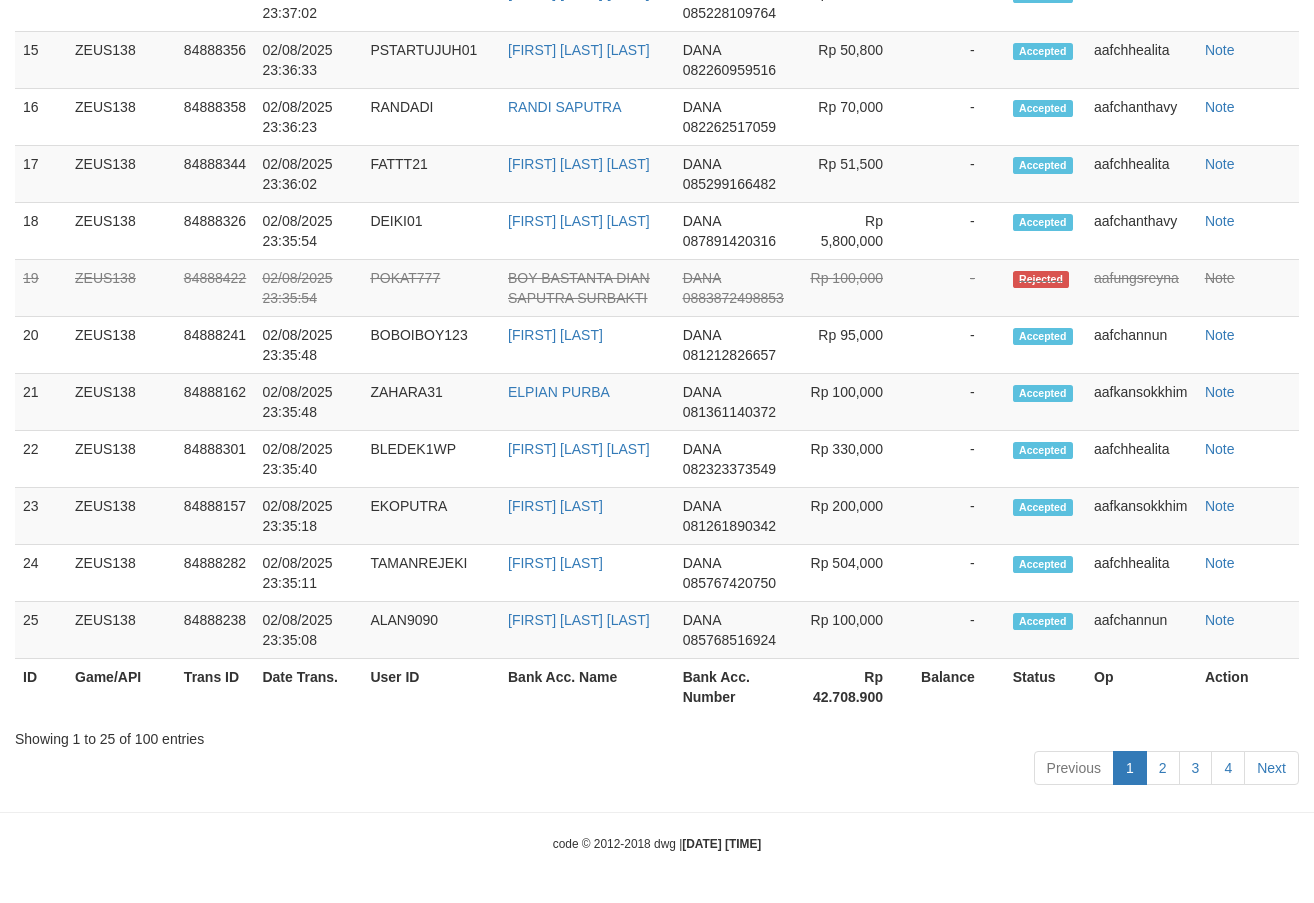 scroll, scrollTop: 2510, scrollLeft: 0, axis: vertical 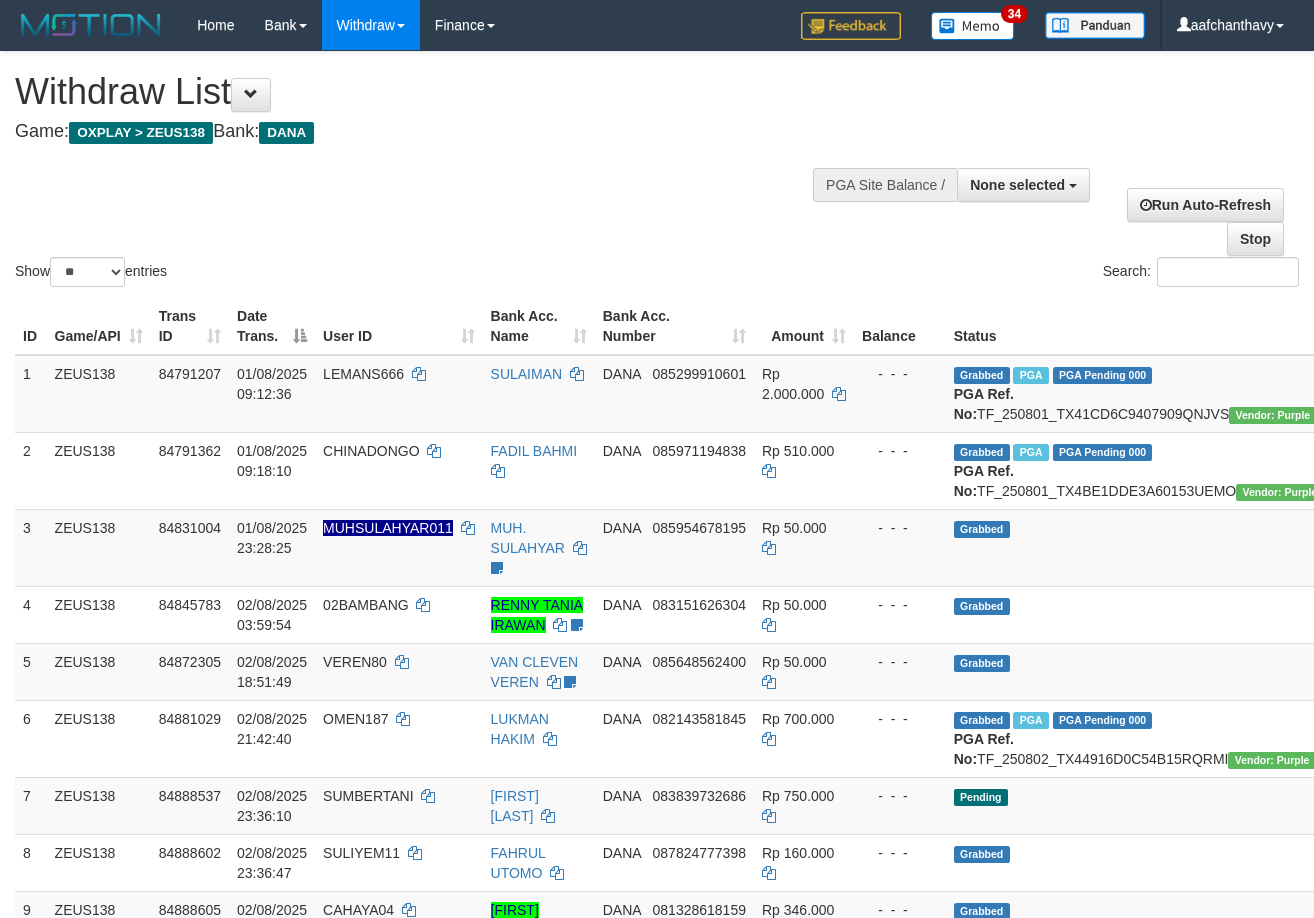 select 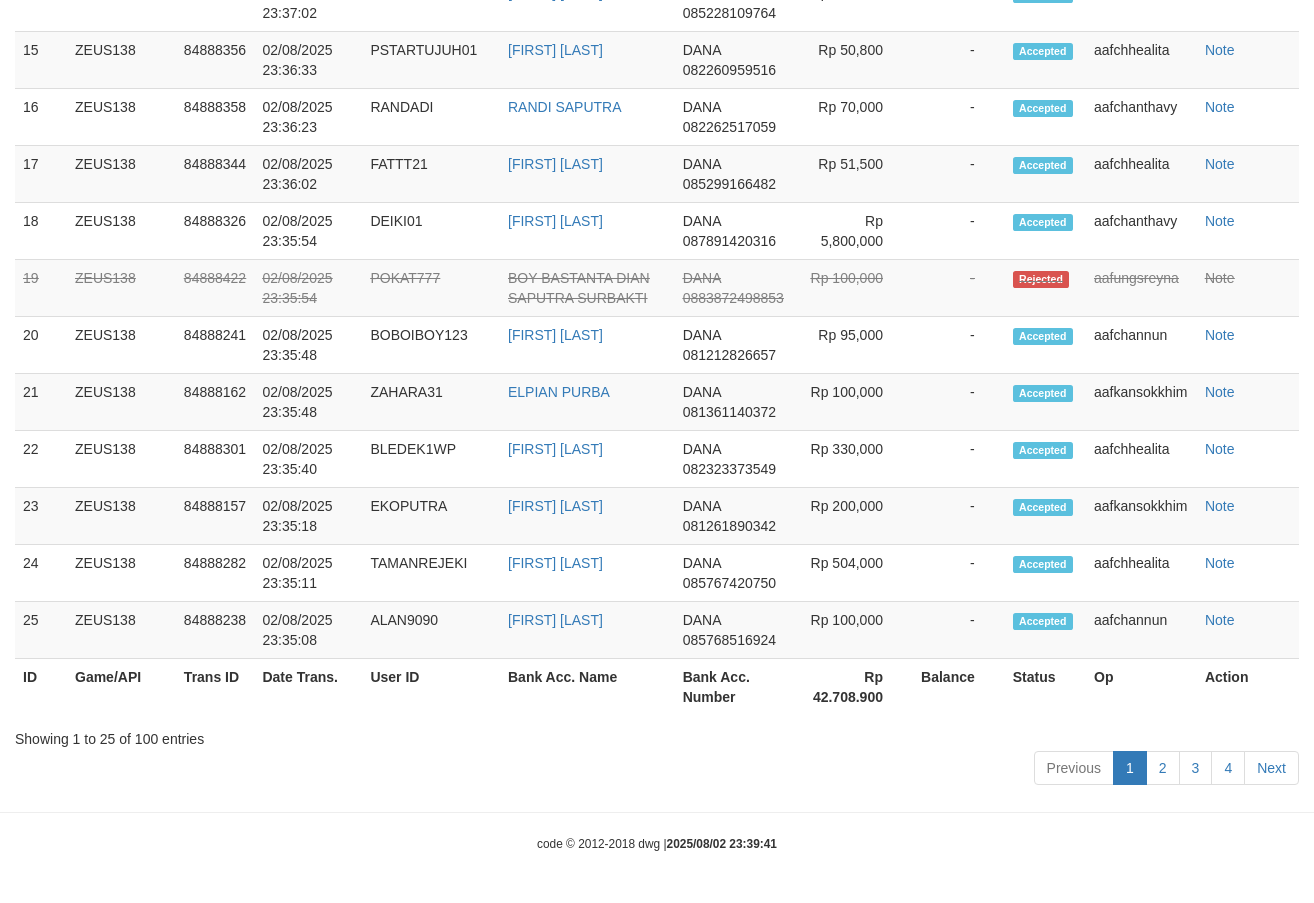 scroll, scrollTop: 2510, scrollLeft: 0, axis: vertical 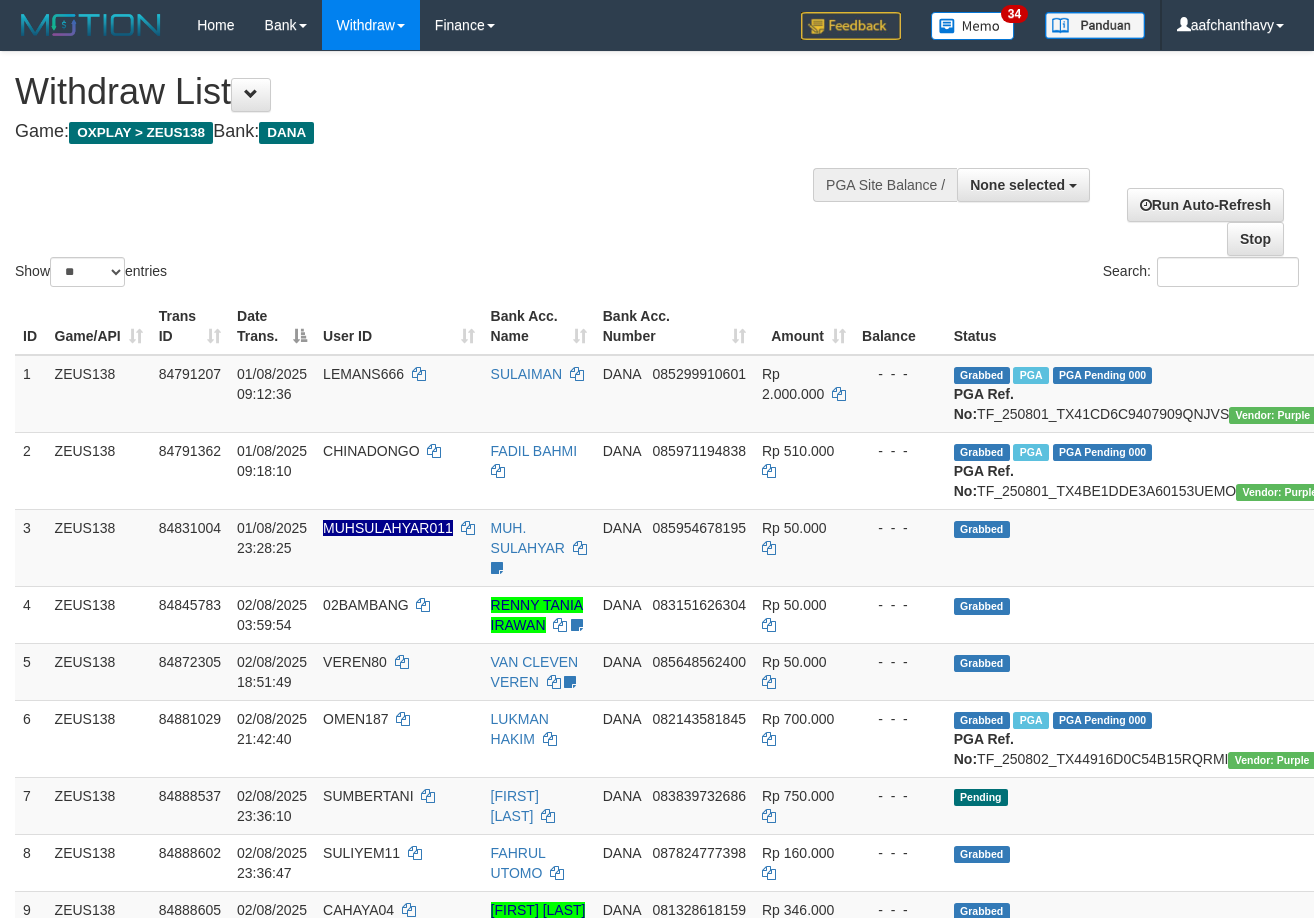 select 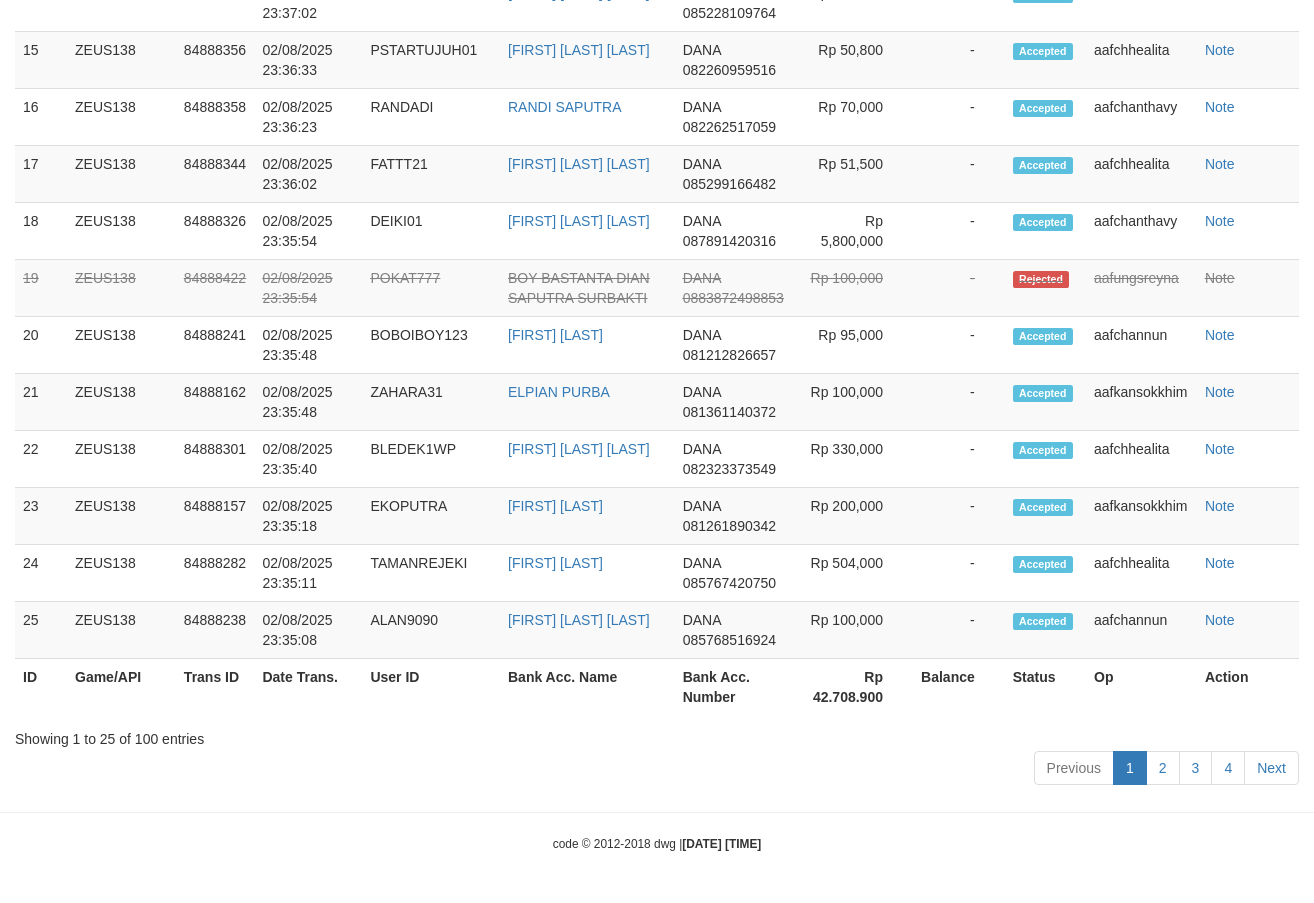 scroll, scrollTop: 2510, scrollLeft: 0, axis: vertical 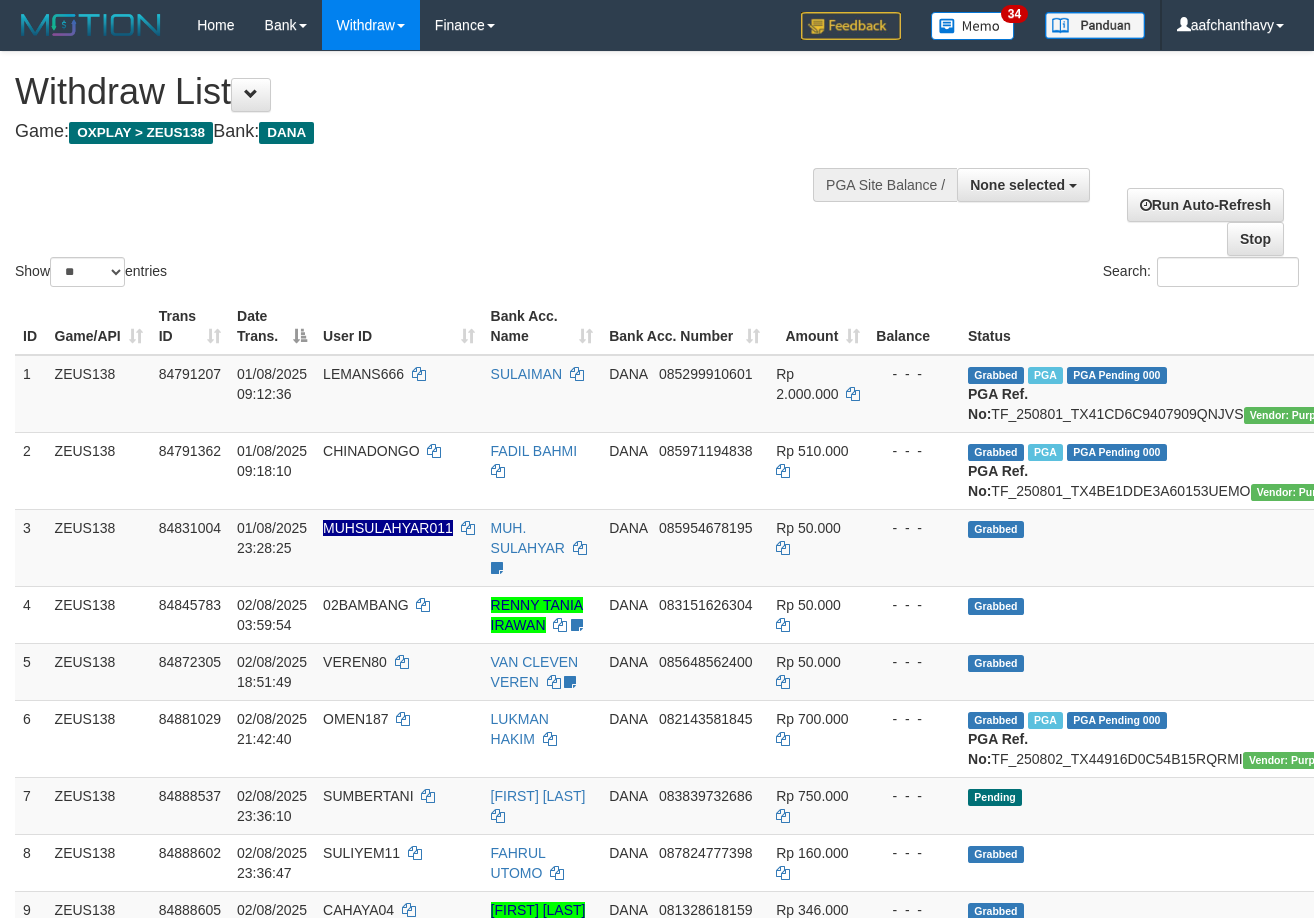 select 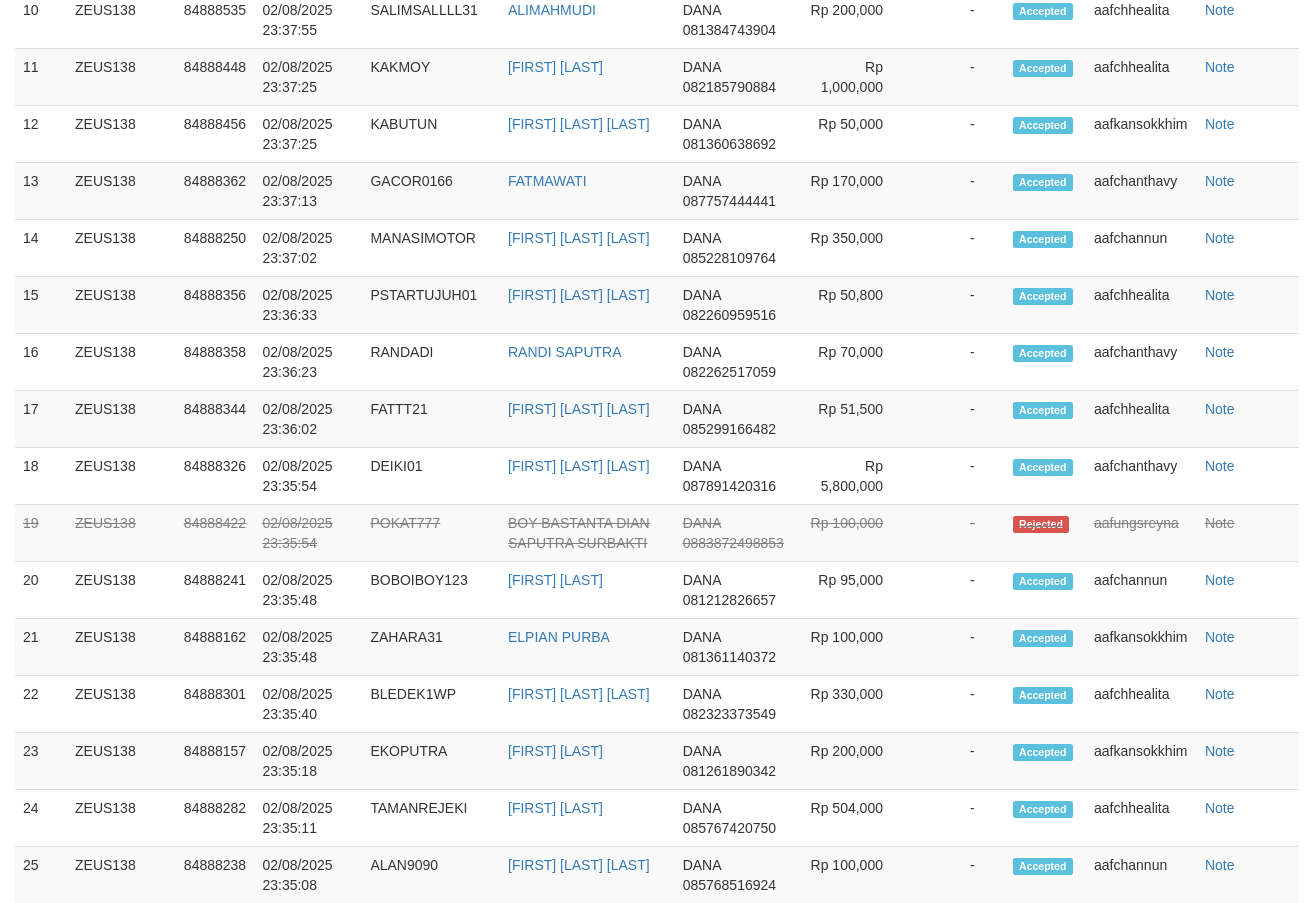 scroll, scrollTop: 2510, scrollLeft: 0, axis: vertical 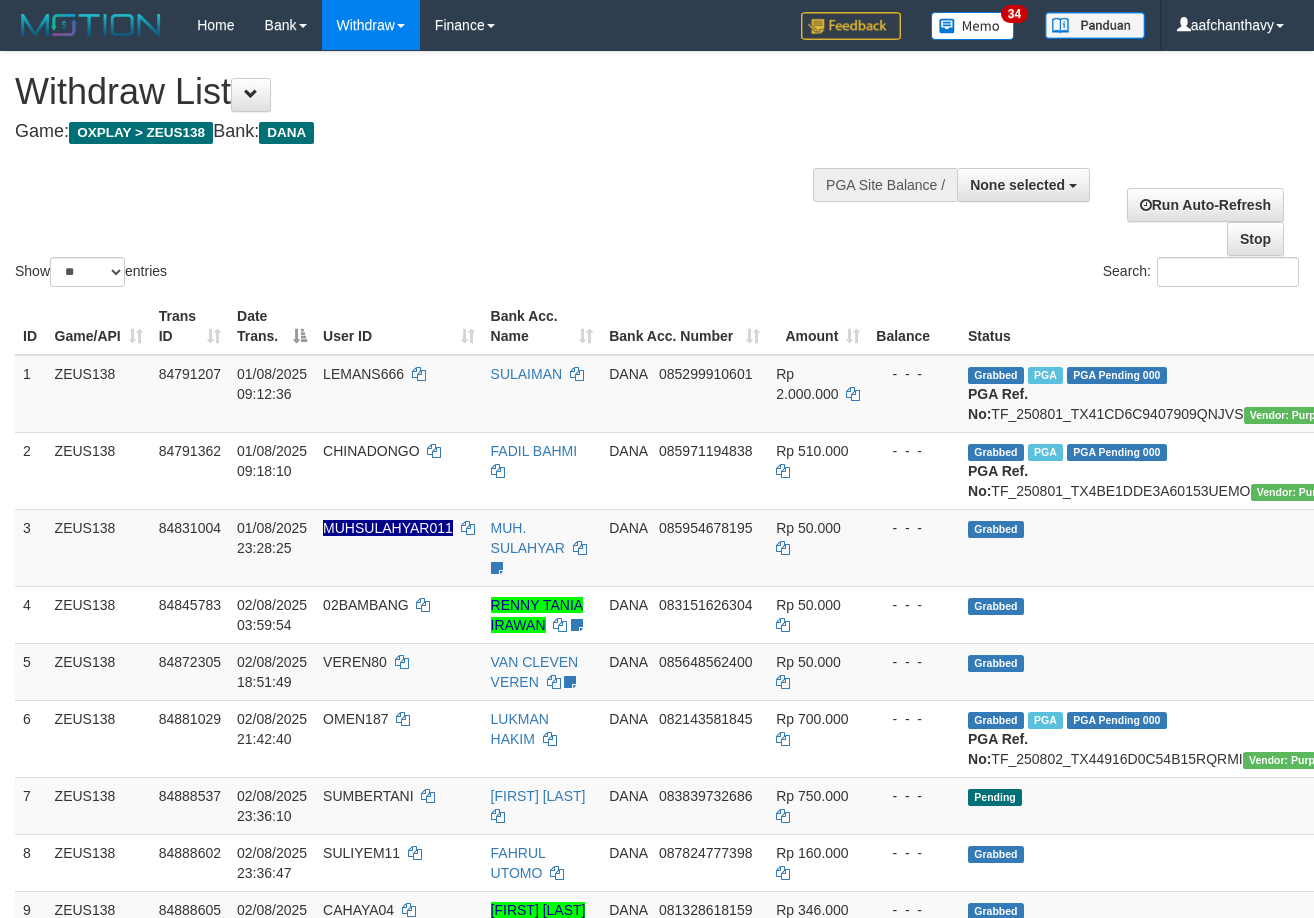 select 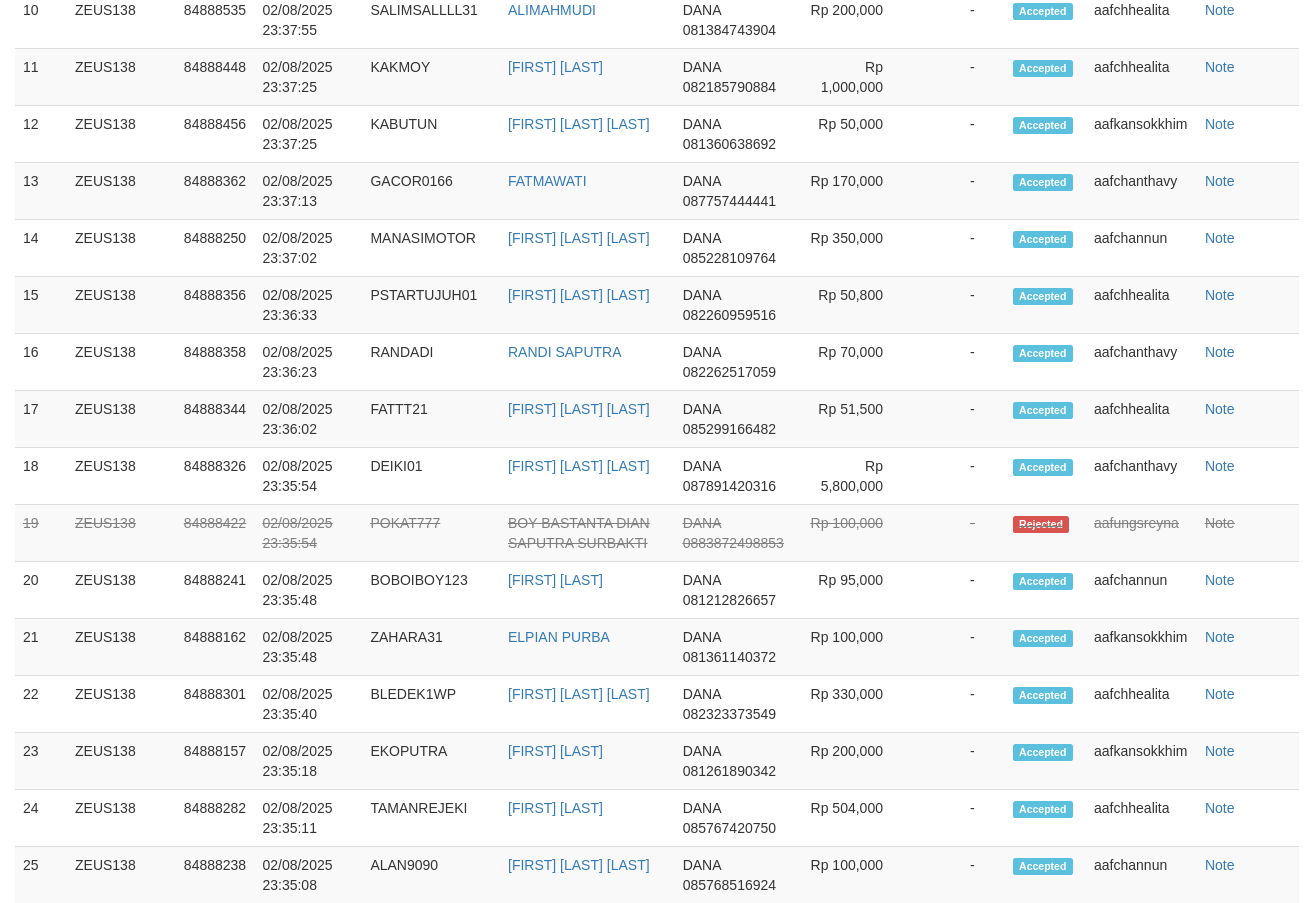 scroll, scrollTop: 2510, scrollLeft: 0, axis: vertical 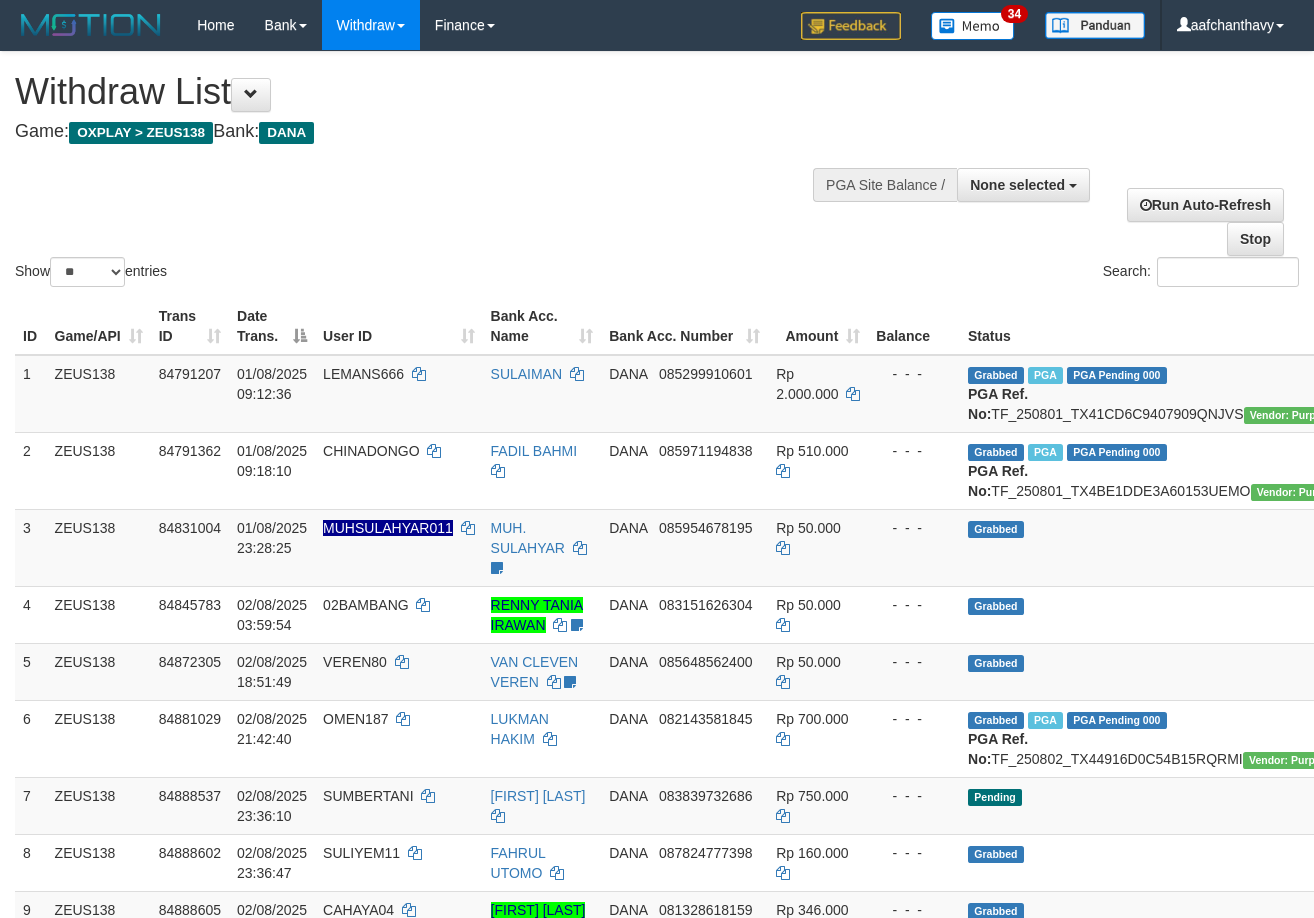 select 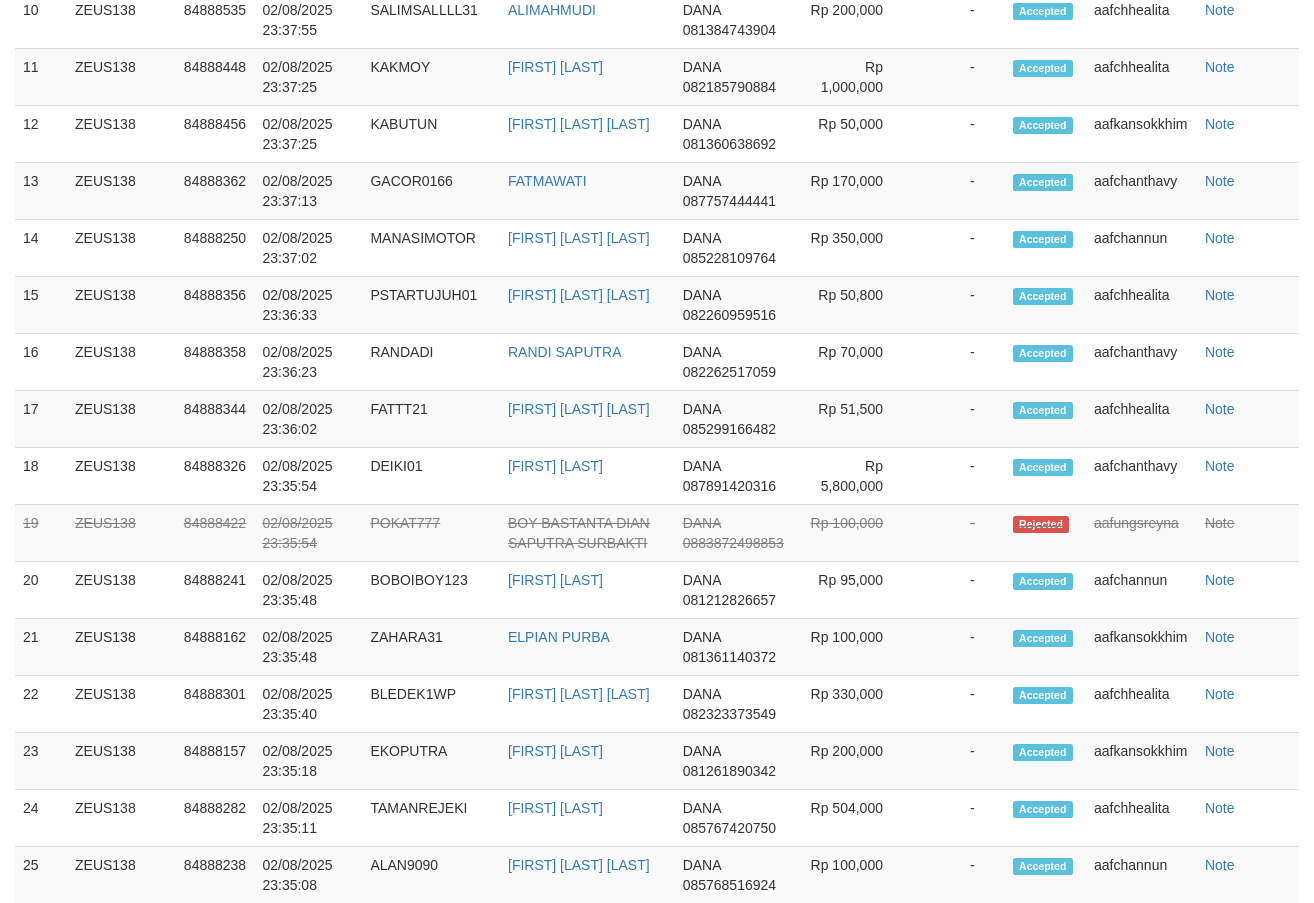 scroll, scrollTop: 2510, scrollLeft: 0, axis: vertical 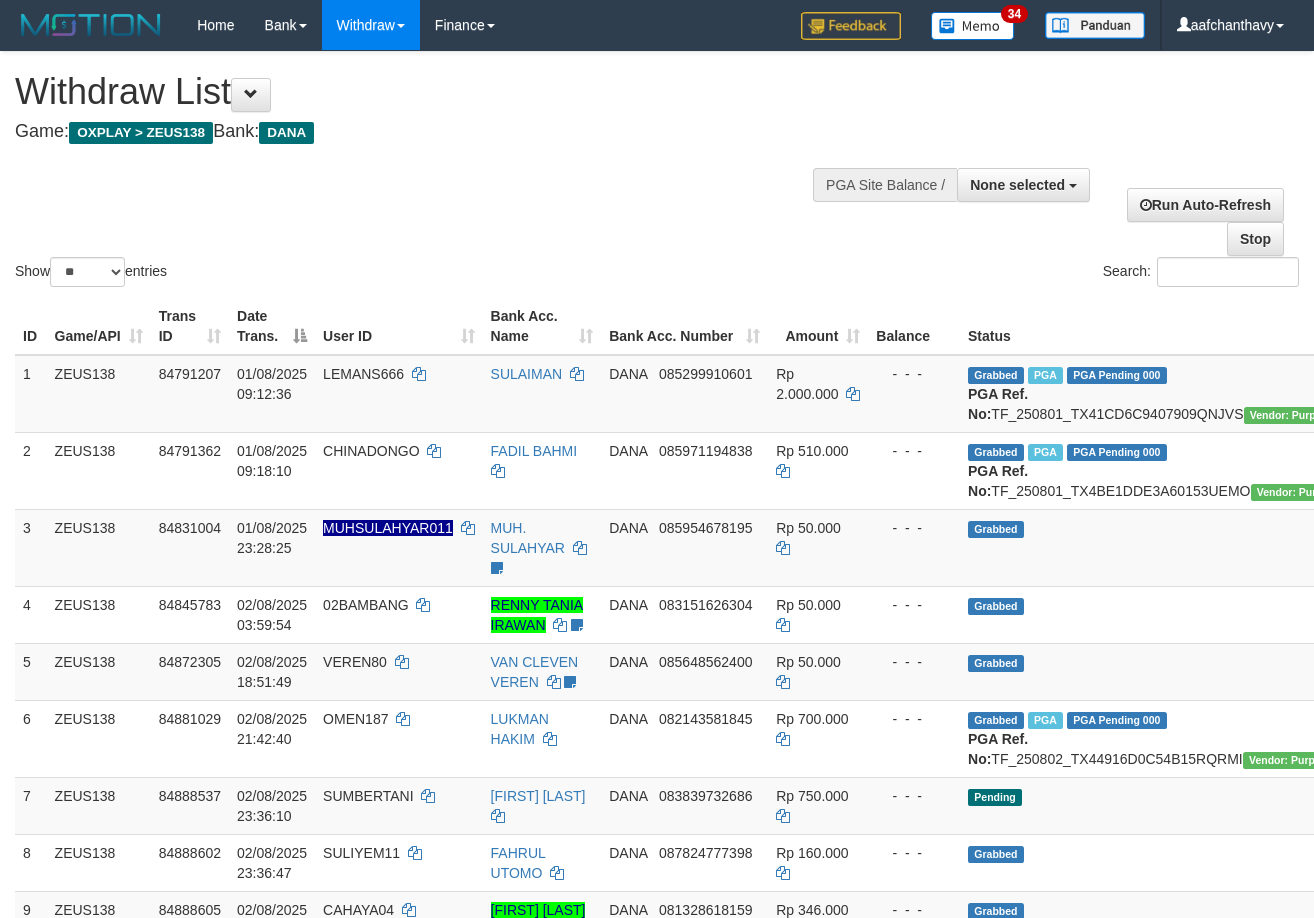 select 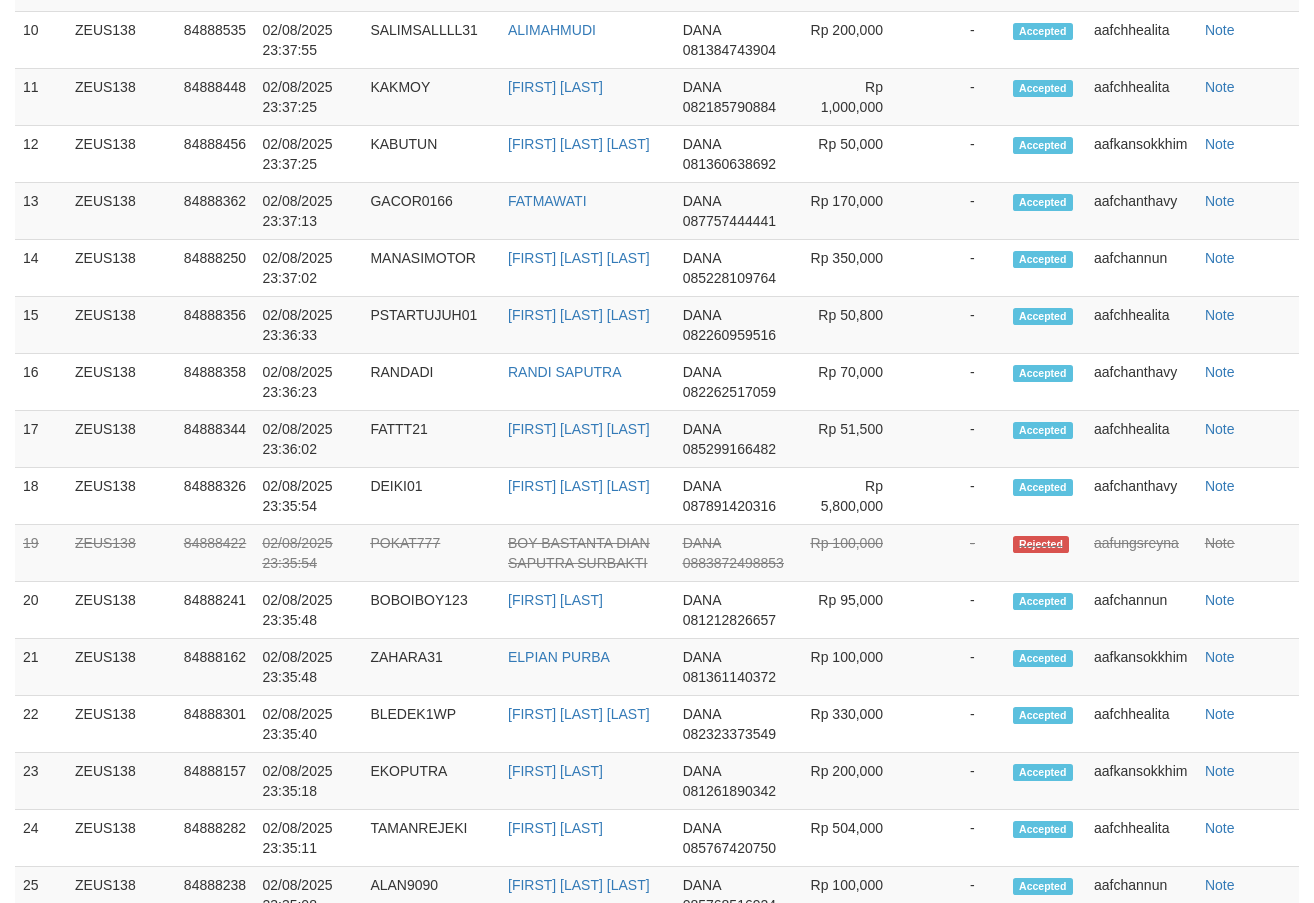 scroll, scrollTop: 2510, scrollLeft: 0, axis: vertical 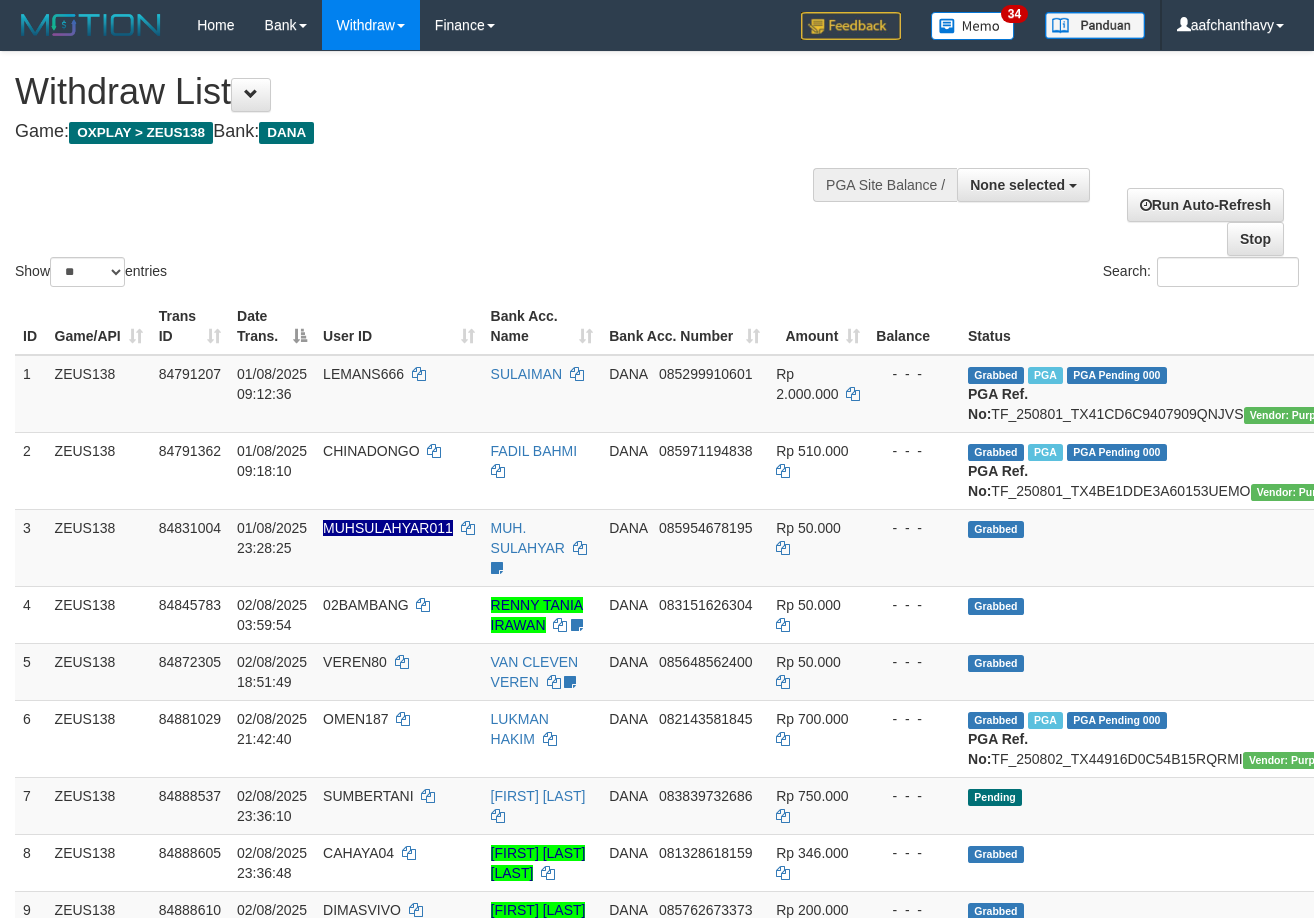 select 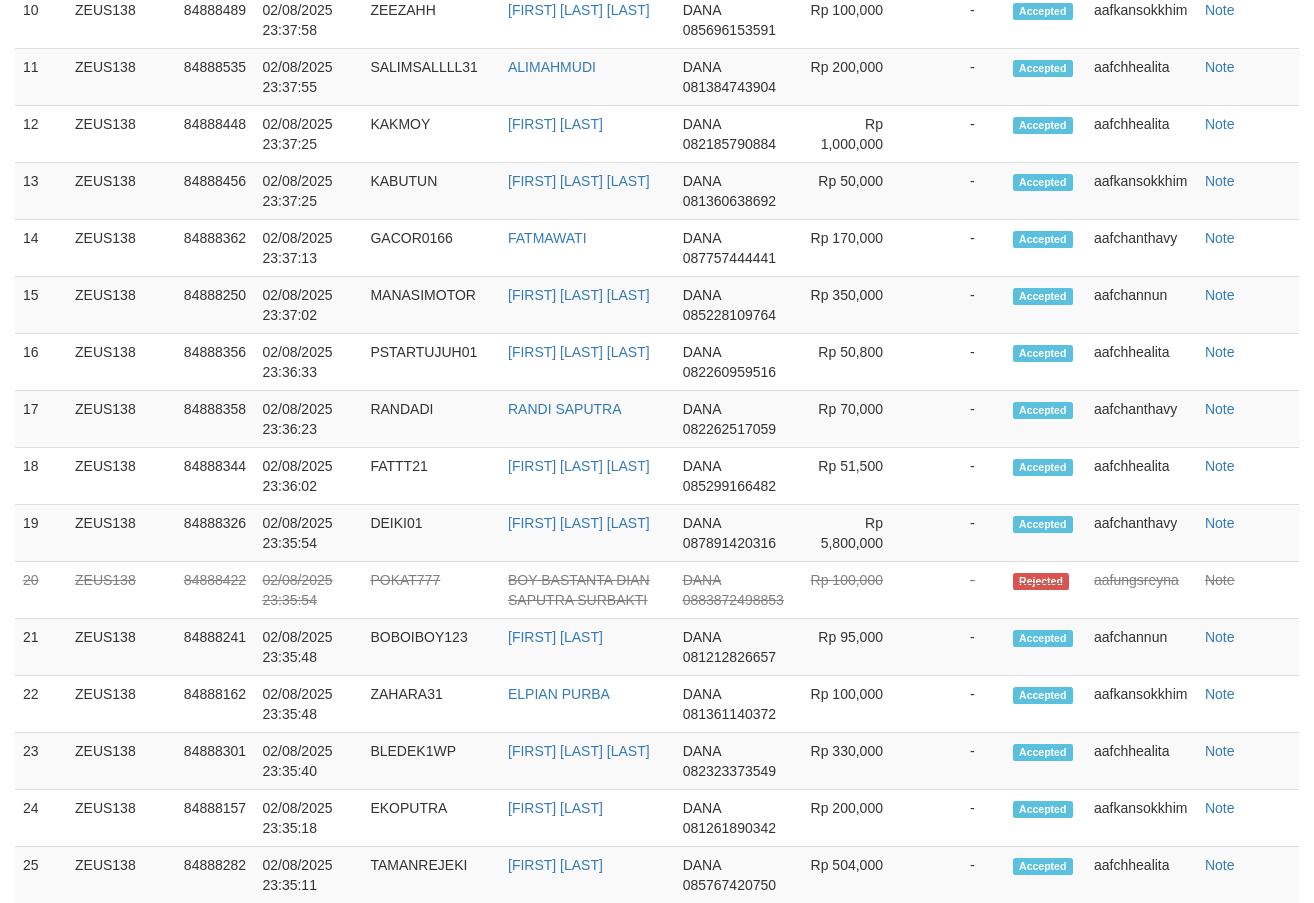 scroll, scrollTop: 2510, scrollLeft: 0, axis: vertical 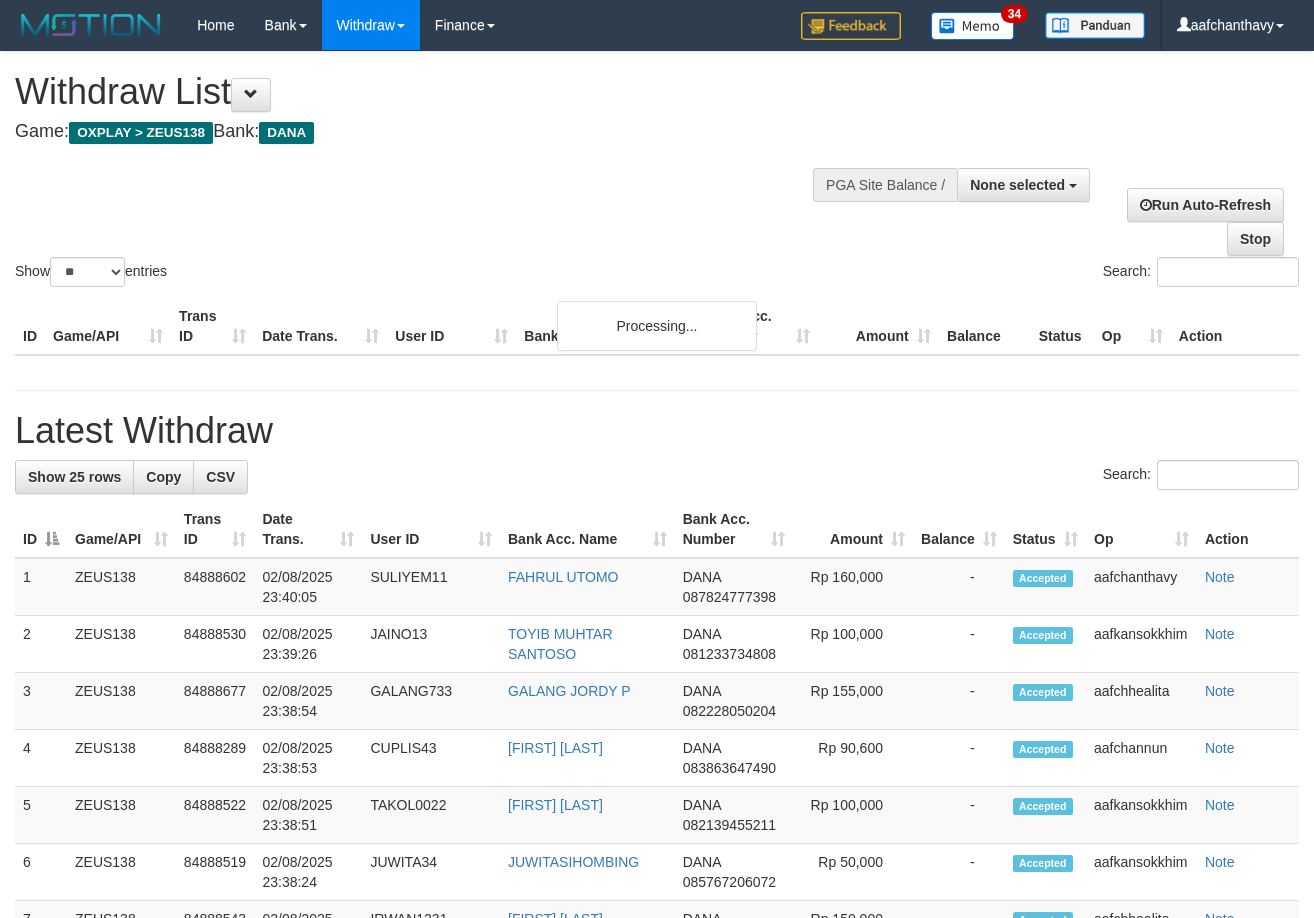 select 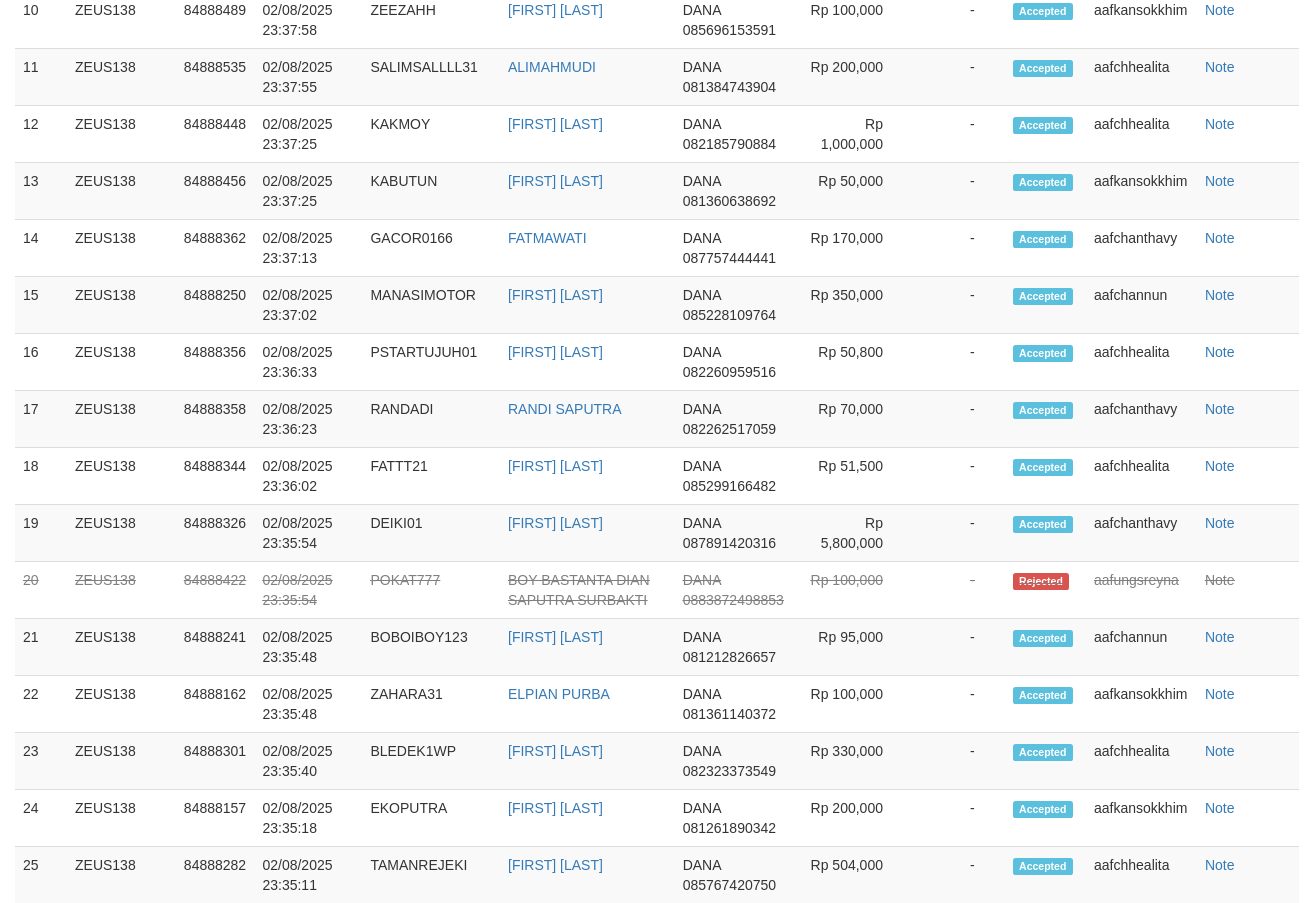 scroll, scrollTop: 2510, scrollLeft: 0, axis: vertical 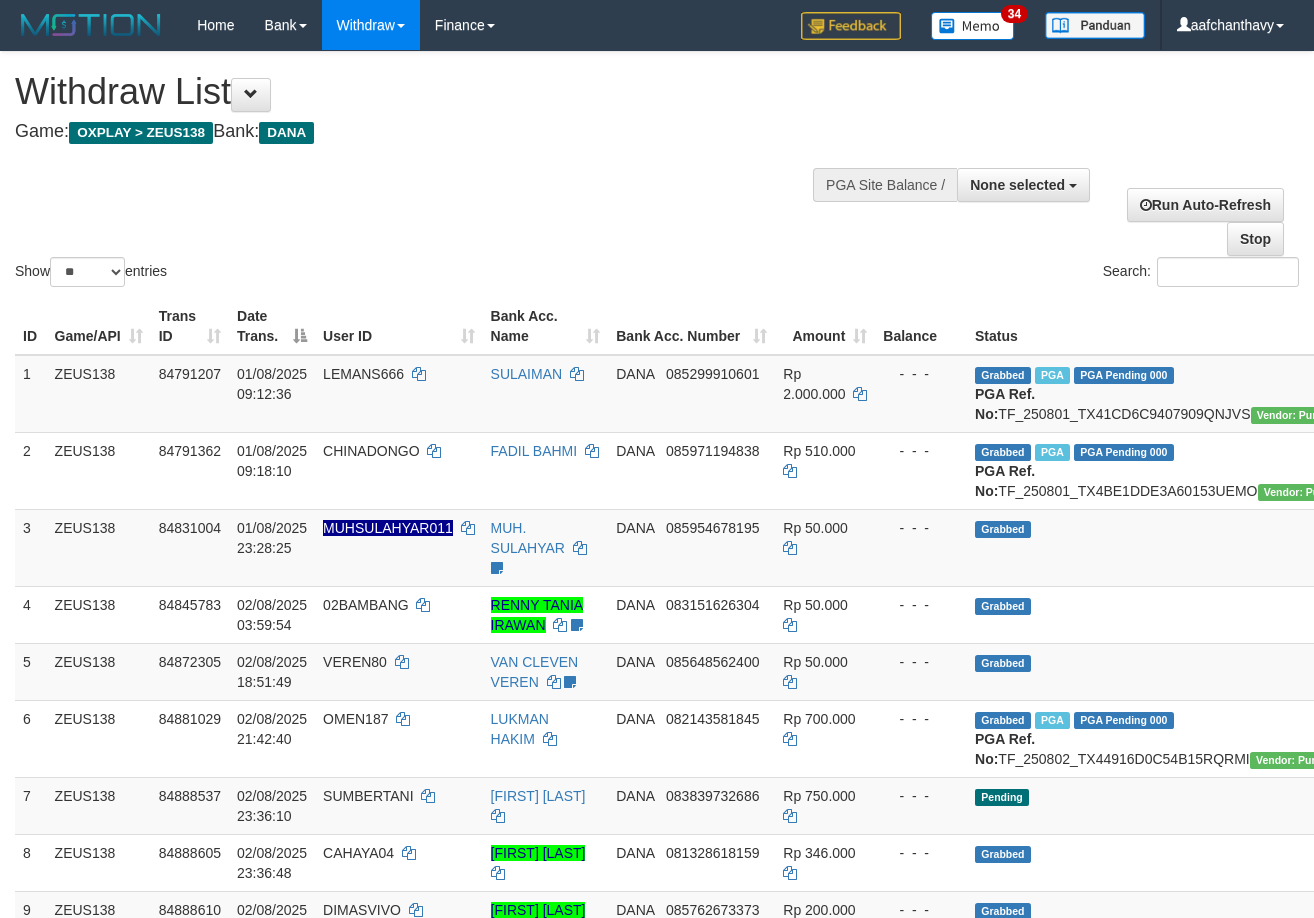select 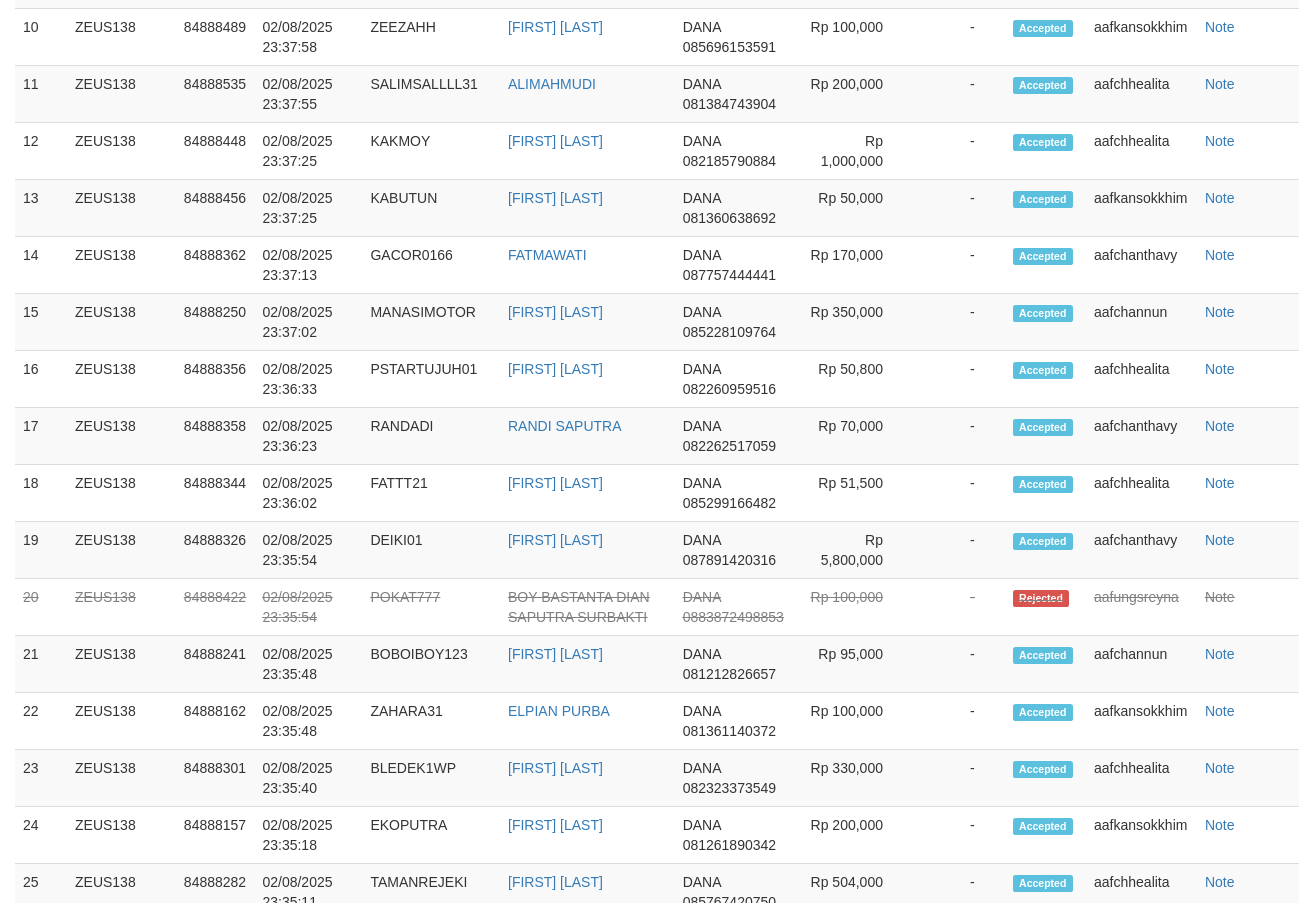 scroll, scrollTop: 2510, scrollLeft: 0, axis: vertical 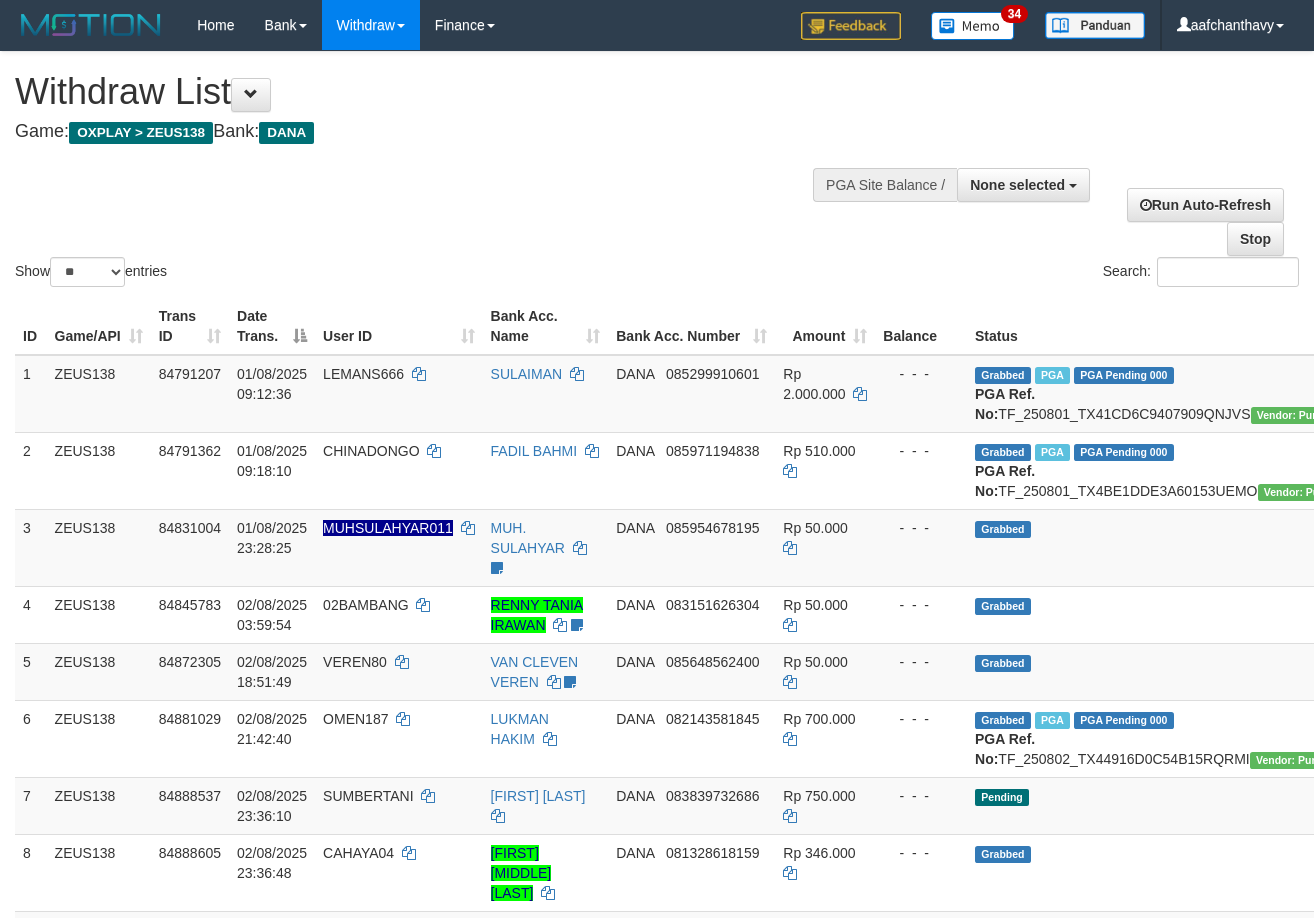 select 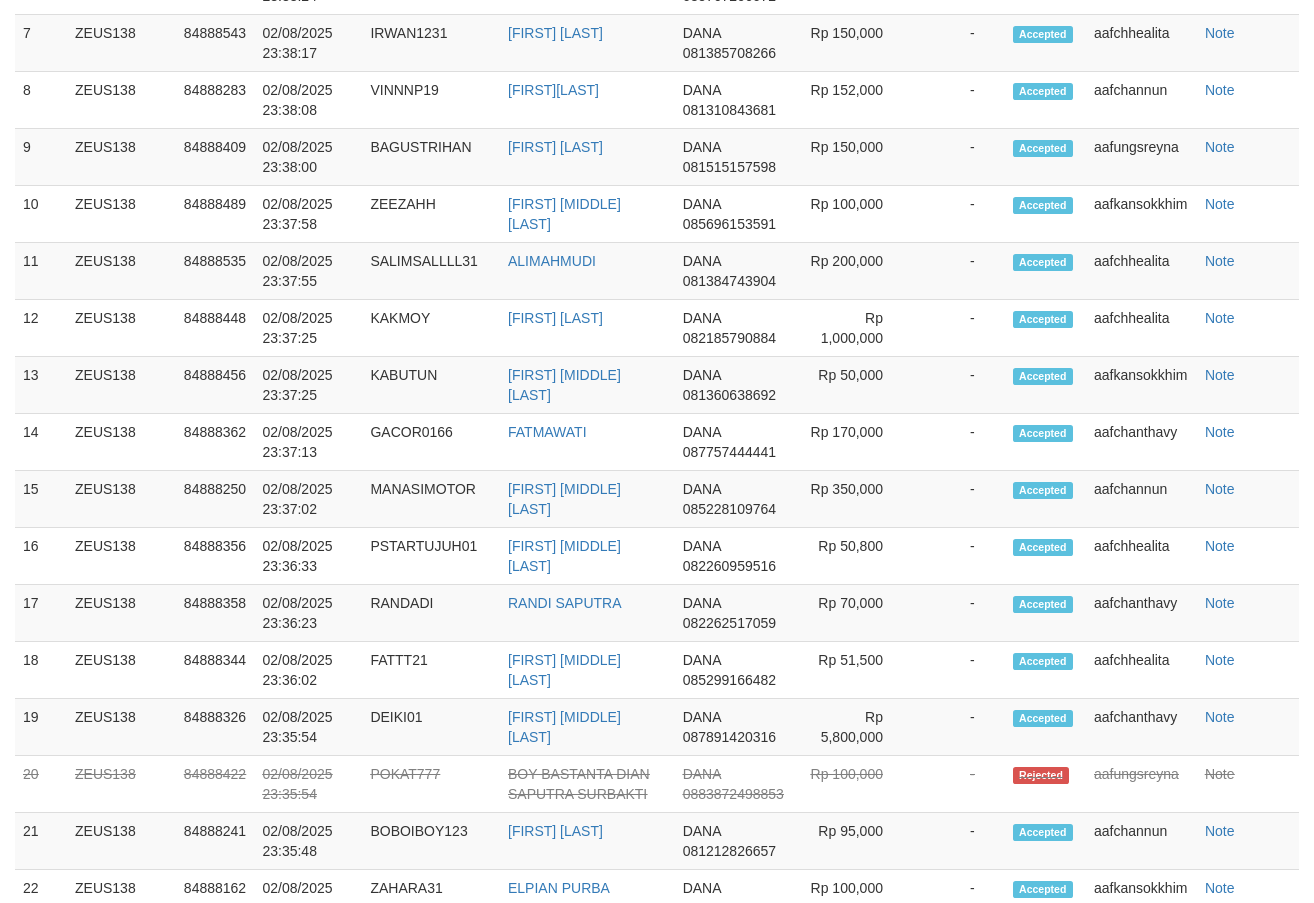 scroll, scrollTop: 2510, scrollLeft: 0, axis: vertical 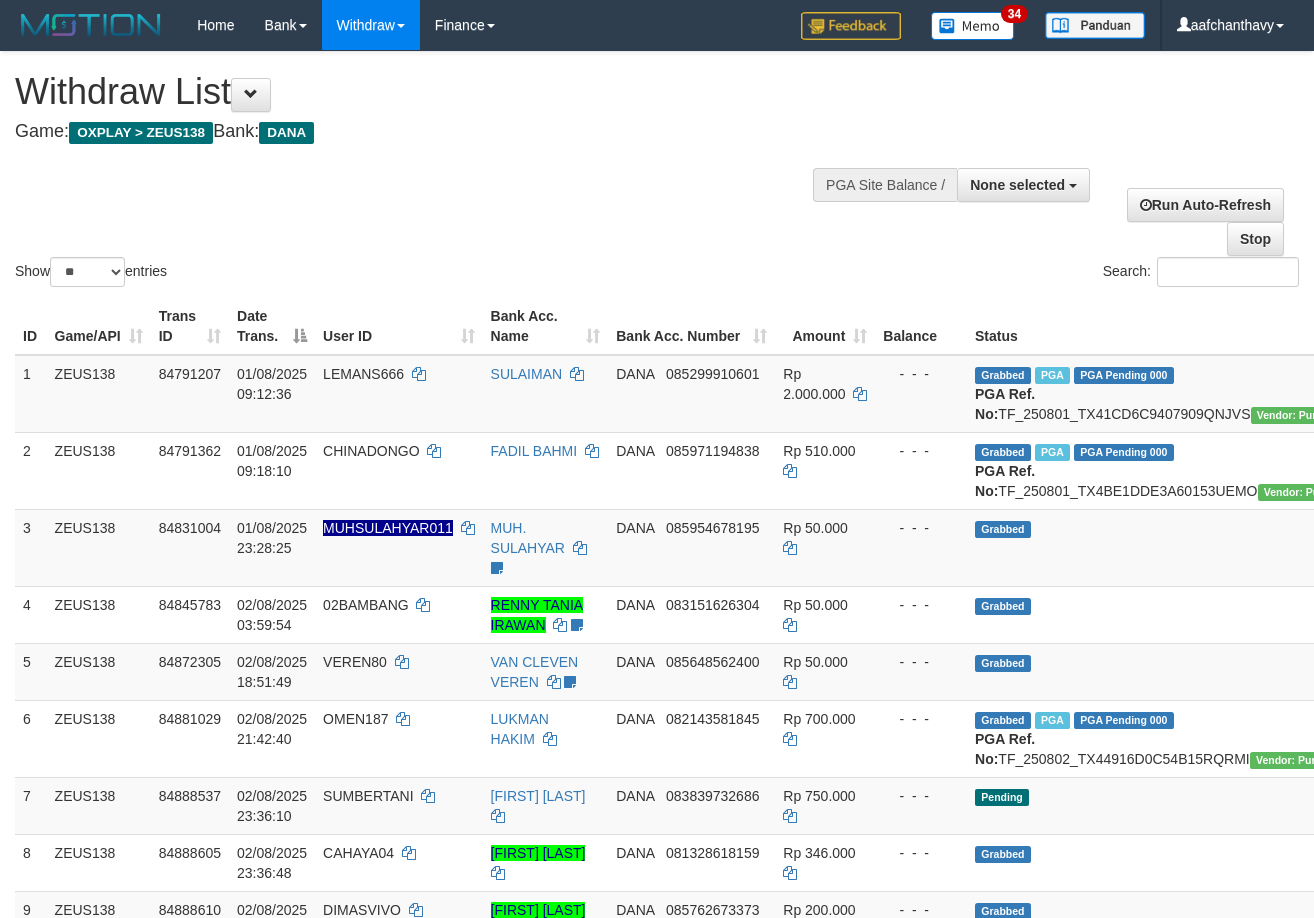 select 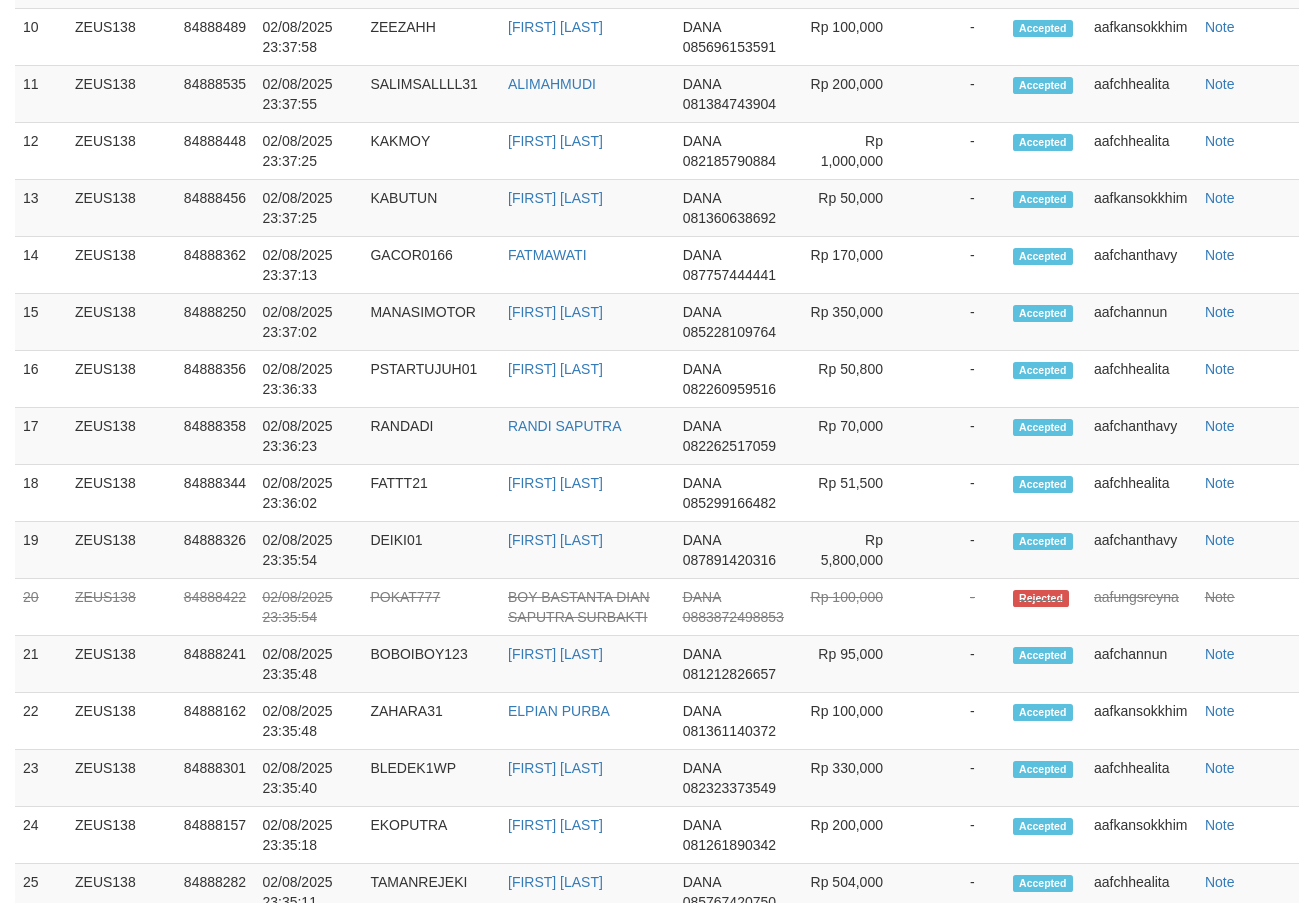 scroll, scrollTop: 2510, scrollLeft: 0, axis: vertical 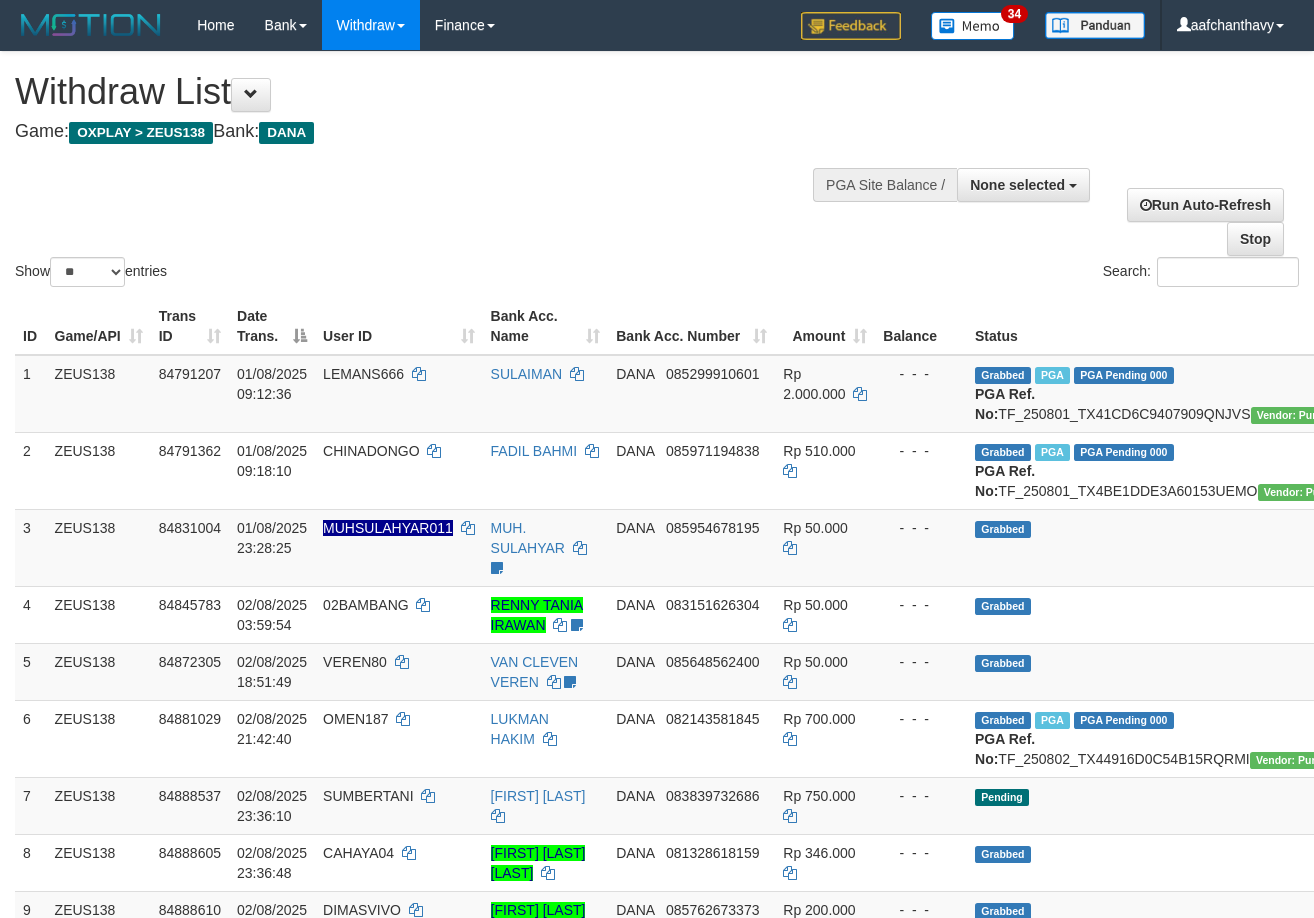 select 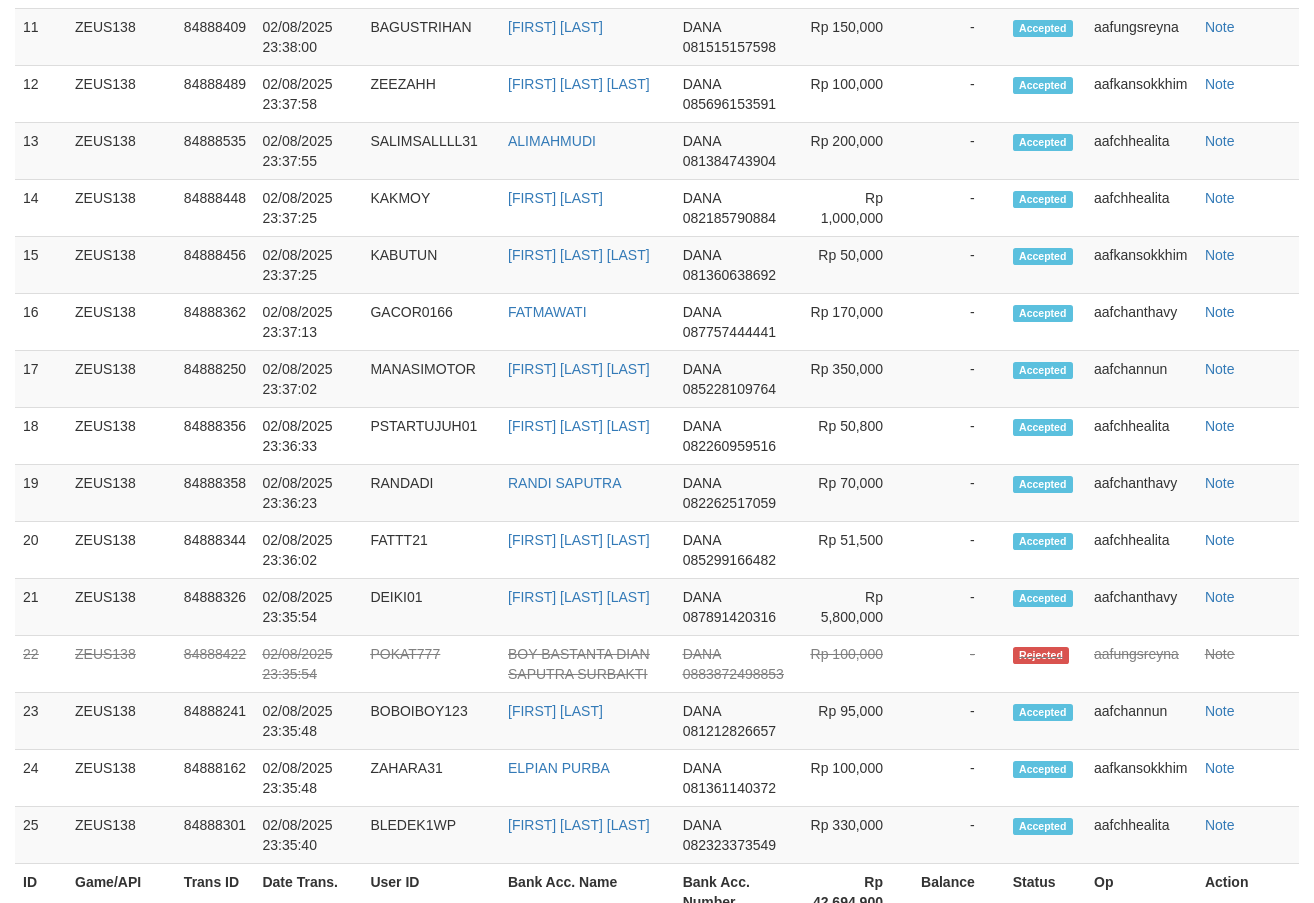 scroll, scrollTop: 2510, scrollLeft: 0, axis: vertical 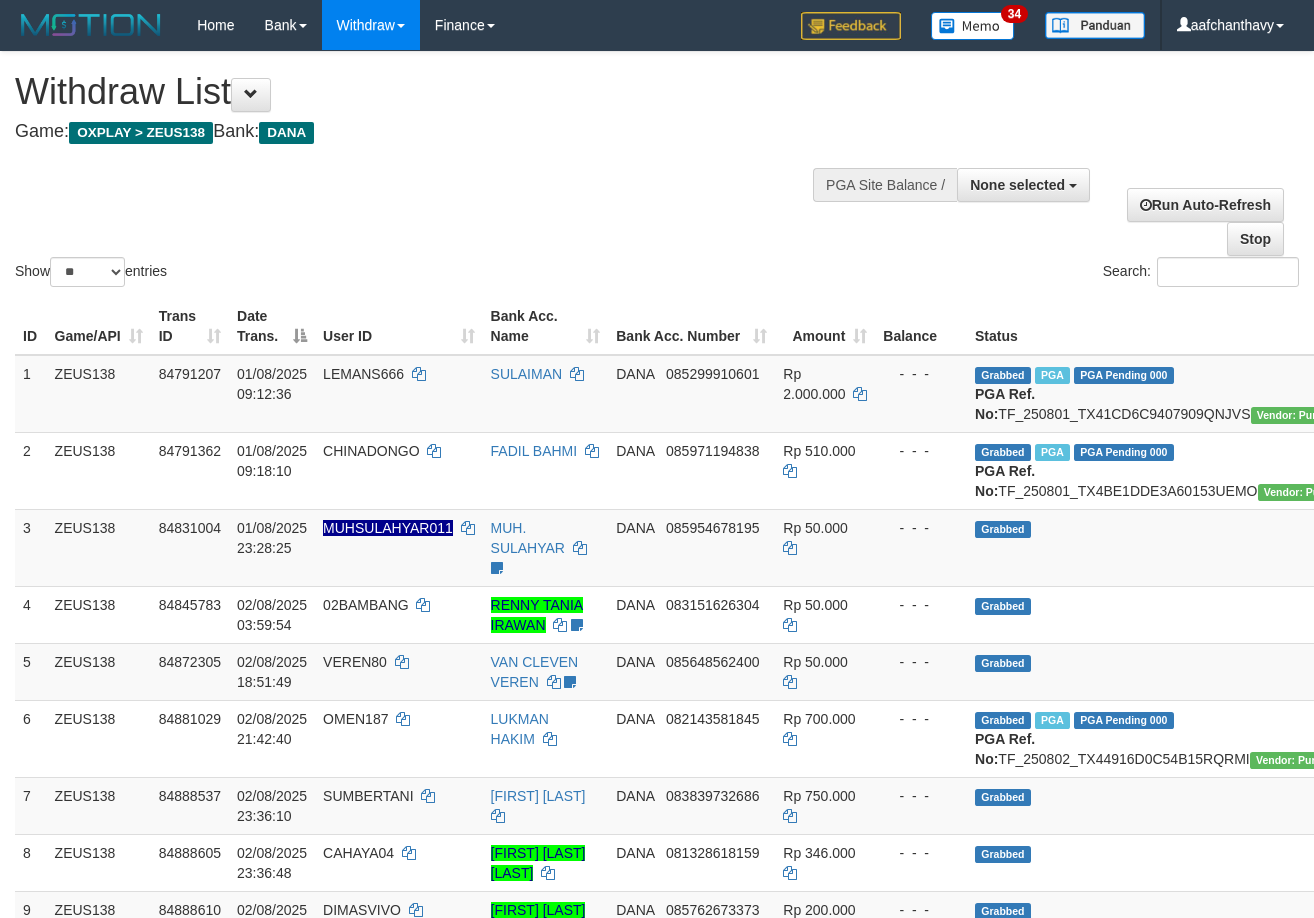 select 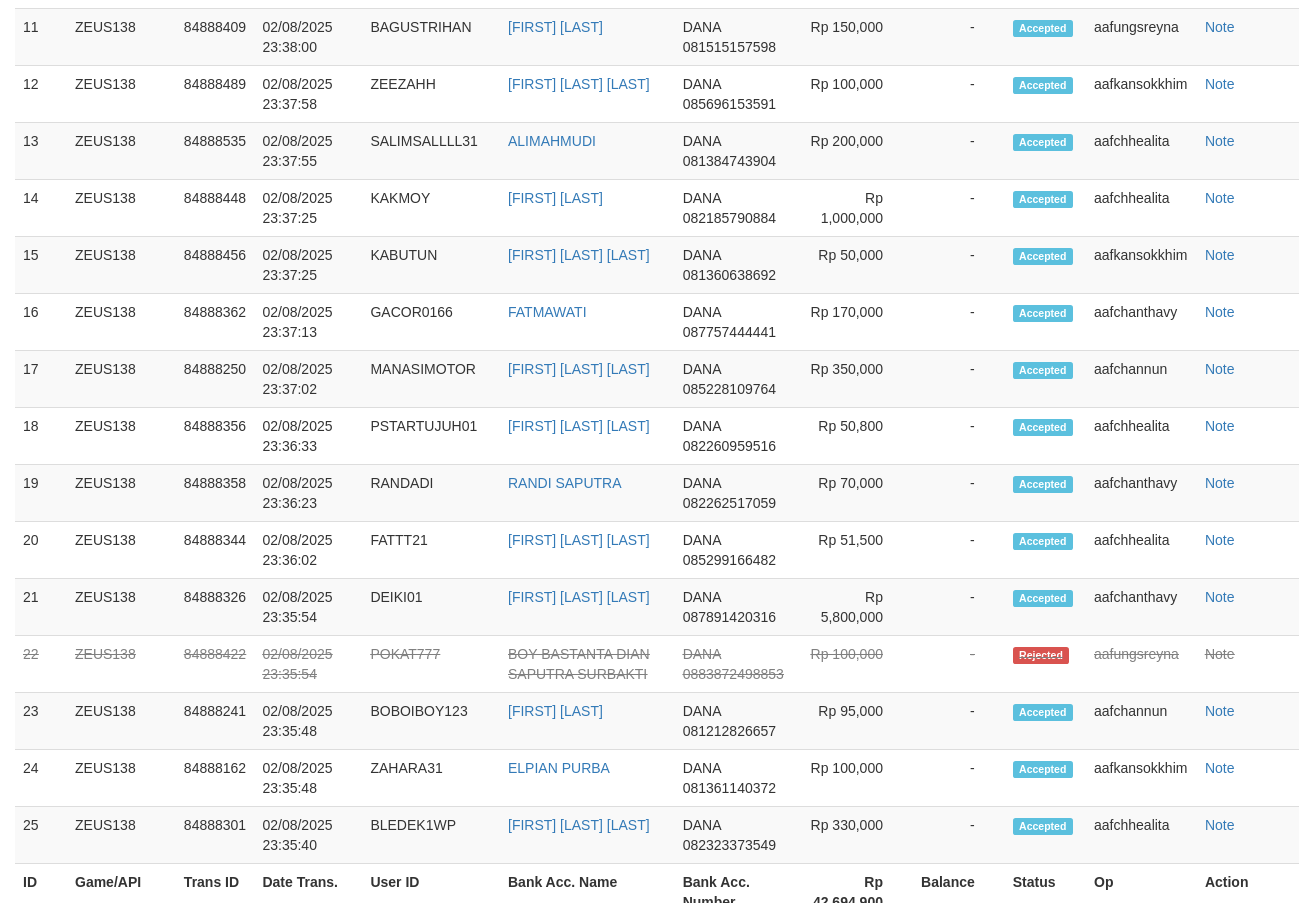 scroll, scrollTop: 2510, scrollLeft: 0, axis: vertical 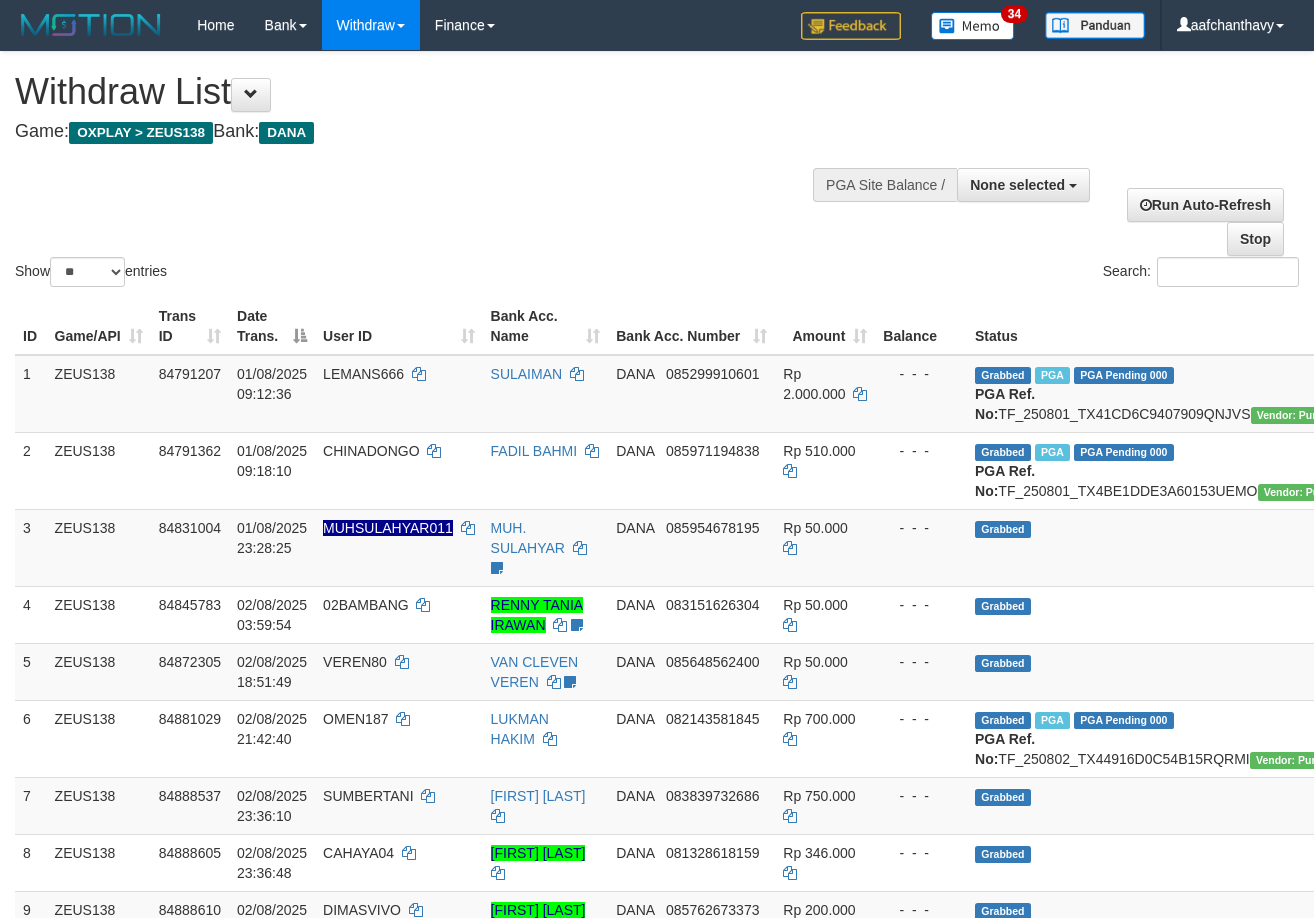 select 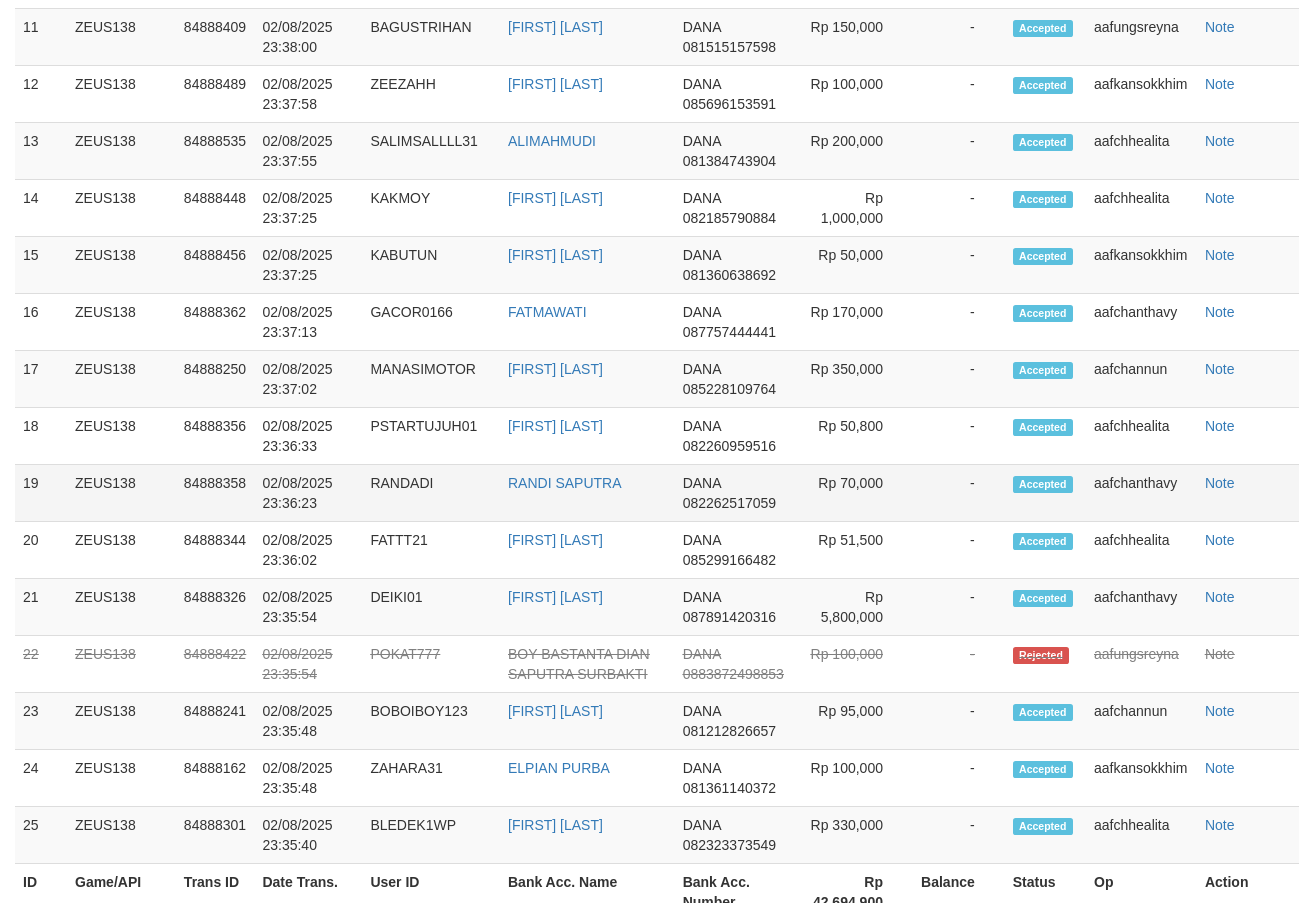 scroll, scrollTop: 2510, scrollLeft: 0, axis: vertical 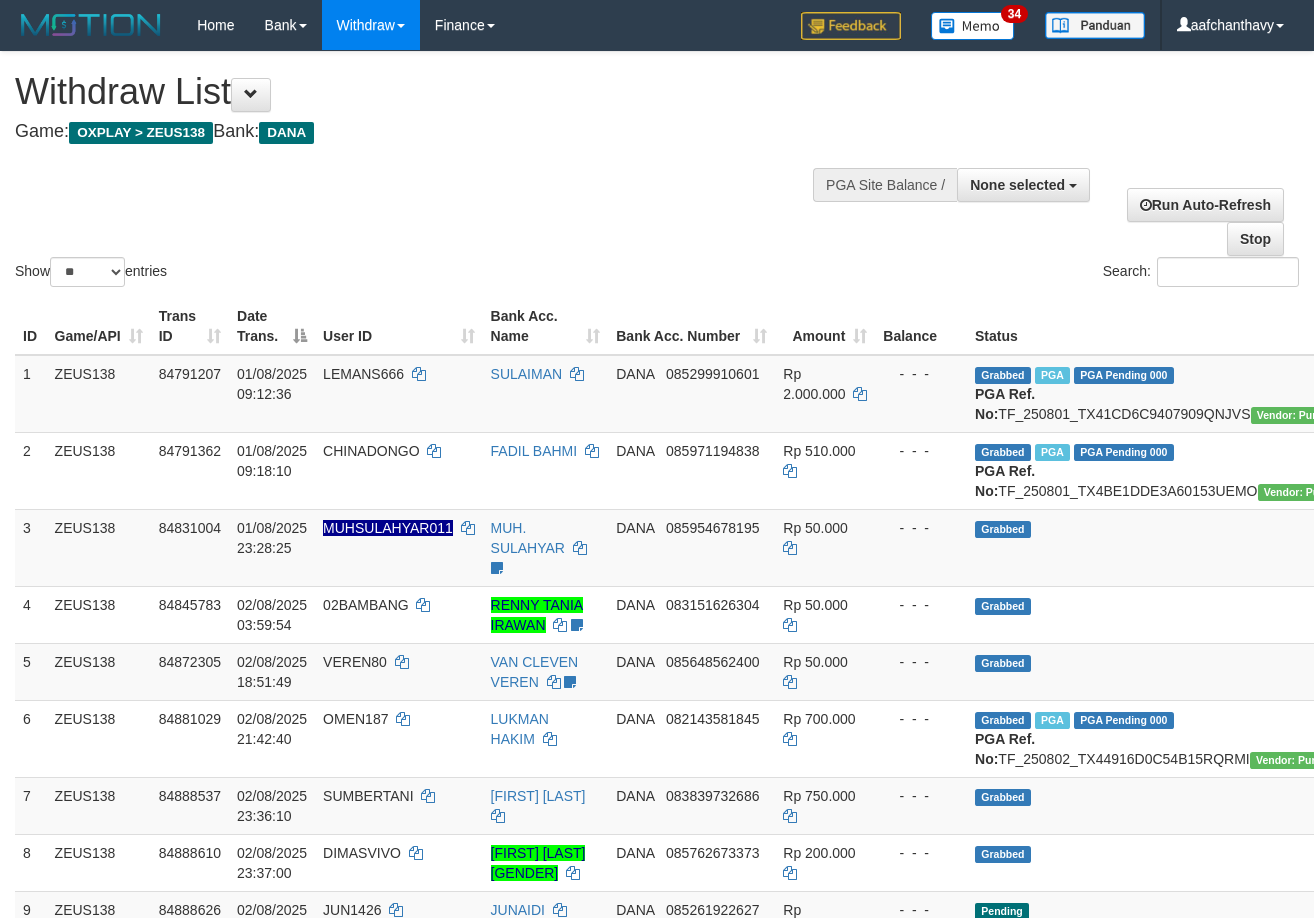 select 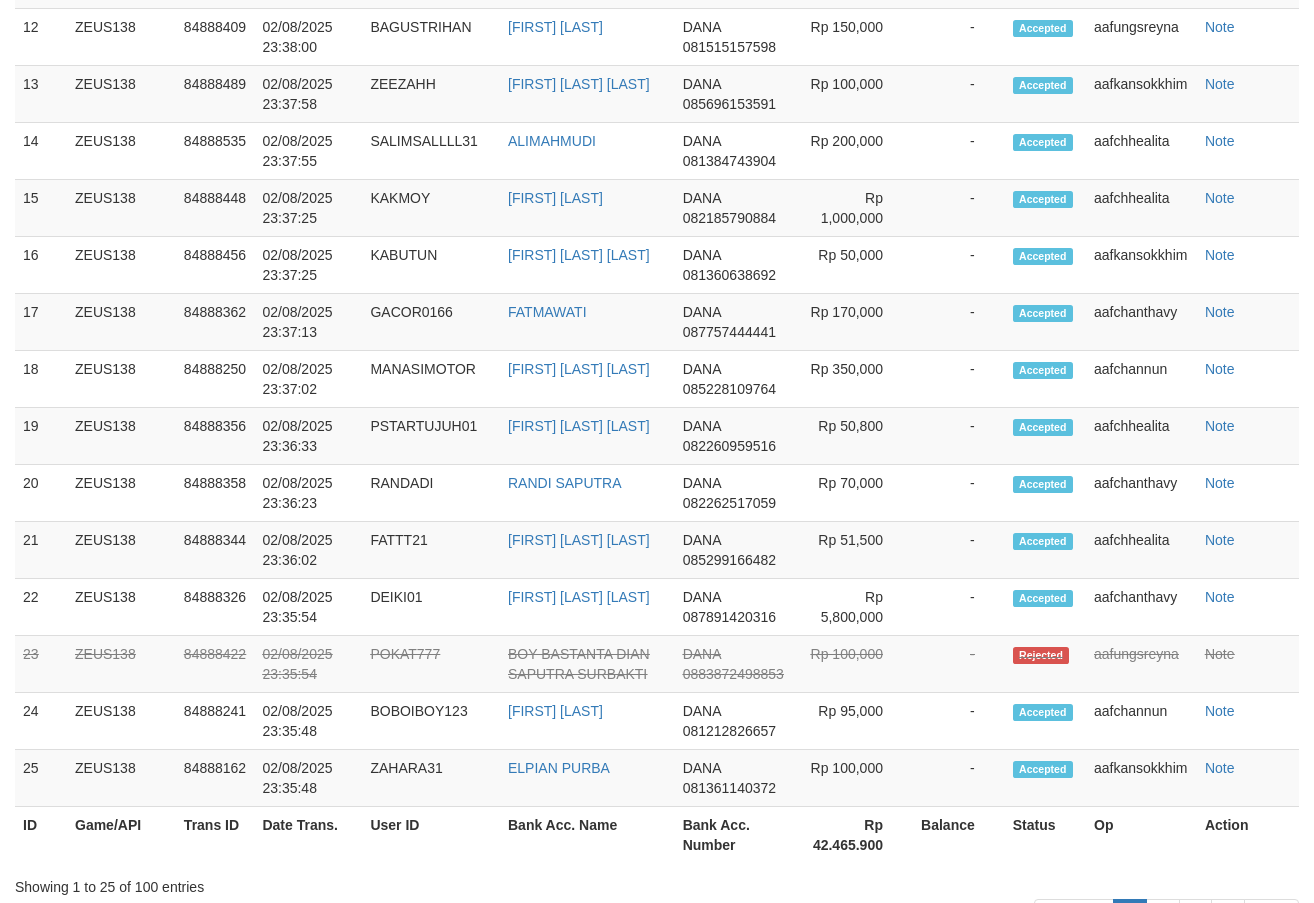 scroll, scrollTop: 2510, scrollLeft: 0, axis: vertical 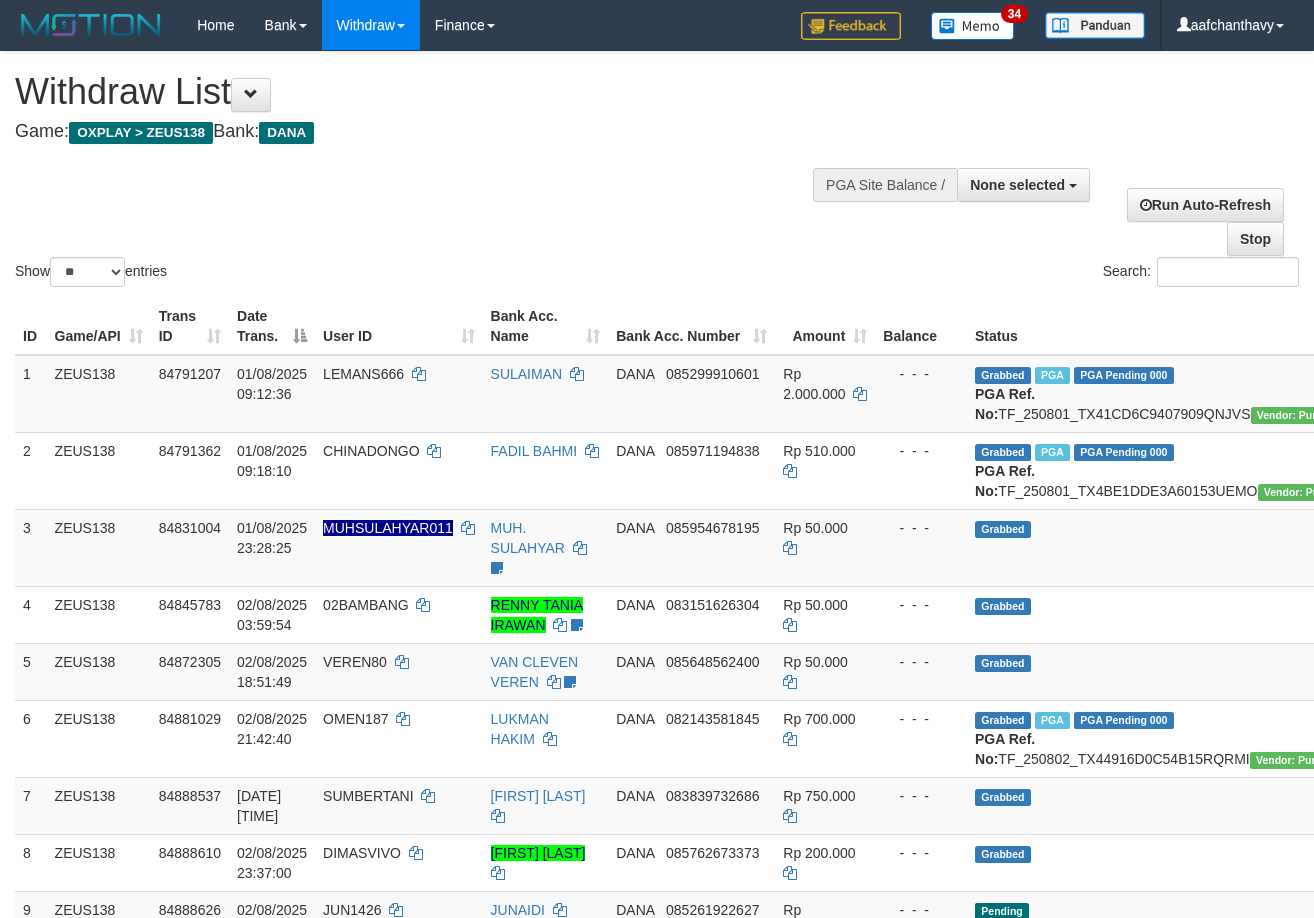 select 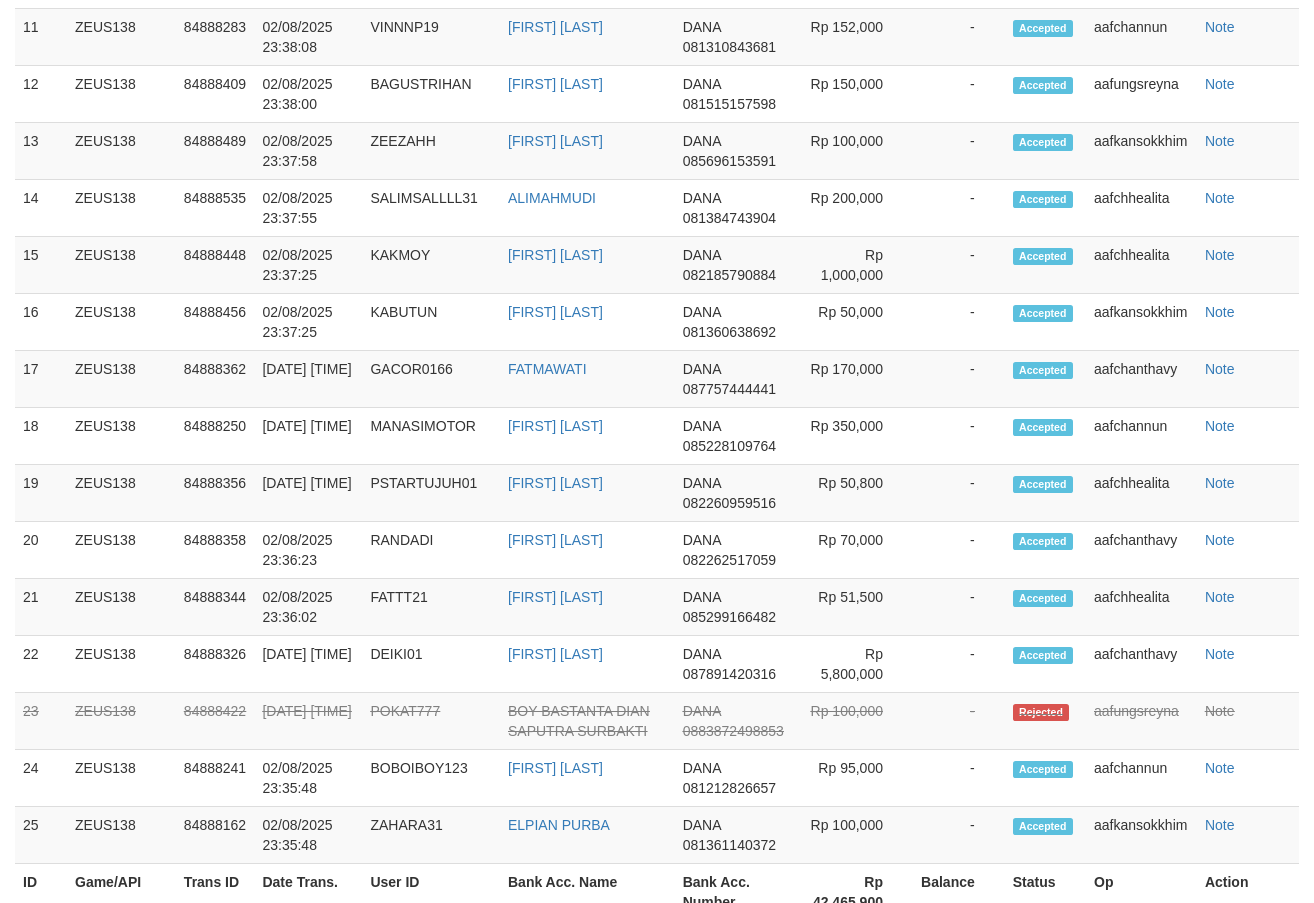 scroll, scrollTop: 2510, scrollLeft: 0, axis: vertical 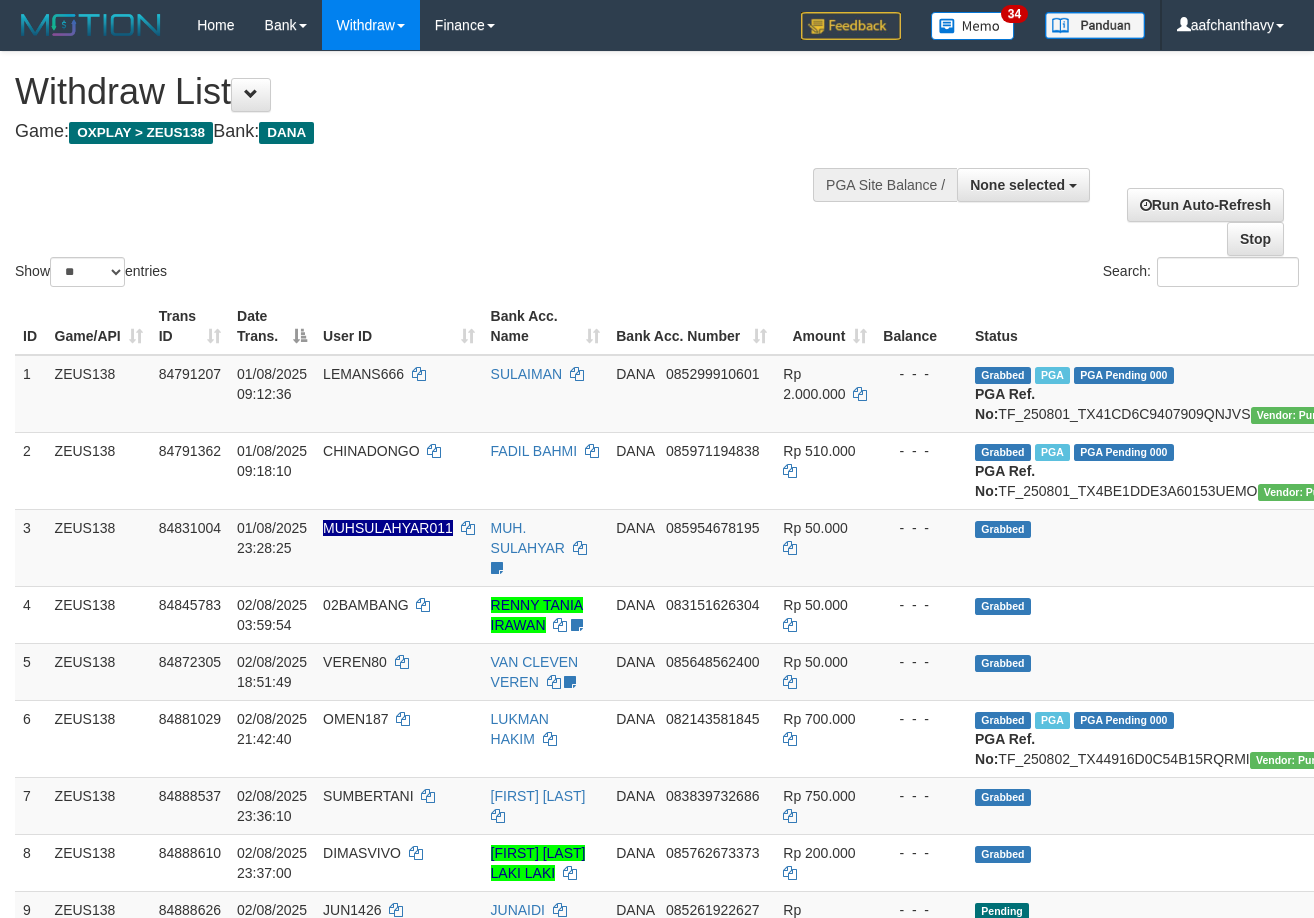 select 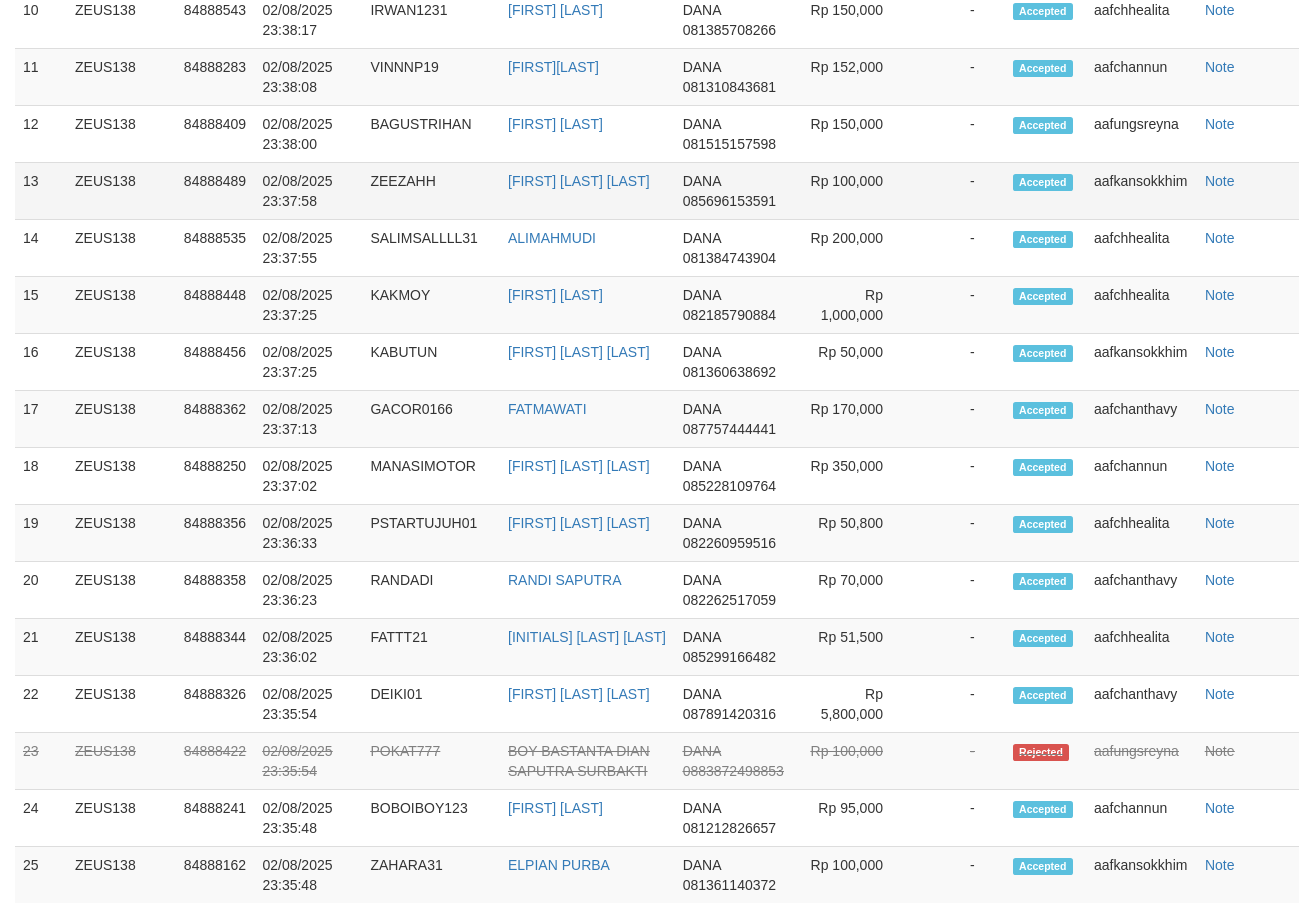 scroll, scrollTop: 2510, scrollLeft: 0, axis: vertical 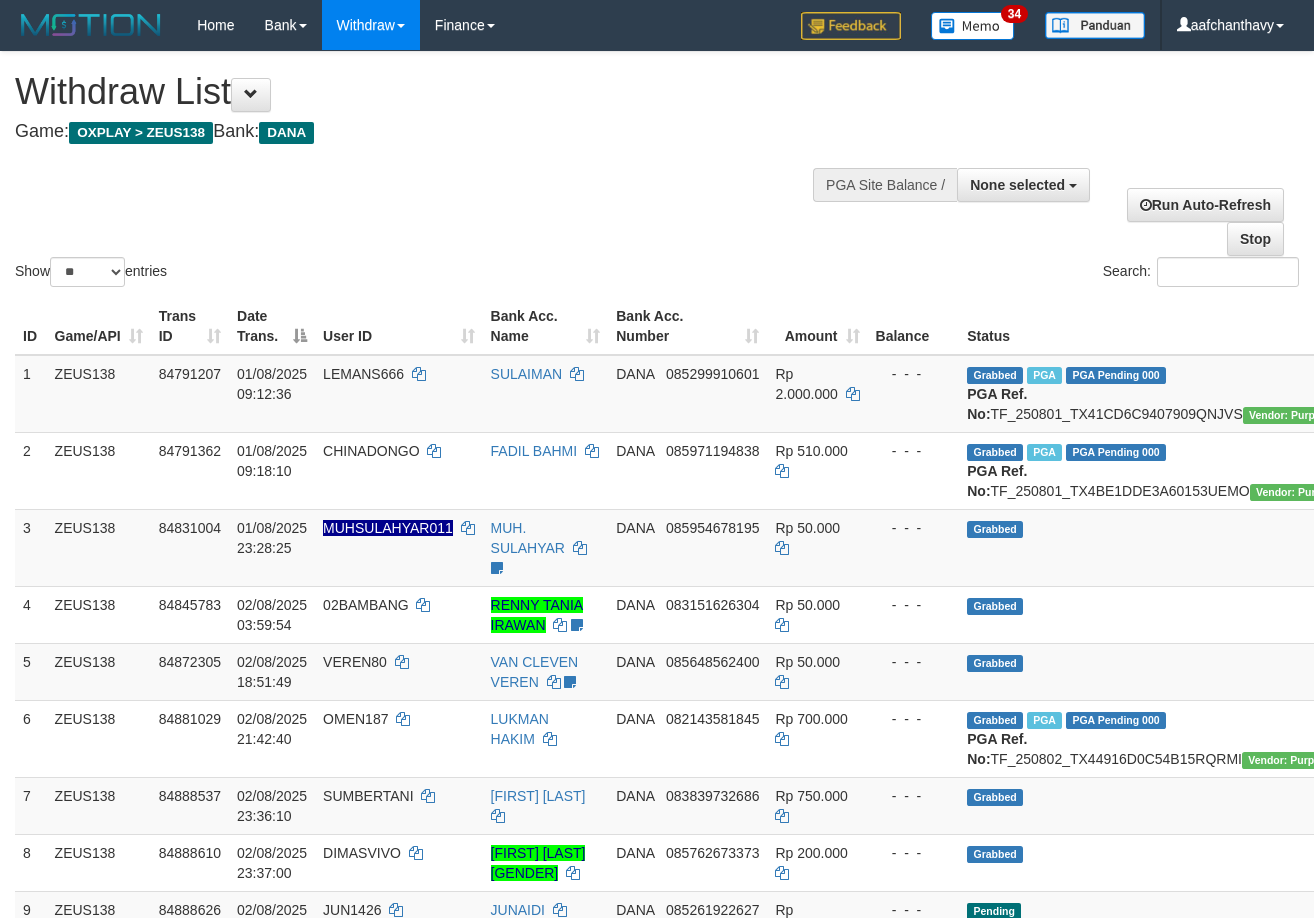 select 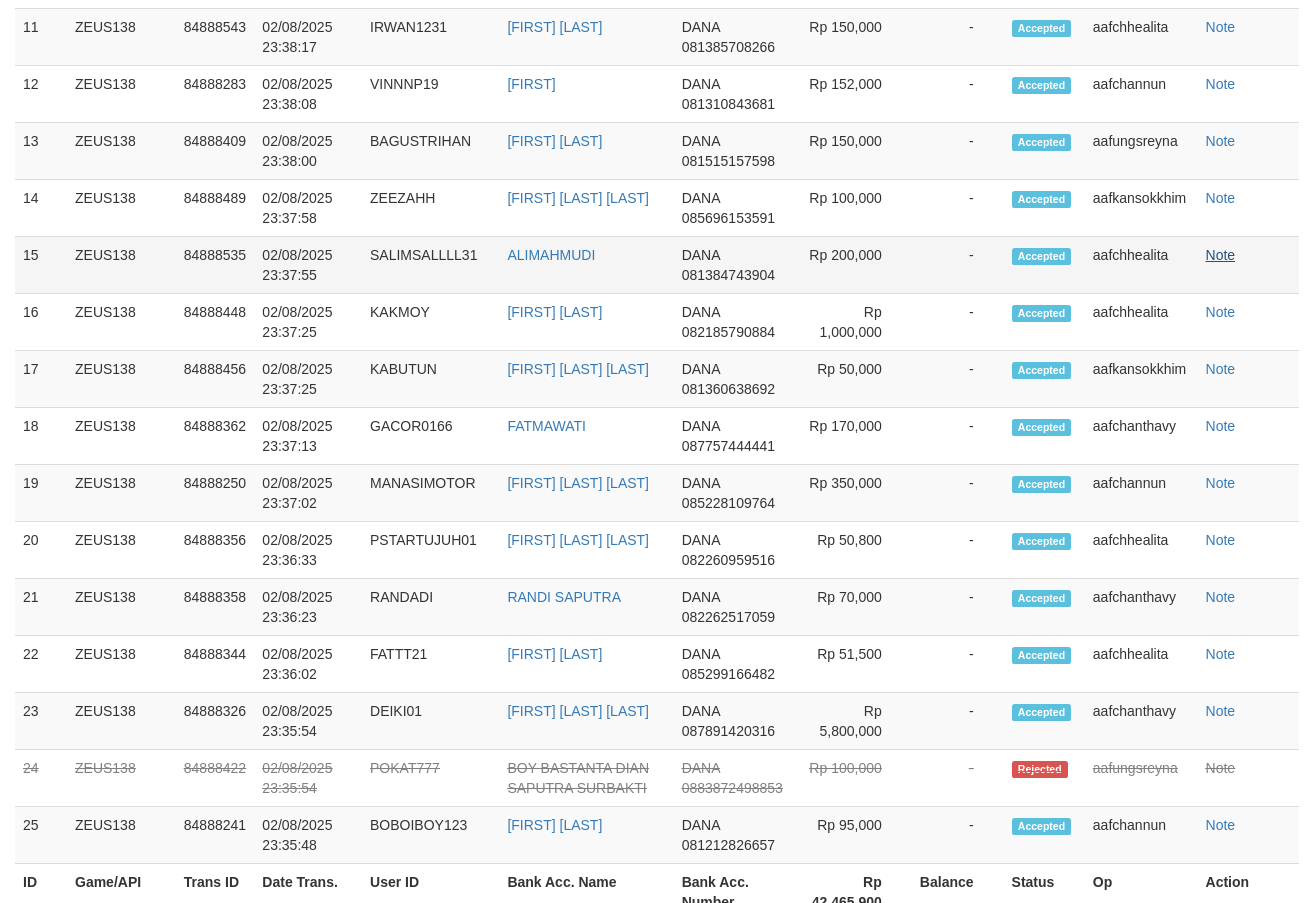 scroll, scrollTop: 2510, scrollLeft: 0, axis: vertical 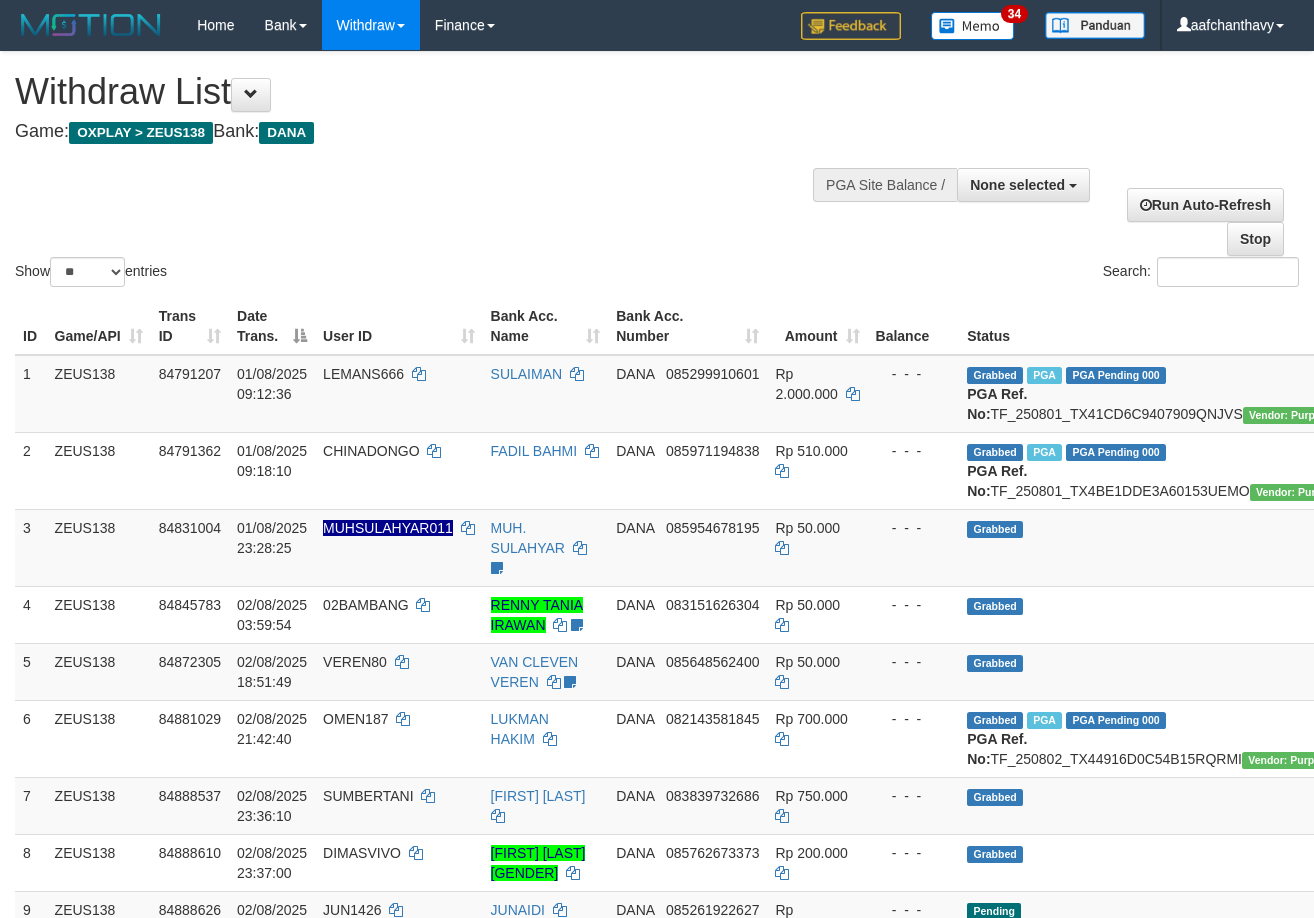 select 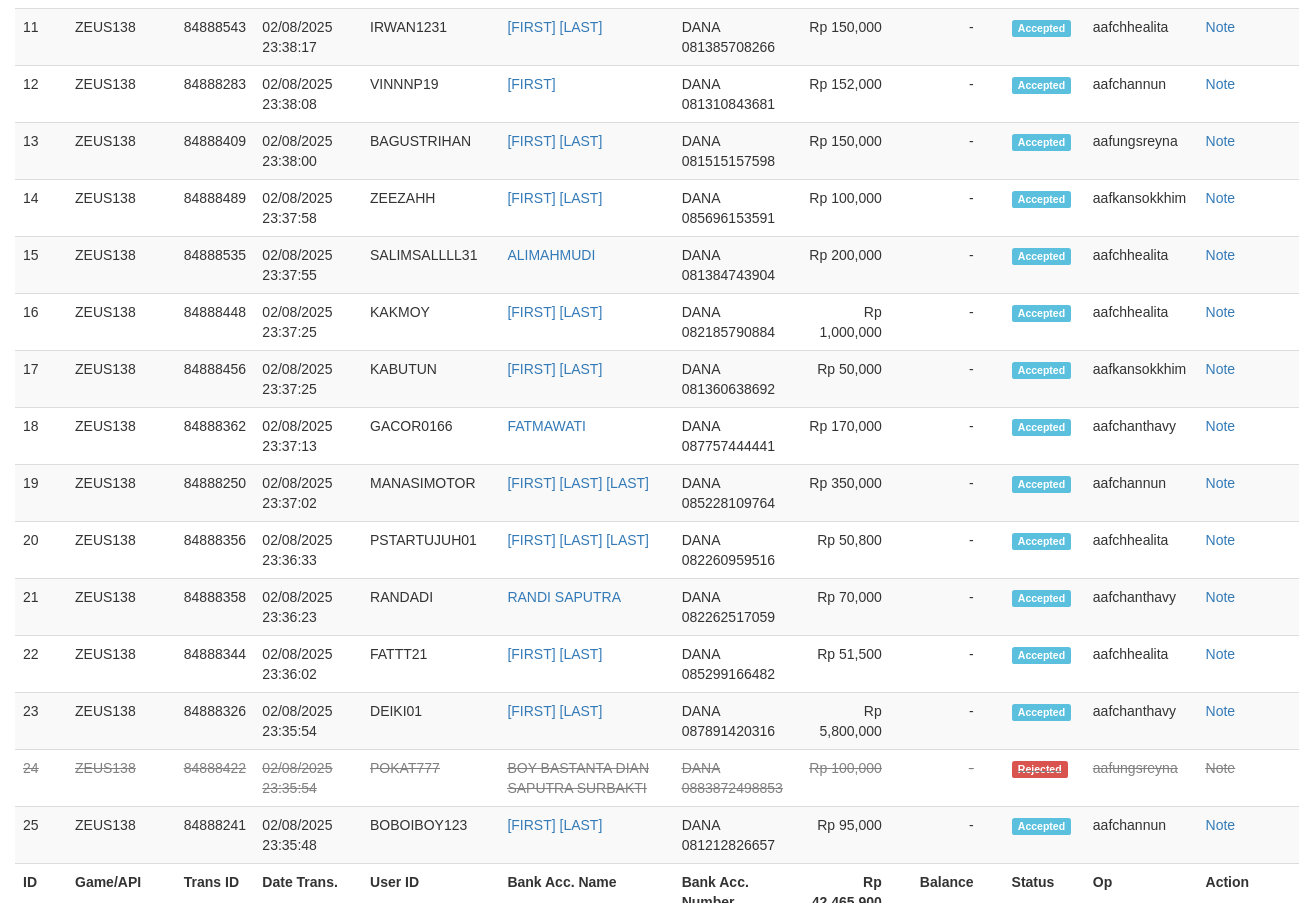 scroll, scrollTop: 2510, scrollLeft: 0, axis: vertical 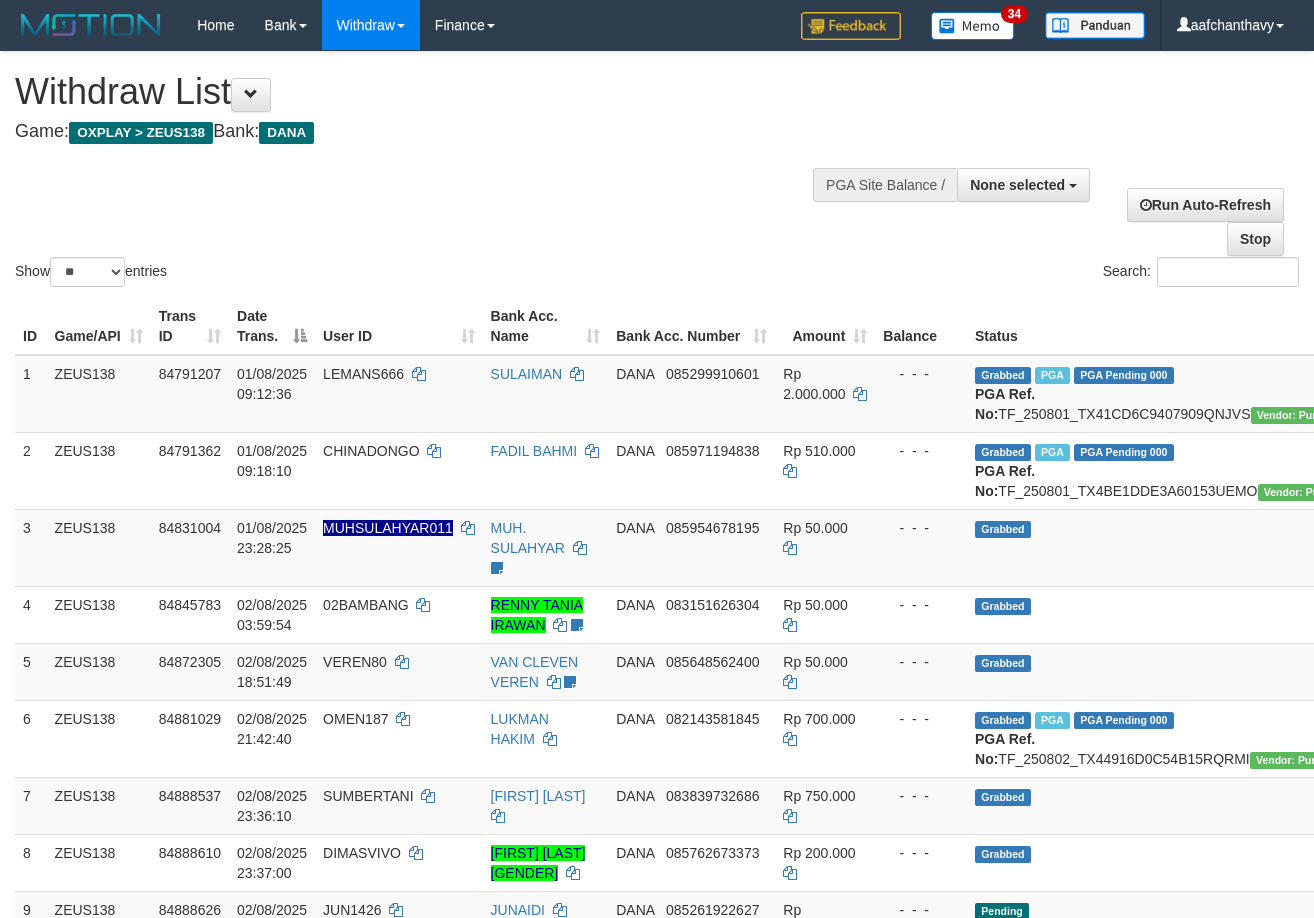 select 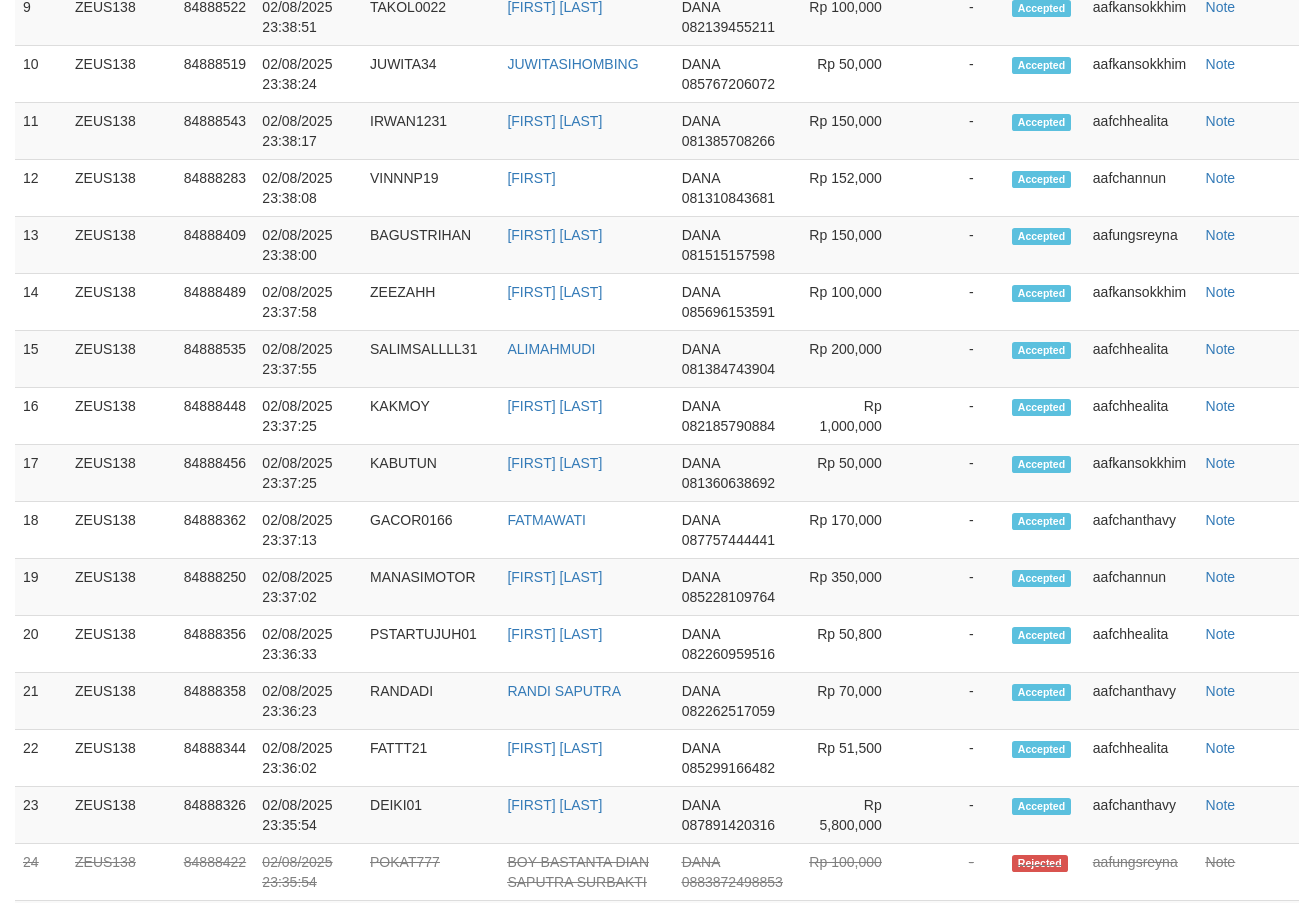 scroll, scrollTop: 2510, scrollLeft: 0, axis: vertical 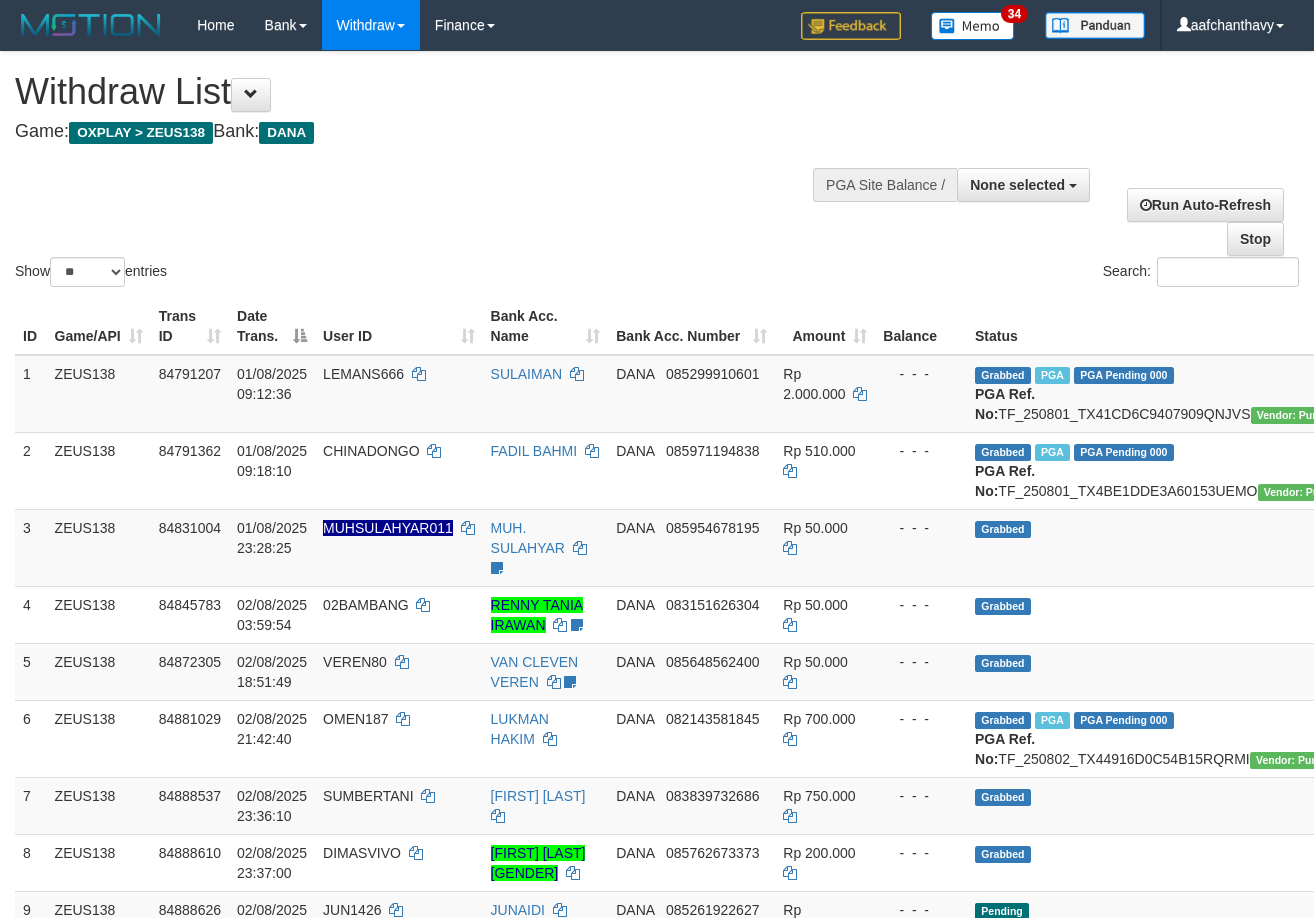 select 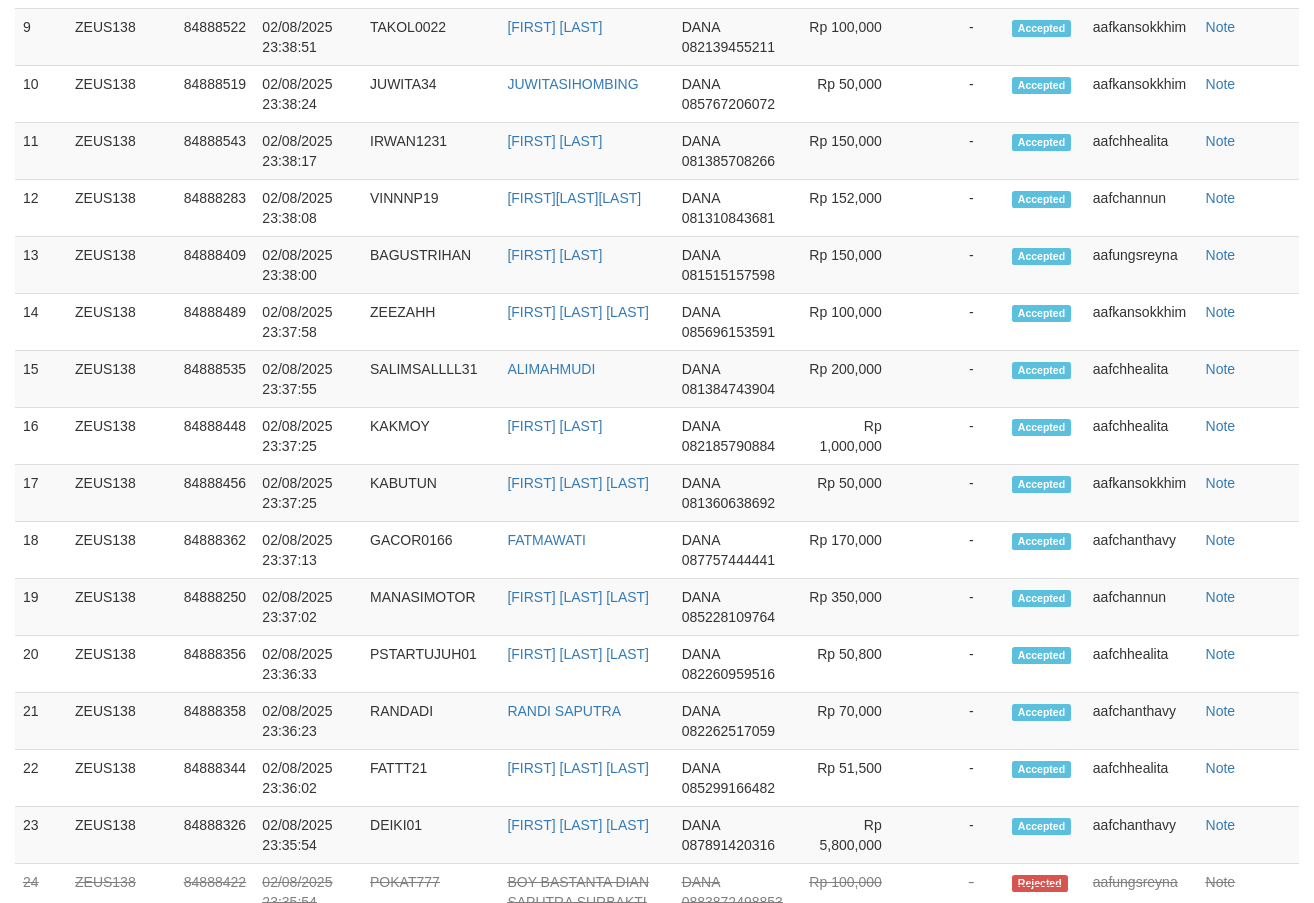 scroll, scrollTop: 2510, scrollLeft: 0, axis: vertical 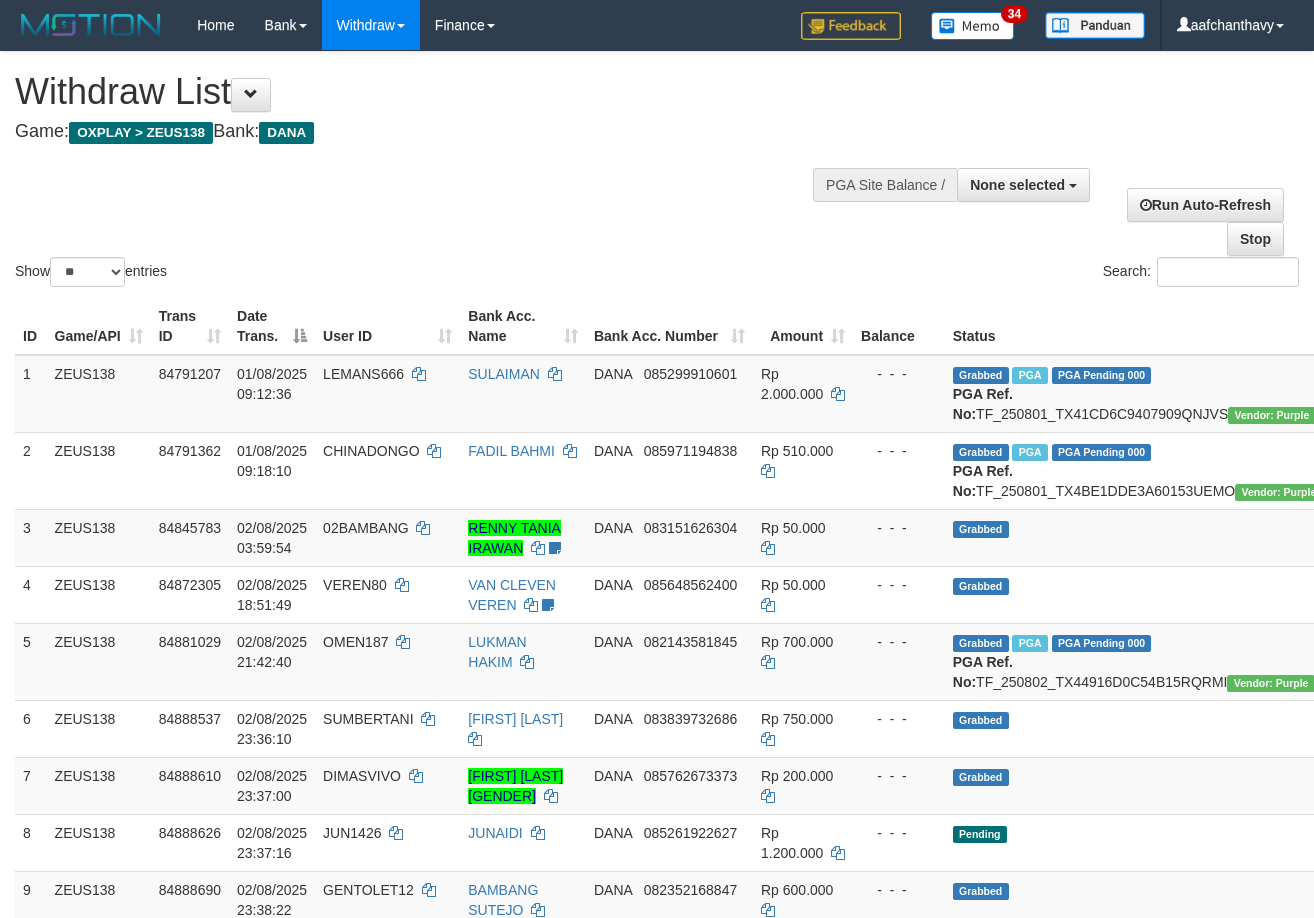 select 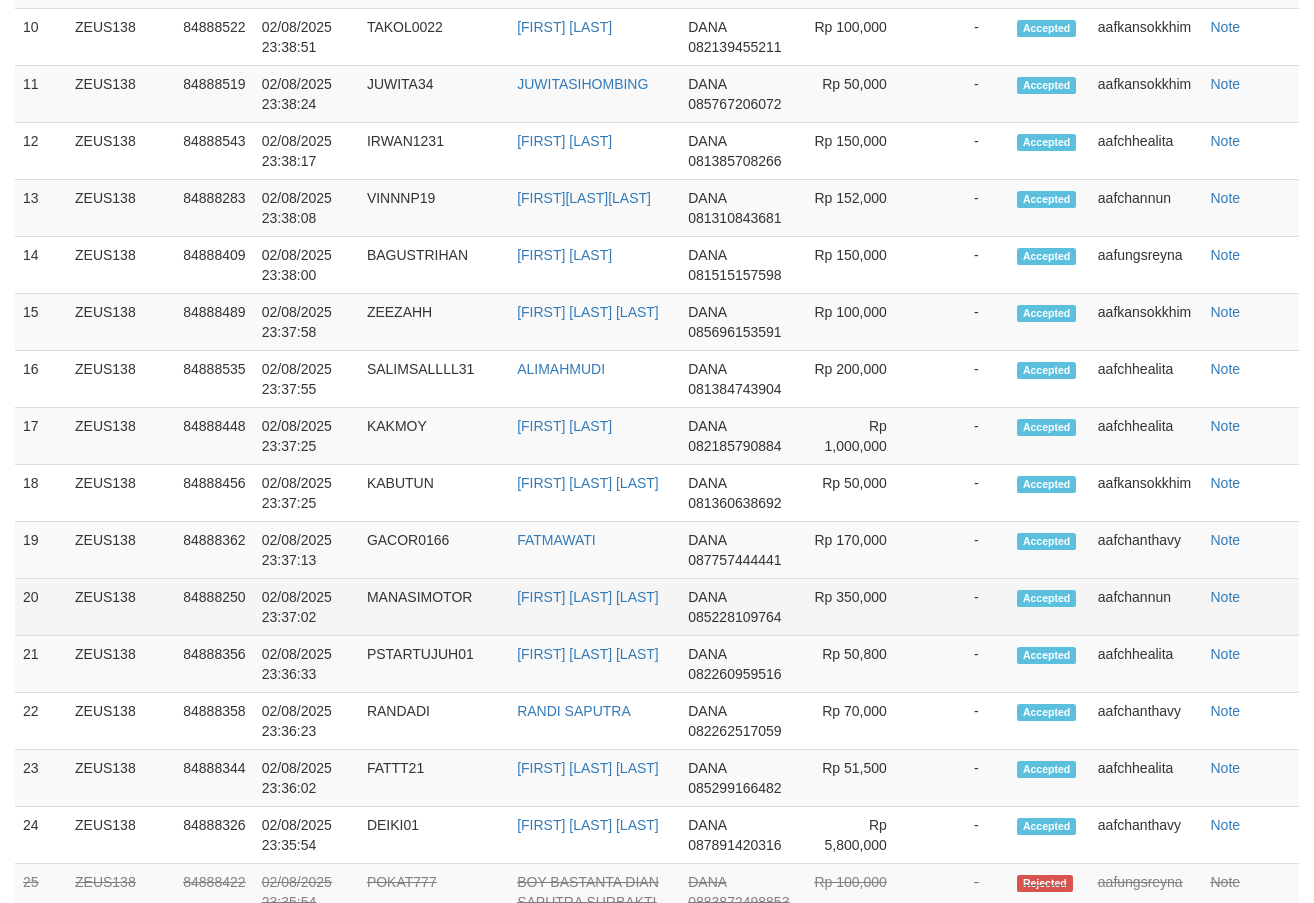 scroll, scrollTop: 2510, scrollLeft: 0, axis: vertical 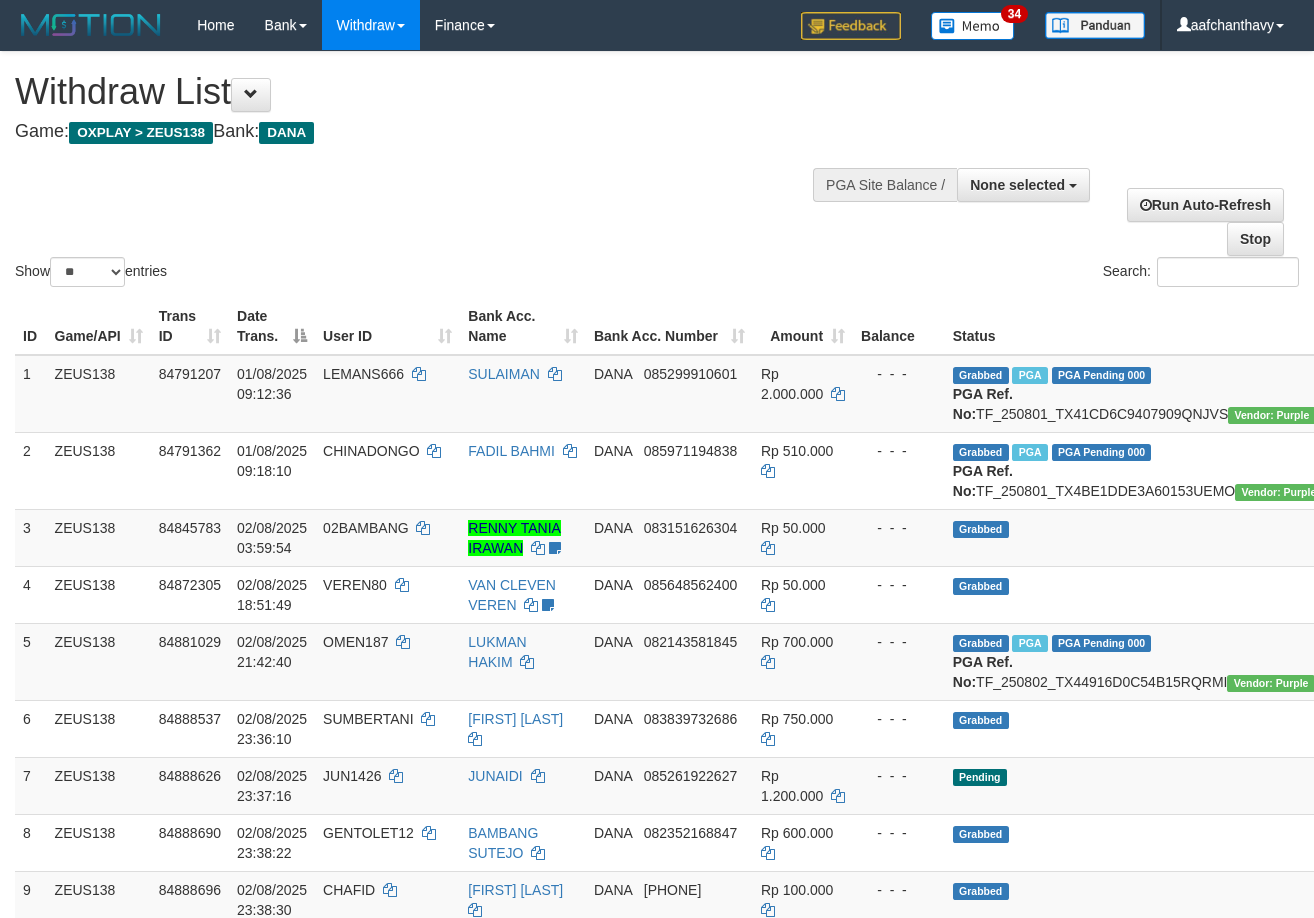 select 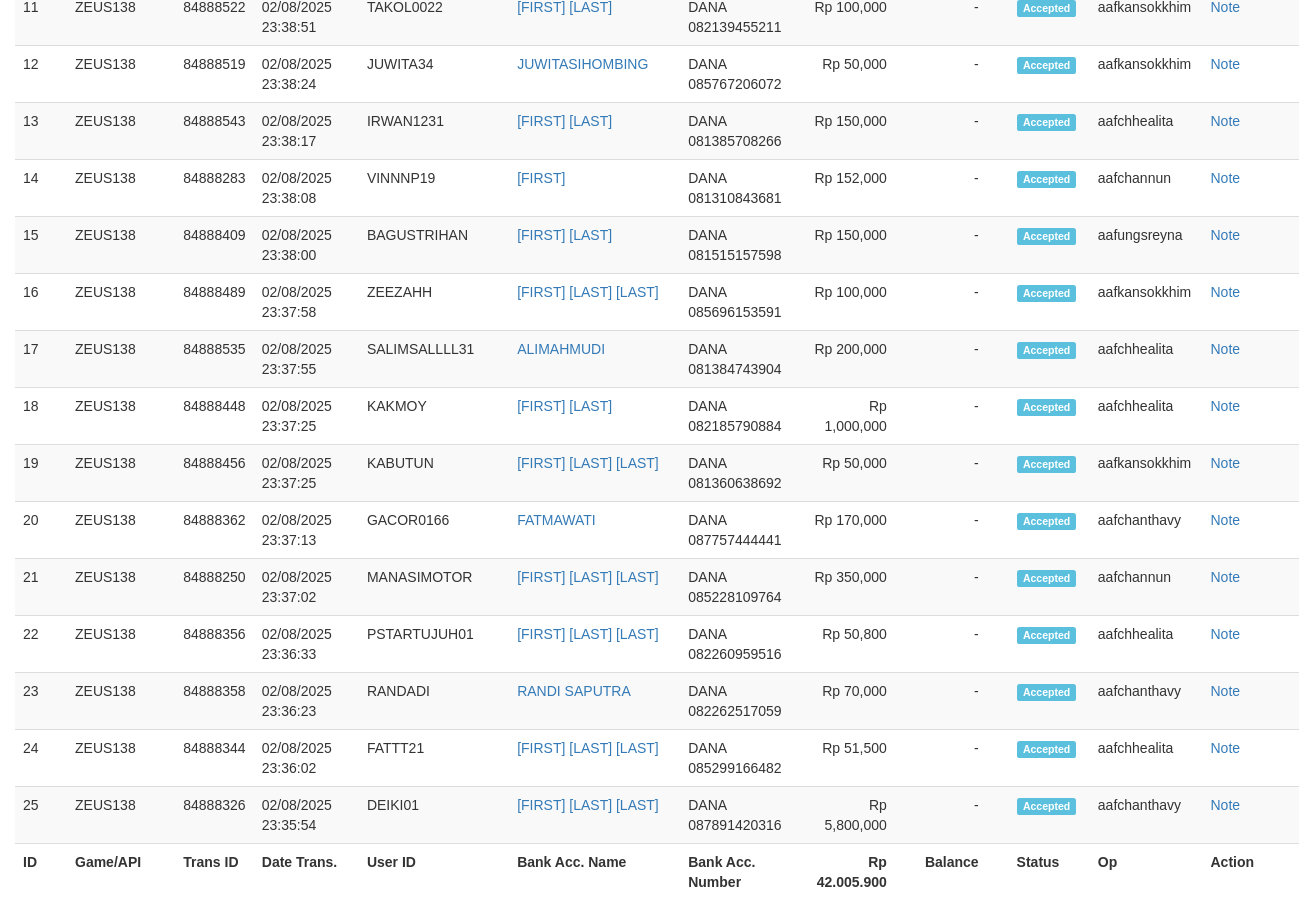 scroll, scrollTop: 2510, scrollLeft: 0, axis: vertical 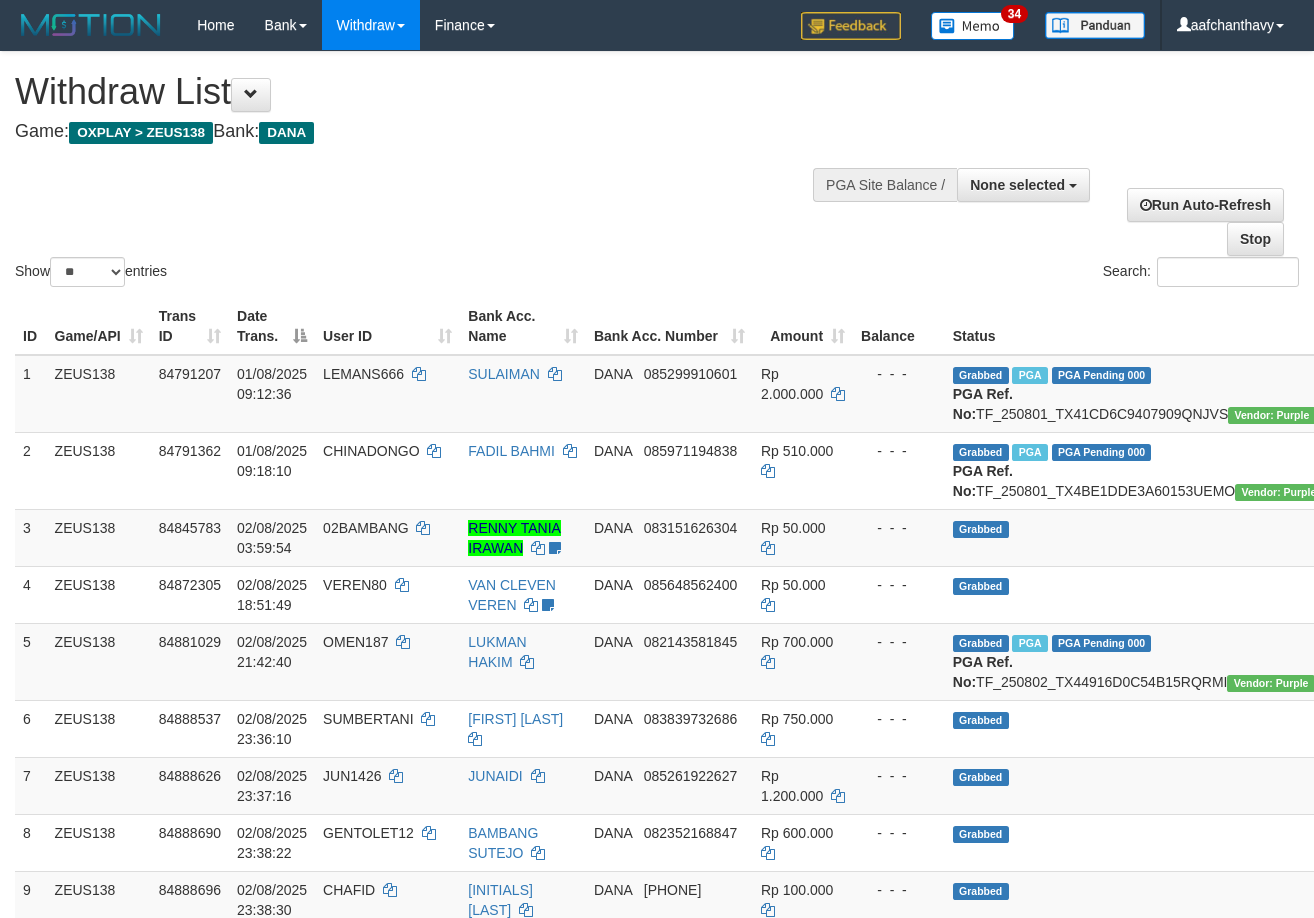 select 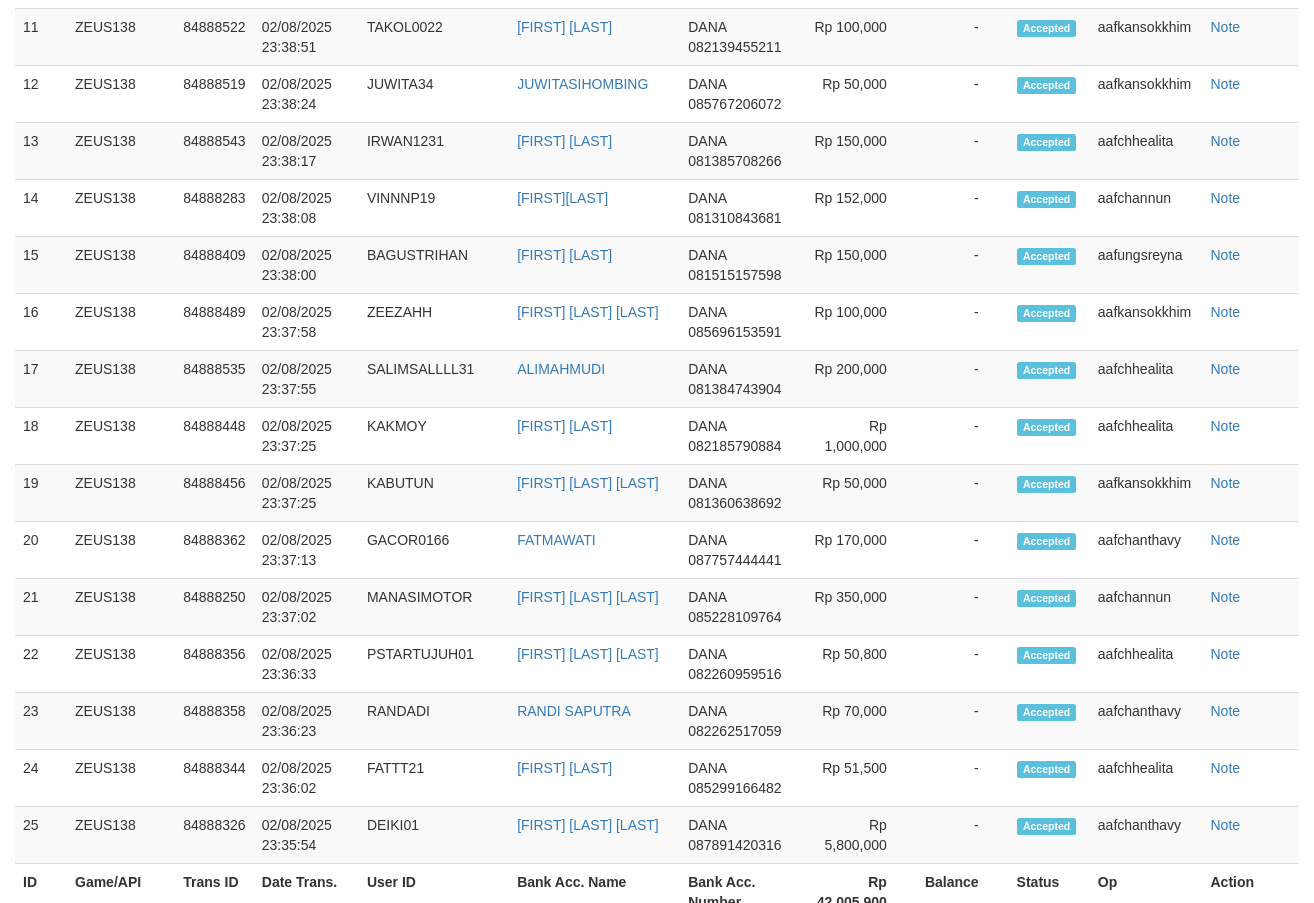 scroll, scrollTop: 2510, scrollLeft: 0, axis: vertical 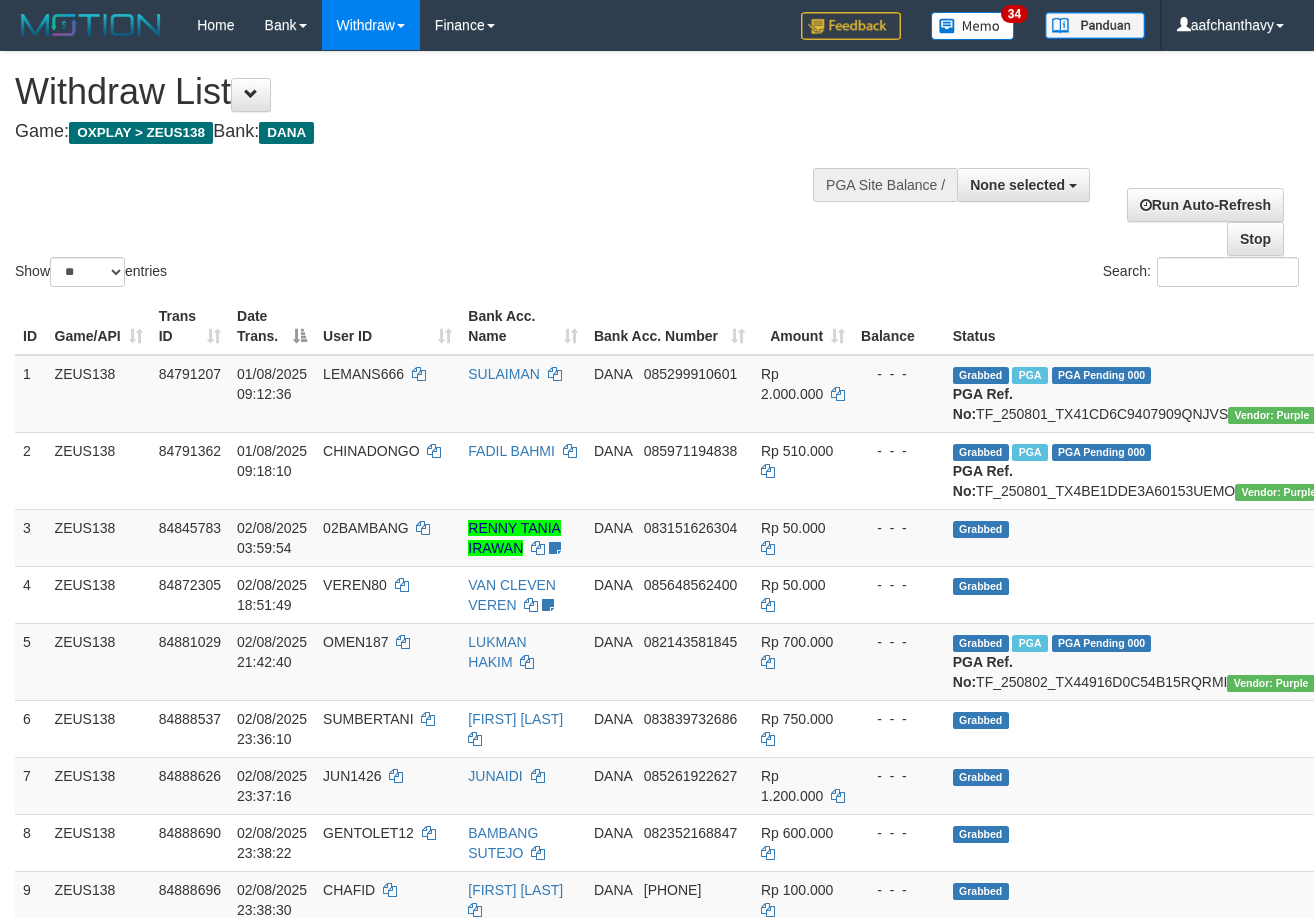 select 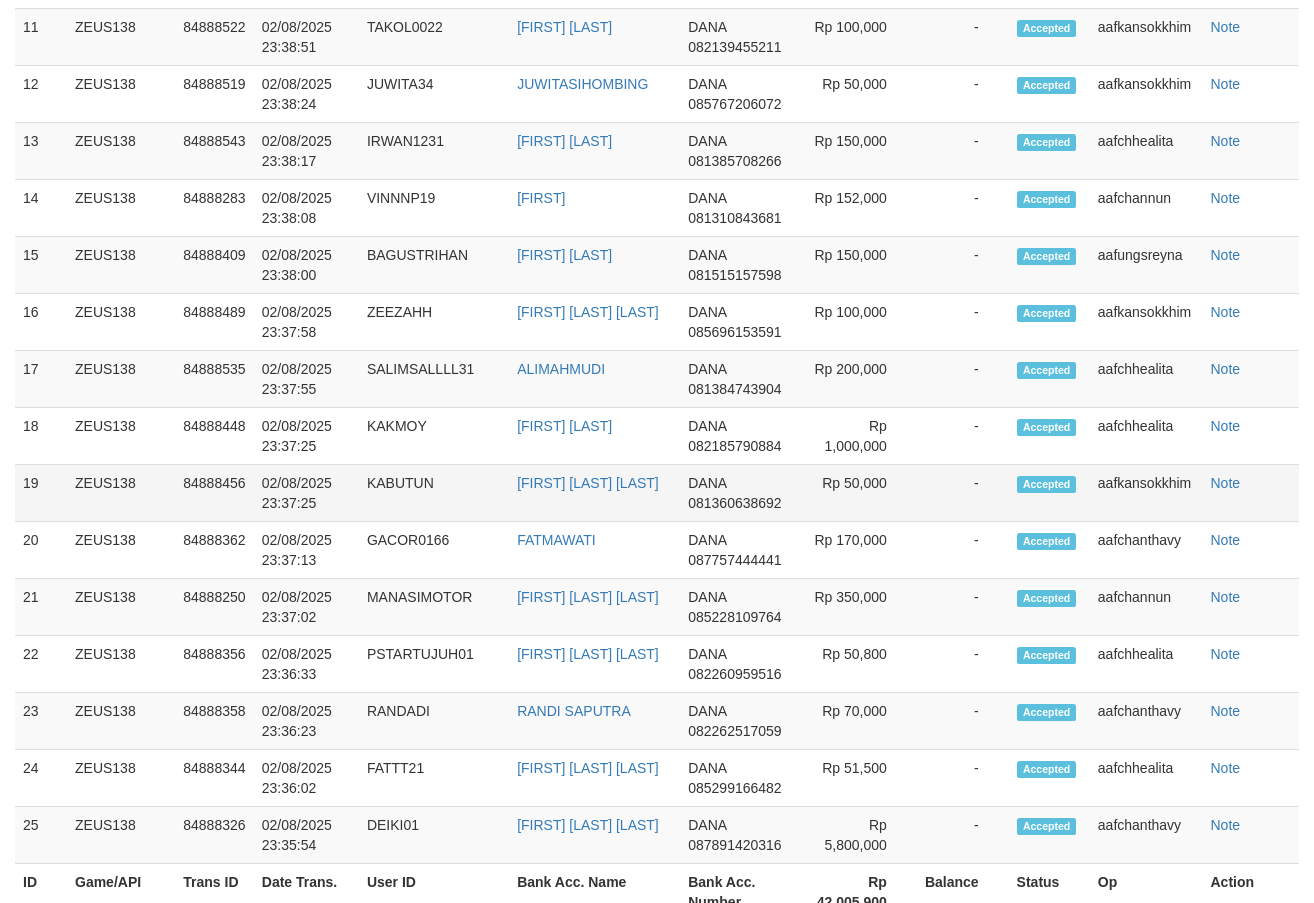 scroll, scrollTop: 2510, scrollLeft: 0, axis: vertical 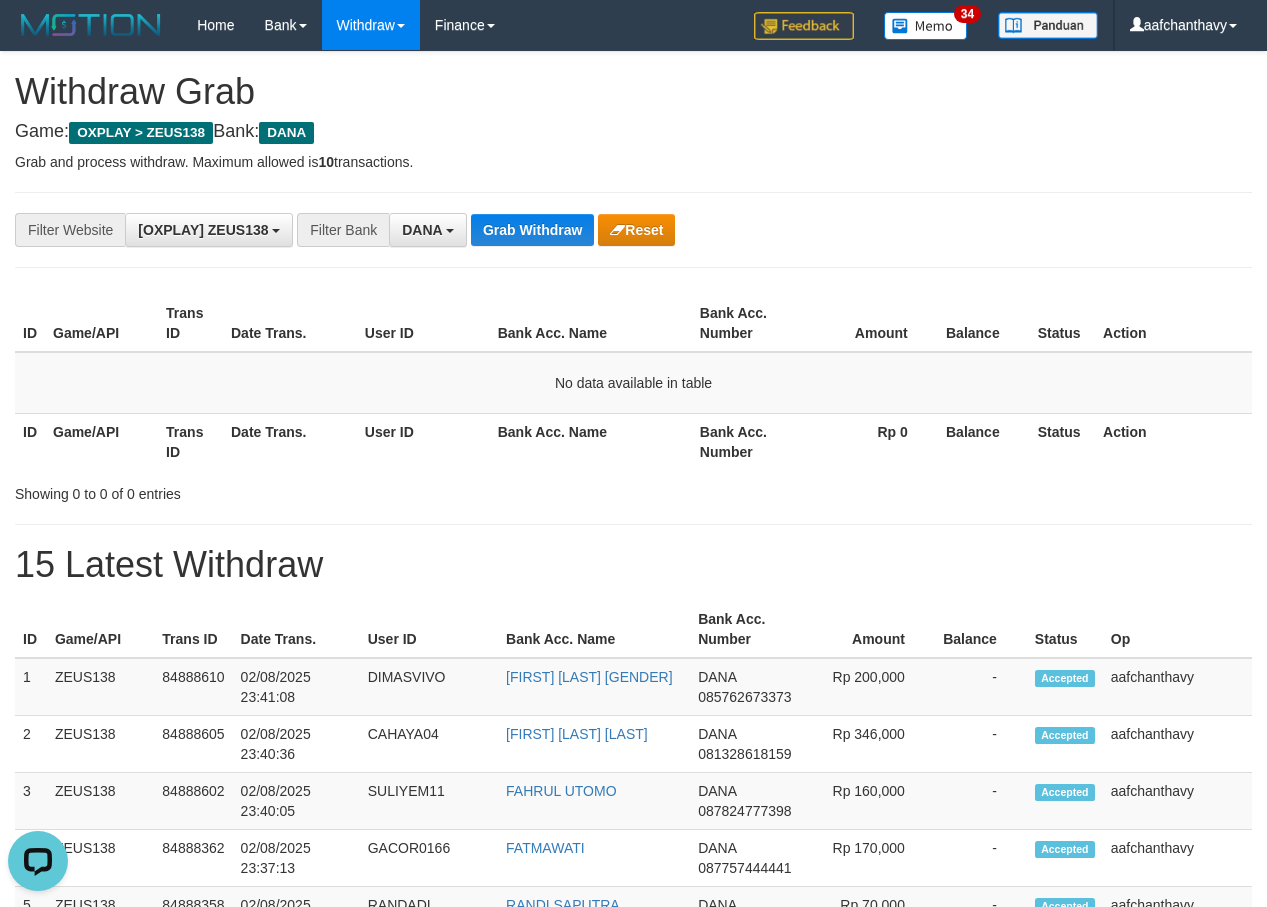 drag, startPoint x: 112, startPoint y: 306, endPoint x: 131, endPoint y: 266, distance: 44.28318 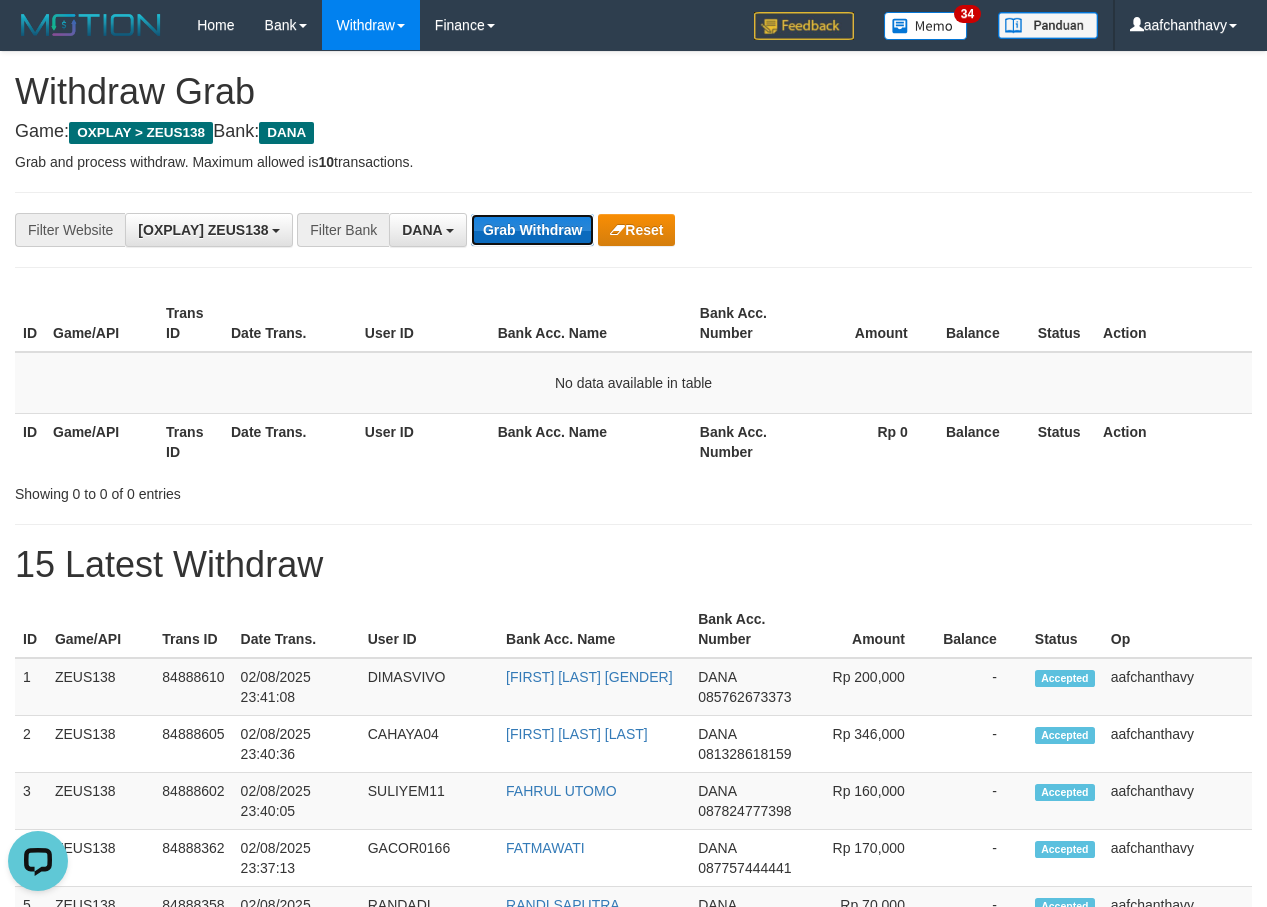 click on "Grab Withdraw" at bounding box center [532, 230] 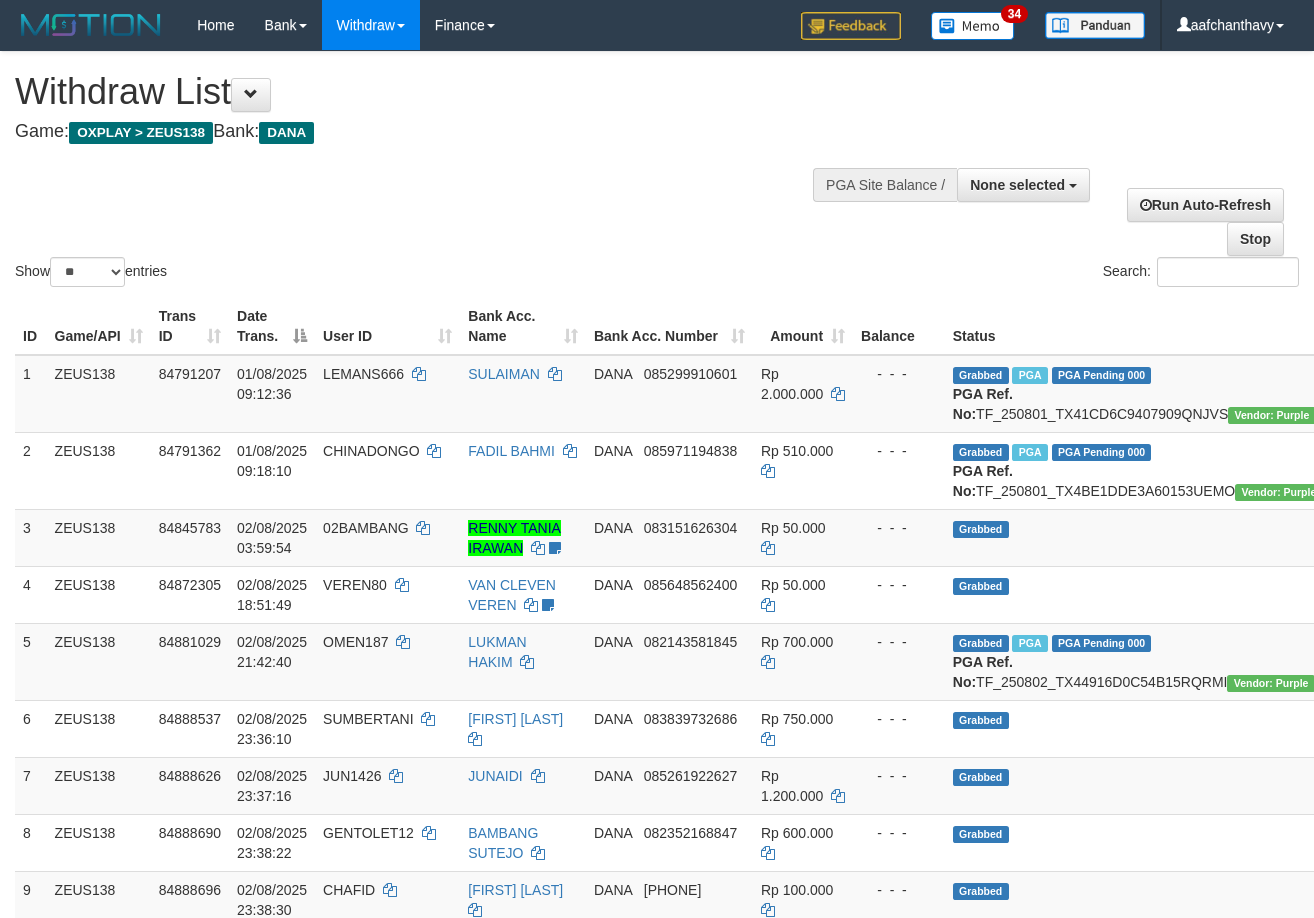 select 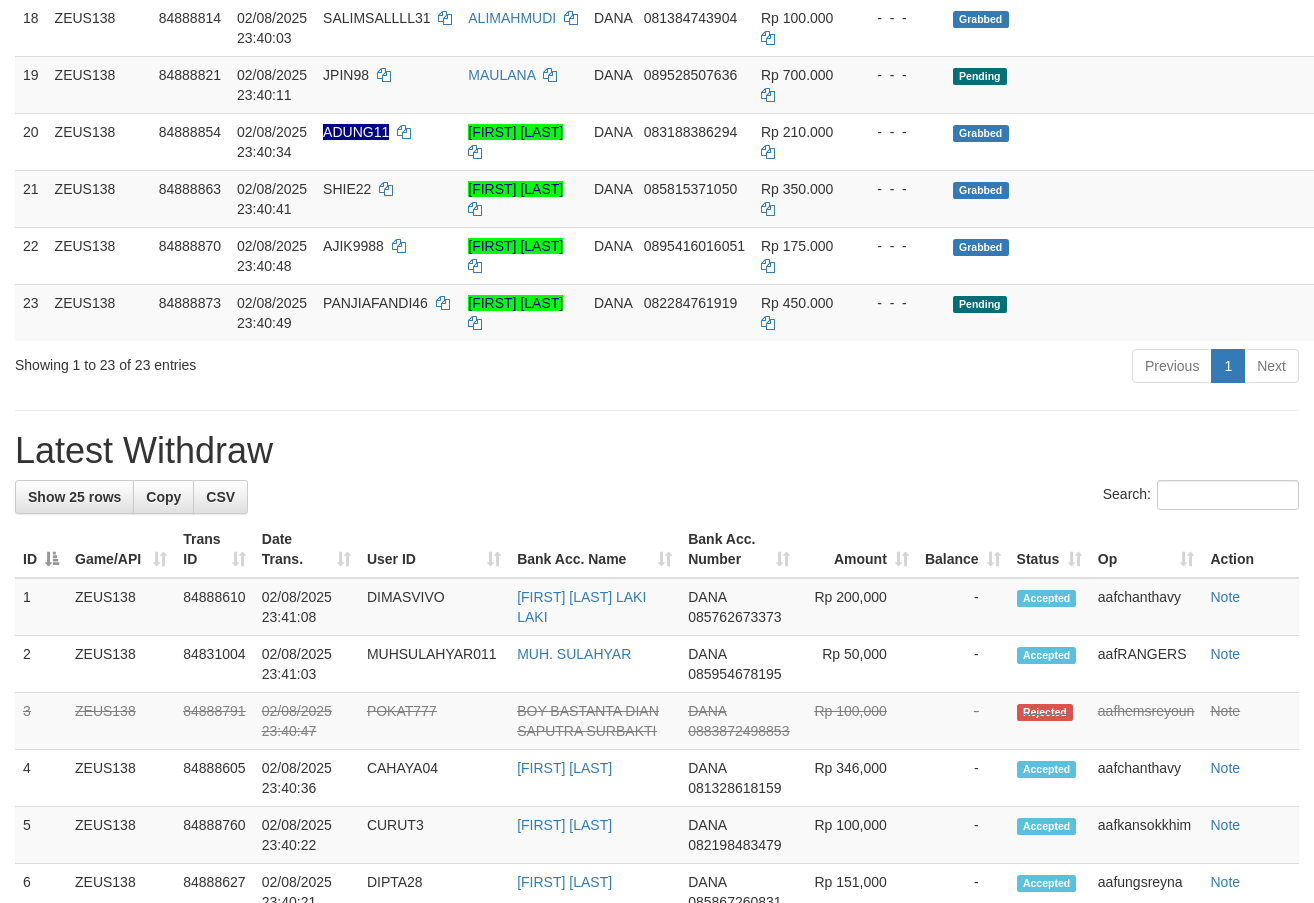 scroll, scrollTop: 1330, scrollLeft: 0, axis: vertical 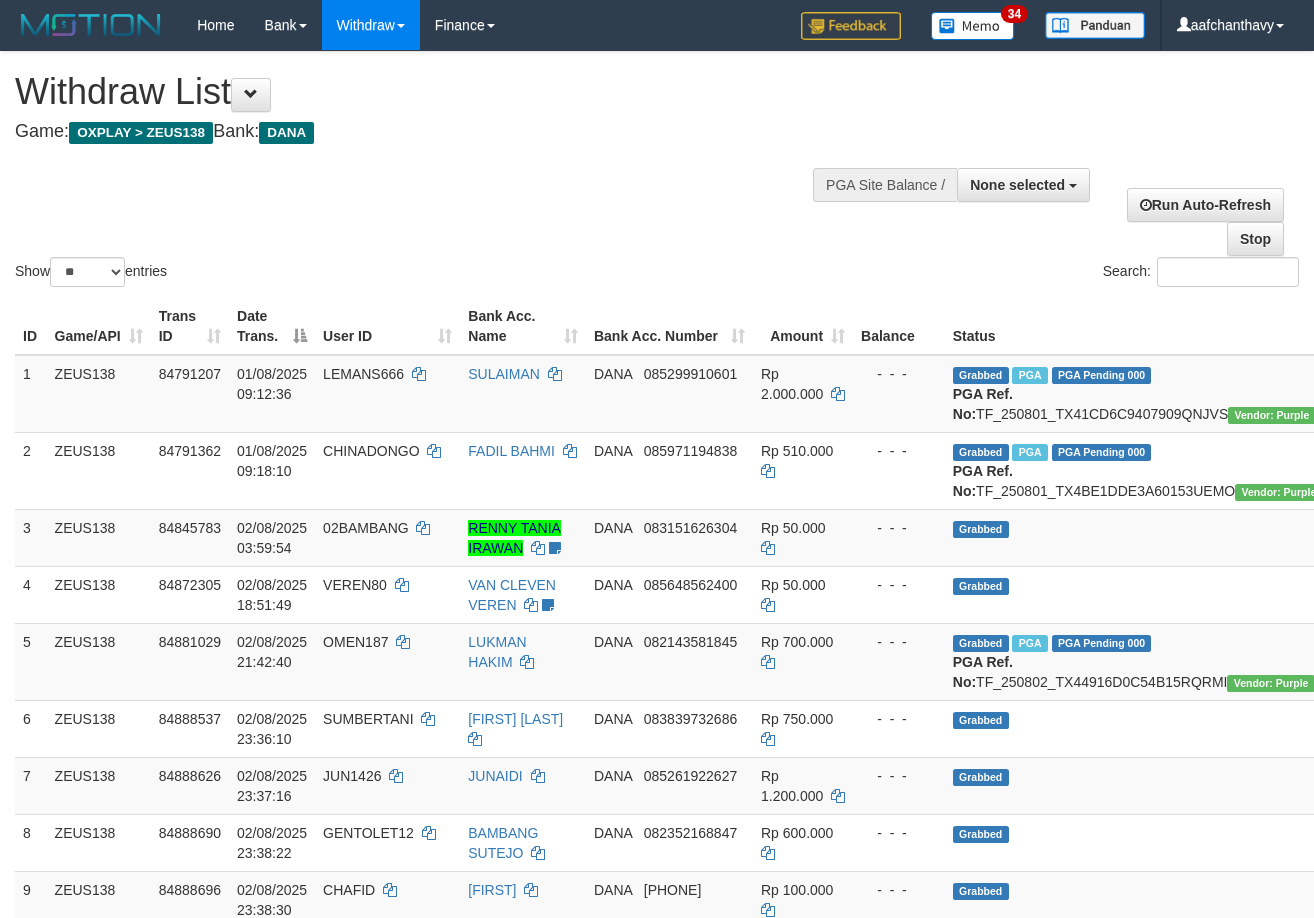 select 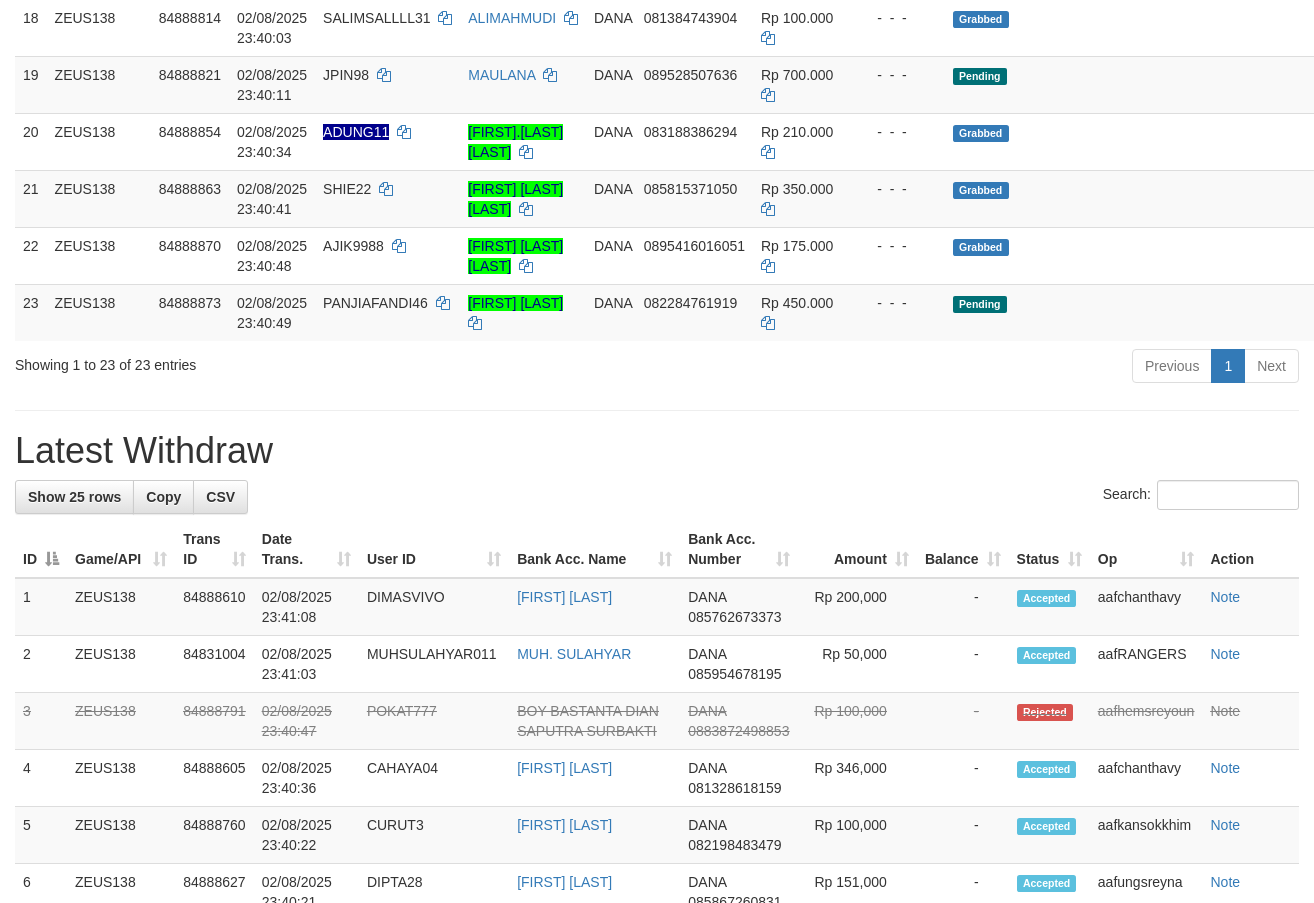 scroll, scrollTop: 1330, scrollLeft: 0, axis: vertical 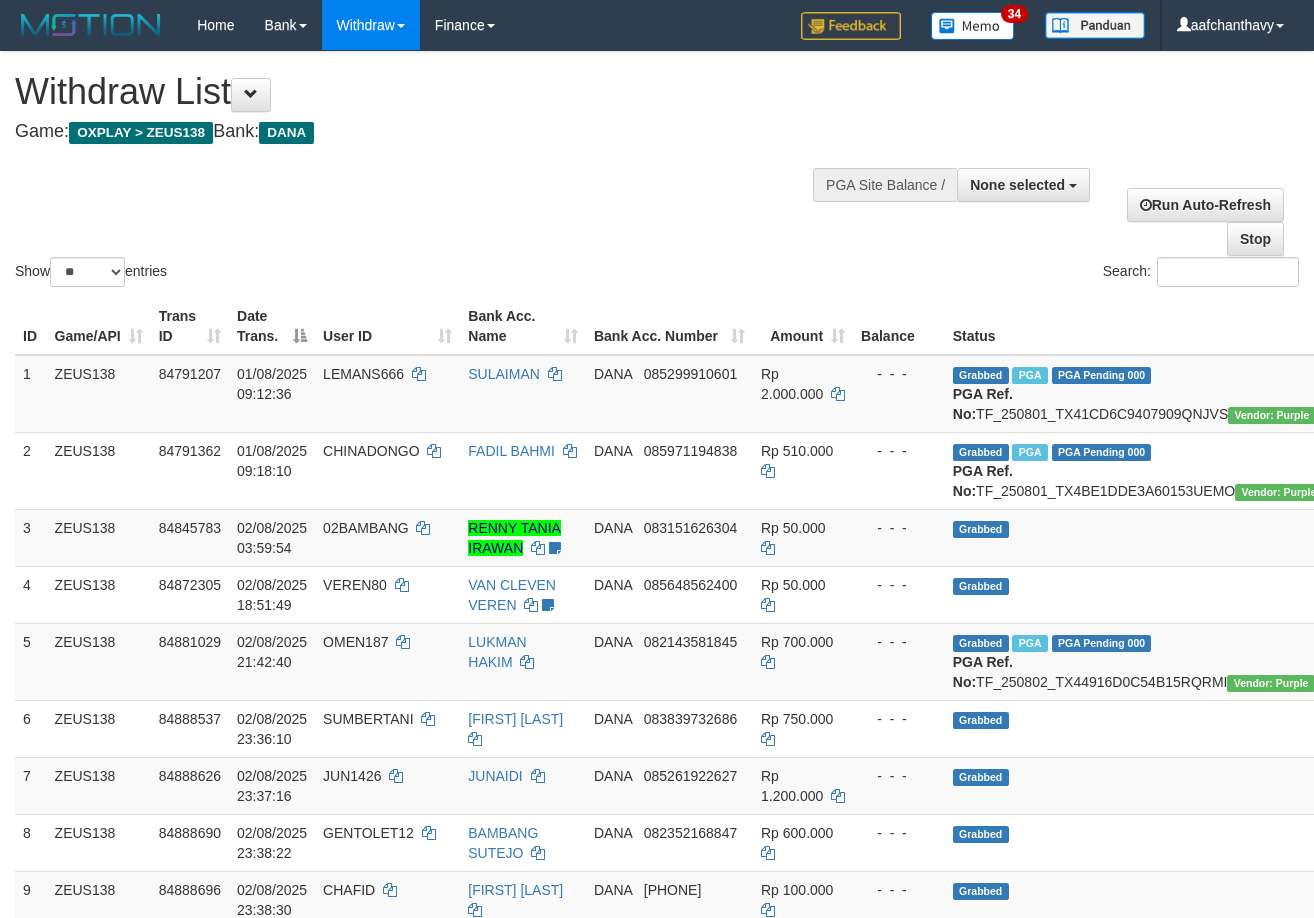 select 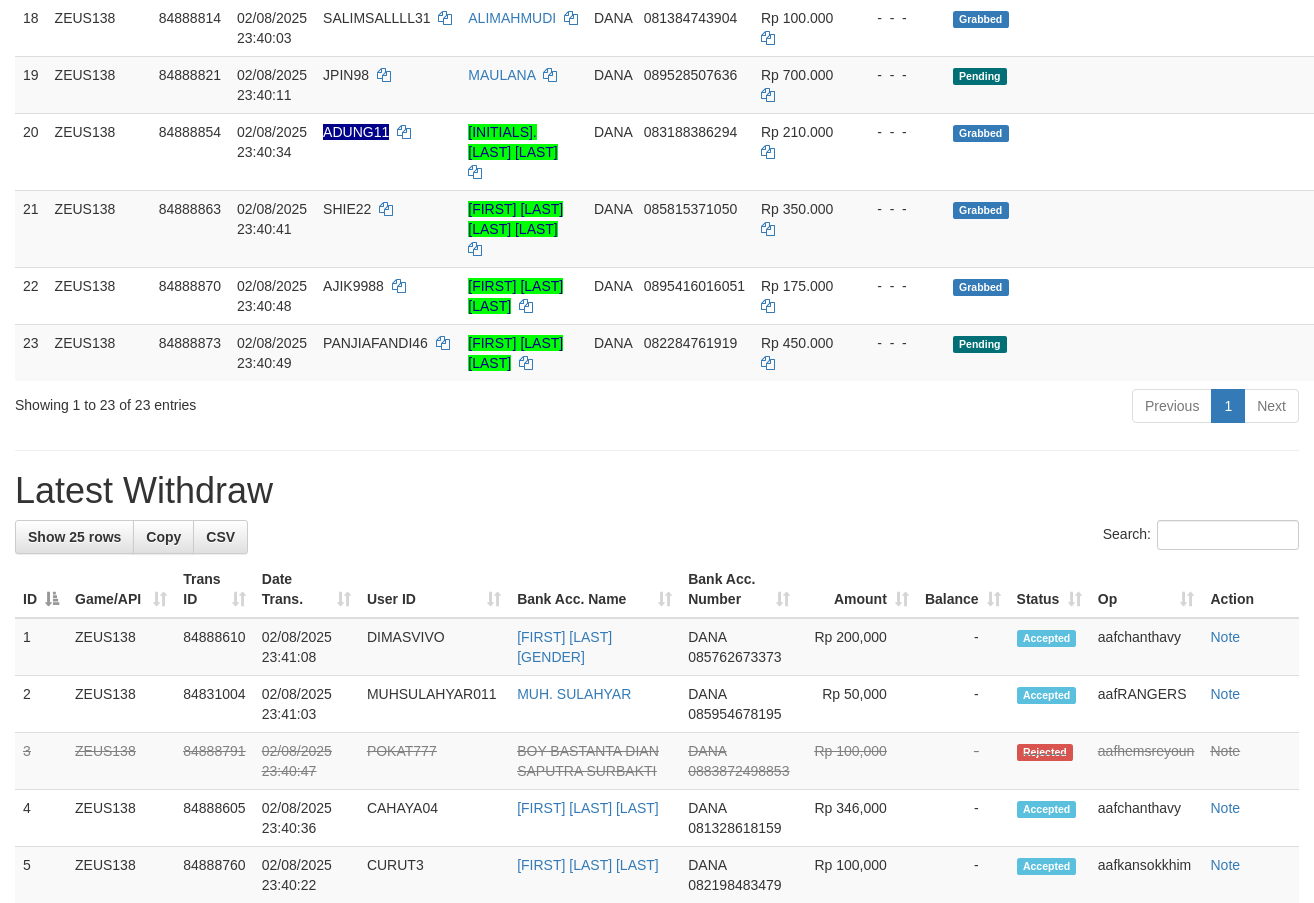 scroll, scrollTop: 1330, scrollLeft: 0, axis: vertical 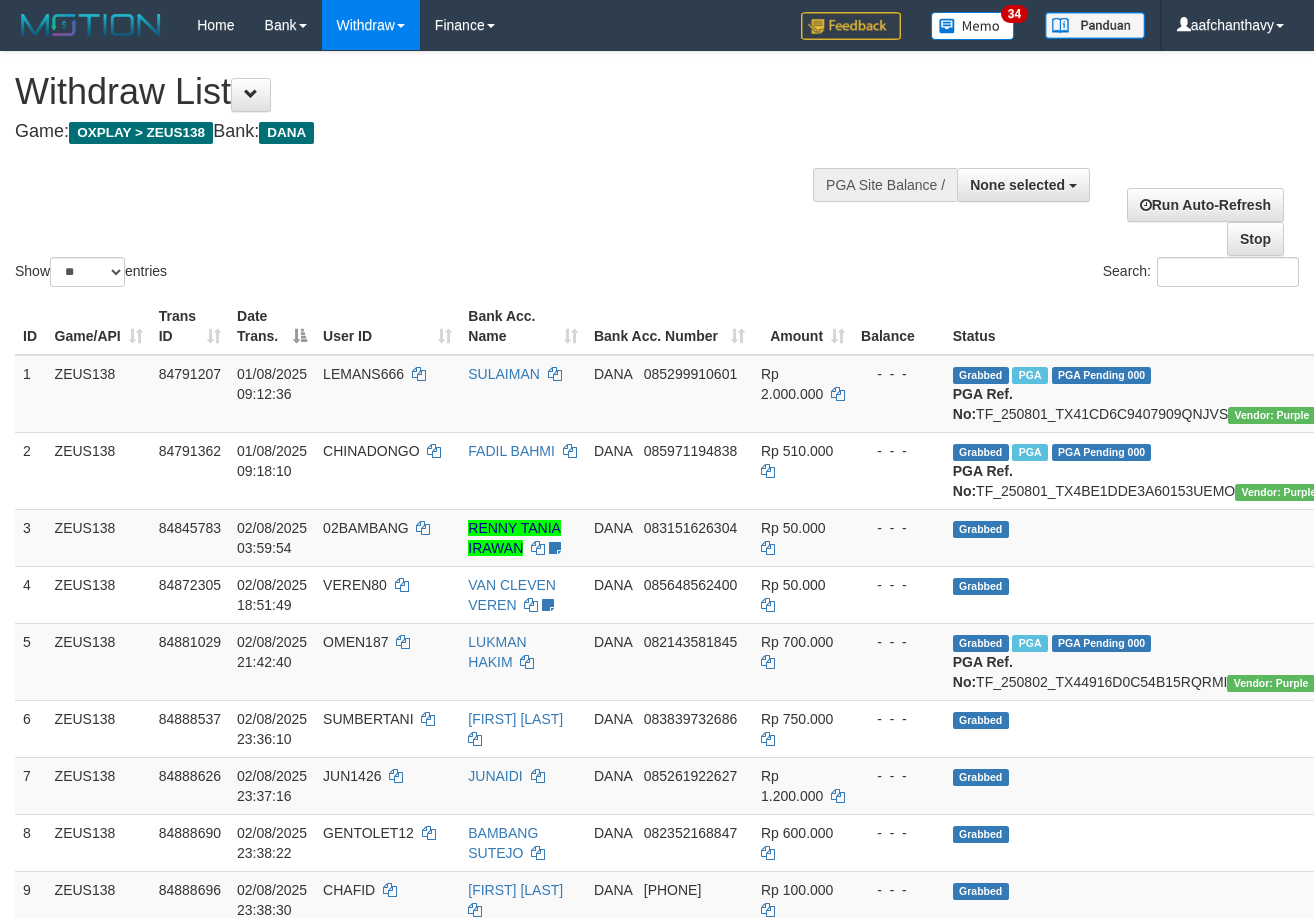 select 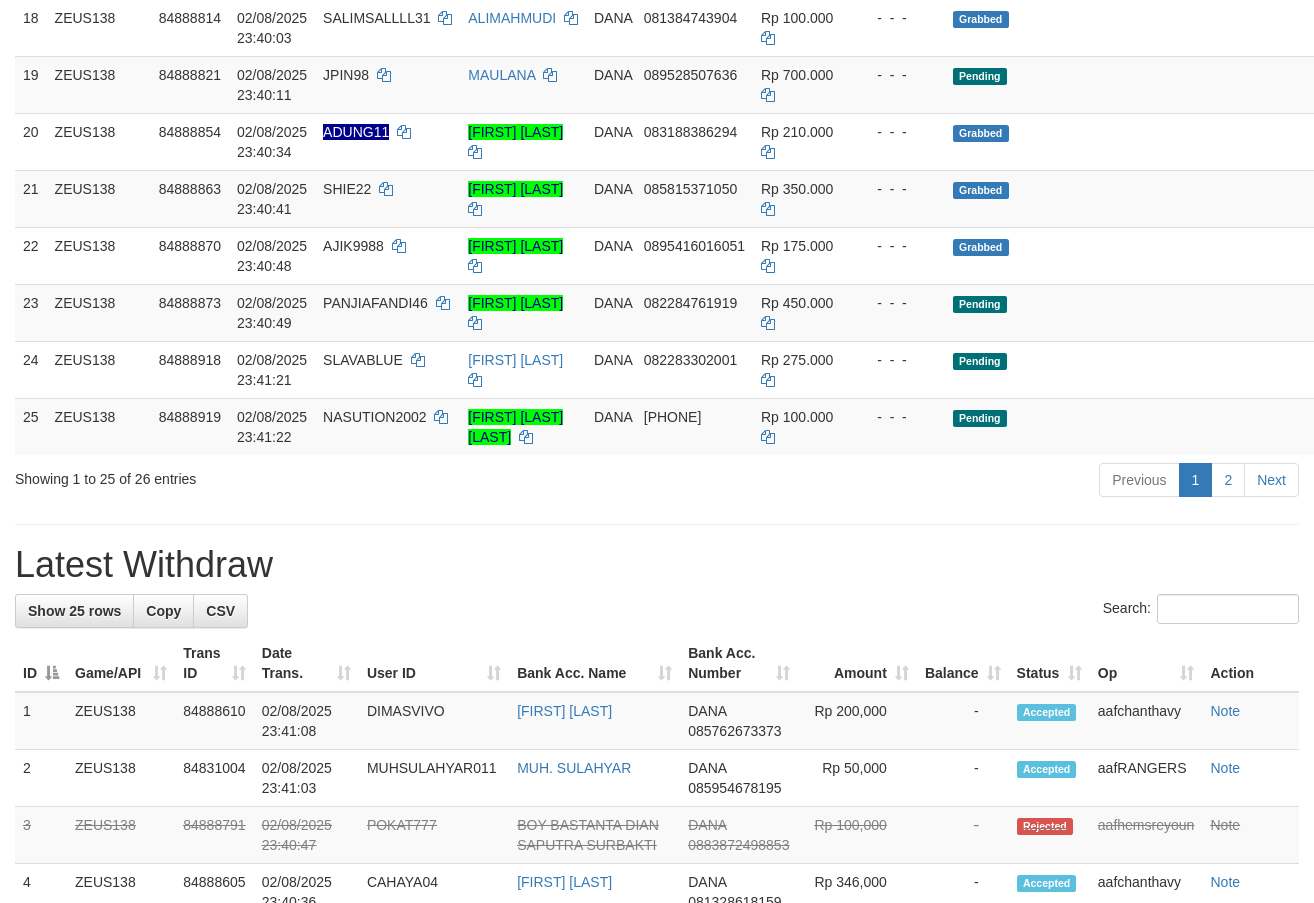 scroll, scrollTop: 1330, scrollLeft: 0, axis: vertical 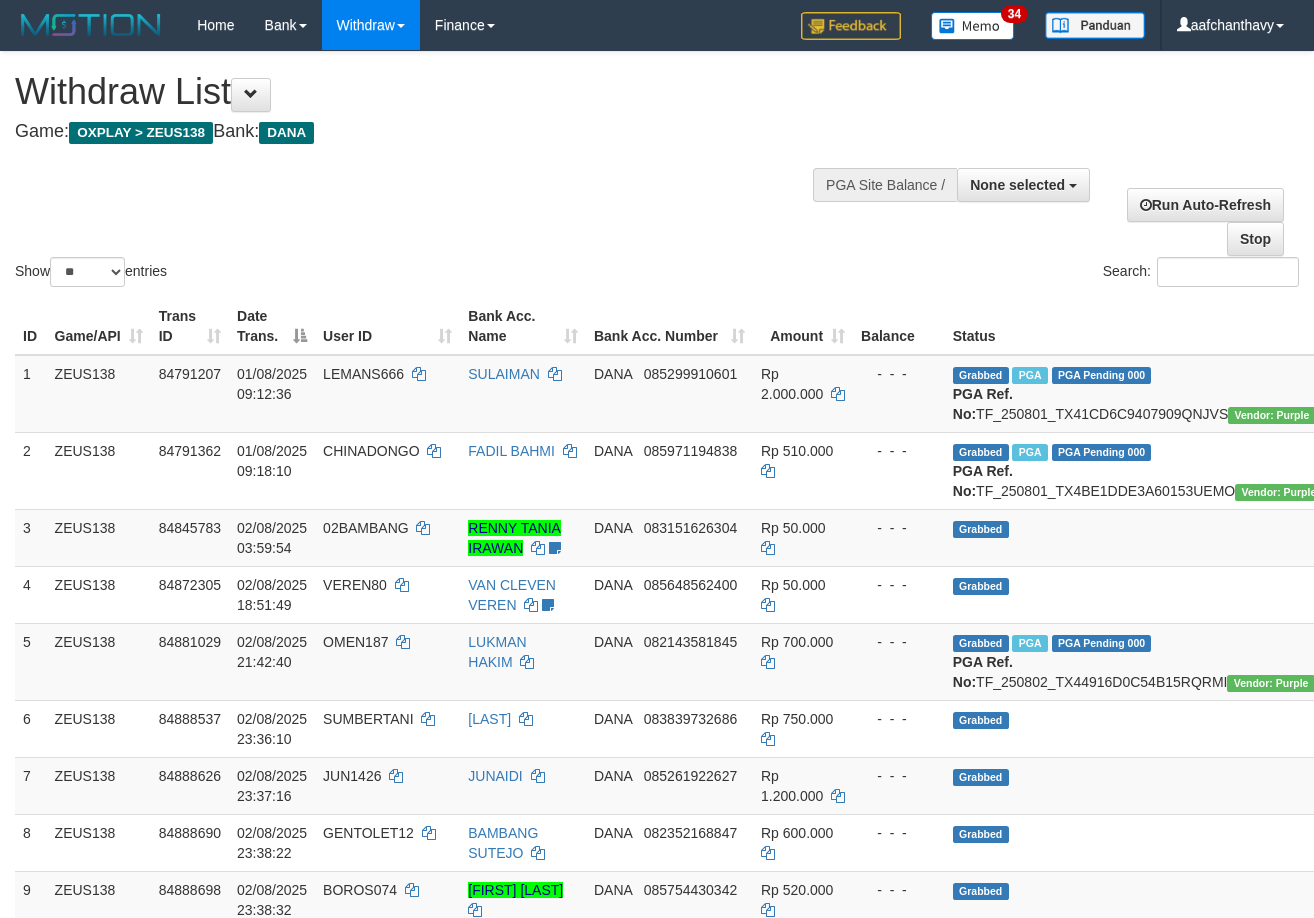select 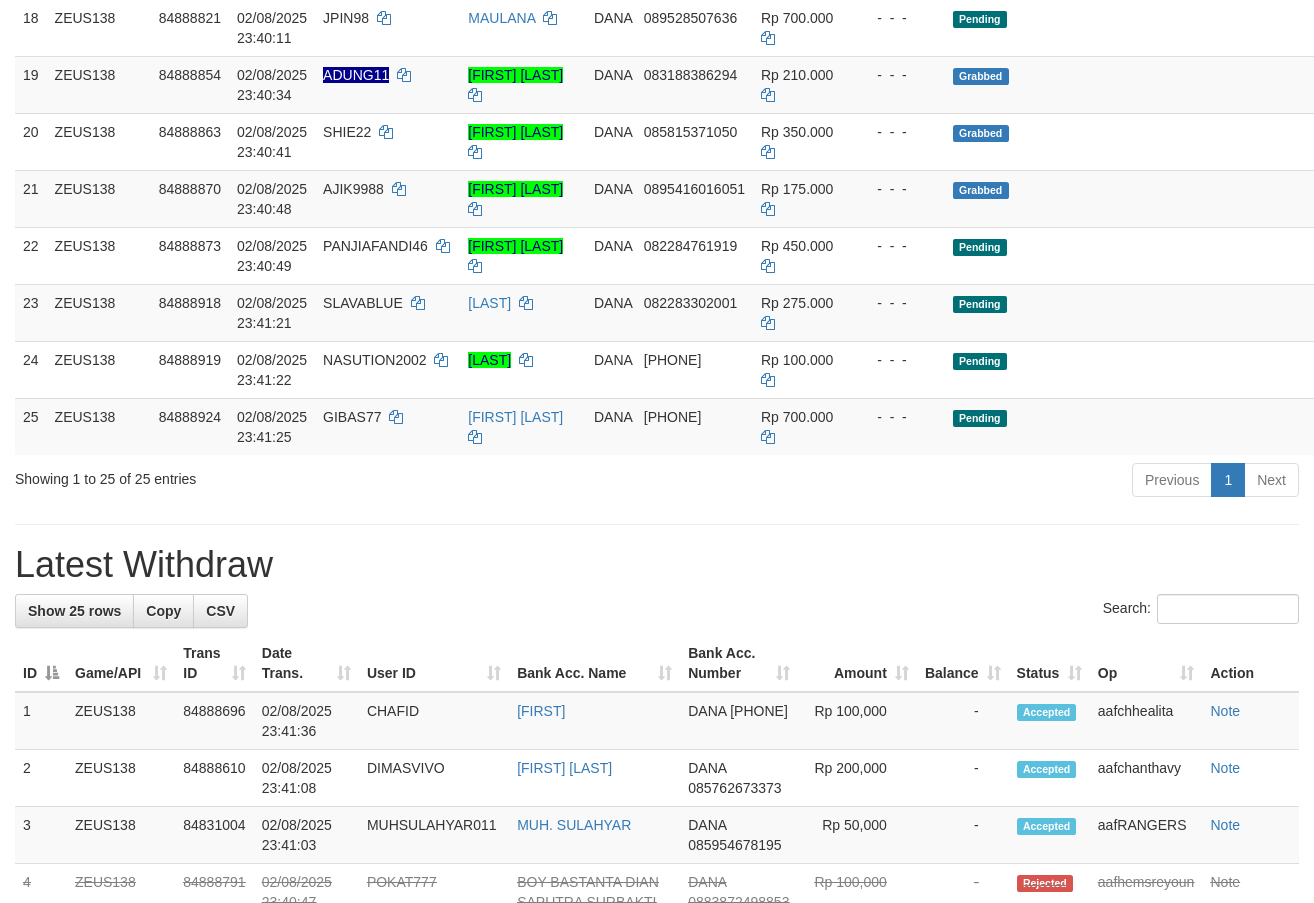 scroll, scrollTop: 1330, scrollLeft: 0, axis: vertical 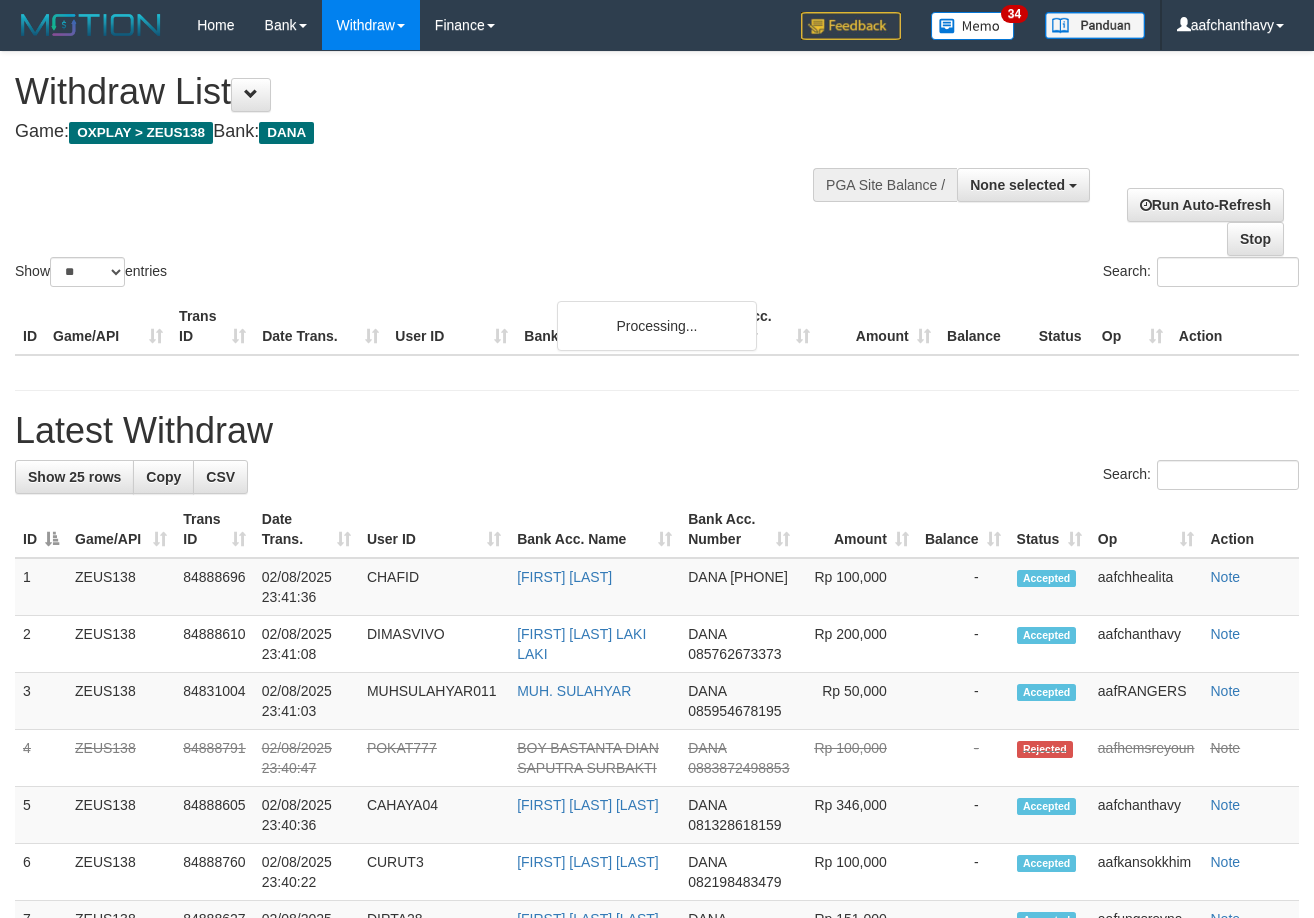 select 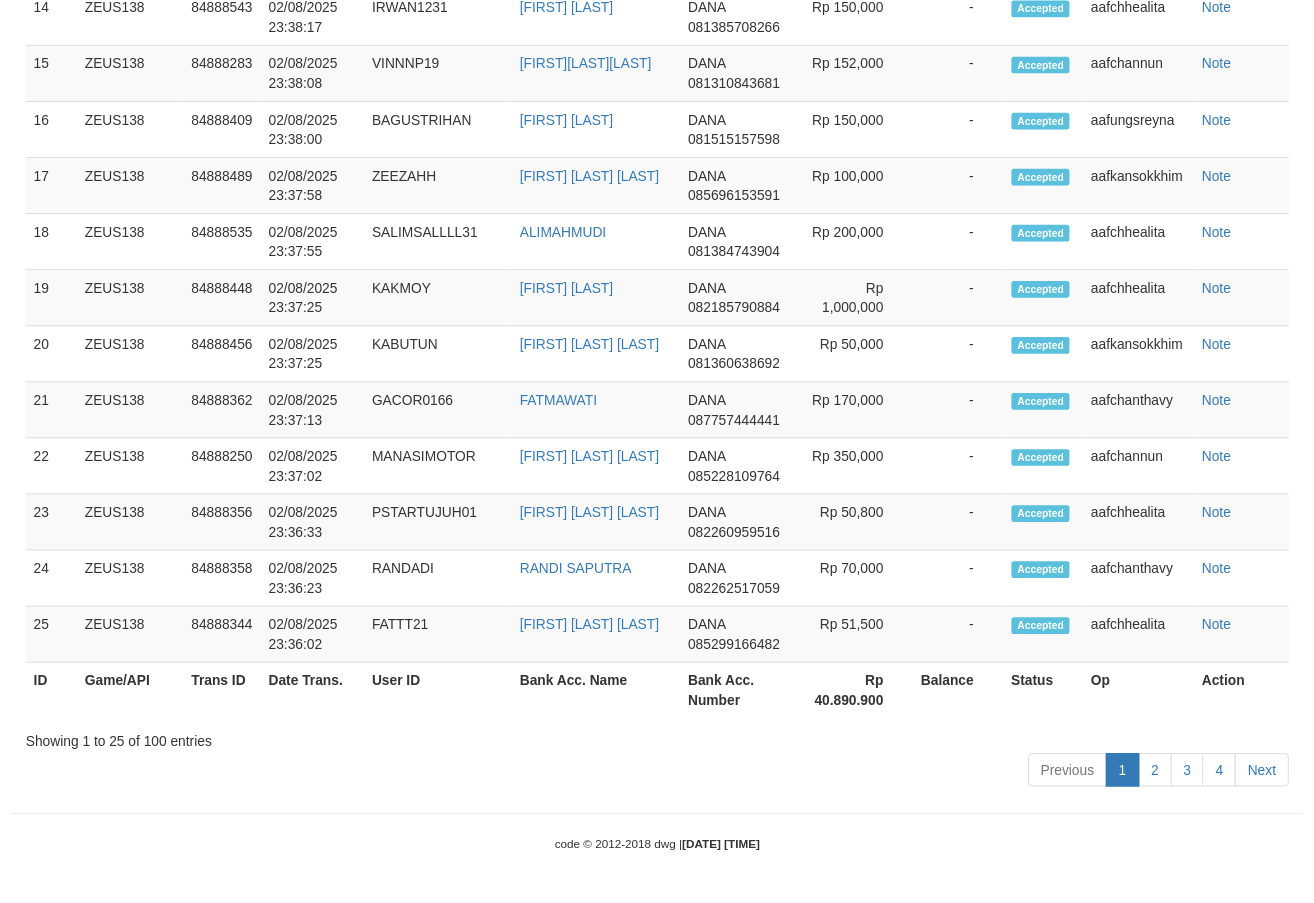 scroll, scrollTop: 1385, scrollLeft: 0, axis: vertical 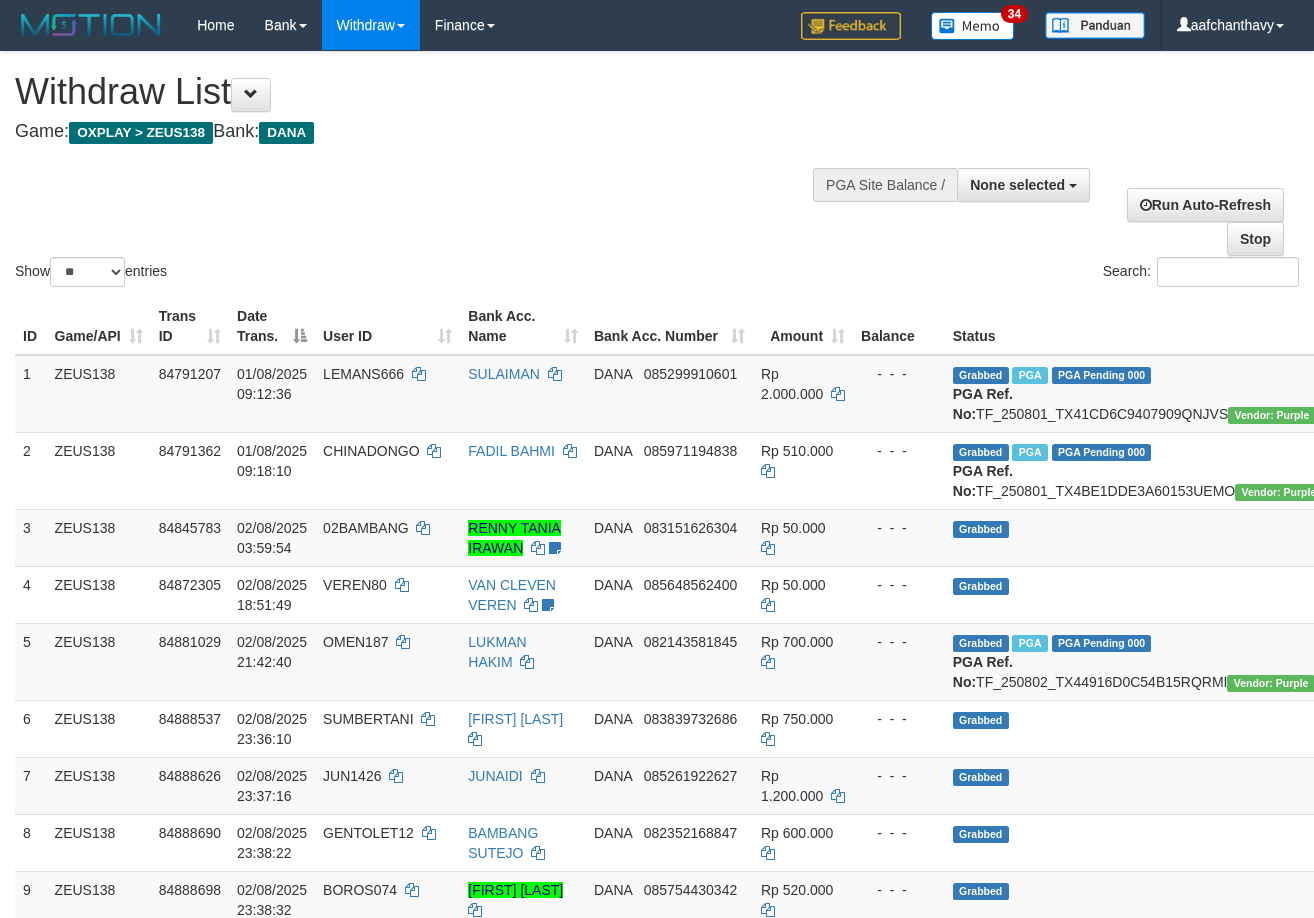 select 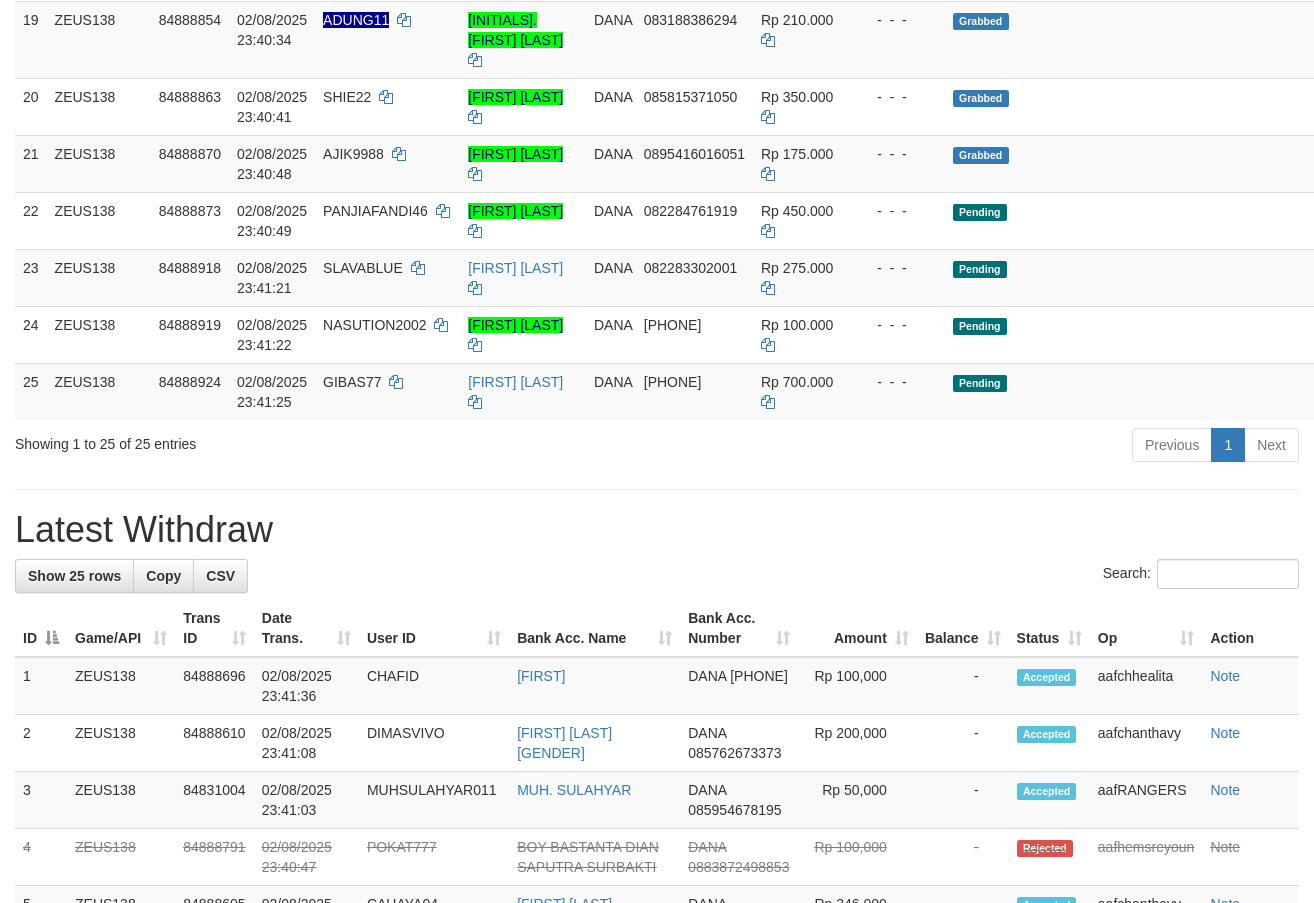 scroll, scrollTop: 1385, scrollLeft: 0, axis: vertical 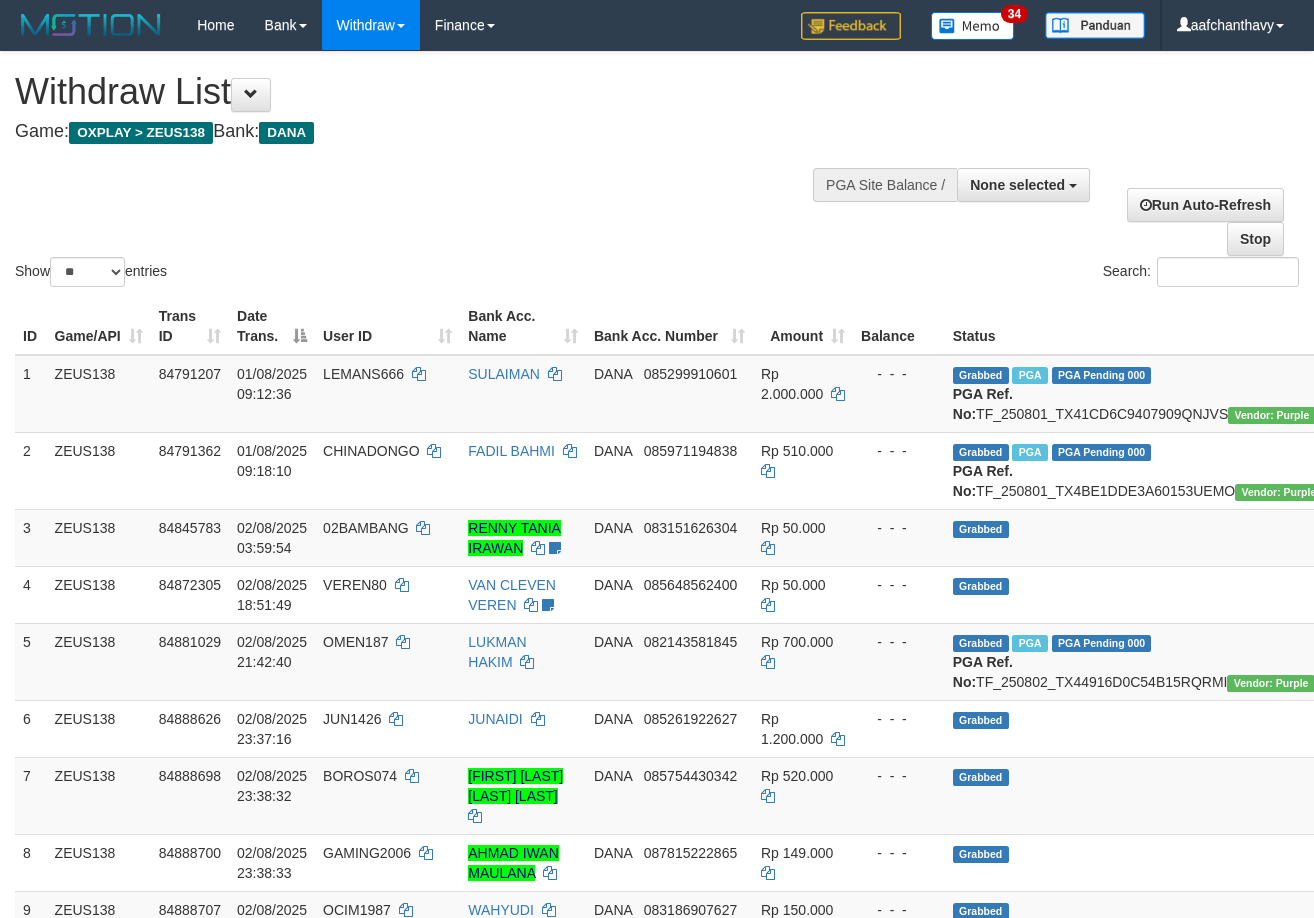 select 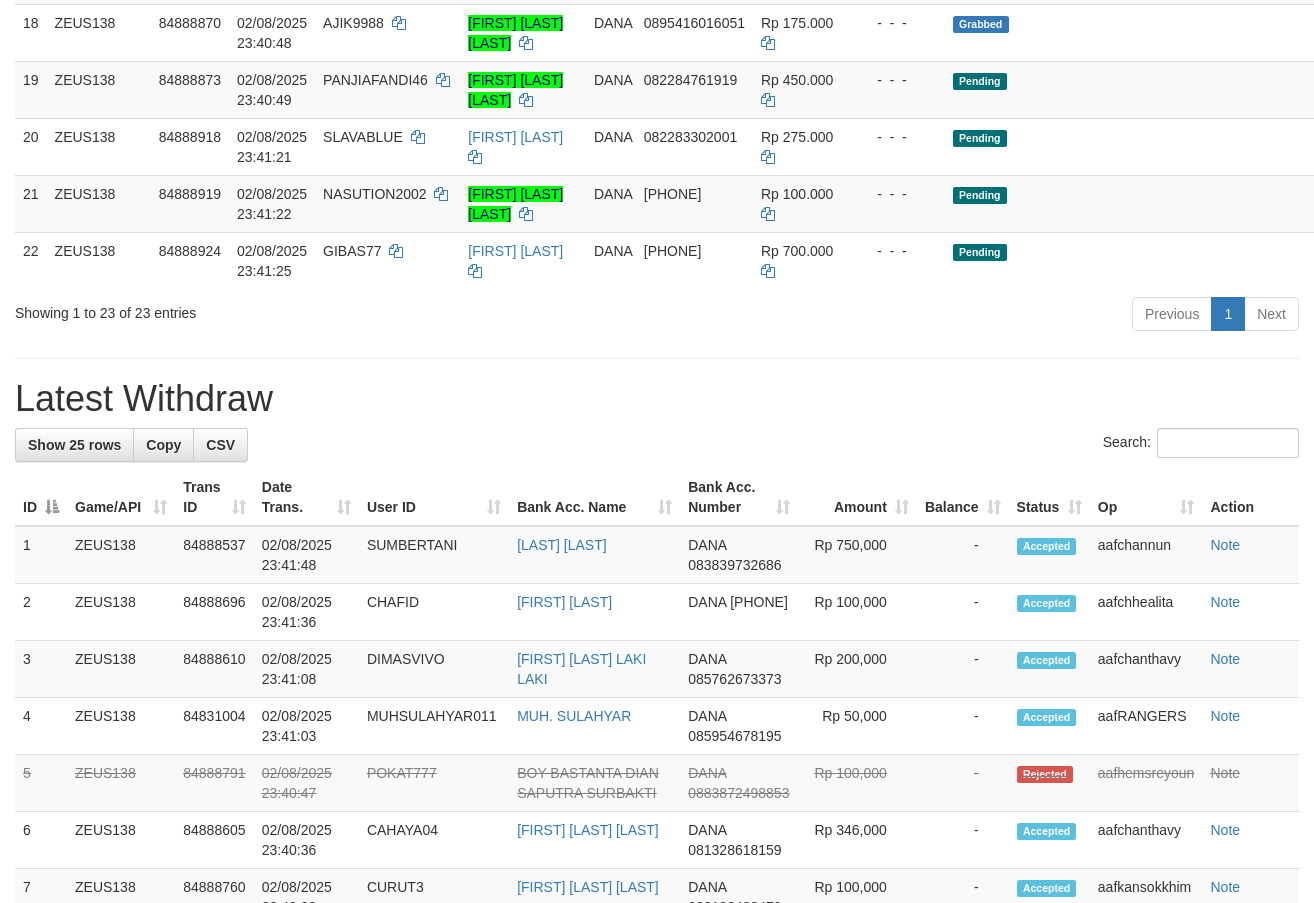 scroll, scrollTop: 1385, scrollLeft: 0, axis: vertical 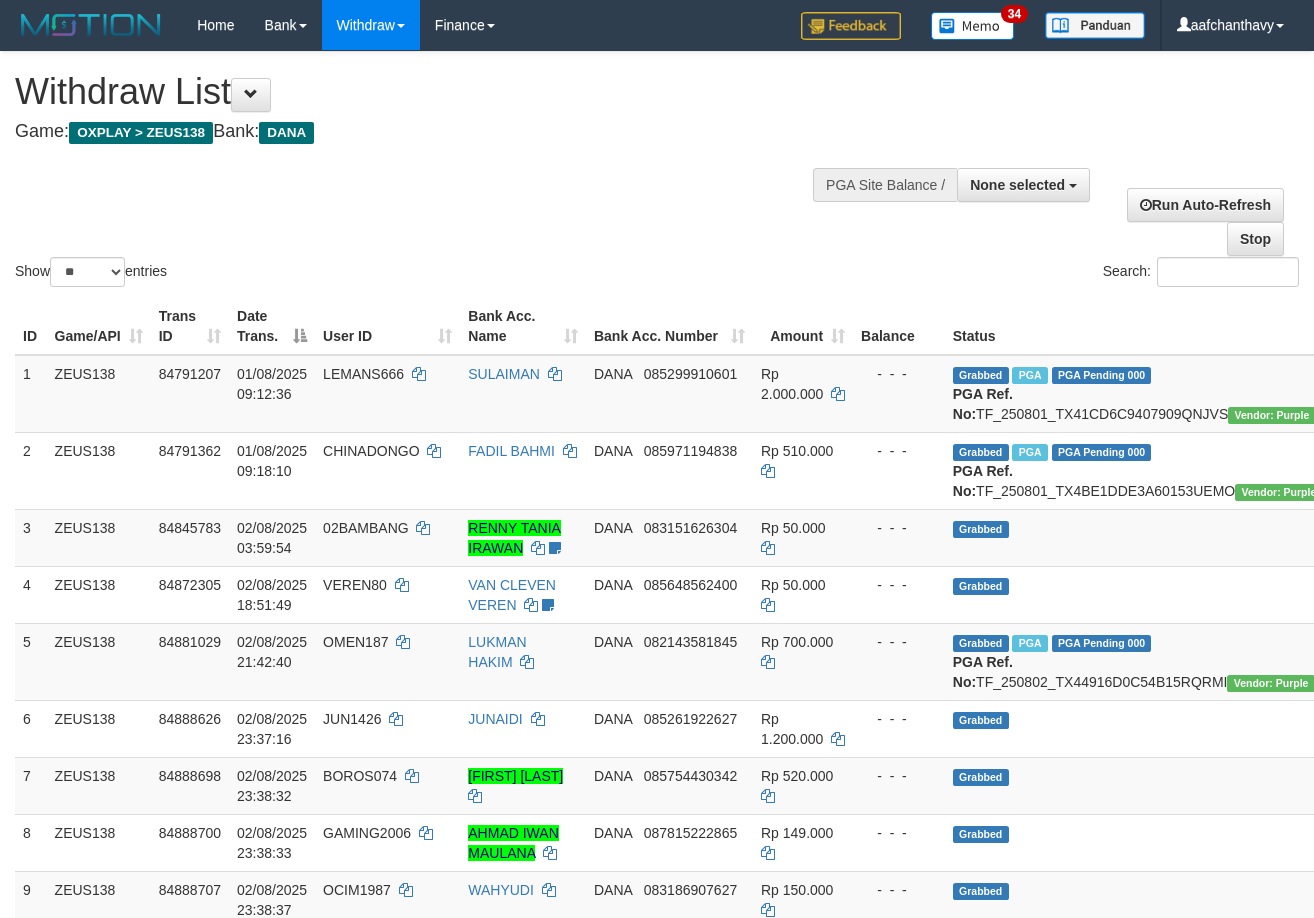 select 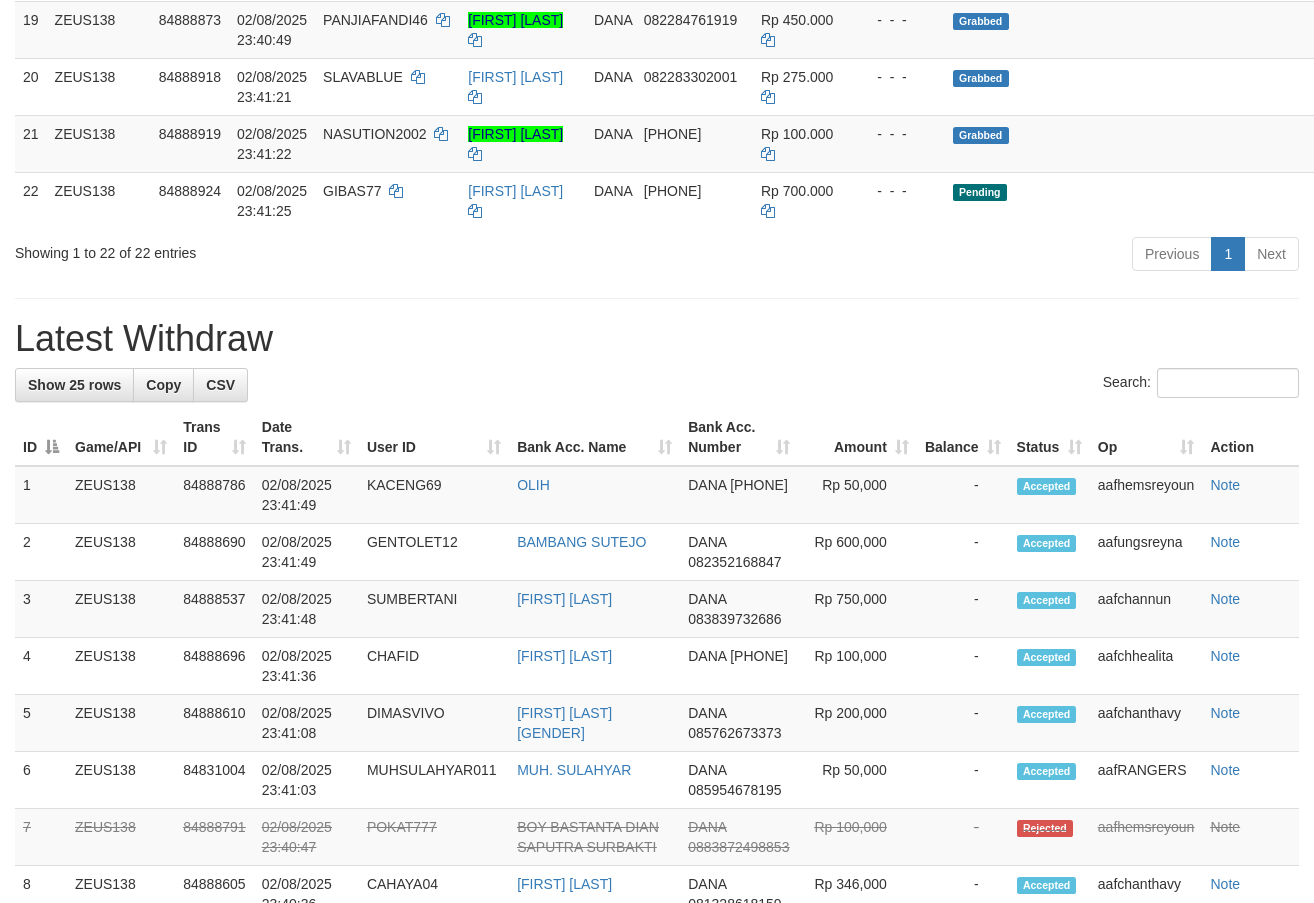scroll, scrollTop: 1385, scrollLeft: 0, axis: vertical 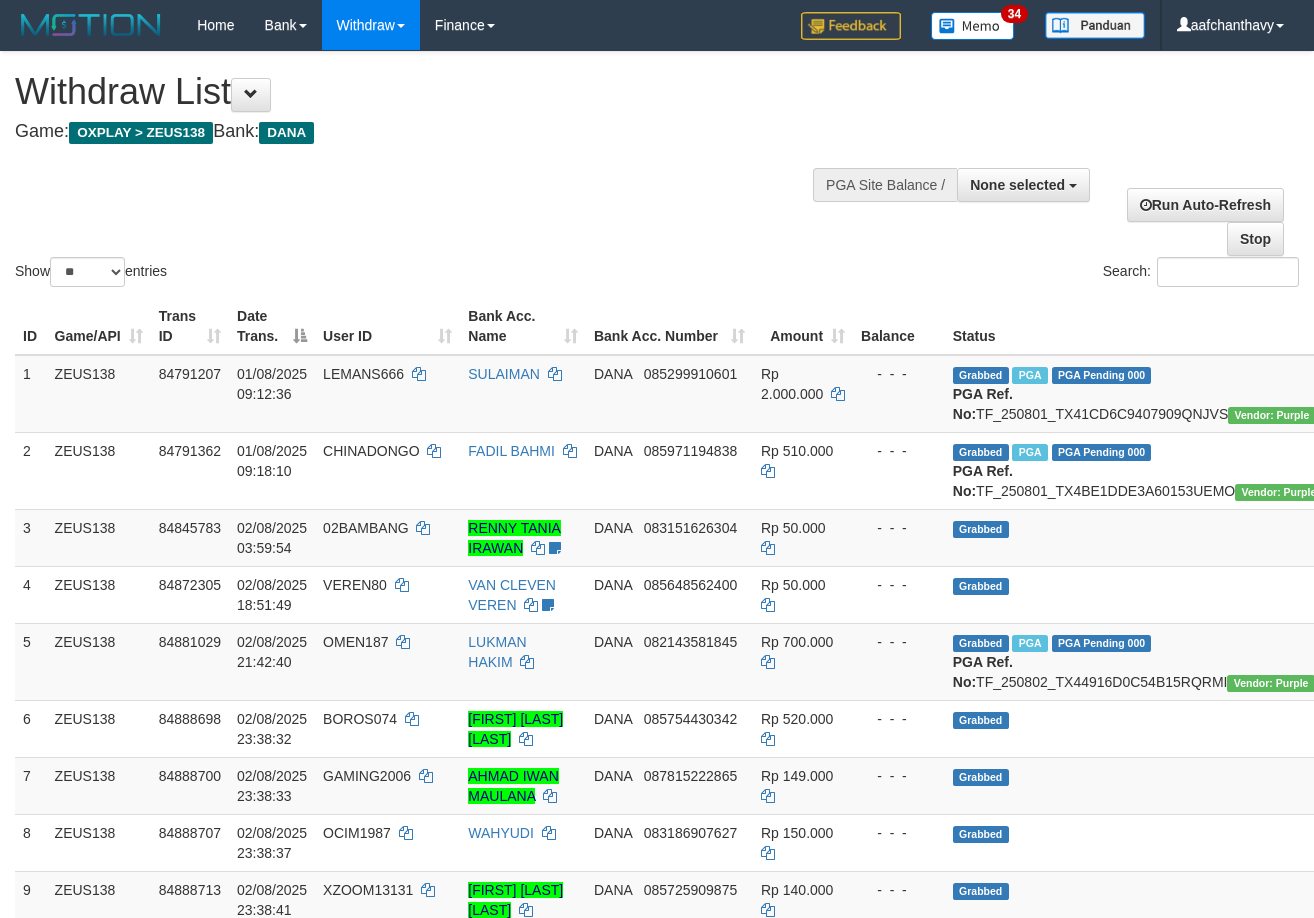 select 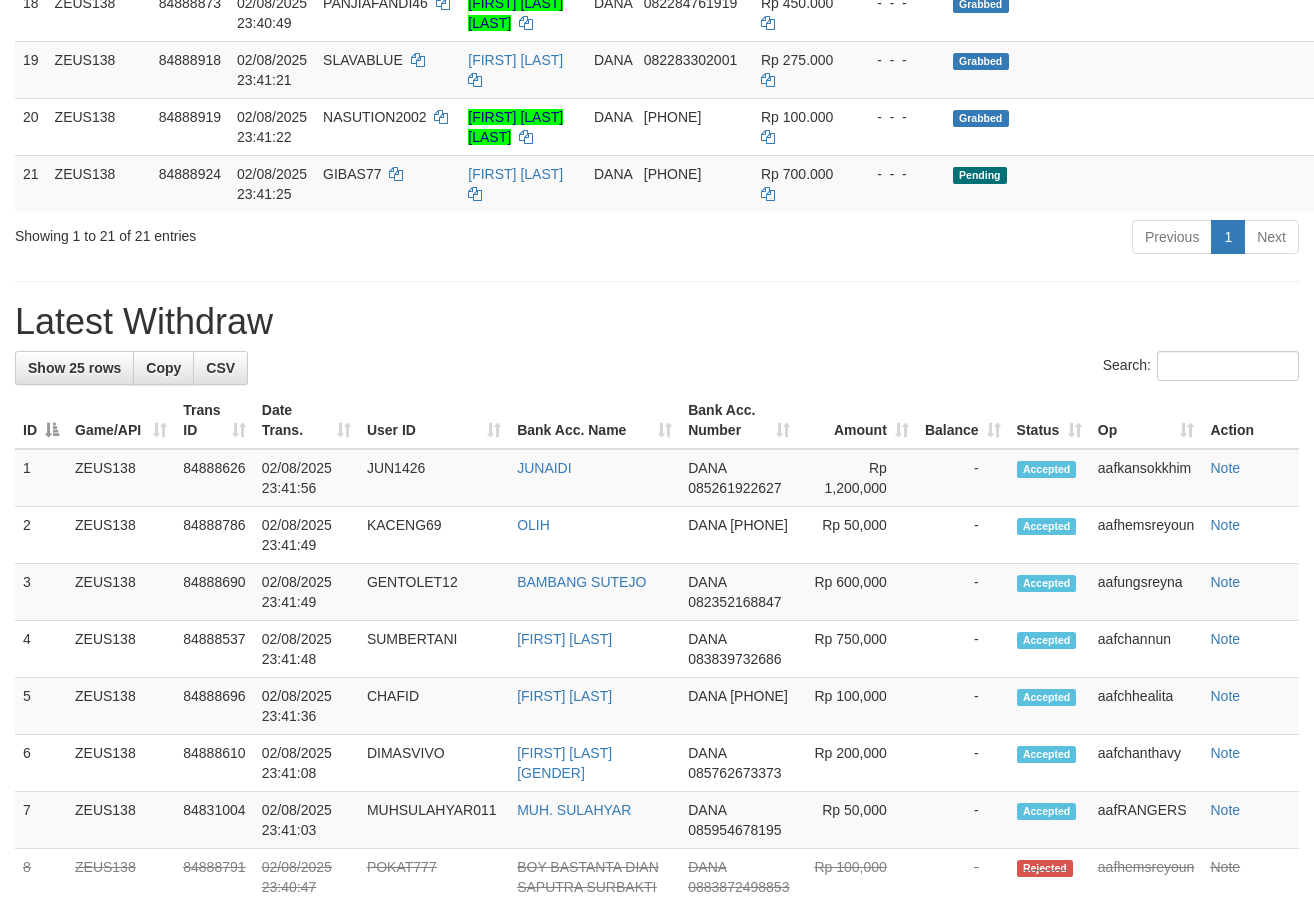 scroll, scrollTop: 1385, scrollLeft: 0, axis: vertical 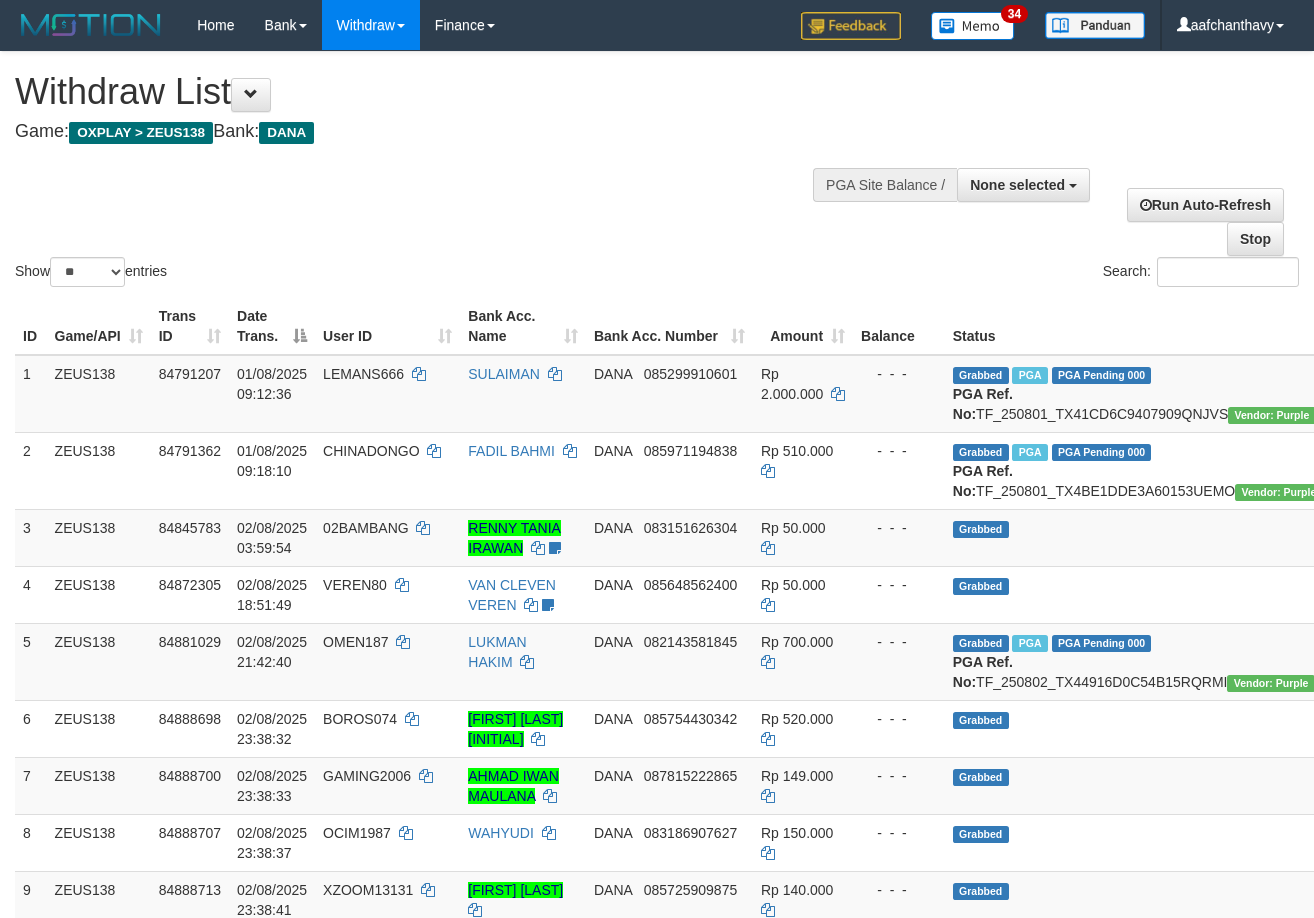 select 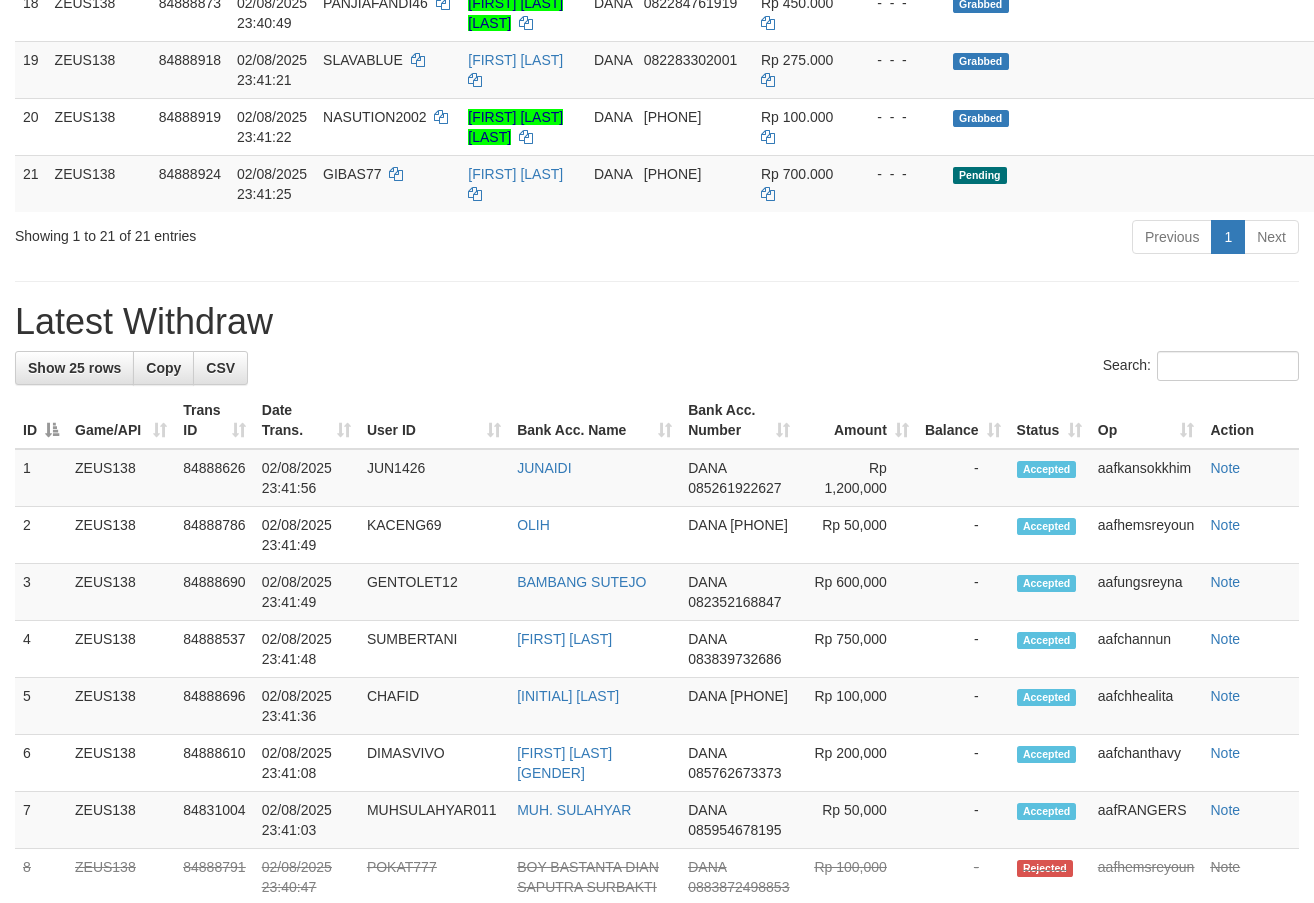 scroll, scrollTop: 1385, scrollLeft: 0, axis: vertical 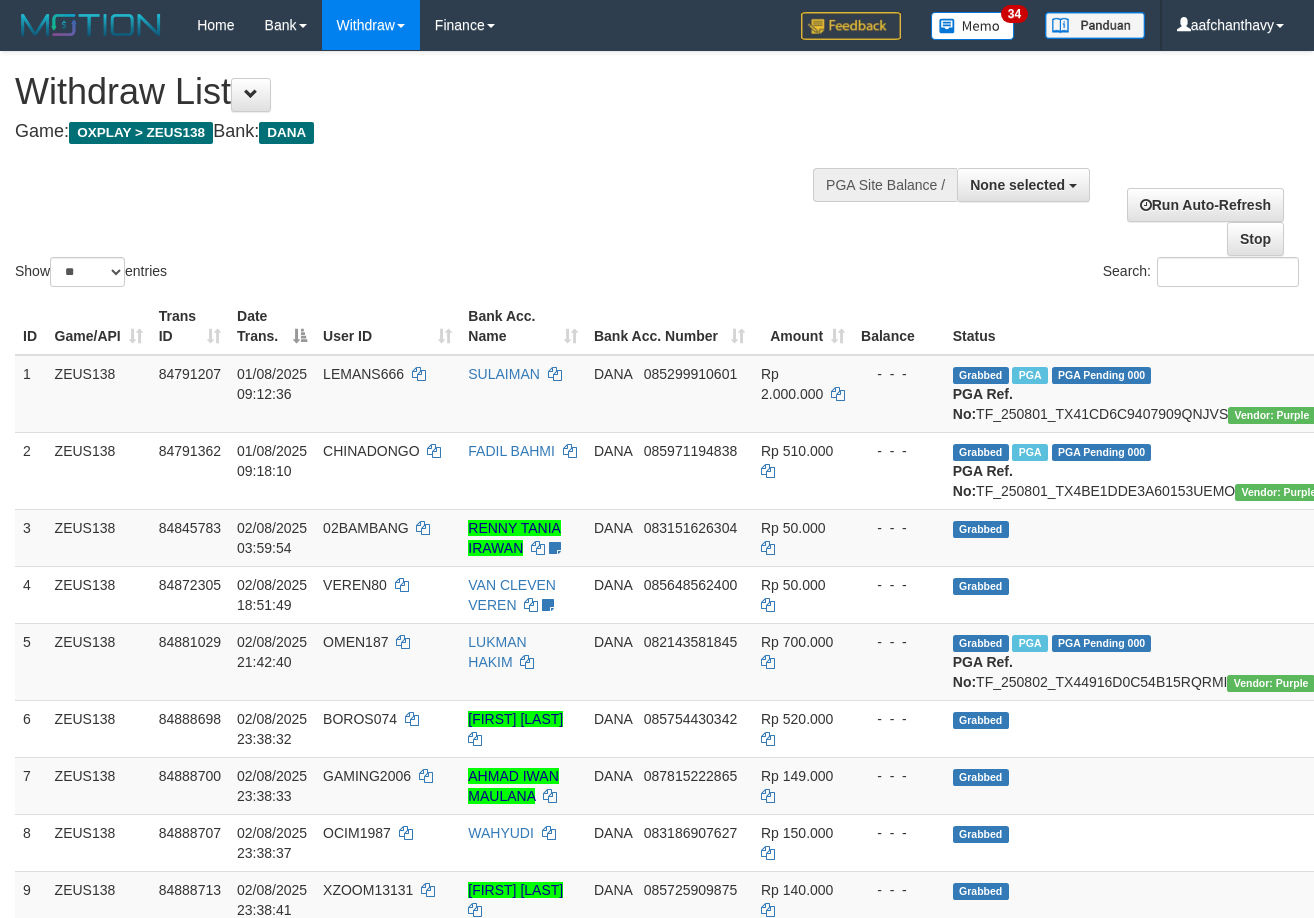 select 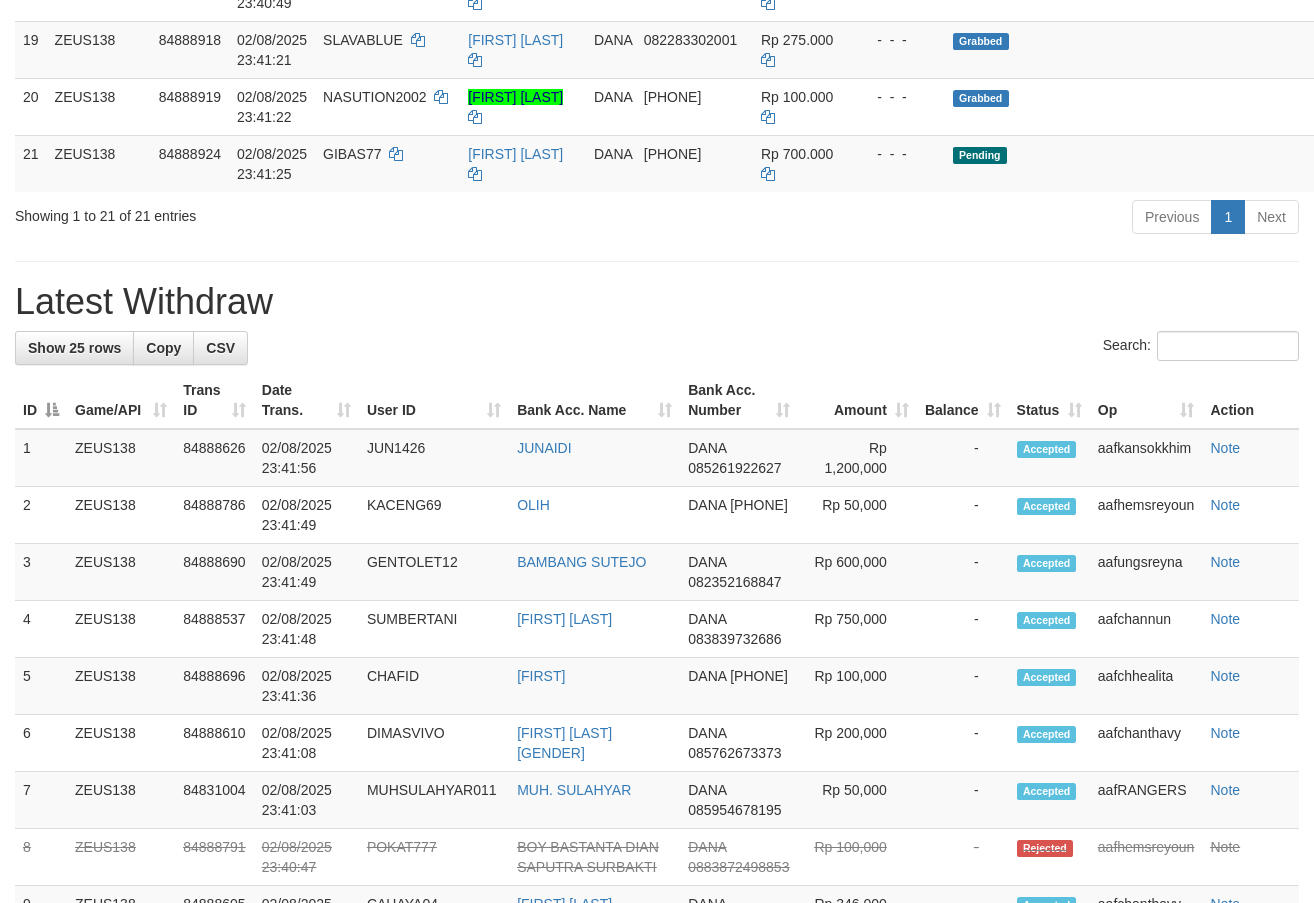 scroll, scrollTop: 1385, scrollLeft: 0, axis: vertical 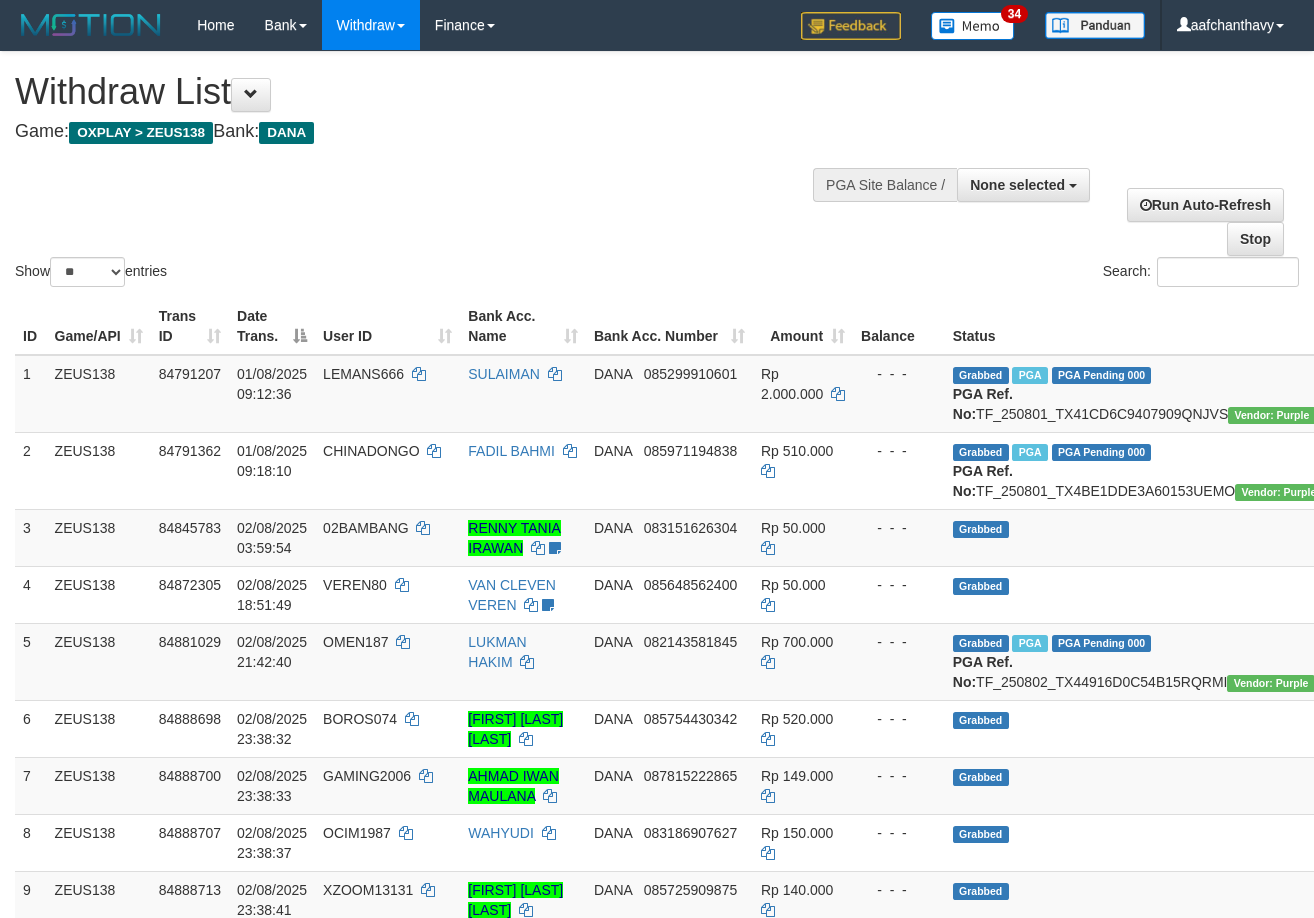 select 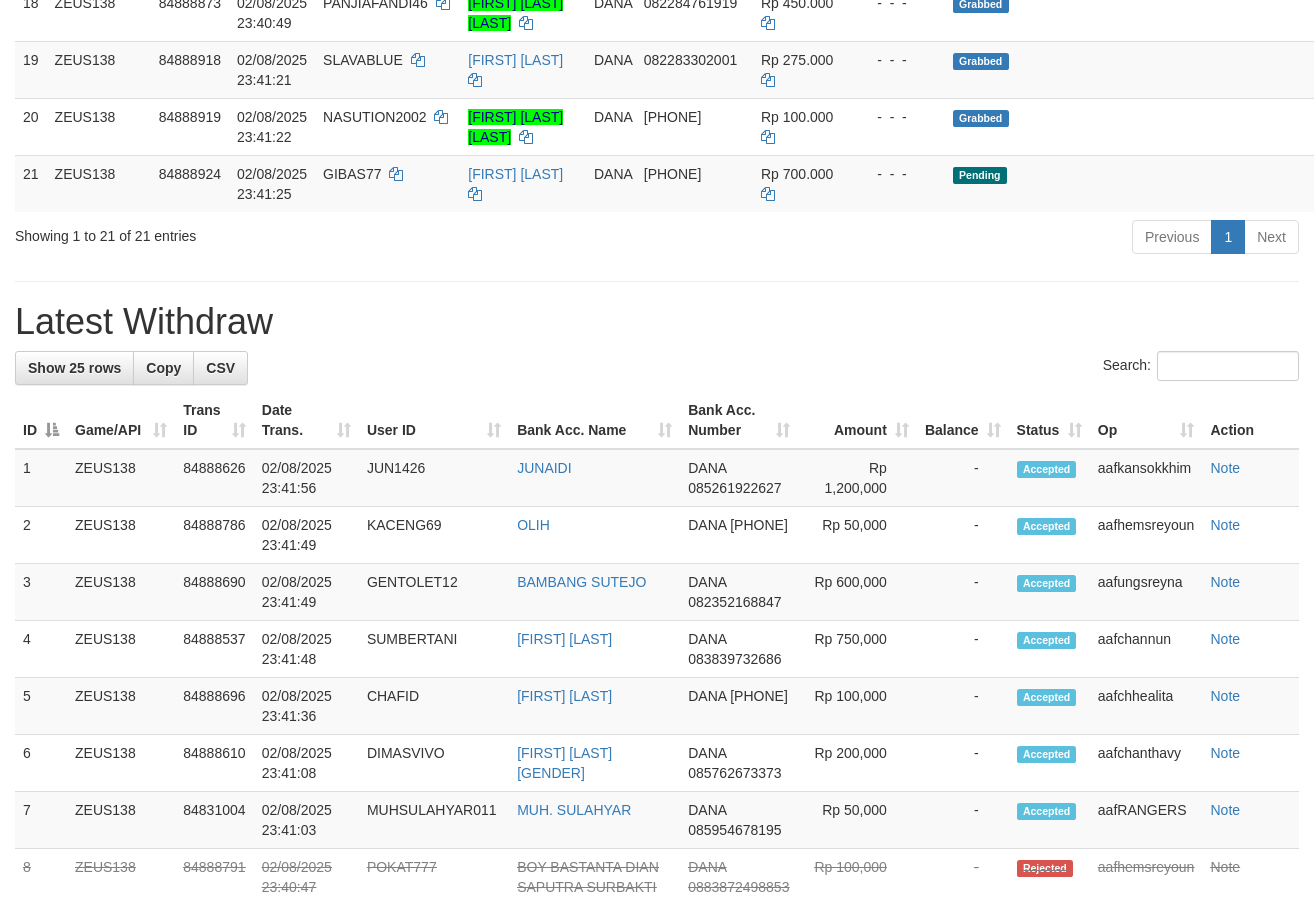 scroll, scrollTop: 1385, scrollLeft: 0, axis: vertical 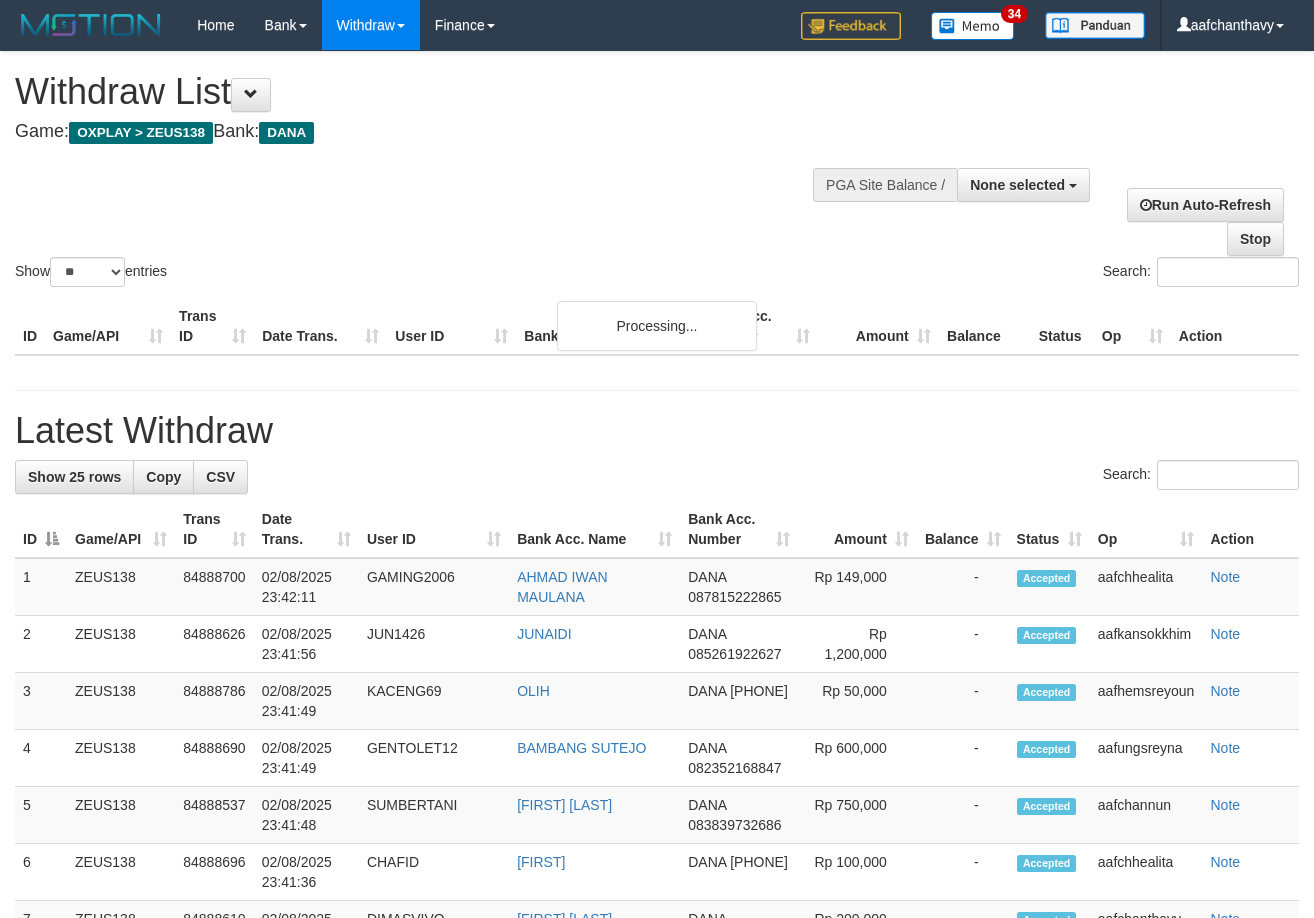 select 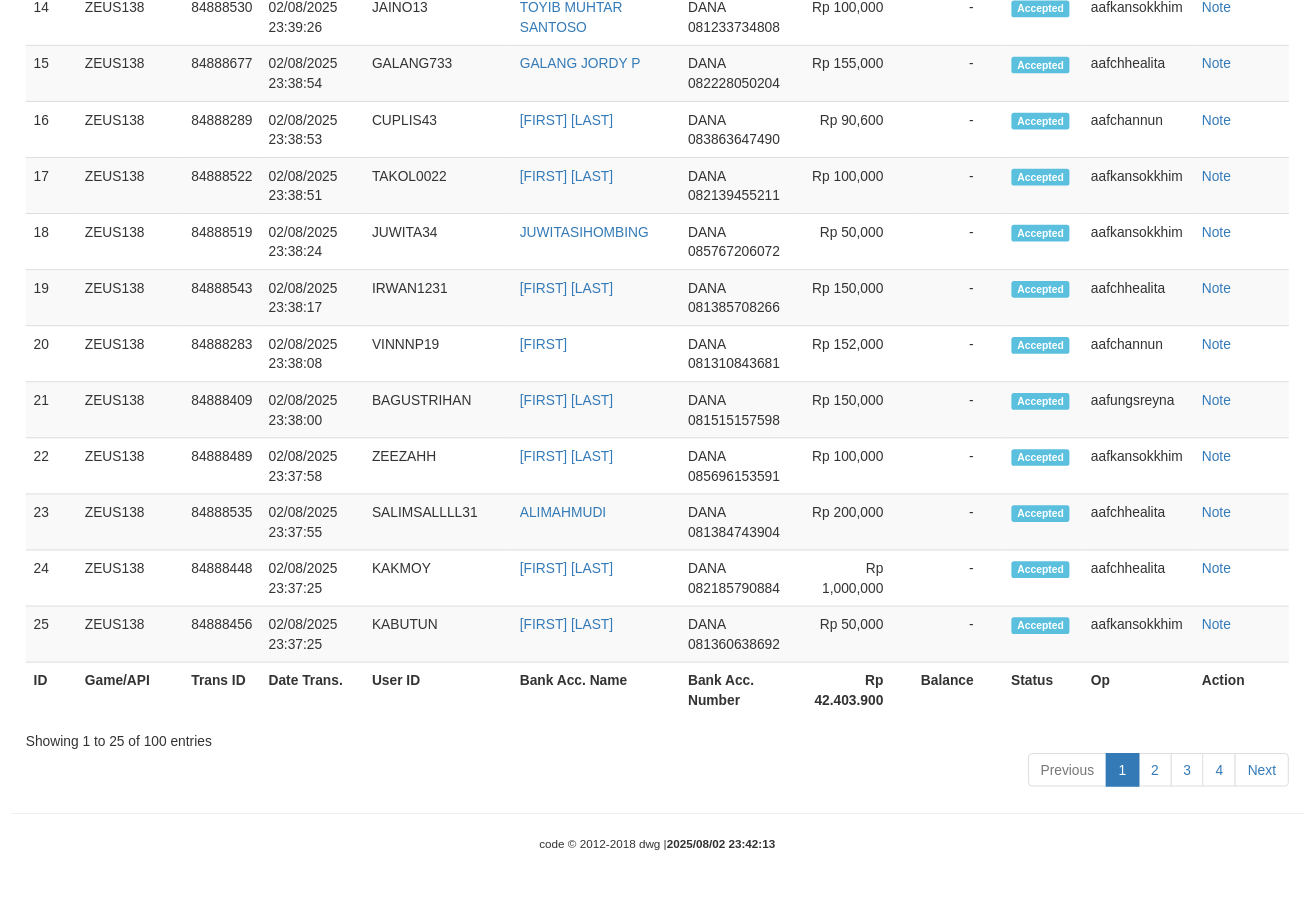 scroll, scrollTop: 1440, scrollLeft: 0, axis: vertical 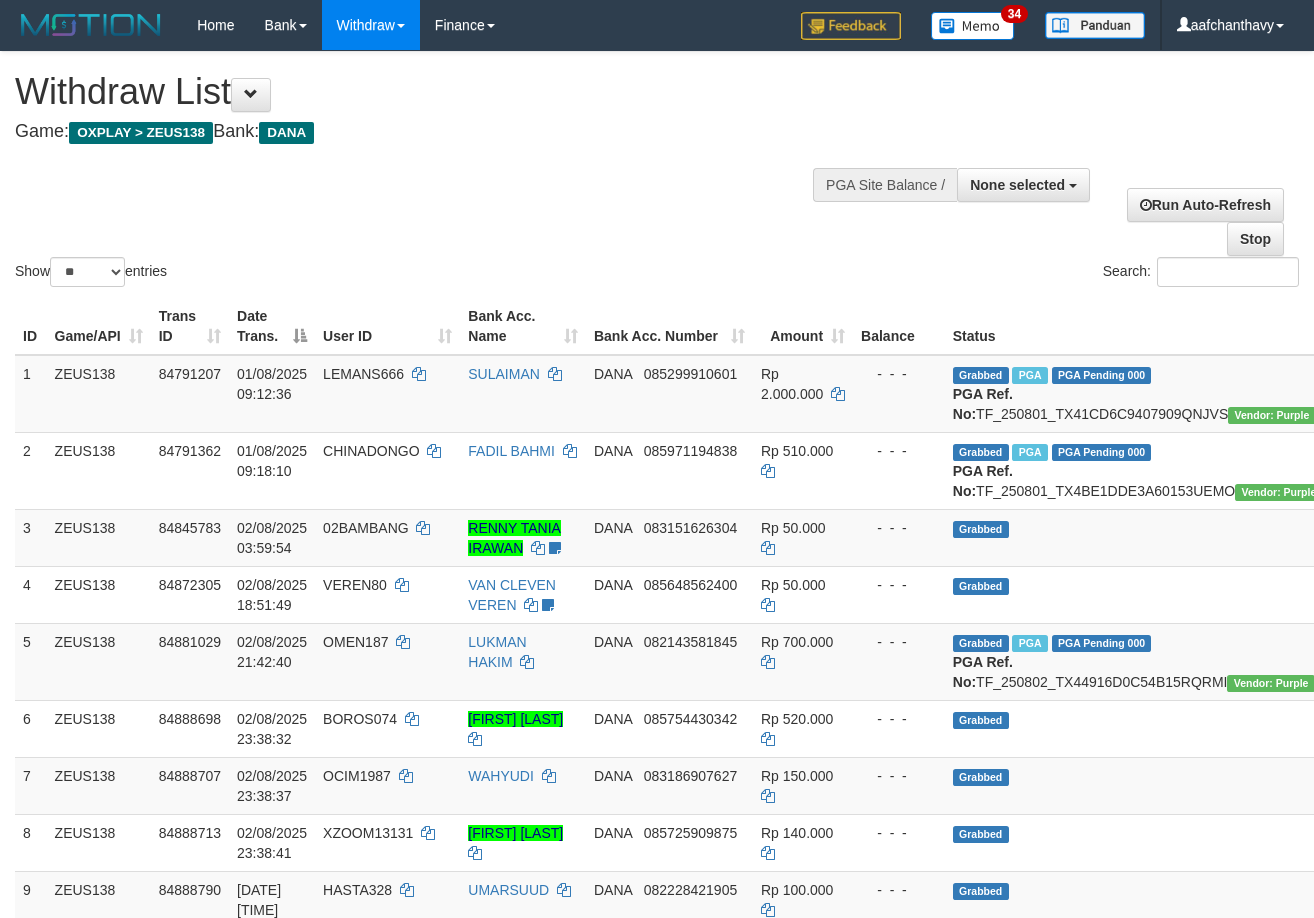 select 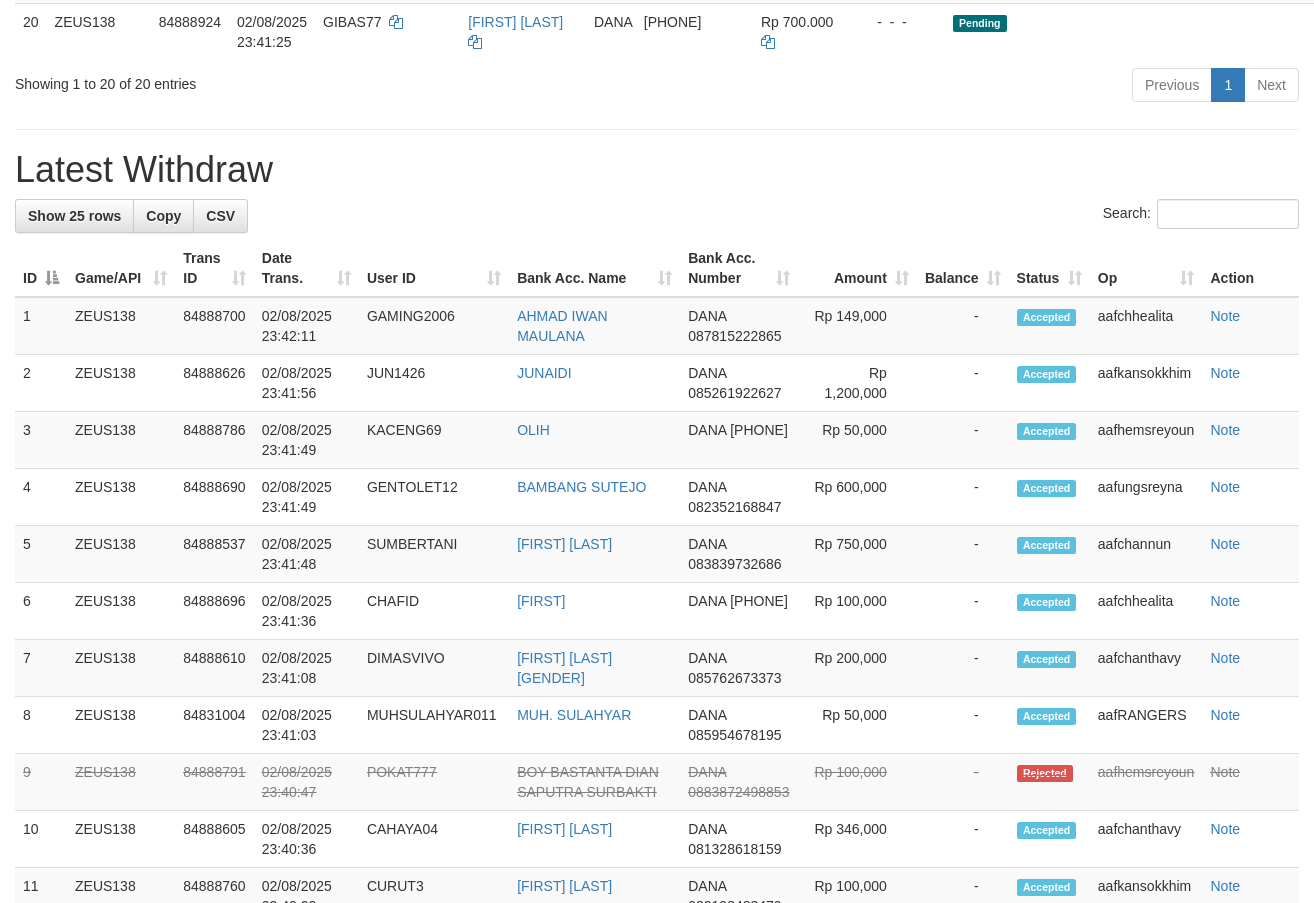 scroll, scrollTop: 1440, scrollLeft: 0, axis: vertical 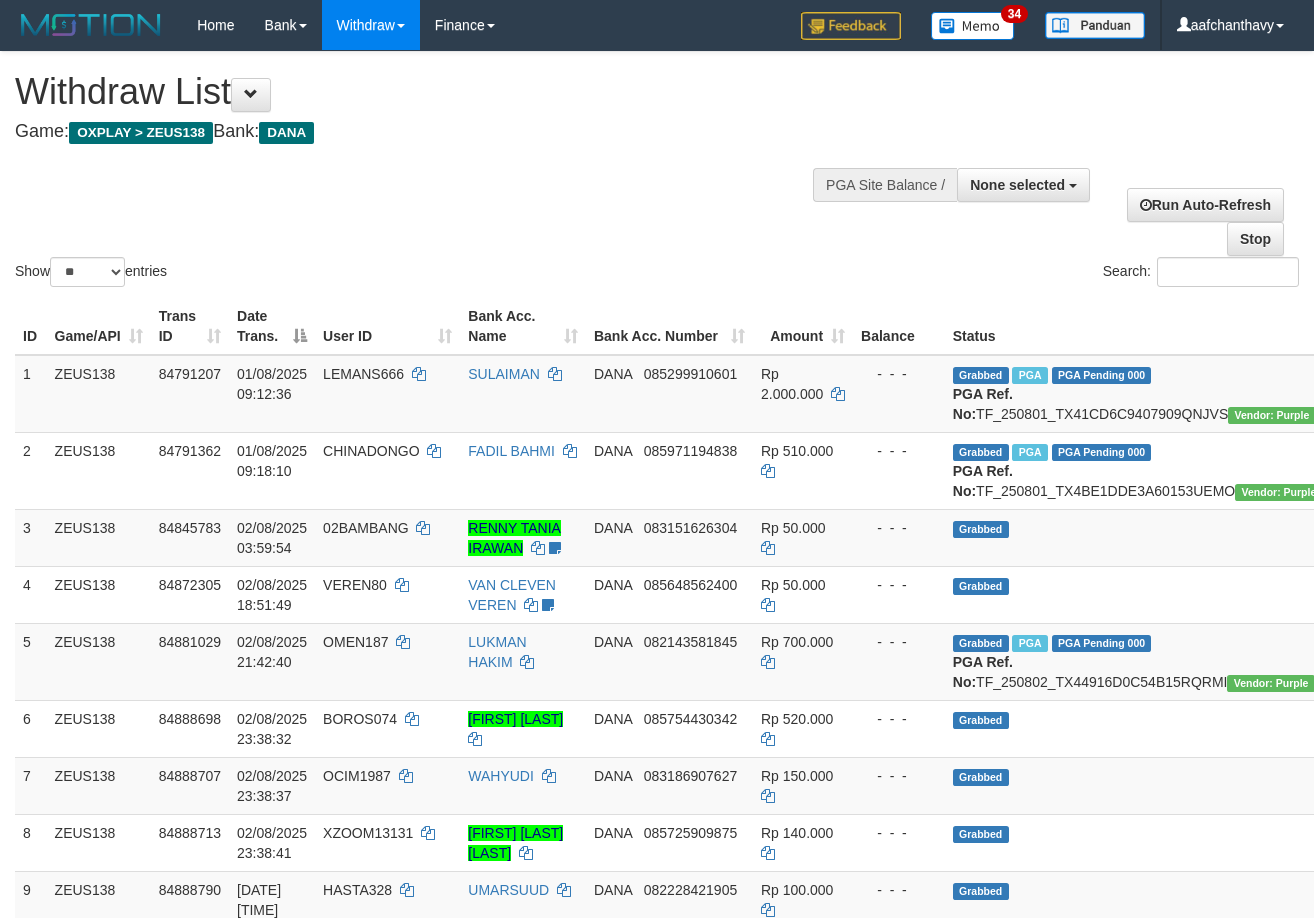 select 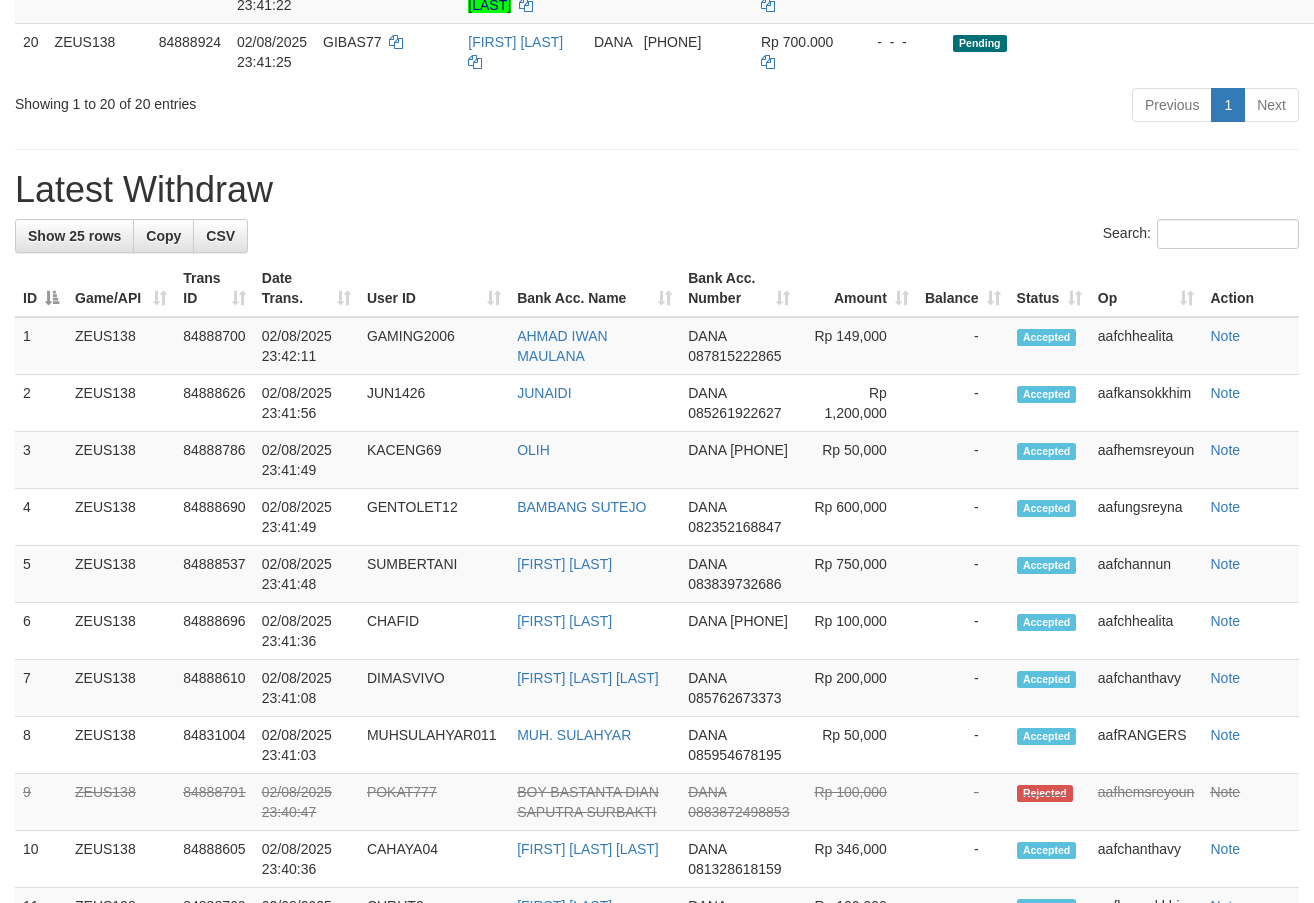 scroll, scrollTop: 1440, scrollLeft: 0, axis: vertical 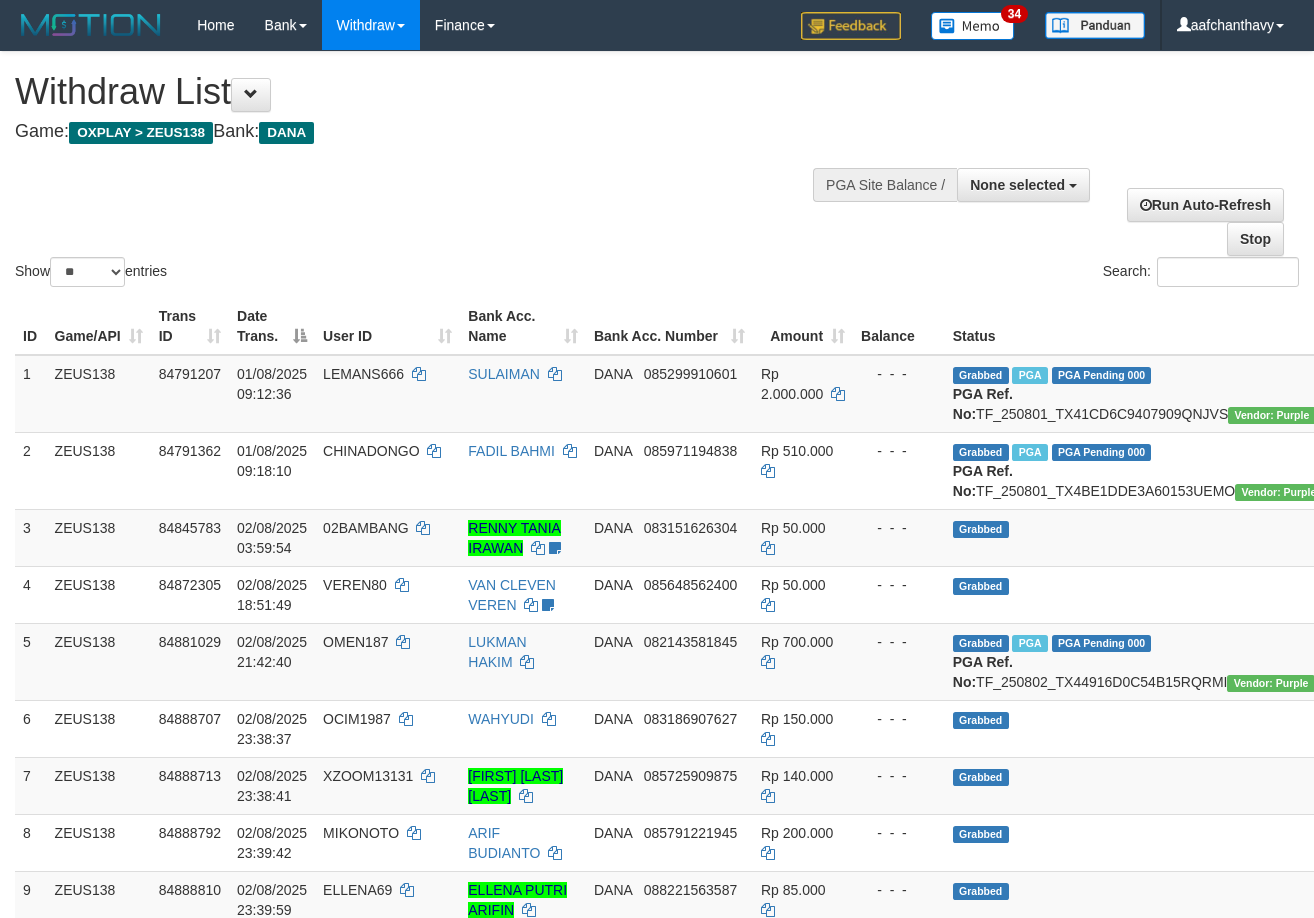 select 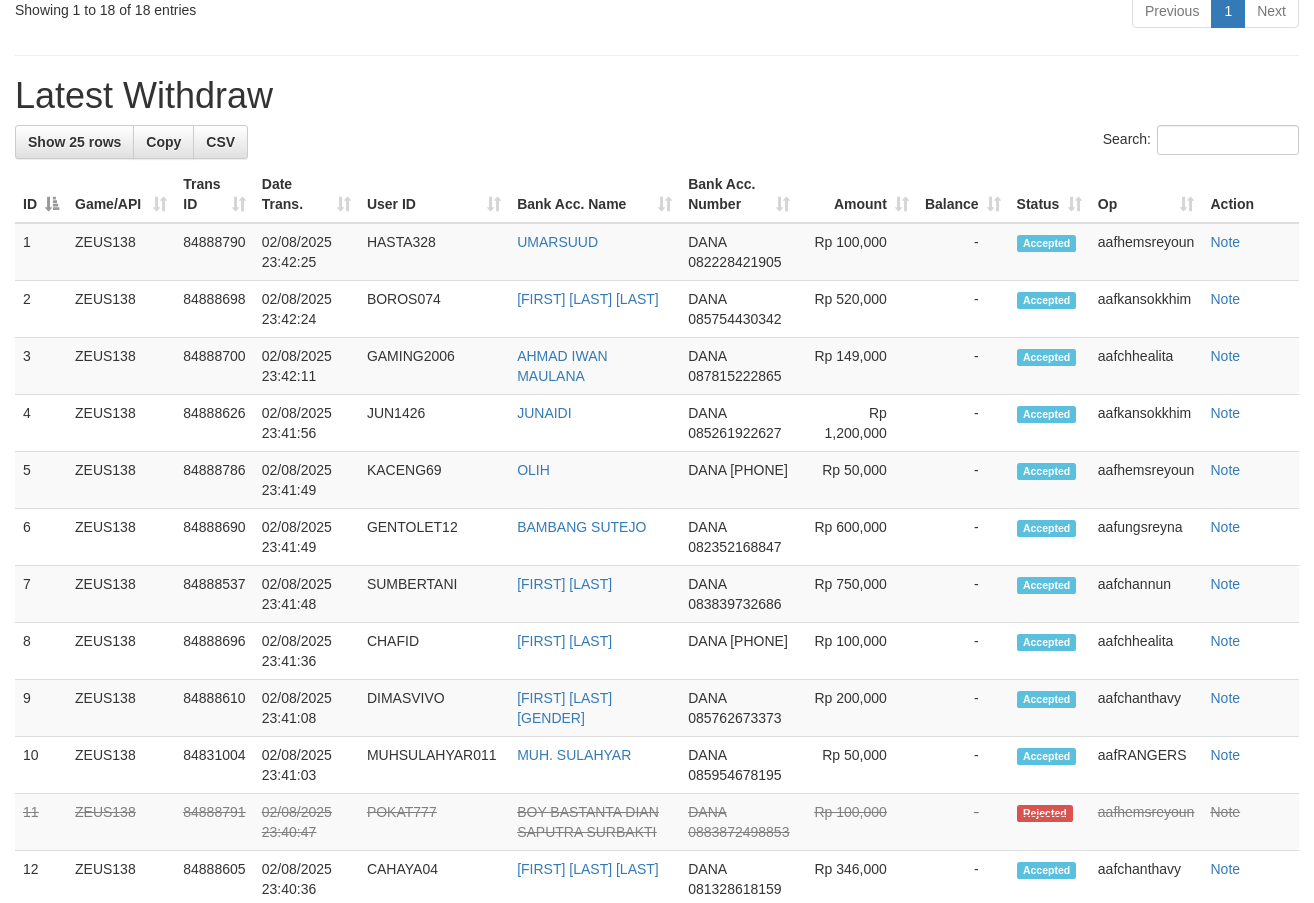 scroll, scrollTop: 1440, scrollLeft: 0, axis: vertical 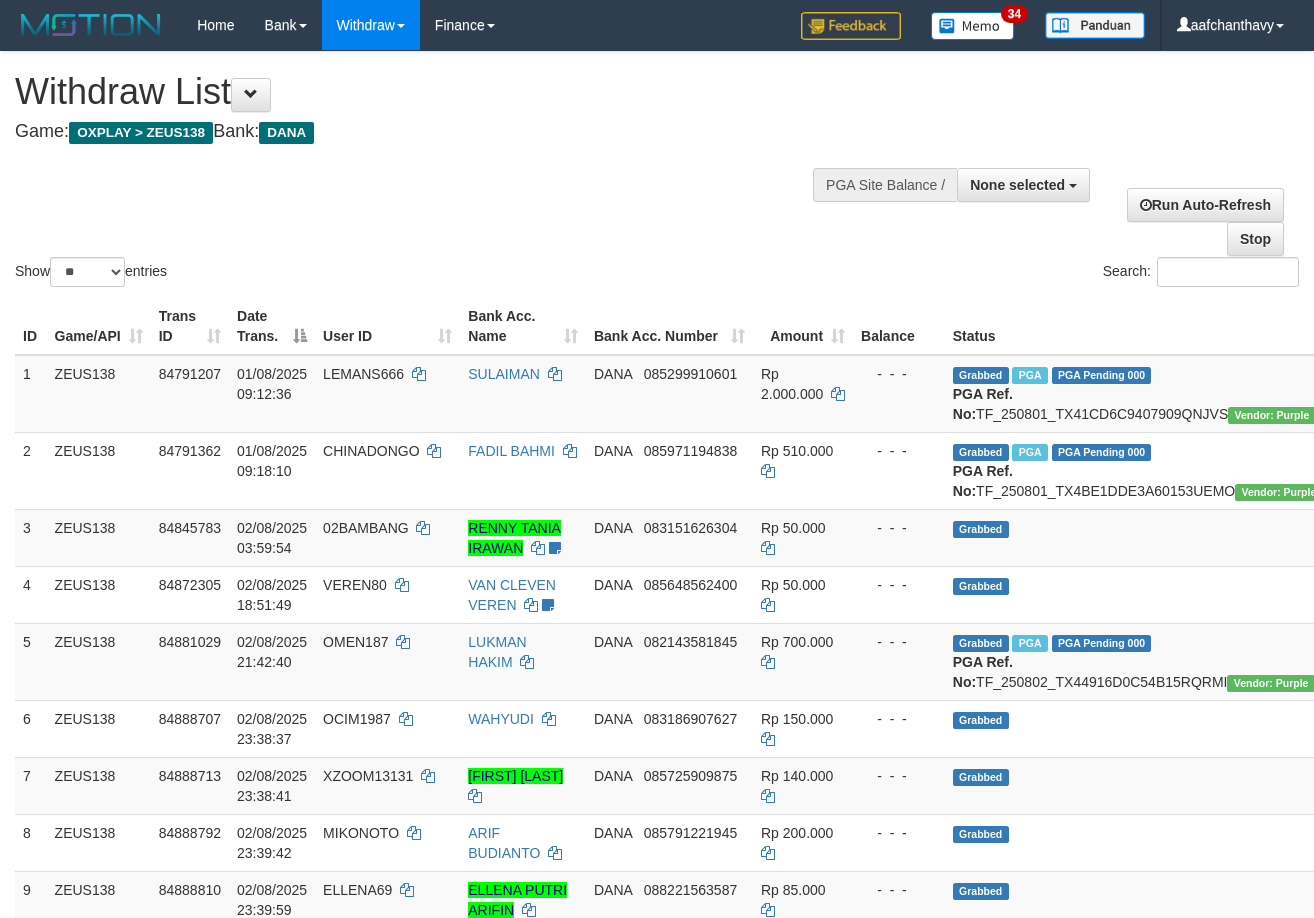 select 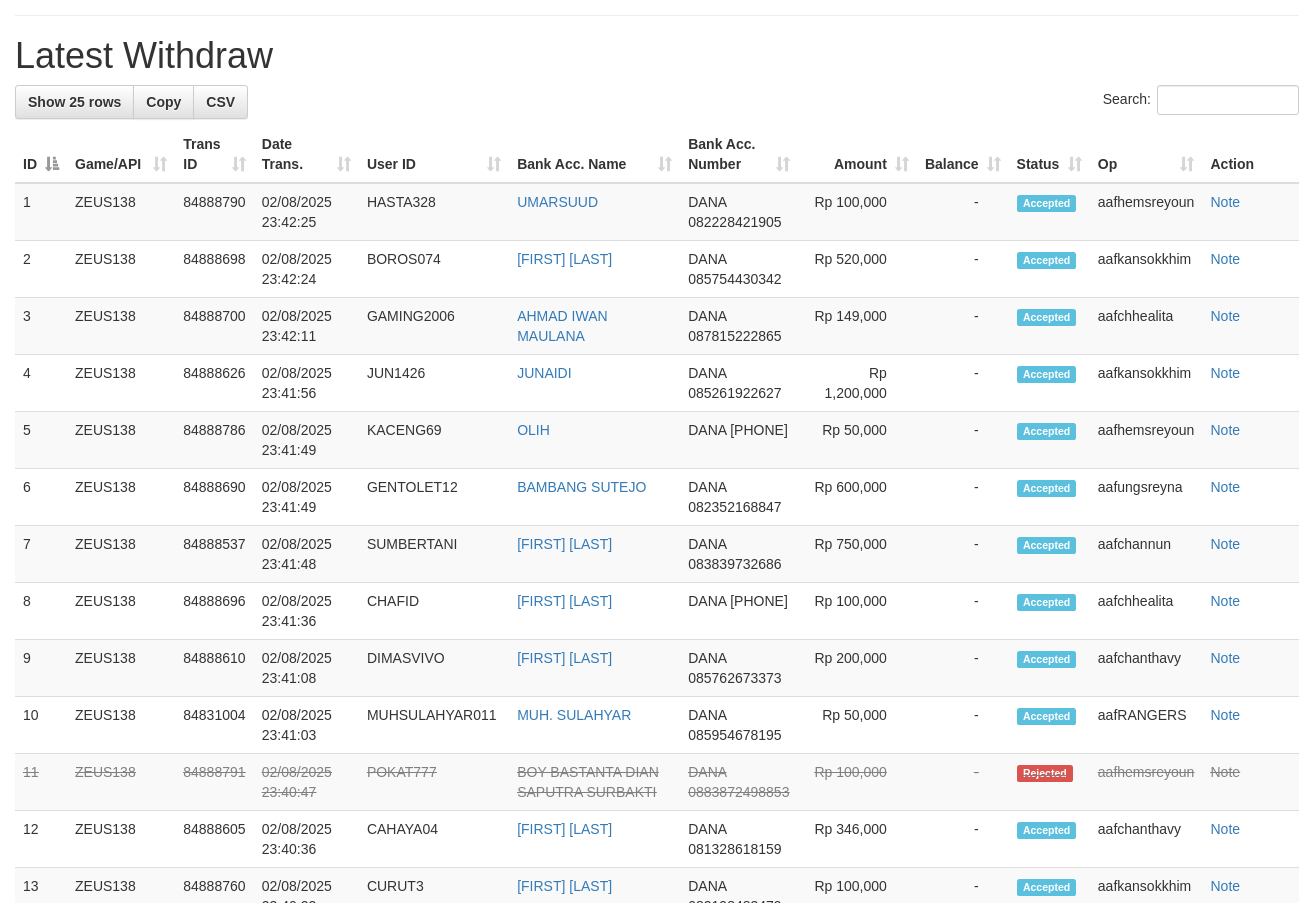 scroll, scrollTop: 1440, scrollLeft: 0, axis: vertical 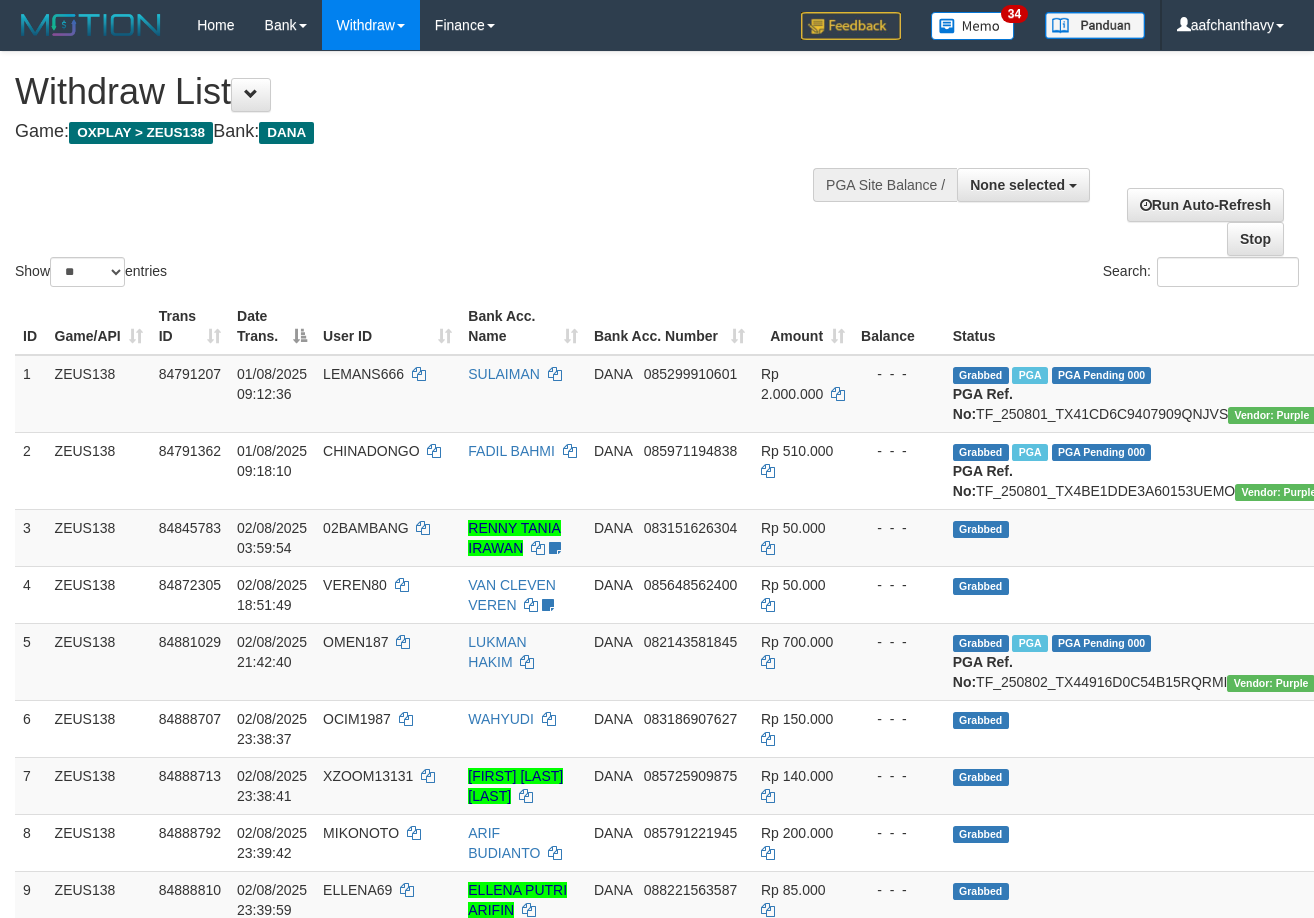 select 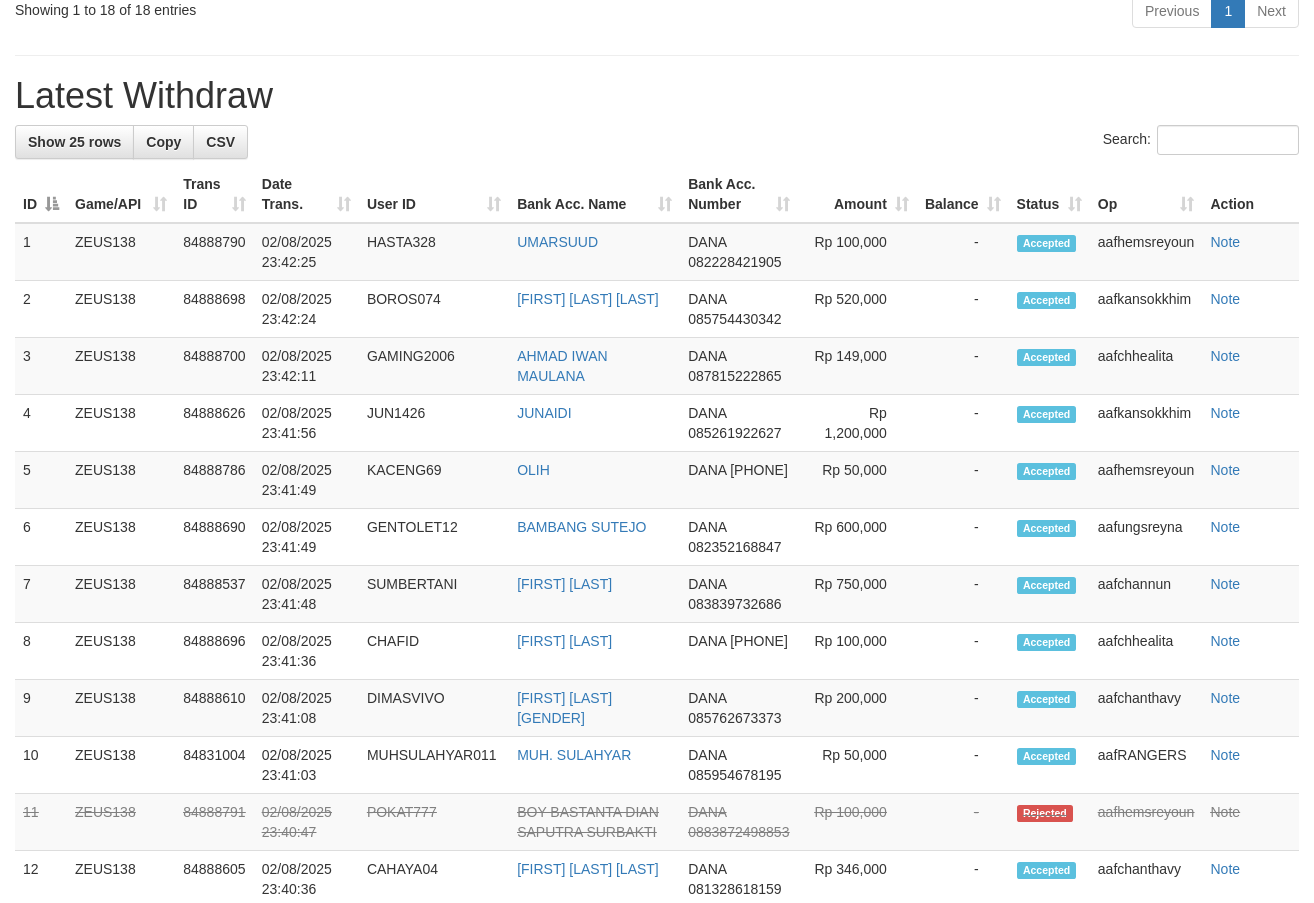 scroll, scrollTop: 1440, scrollLeft: 0, axis: vertical 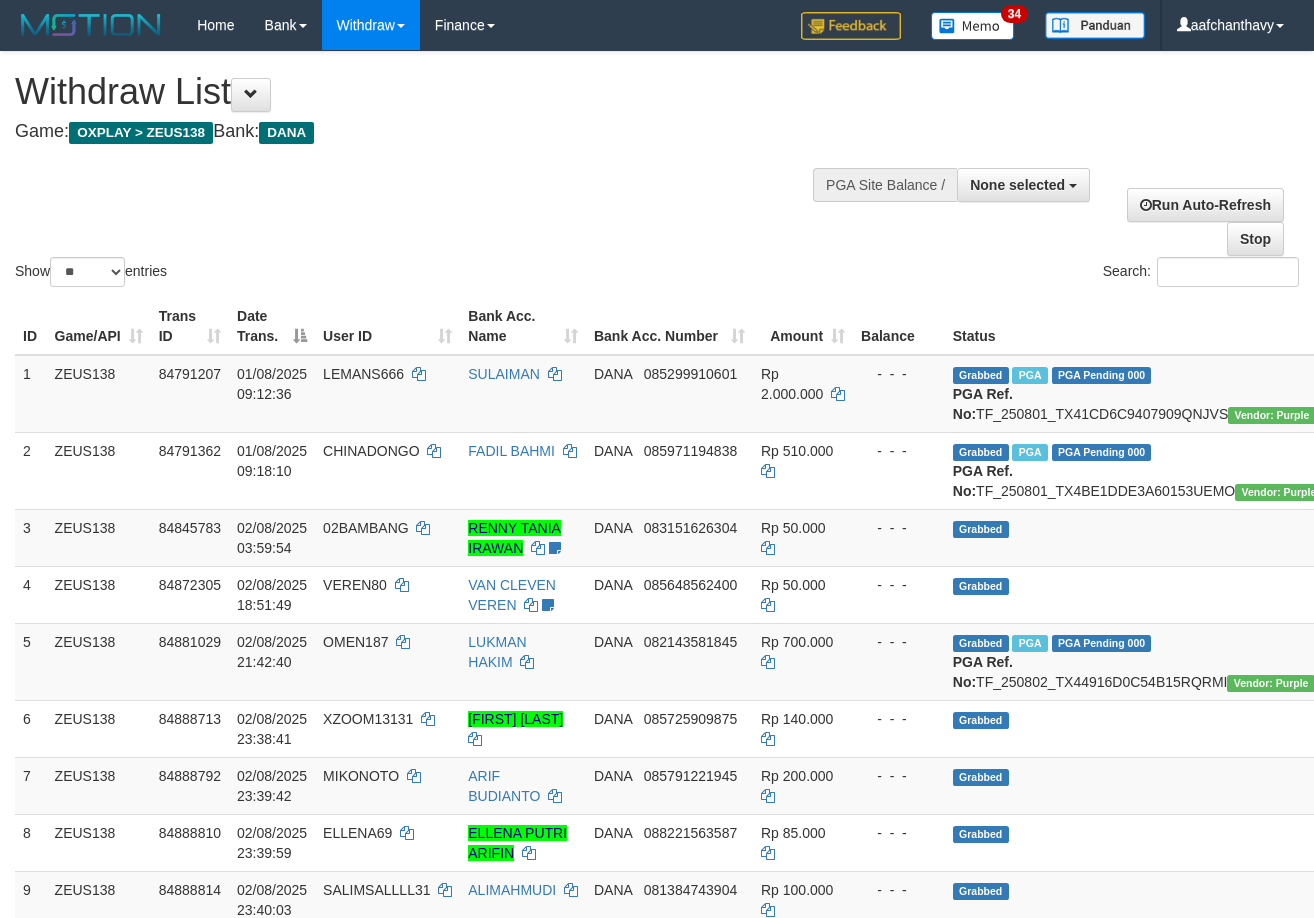 select 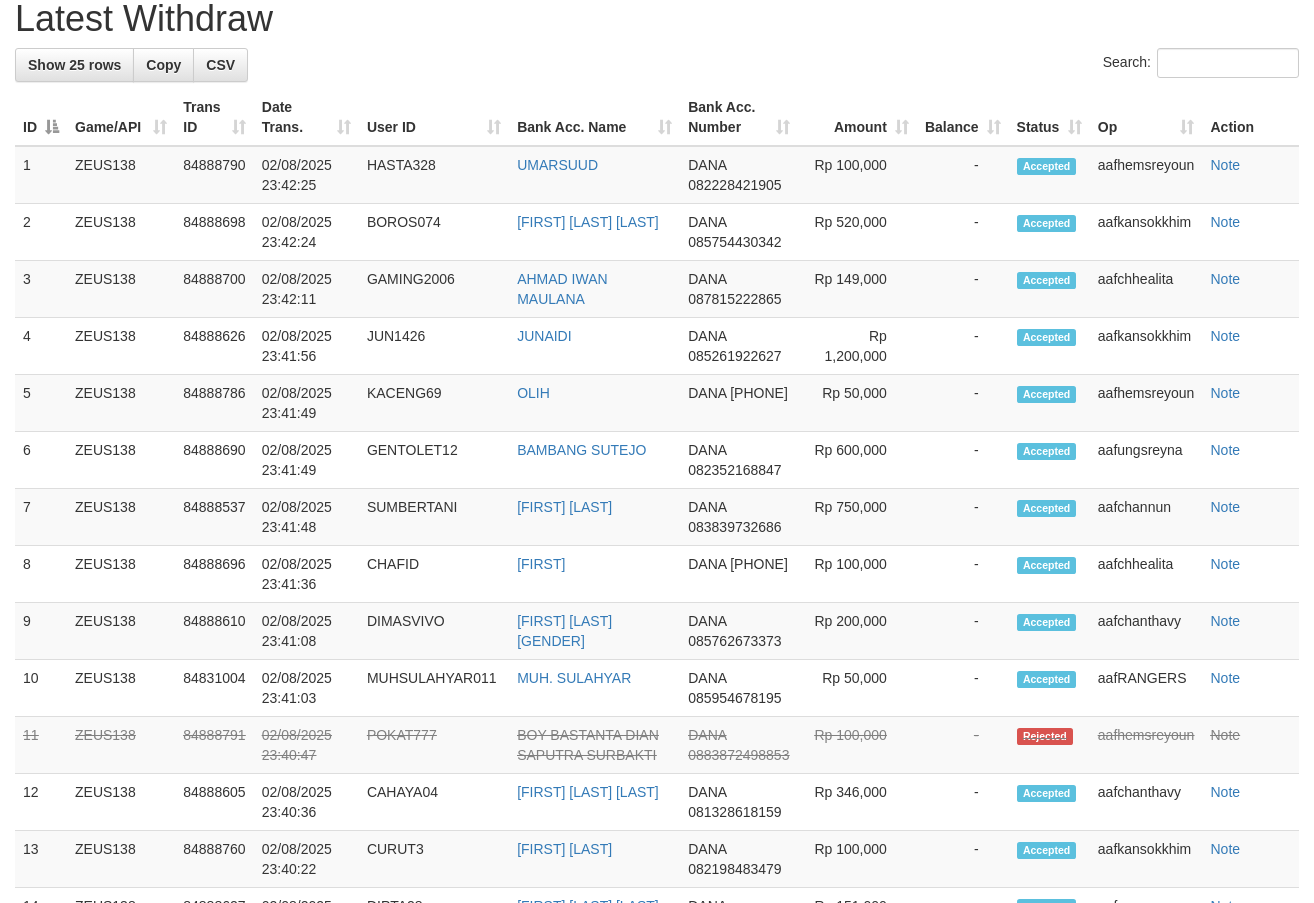 scroll, scrollTop: 1440, scrollLeft: 0, axis: vertical 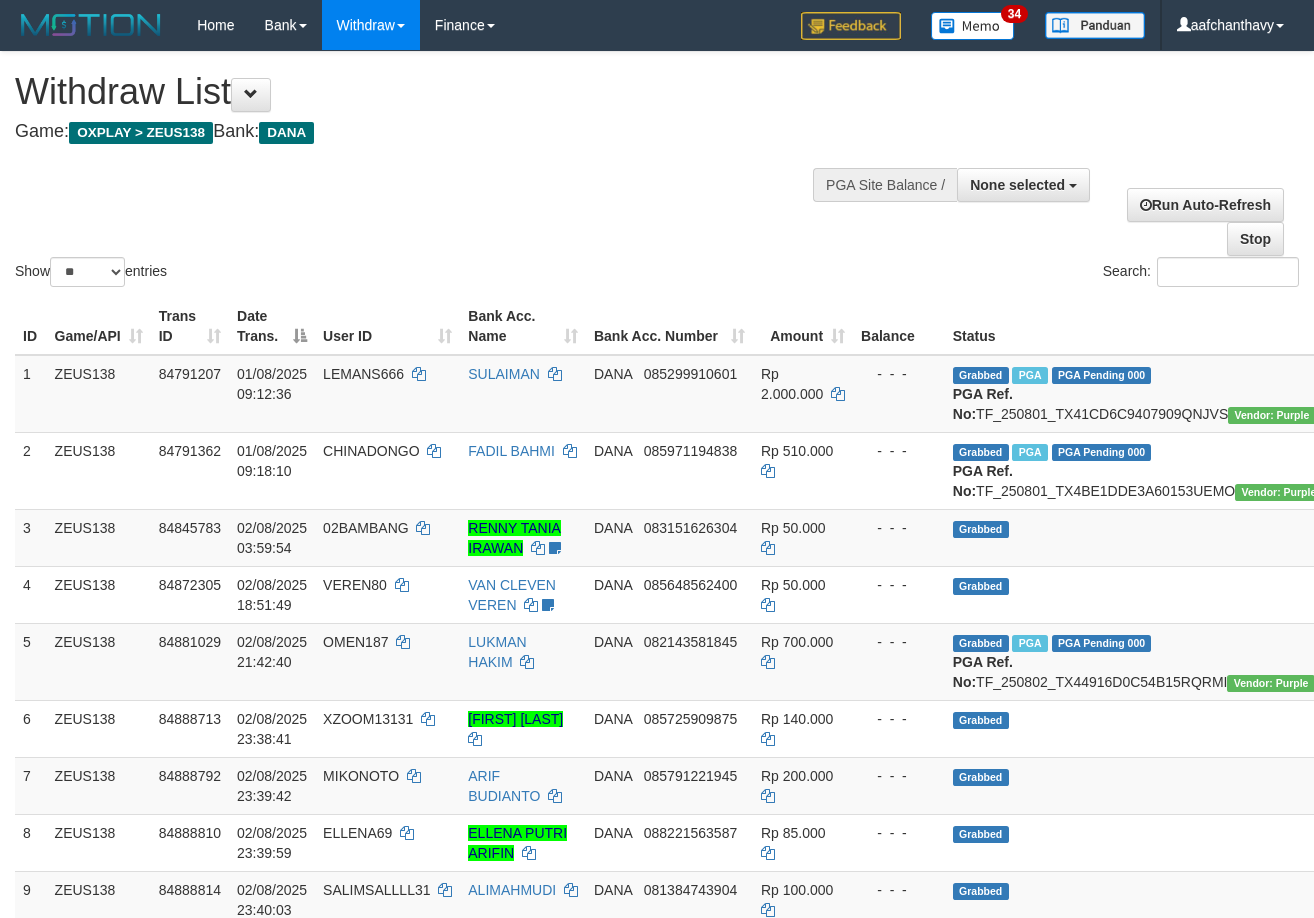 select 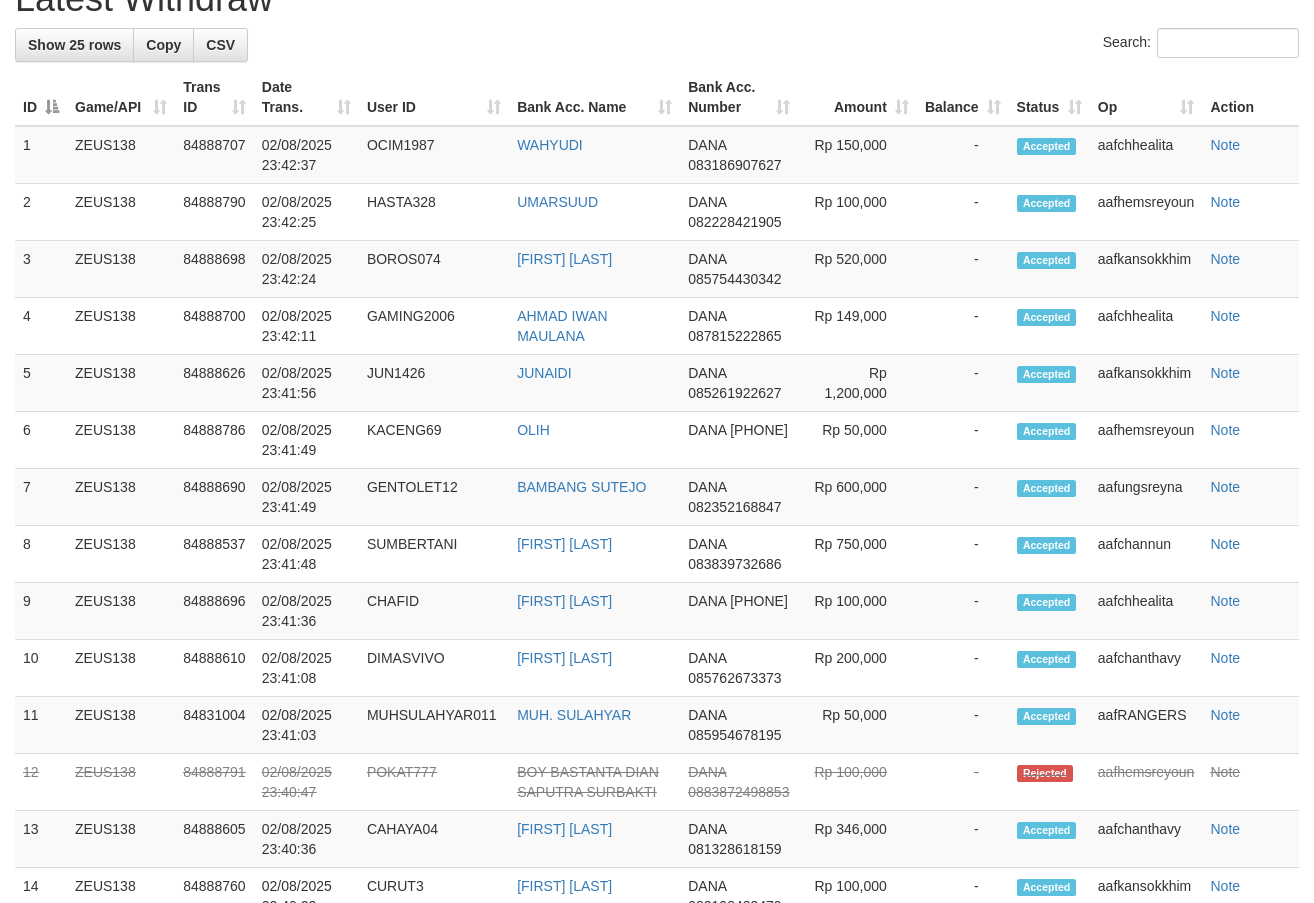 scroll, scrollTop: 1440, scrollLeft: 0, axis: vertical 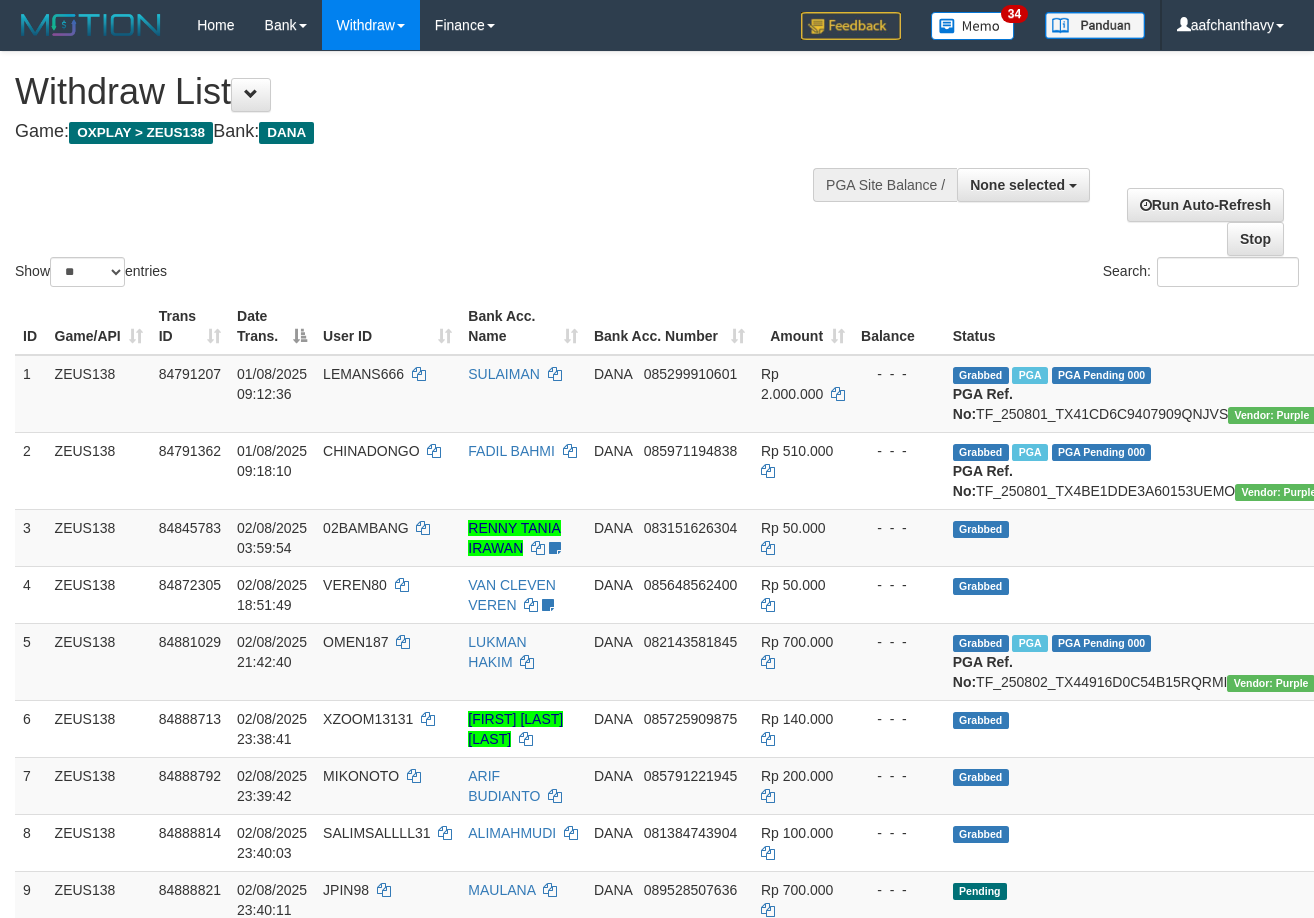 select 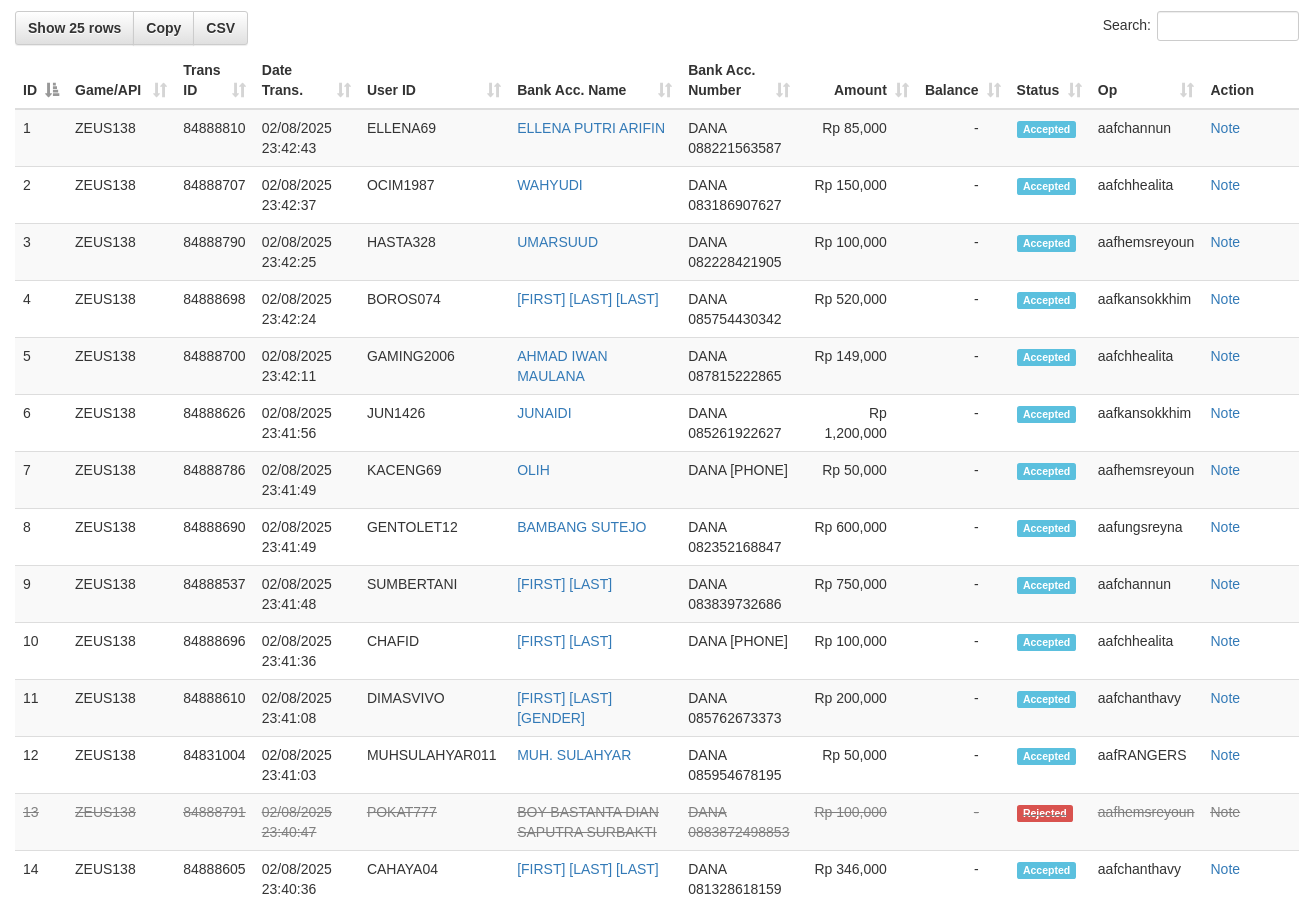 scroll, scrollTop: 1440, scrollLeft: 0, axis: vertical 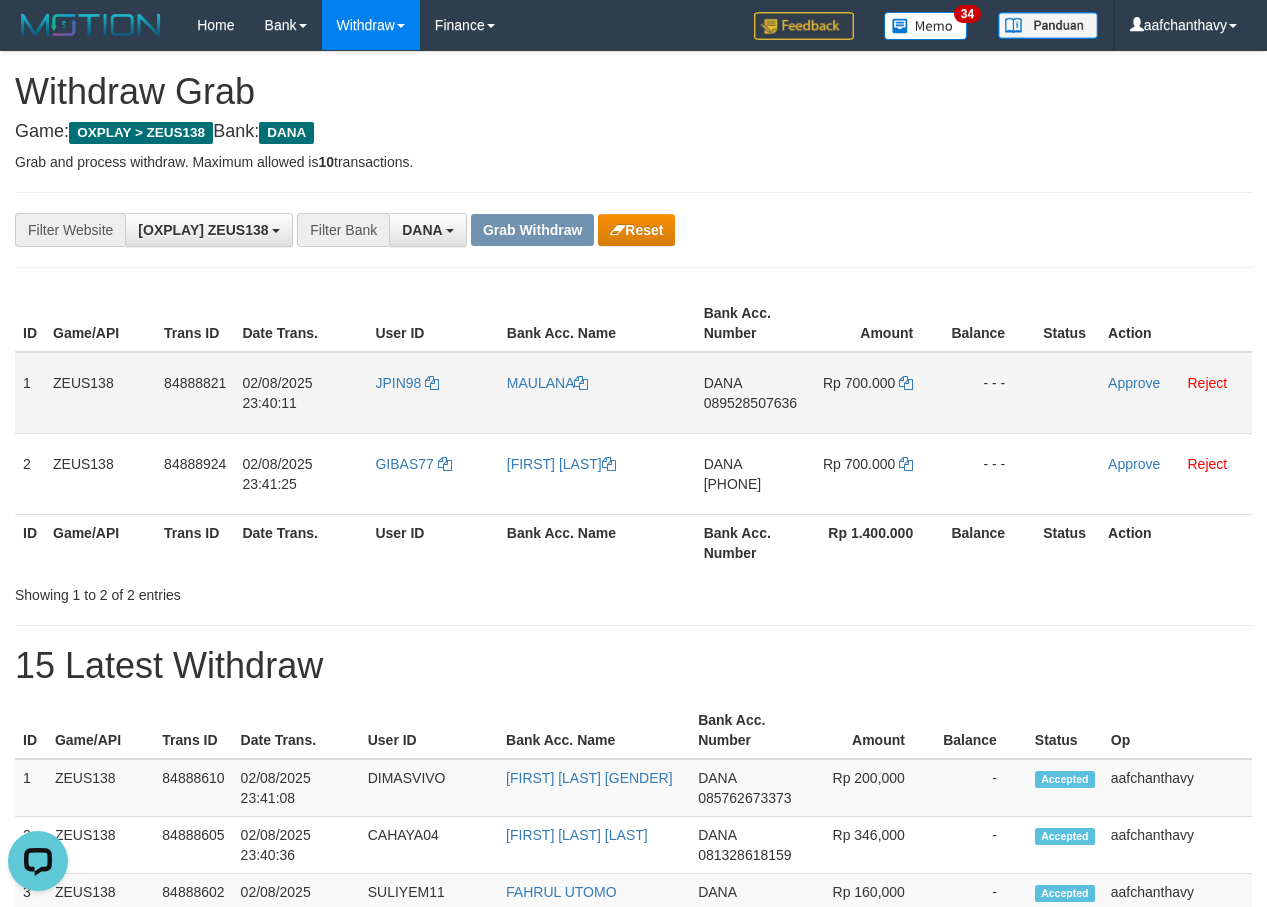 click on "JPIN98" at bounding box center [432, 393] 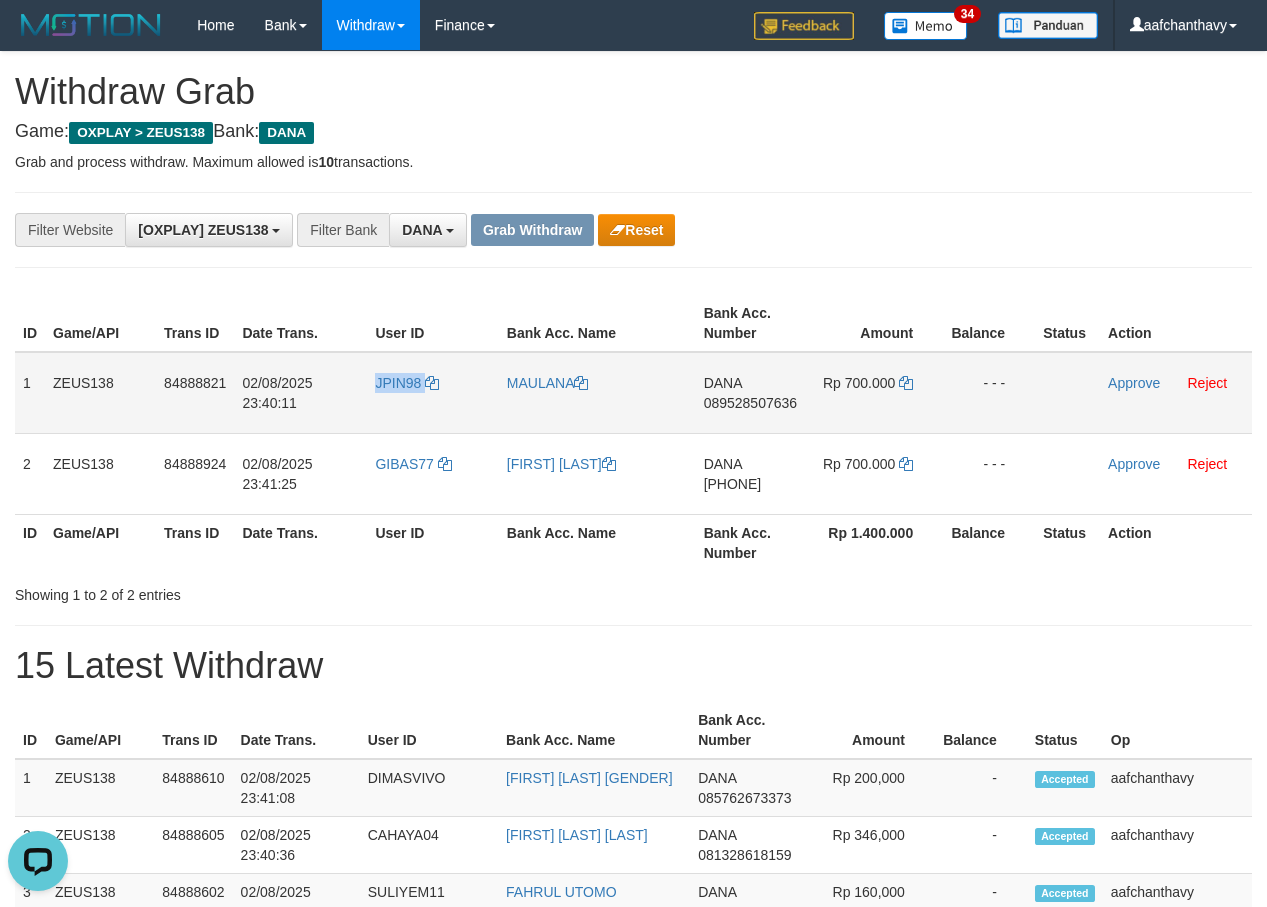 click on "JPIN98" at bounding box center [432, 393] 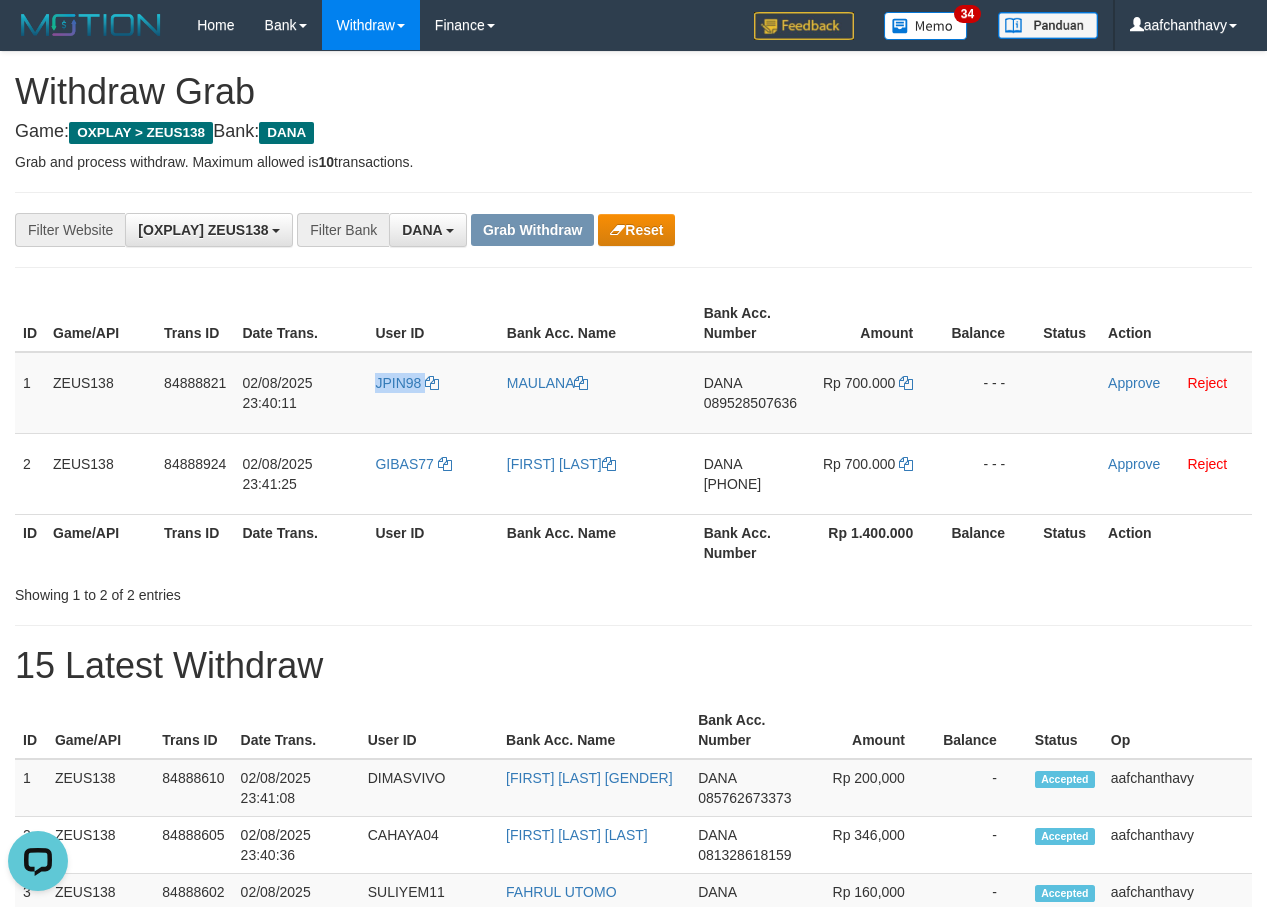 copy on "JPIN98" 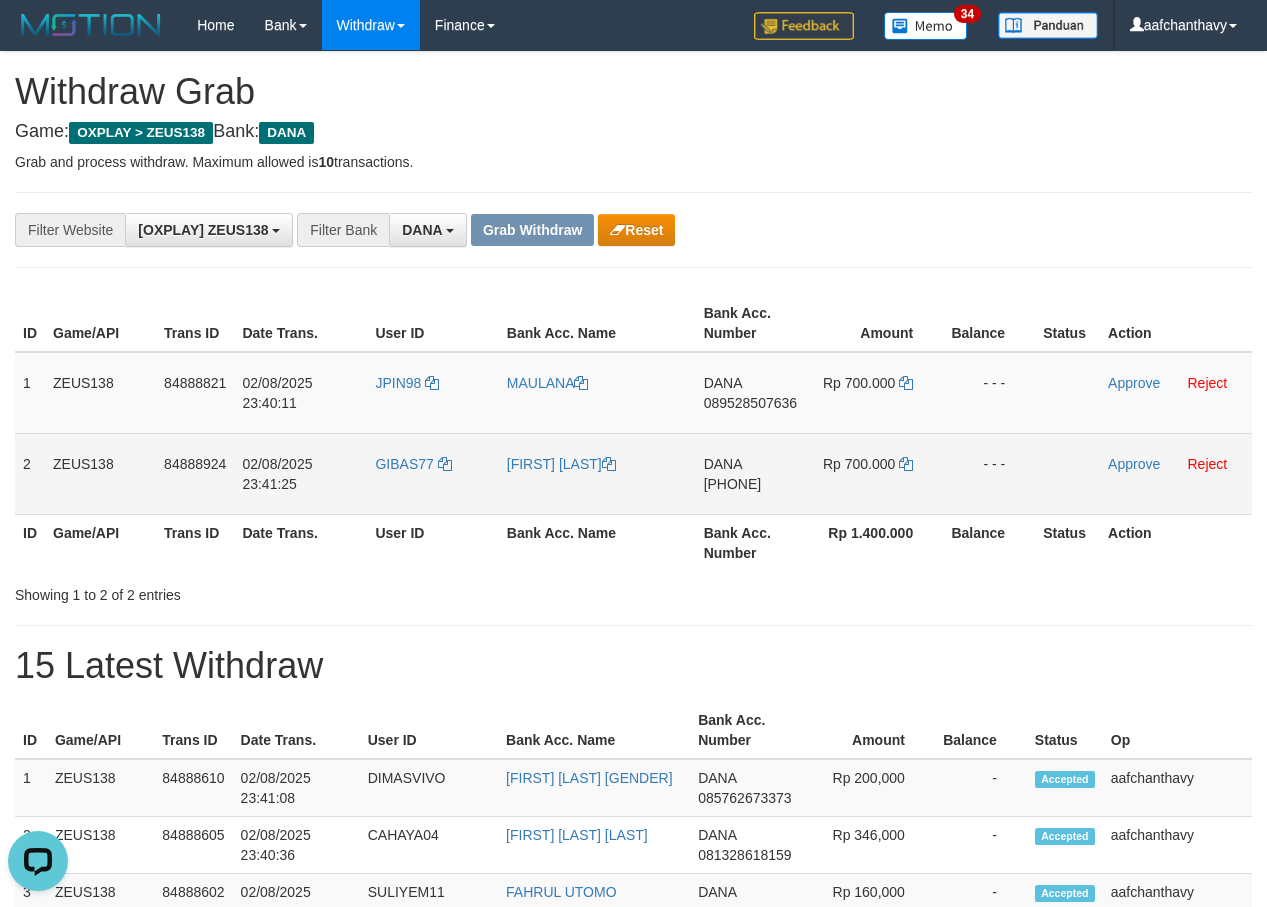 click on "GIBAS77" at bounding box center (432, 473) 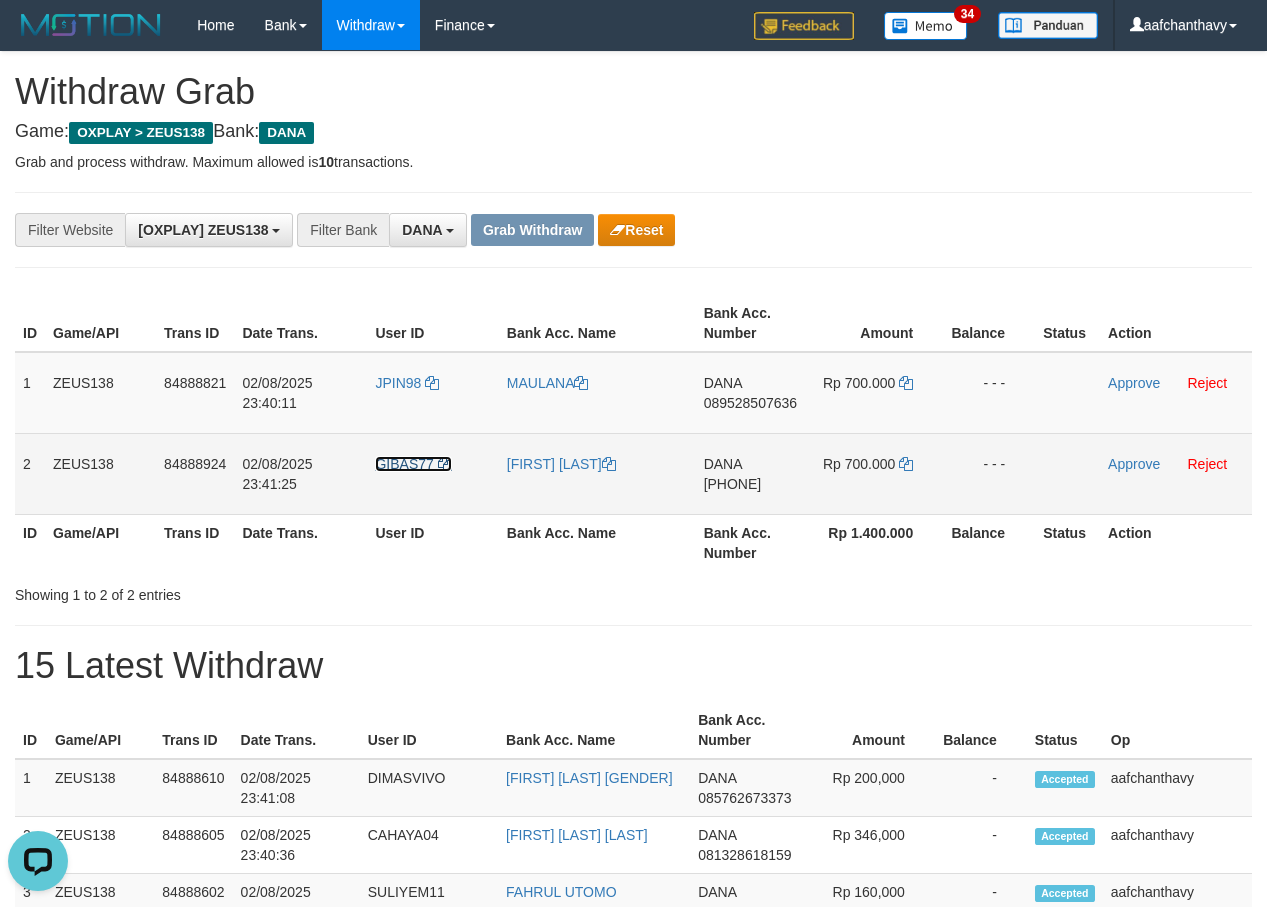 click on "GIBAS77" at bounding box center (404, 464) 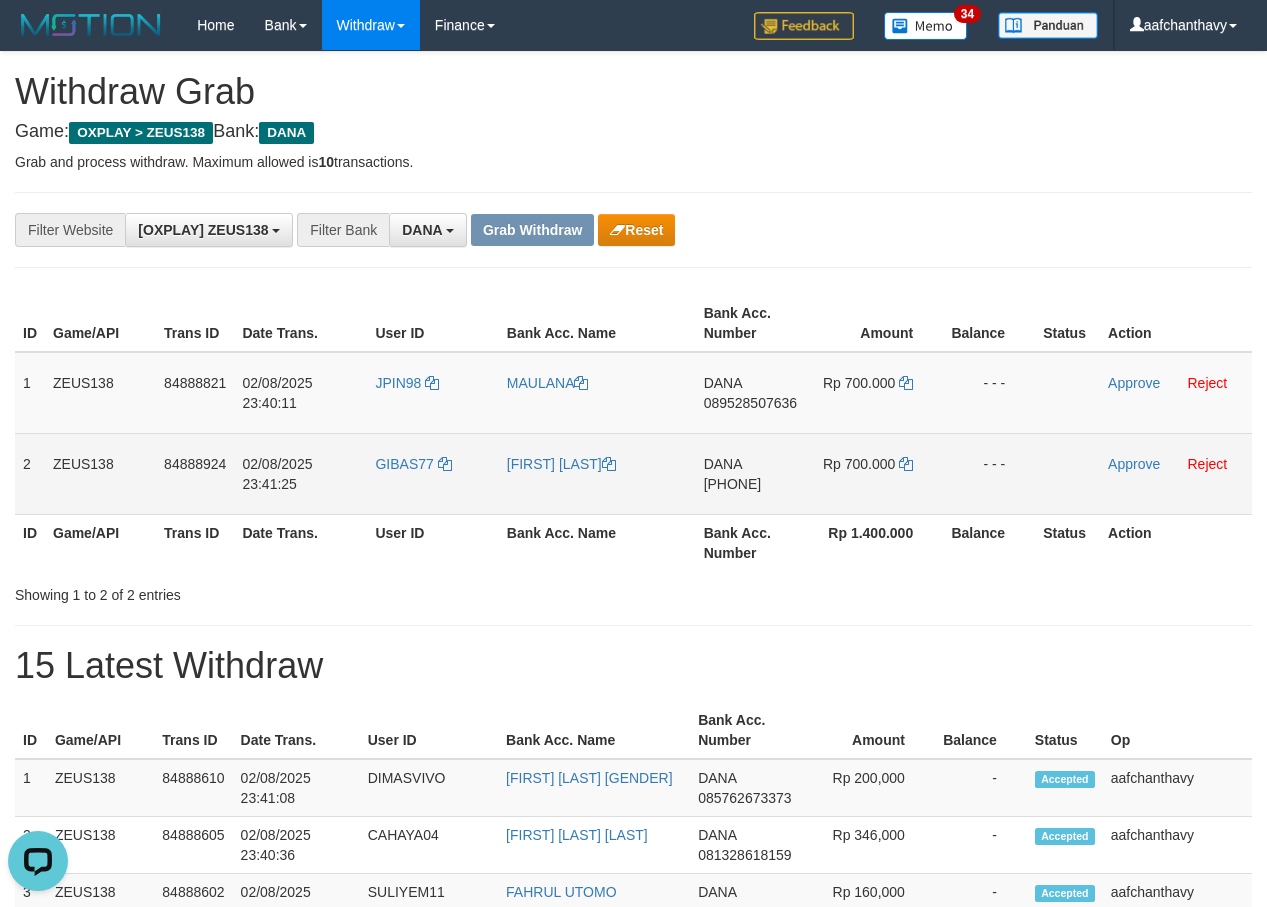 click on "GIBAS77" at bounding box center [432, 473] 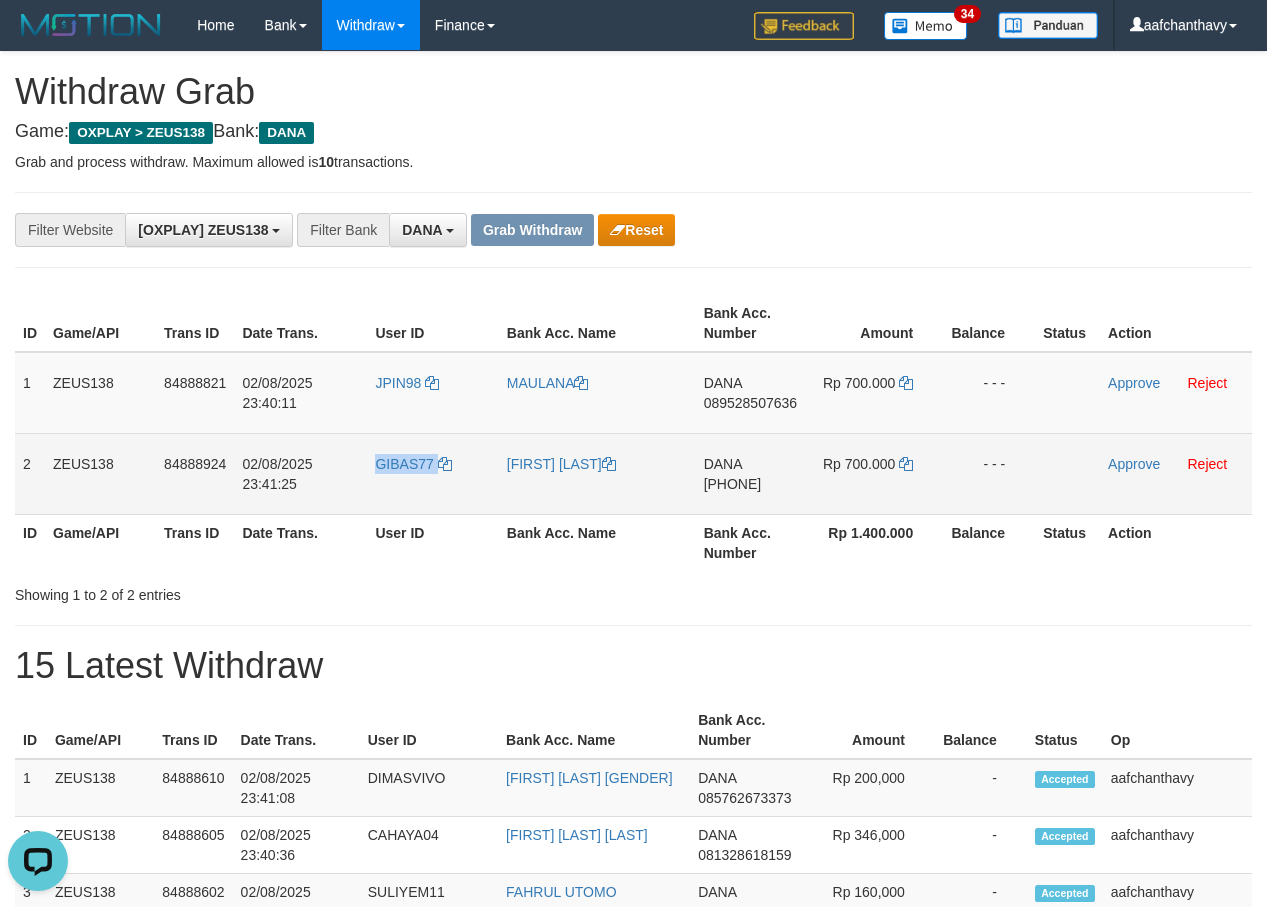 click on "GIBAS77" at bounding box center [432, 473] 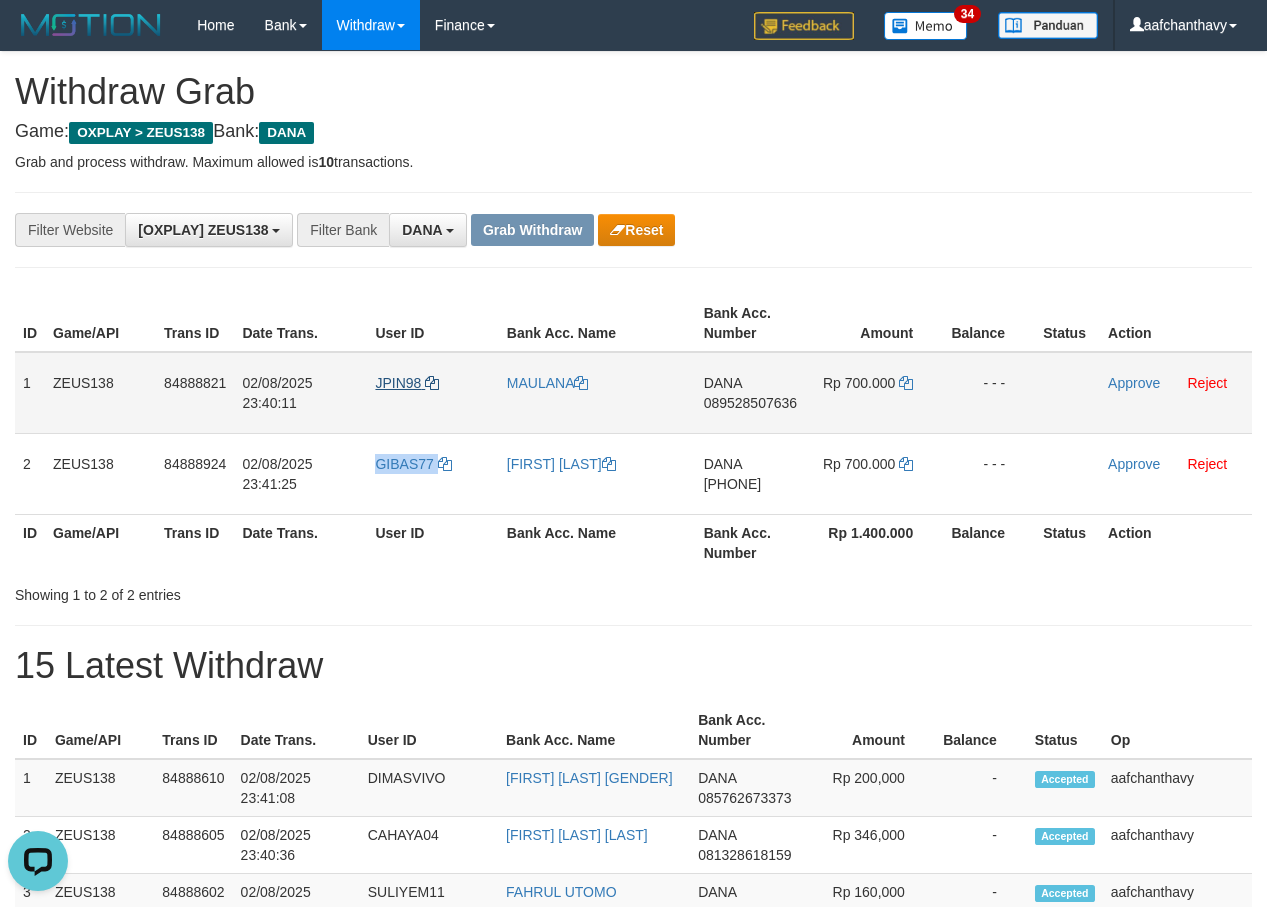 copy on "GIBAS77" 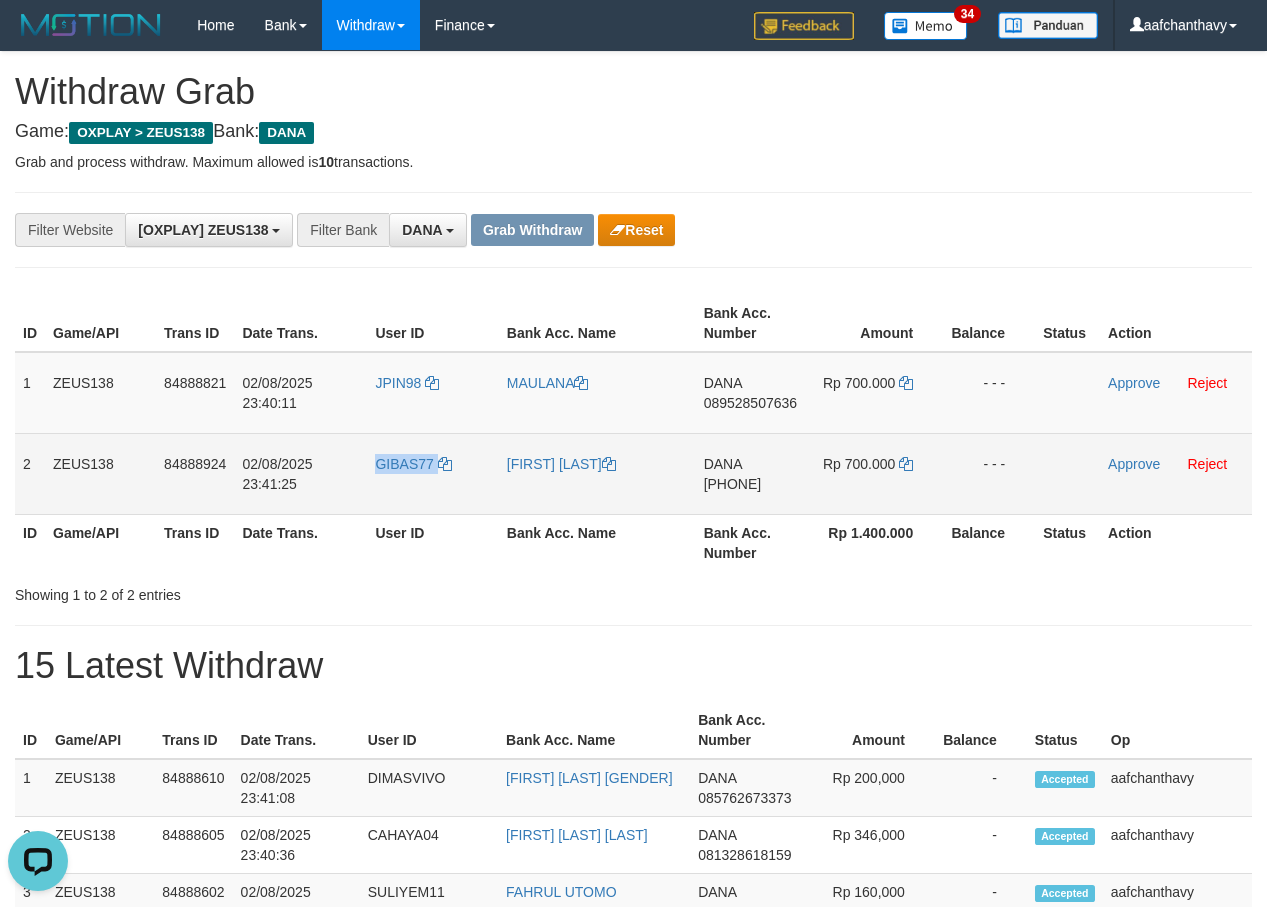 drag, startPoint x: 22, startPoint y: 373, endPoint x: 1012, endPoint y: 500, distance: 998.11273 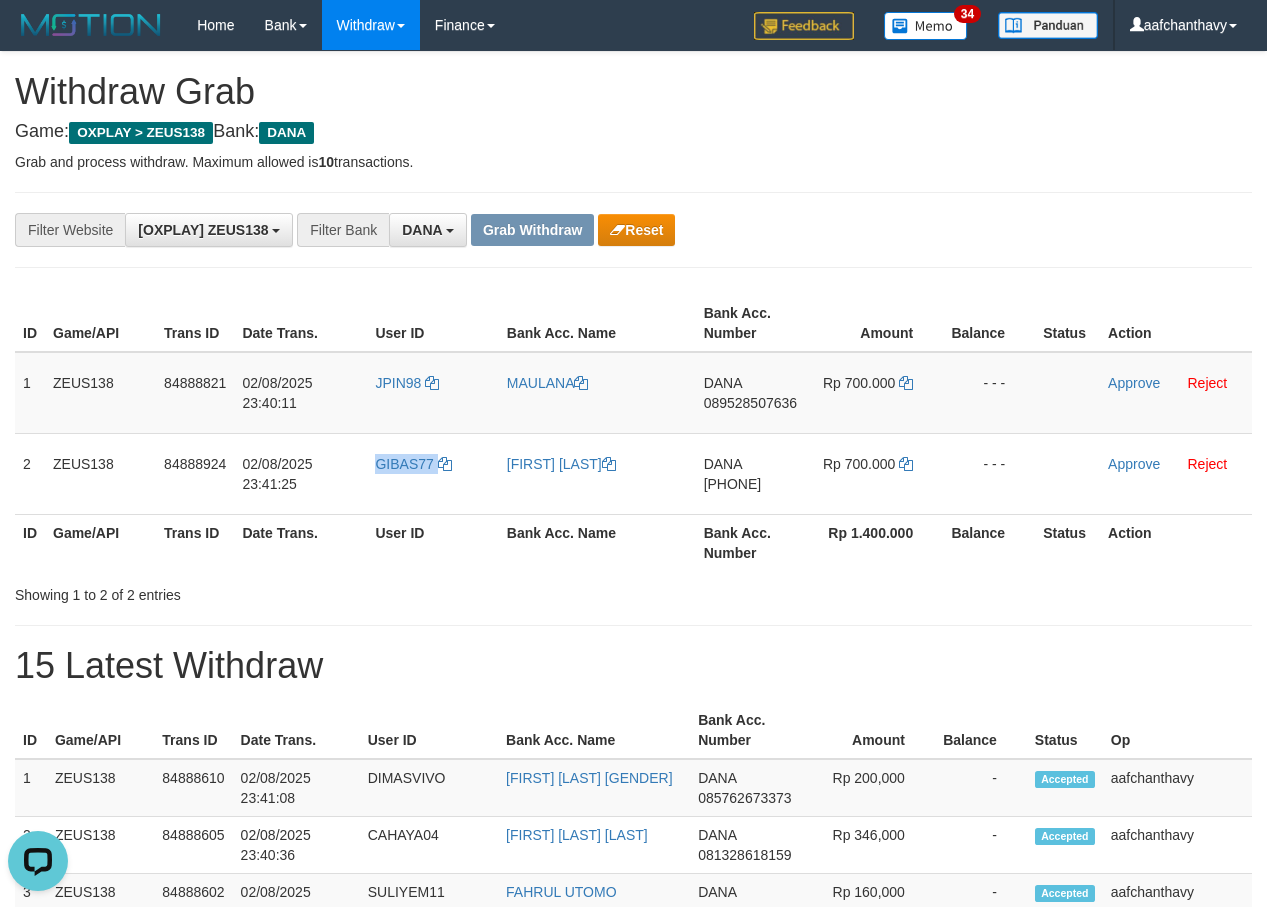 copy on "1
ZEUS138
84888821
02/08/2025 23:40:11
JPIN98
MAULANA
DANA
089528507636
Rp 700.000
- - -
Approve
Reject
2
ZEUS138
84888924
02/08/2025 23:41:25
GIBAS77
ESTU NUGROHO
DANA
081803727896
Rp 700.000
- - -" 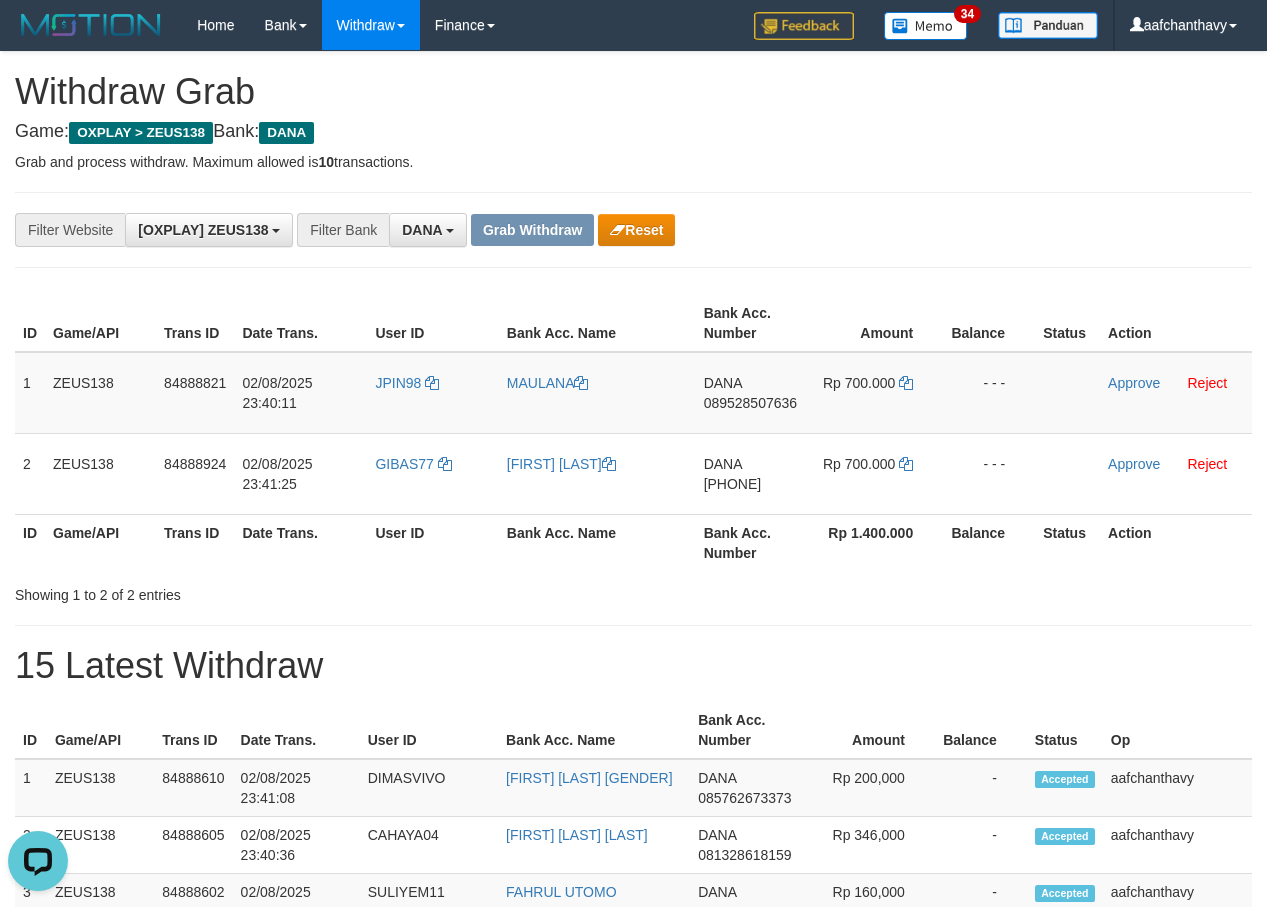 click on "**********" at bounding box center [633, 230] 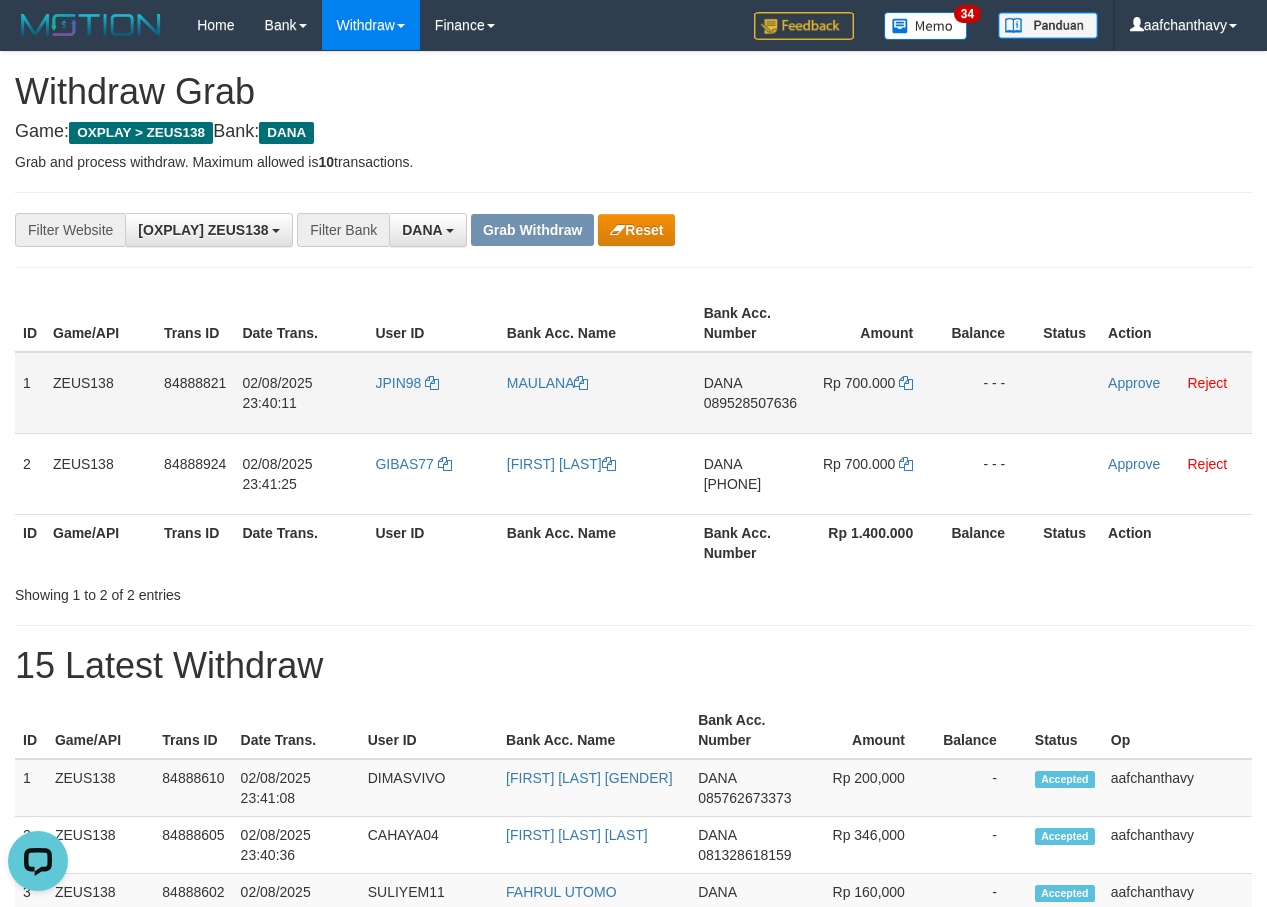 click on "DANA
089528507636" at bounding box center [753, 393] 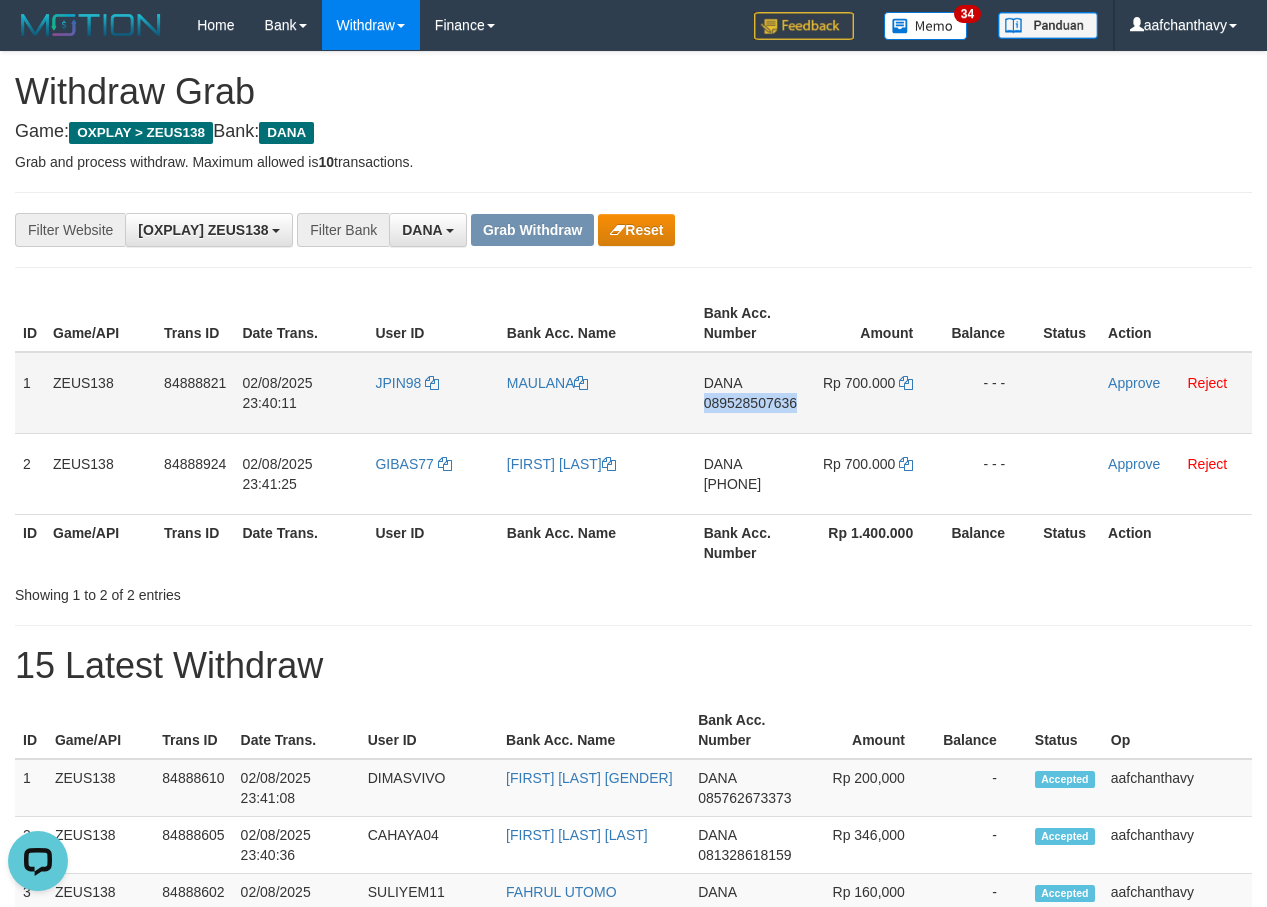 click on "DANA
089528507636" at bounding box center (753, 393) 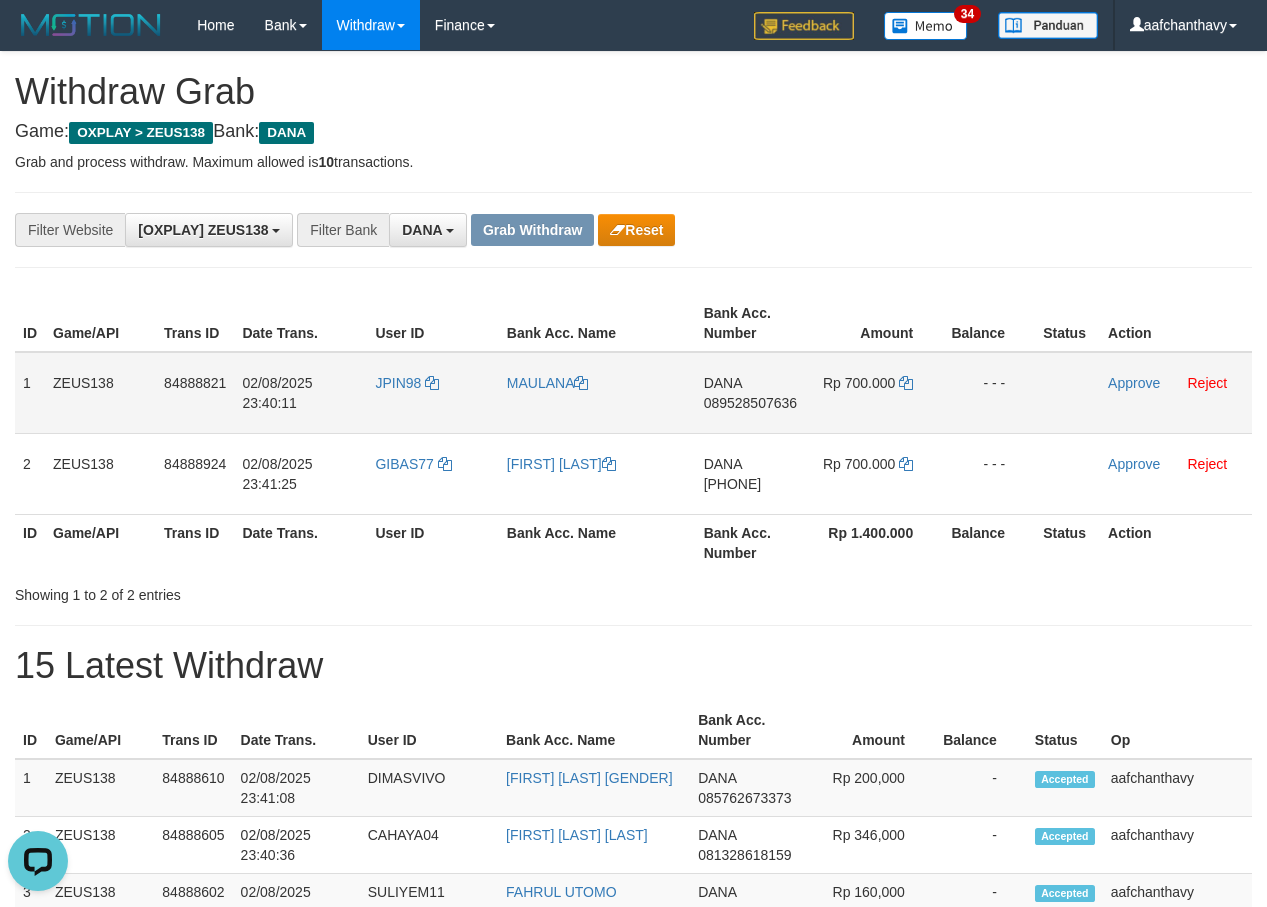 click on "089528507636" at bounding box center [750, 403] 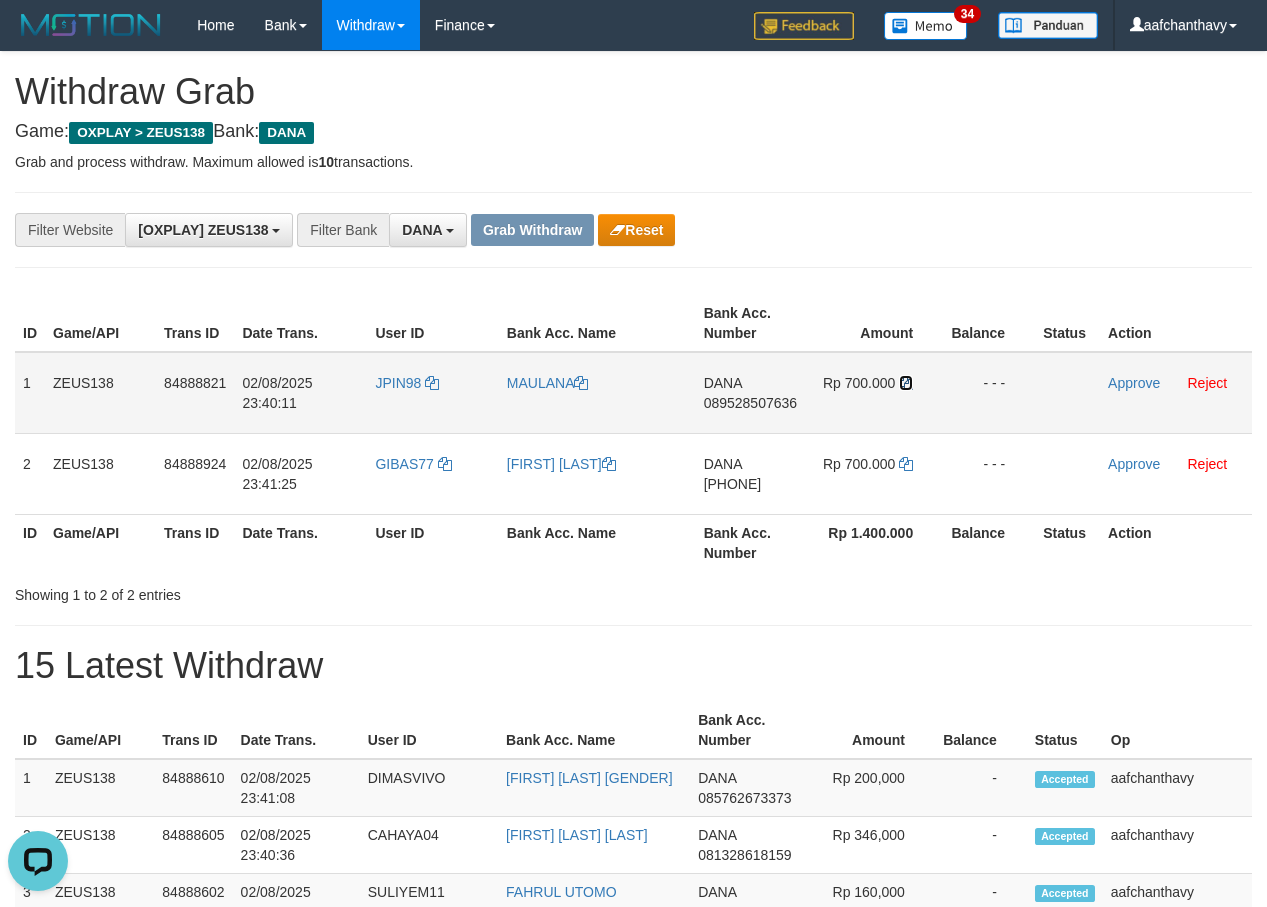 click at bounding box center (906, 383) 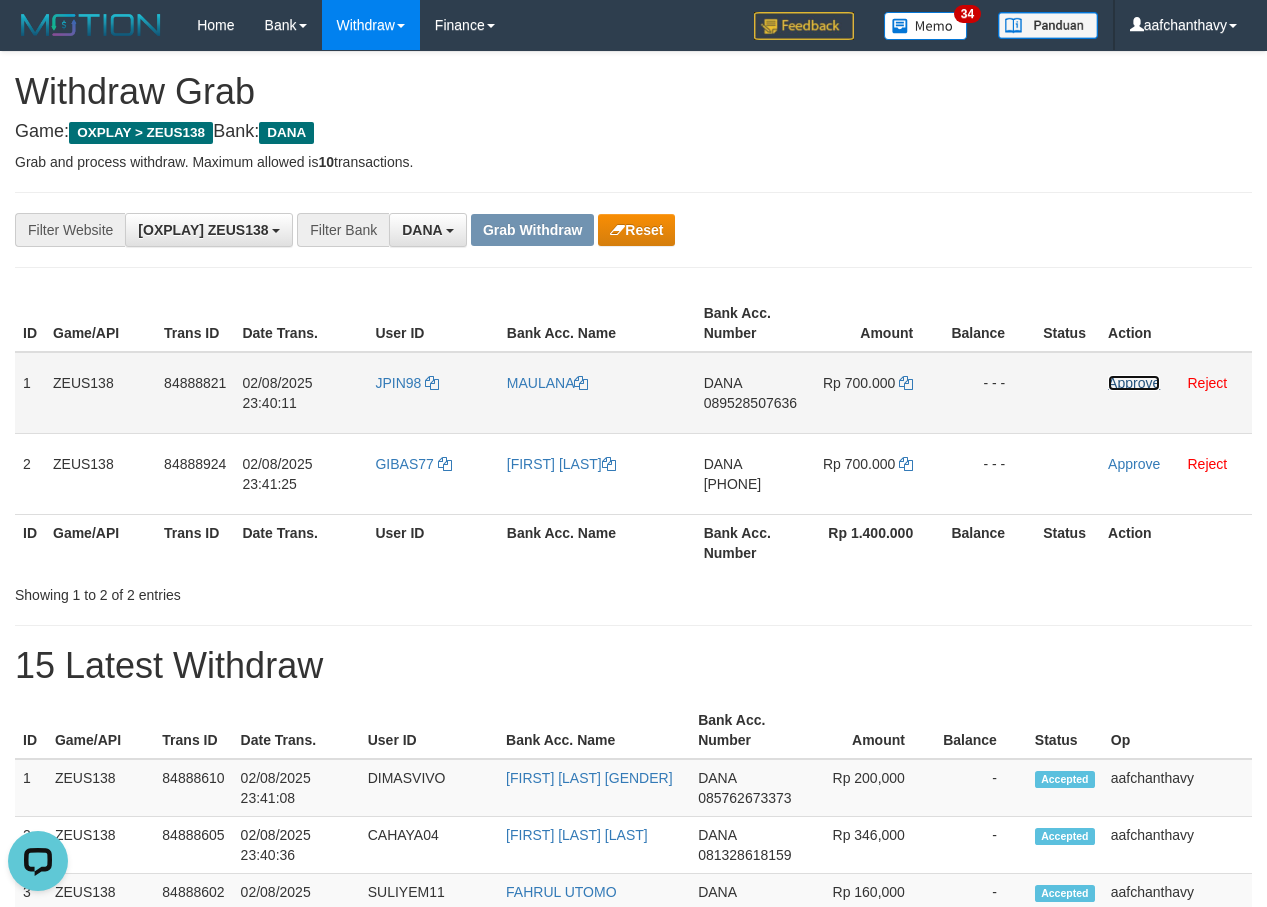 click on "Approve" at bounding box center [1134, 383] 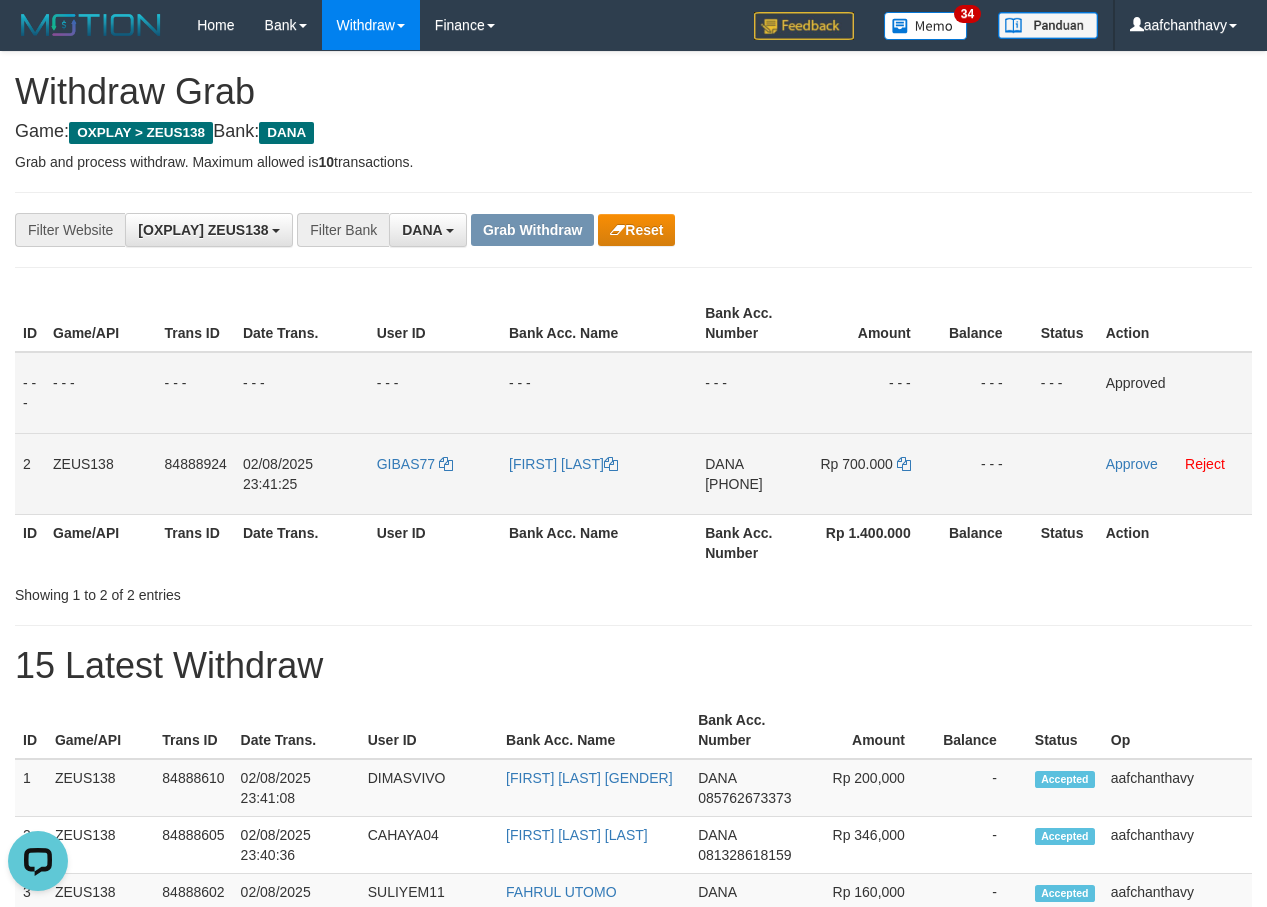 click on "[PHONE]" at bounding box center (734, 484) 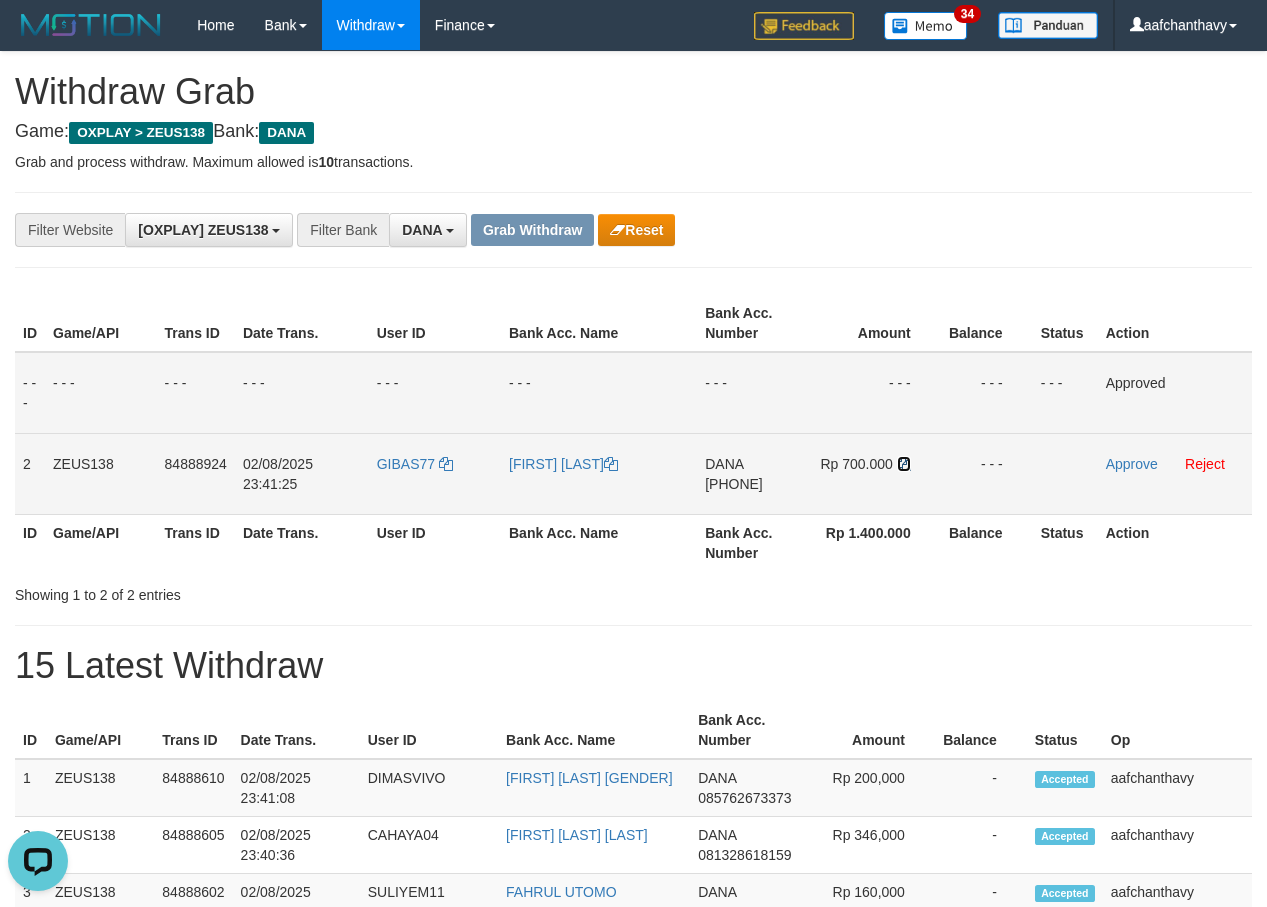 click at bounding box center [904, 464] 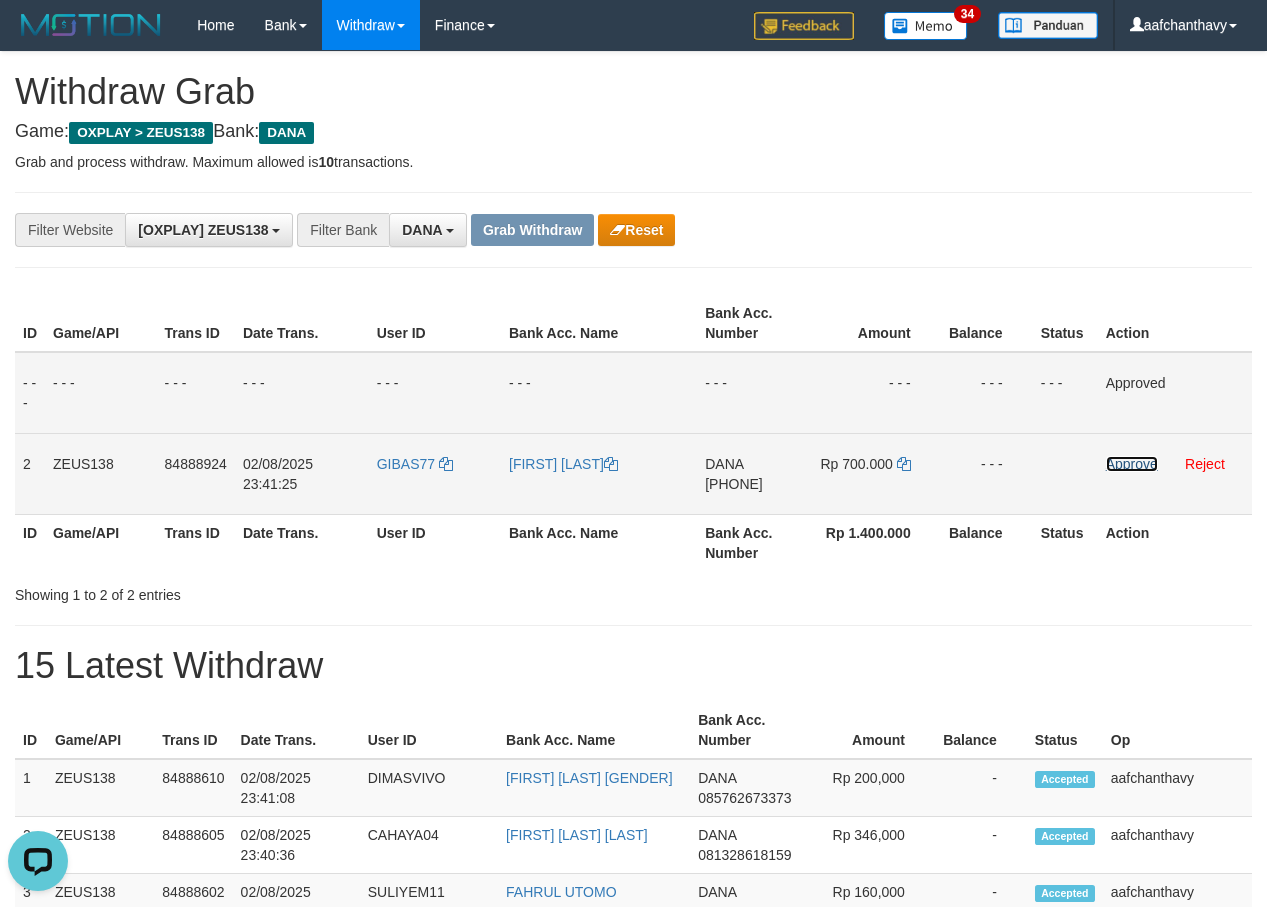 click on "Approve" at bounding box center [1132, 464] 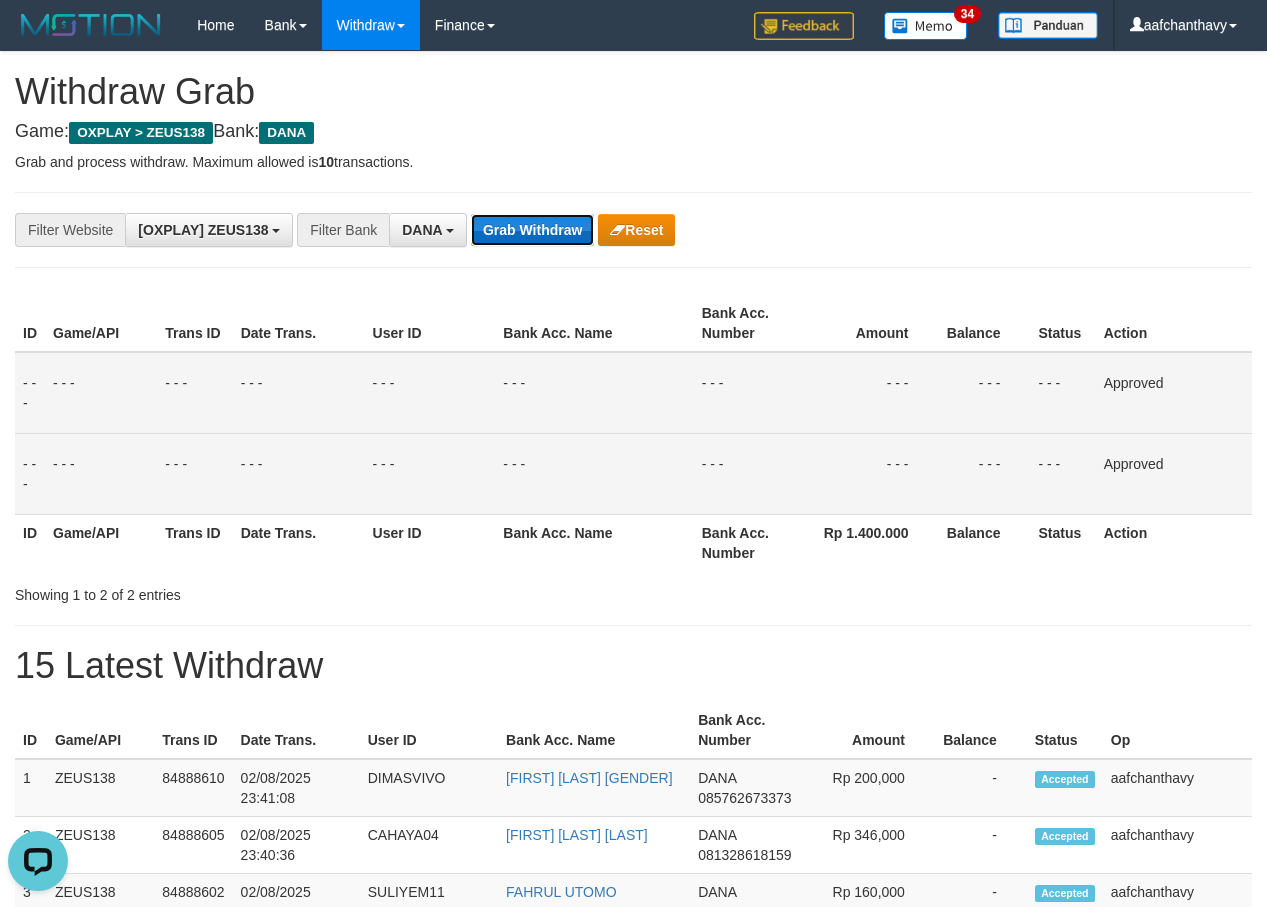 click on "Grab Withdraw" at bounding box center (532, 230) 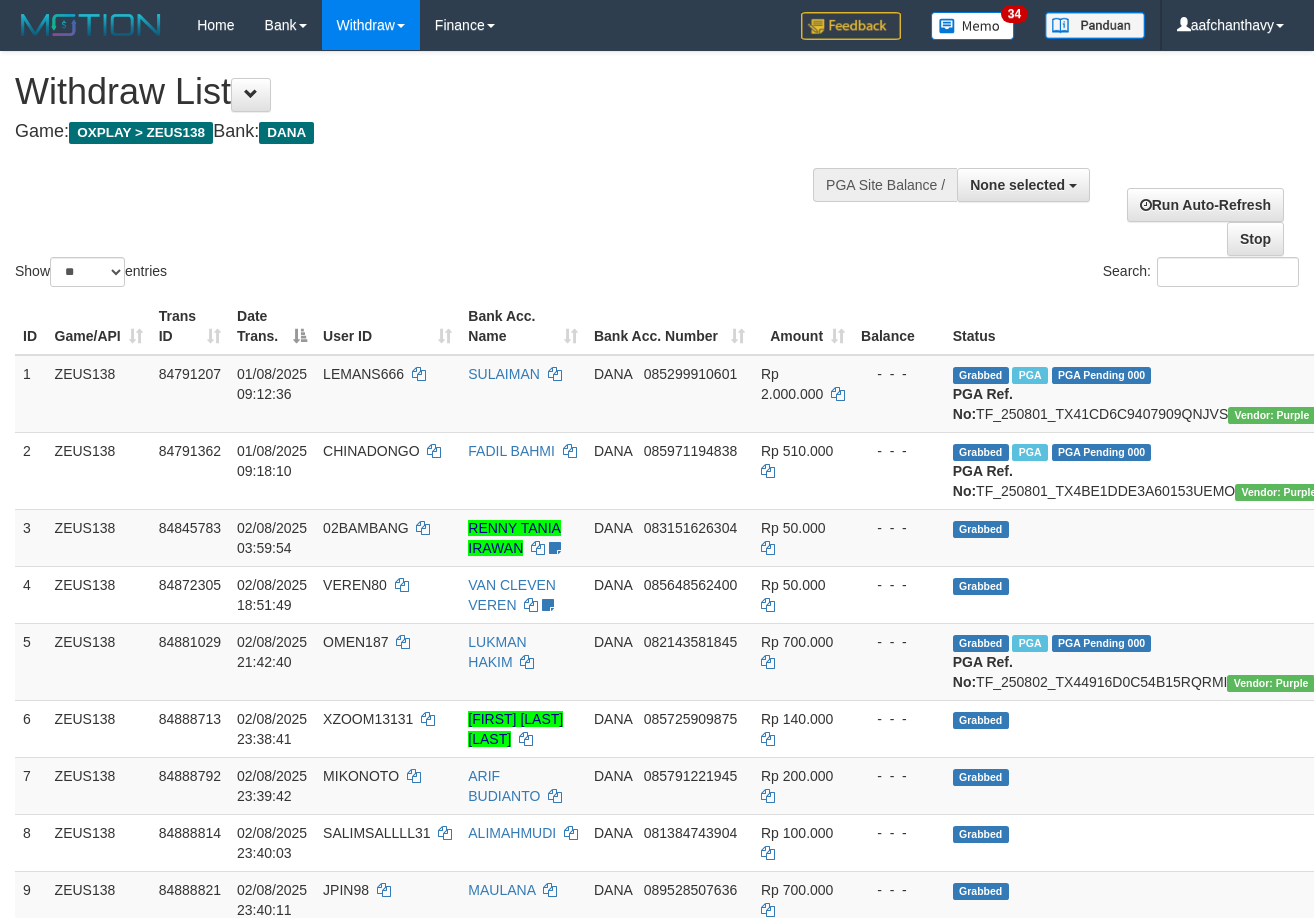 select 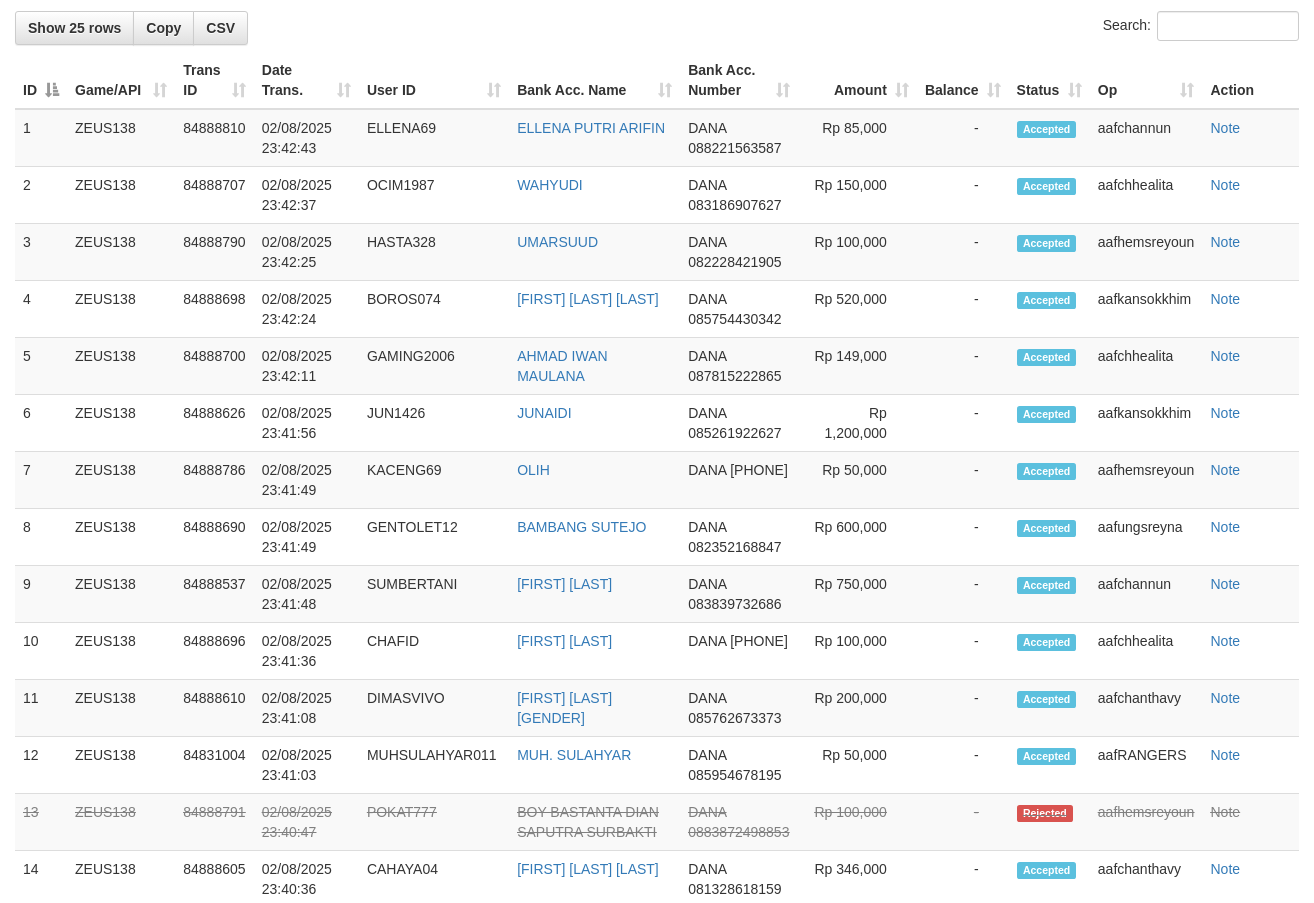 scroll, scrollTop: 1440, scrollLeft: 0, axis: vertical 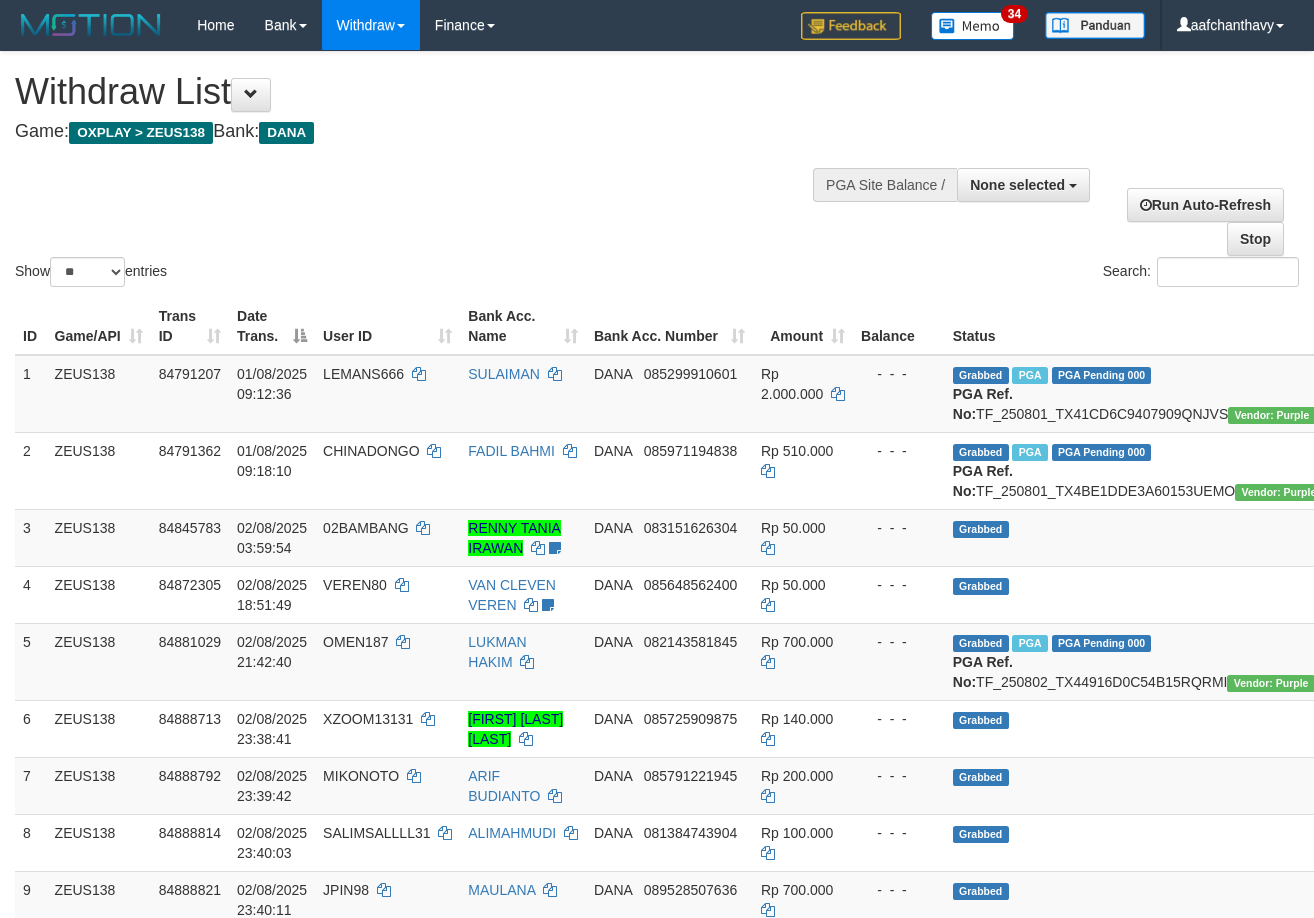 select 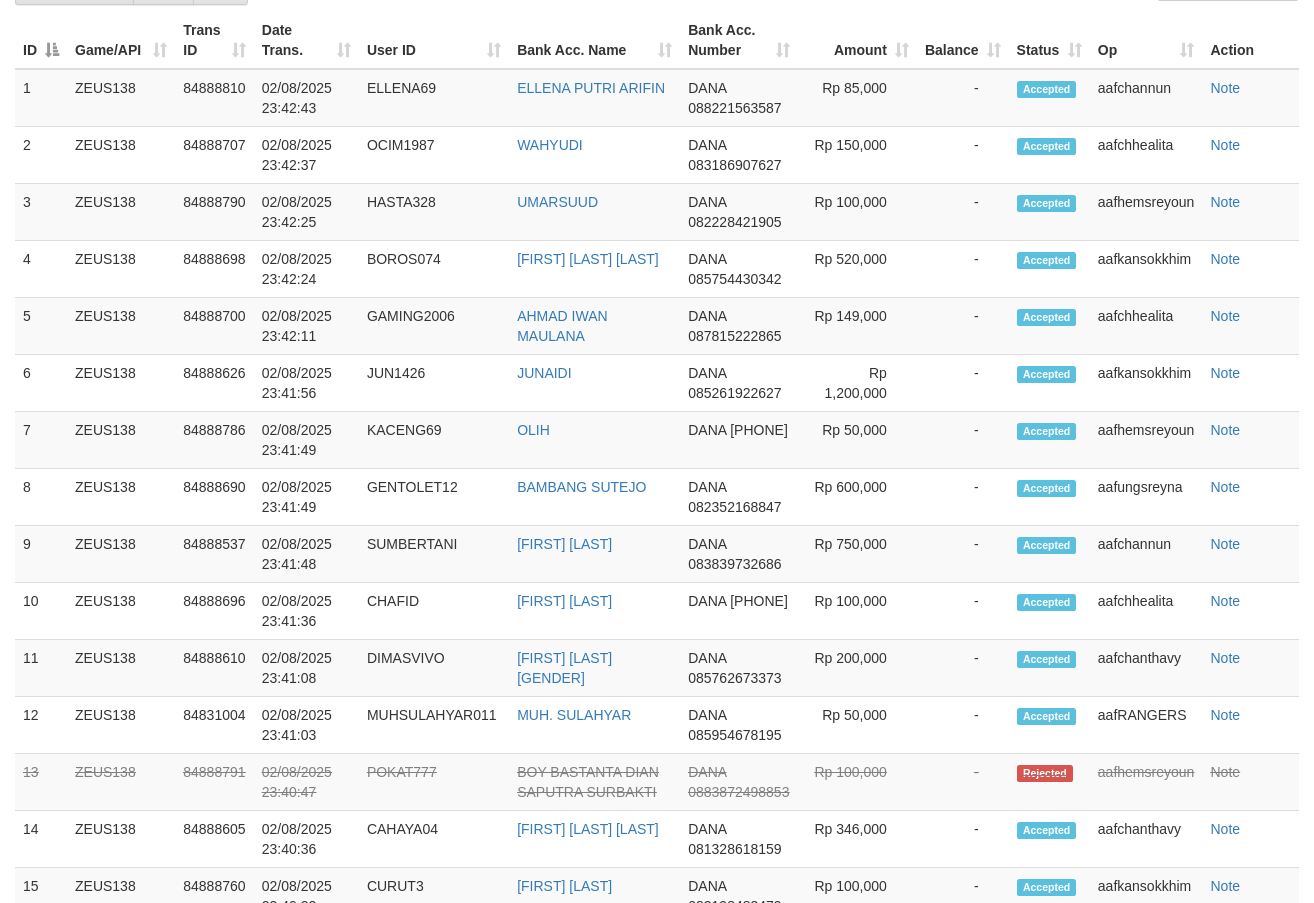 scroll, scrollTop: 1440, scrollLeft: 0, axis: vertical 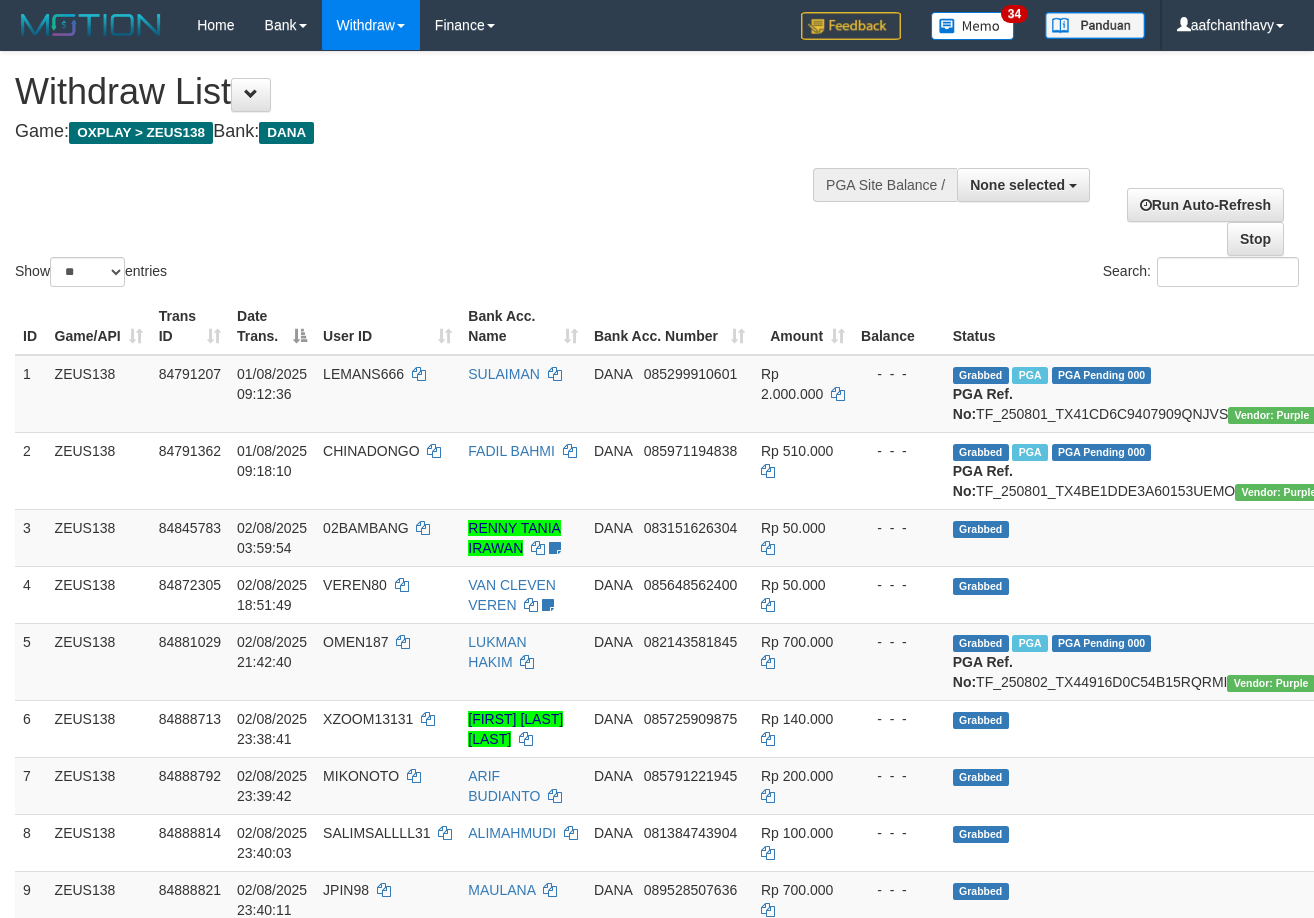 select 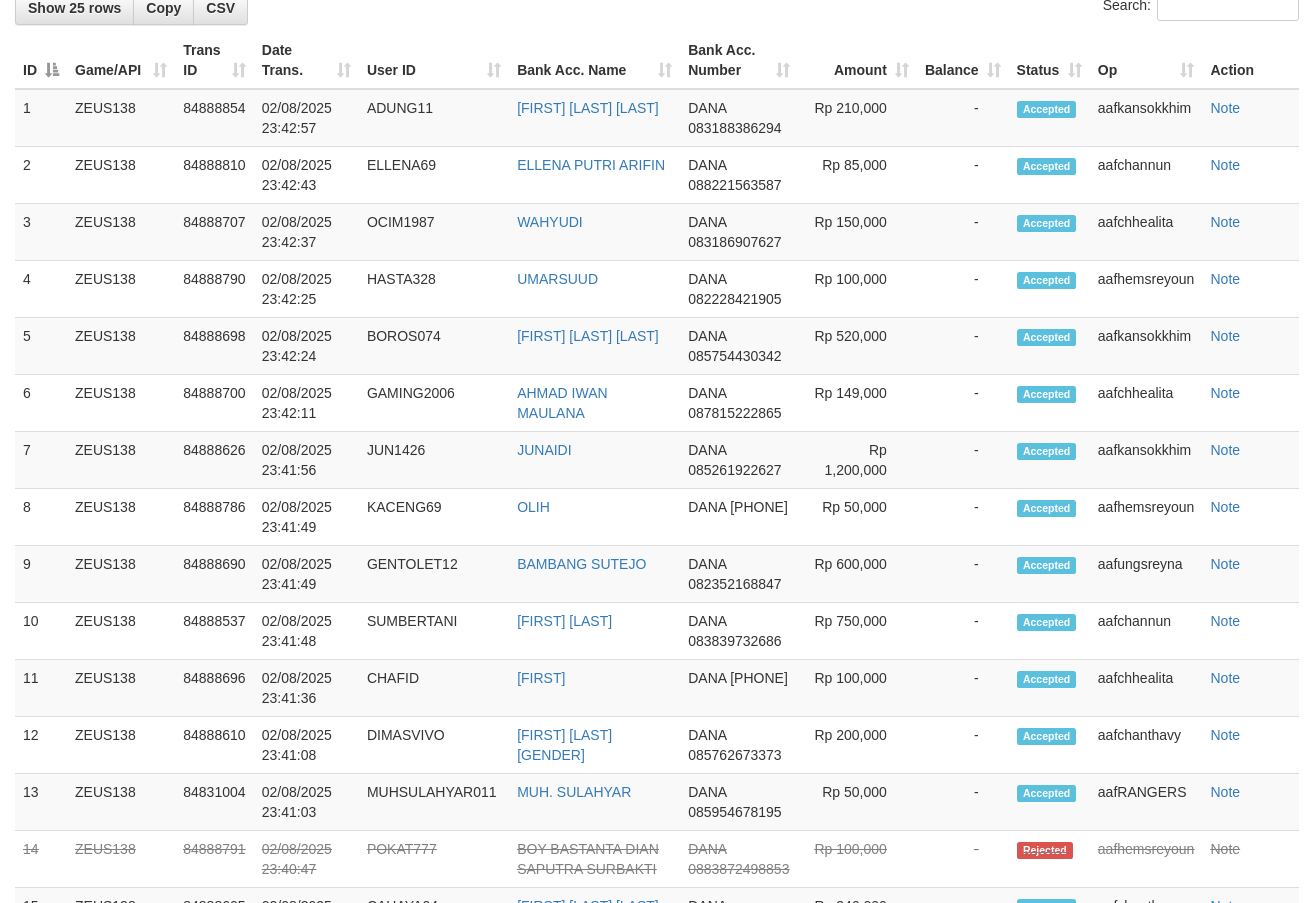 scroll, scrollTop: 1440, scrollLeft: 0, axis: vertical 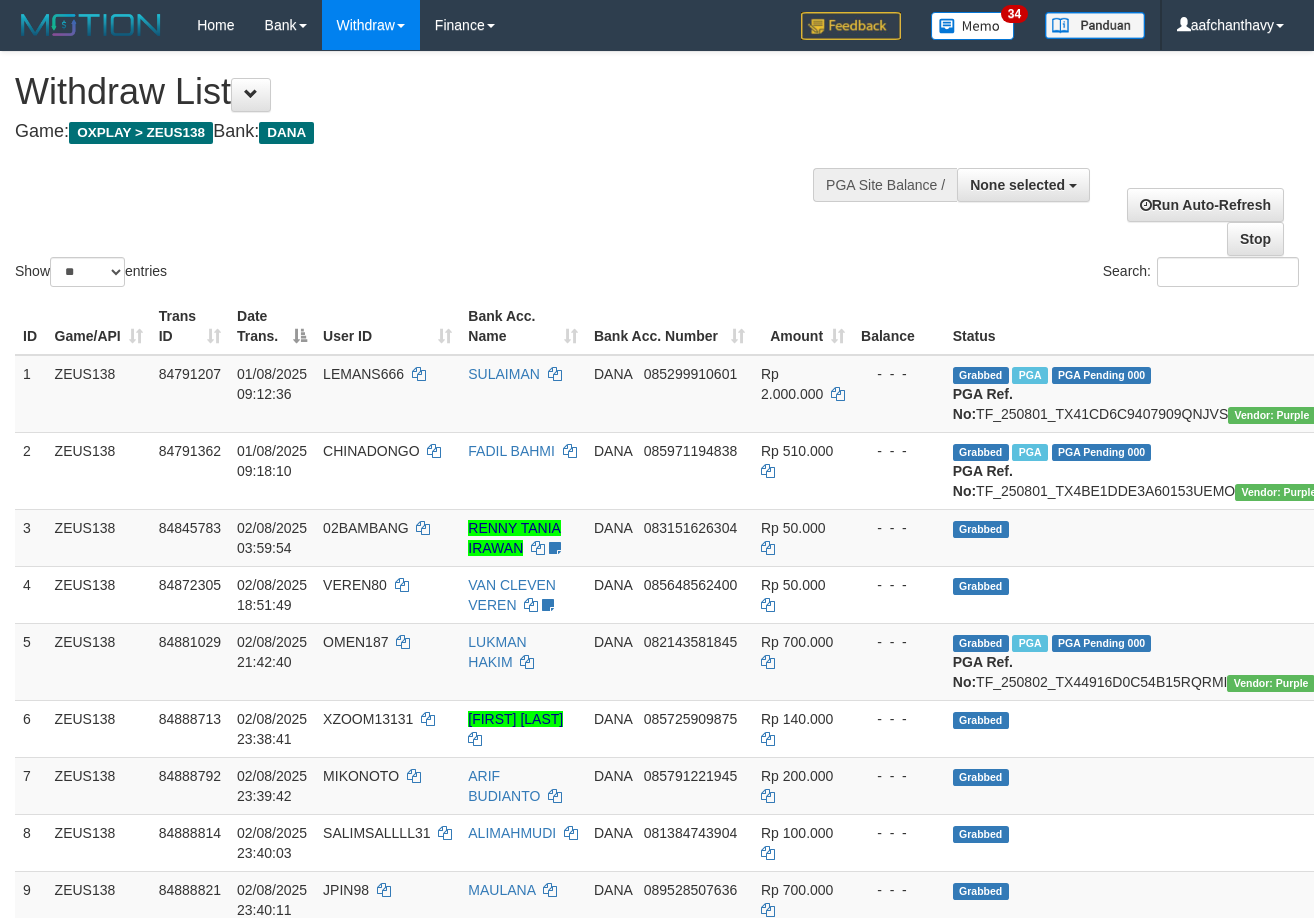 select 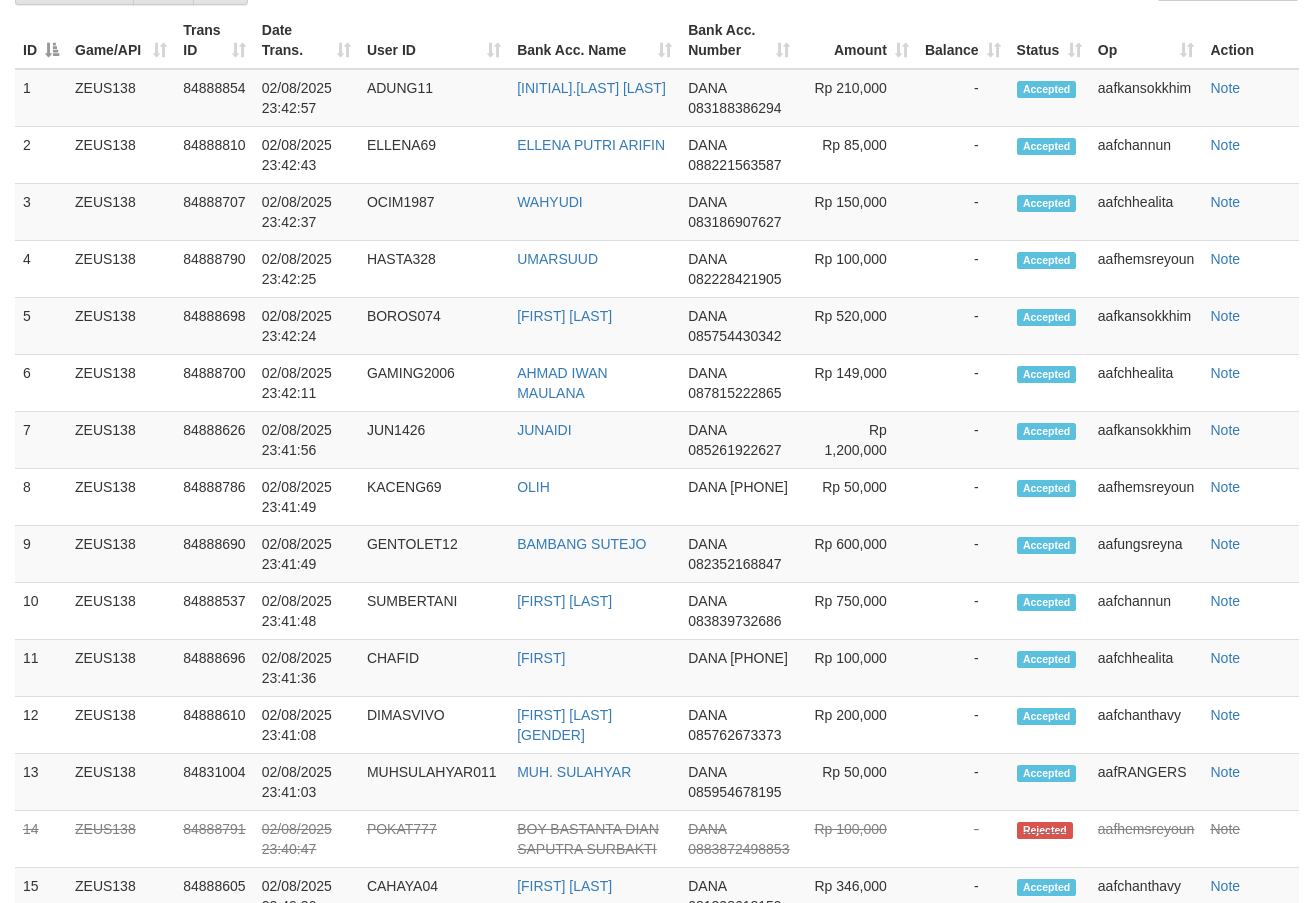 scroll, scrollTop: 1440, scrollLeft: 0, axis: vertical 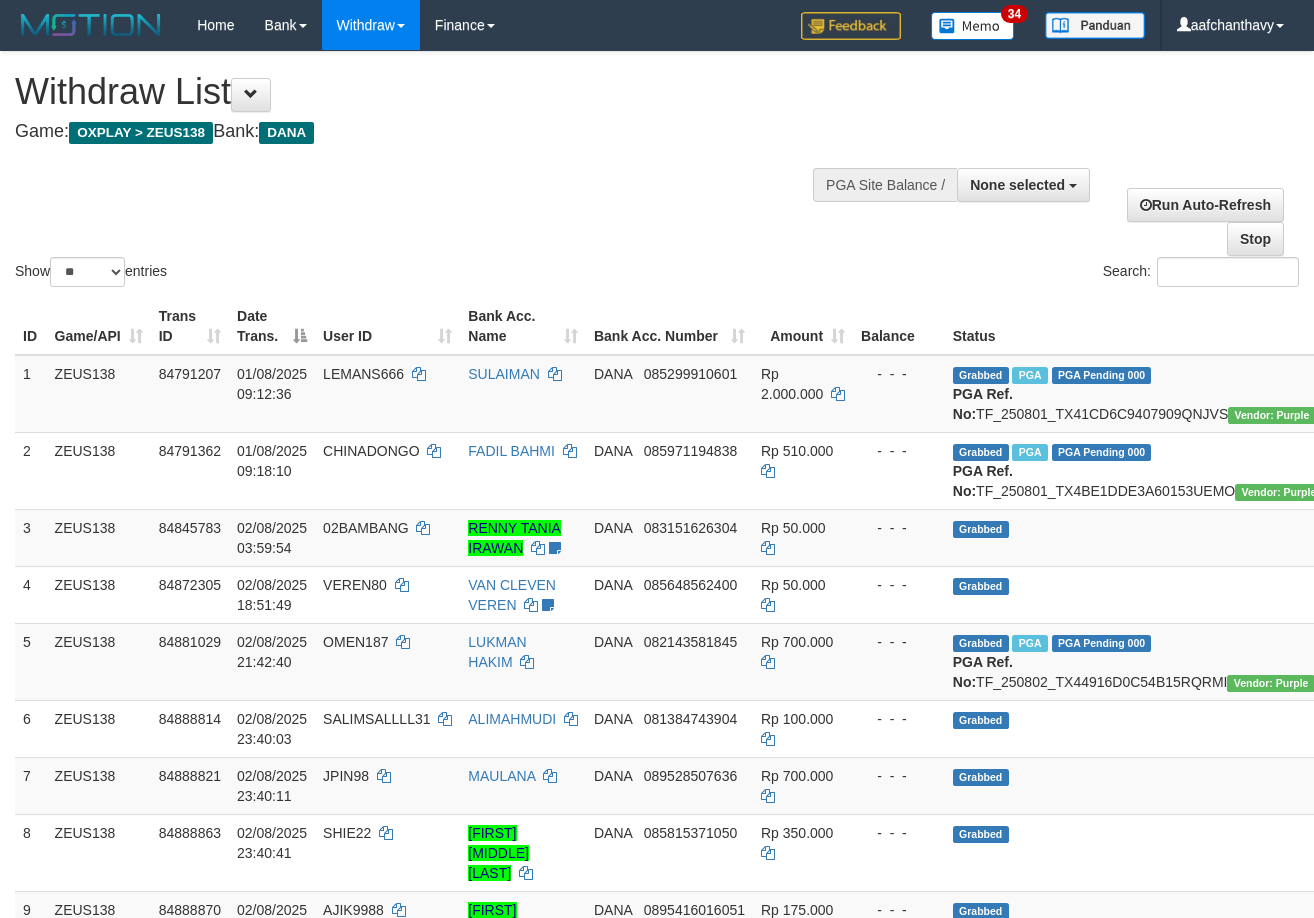 select 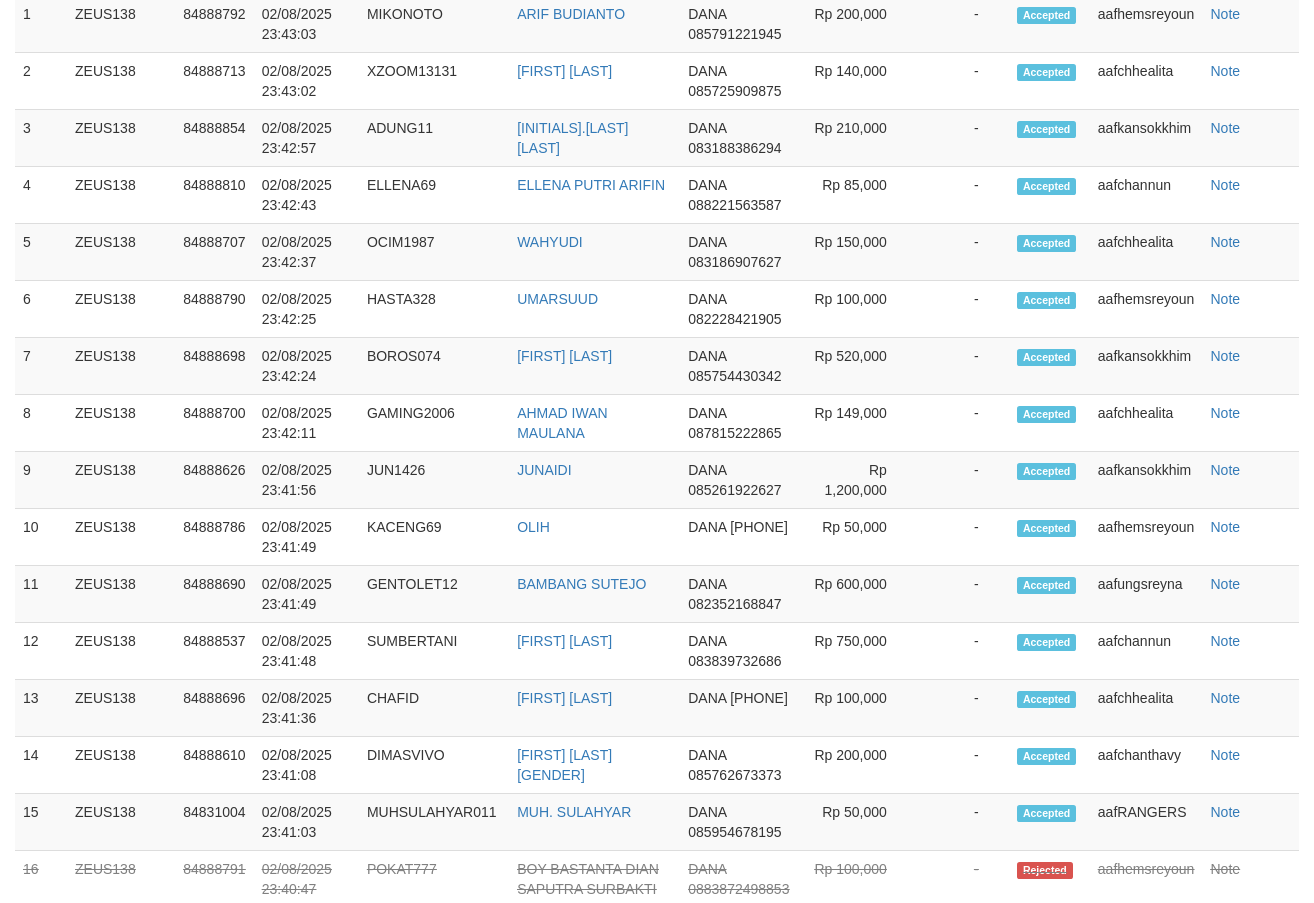 scroll, scrollTop: 1440, scrollLeft: 0, axis: vertical 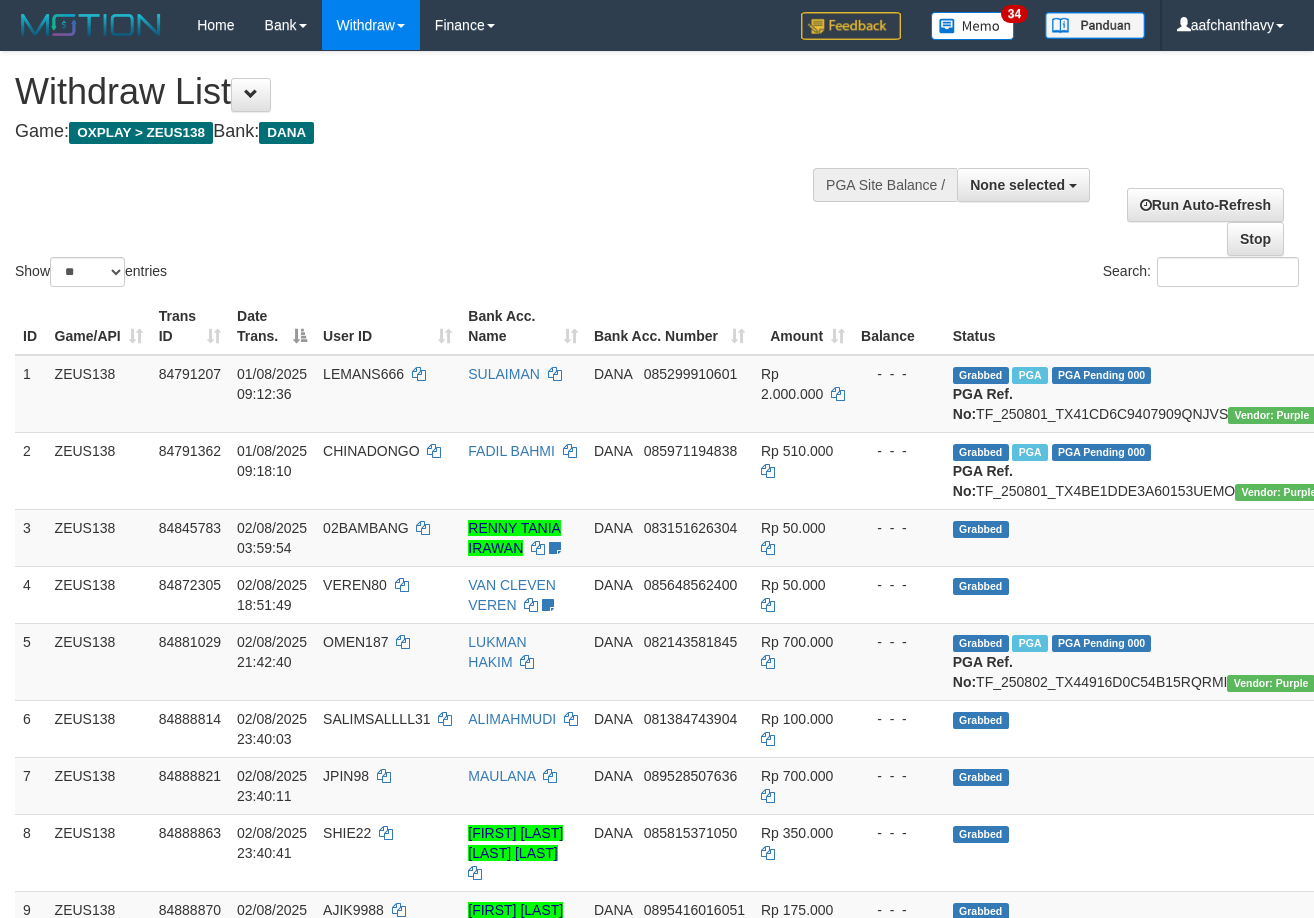 select 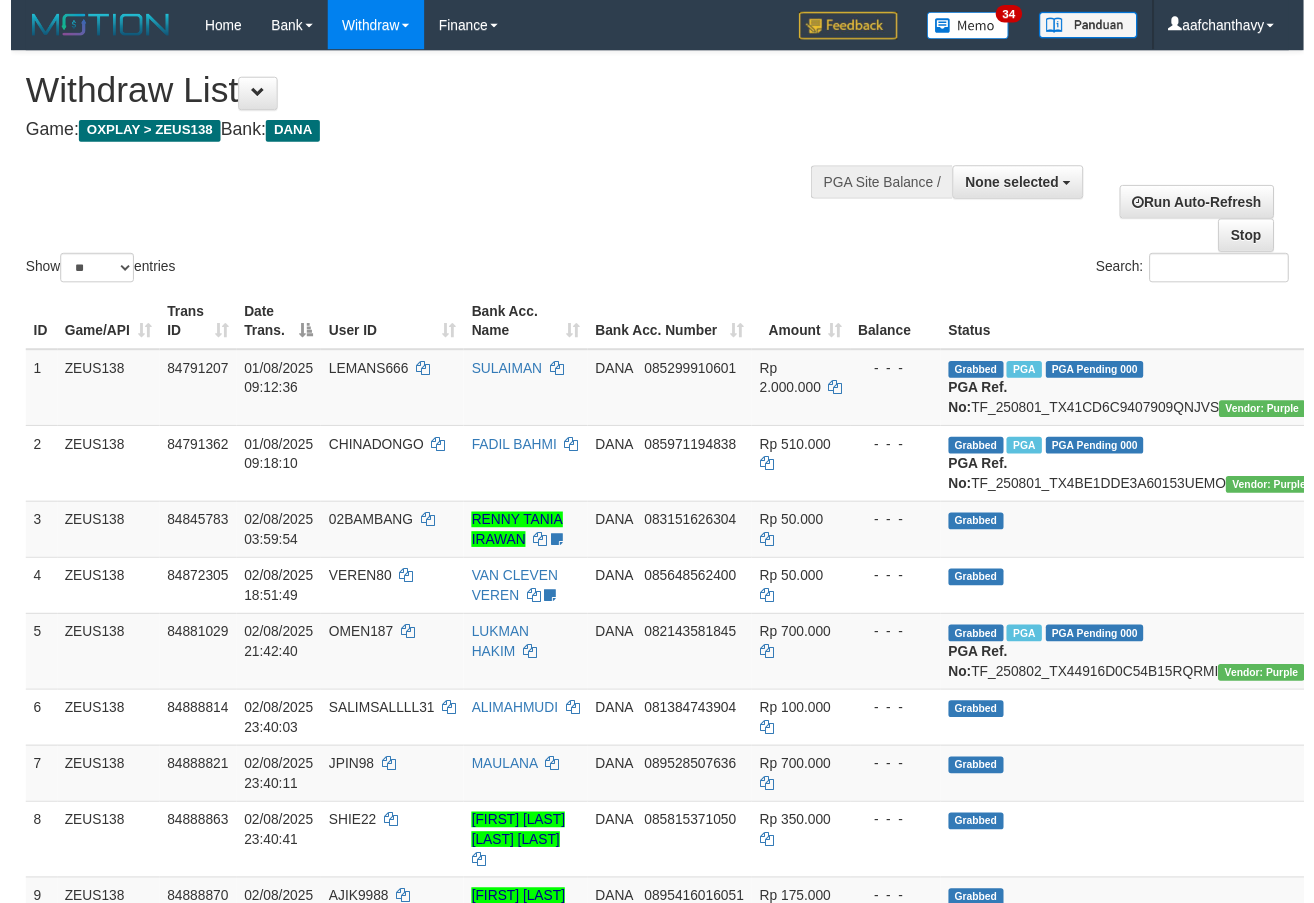 scroll, scrollTop: 1441, scrollLeft: 0, axis: vertical 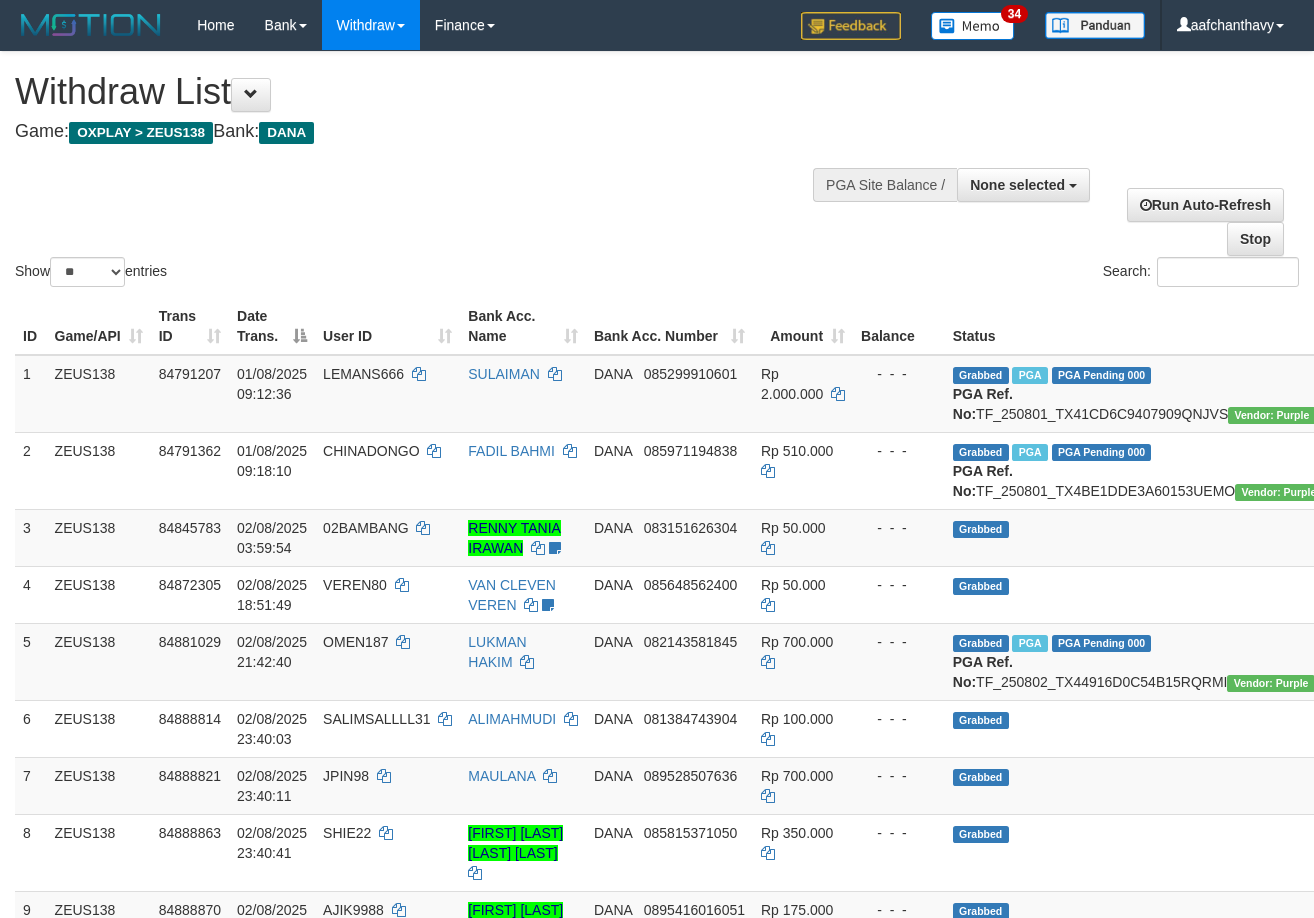 select 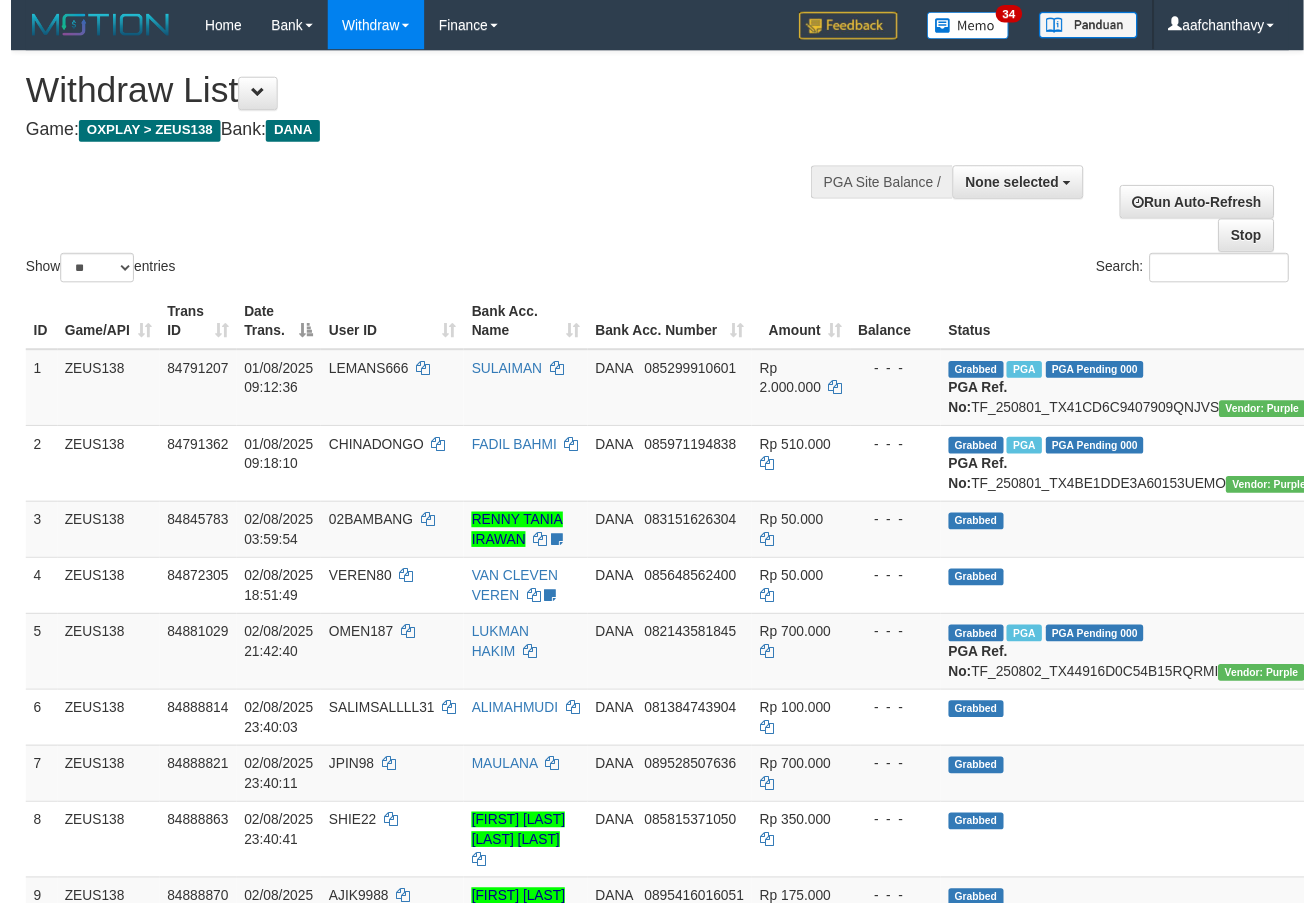 scroll, scrollTop: 1442, scrollLeft: 0, axis: vertical 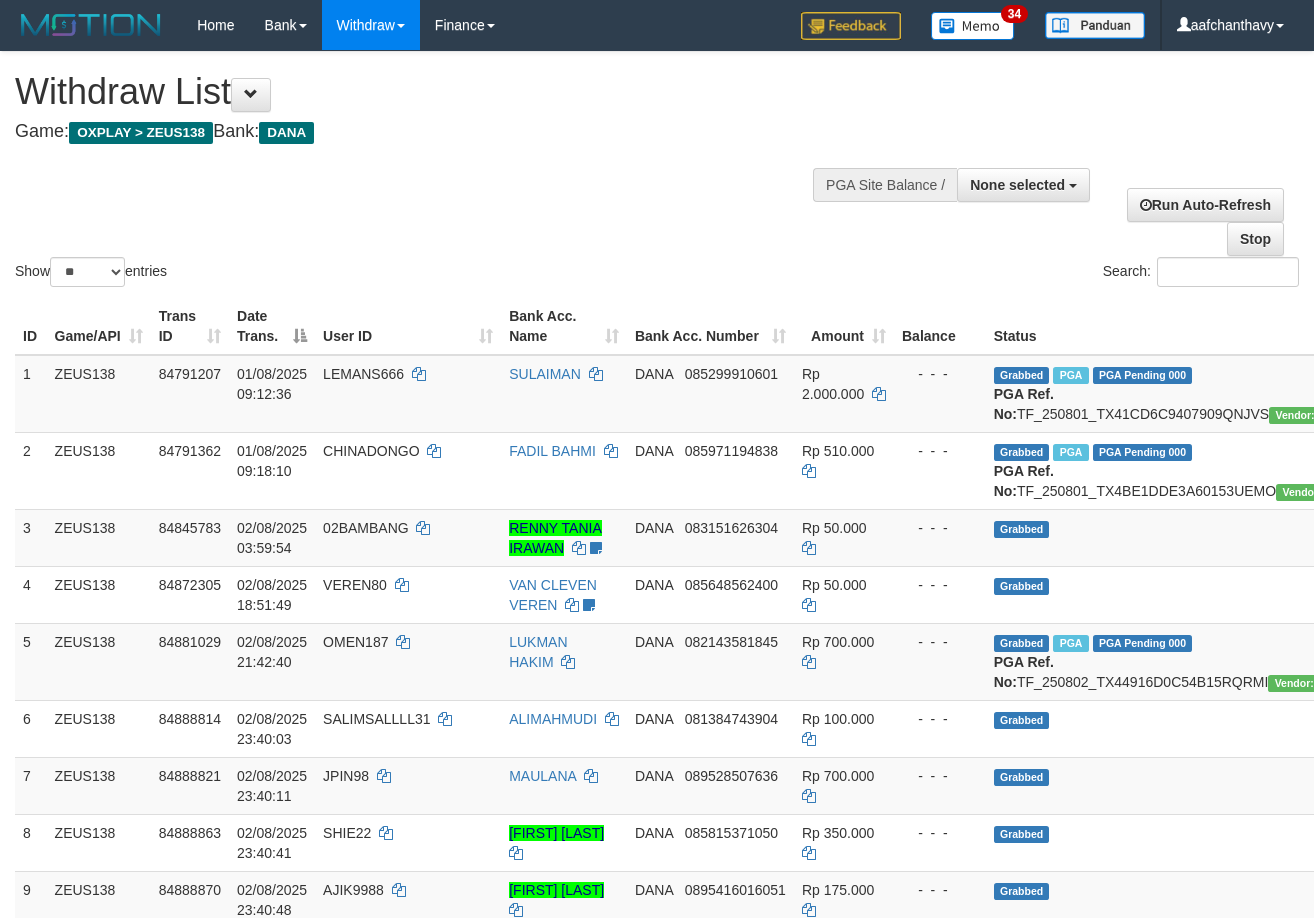 select 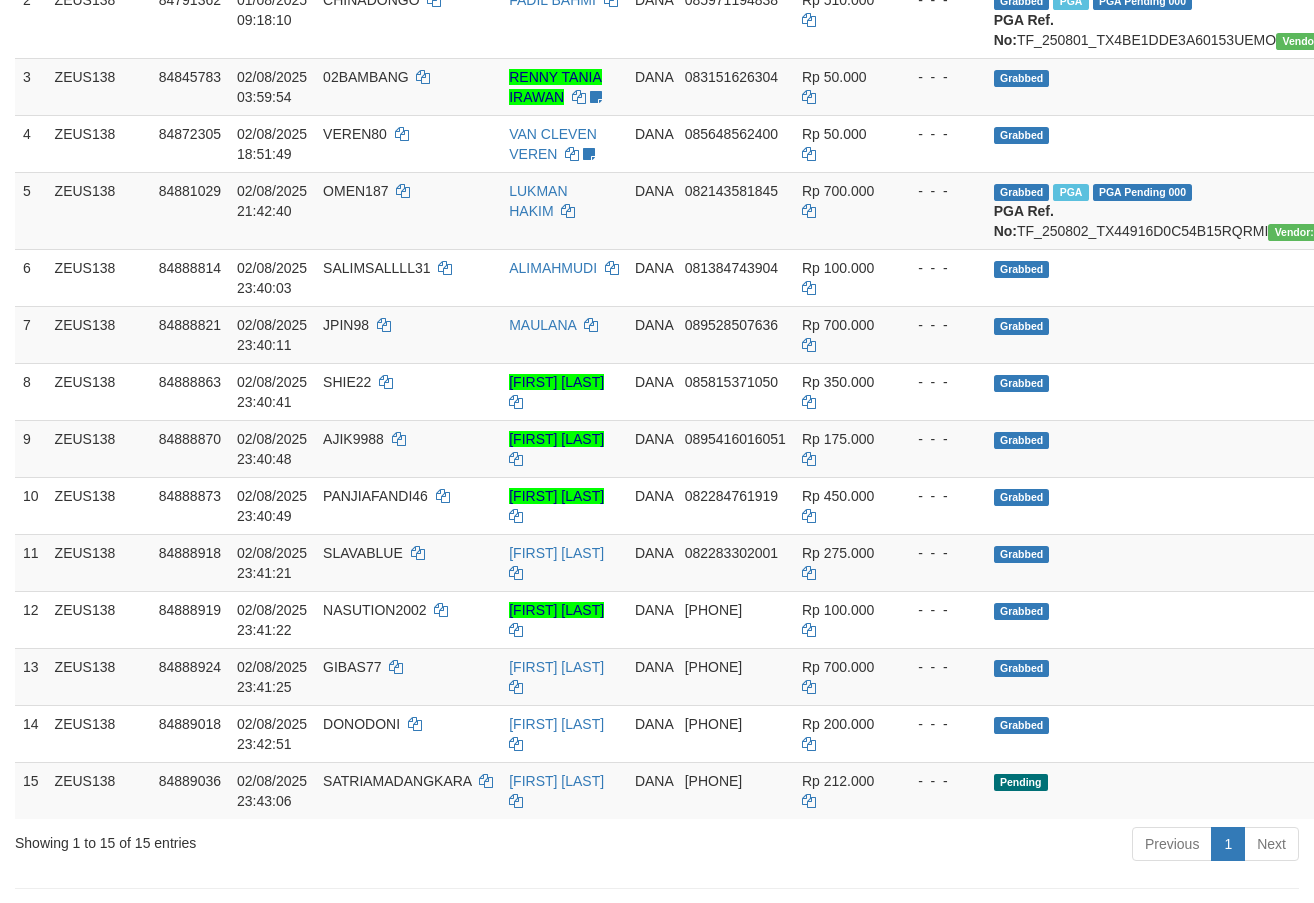 scroll, scrollTop: 1442, scrollLeft: 0, axis: vertical 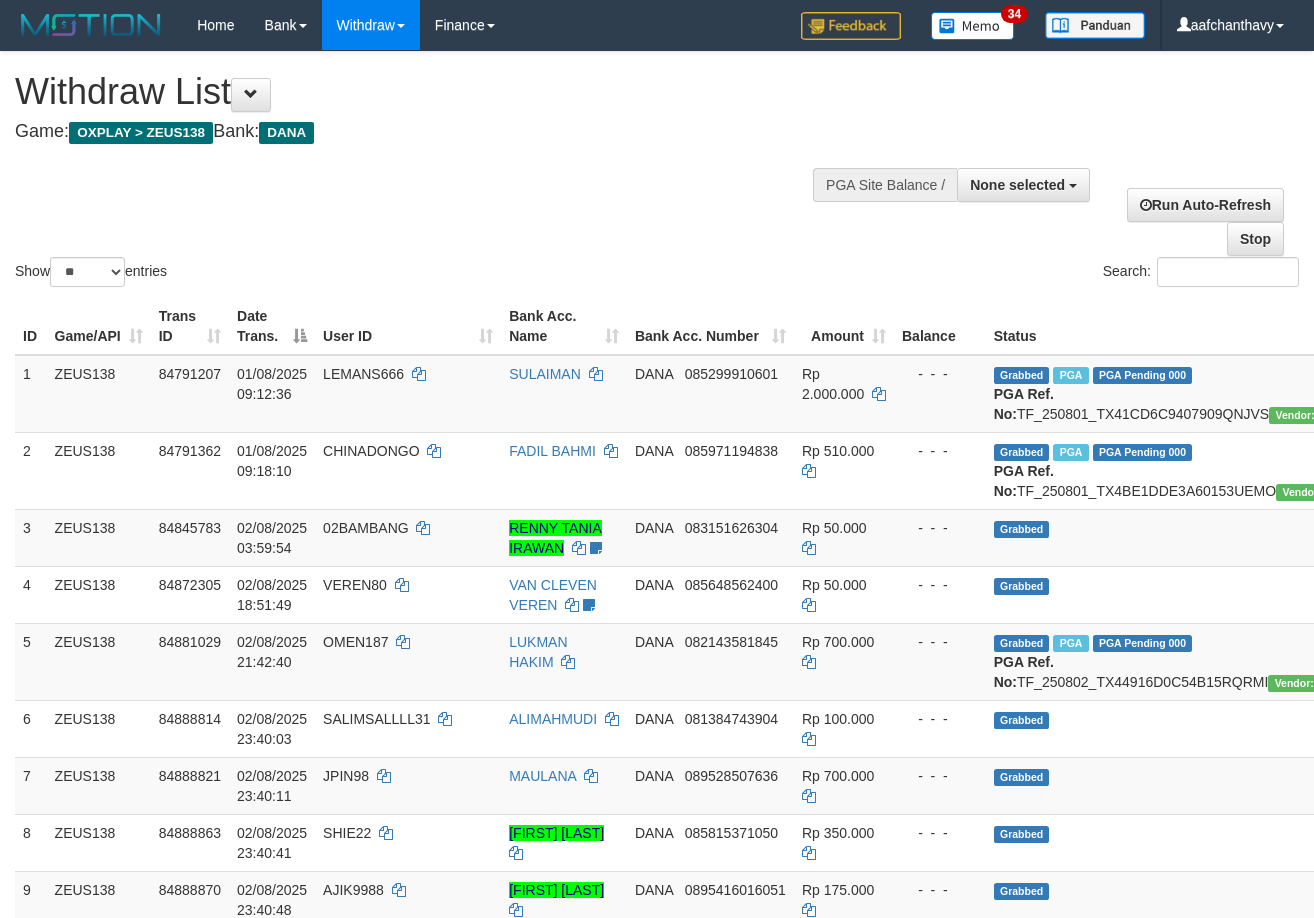 select 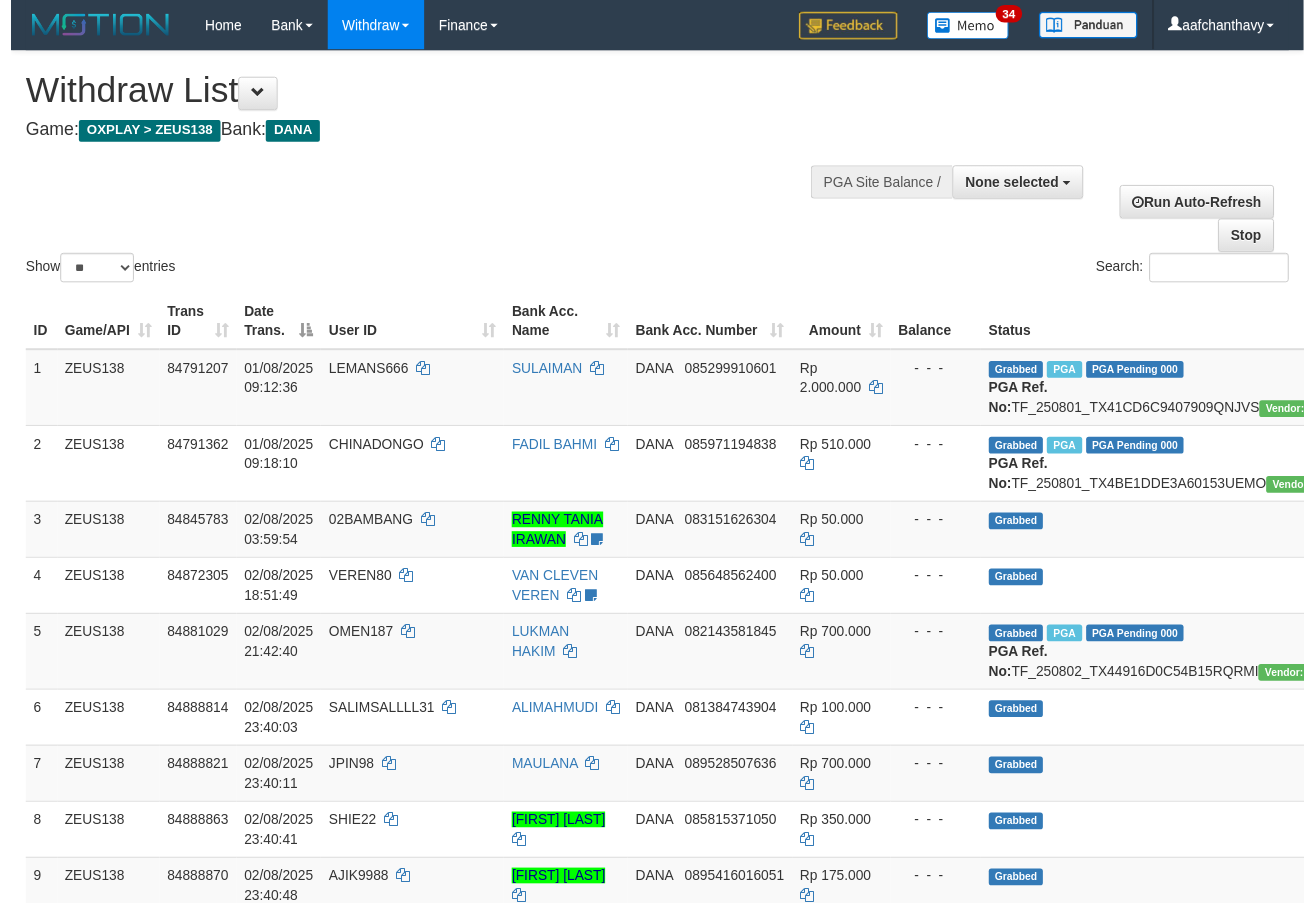 scroll, scrollTop: 338, scrollLeft: 0, axis: vertical 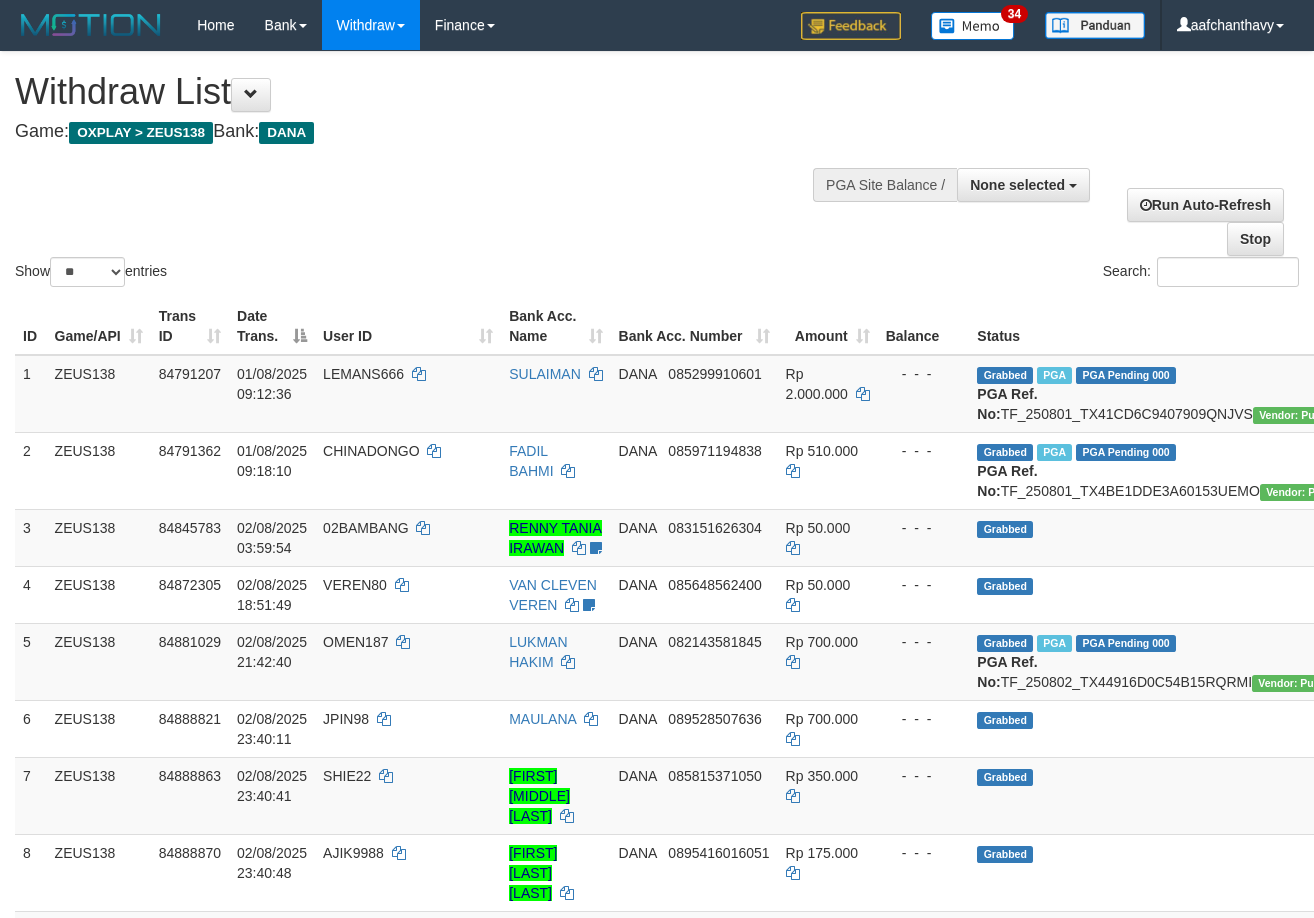 select 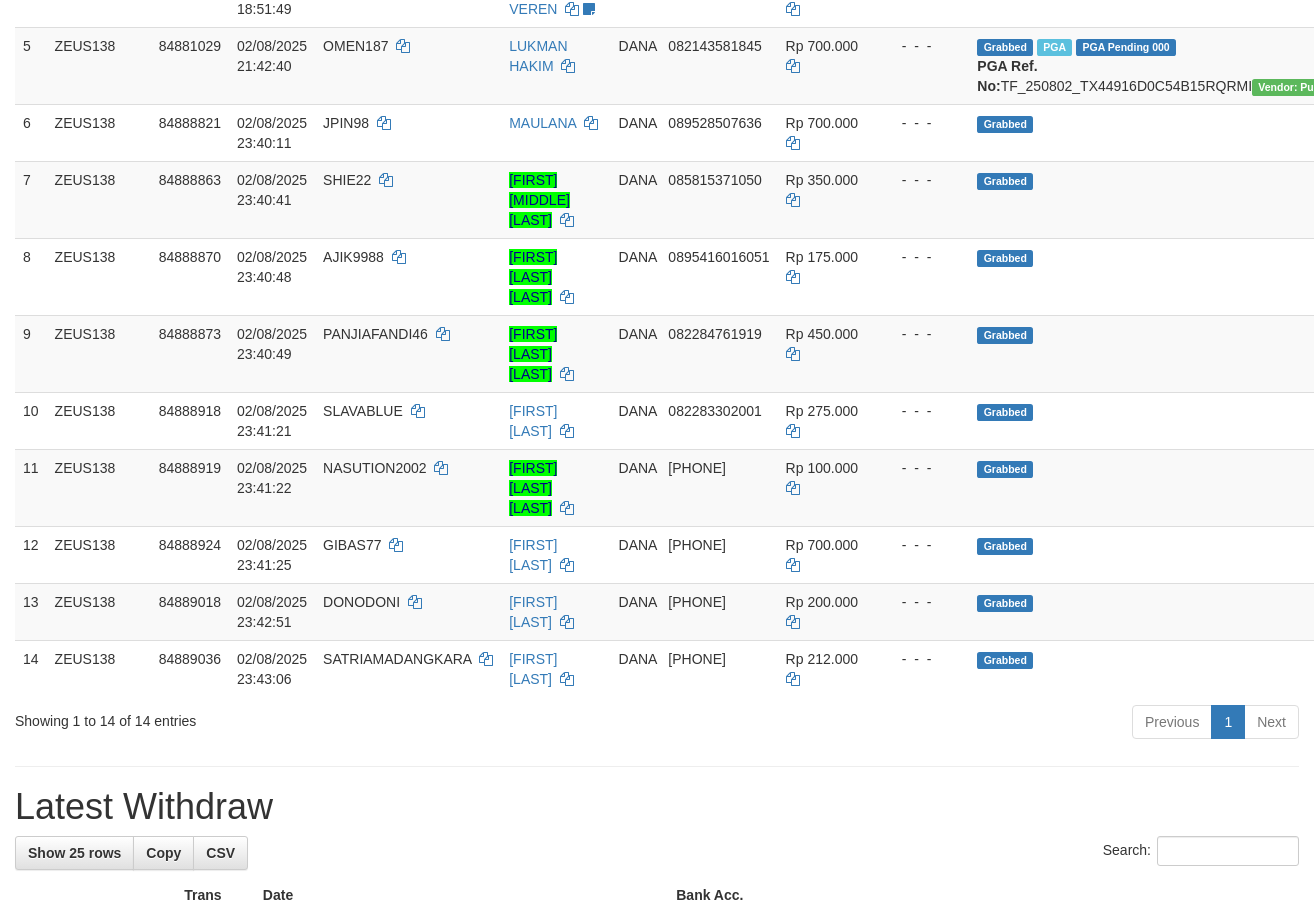 scroll, scrollTop: 338, scrollLeft: 0, axis: vertical 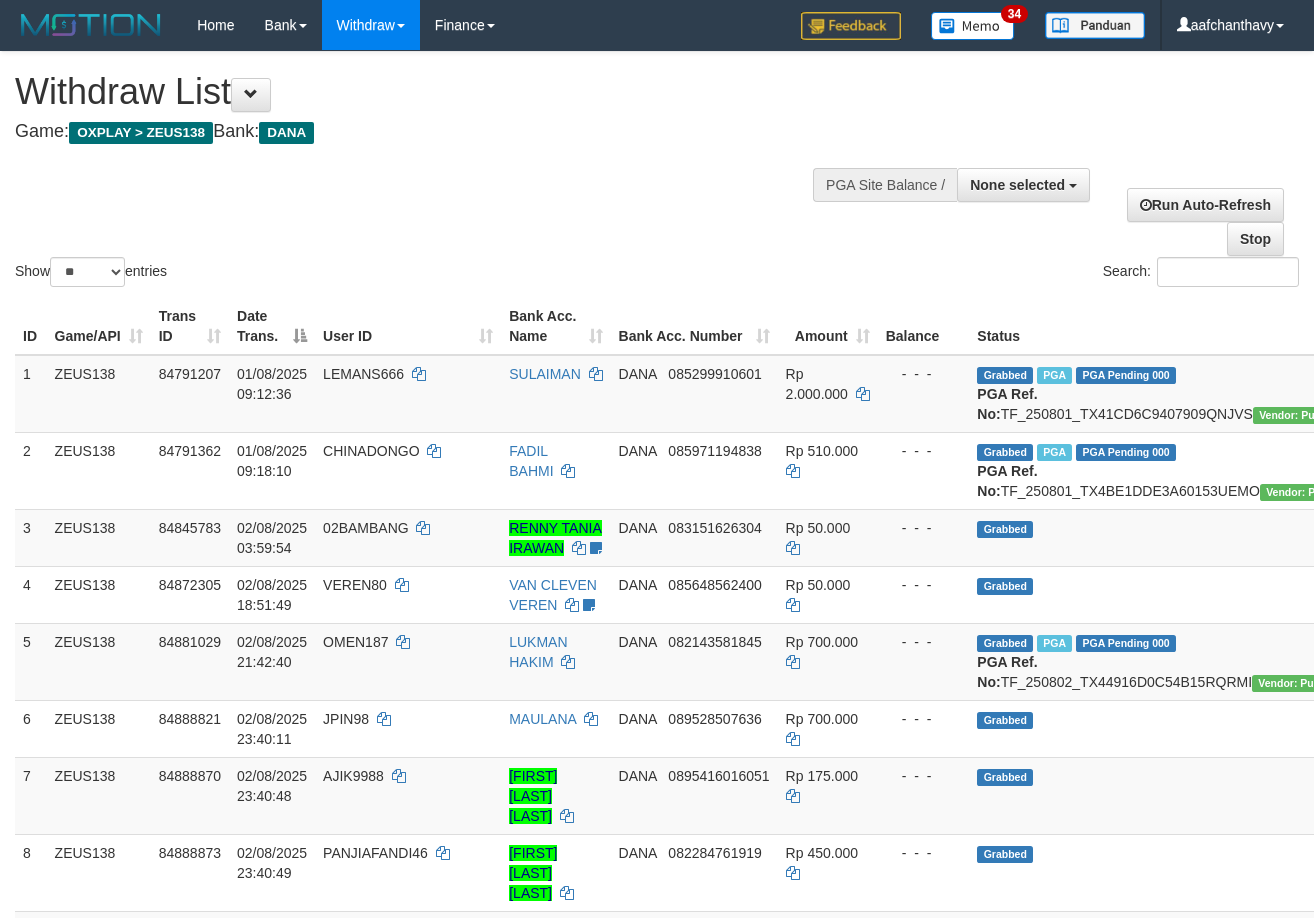 select 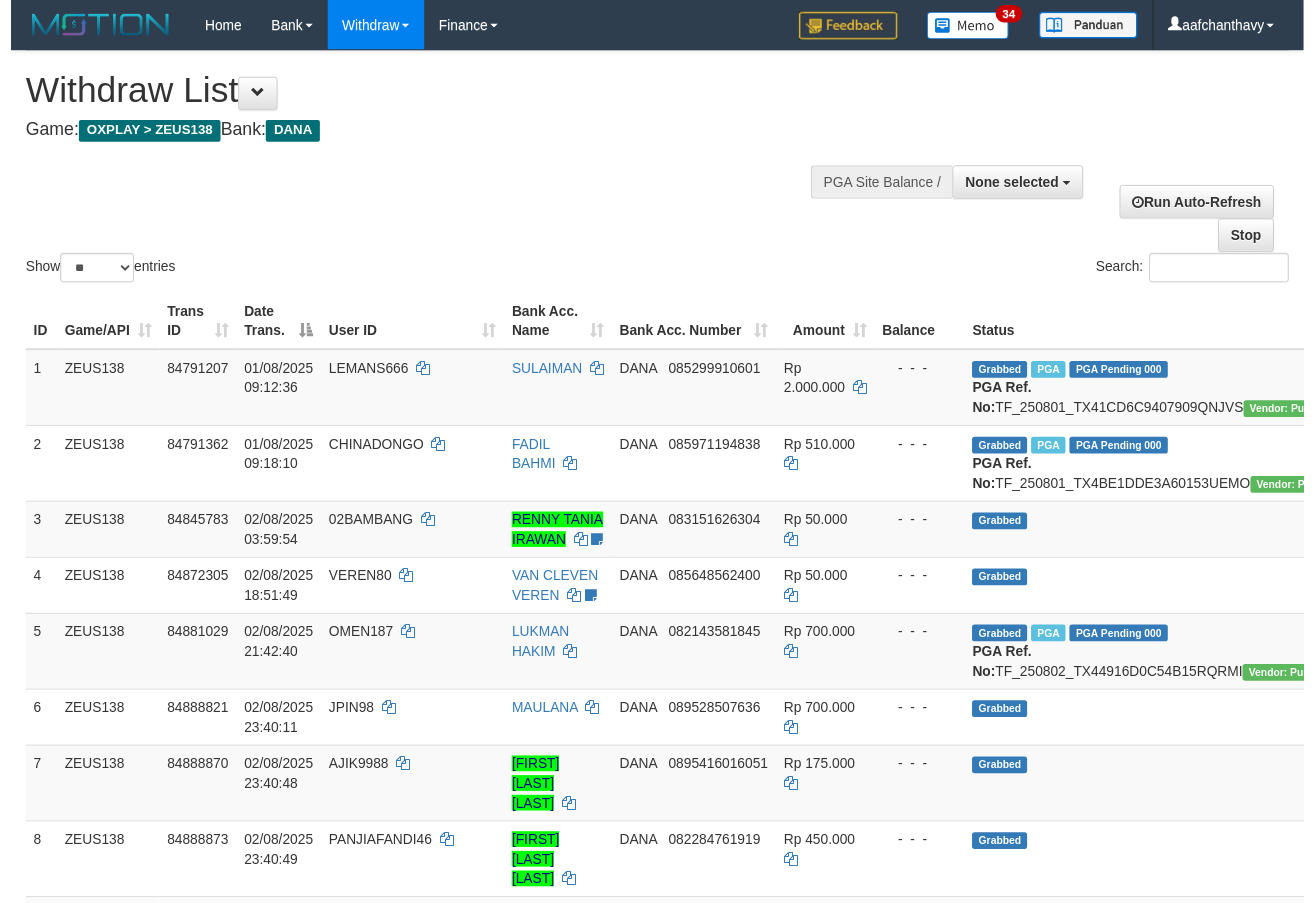 scroll, scrollTop: 267, scrollLeft: 0, axis: vertical 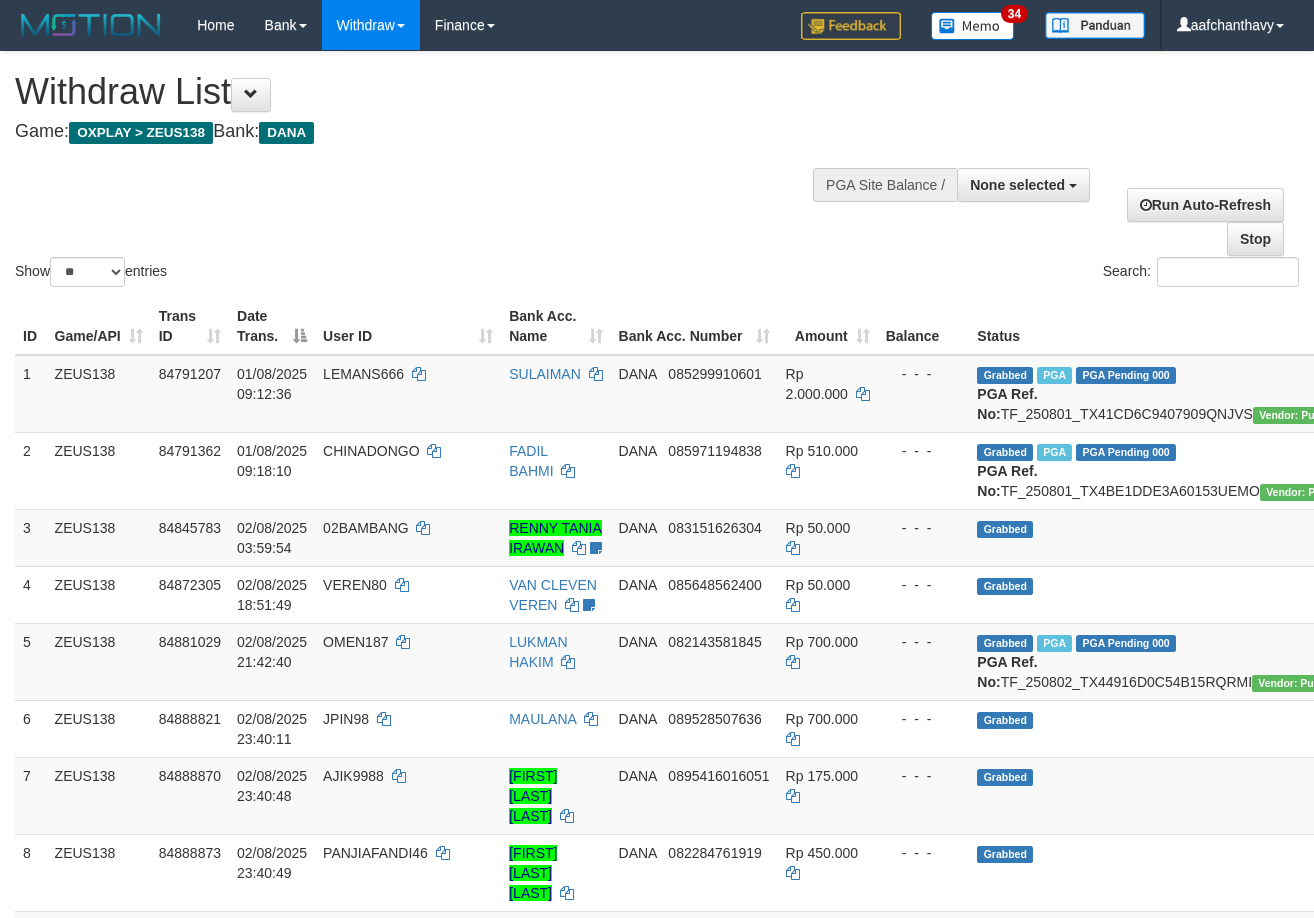 select 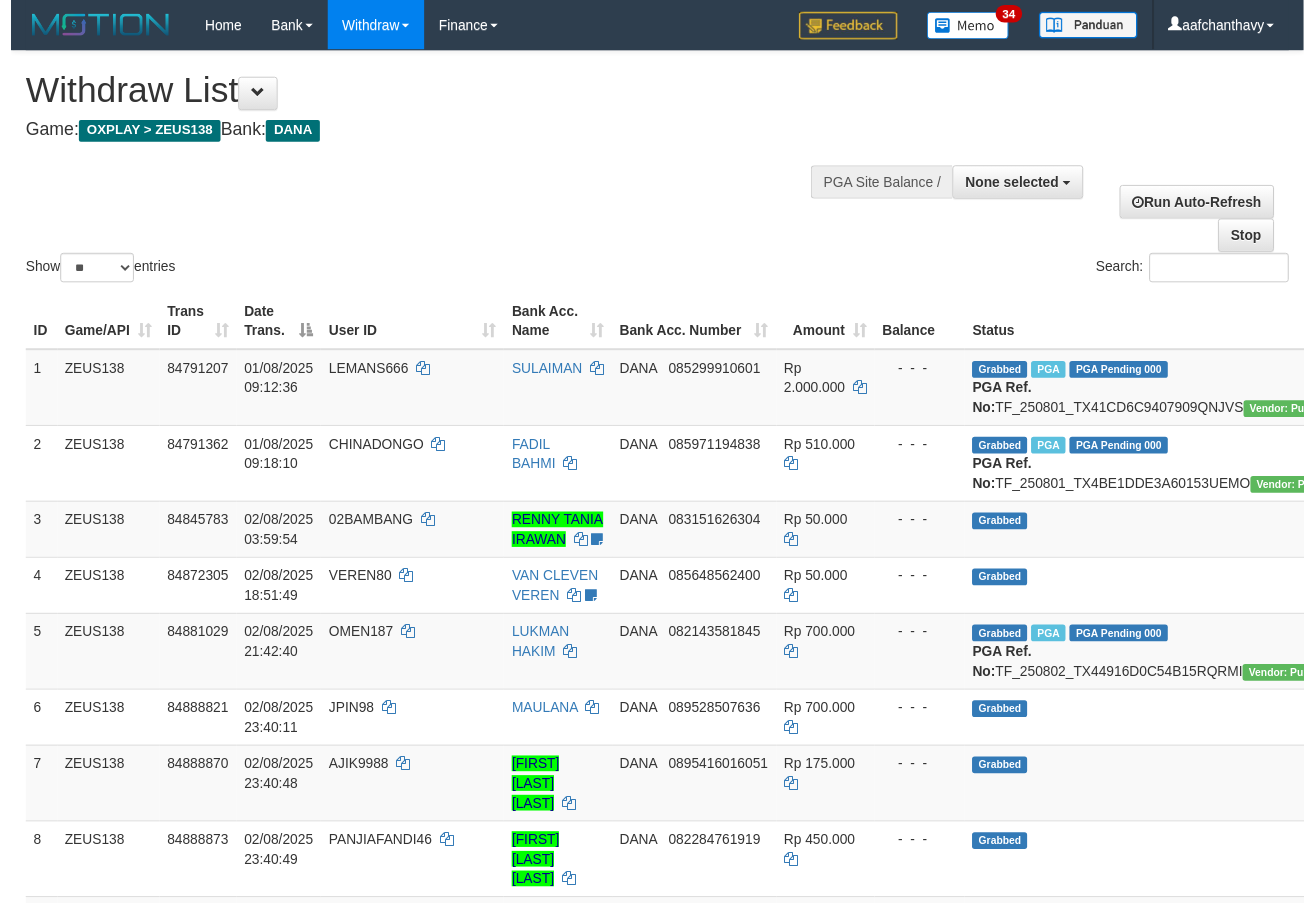 scroll, scrollTop: 1495, scrollLeft: 0, axis: vertical 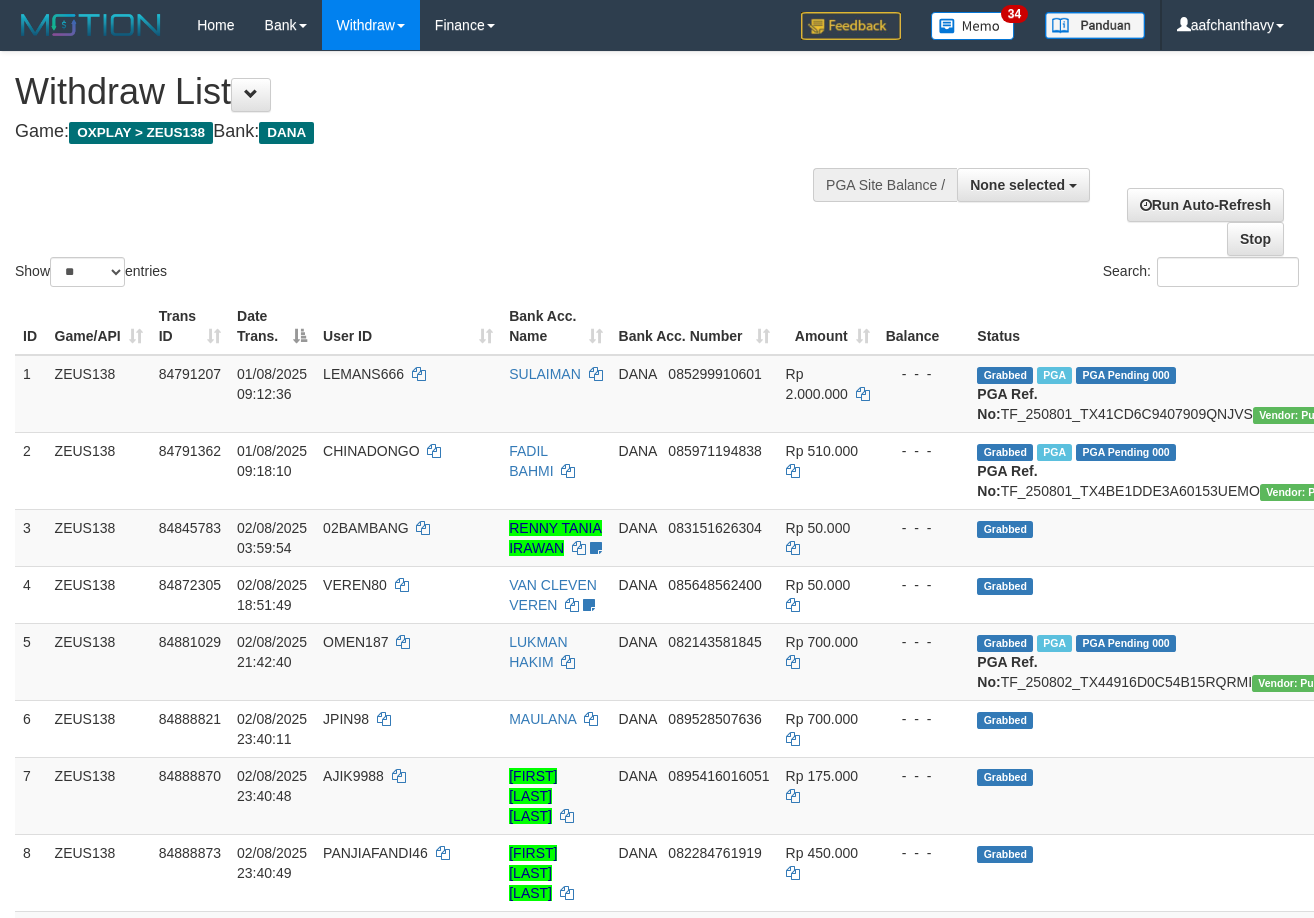 select 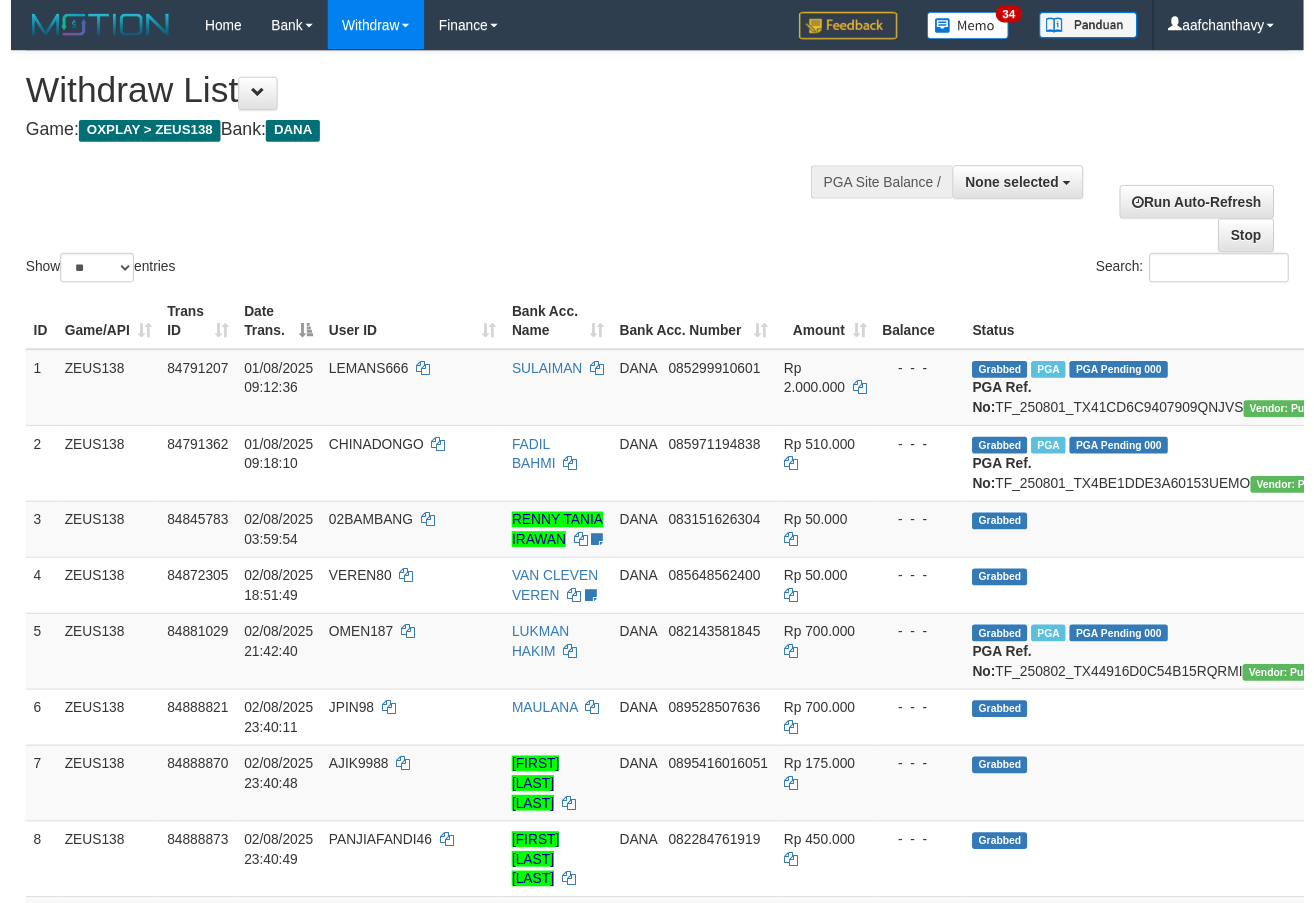scroll, scrollTop: 273, scrollLeft: 0, axis: vertical 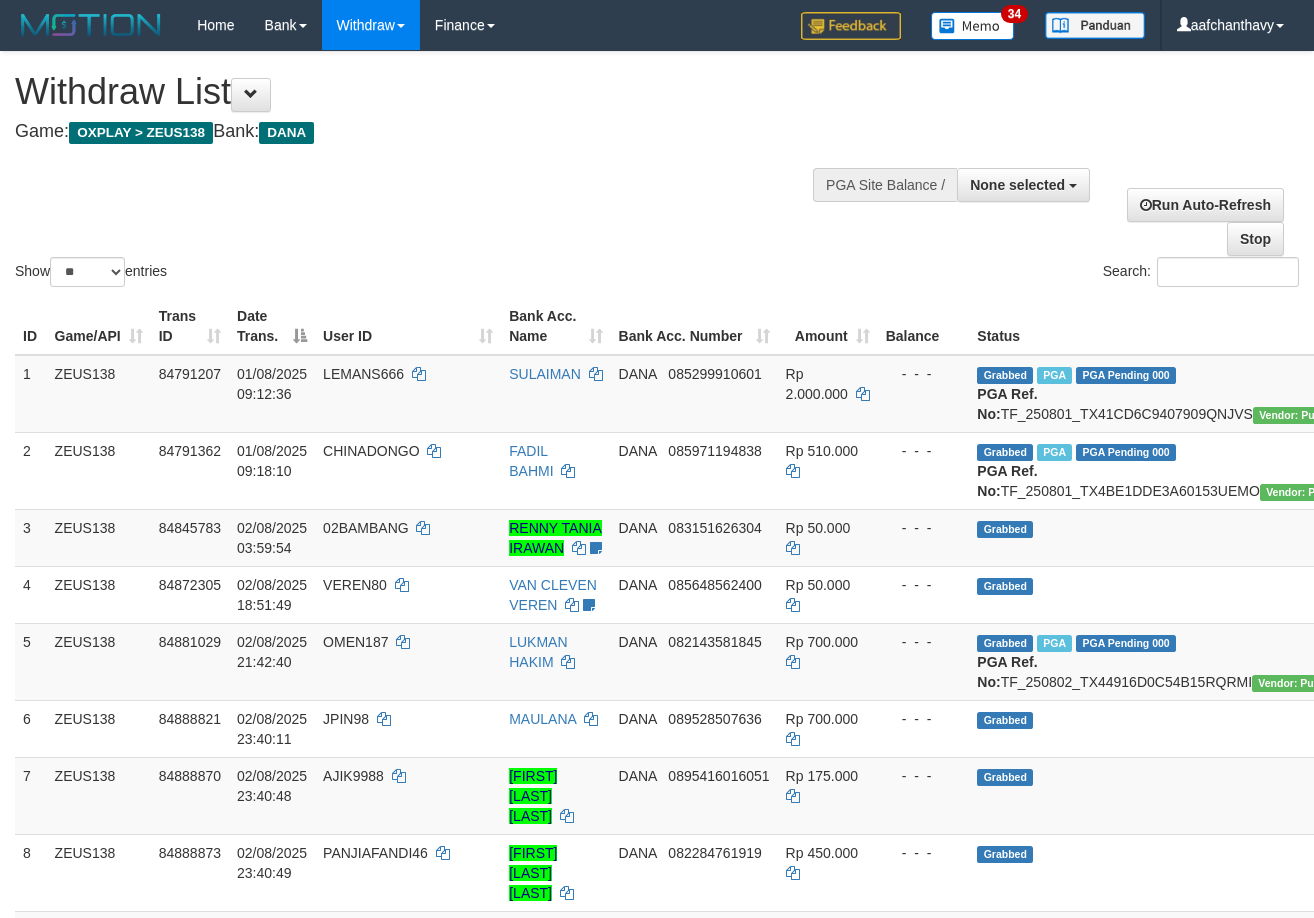 select 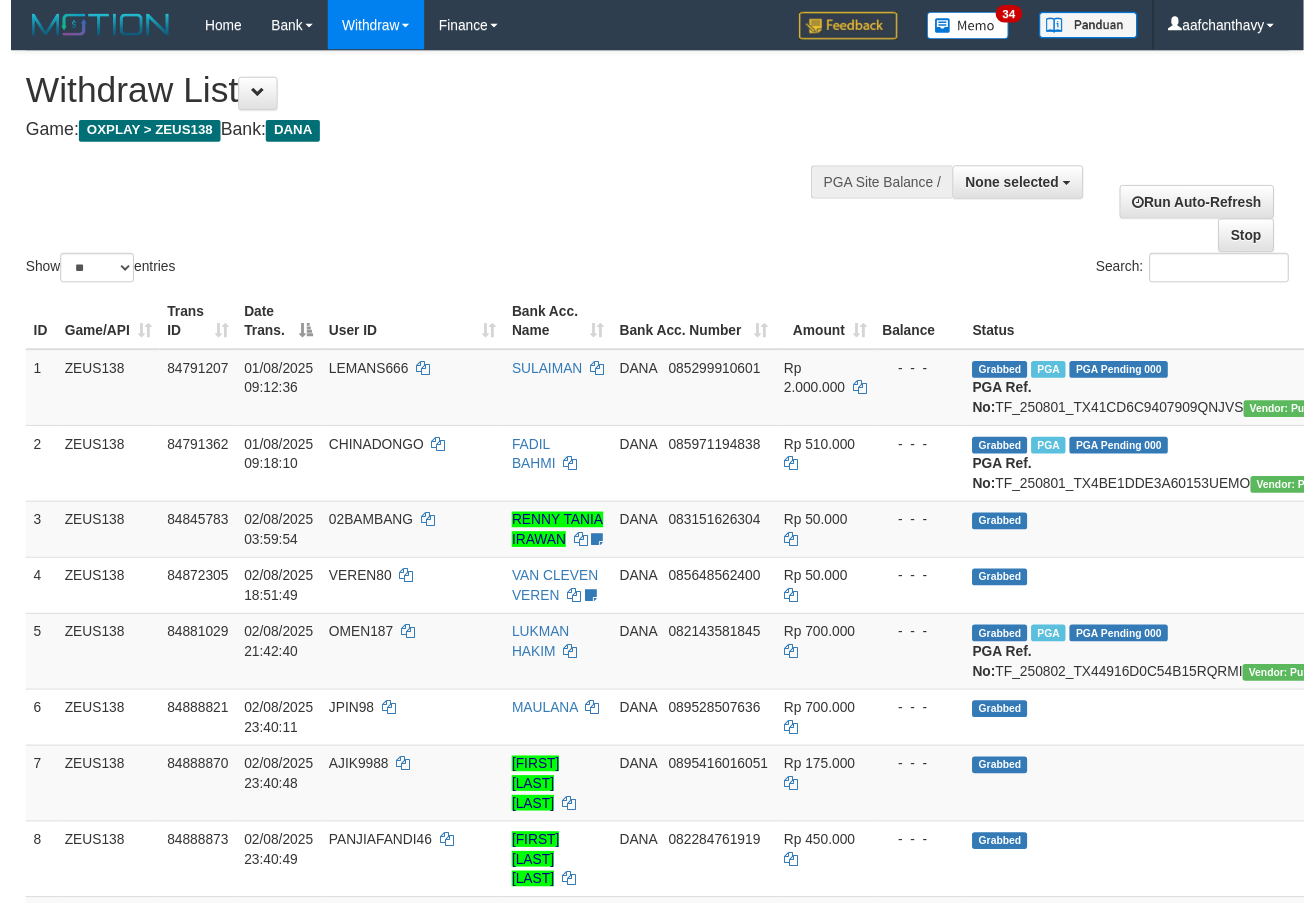 scroll, scrollTop: 1501, scrollLeft: 0, axis: vertical 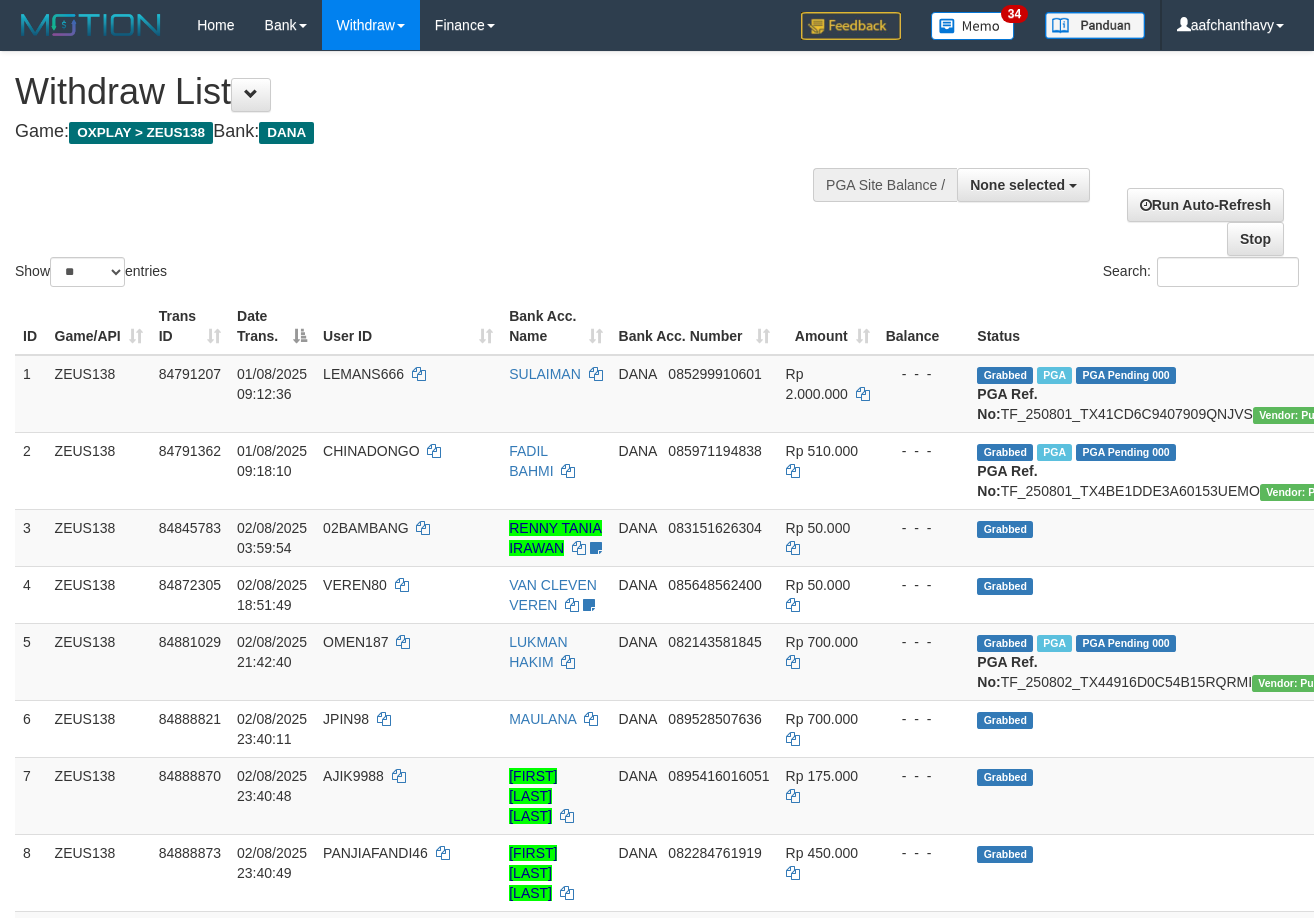 select 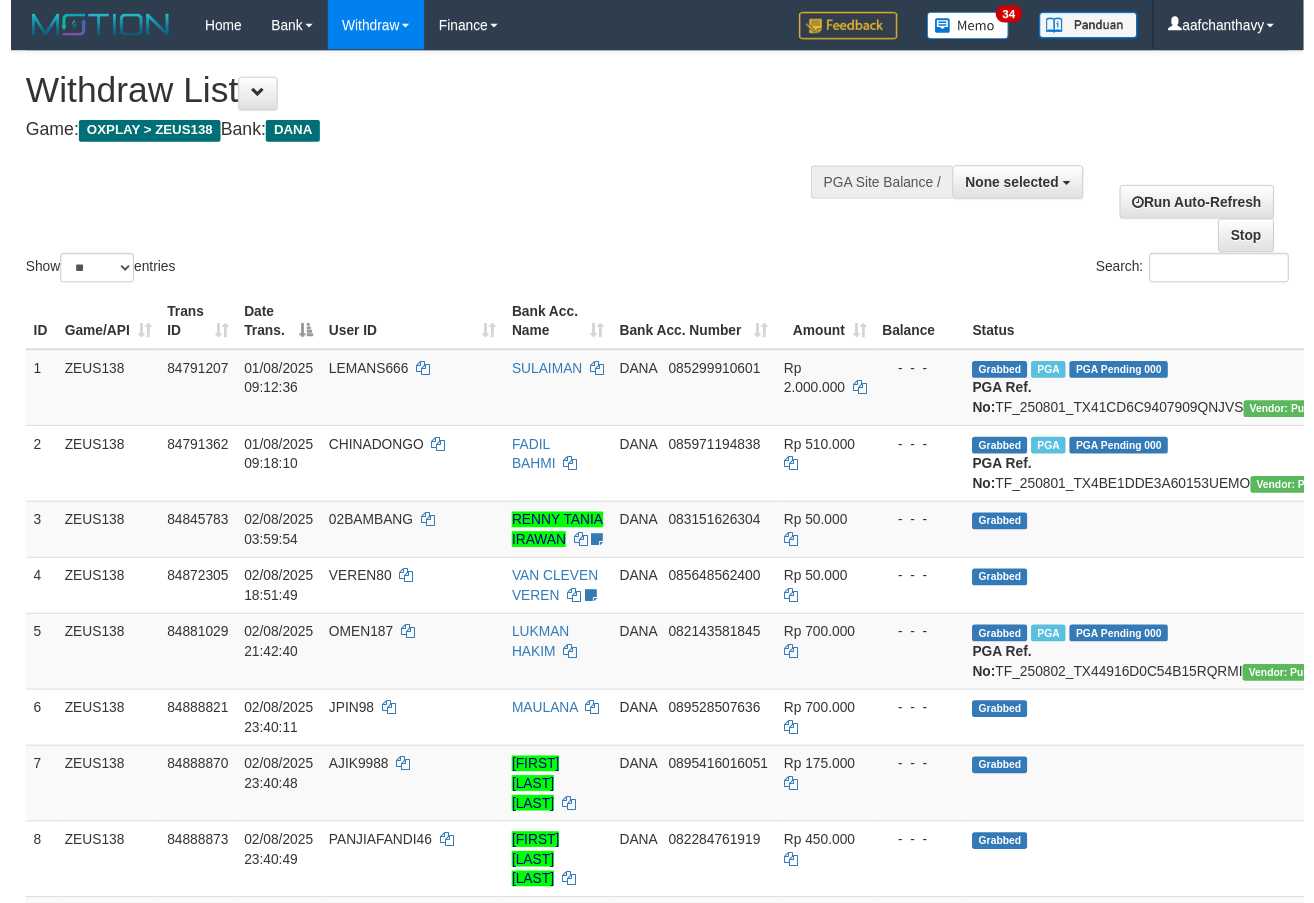 scroll, scrollTop: 279, scrollLeft: 0, axis: vertical 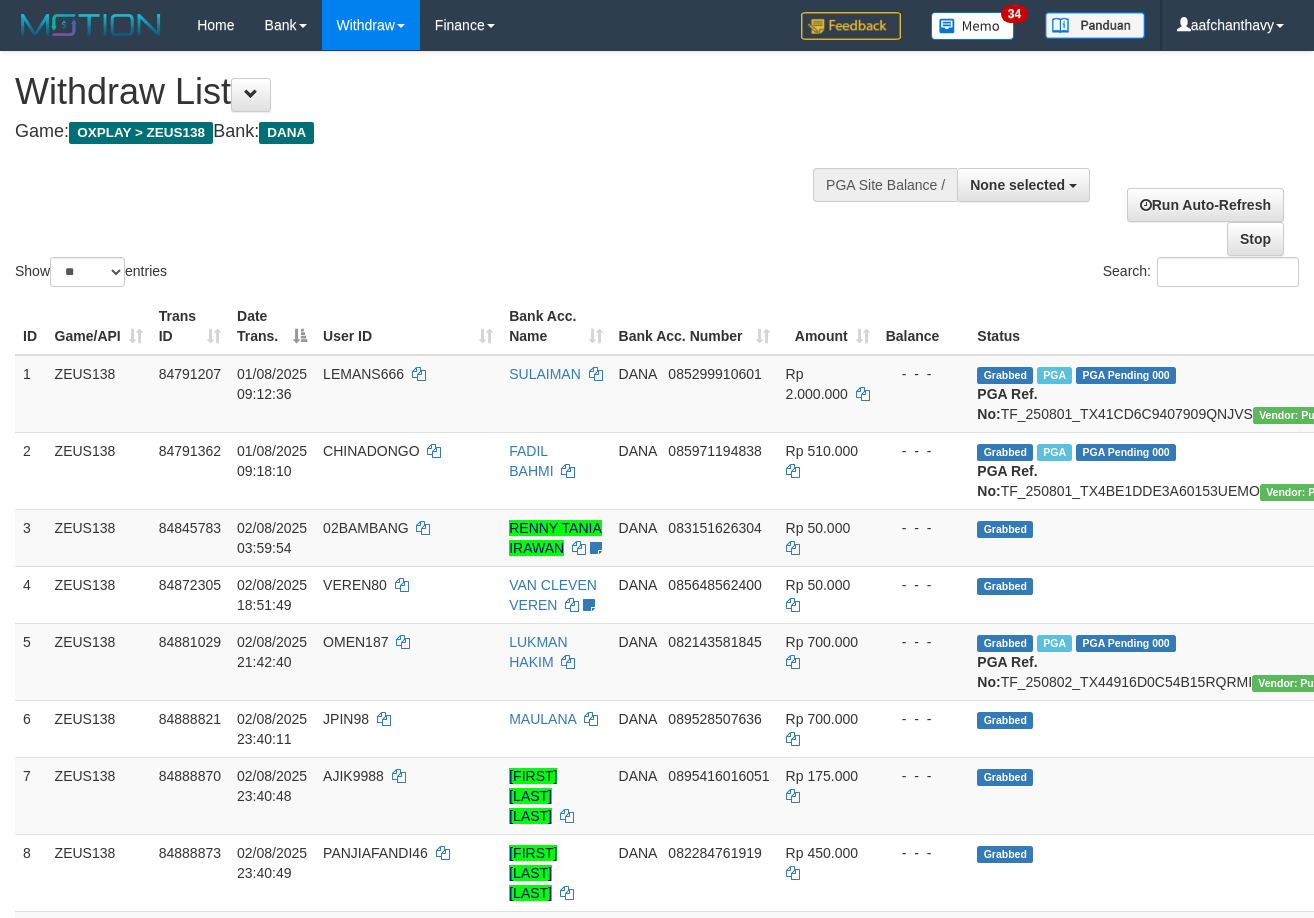 select 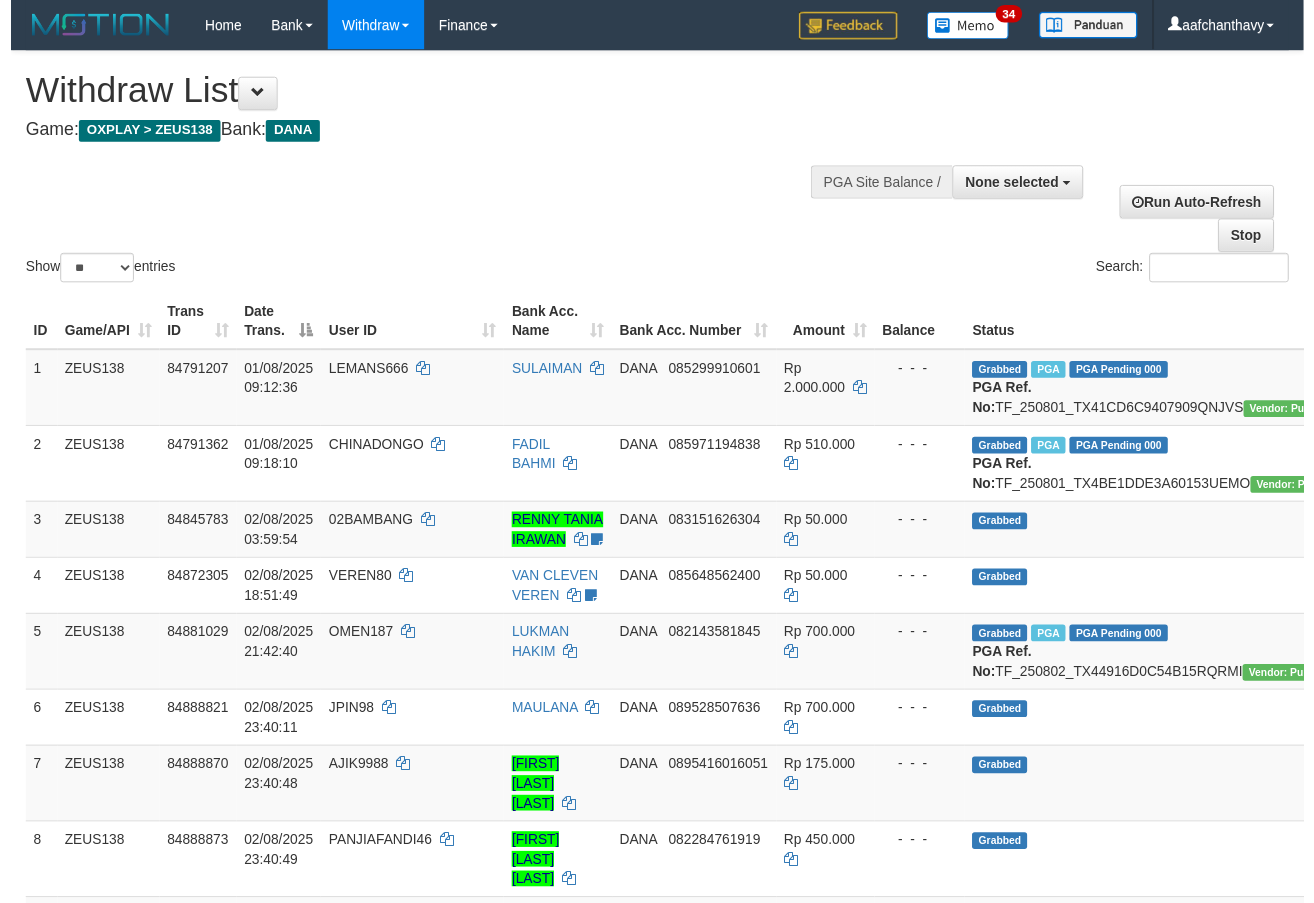 scroll, scrollTop: 1450, scrollLeft: 0, axis: vertical 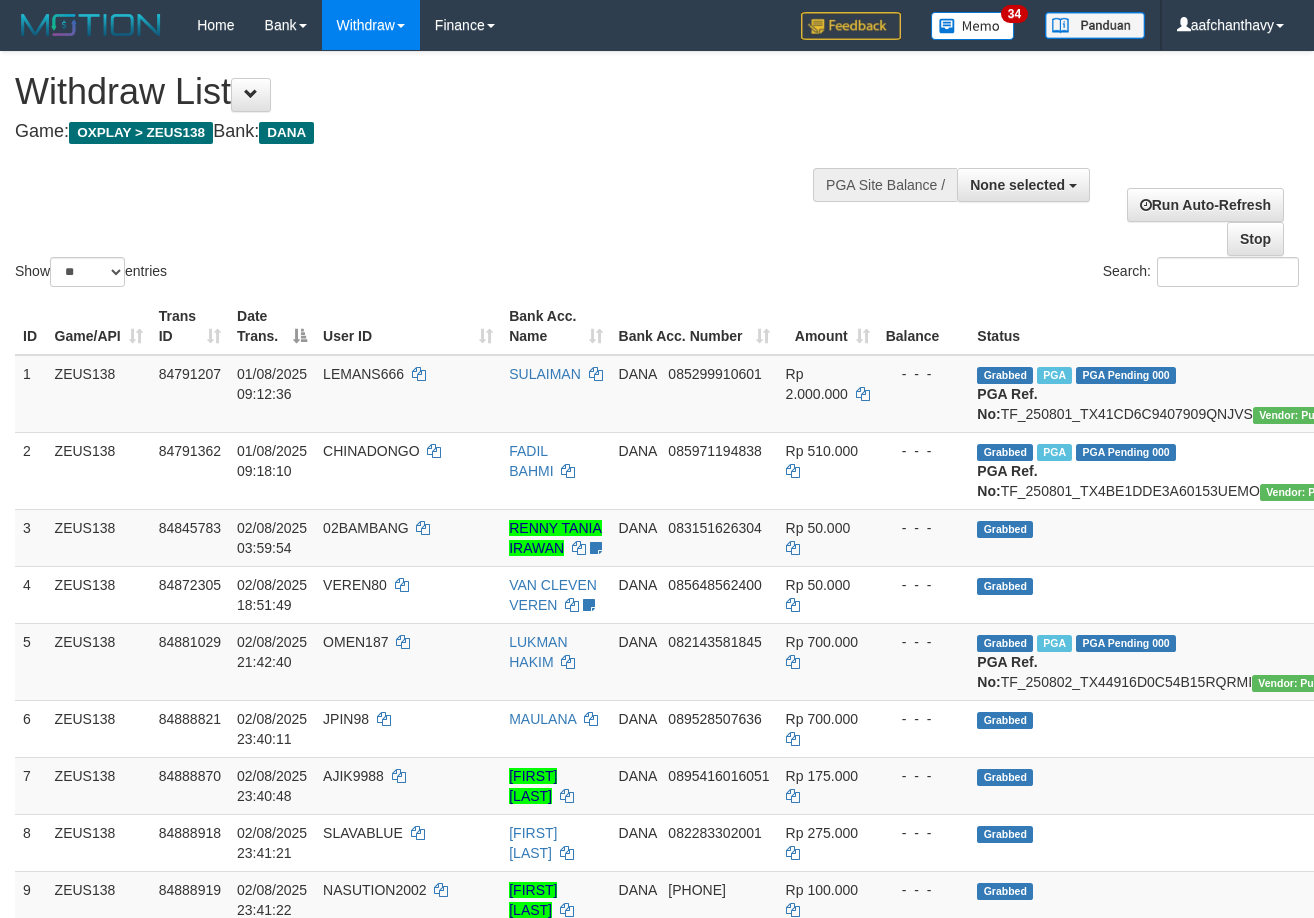 select 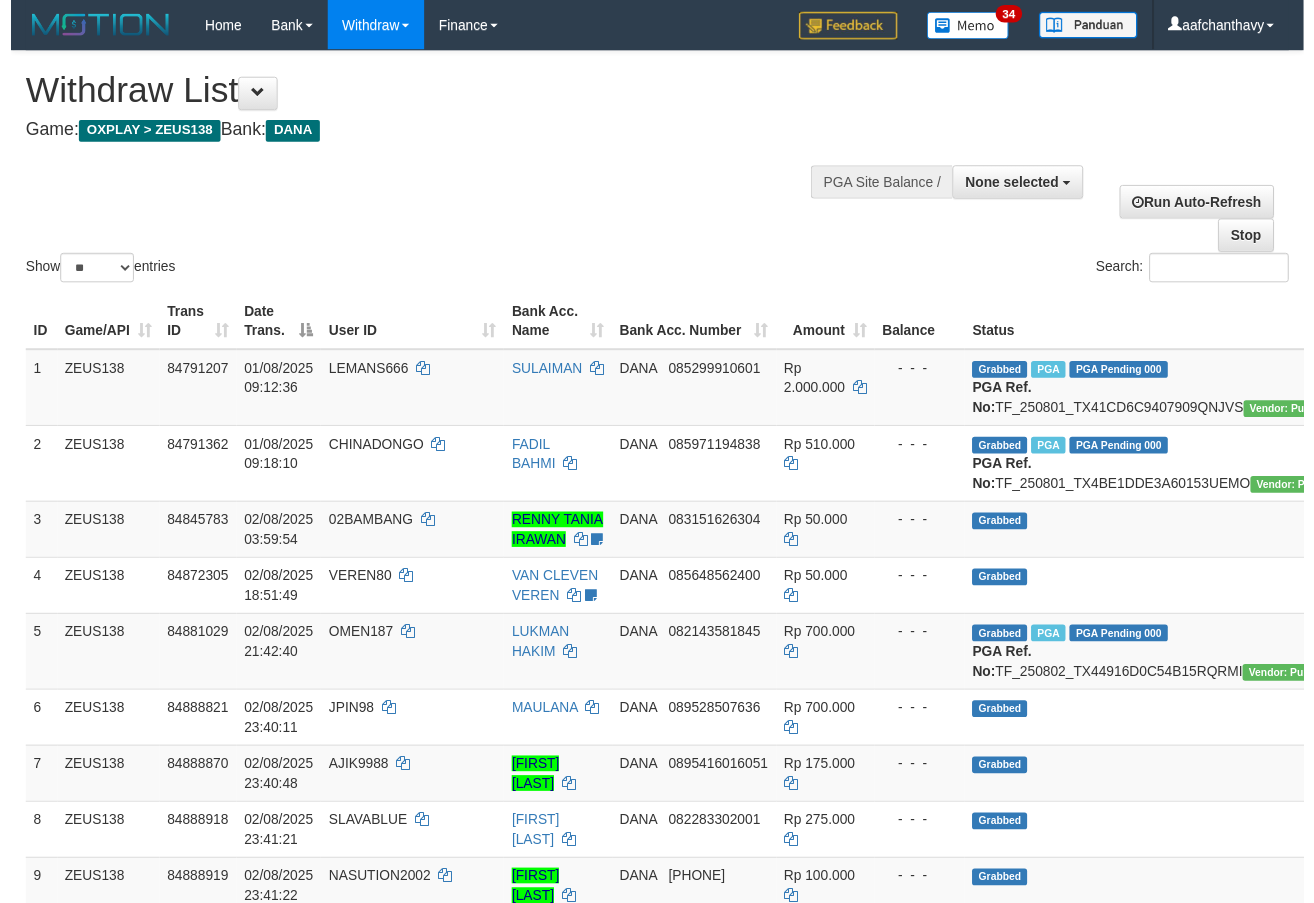 scroll, scrollTop: 285, scrollLeft: 0, axis: vertical 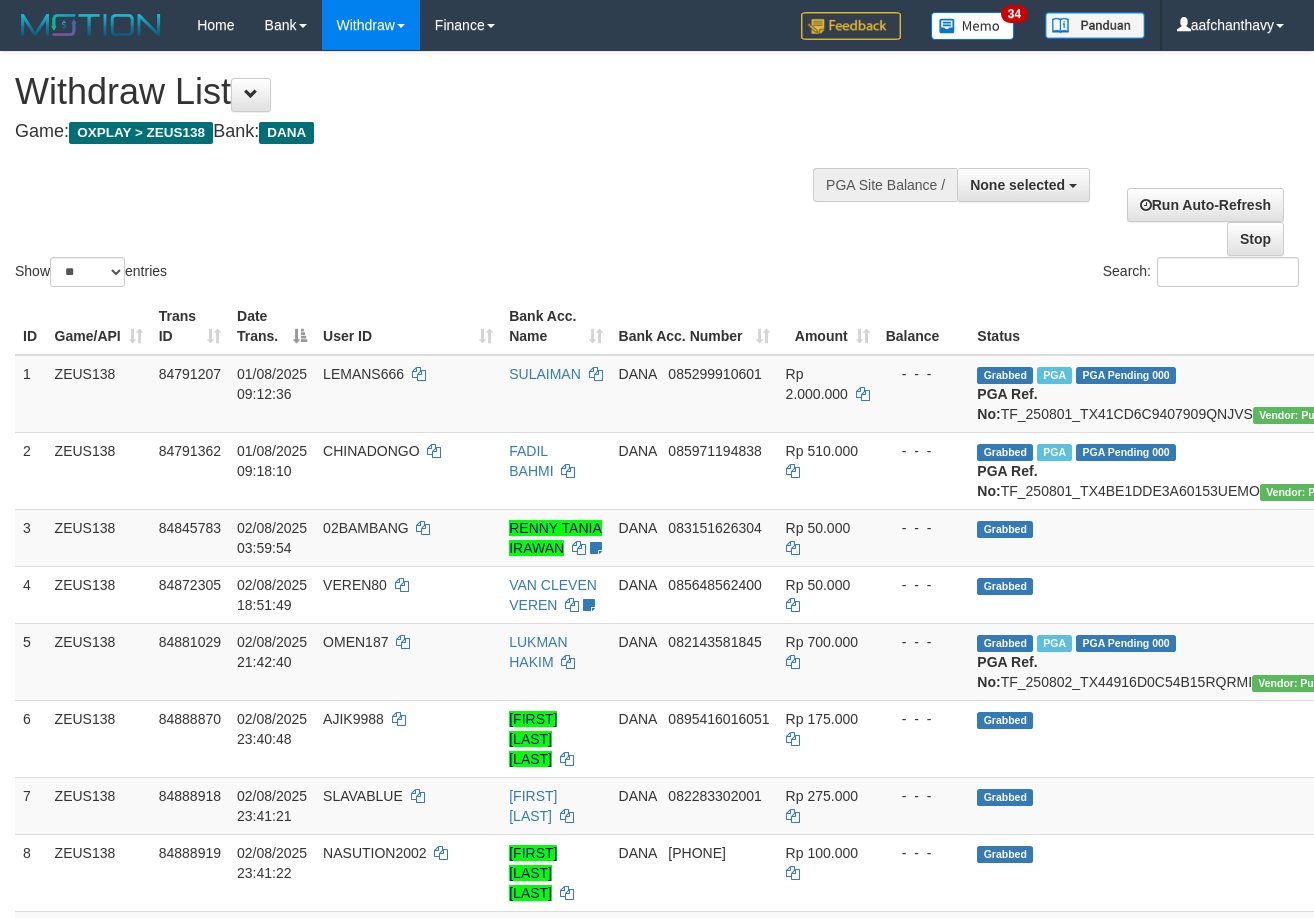 select 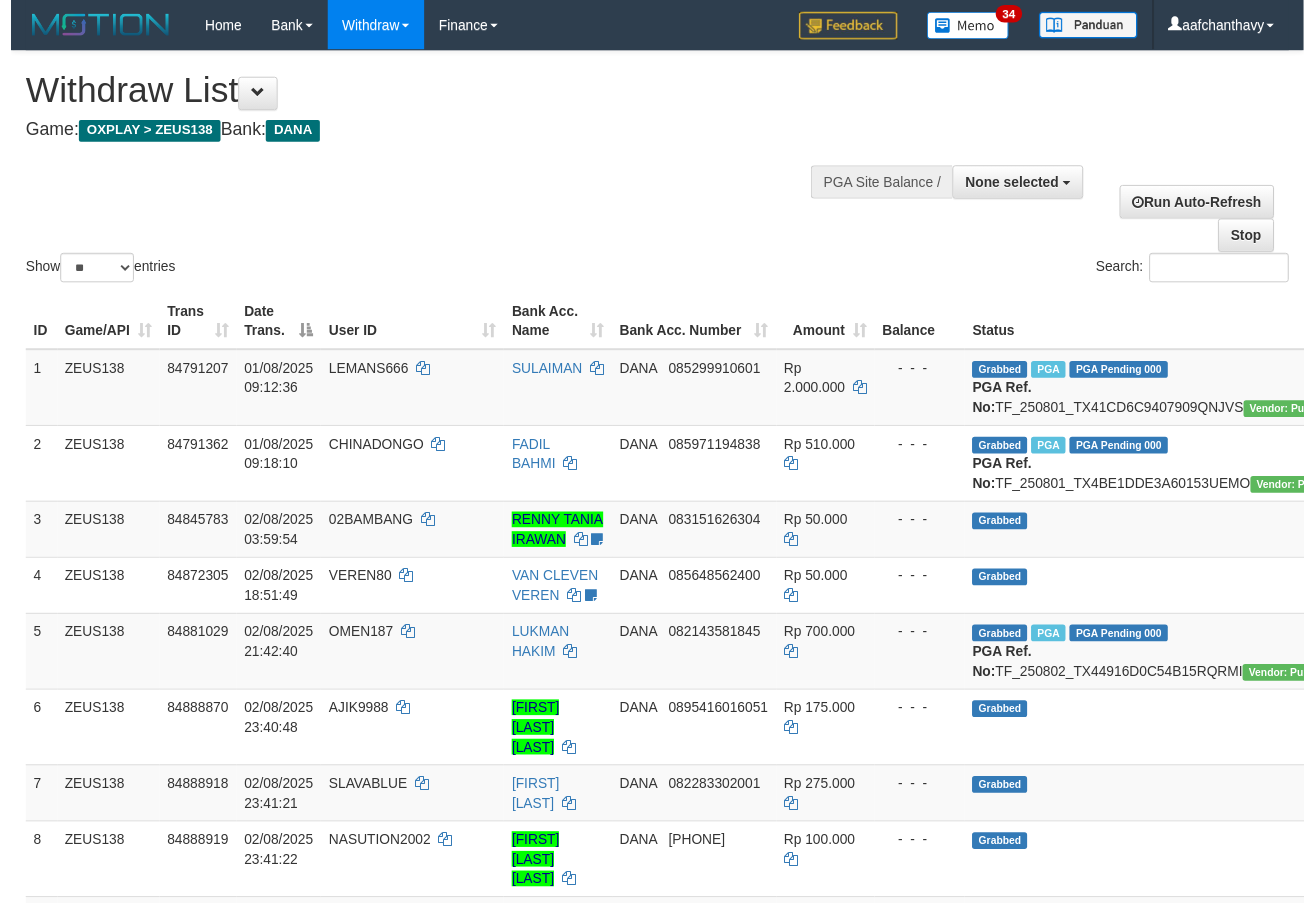 scroll, scrollTop: 1342, scrollLeft: 0, axis: vertical 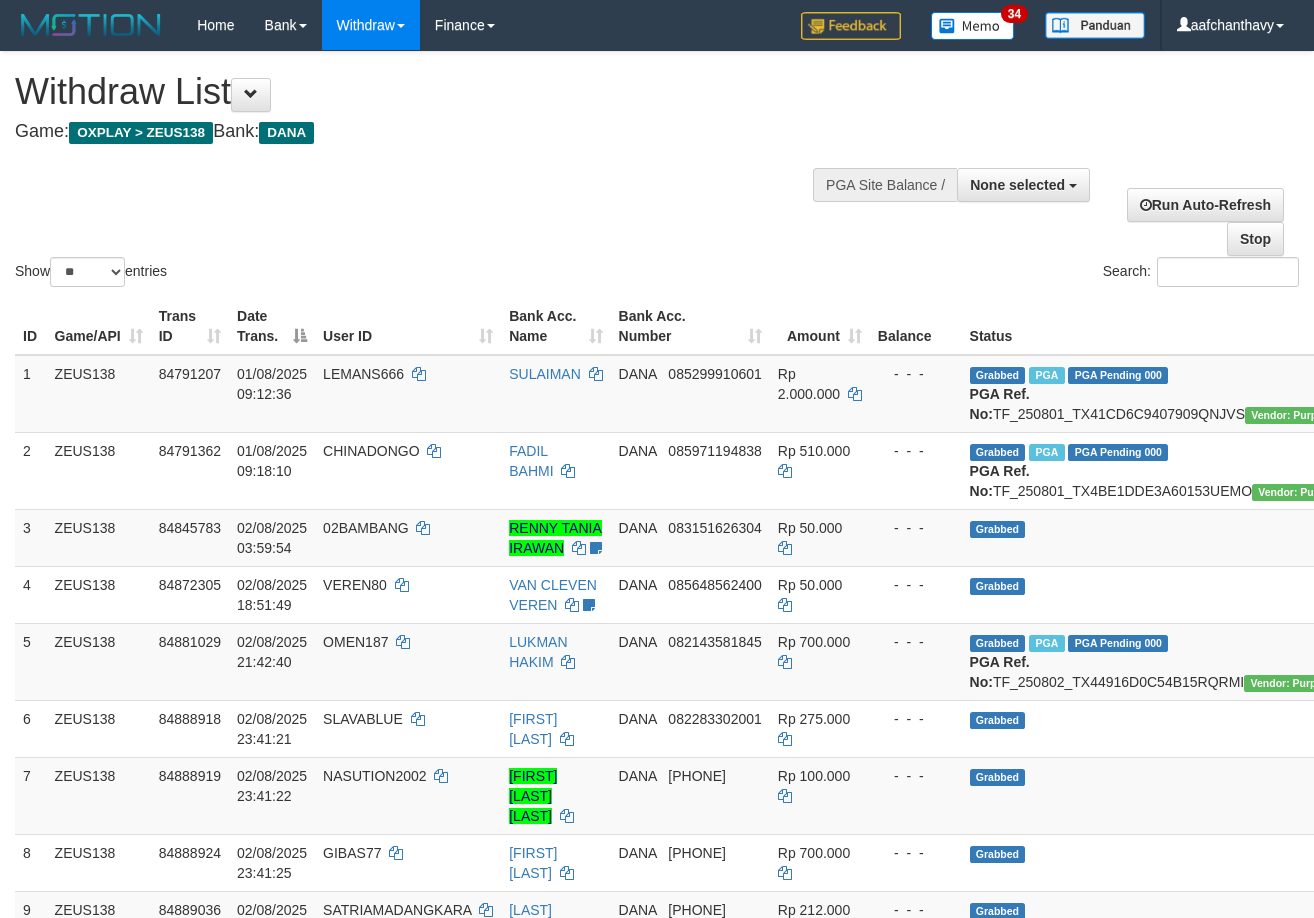 select 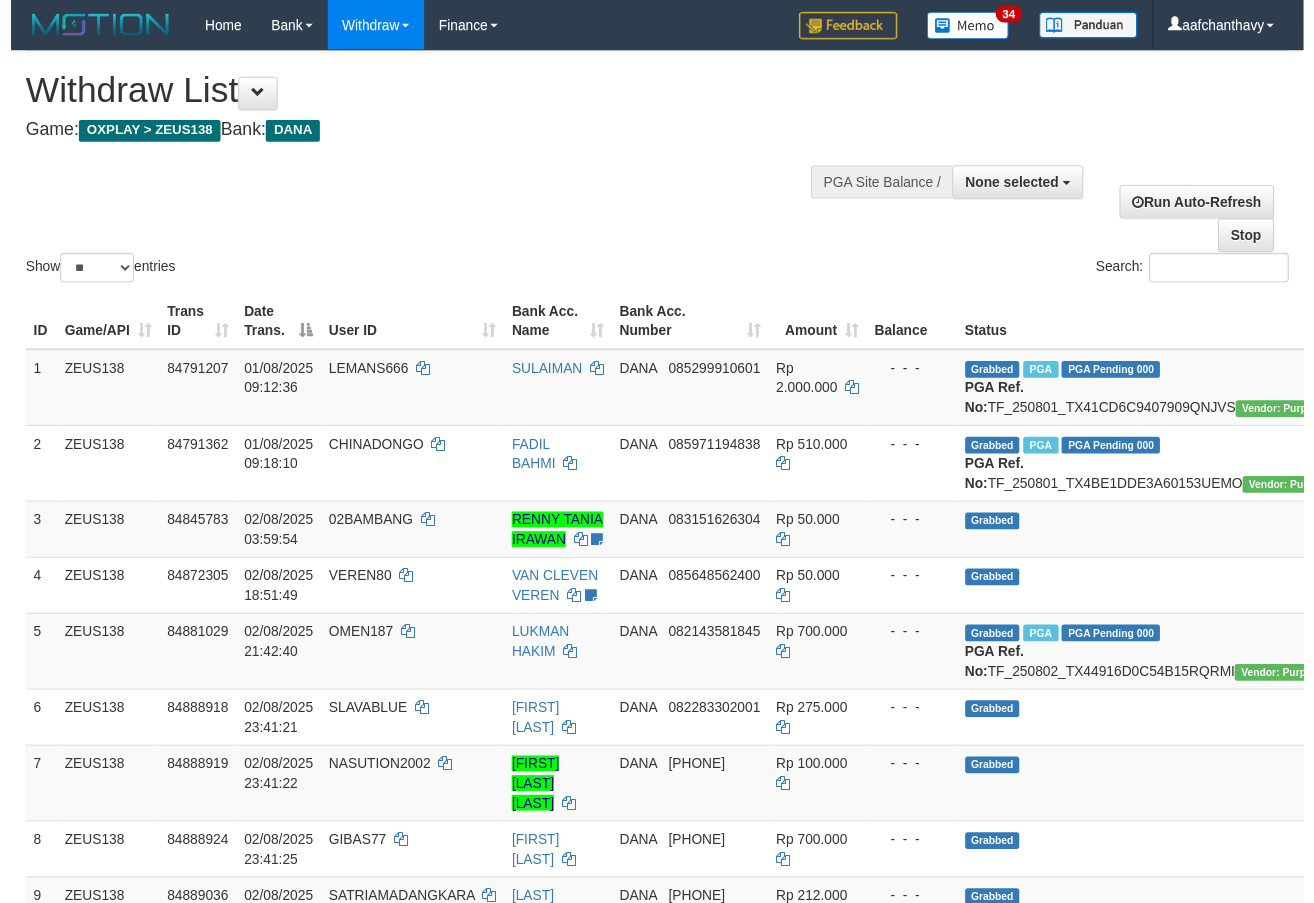 scroll, scrollTop: 291, scrollLeft: 0, axis: vertical 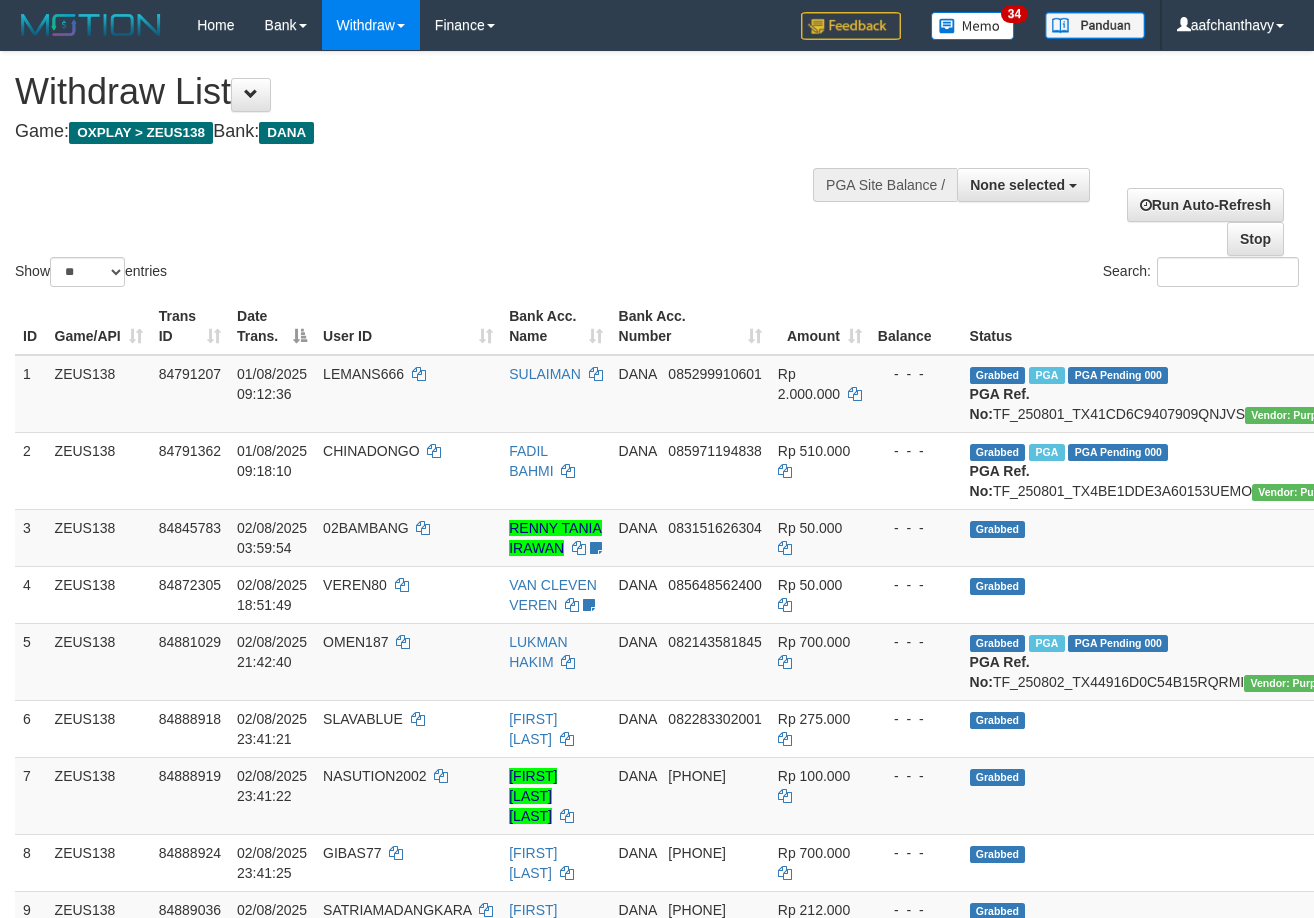 select 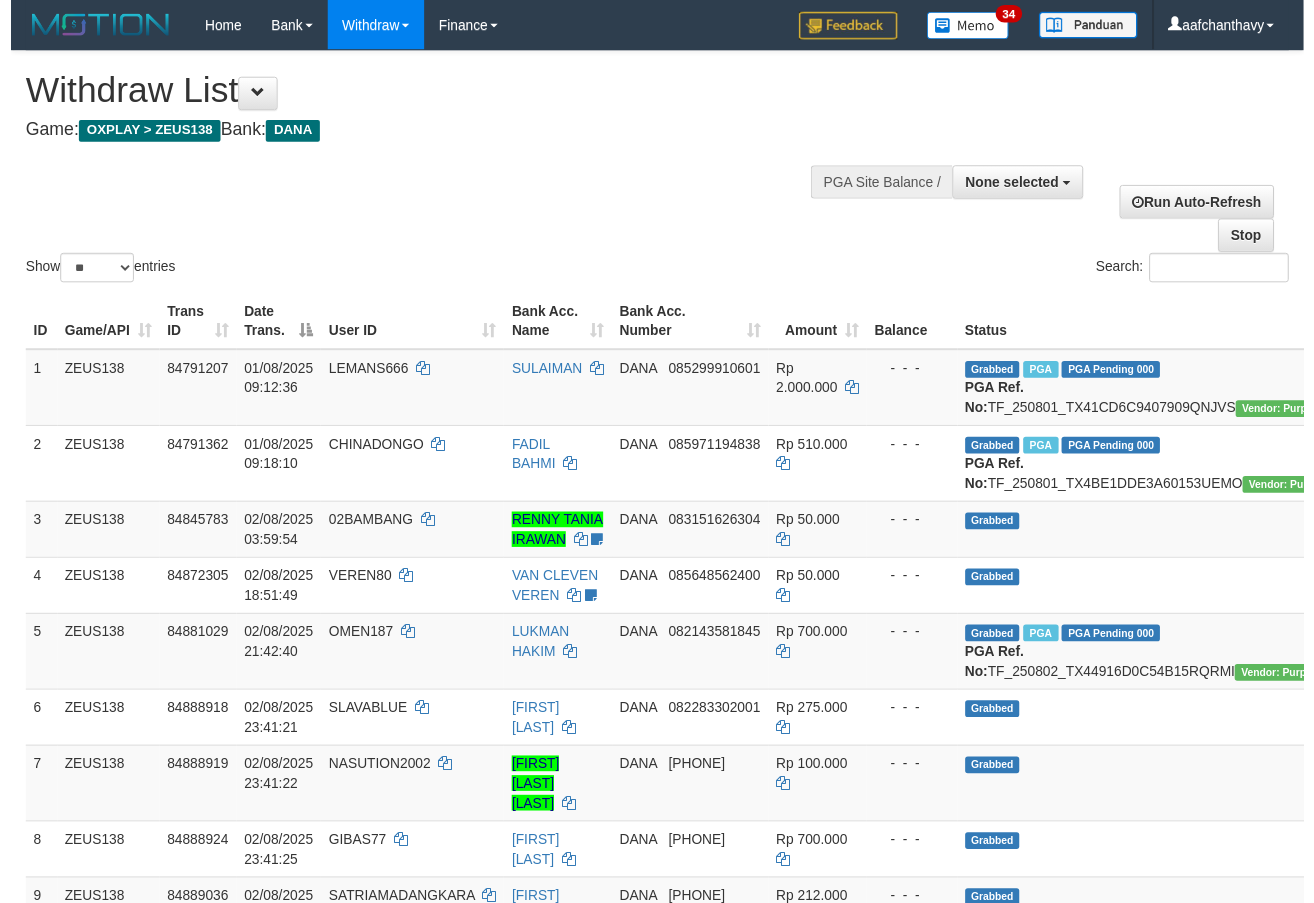 scroll, scrollTop: 1271, scrollLeft: 0, axis: vertical 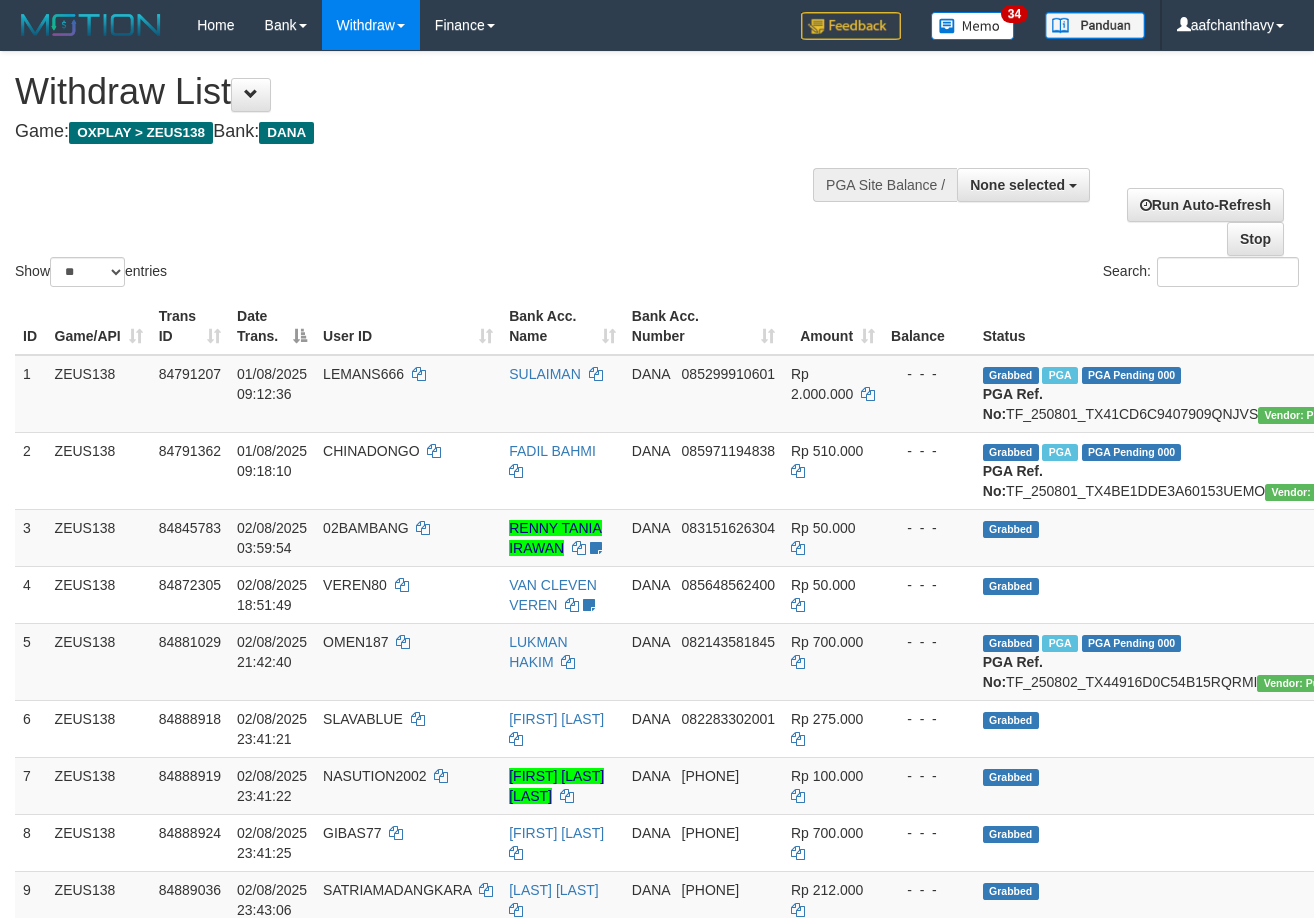 select 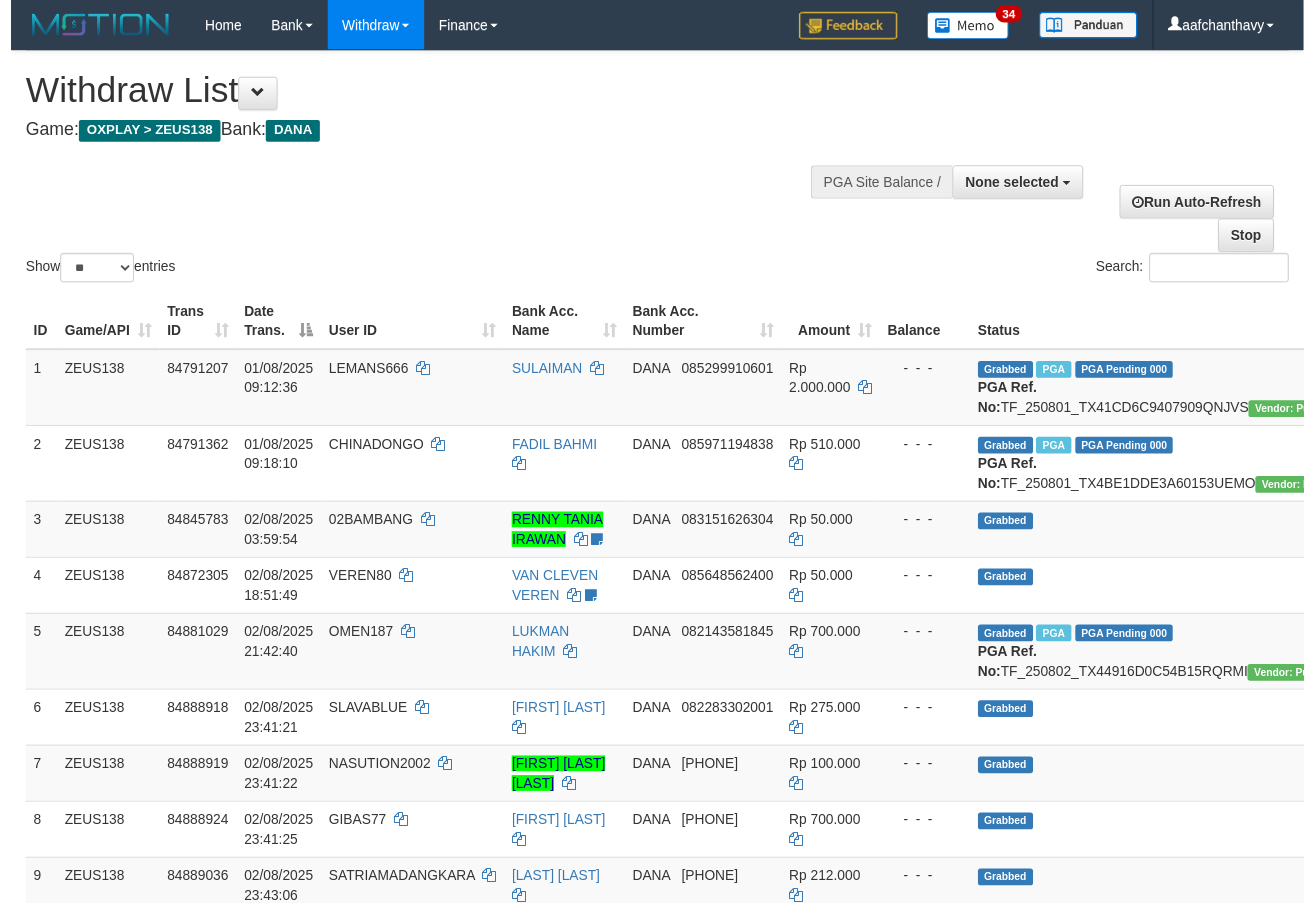 scroll, scrollTop: 297, scrollLeft: 0, axis: vertical 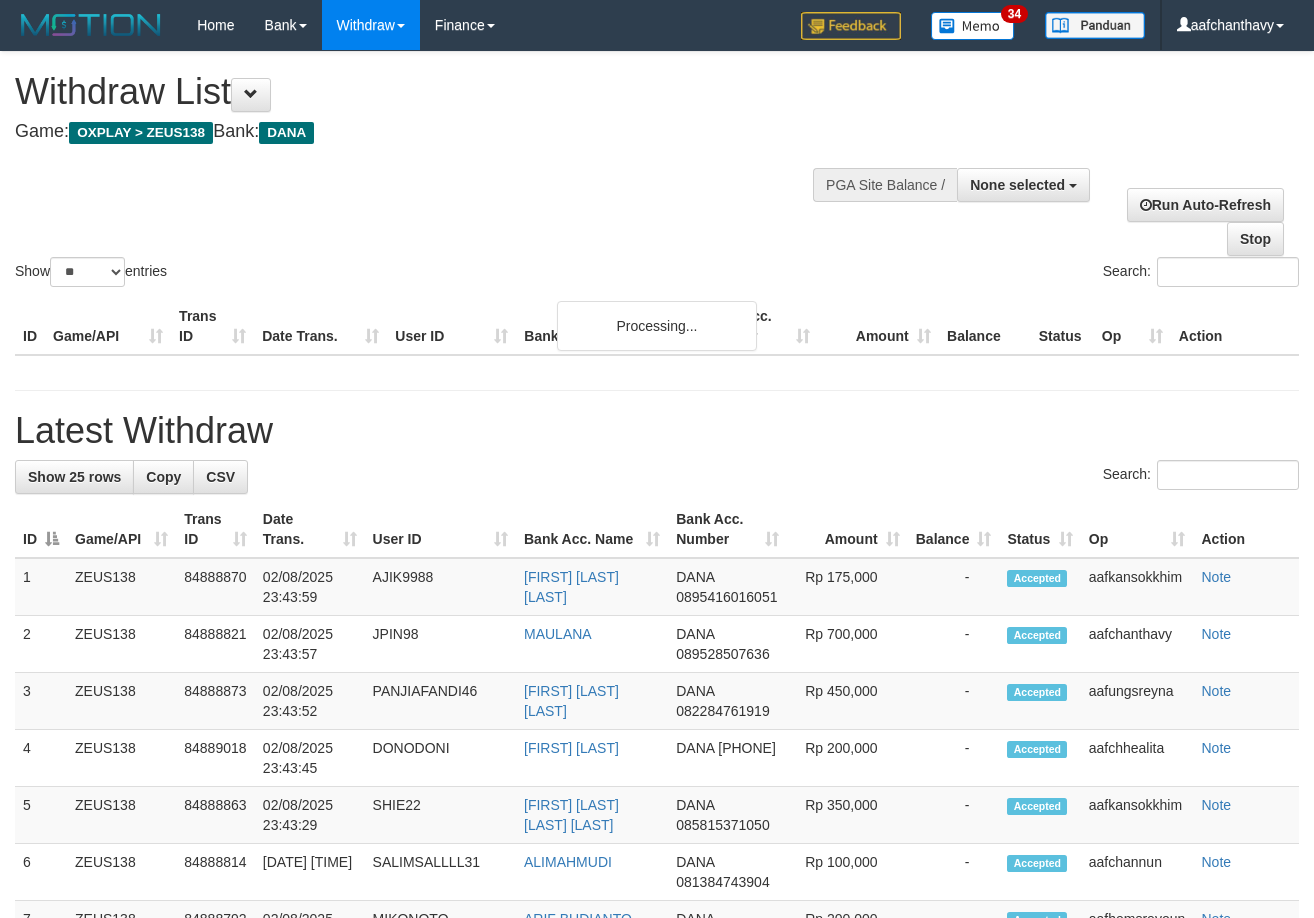 select 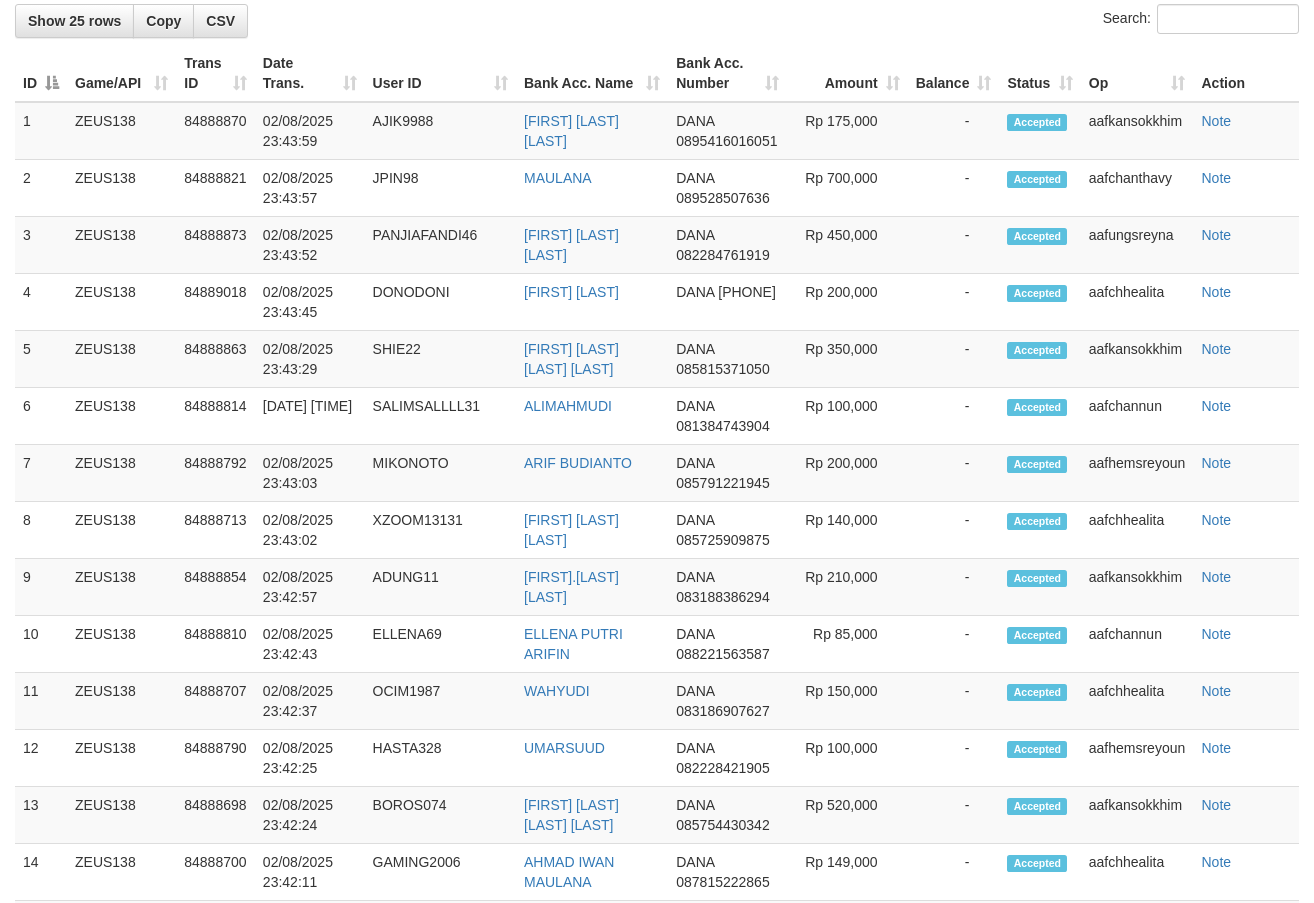 scroll, scrollTop: 297, scrollLeft: 0, axis: vertical 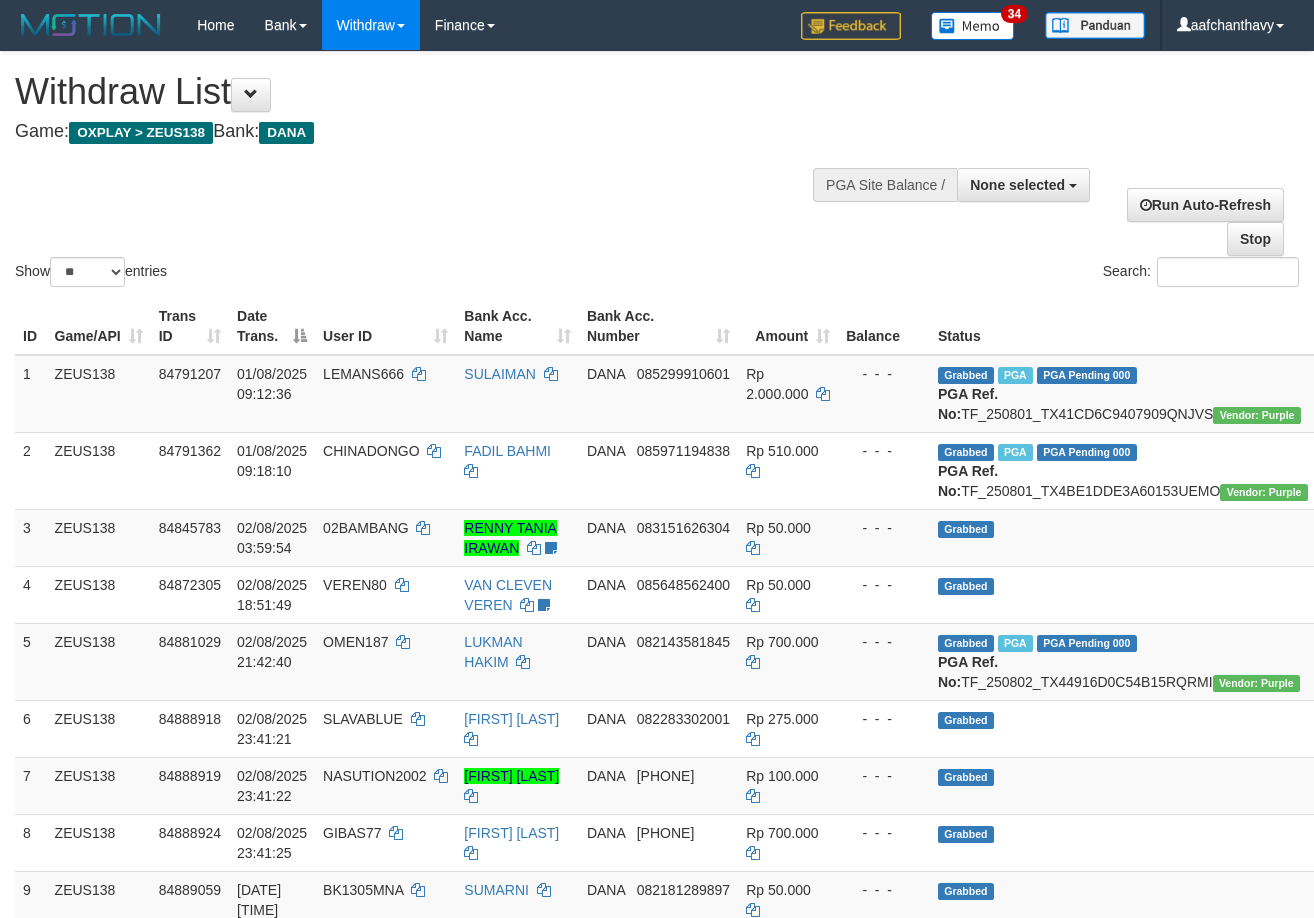 select 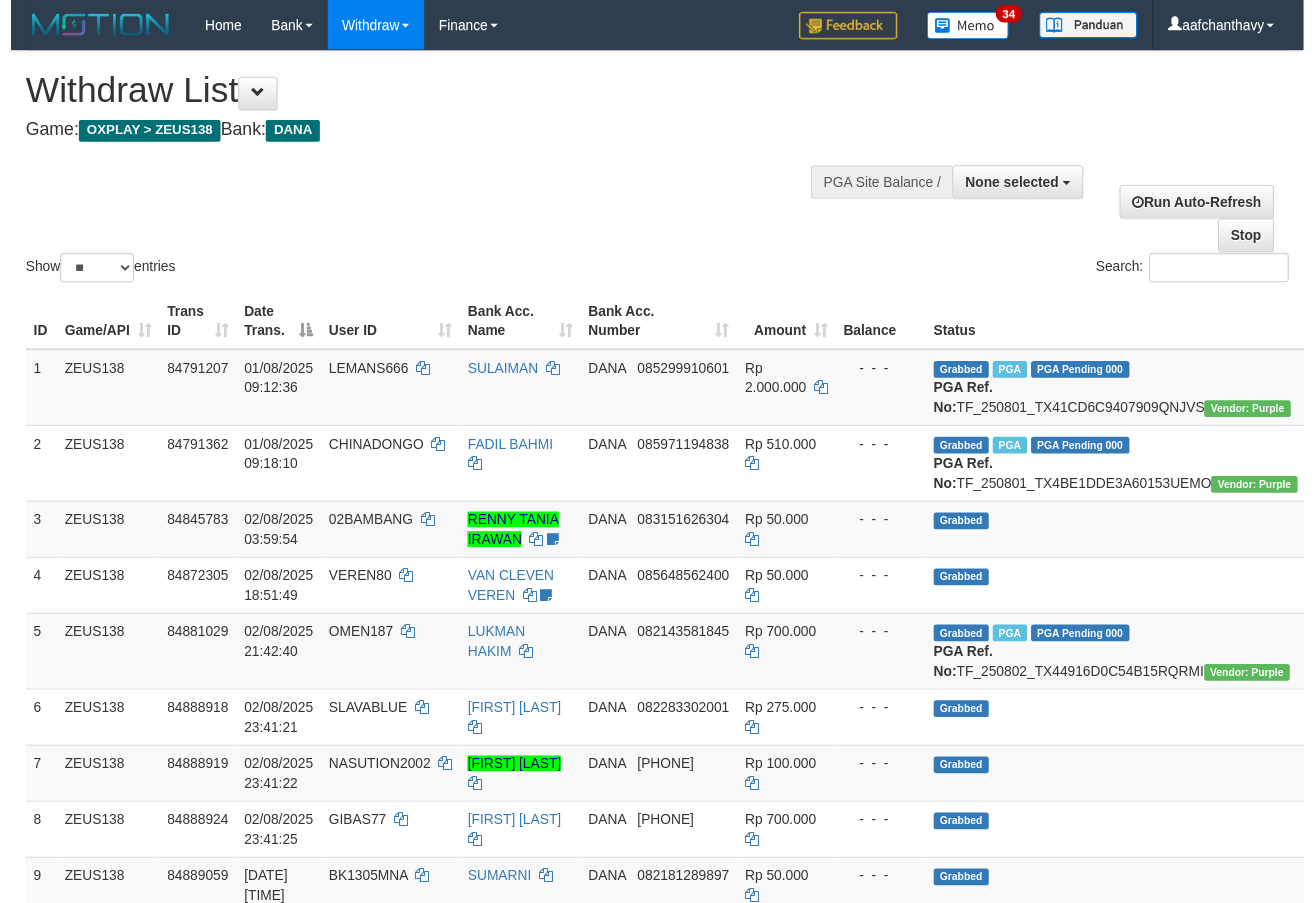 scroll, scrollTop: 256, scrollLeft: 0, axis: vertical 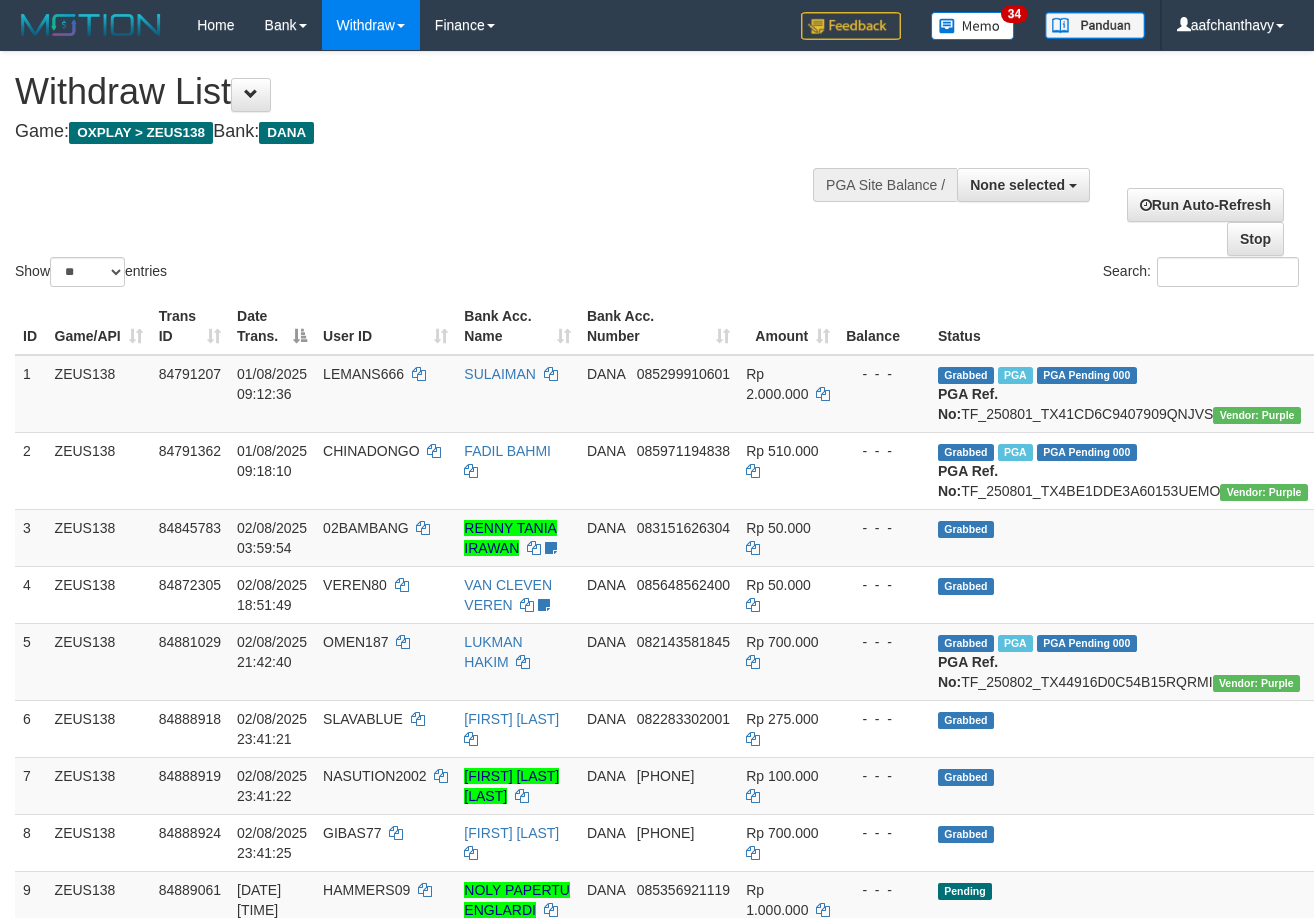 select 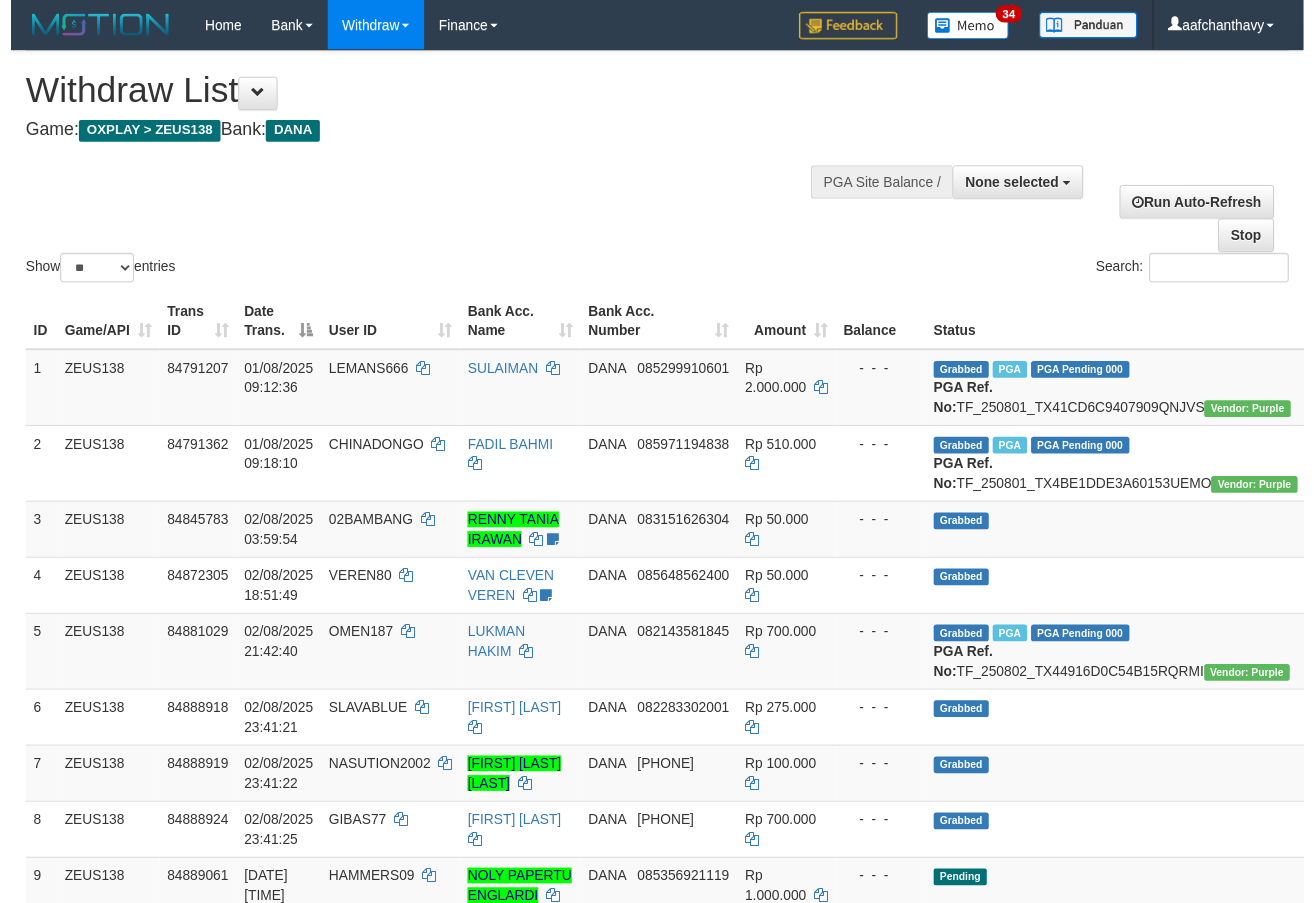 scroll, scrollTop: 1139, scrollLeft: 0, axis: vertical 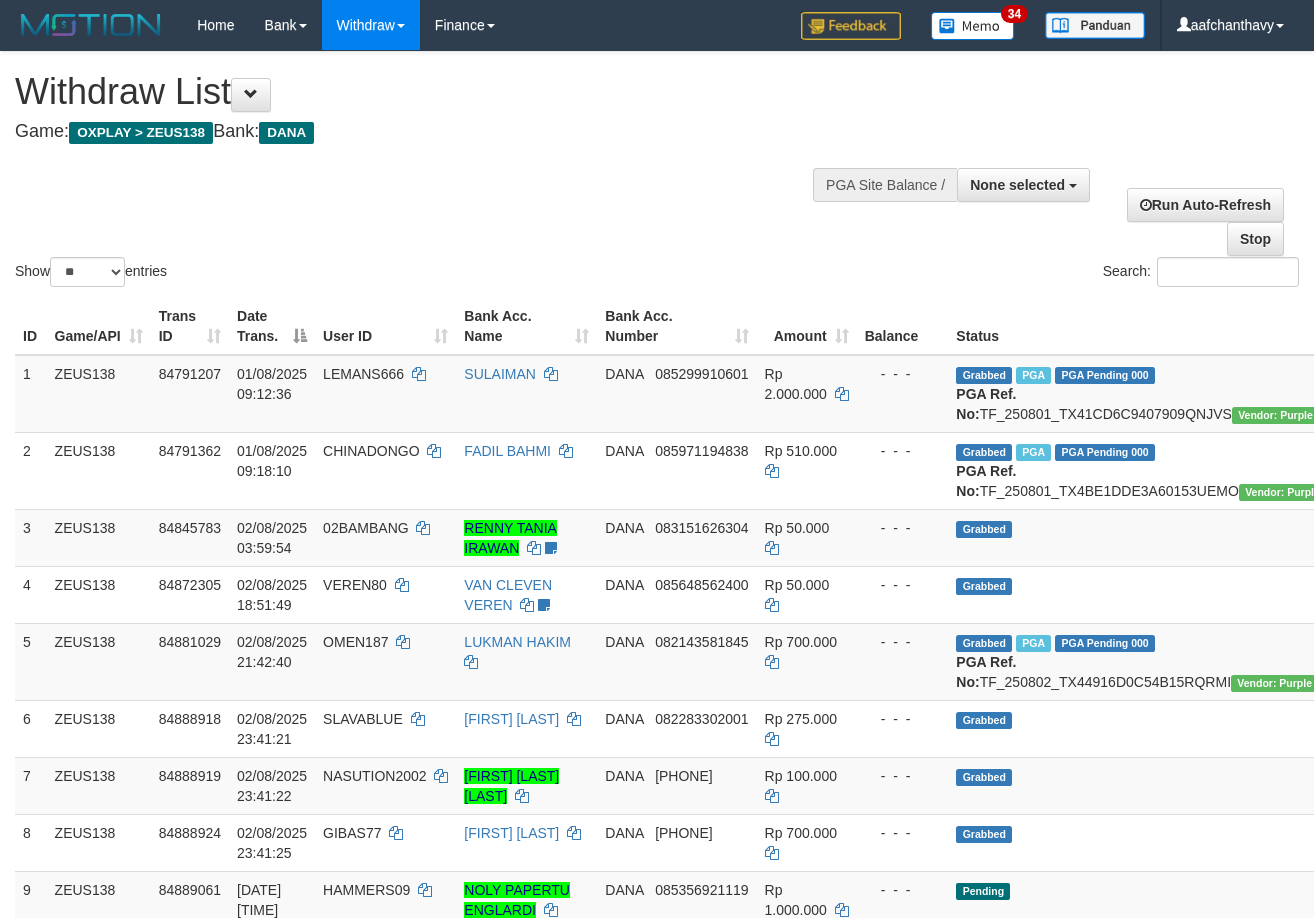 select 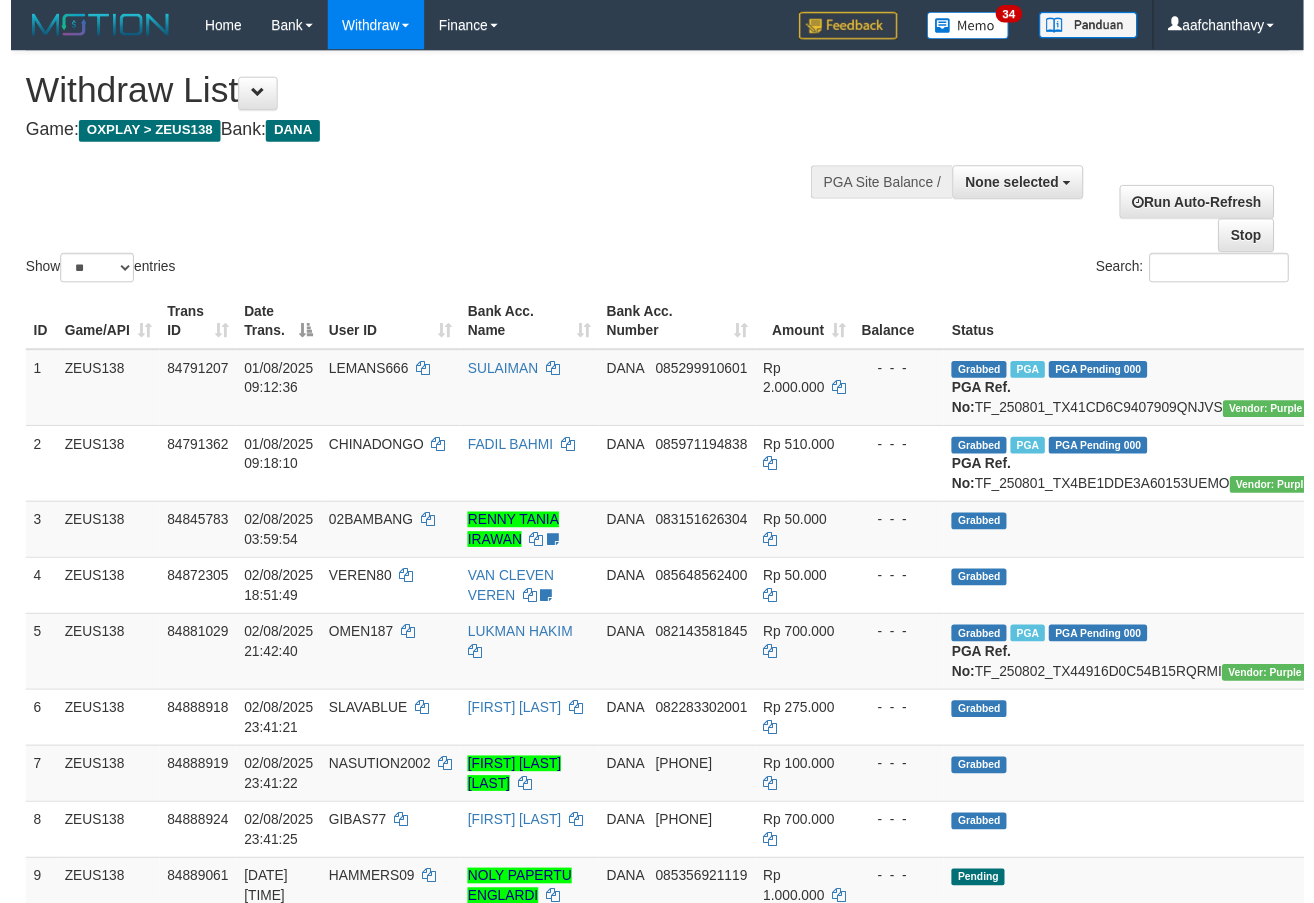 scroll, scrollTop: 262, scrollLeft: 0, axis: vertical 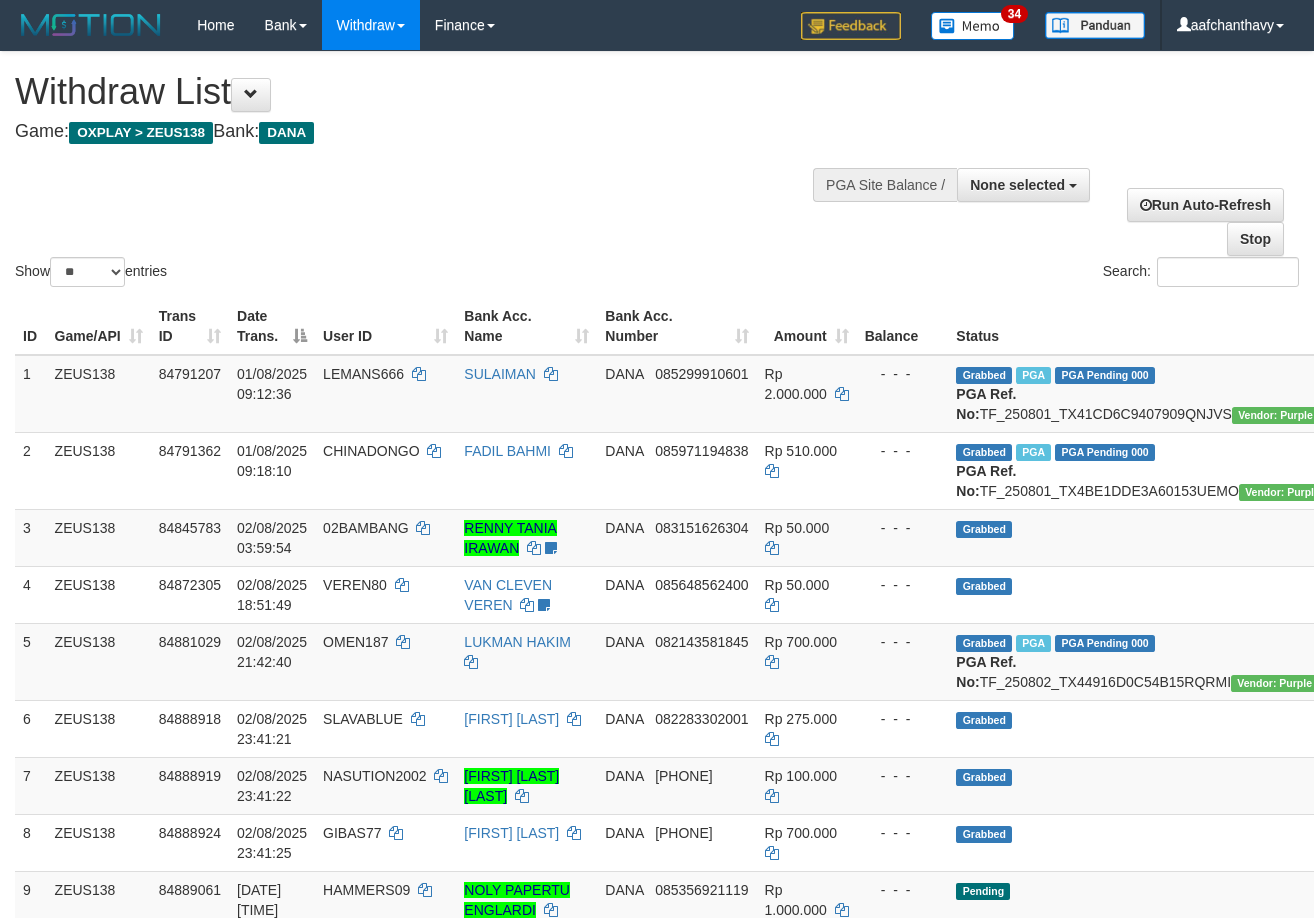 select 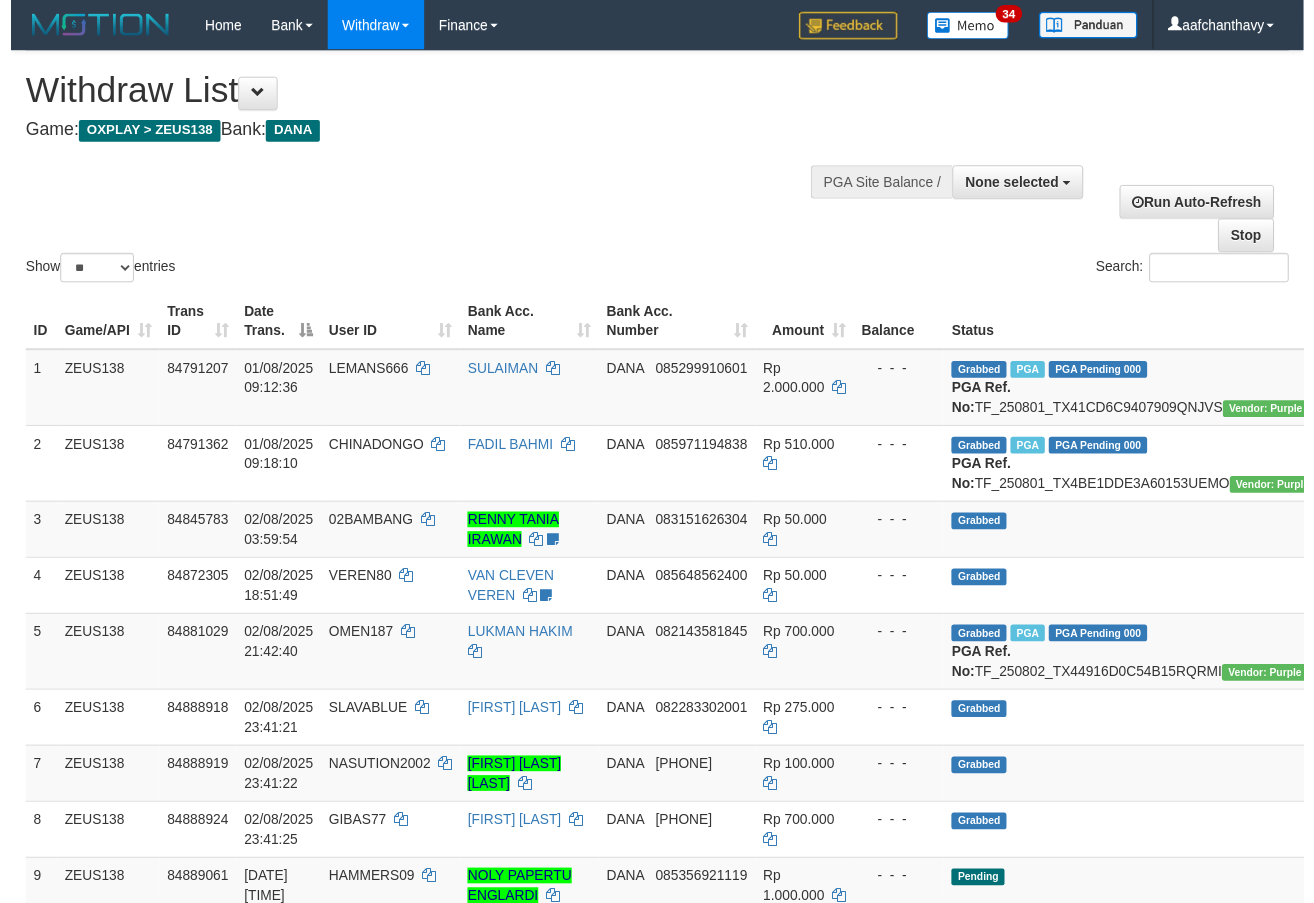 scroll, scrollTop: 1259, scrollLeft: 0, axis: vertical 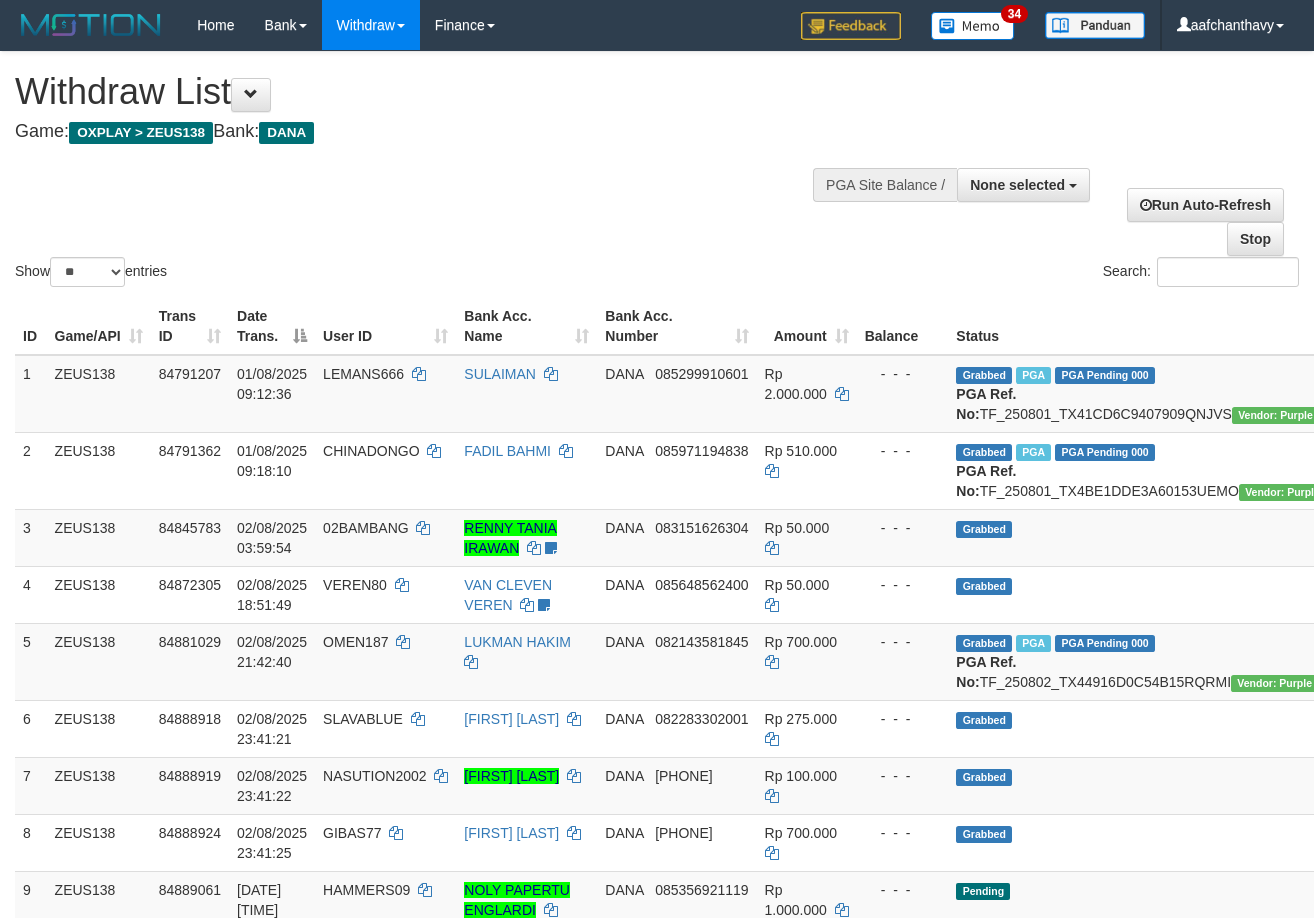 select 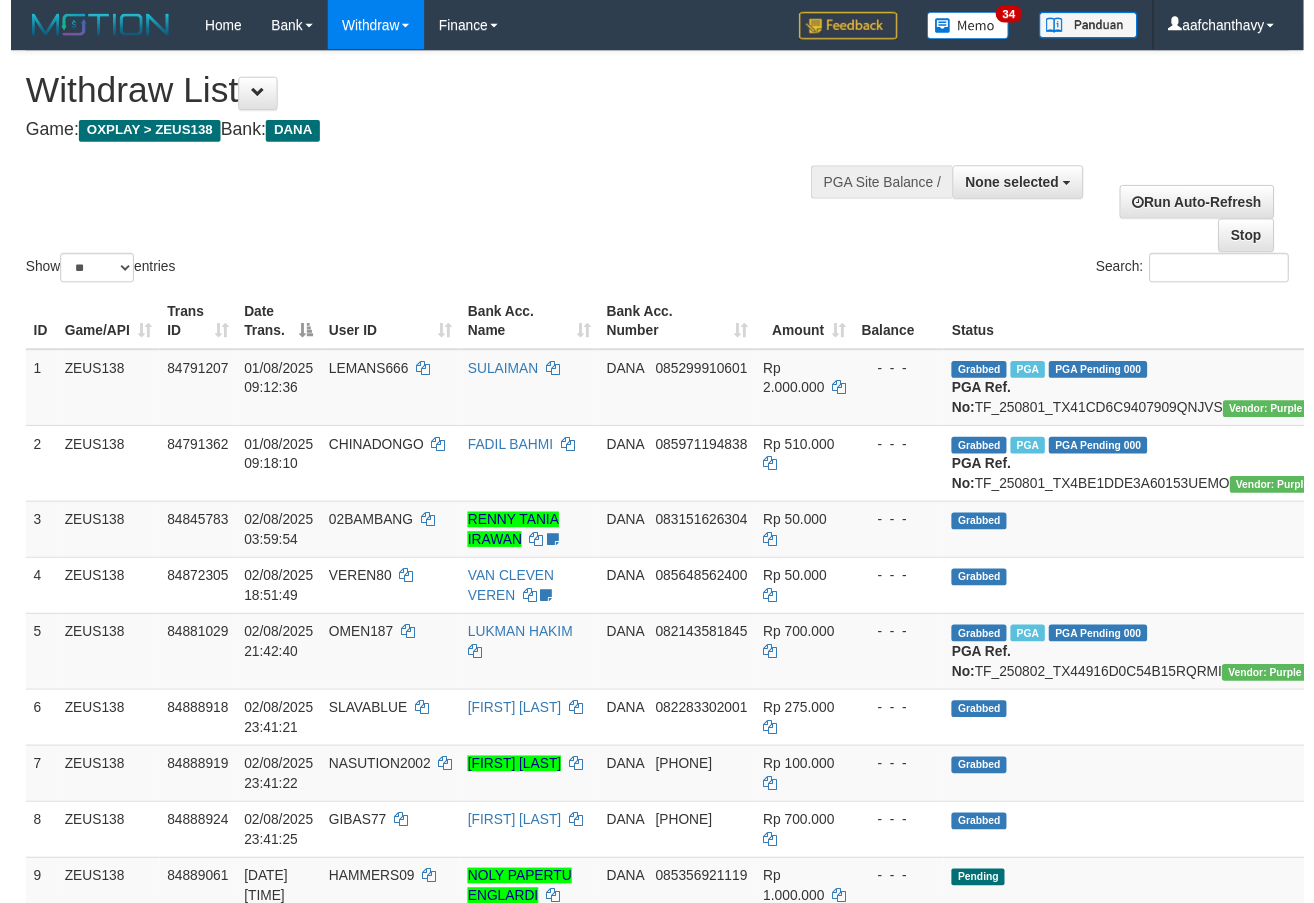scroll, scrollTop: 268, scrollLeft: 0, axis: vertical 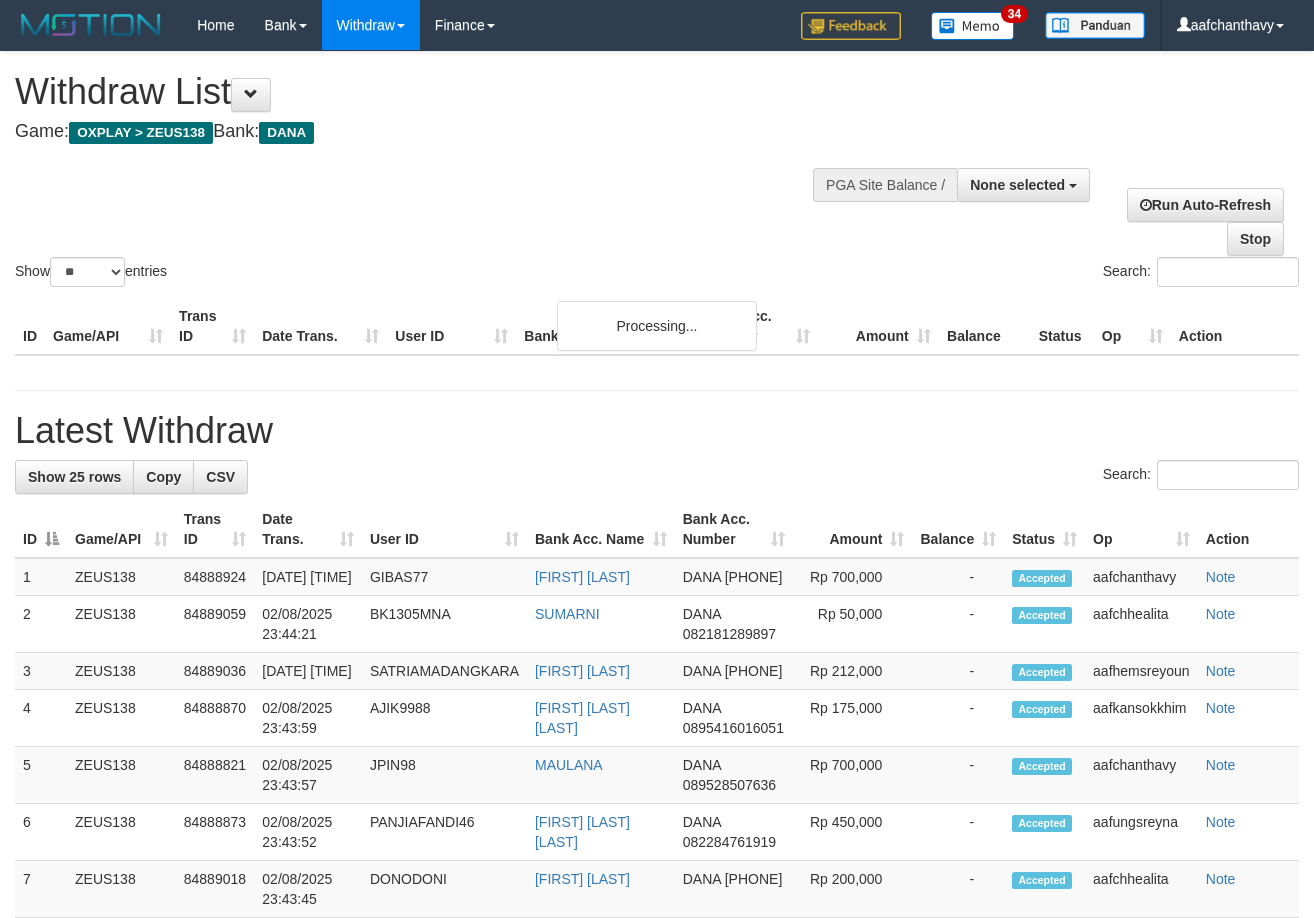 select 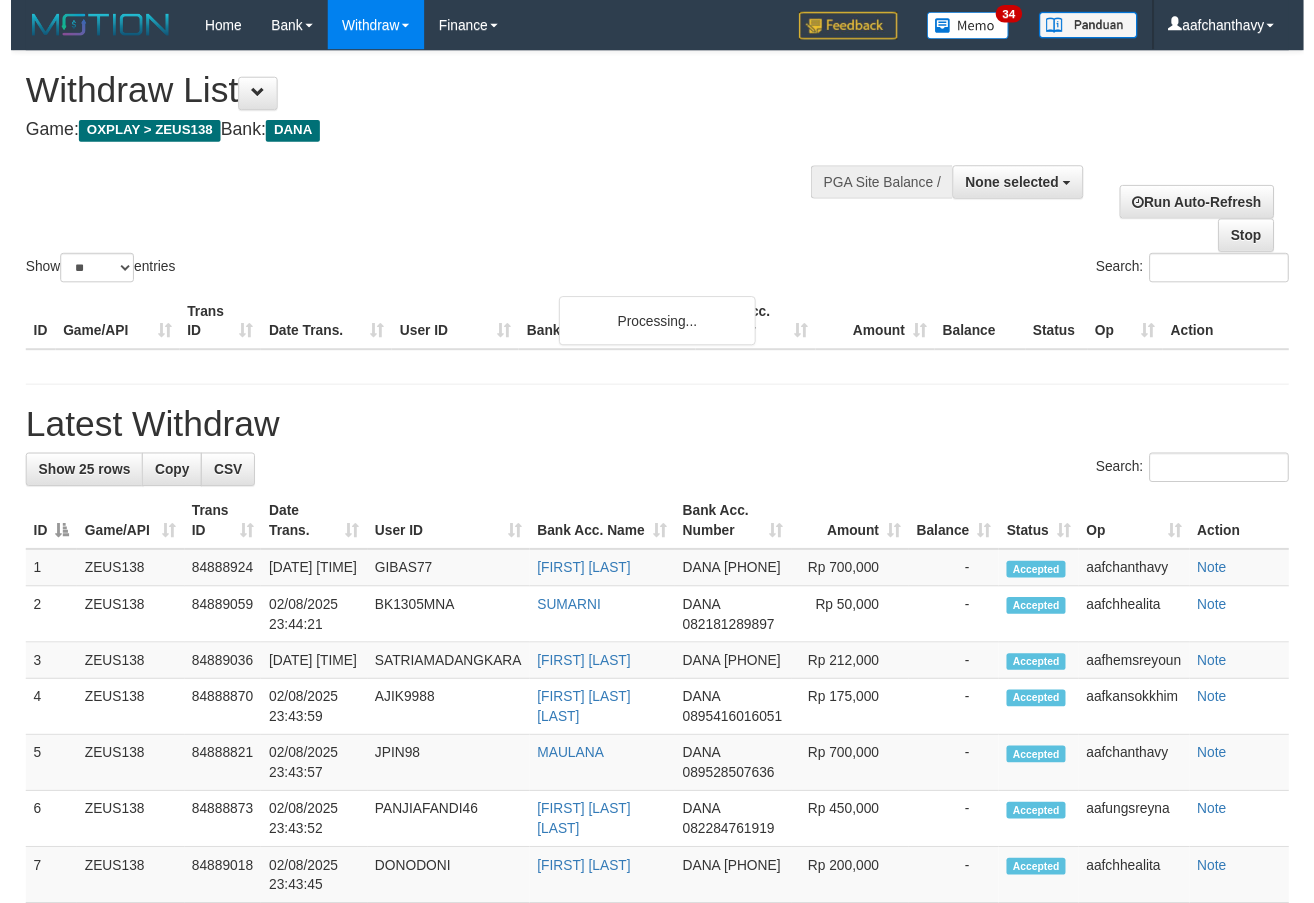 scroll, scrollTop: 1208, scrollLeft: 0, axis: vertical 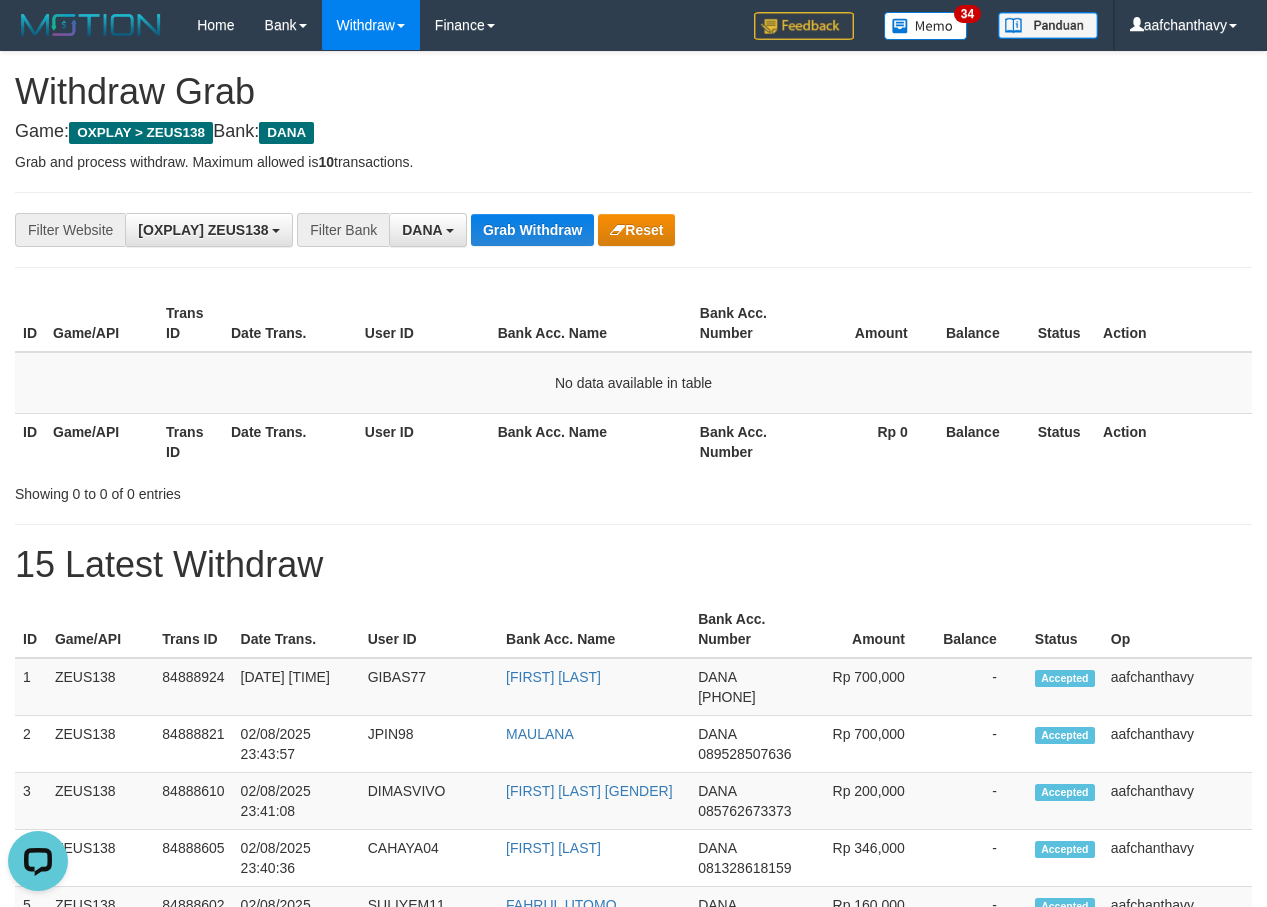 click on "**********" at bounding box center [633, 1113] 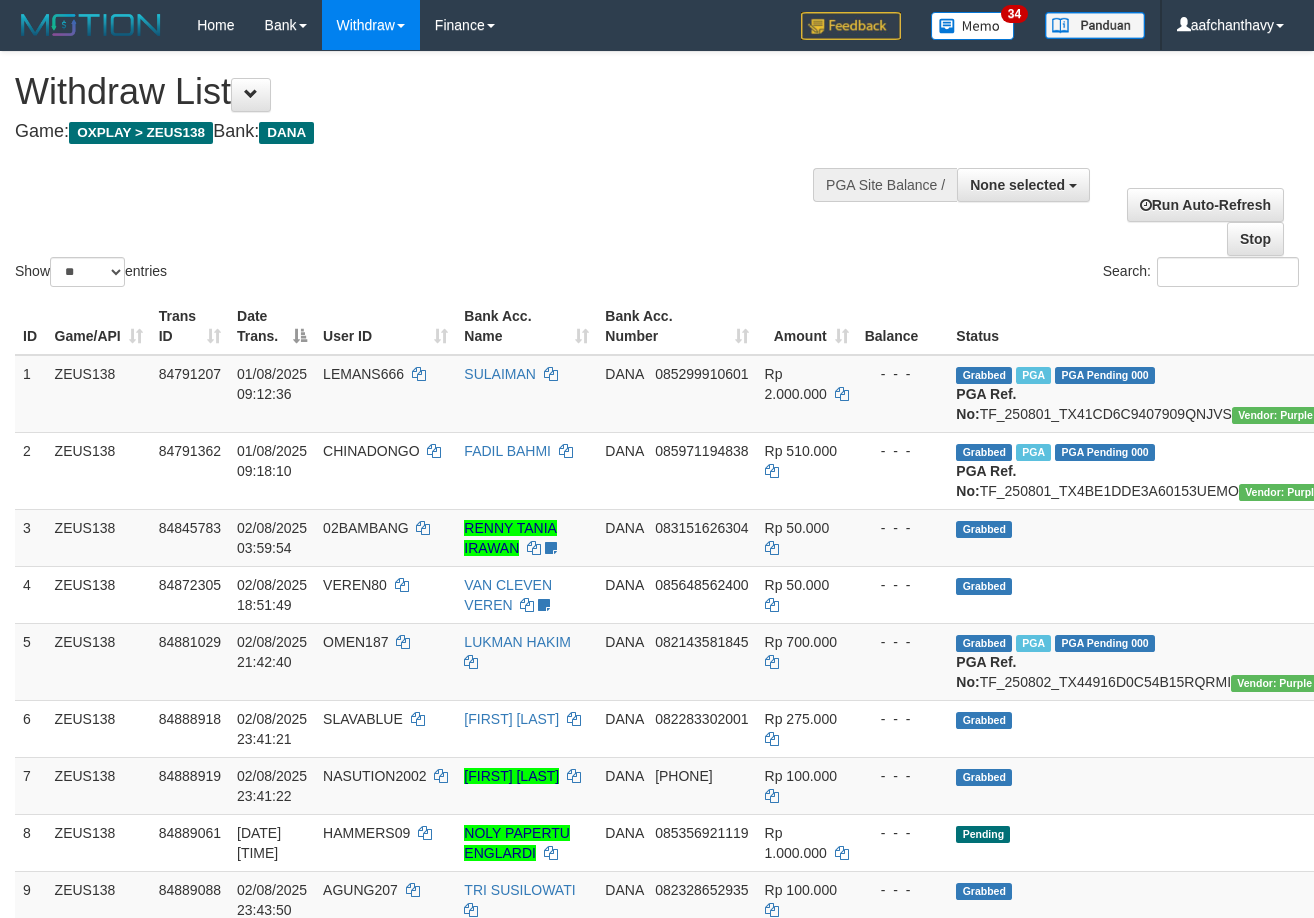 select 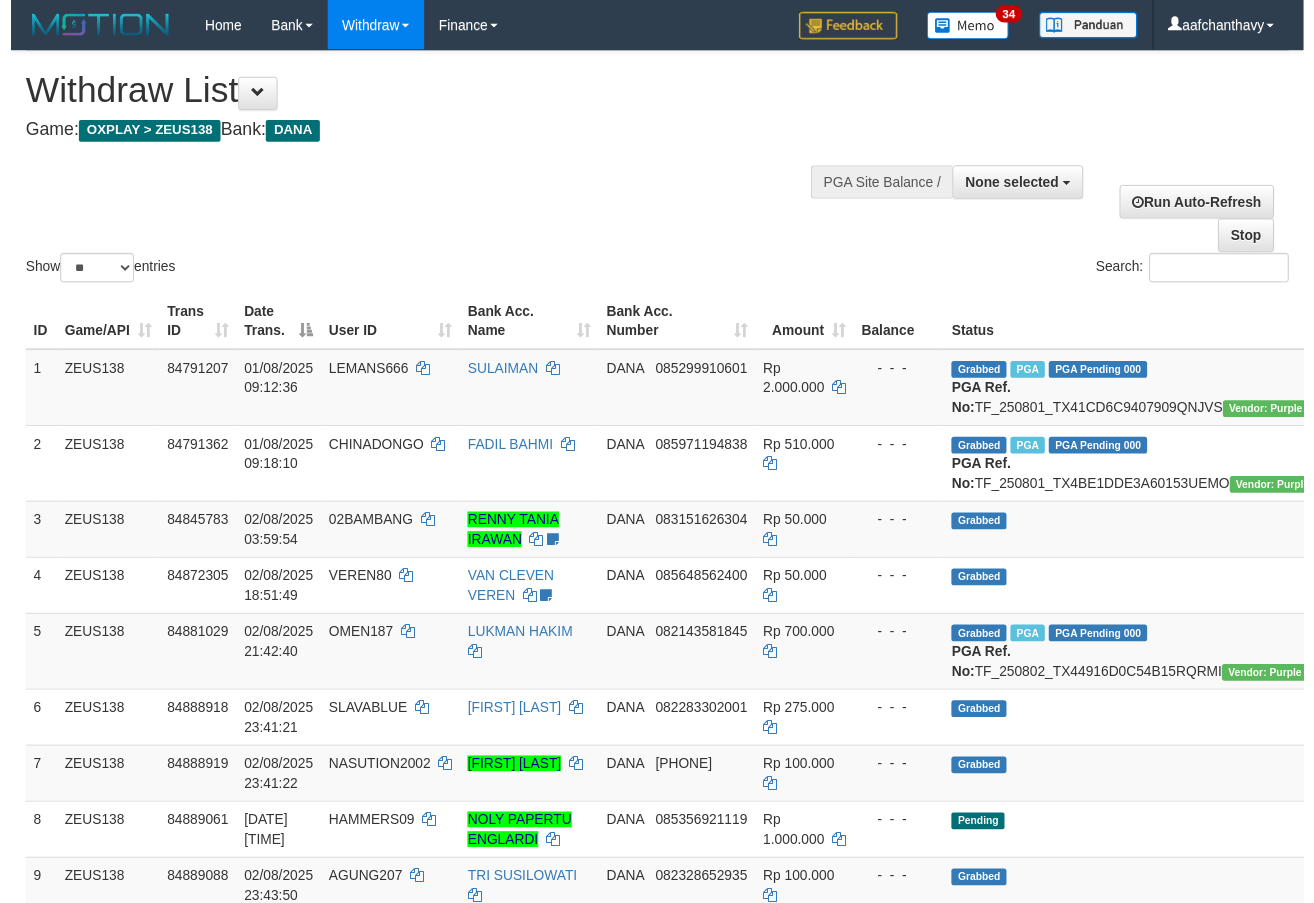 scroll, scrollTop: 274, scrollLeft: 0, axis: vertical 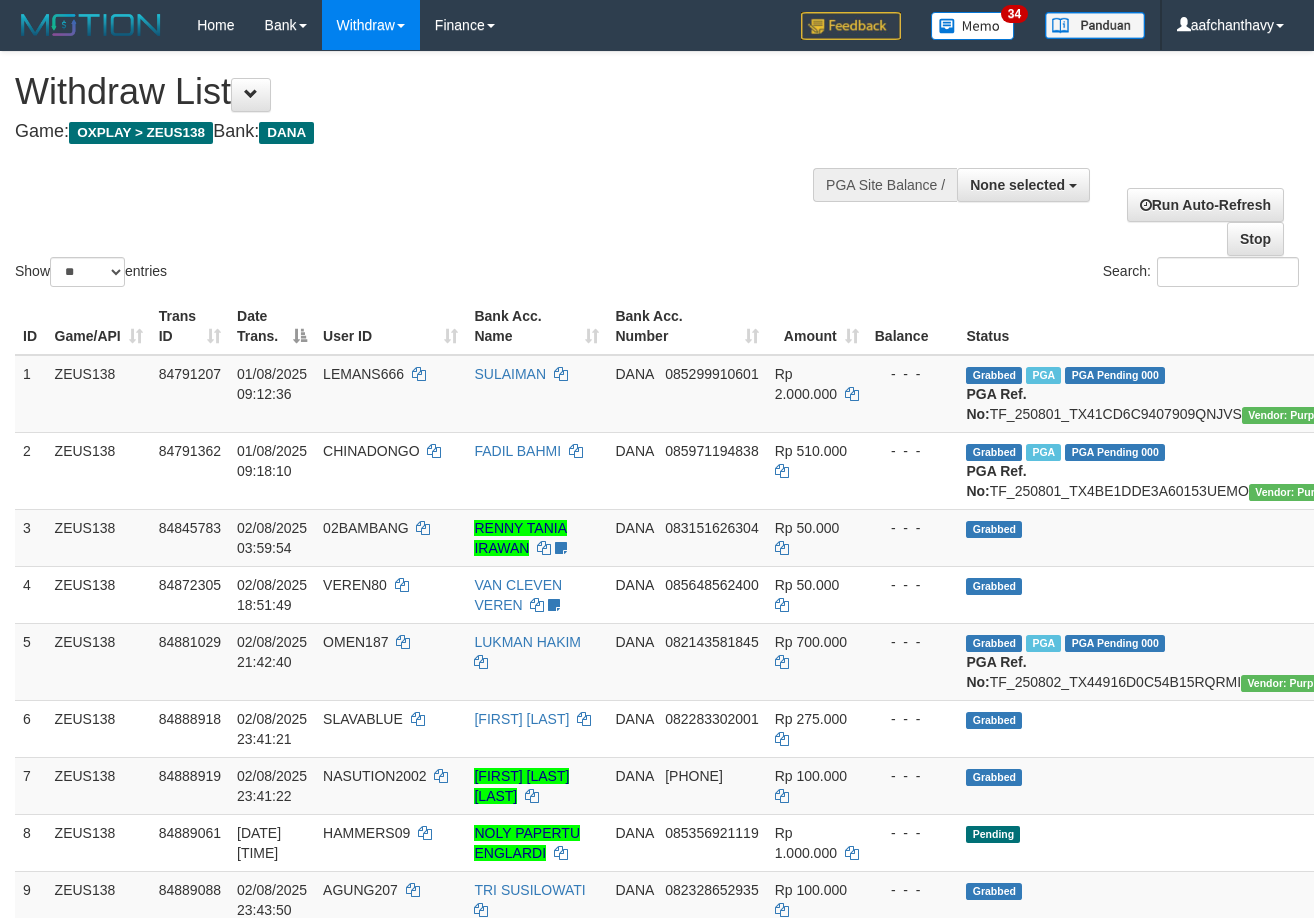 select 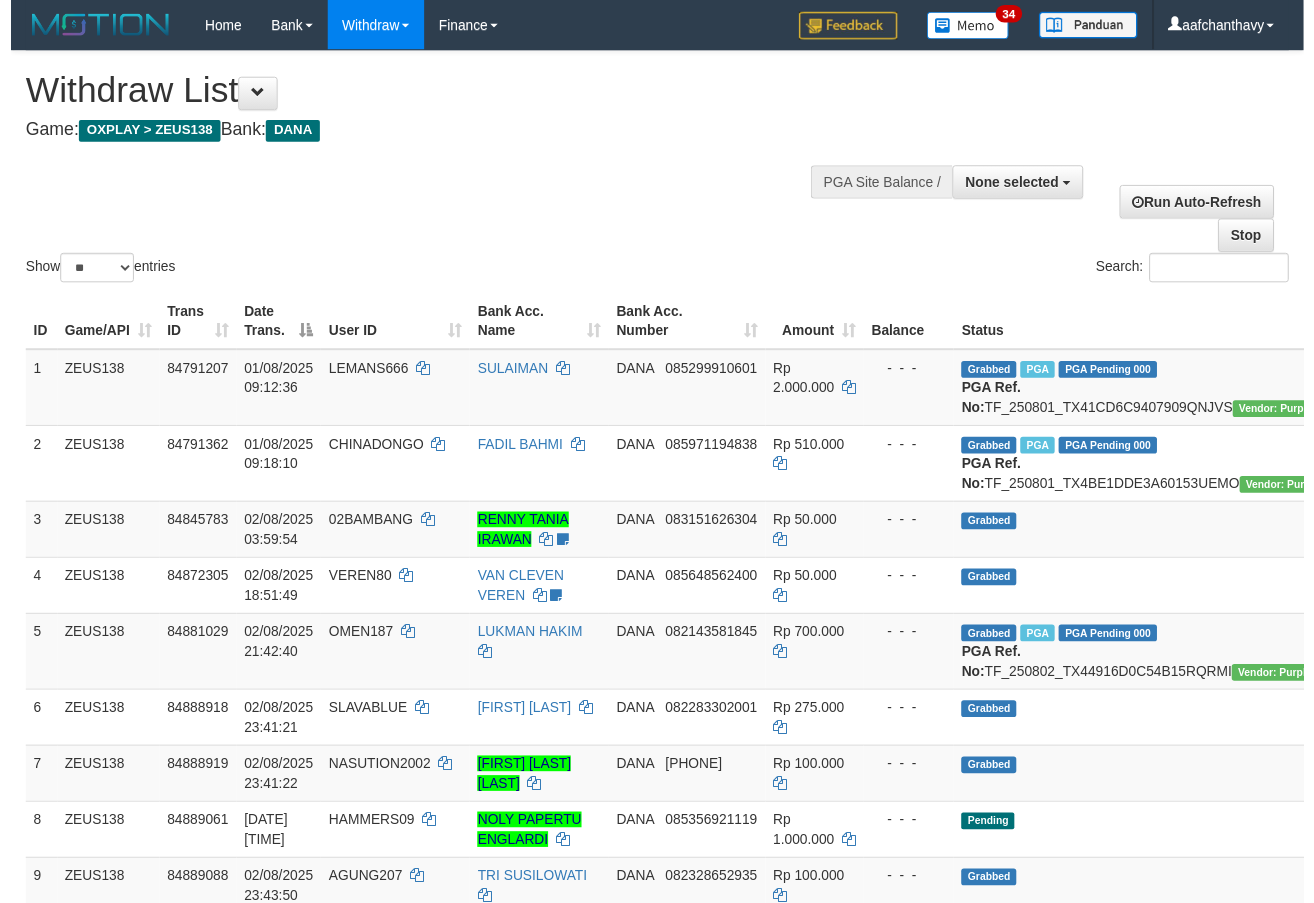 scroll, scrollTop: 1385, scrollLeft: 0, axis: vertical 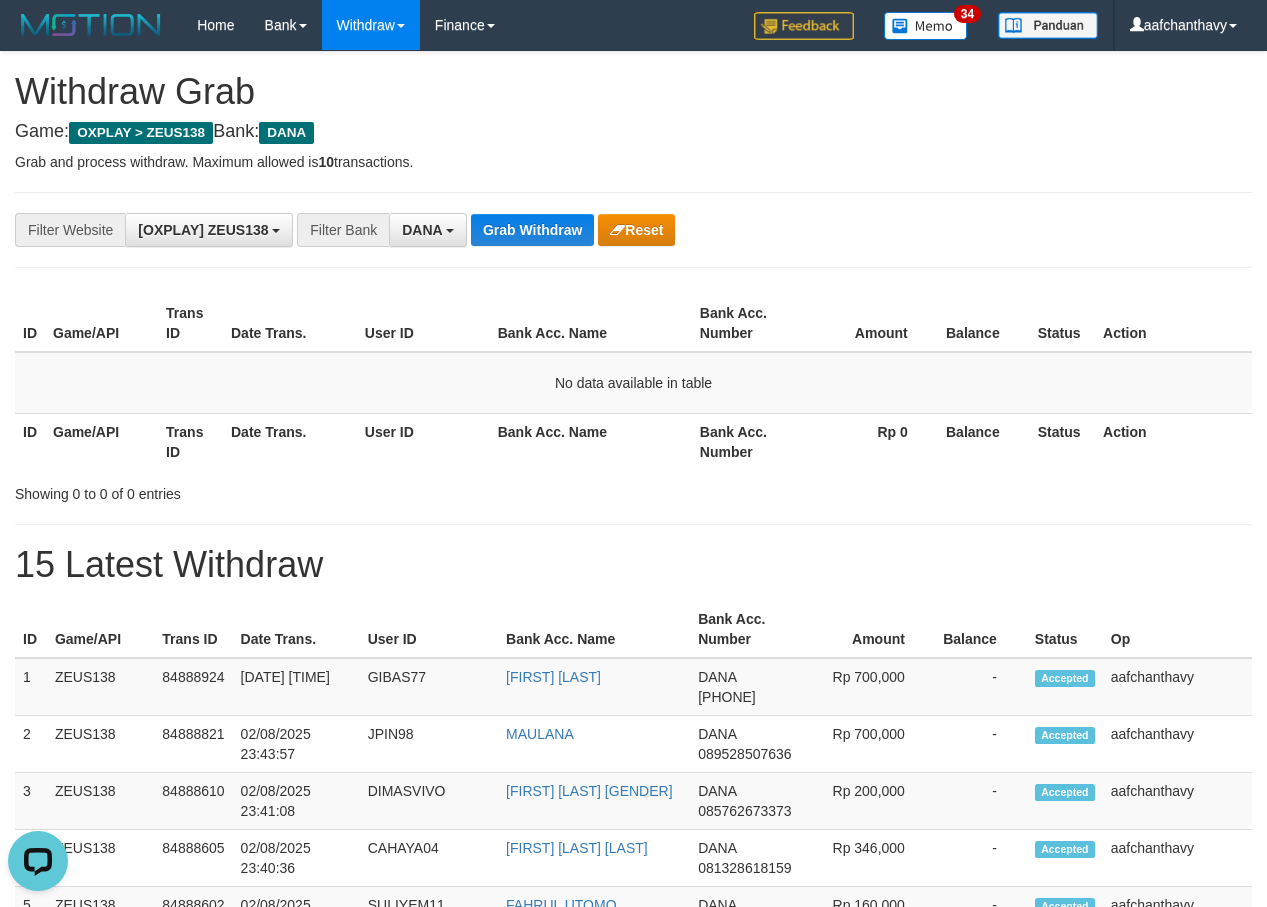 click on "**********" at bounding box center (633, 1113) 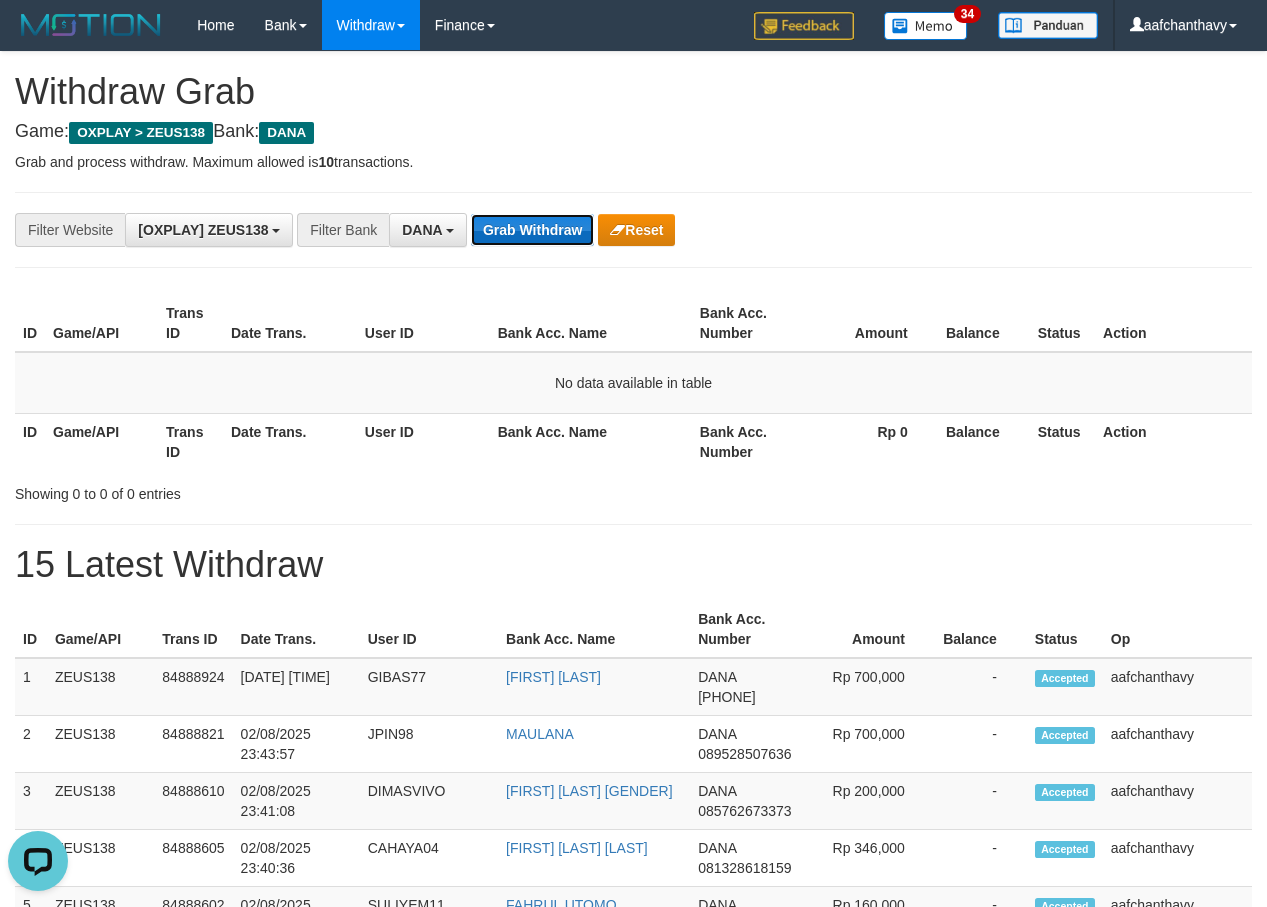 click on "Grab Withdraw" at bounding box center [532, 230] 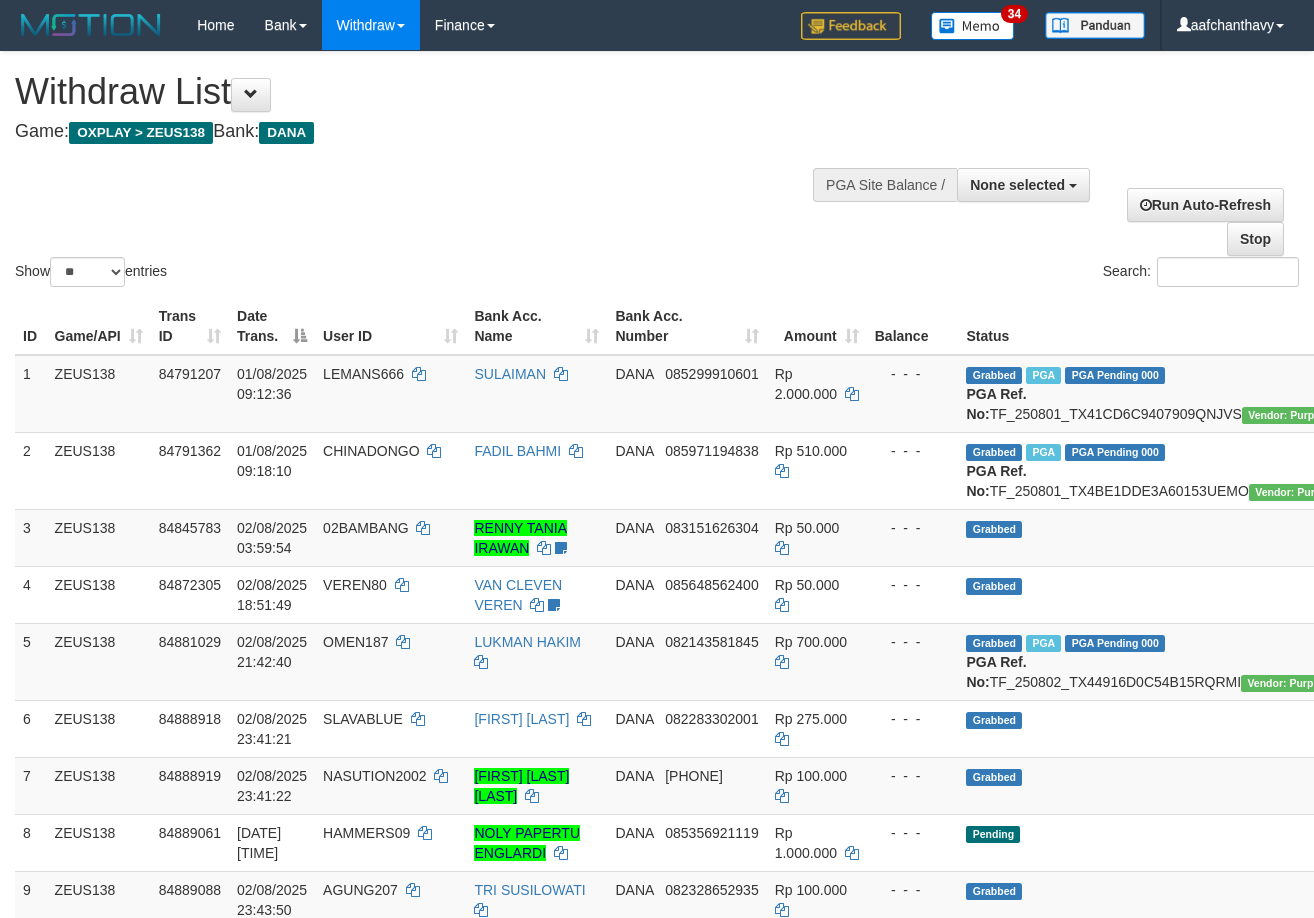 select 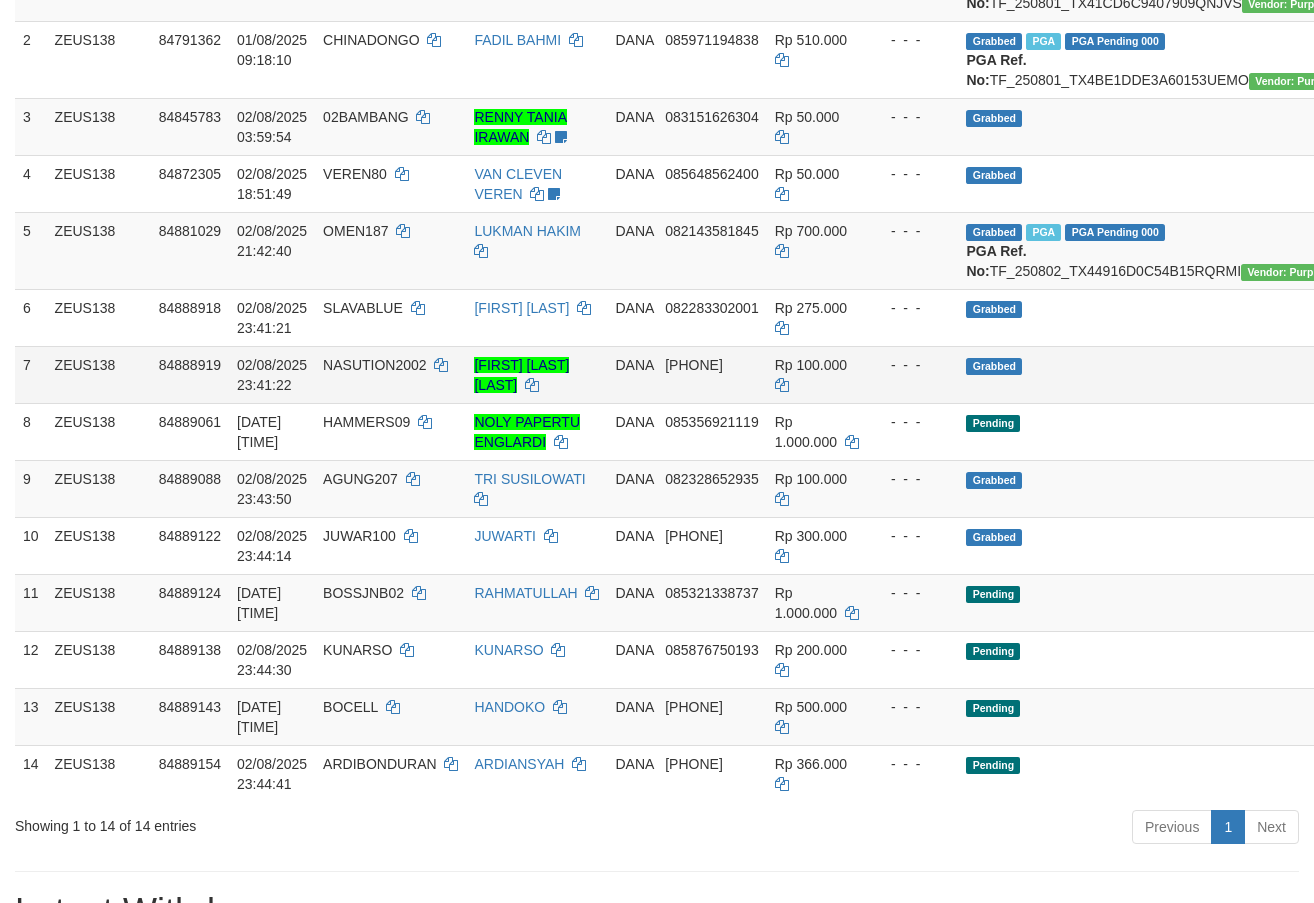 scroll, scrollTop: 413, scrollLeft: 0, axis: vertical 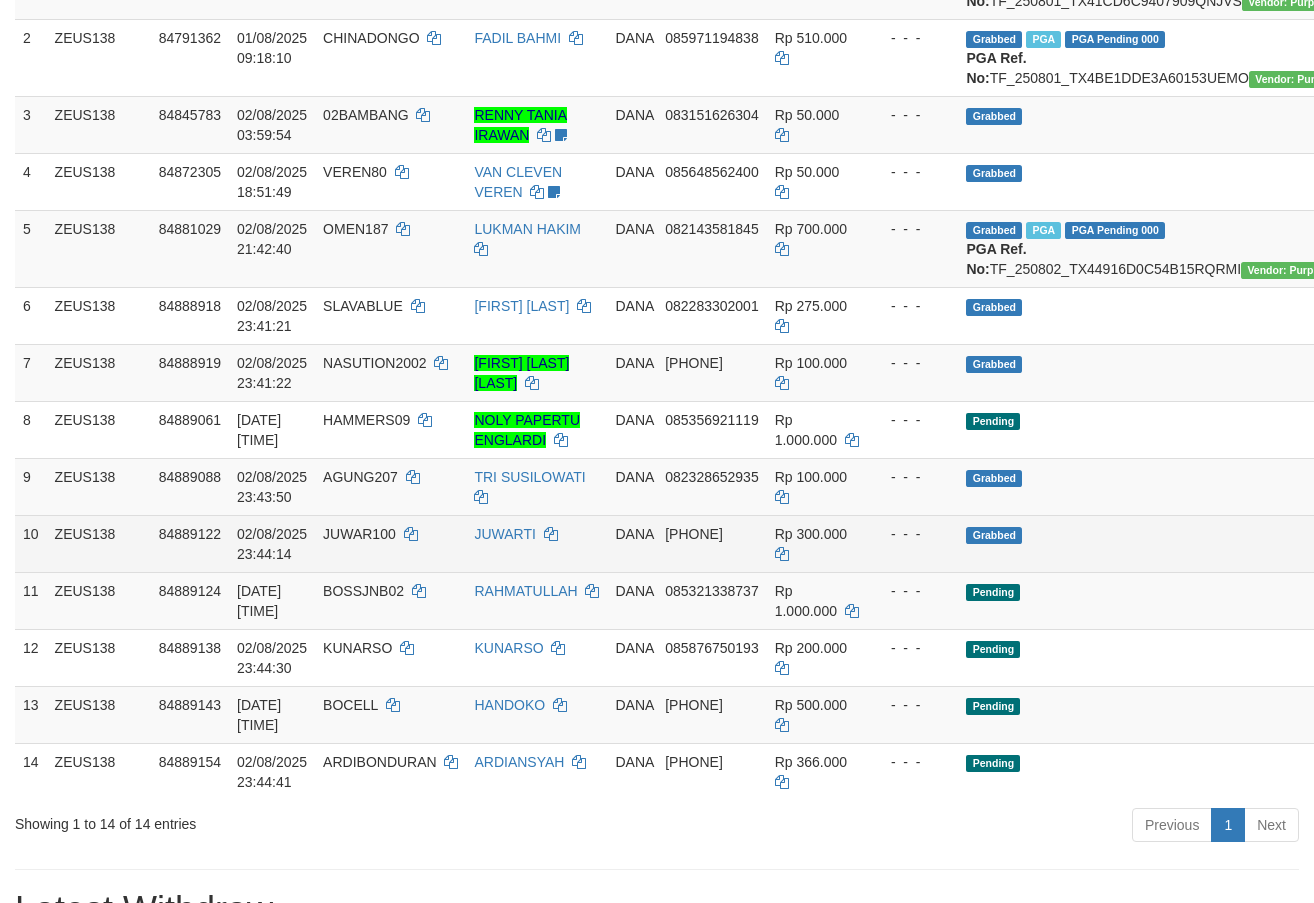 drag, startPoint x: 1218, startPoint y: 607, endPoint x: 949, endPoint y: 590, distance: 269.53665 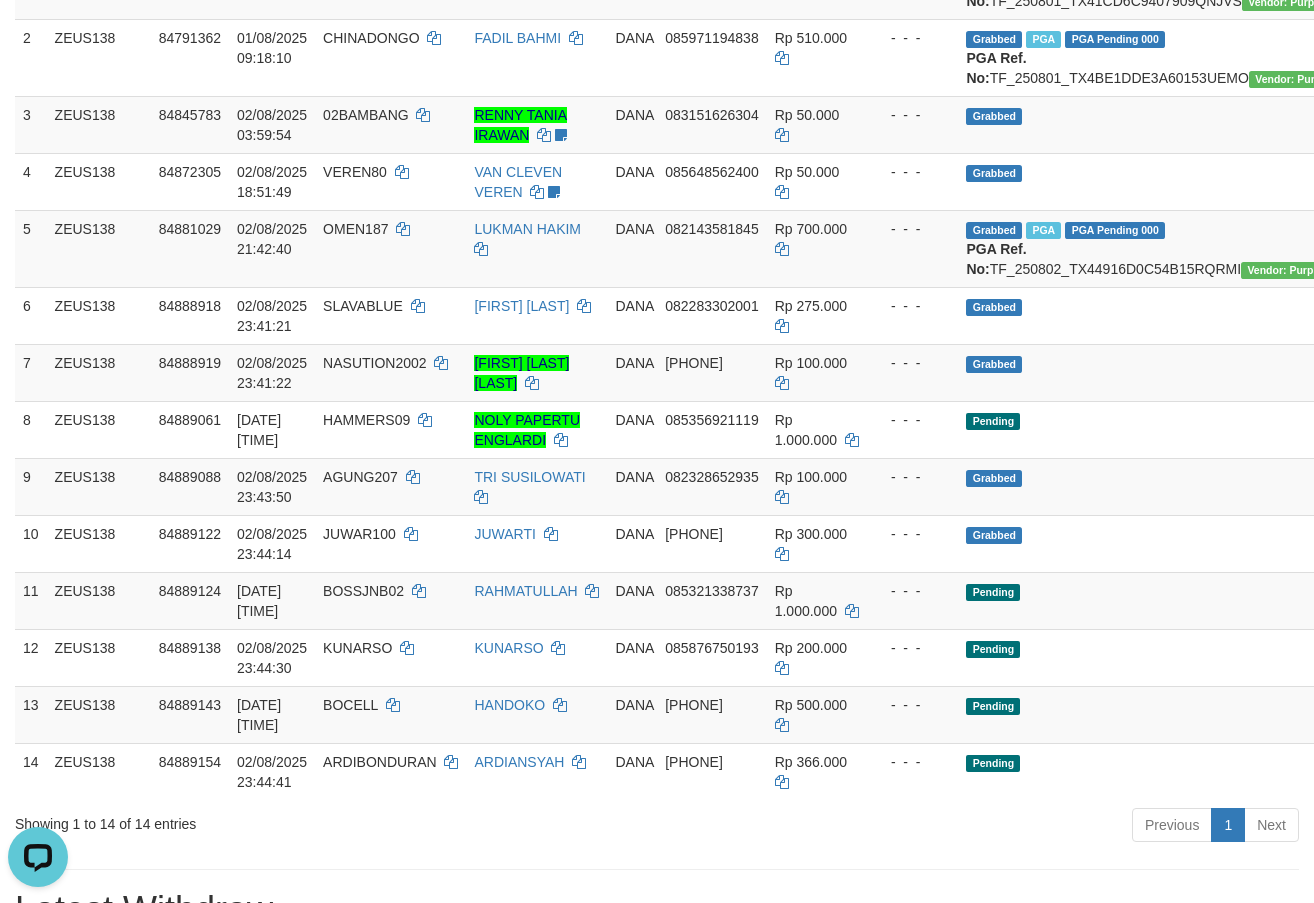 scroll, scrollTop: 0, scrollLeft: 0, axis: both 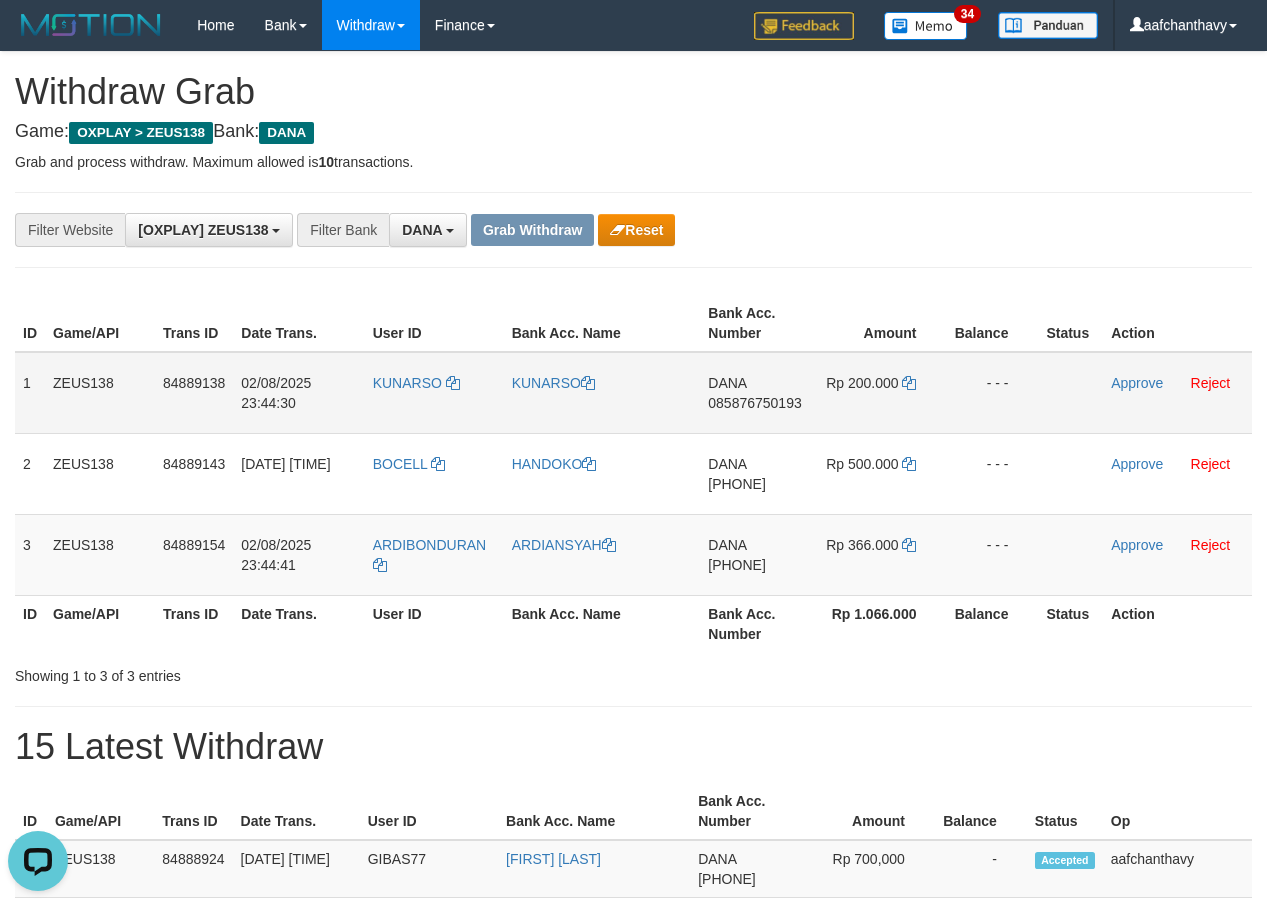 click on "KUNARSO" at bounding box center [434, 393] 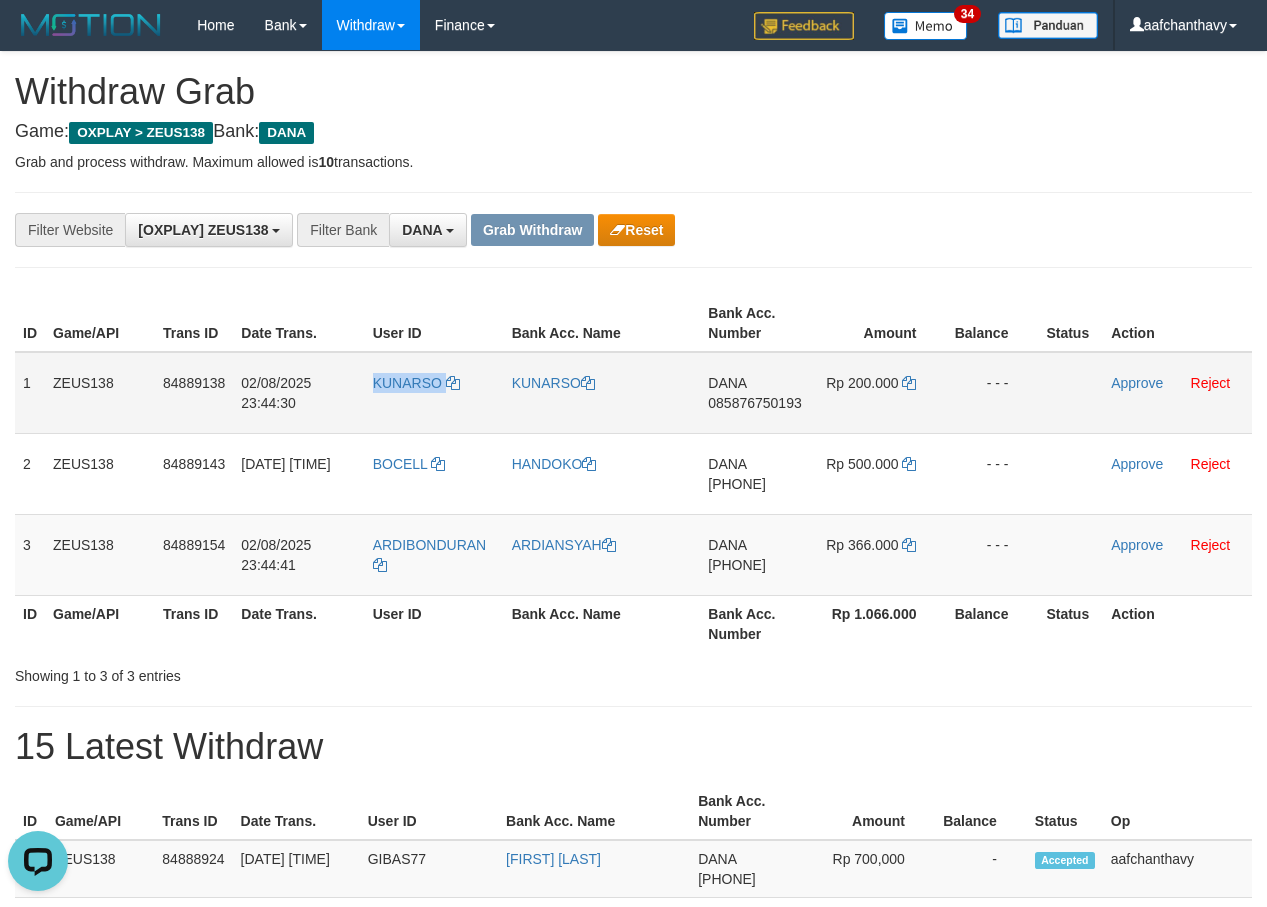 click on "KUNARSO" at bounding box center (434, 393) 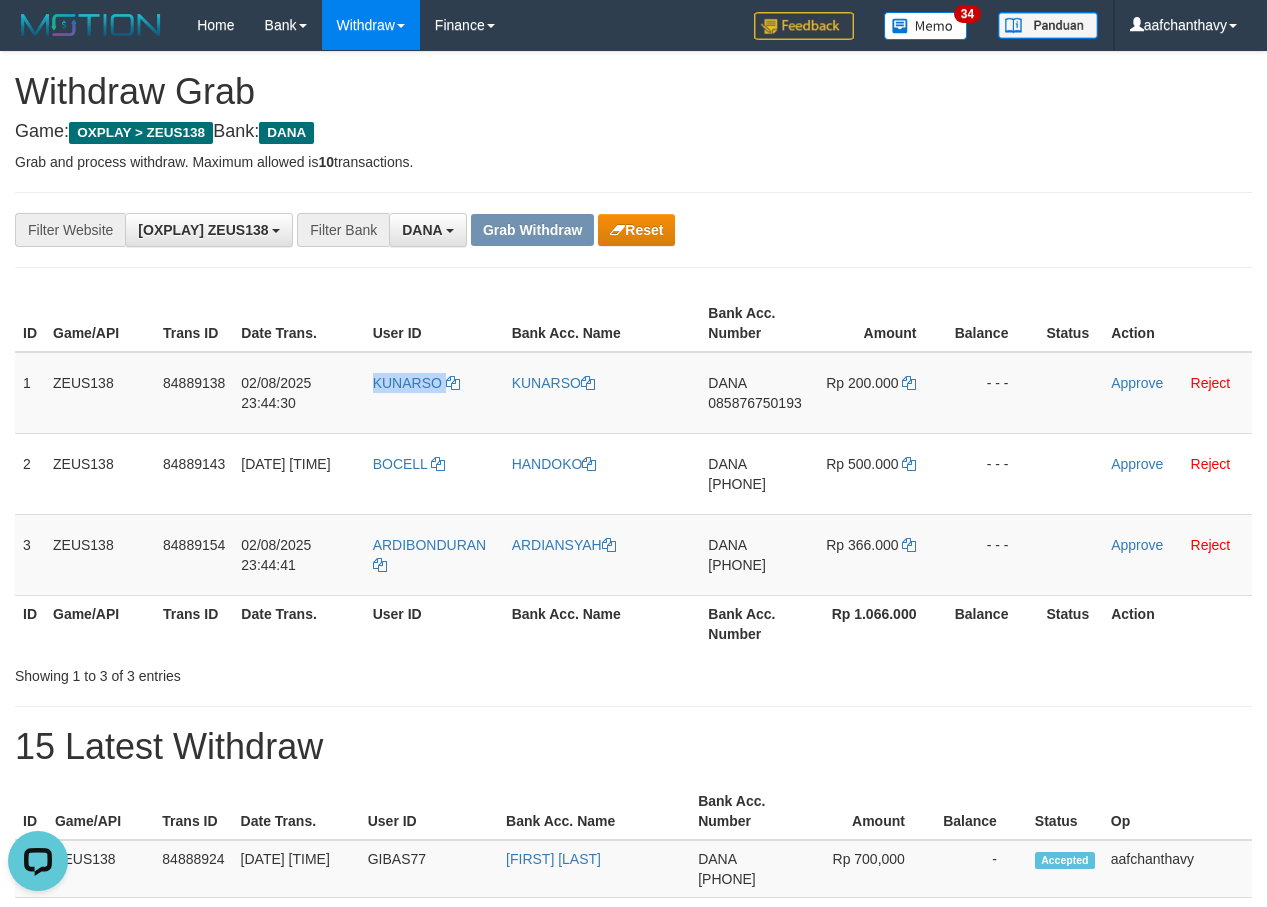 copy on "KUNARSO" 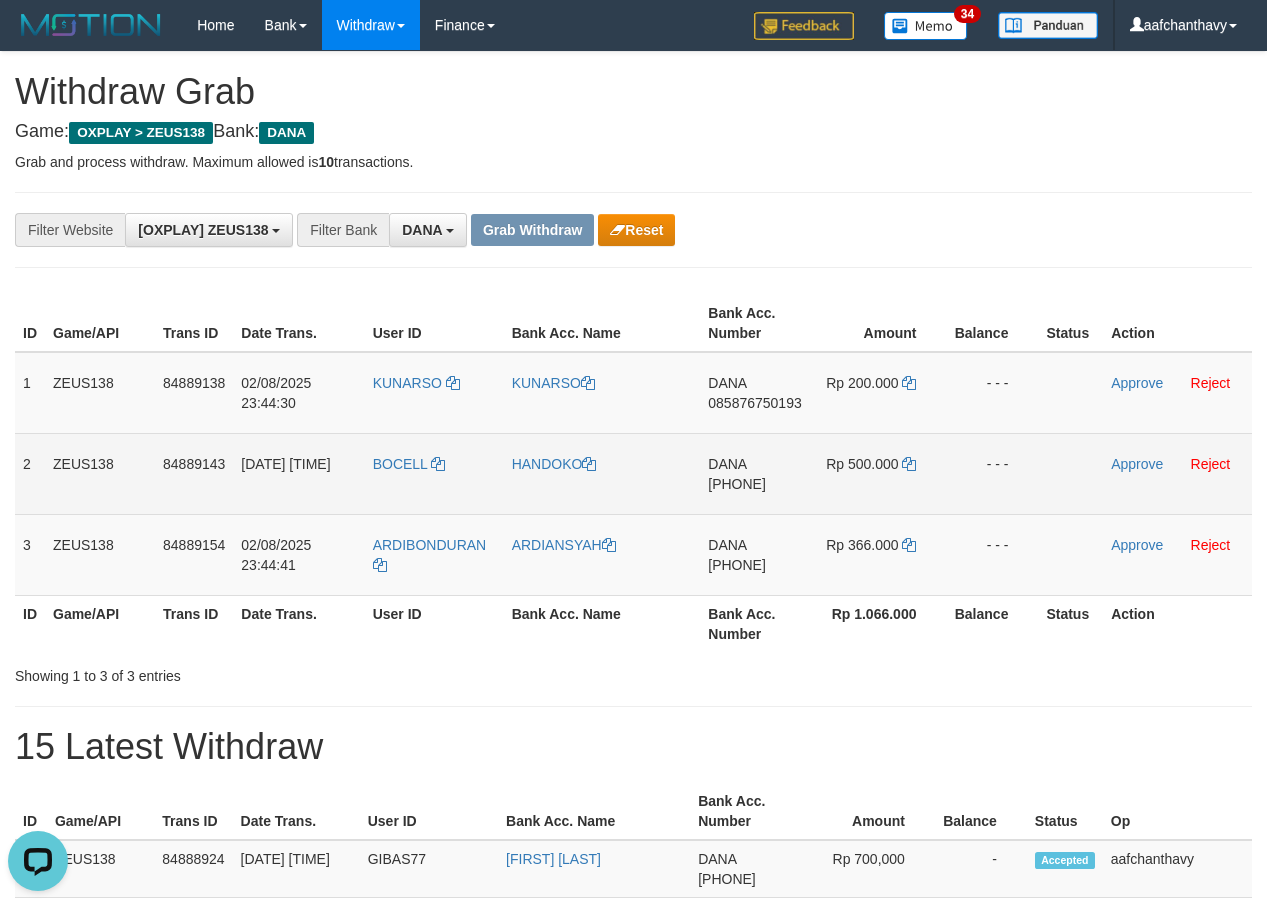 click on "BOCELL" at bounding box center [434, 473] 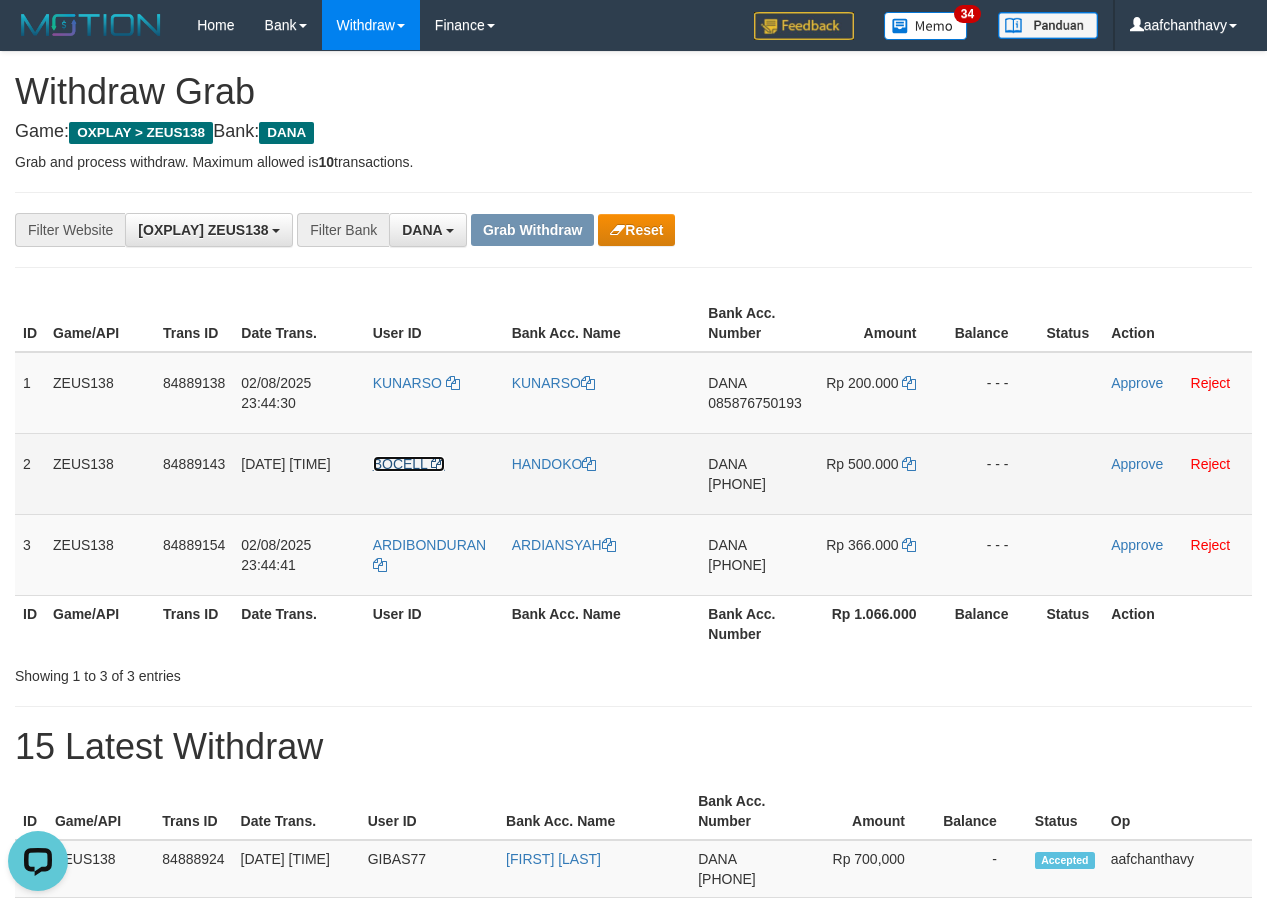 click on "BOCELL" at bounding box center [400, 464] 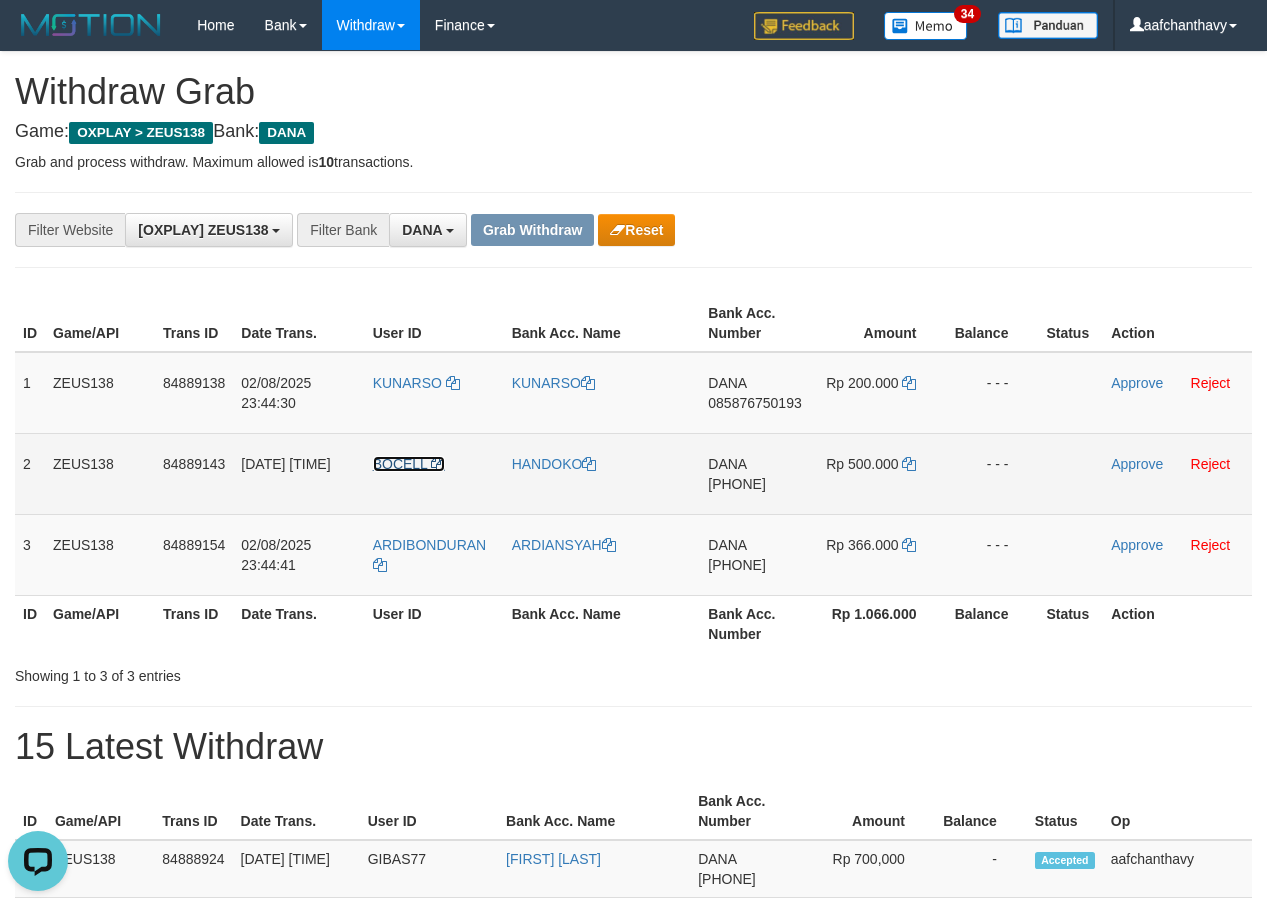 click on "BOCELL" at bounding box center [400, 464] 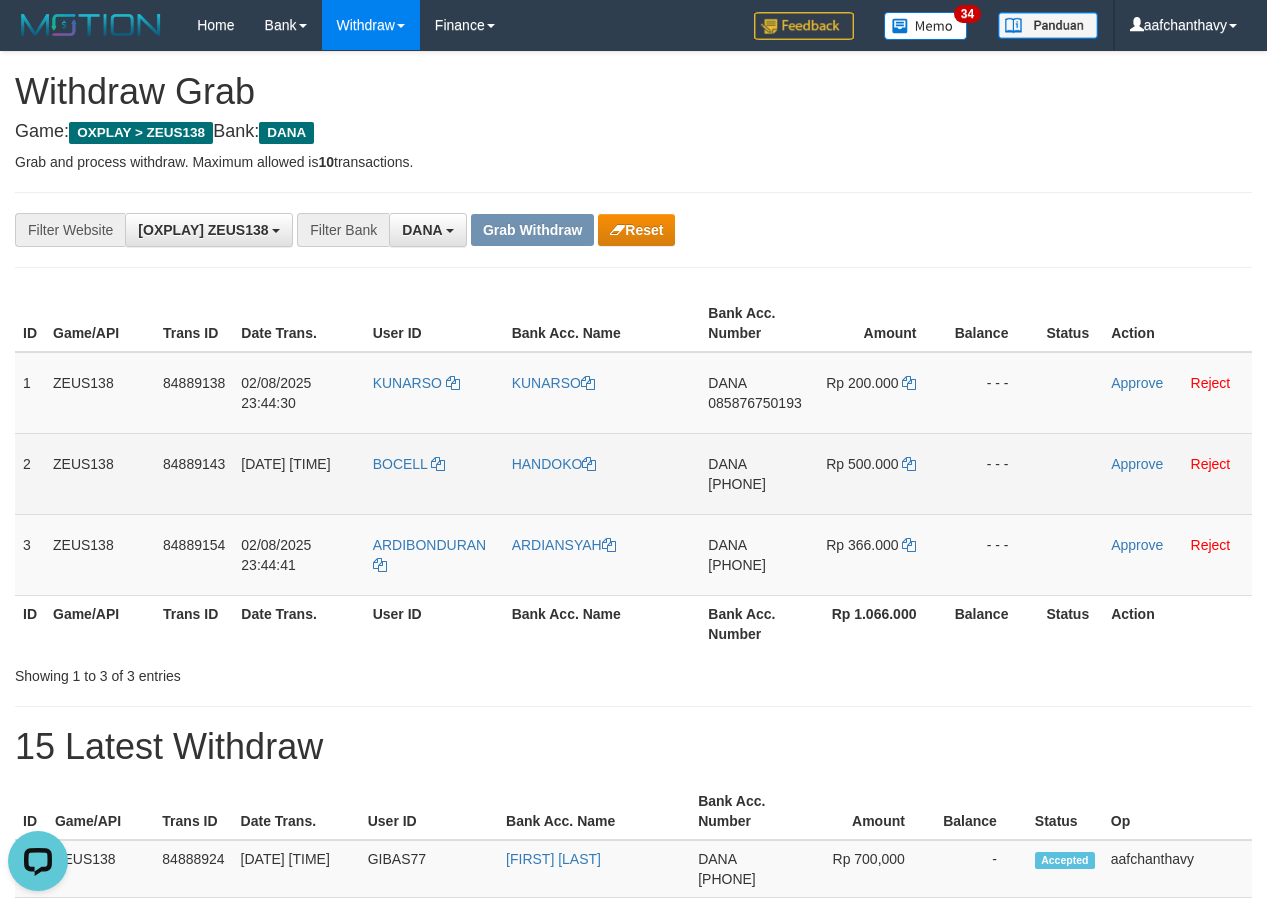 click on "BOCELL" at bounding box center (434, 473) 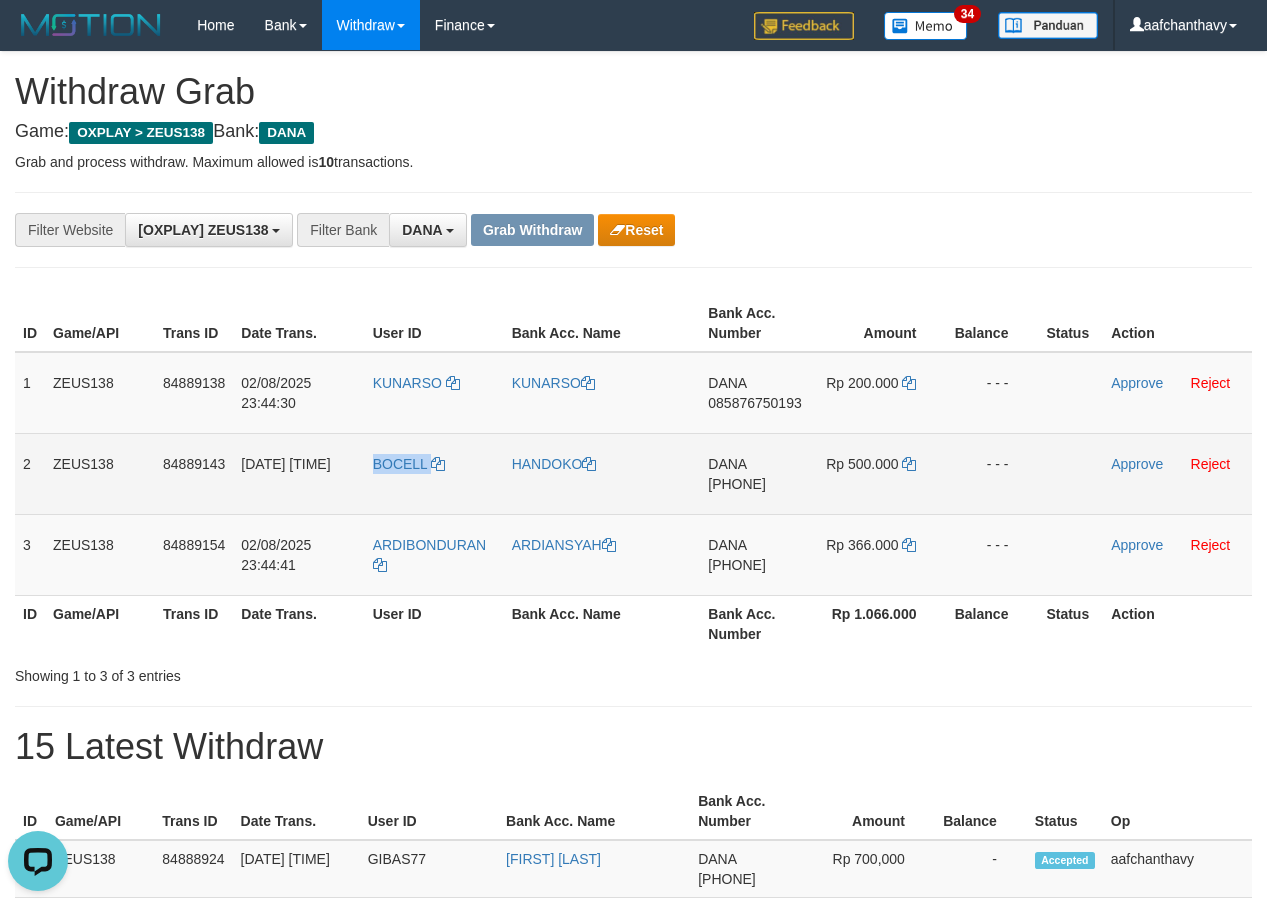 click on "BOCELL" at bounding box center (434, 473) 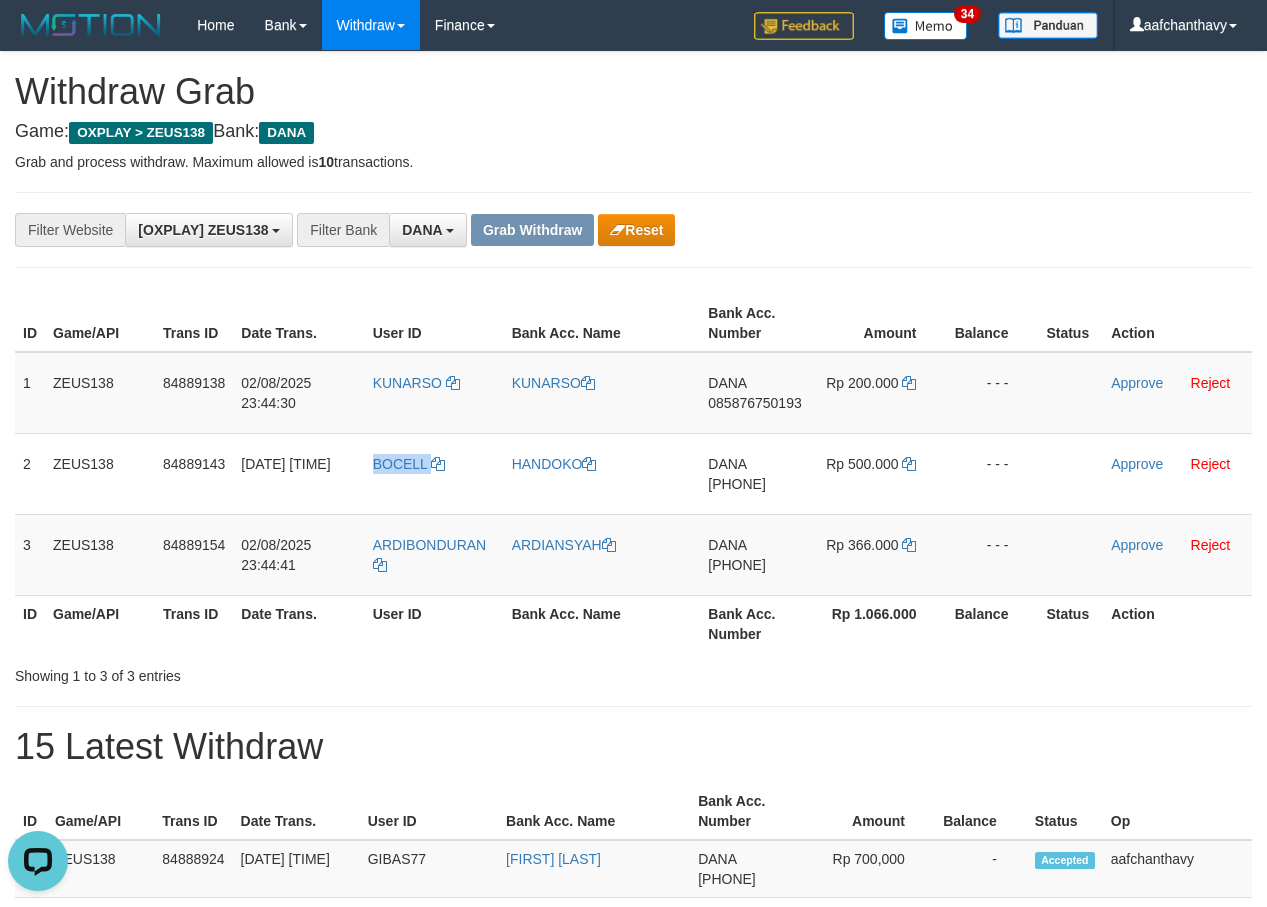 copy on "BOCELL" 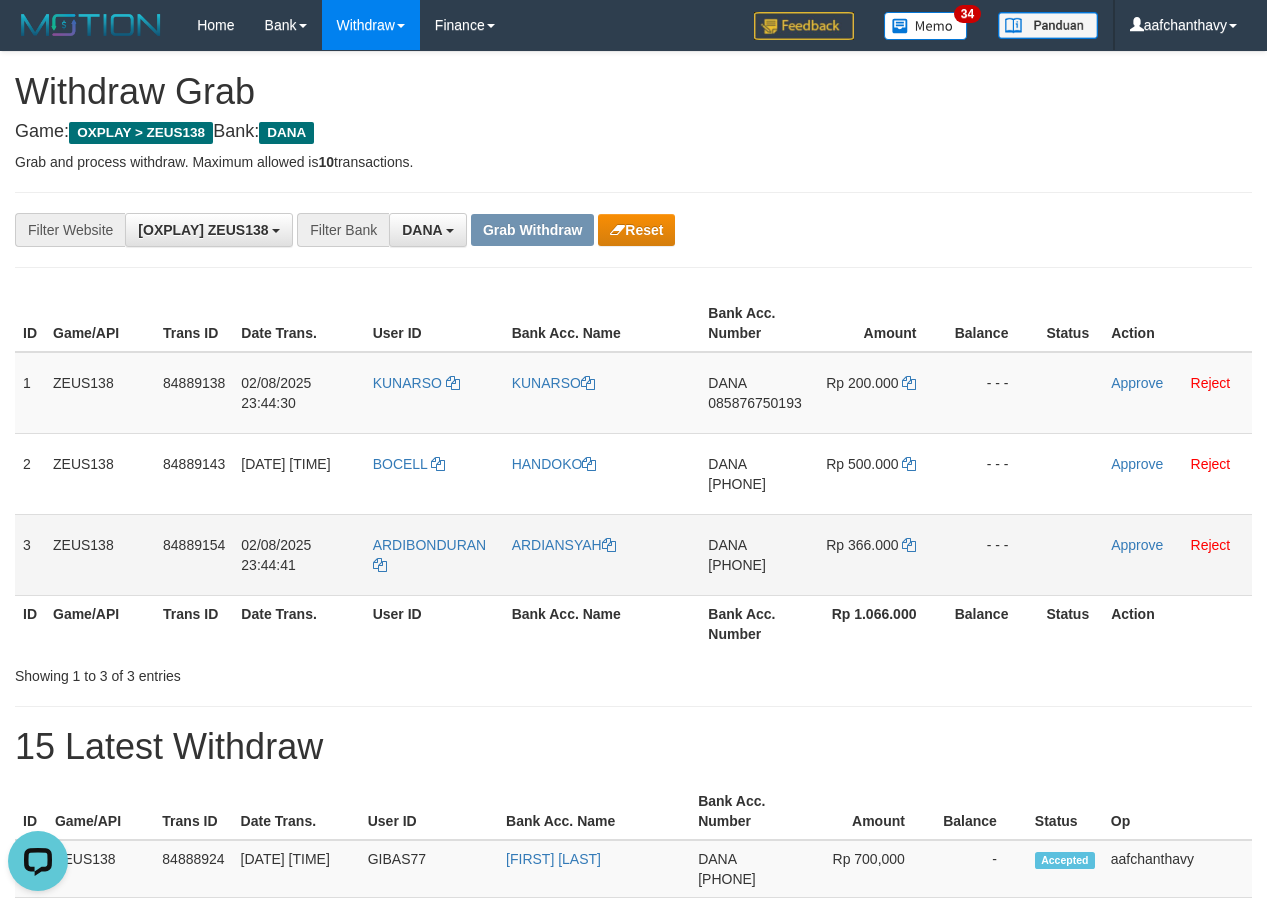 click on "ARDIBONDURAN" at bounding box center (434, 554) 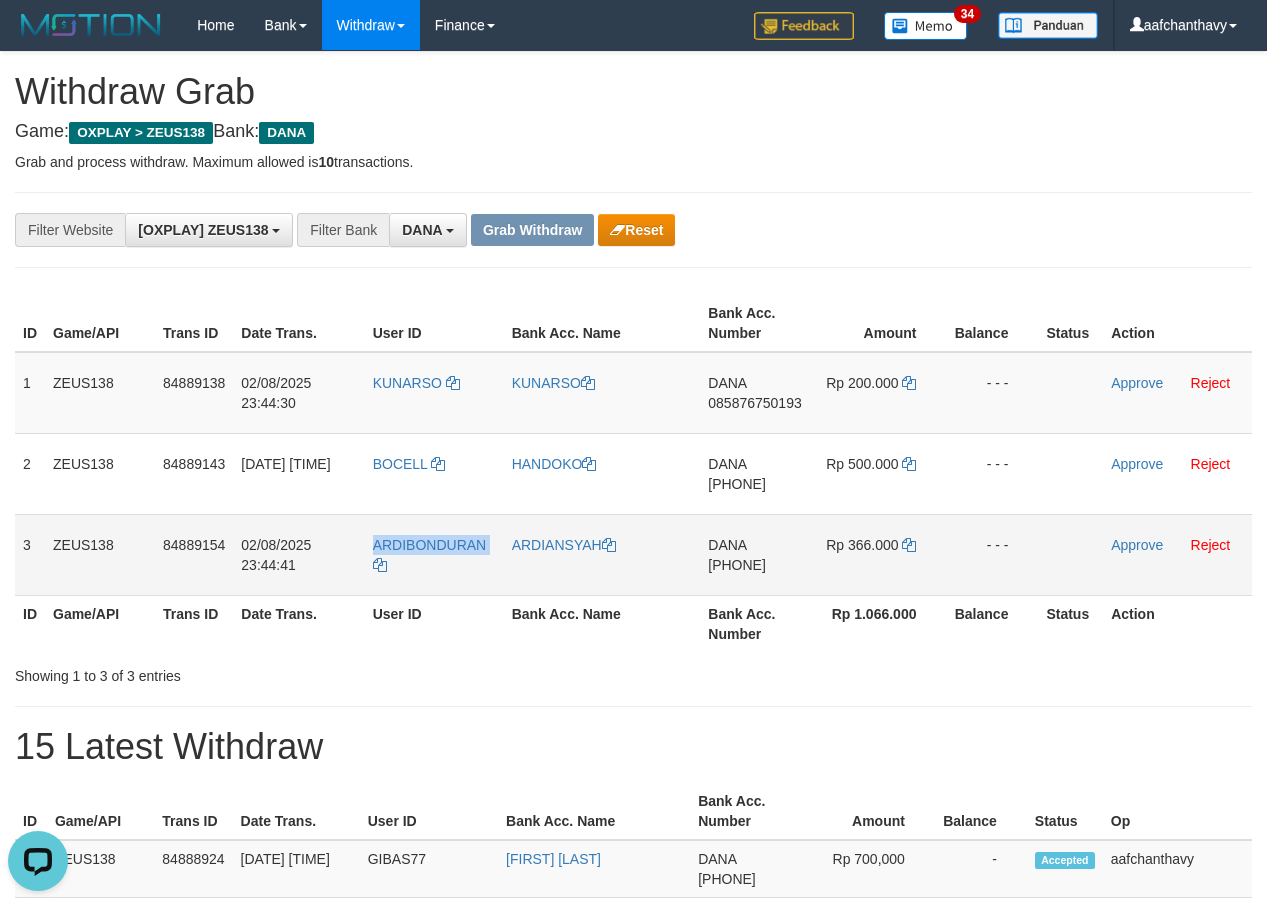 click on "ARDIBONDURAN" at bounding box center [434, 554] 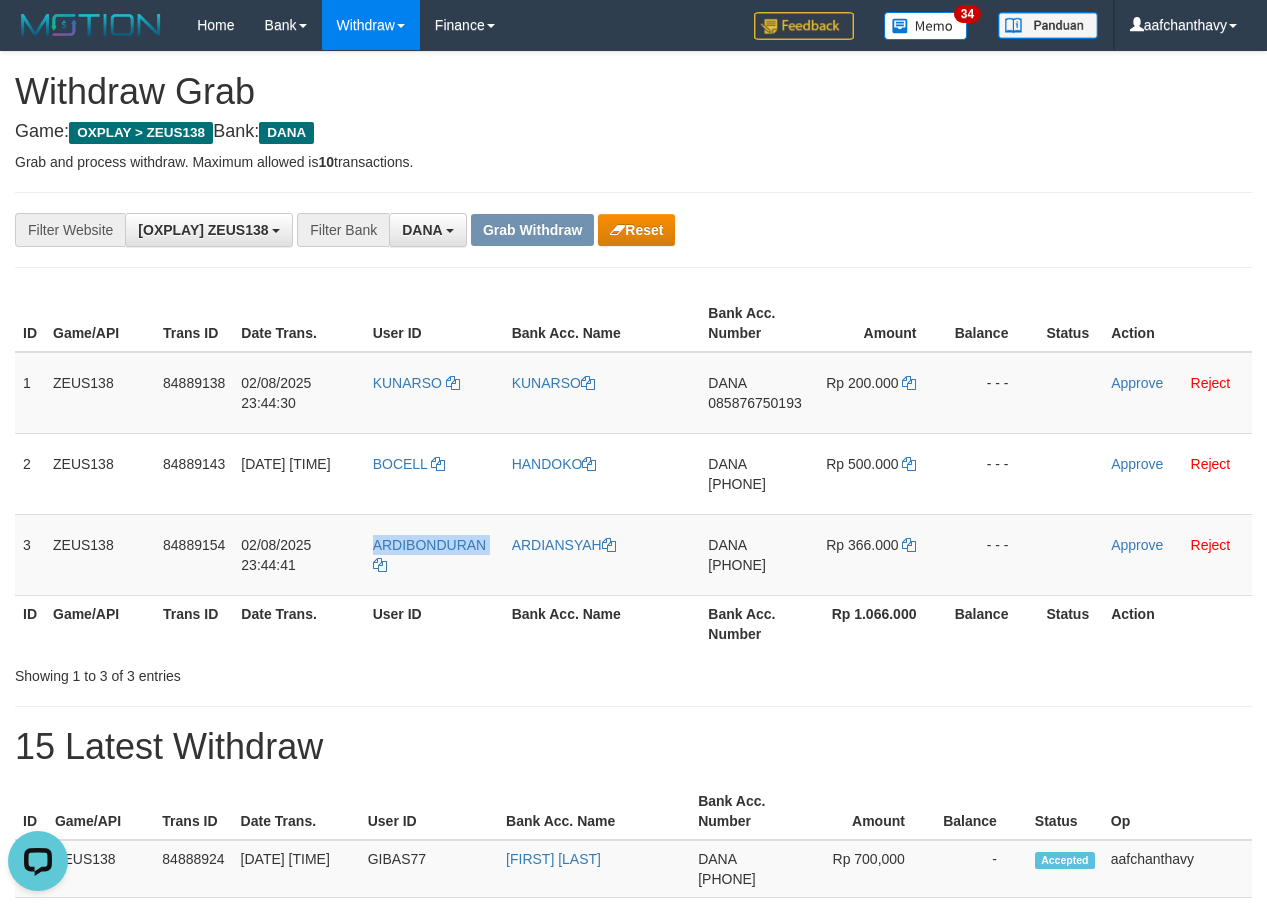 copy on "ARDIBONDURAN" 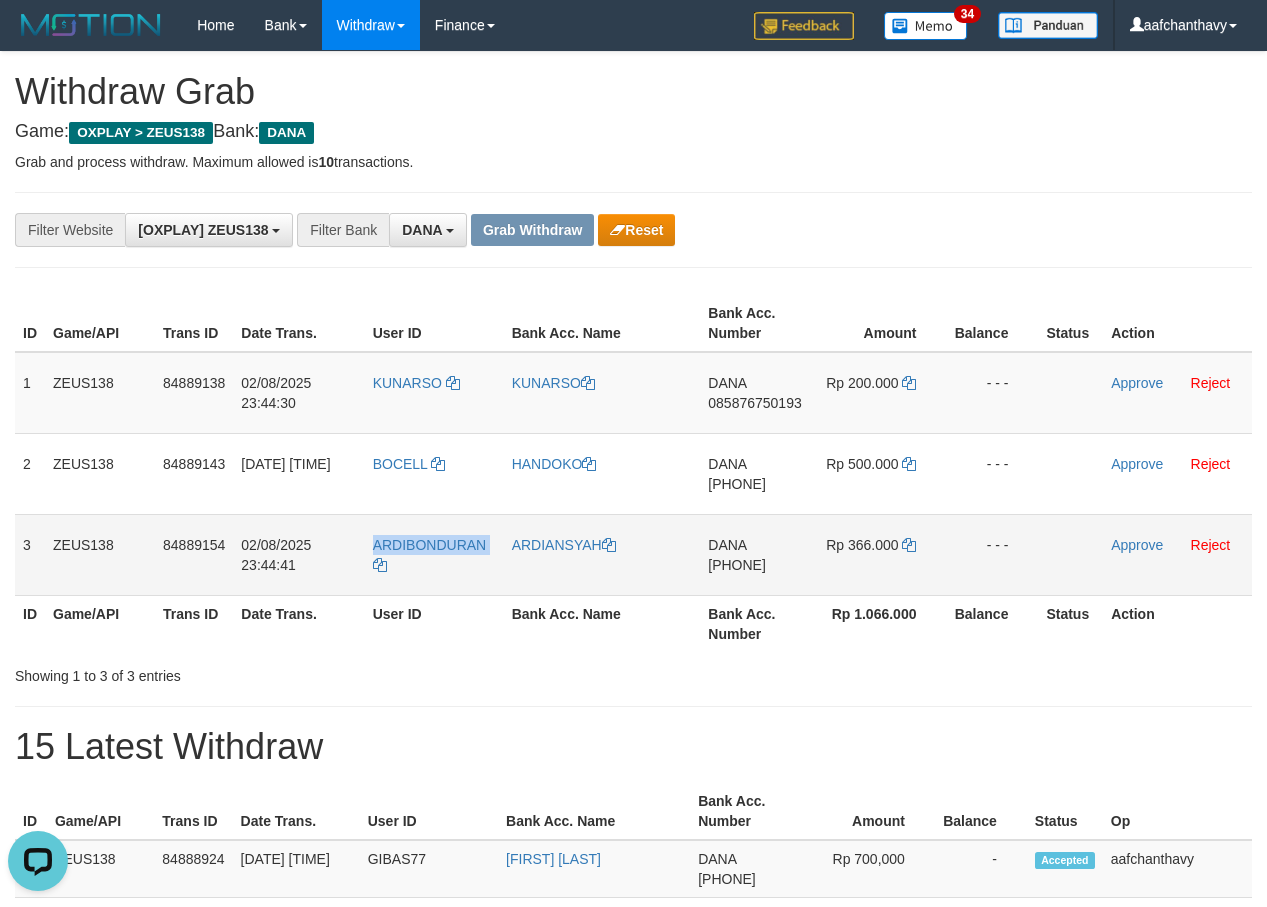 drag, startPoint x: 52, startPoint y: 448, endPoint x: 1026, endPoint y: 562, distance: 980.64874 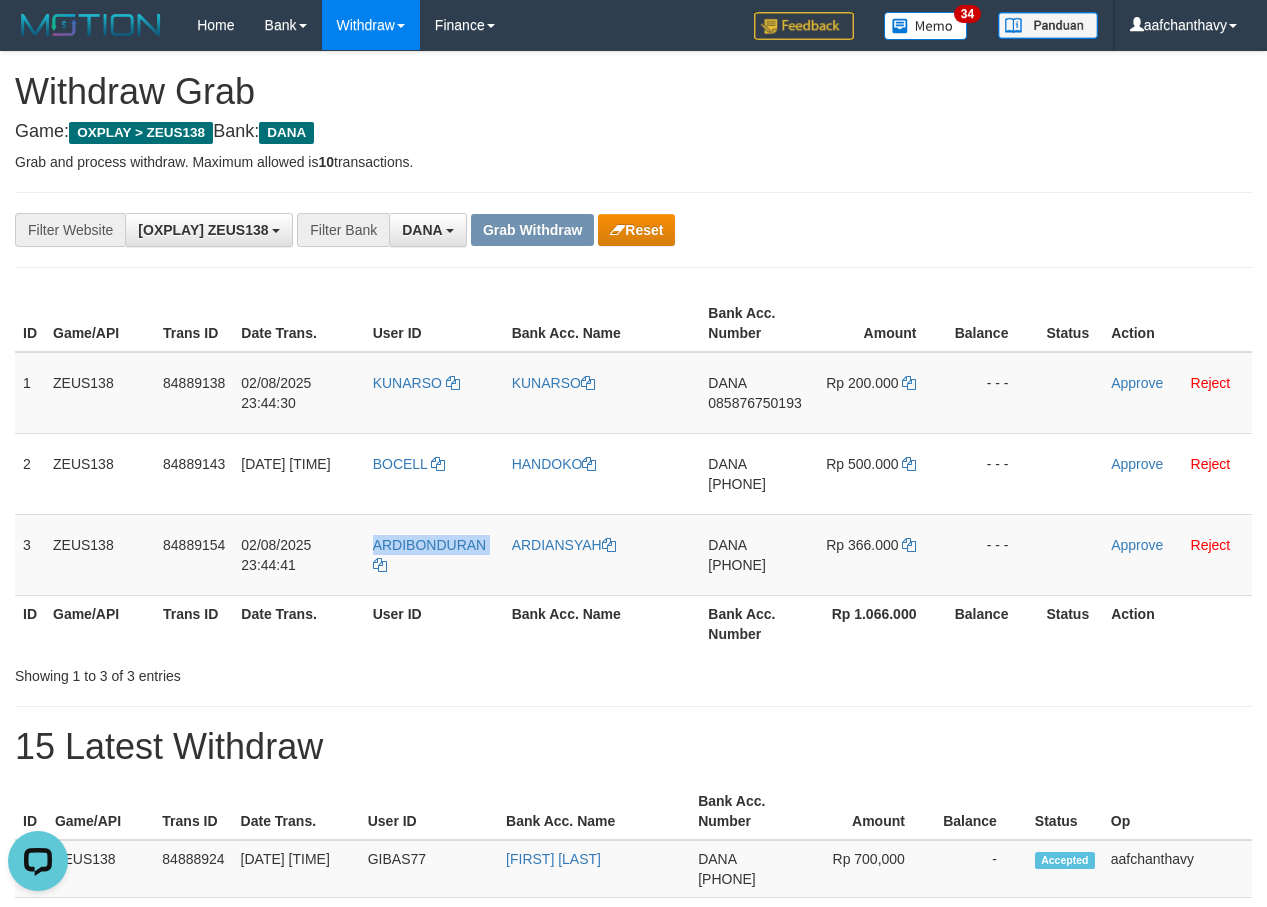 copy on "1
ZEUS138
84889138
02/08/2025 23:44:30
KUNARSO
KUNARSO
DANA
085876750193
Rp 200.000
- - -
Approve
Reject
2
ZEUS138
84889143
02/08/2025 23:44:33
BOCELL
HANDOKO
DANA
087736230558
Rp 500.000
- - -
Approve
Reject
3
ZEUS138
84889154
02/08/2025 23:44:41
ARDIBONDURAN
ARDIANSYAH
DANA
087778651933
Rp 366.000
- - -" 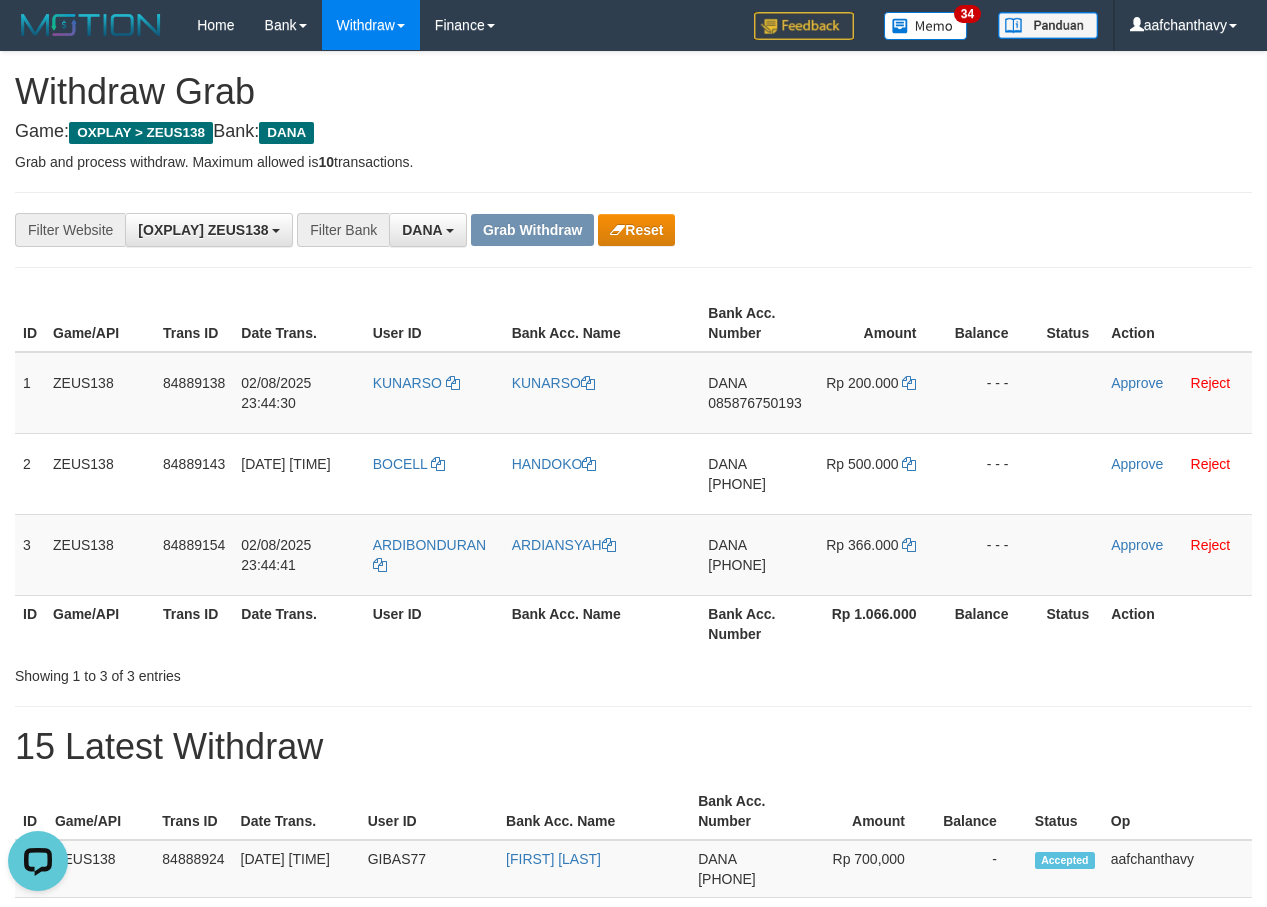 click on "Withdraw Grab" at bounding box center (633, 92) 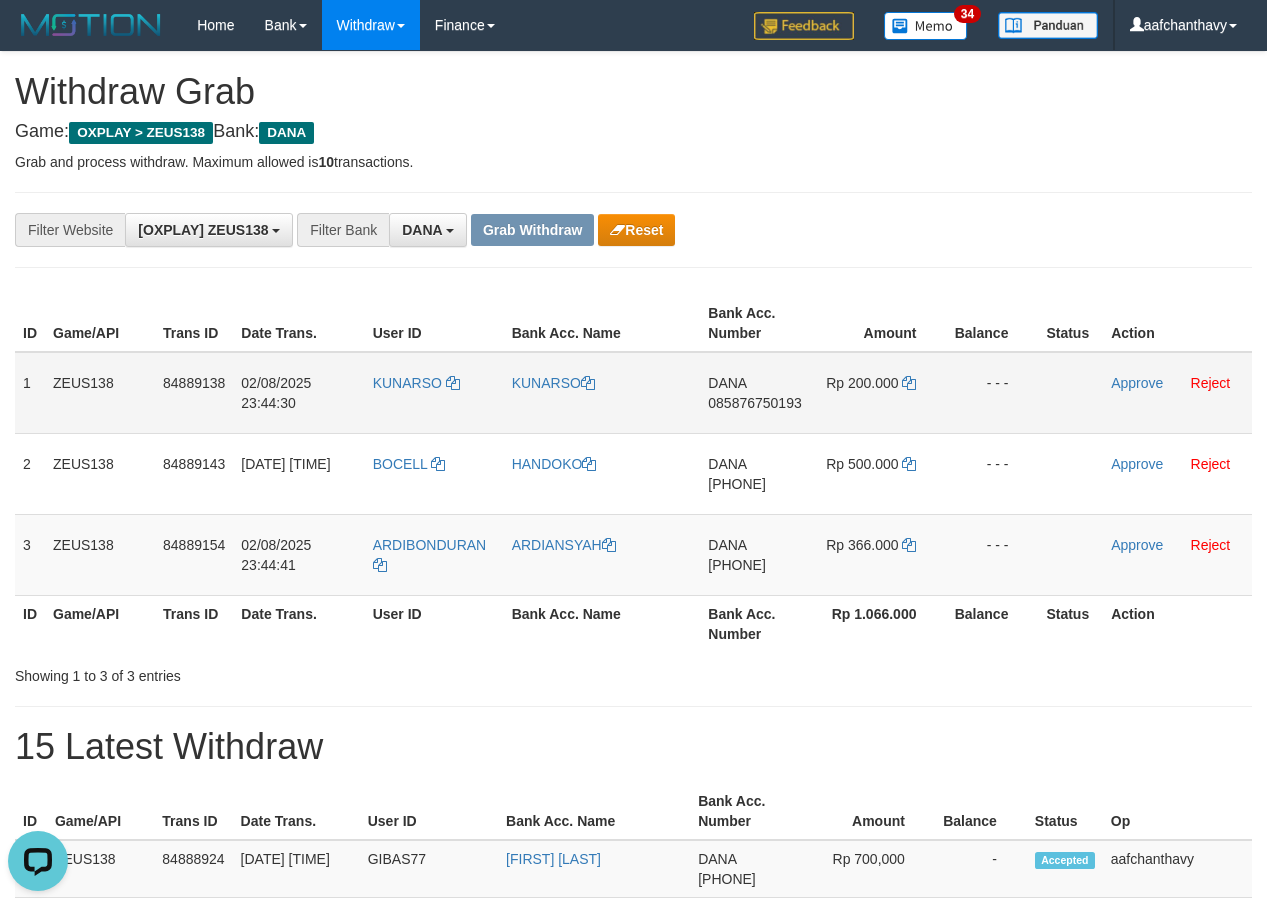 click on "085876750193" at bounding box center (754, 403) 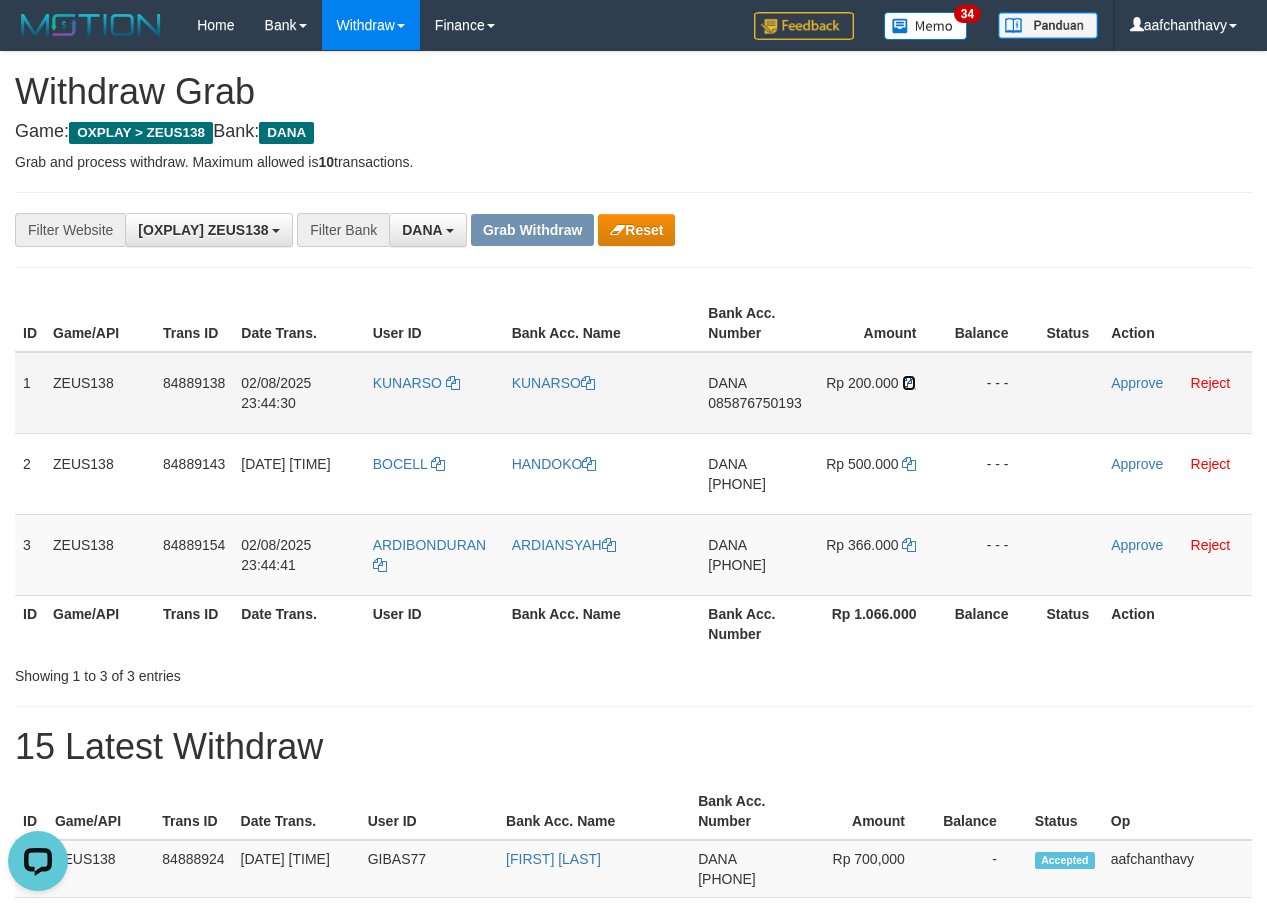 click at bounding box center (909, 383) 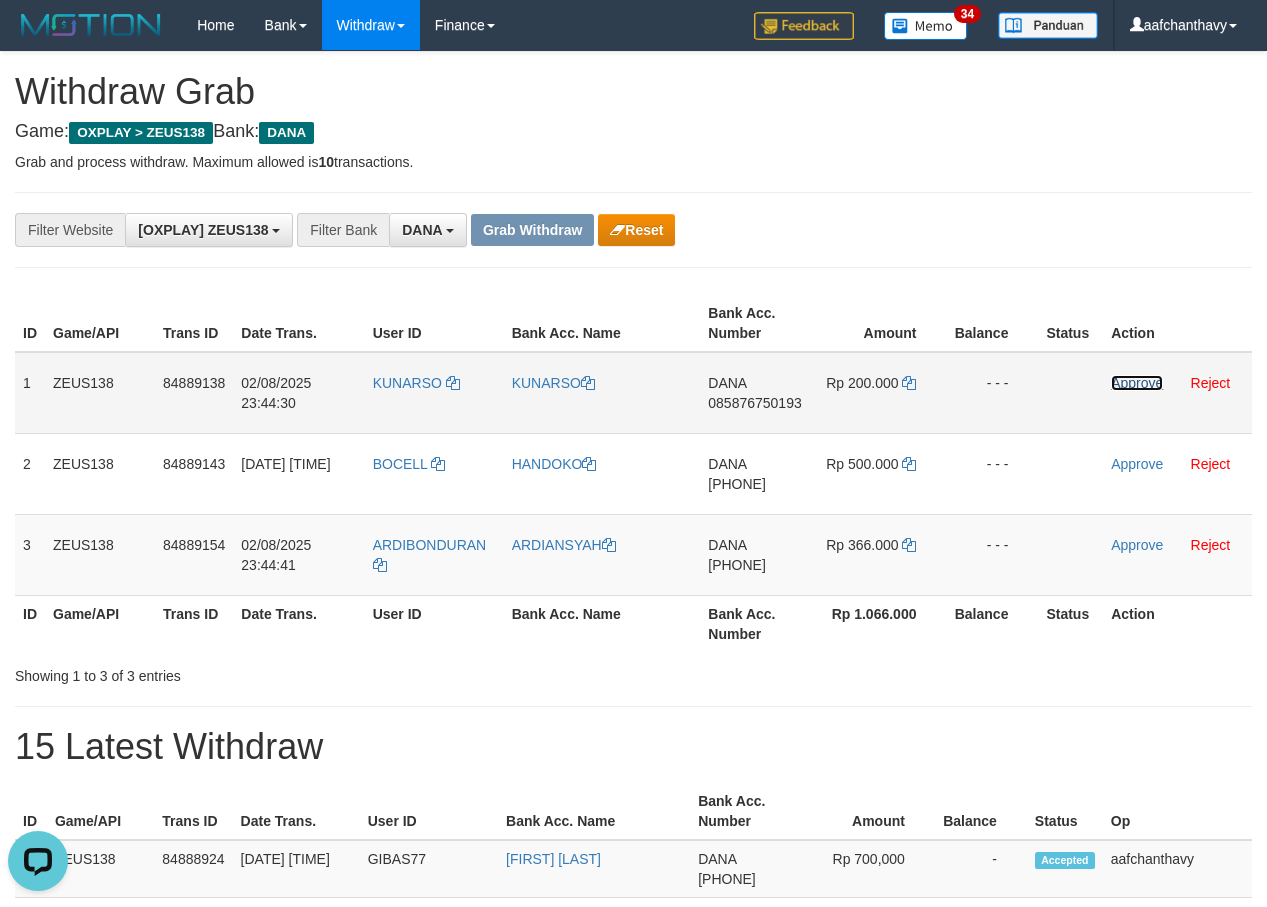 click on "Approve" at bounding box center (1137, 383) 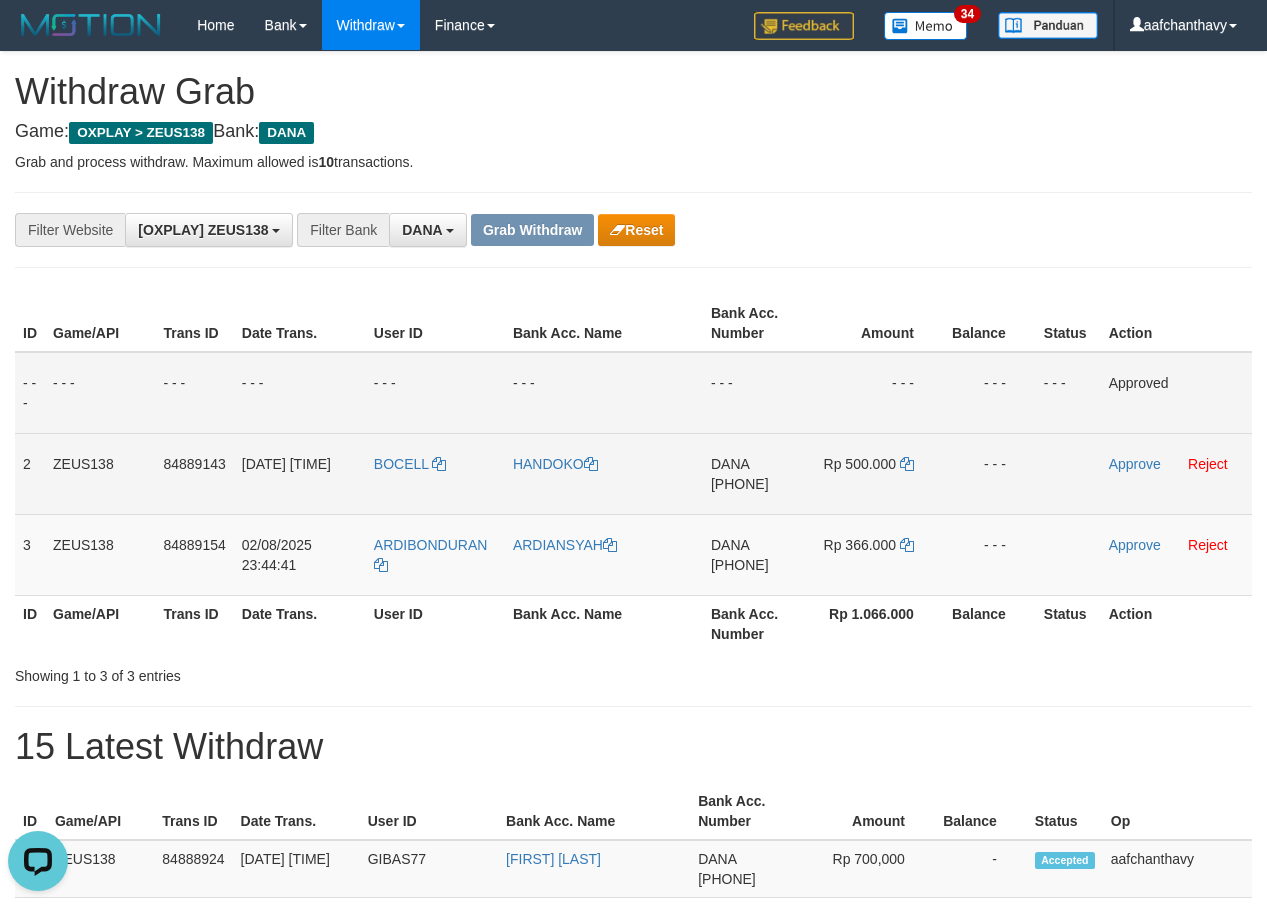 click on "[PHONE]" at bounding box center [740, 484] 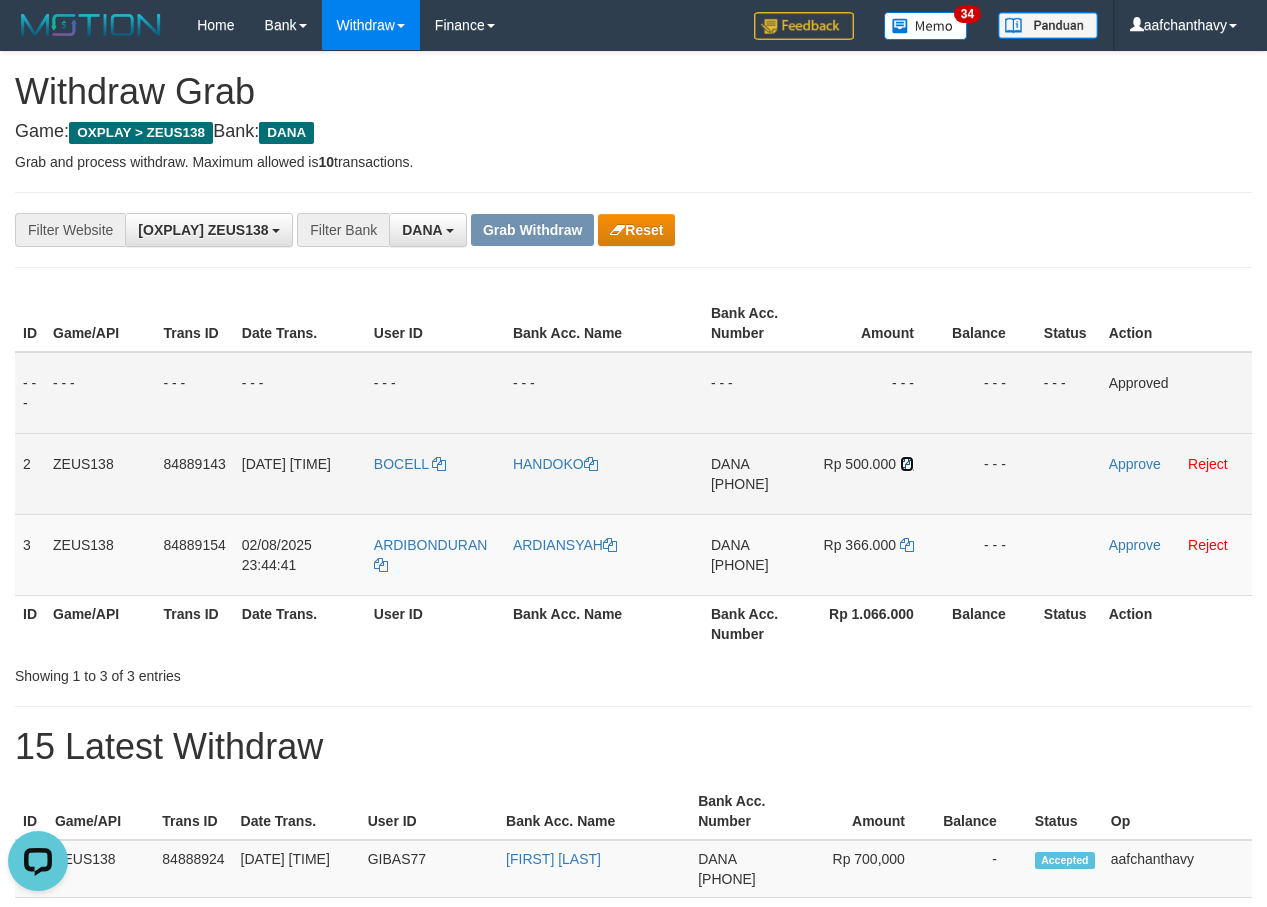 click at bounding box center (907, 464) 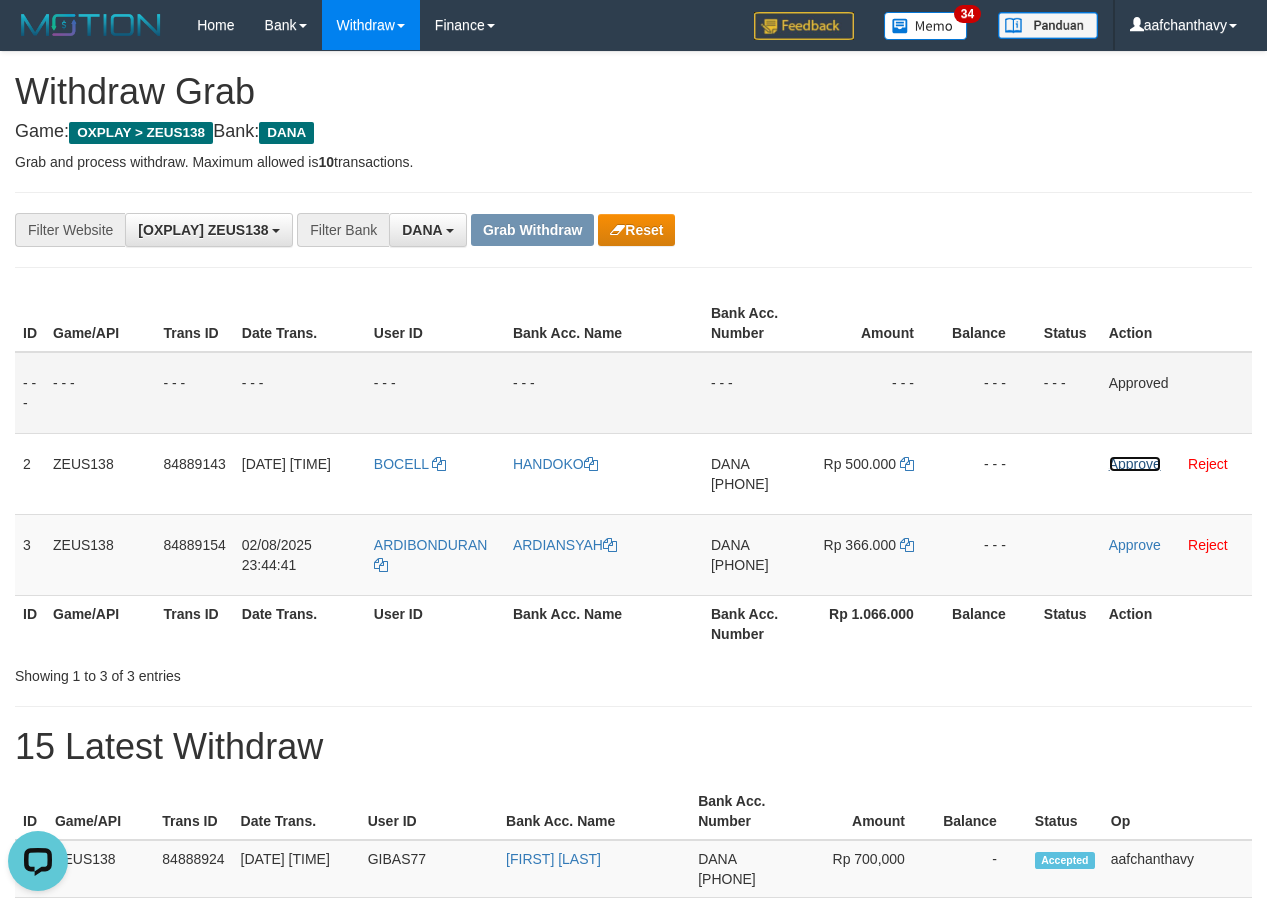 drag, startPoint x: 1120, startPoint y: 460, endPoint x: 715, endPoint y: 203, distance: 479.6603 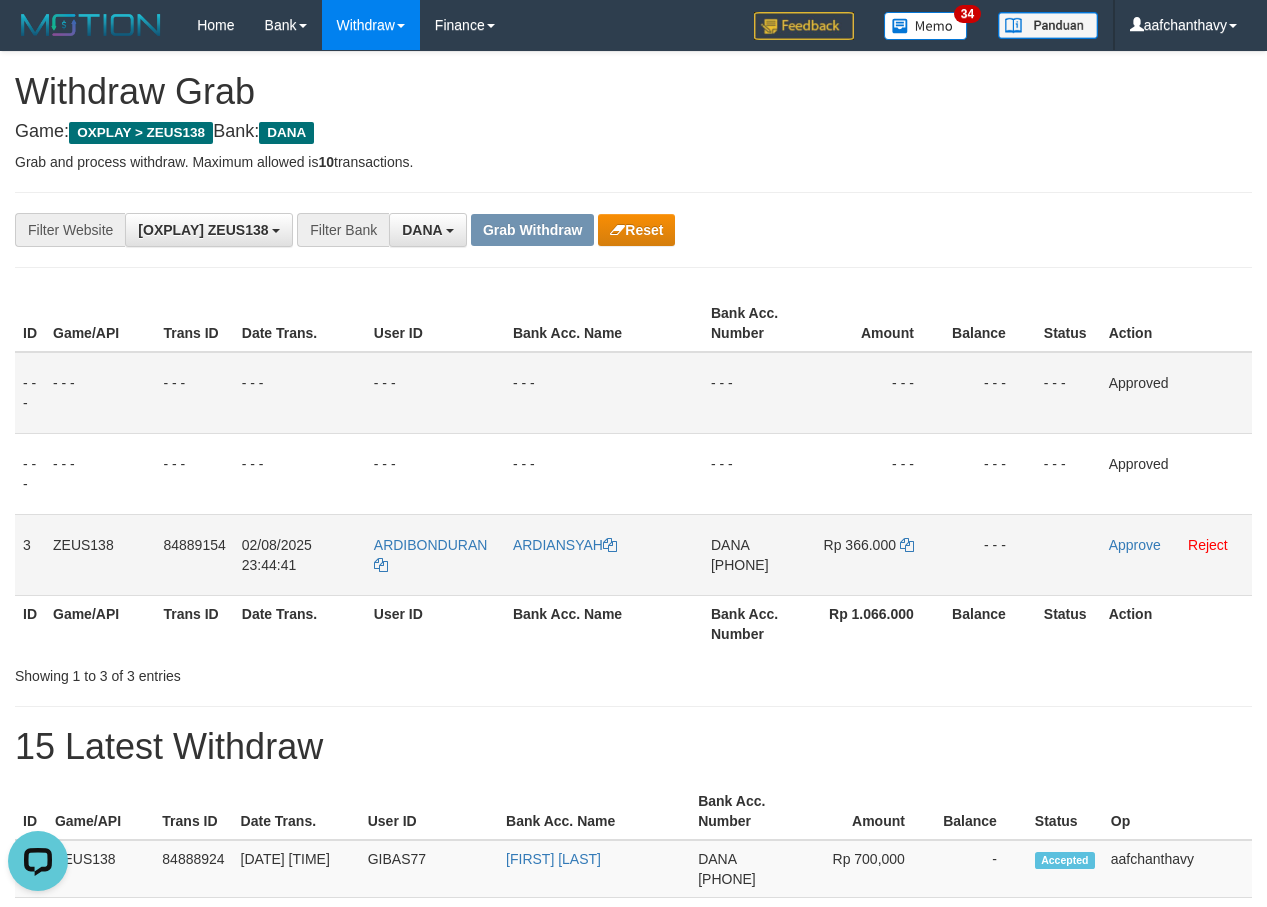 click on "[PHONE]" at bounding box center (740, 565) 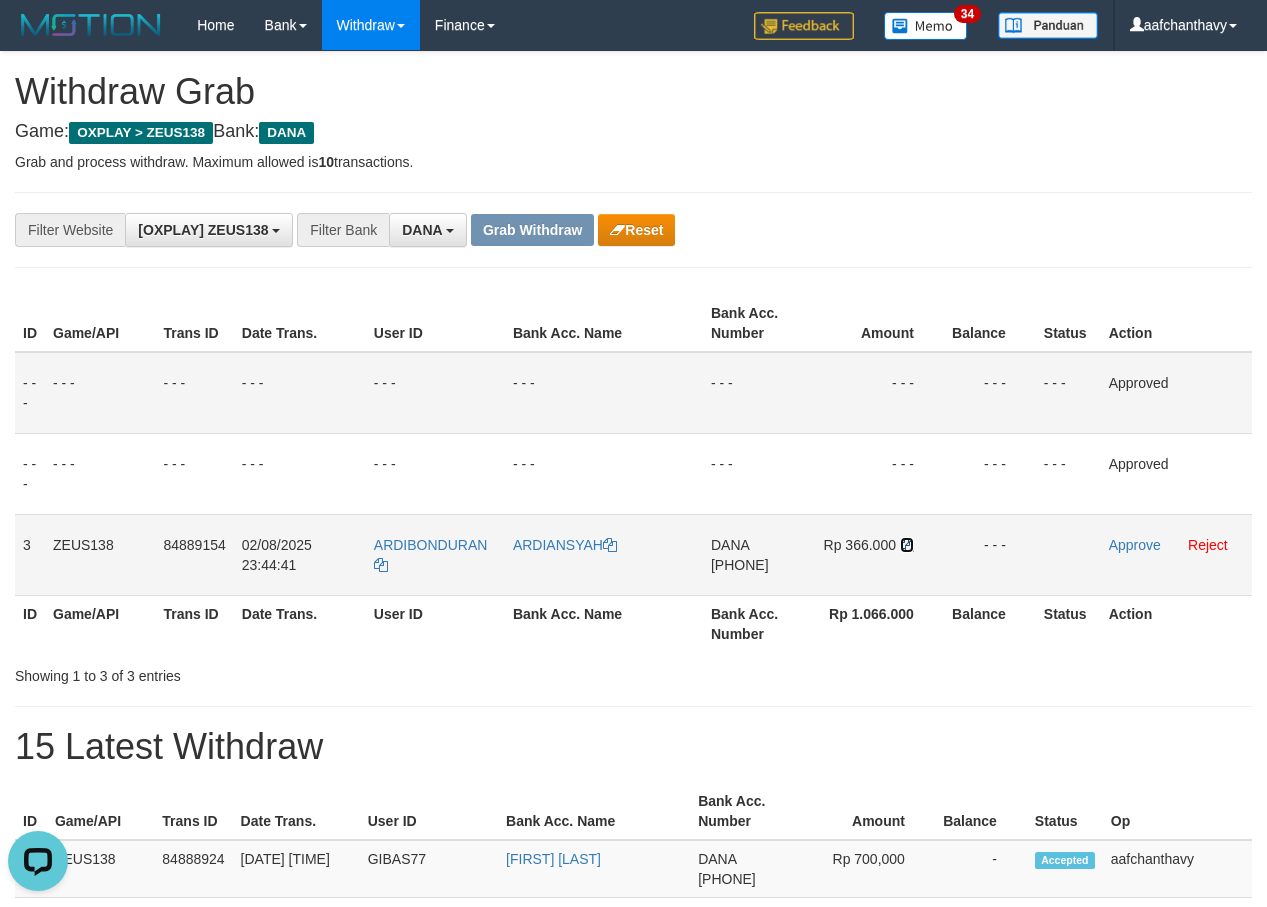 click at bounding box center [907, 545] 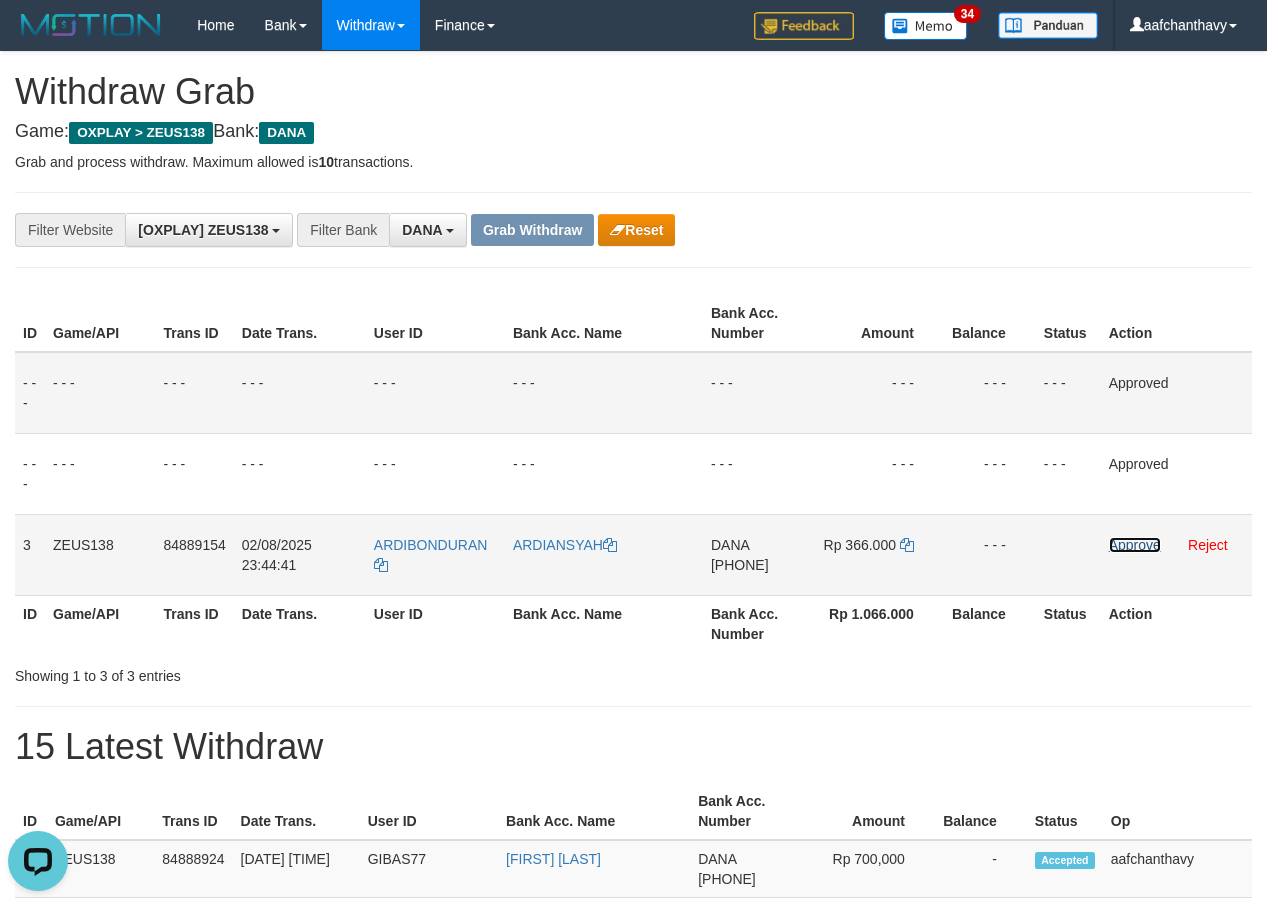 click on "Approve" at bounding box center (1135, 545) 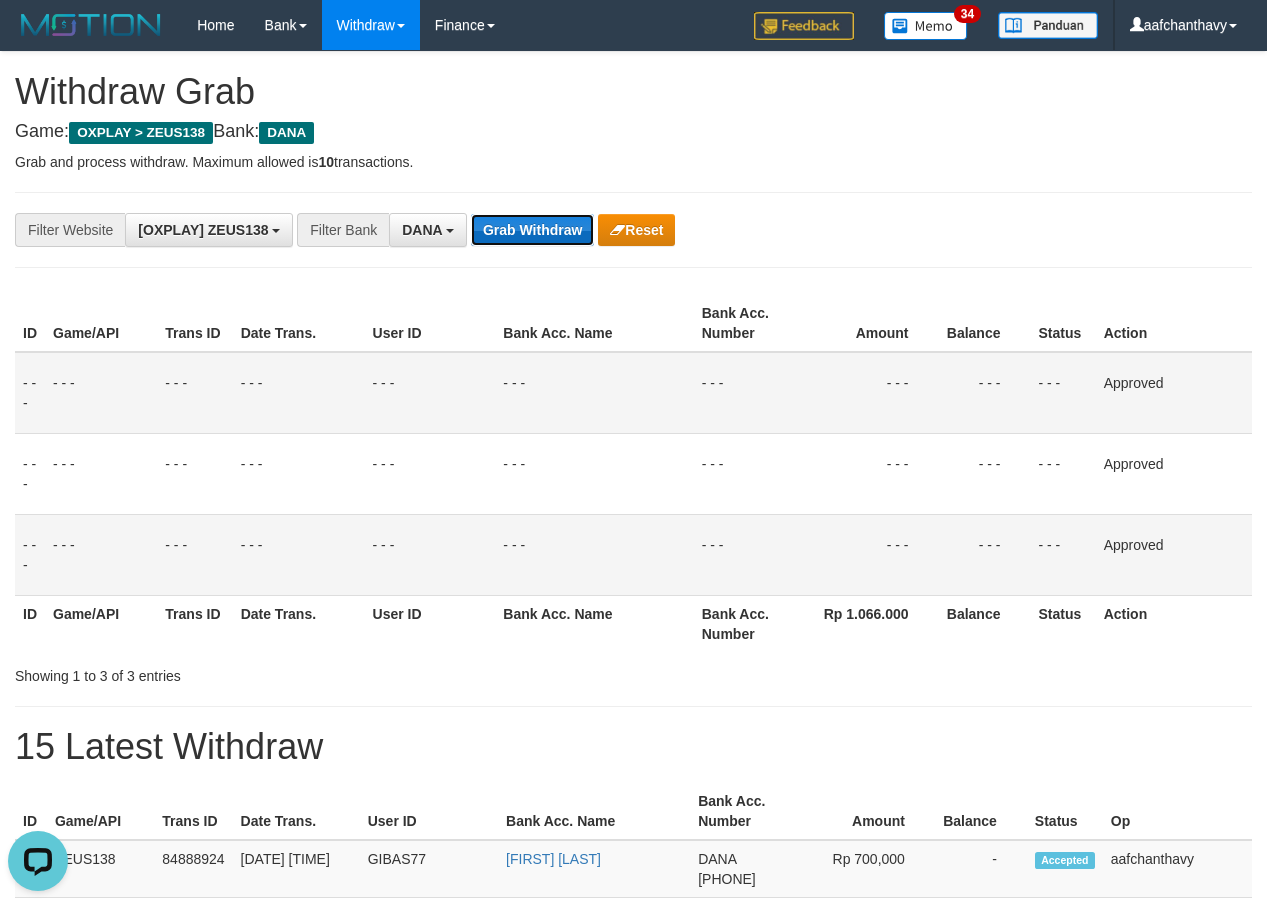 click on "Grab Withdraw" at bounding box center (532, 230) 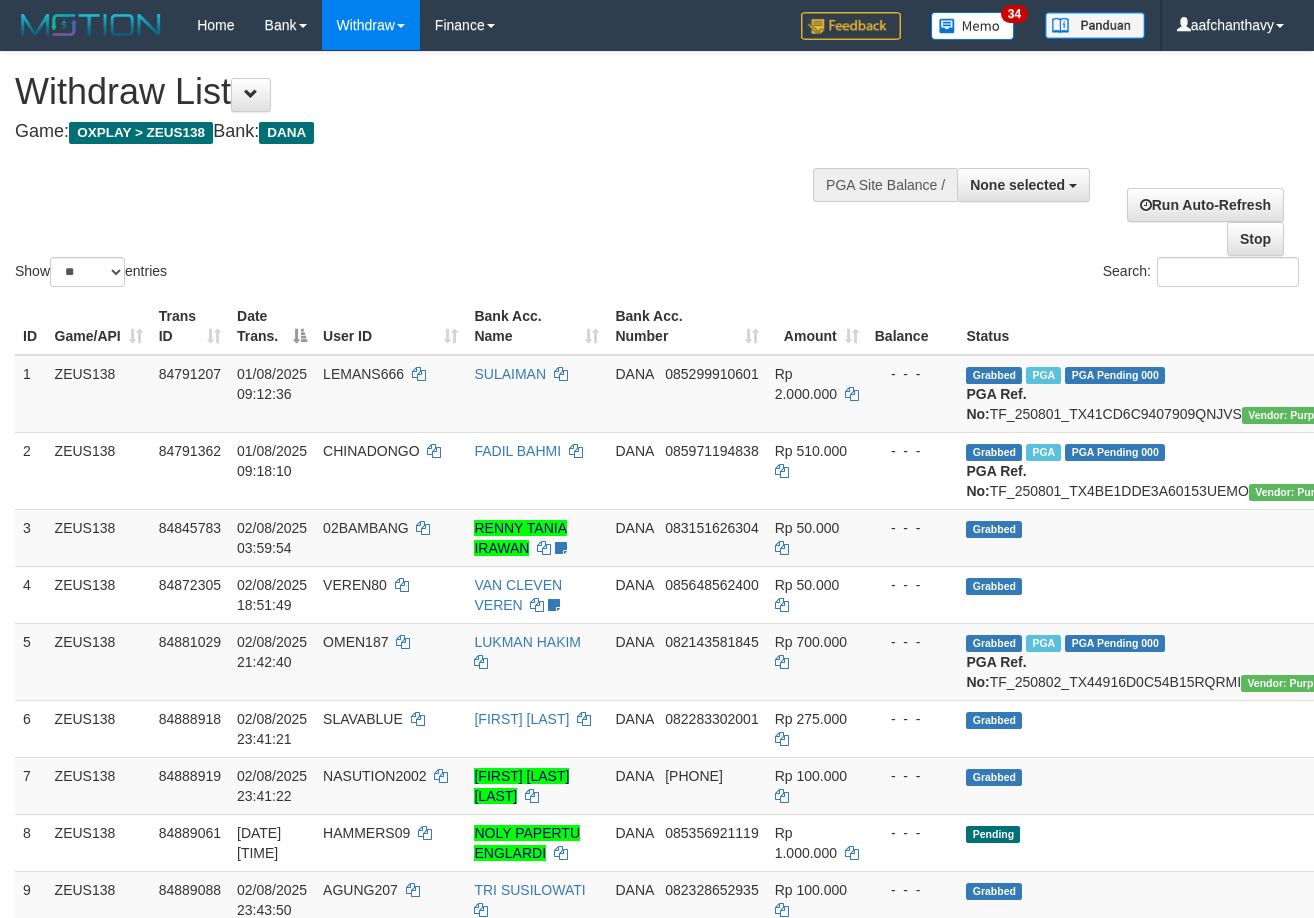 select 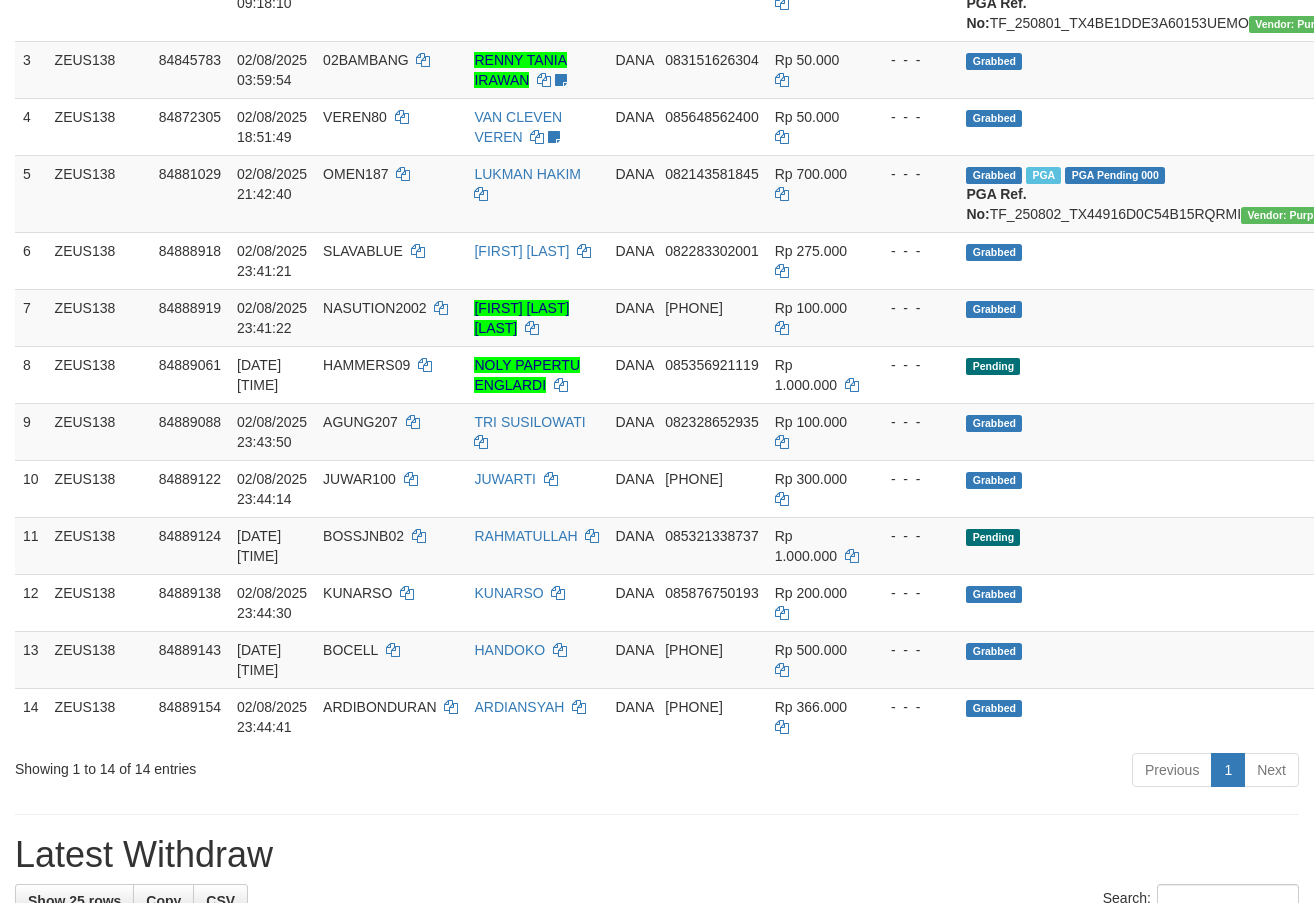 scroll, scrollTop: 413, scrollLeft: 0, axis: vertical 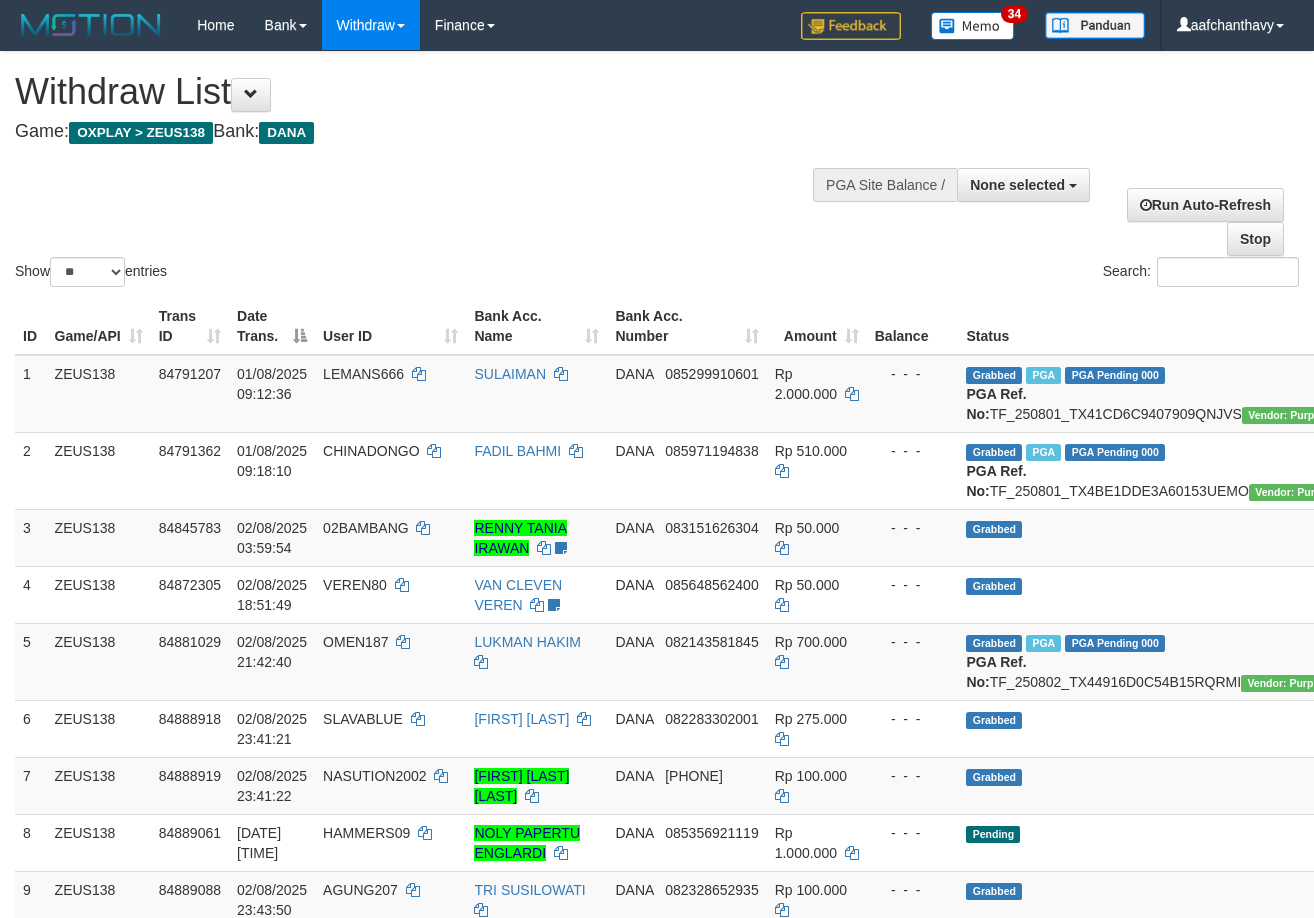 select 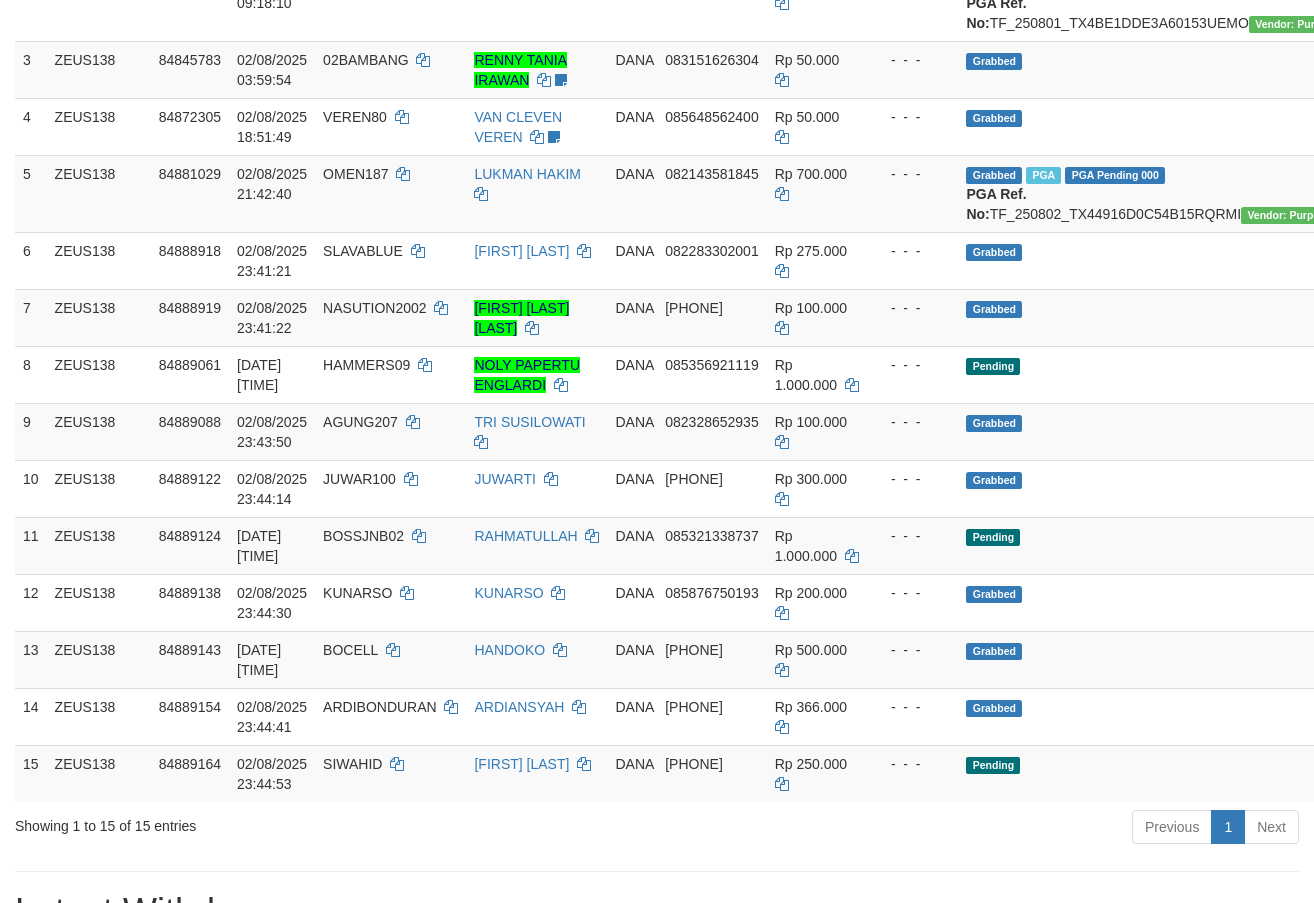 scroll, scrollTop: 413, scrollLeft: 0, axis: vertical 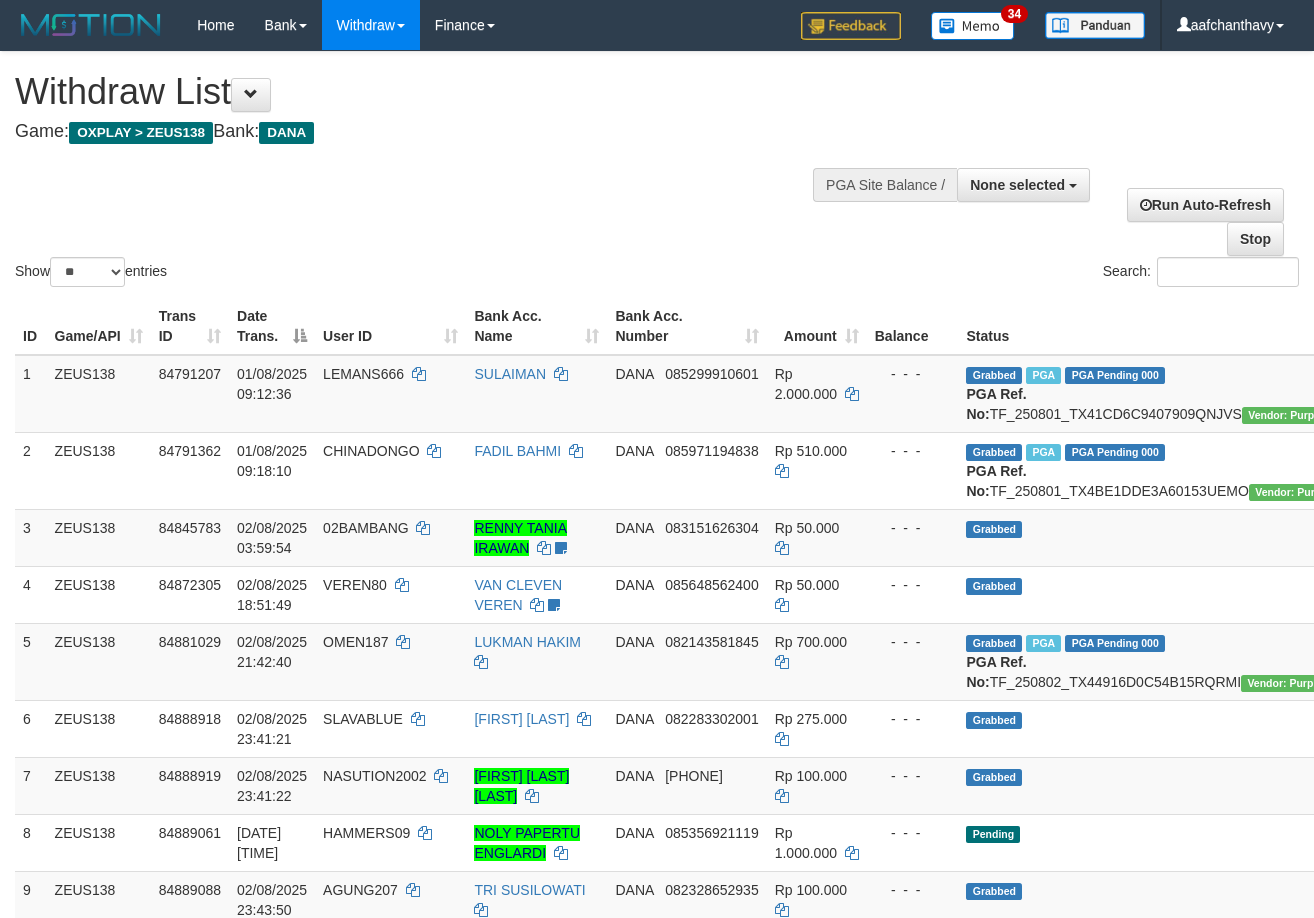 select 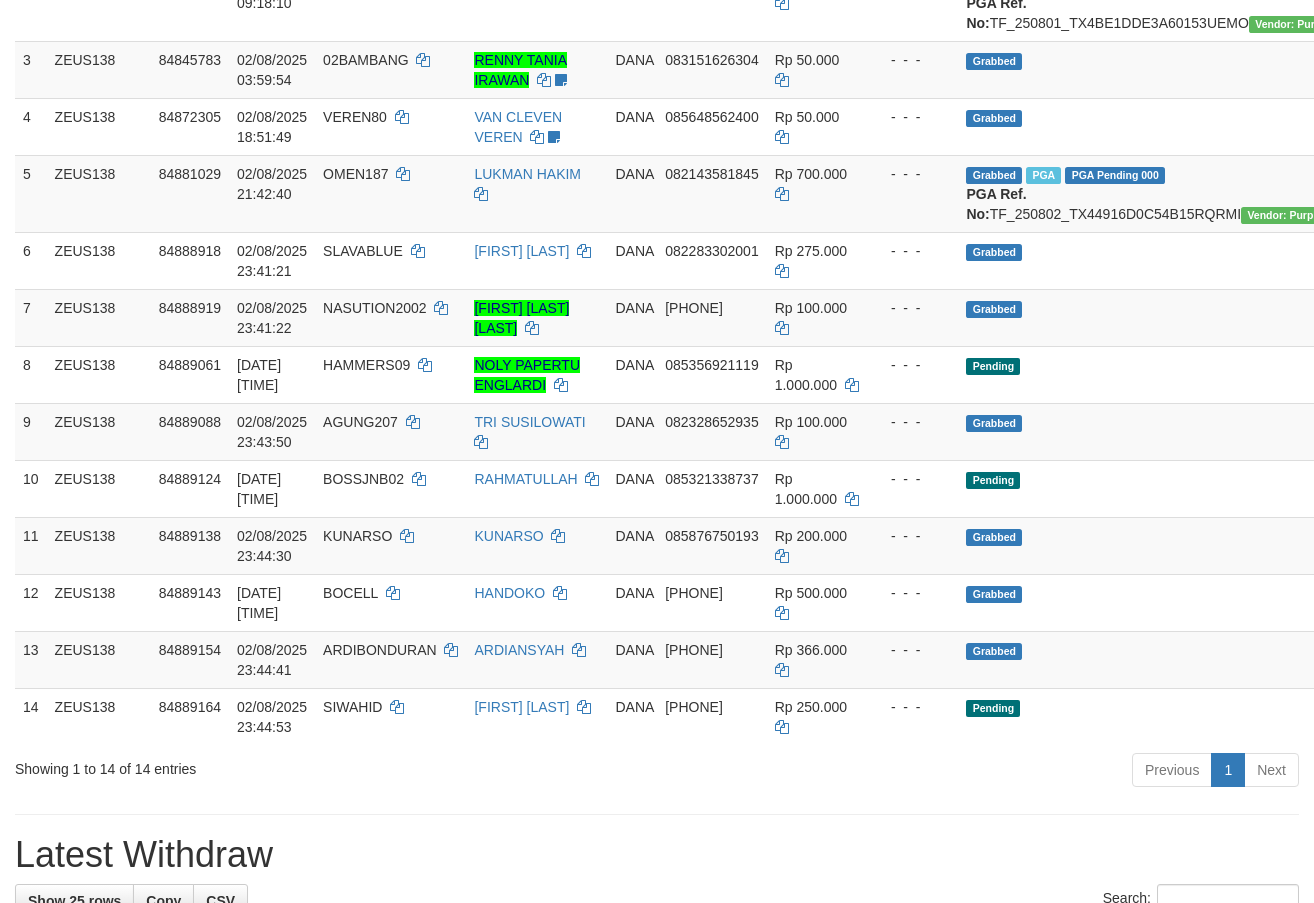 scroll, scrollTop: 413, scrollLeft: 0, axis: vertical 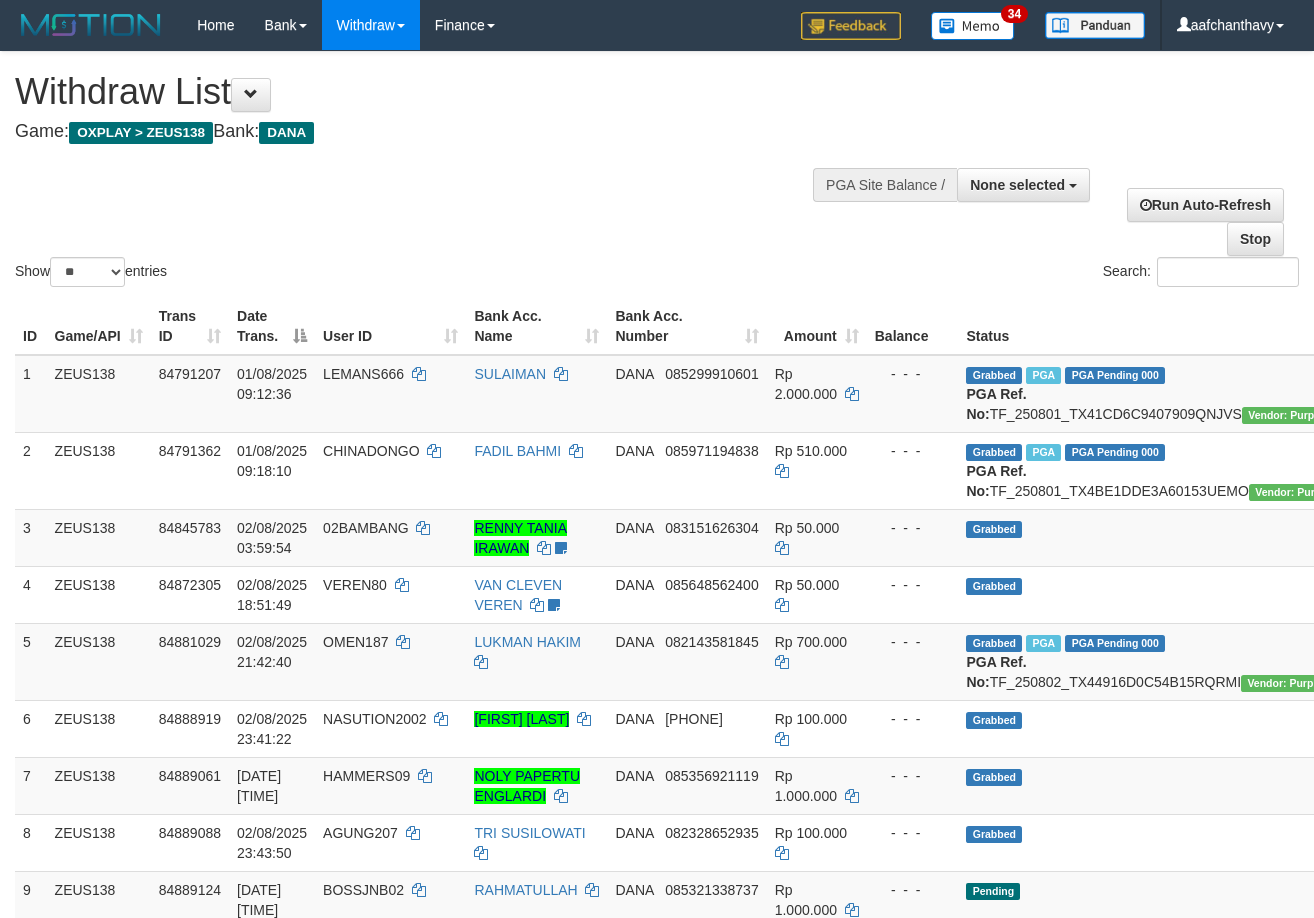 select 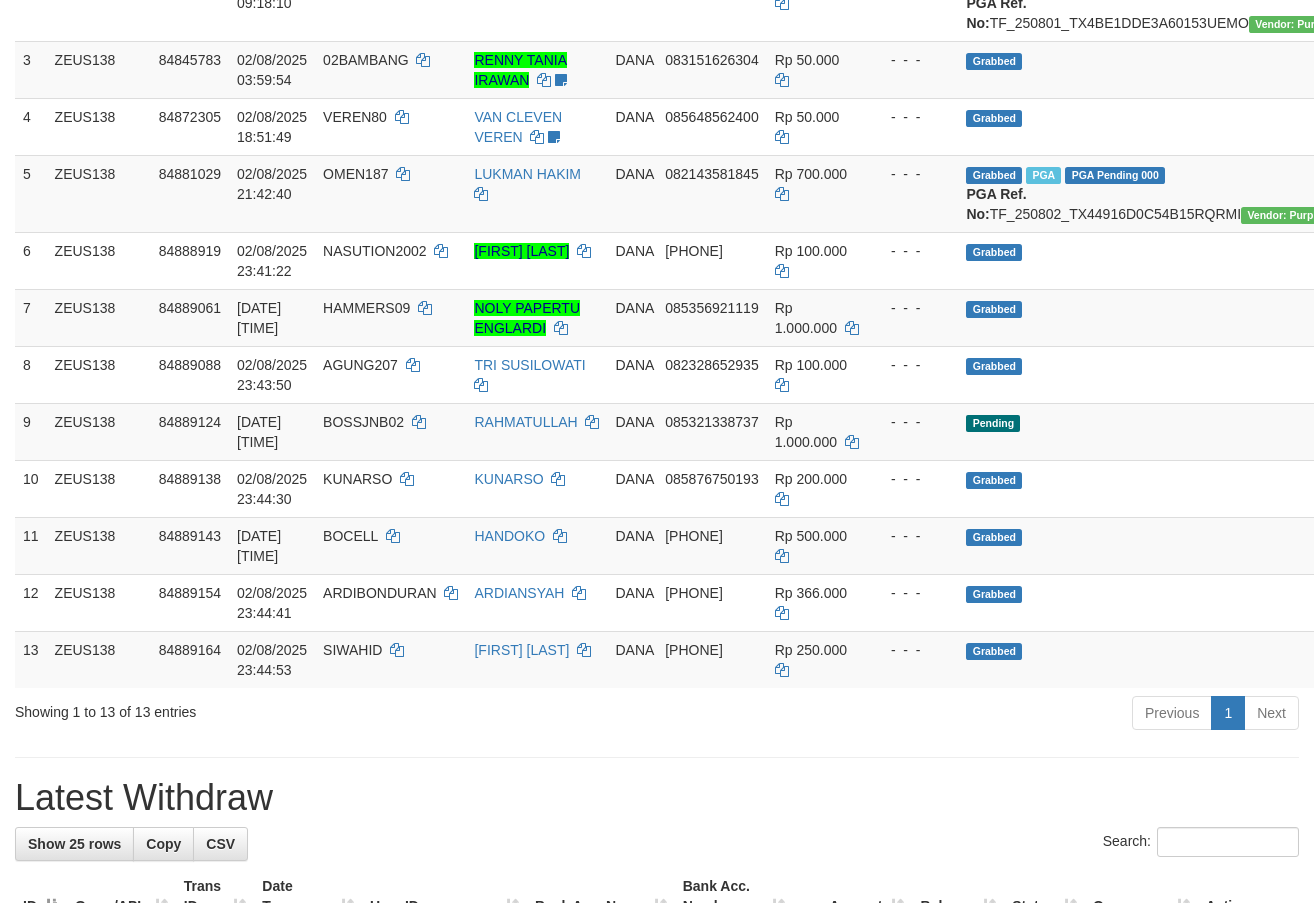 scroll, scrollTop: 413, scrollLeft: 0, axis: vertical 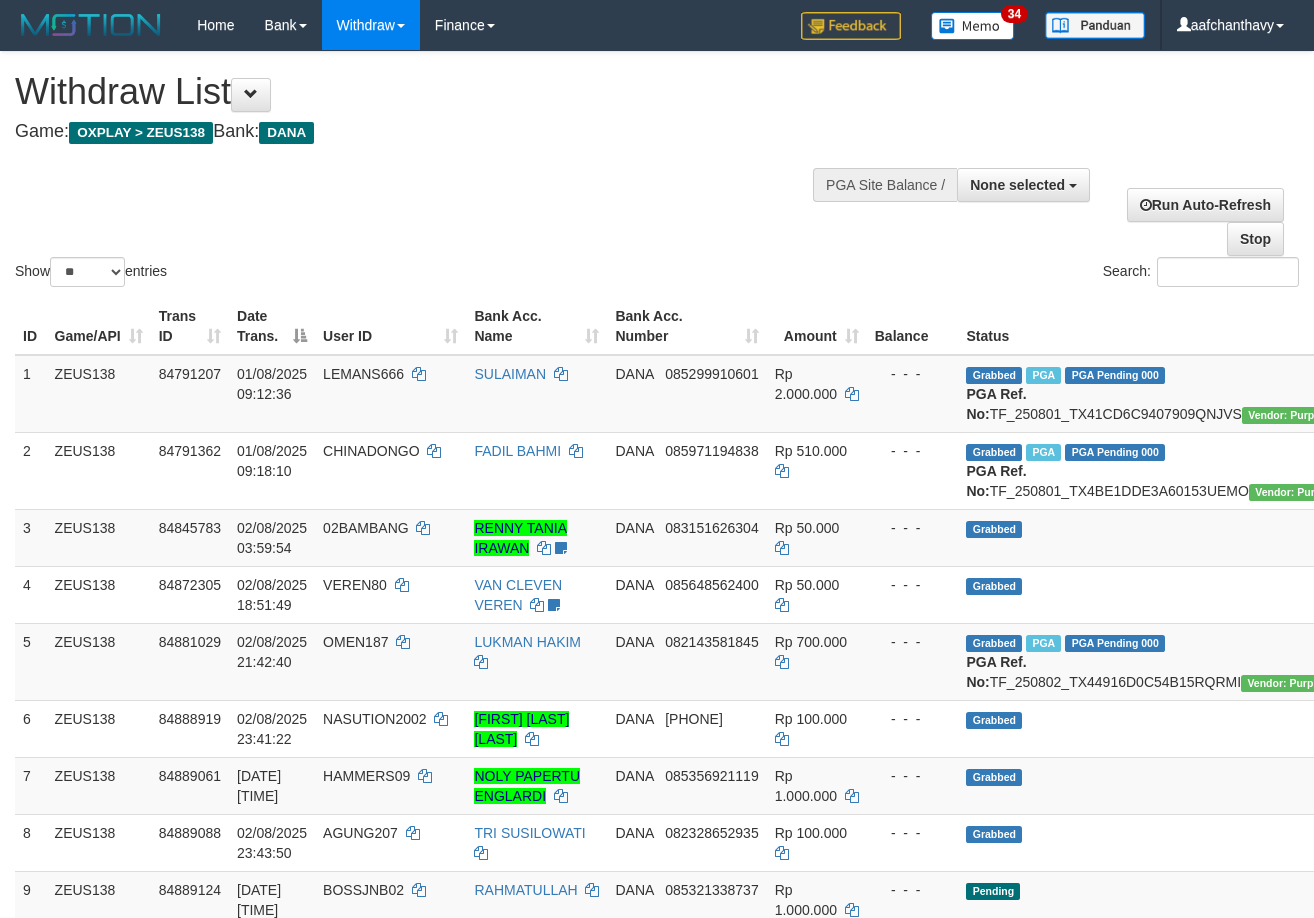 select 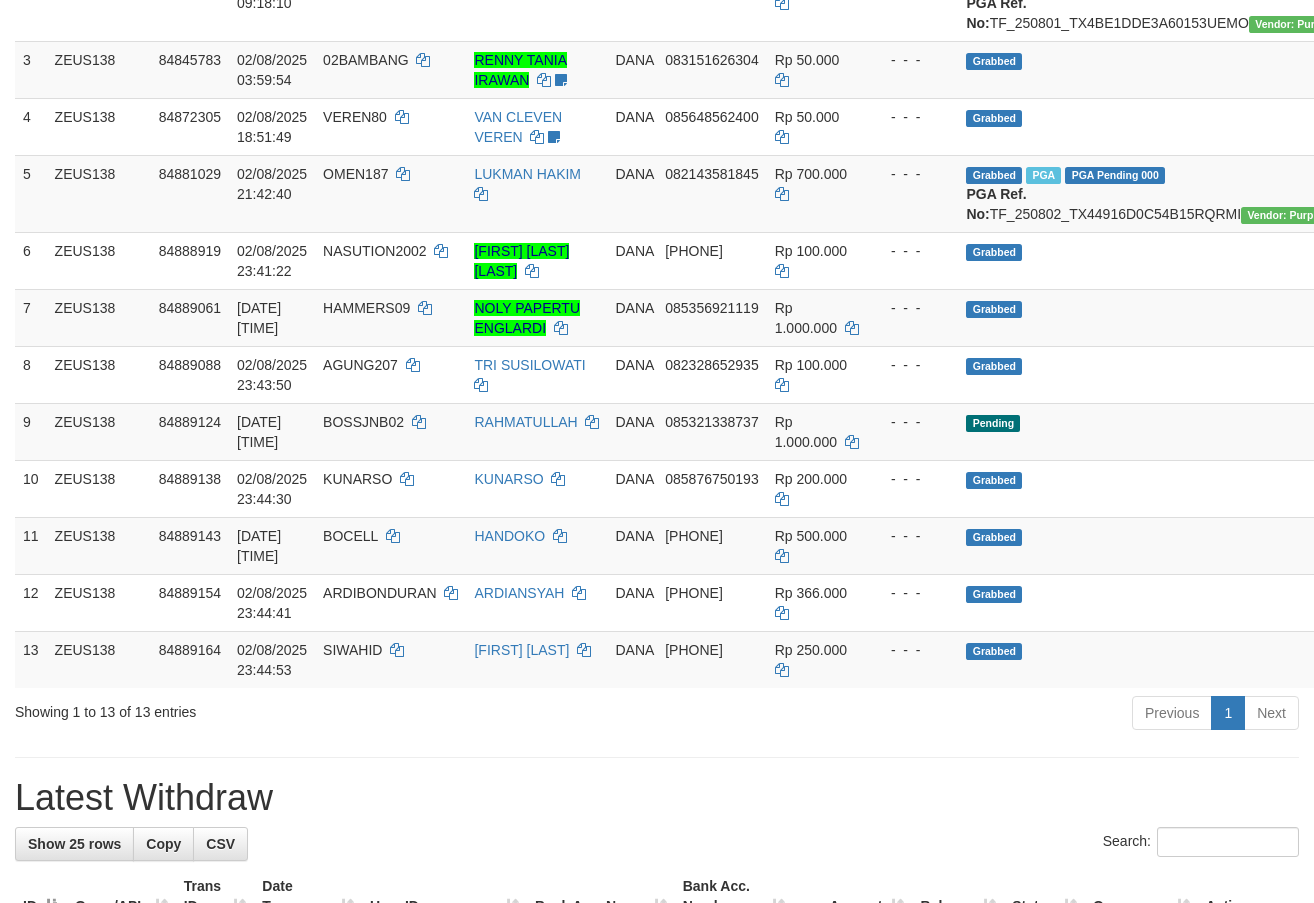 scroll, scrollTop: 413, scrollLeft: 0, axis: vertical 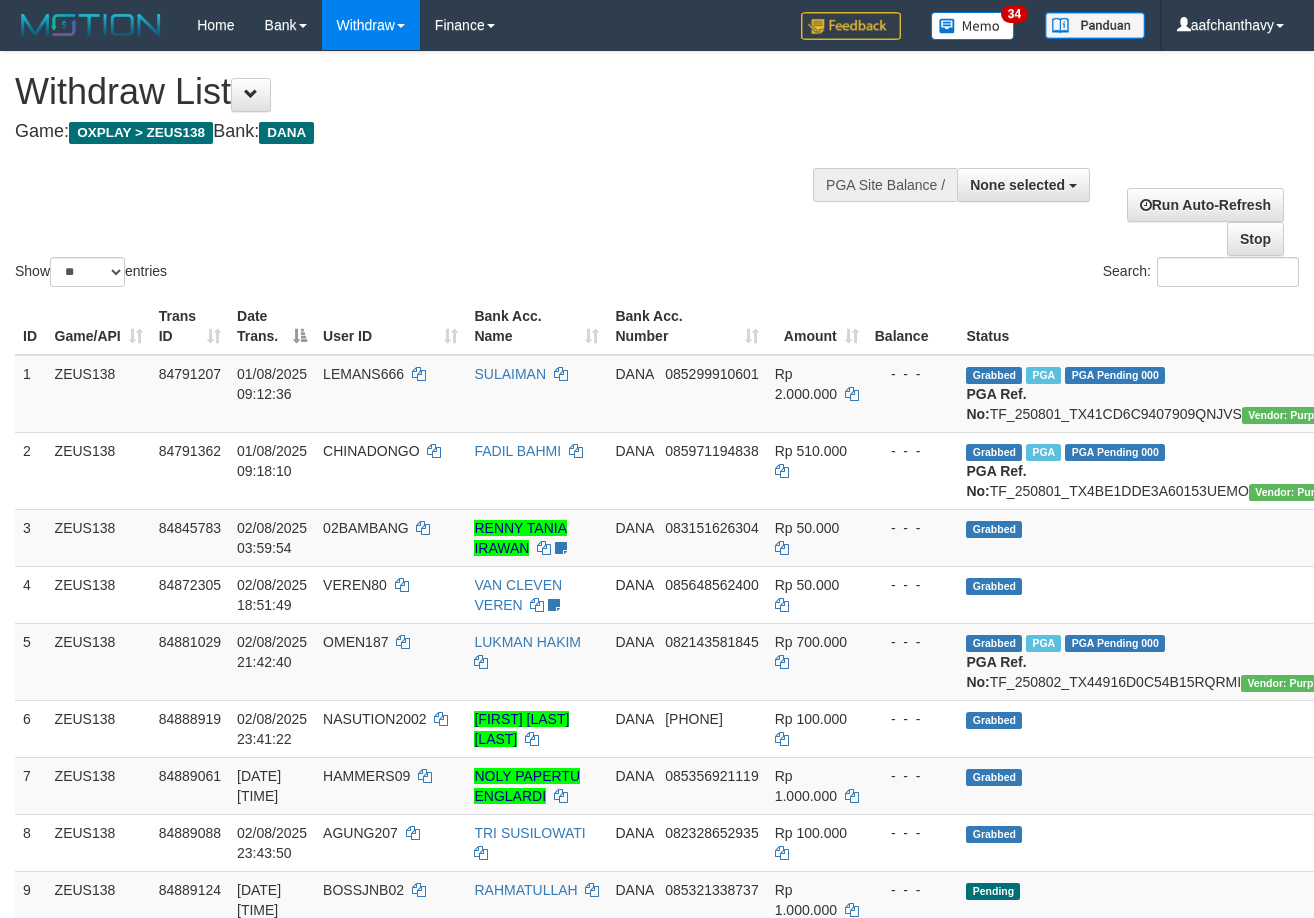 select 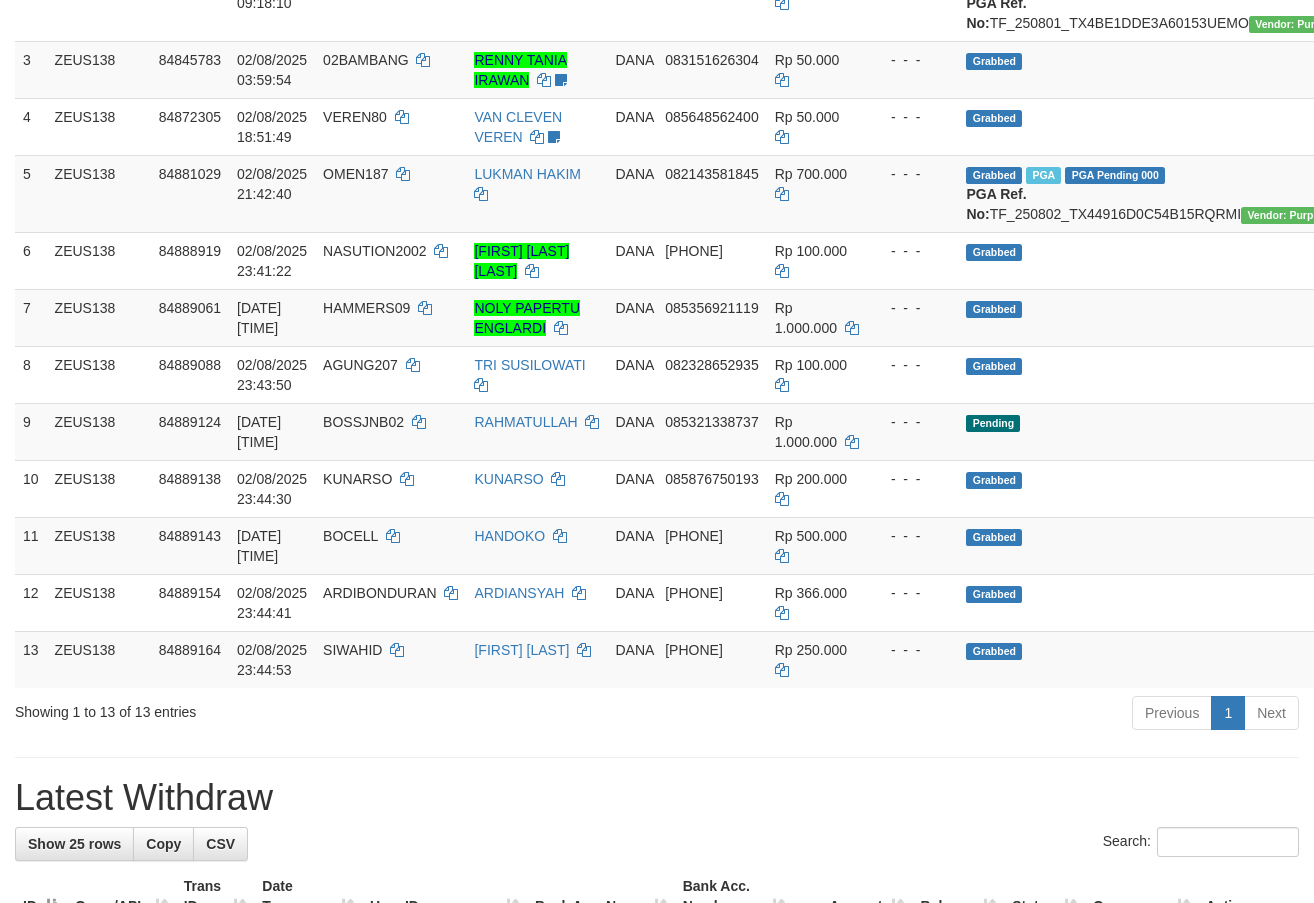scroll, scrollTop: 413, scrollLeft: 0, axis: vertical 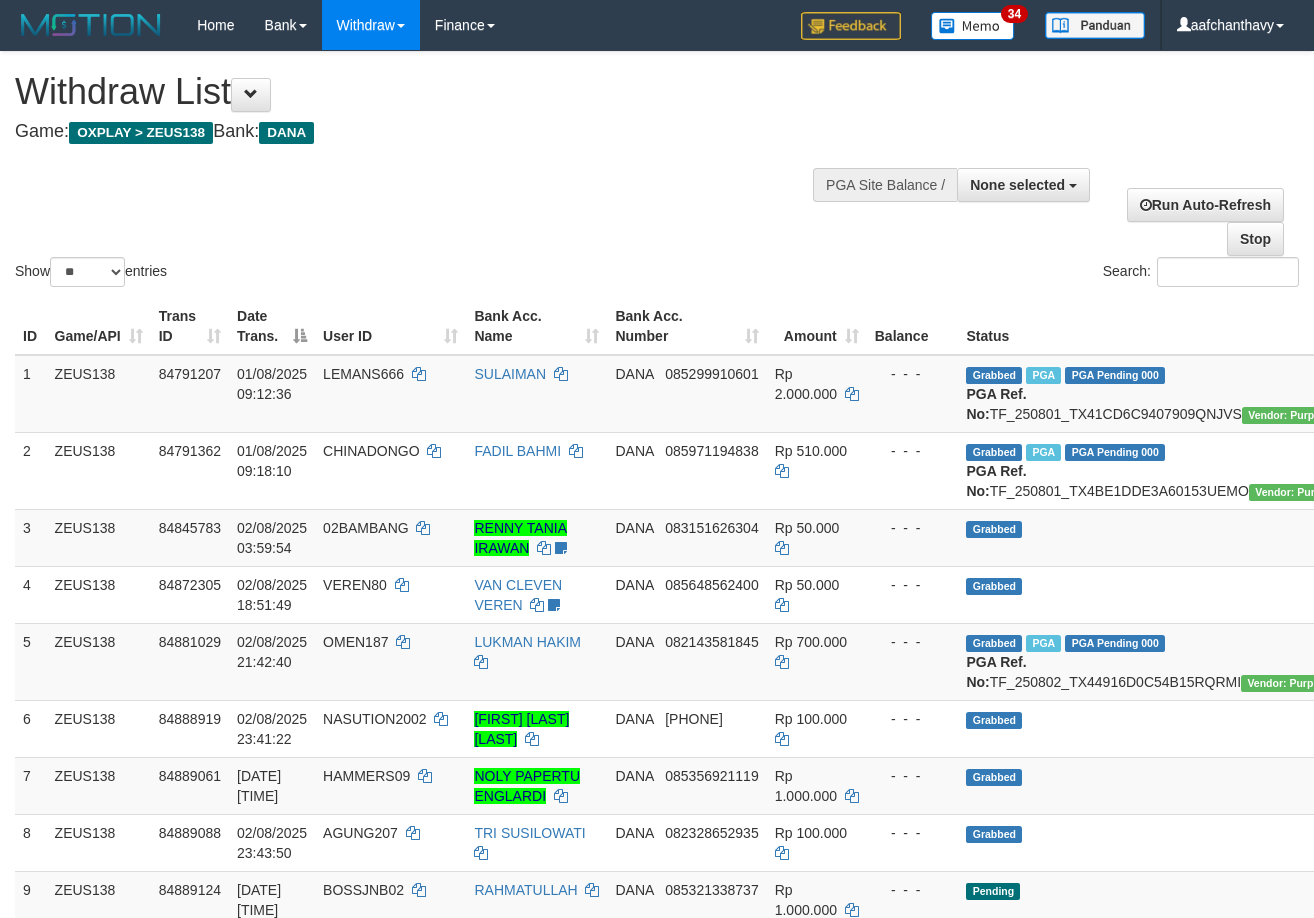 select 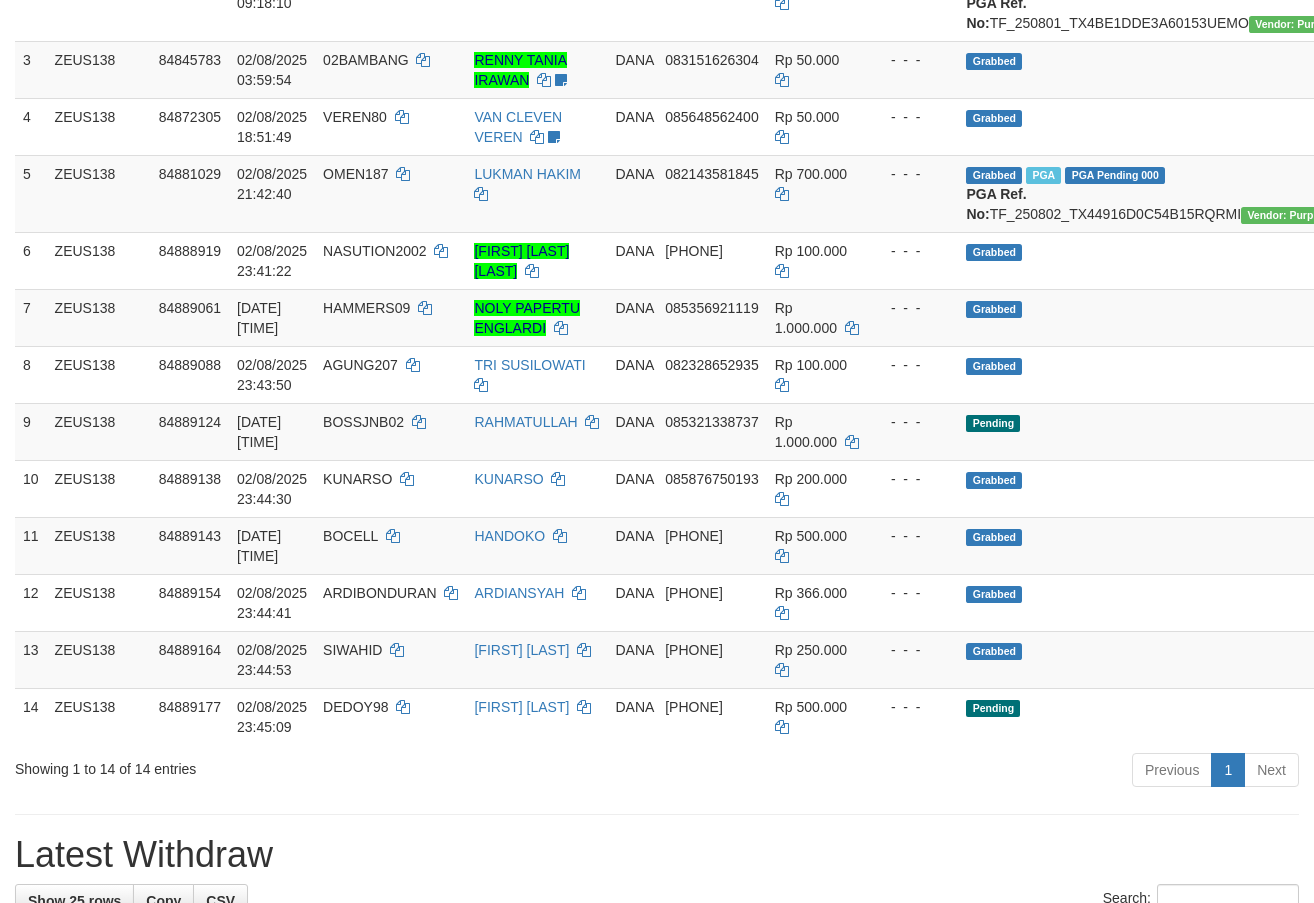 scroll, scrollTop: 413, scrollLeft: 0, axis: vertical 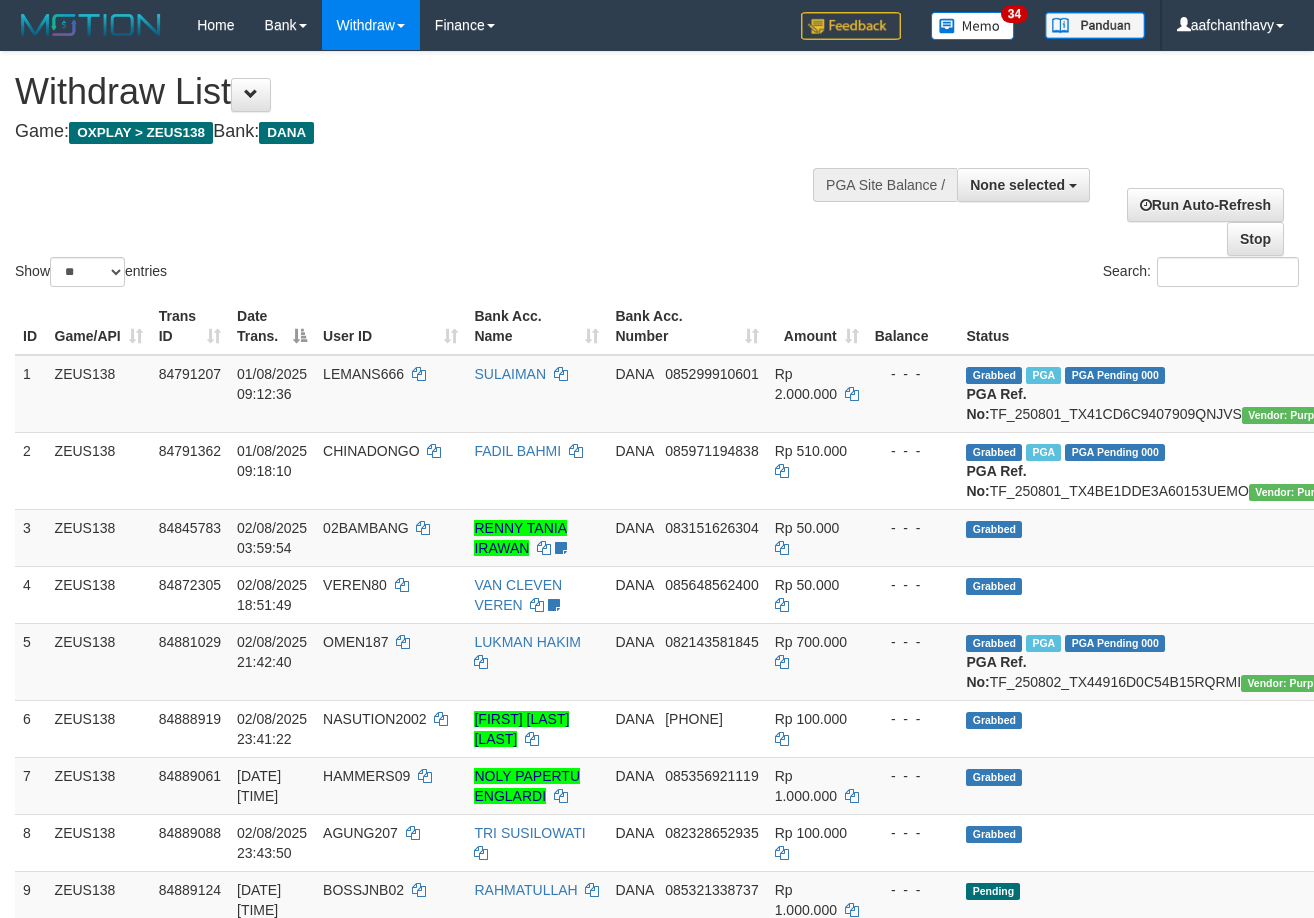 select 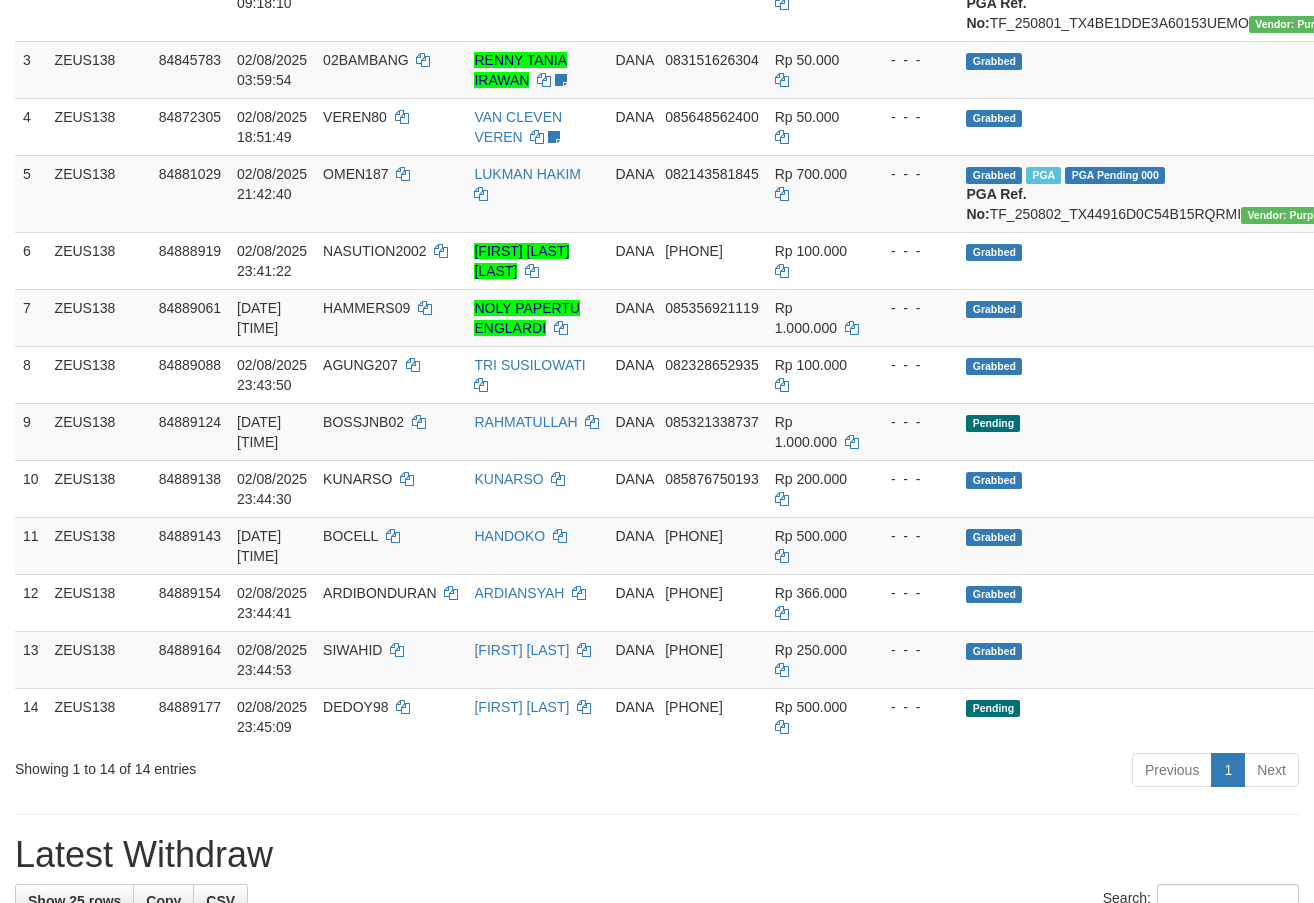 scroll, scrollTop: 413, scrollLeft: 0, axis: vertical 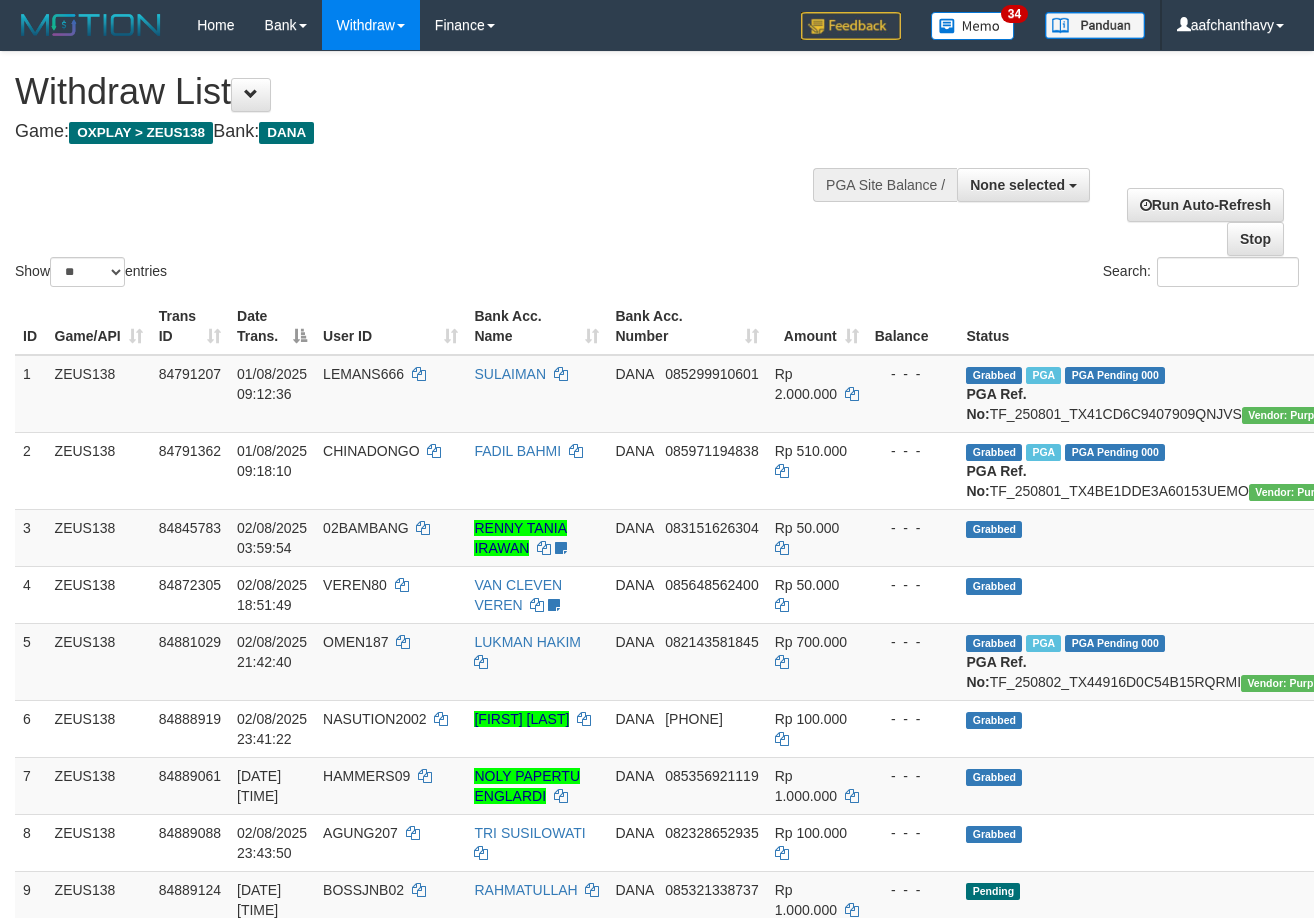 select 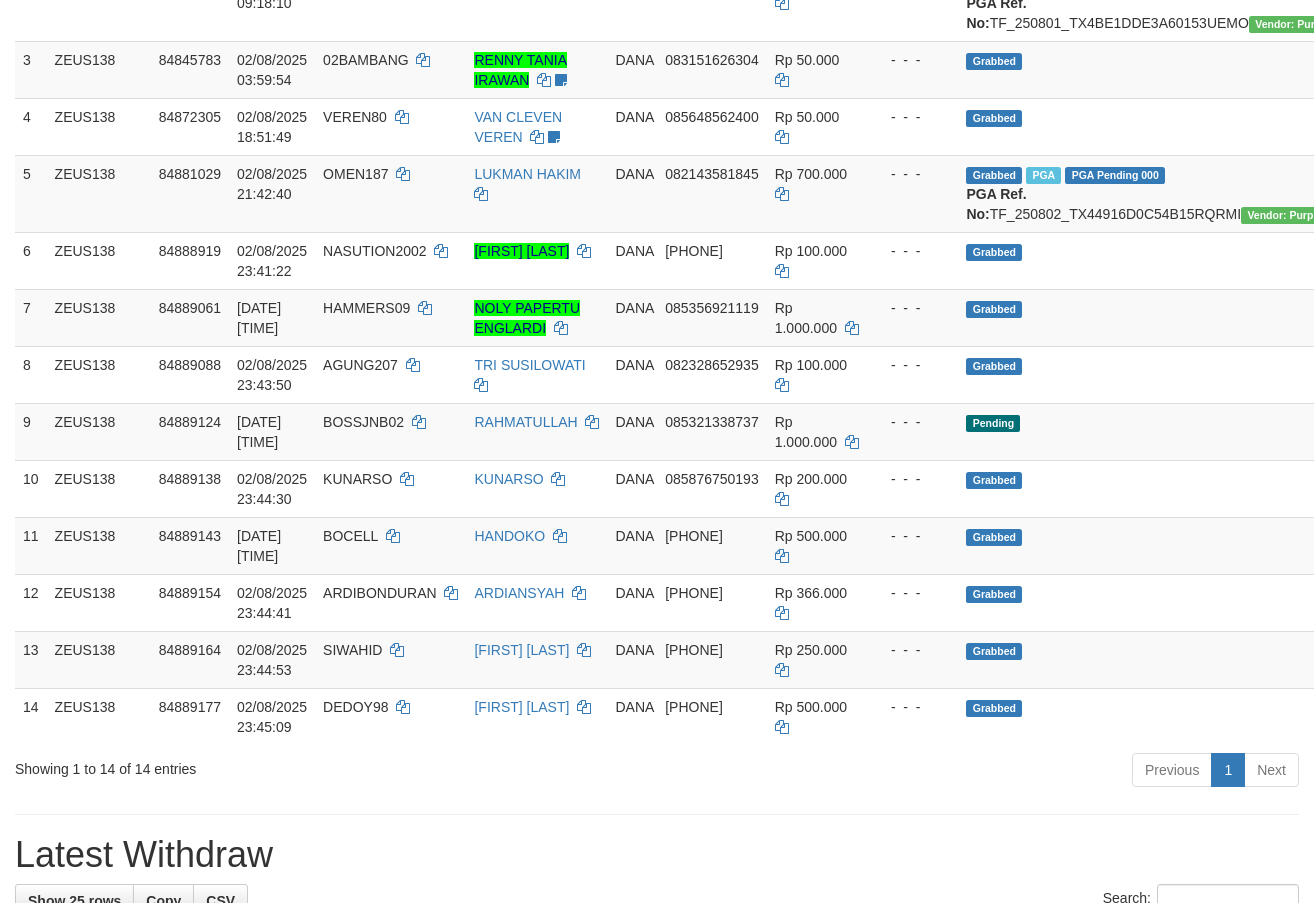 scroll, scrollTop: 413, scrollLeft: 0, axis: vertical 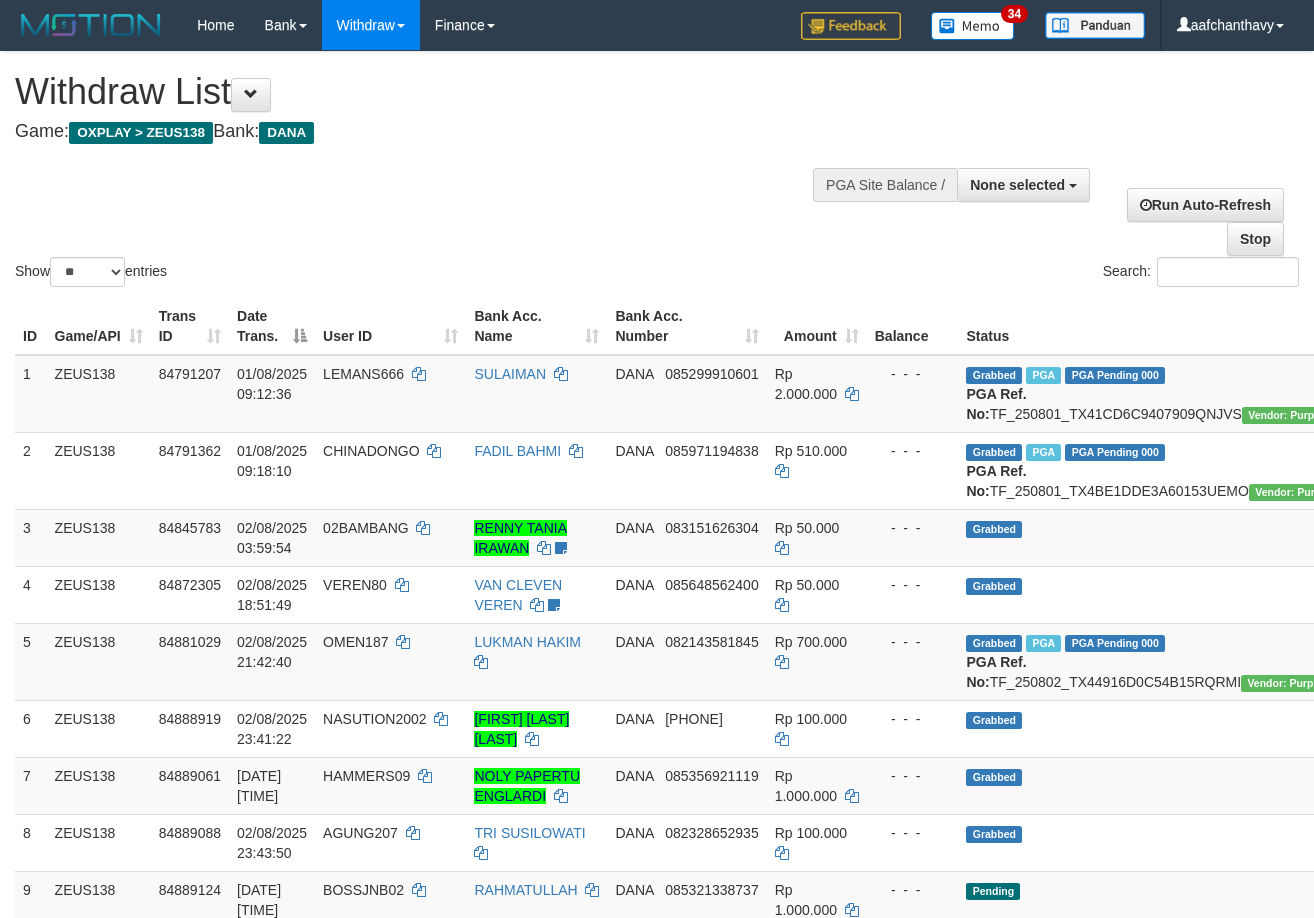 select 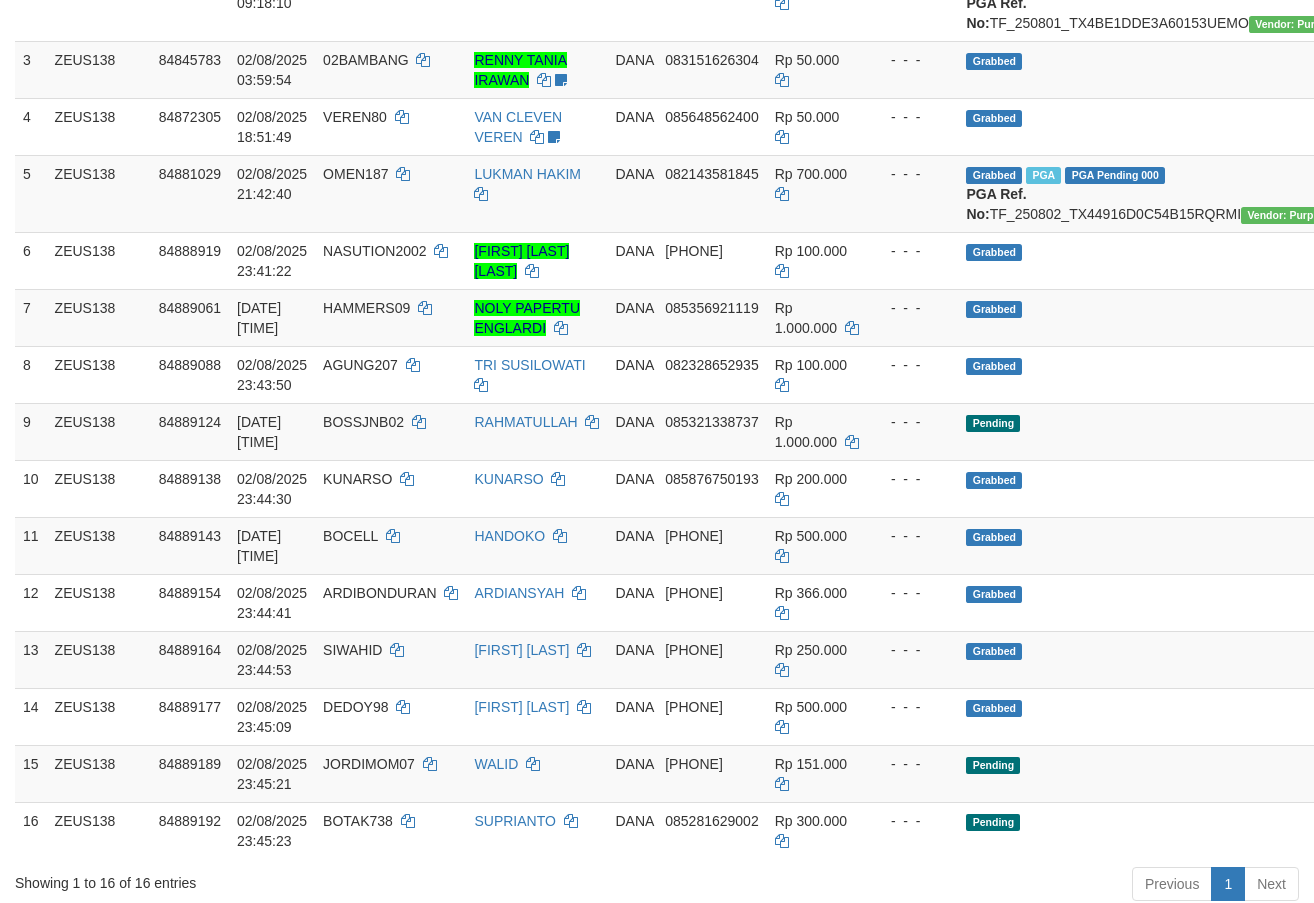 scroll, scrollTop: 413, scrollLeft: 0, axis: vertical 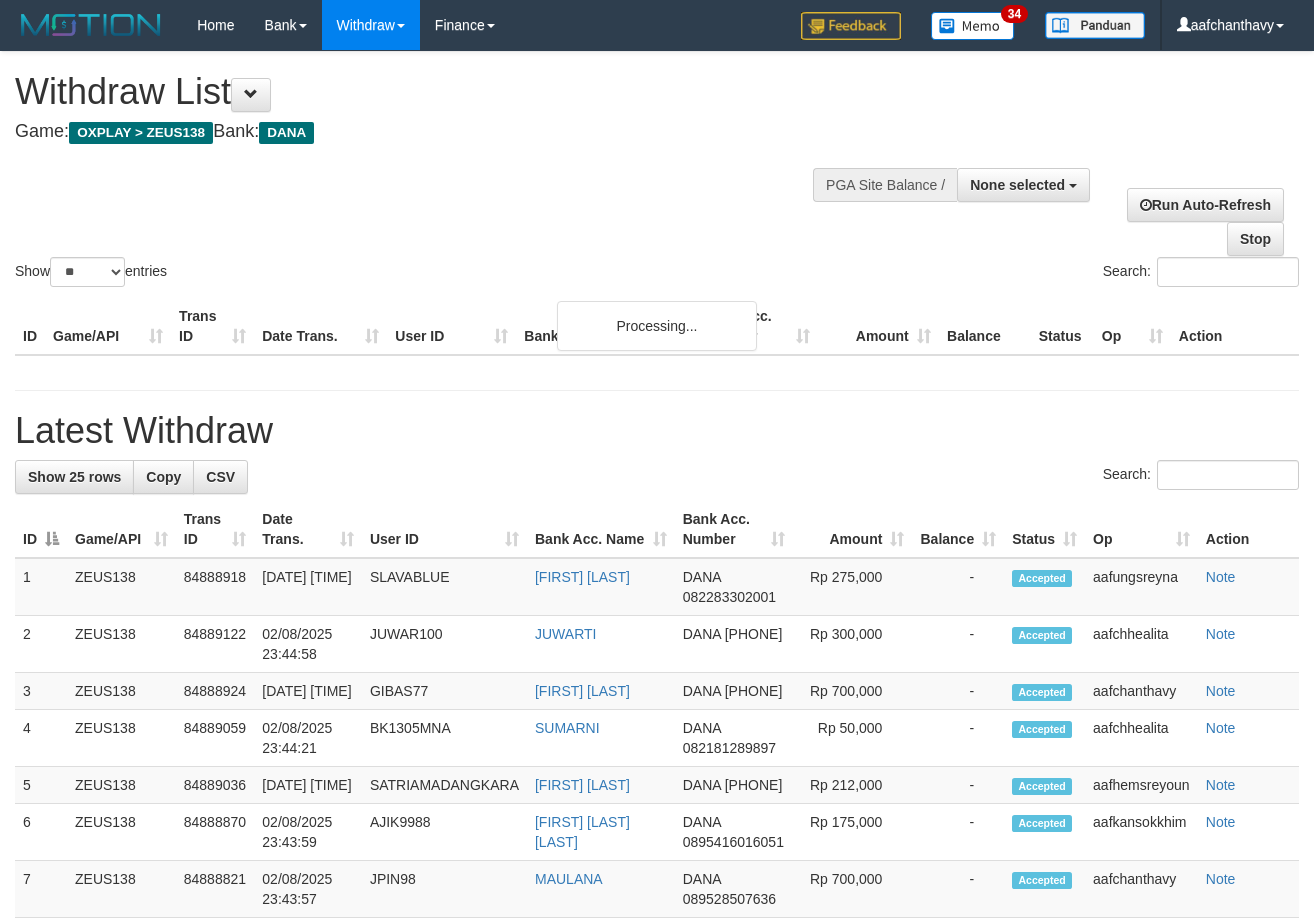 select 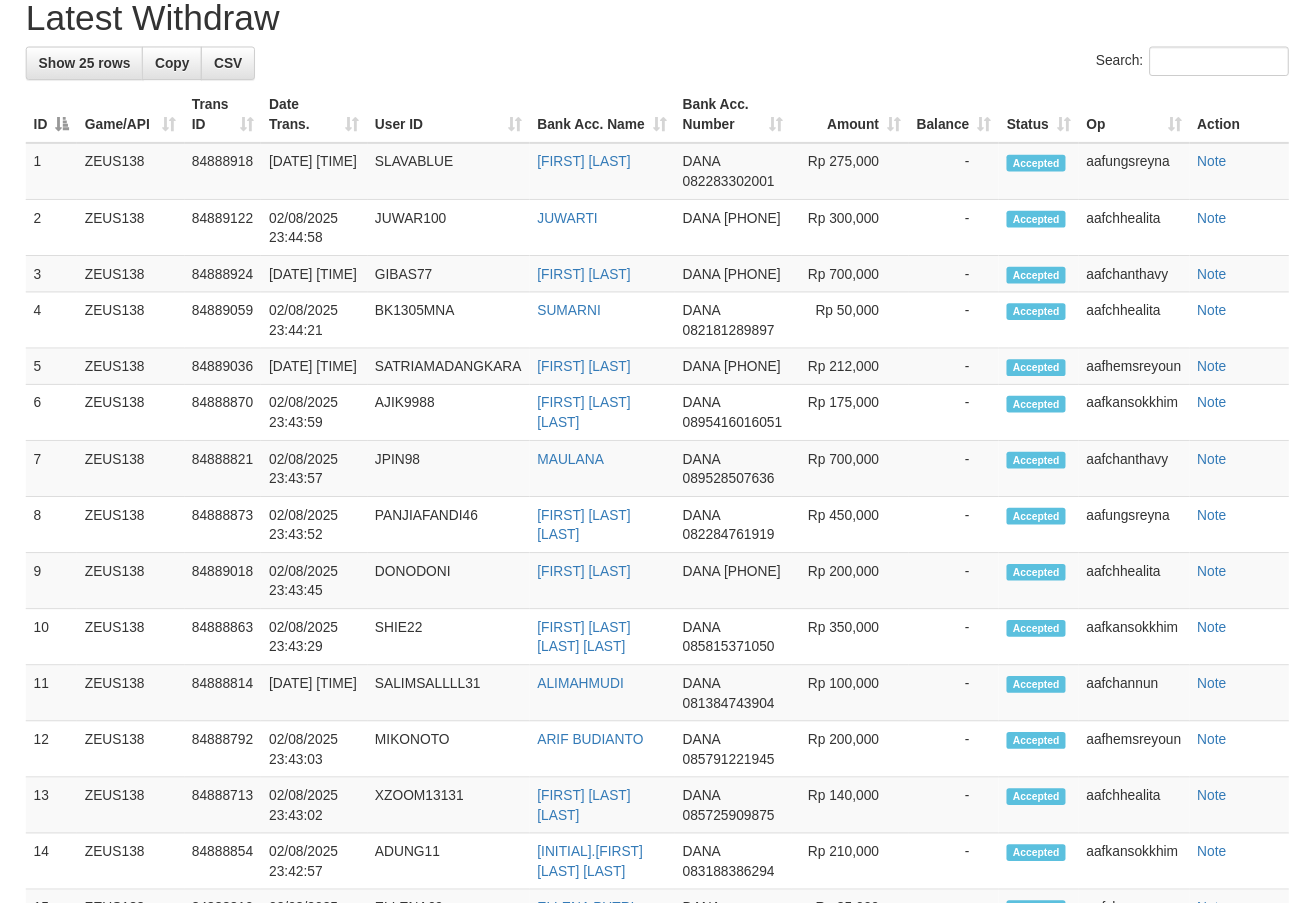 scroll, scrollTop: 1536, scrollLeft: 0, axis: vertical 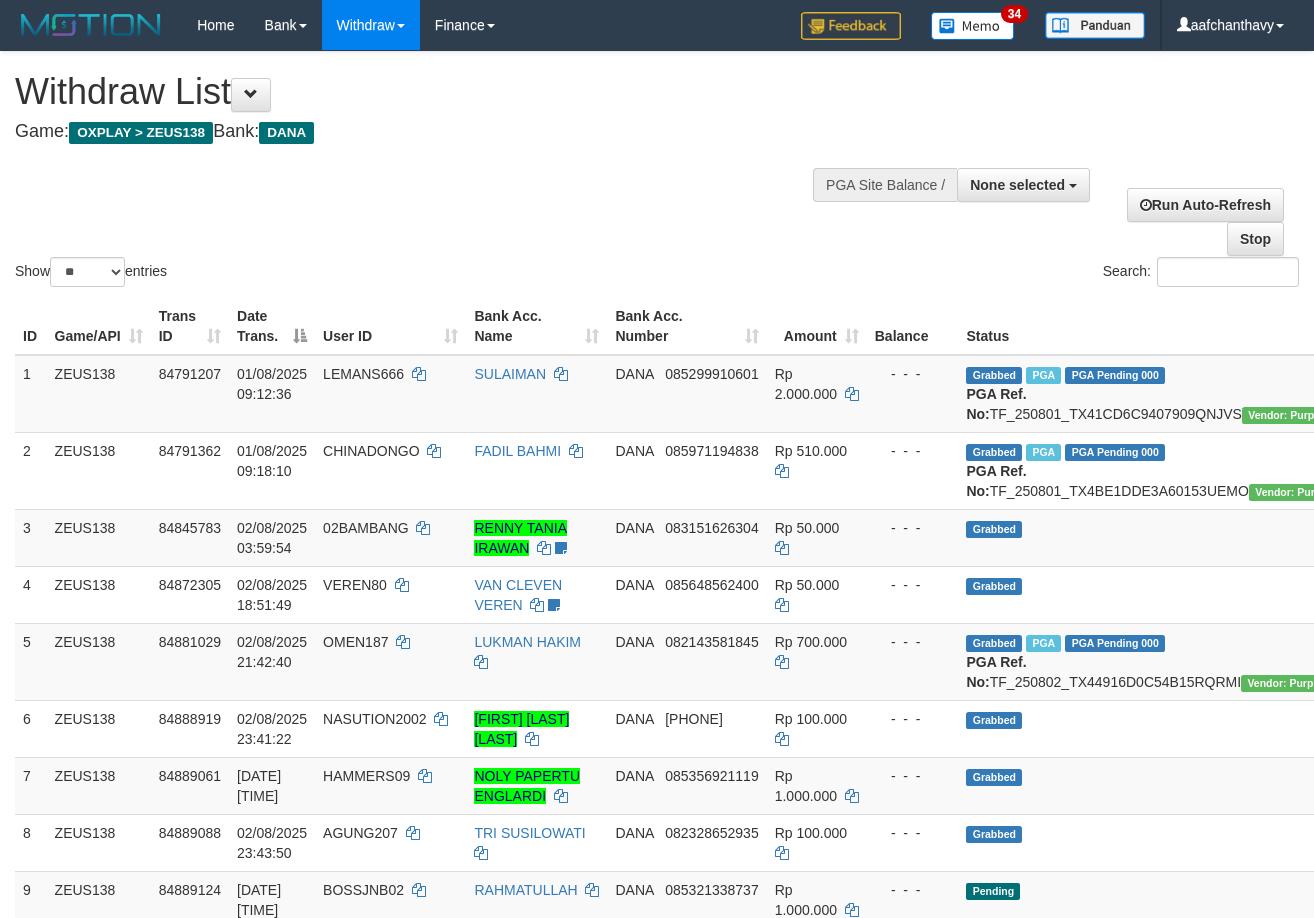 select 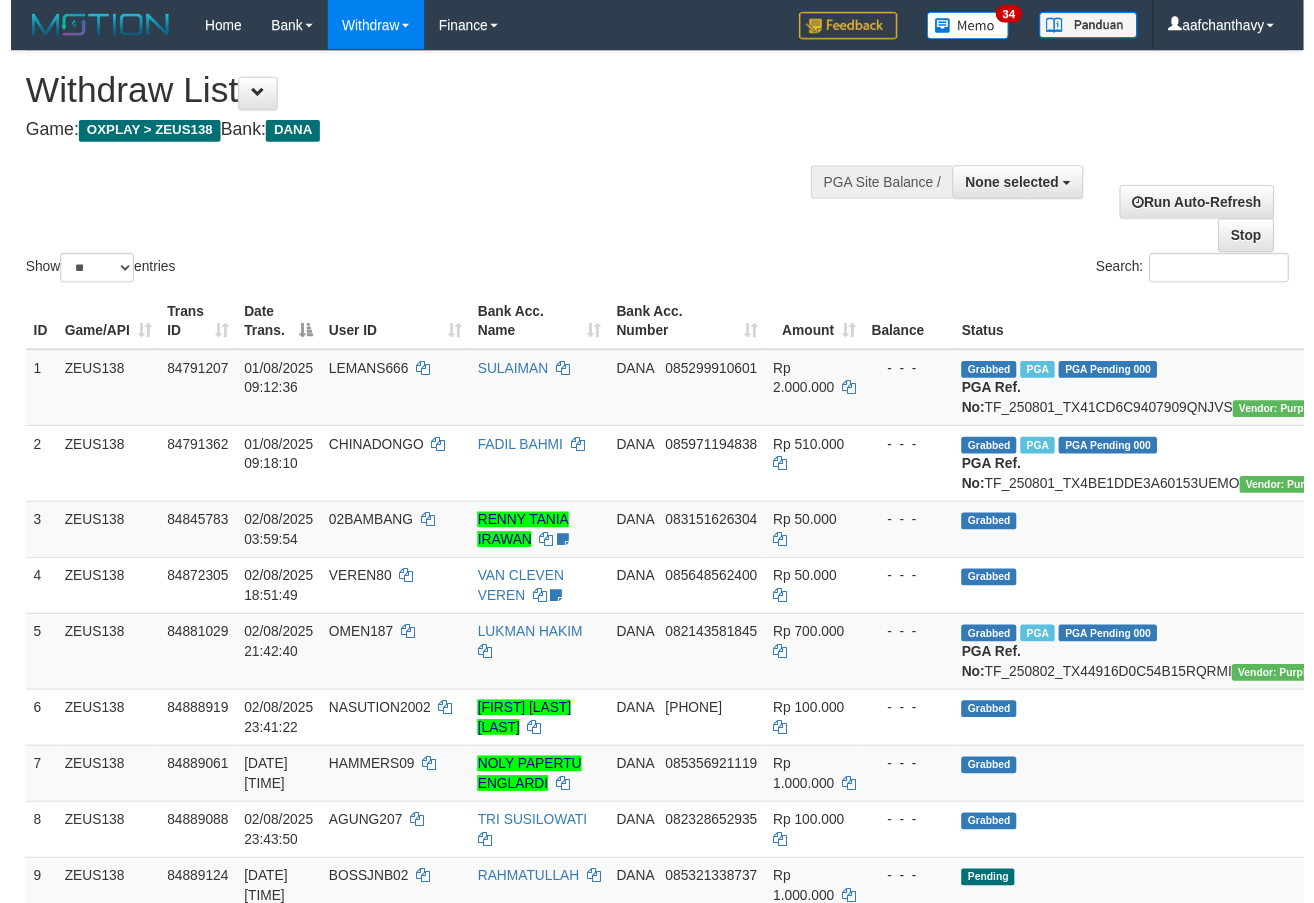 scroll, scrollTop: 359, scrollLeft: 0, axis: vertical 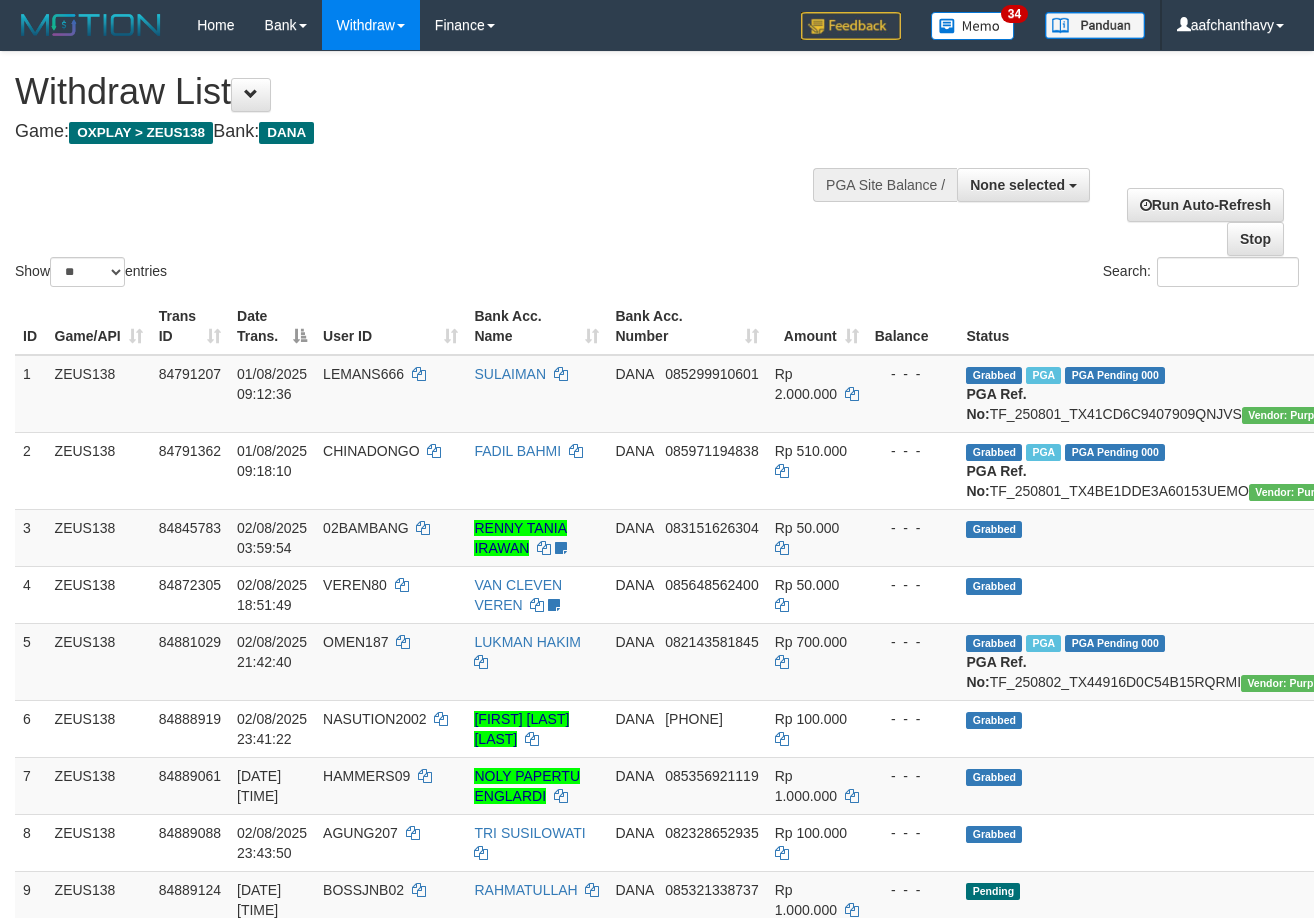 select 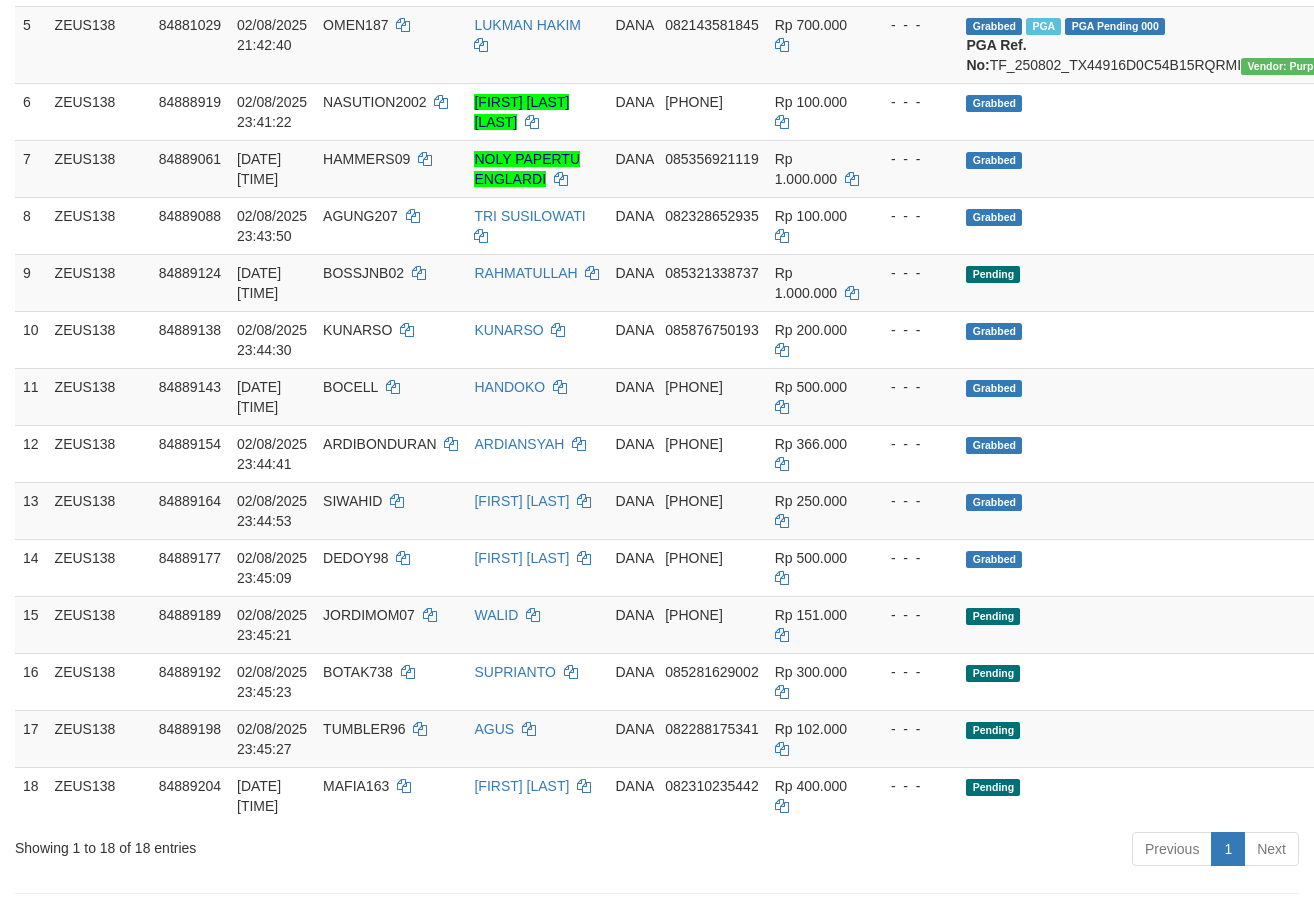 scroll, scrollTop: 359, scrollLeft: 0, axis: vertical 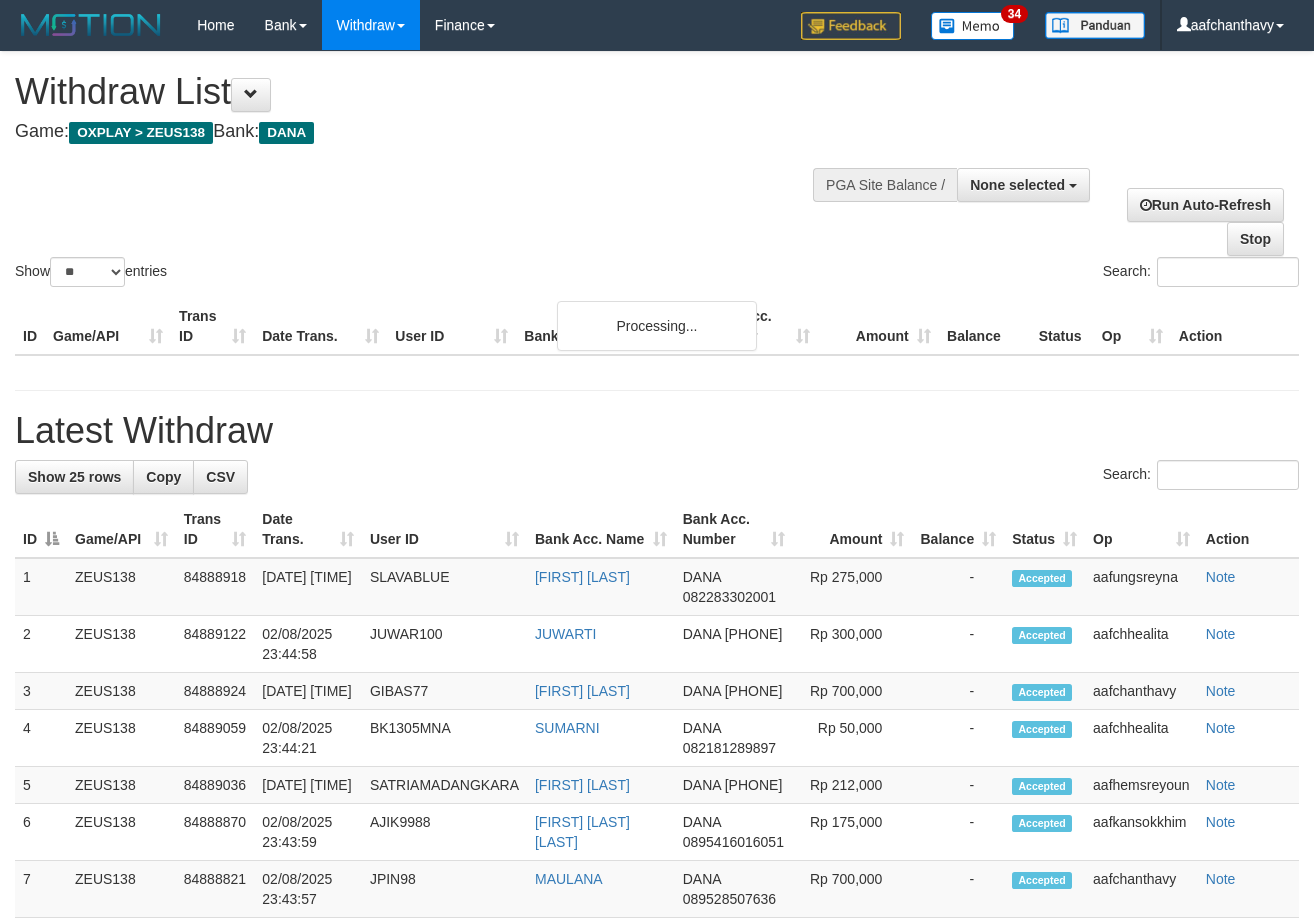 select 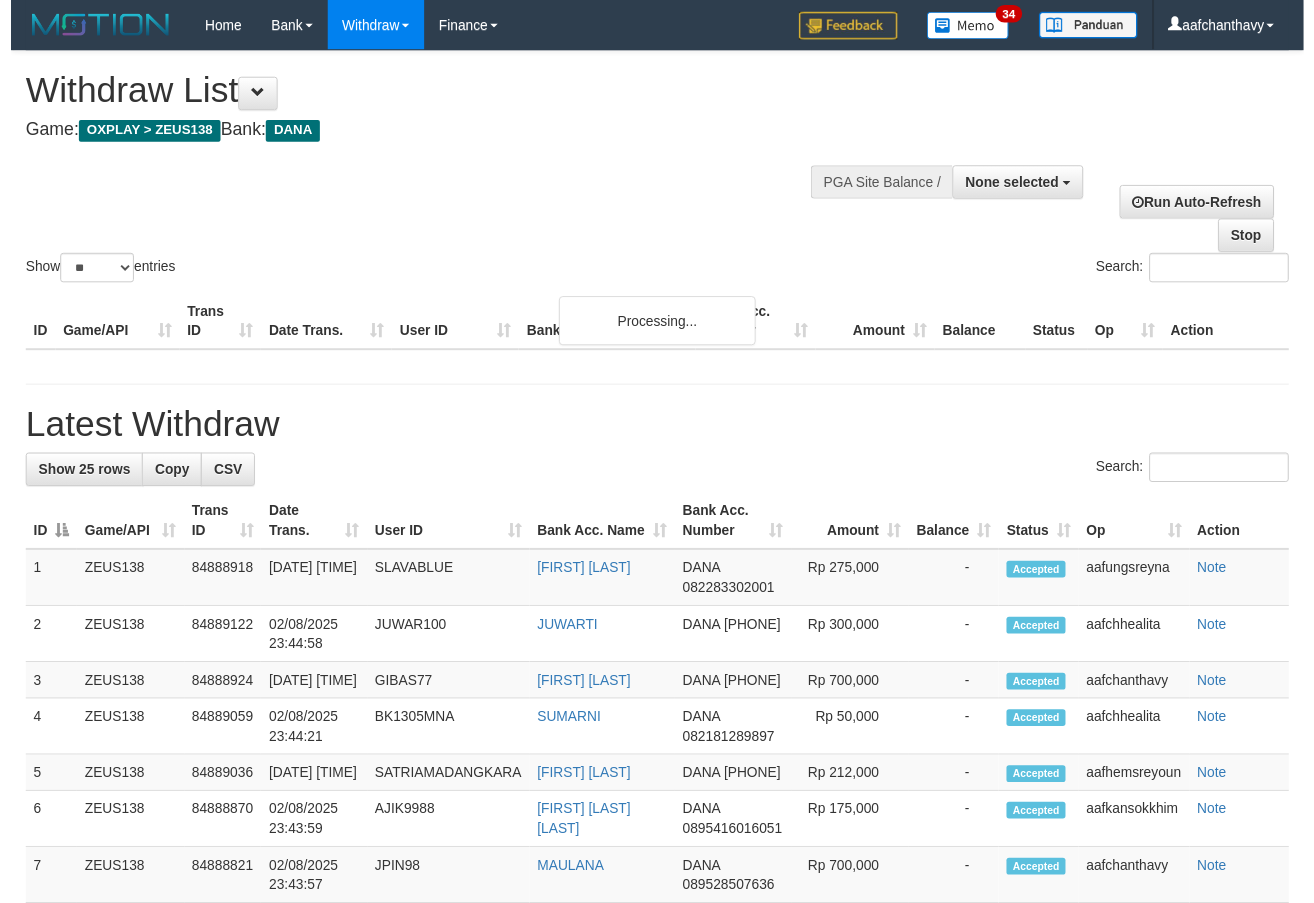 scroll, scrollTop: 359, scrollLeft: 0, axis: vertical 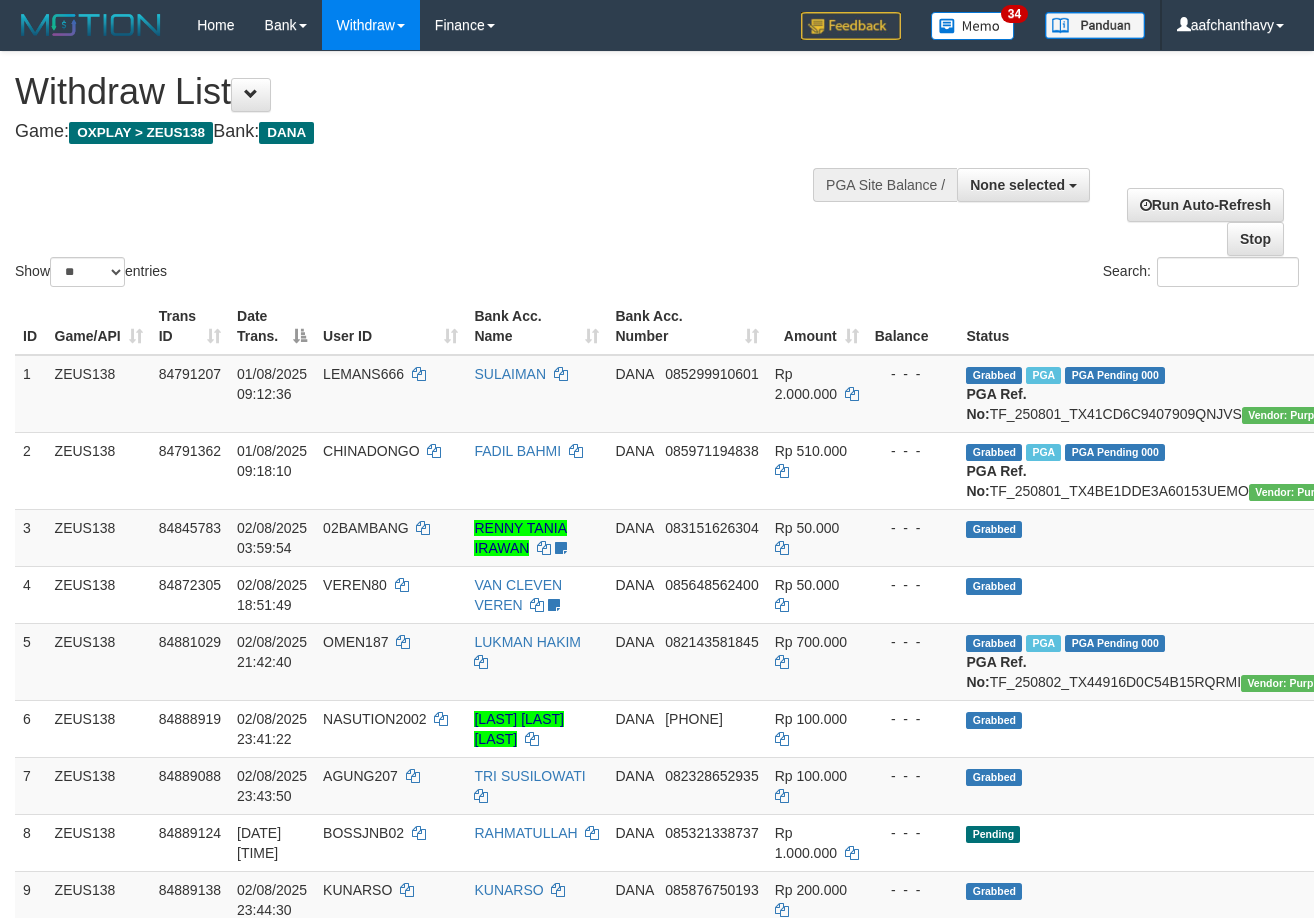 select 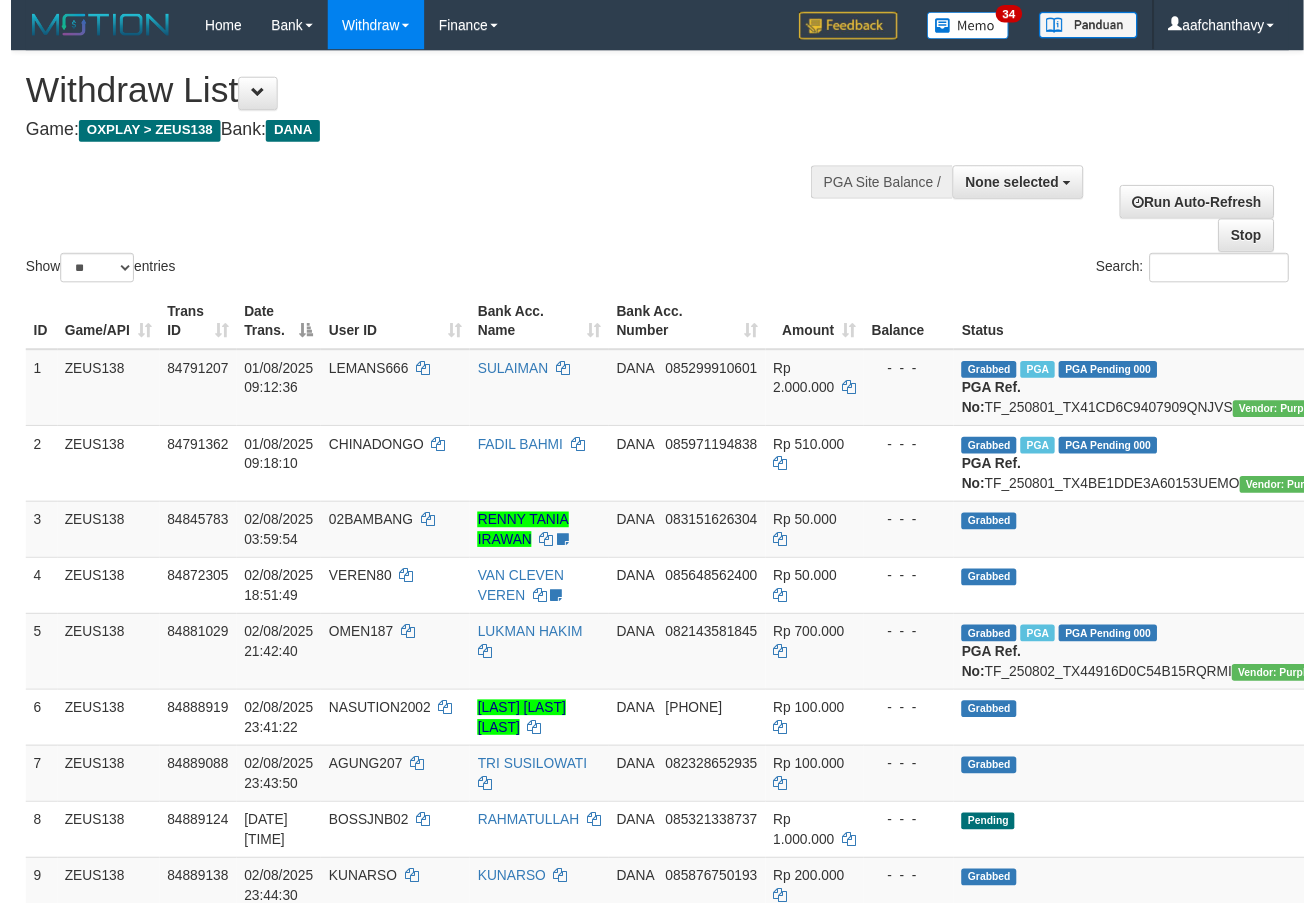 scroll, scrollTop: 359, scrollLeft: 0, axis: vertical 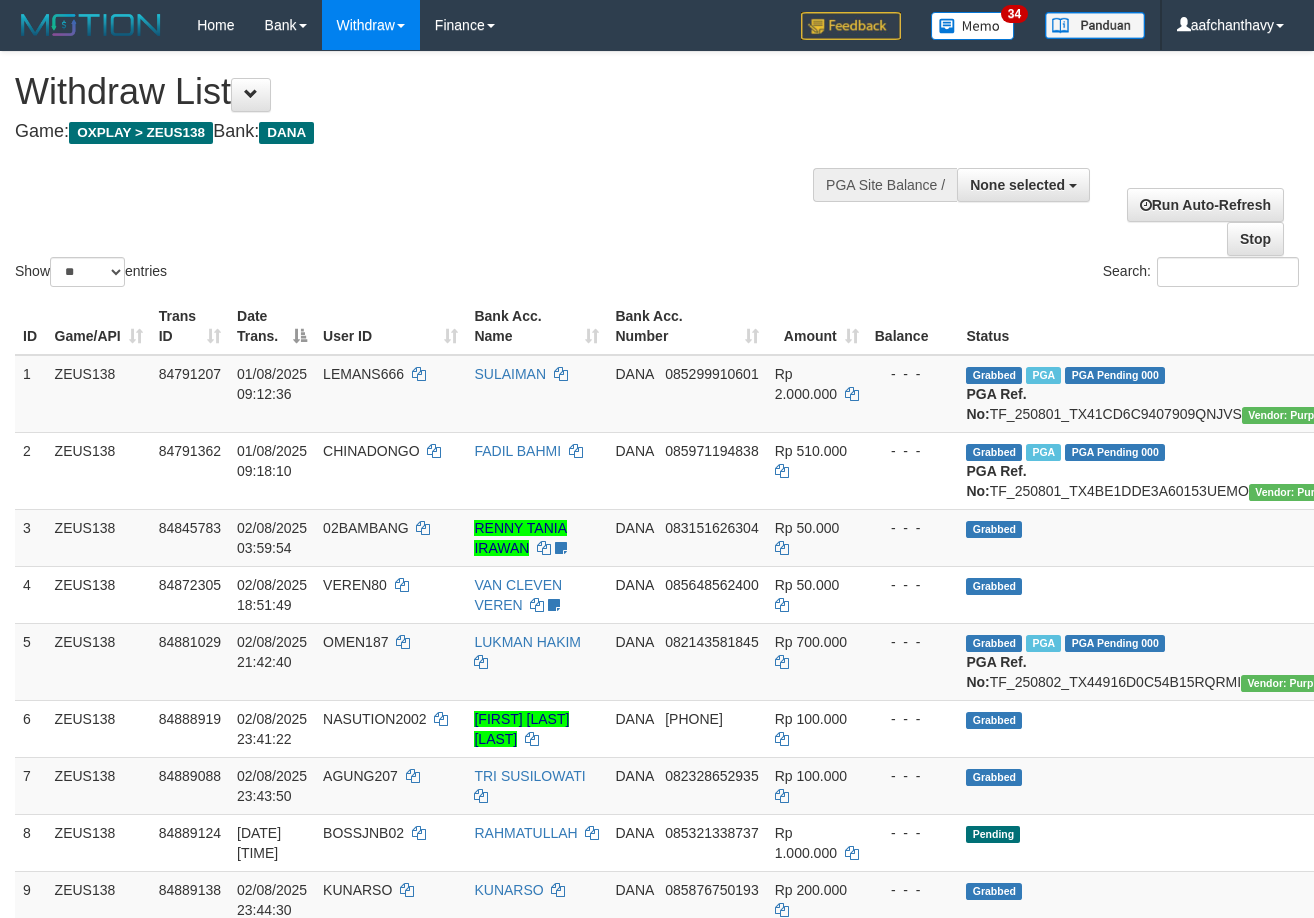 select 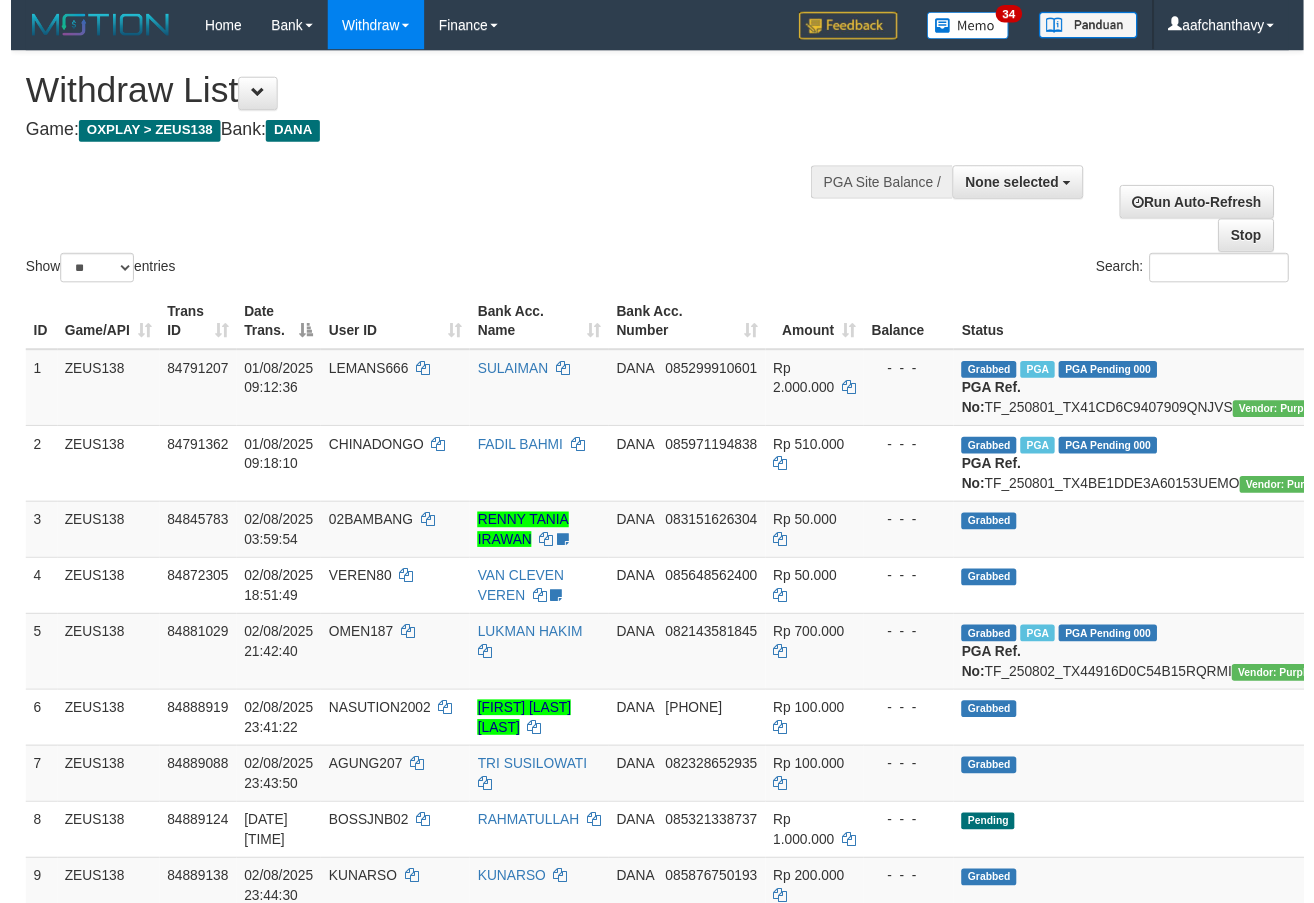 scroll, scrollTop: 359, scrollLeft: 0, axis: vertical 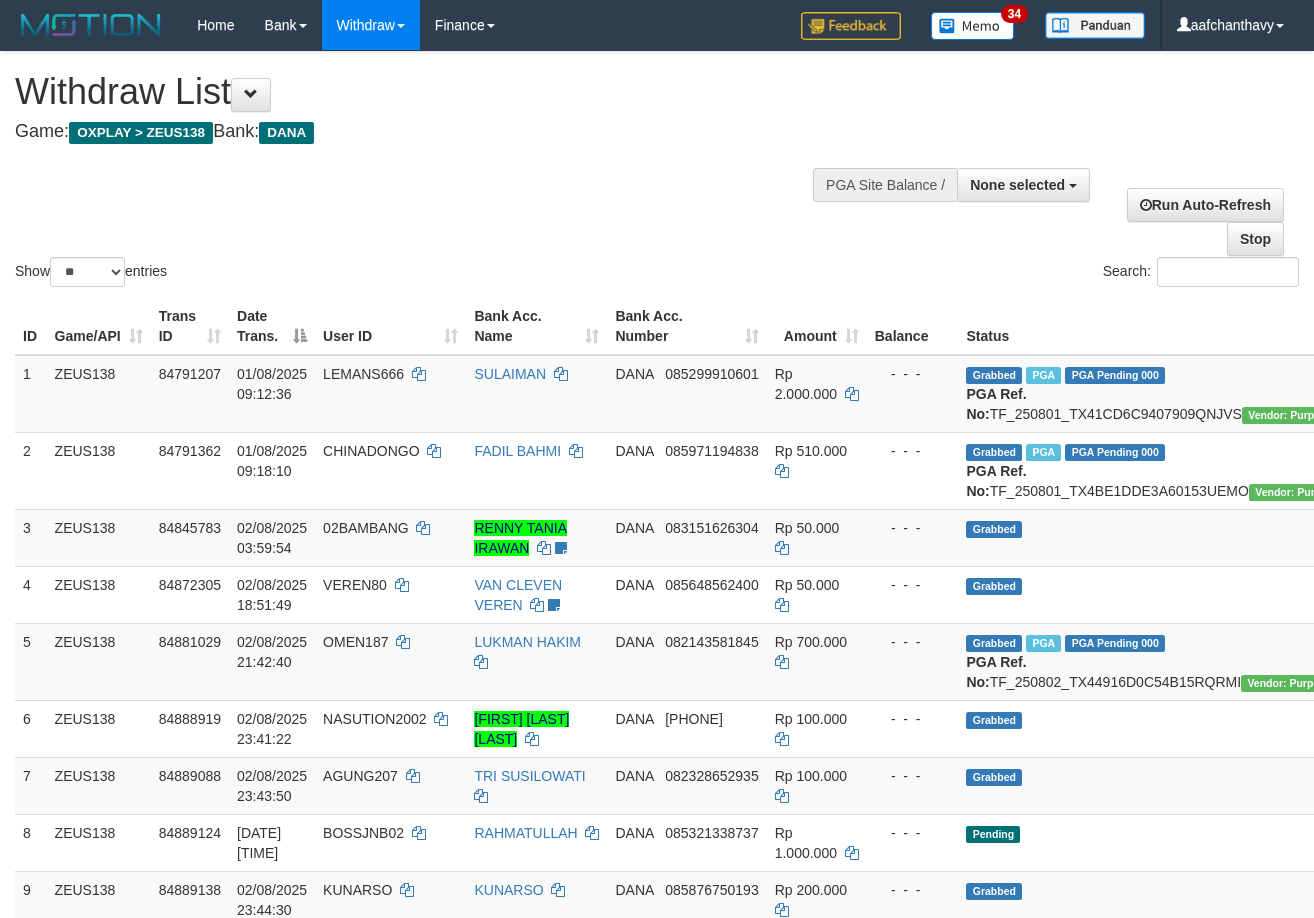 select 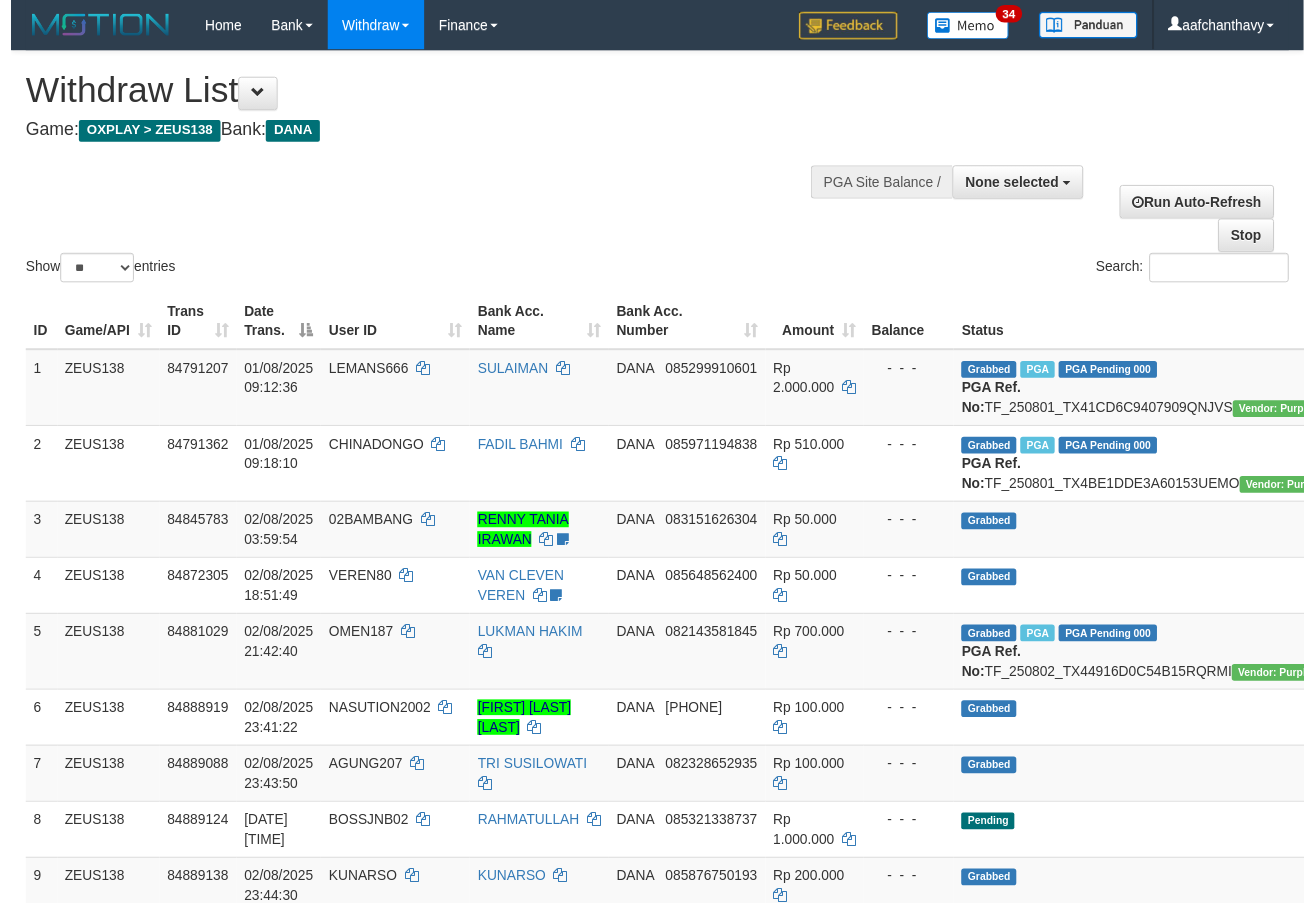 scroll, scrollTop: 359, scrollLeft: 0, axis: vertical 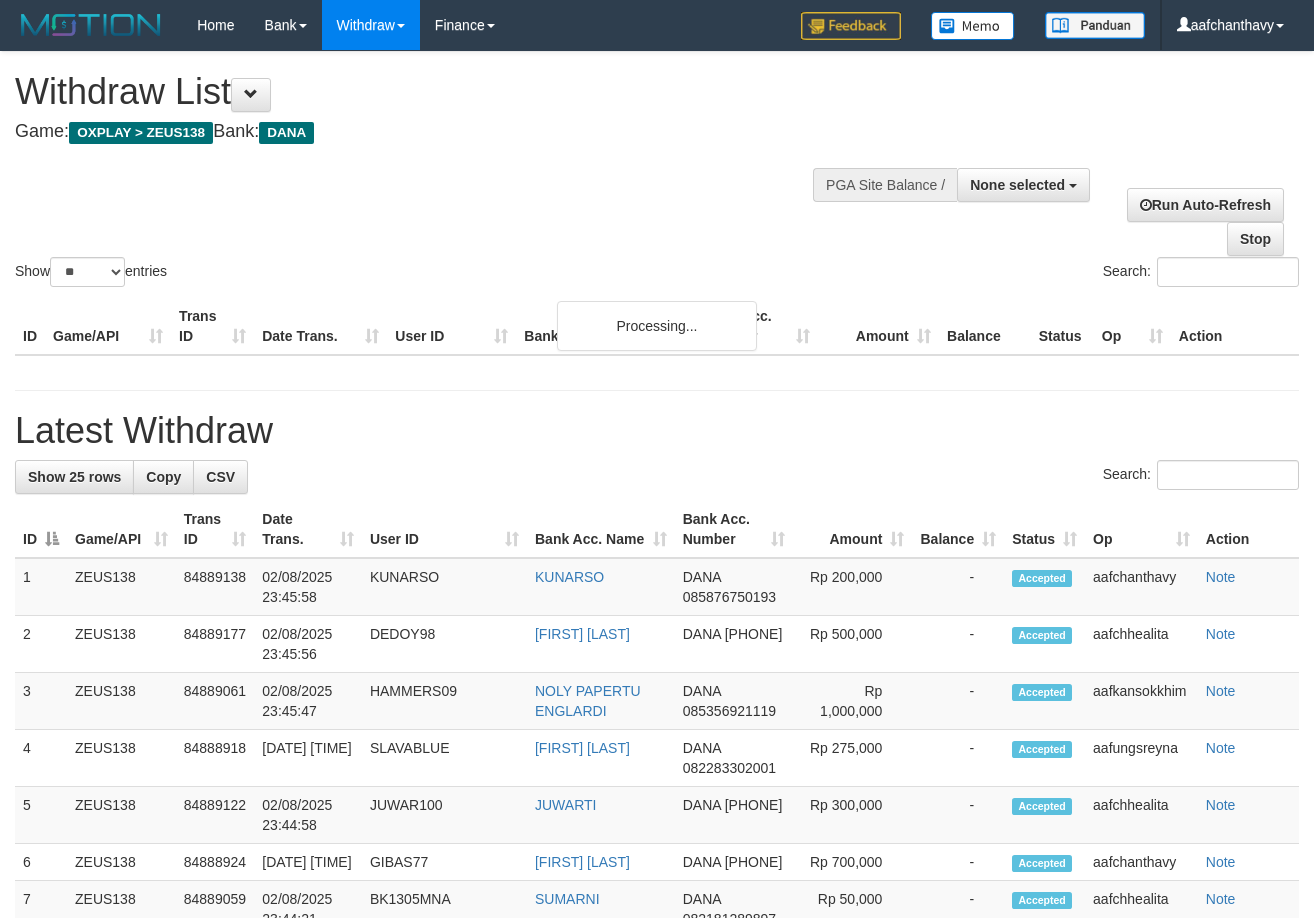 select 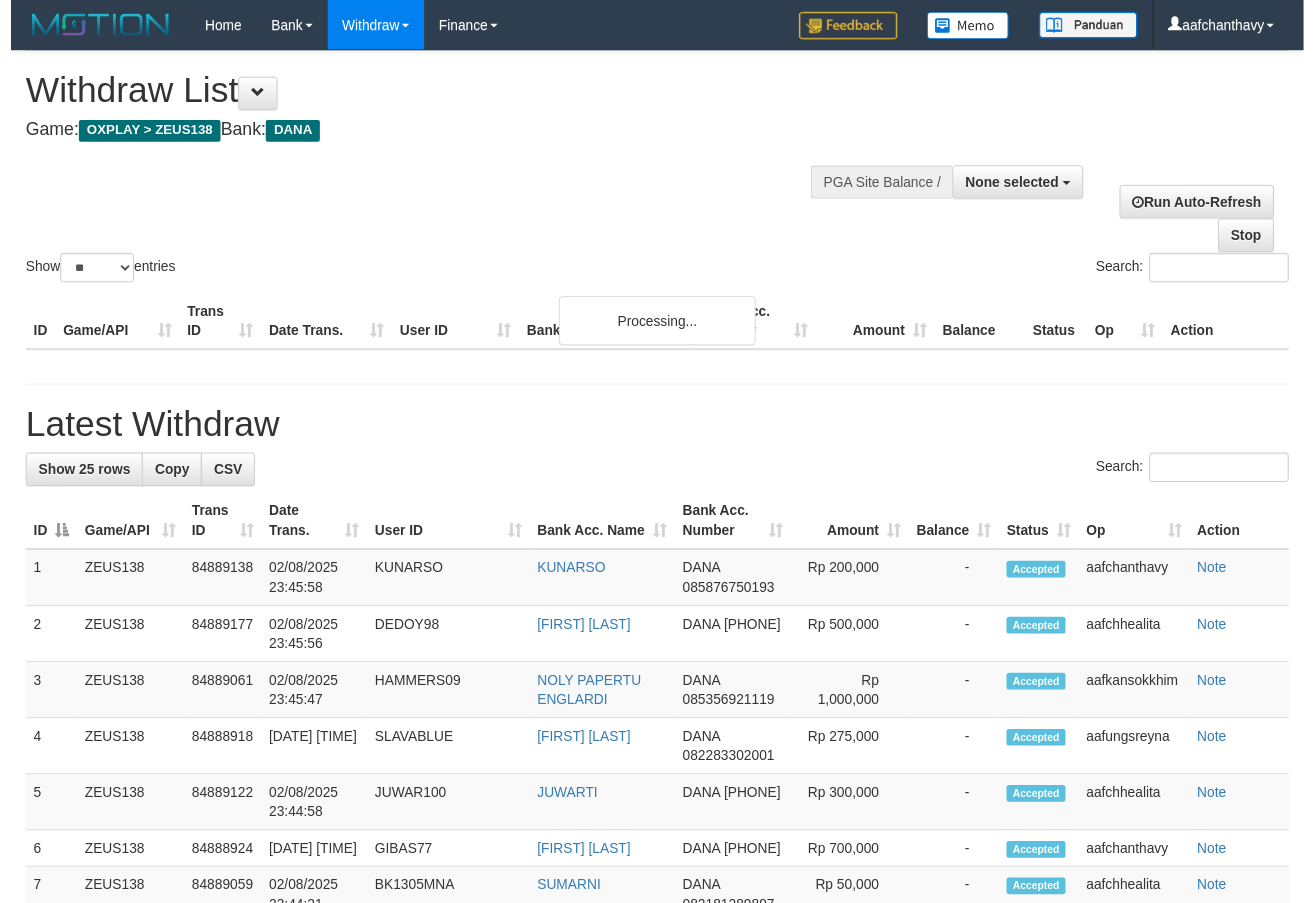 scroll, scrollTop: 359, scrollLeft: 0, axis: vertical 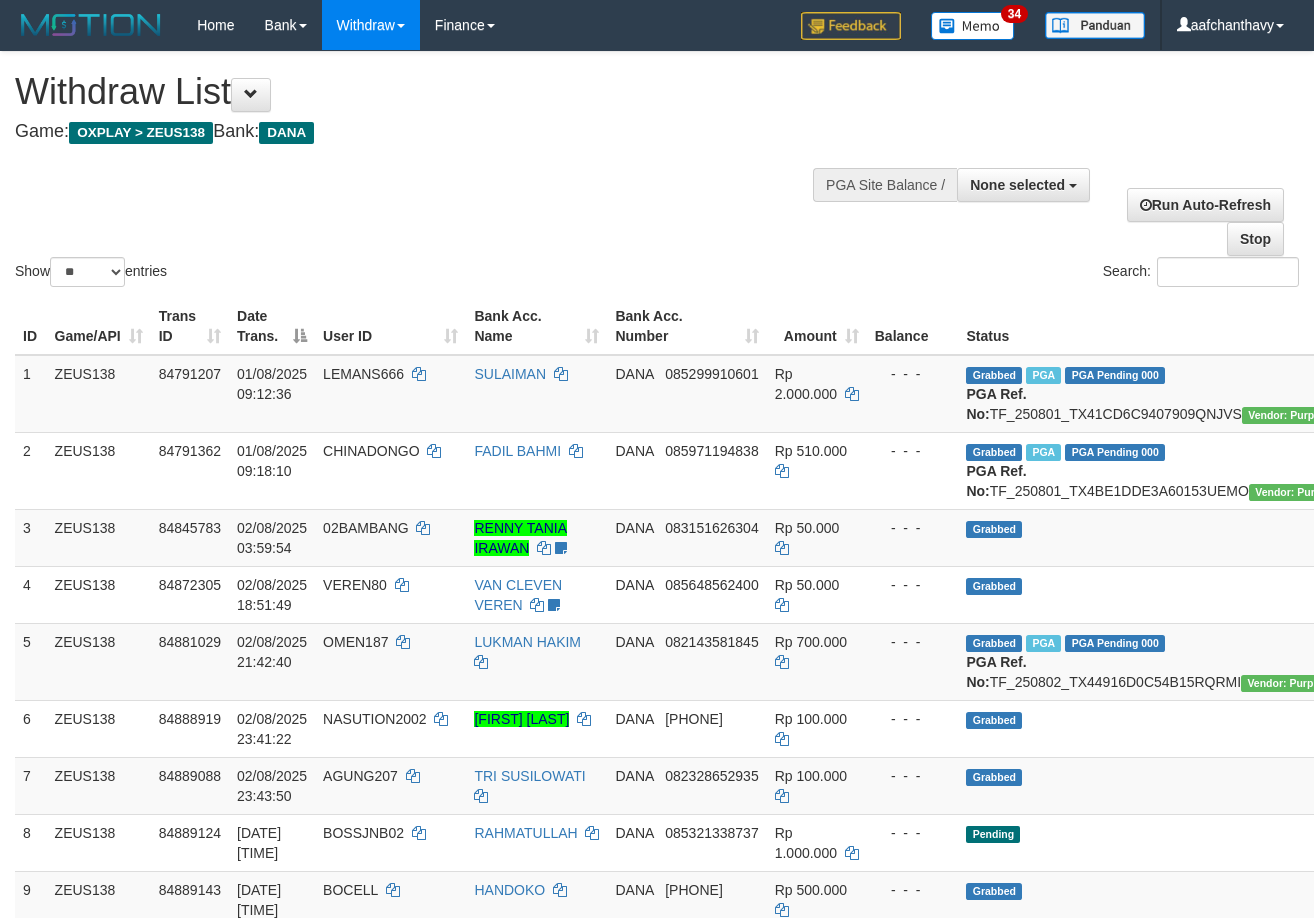 select 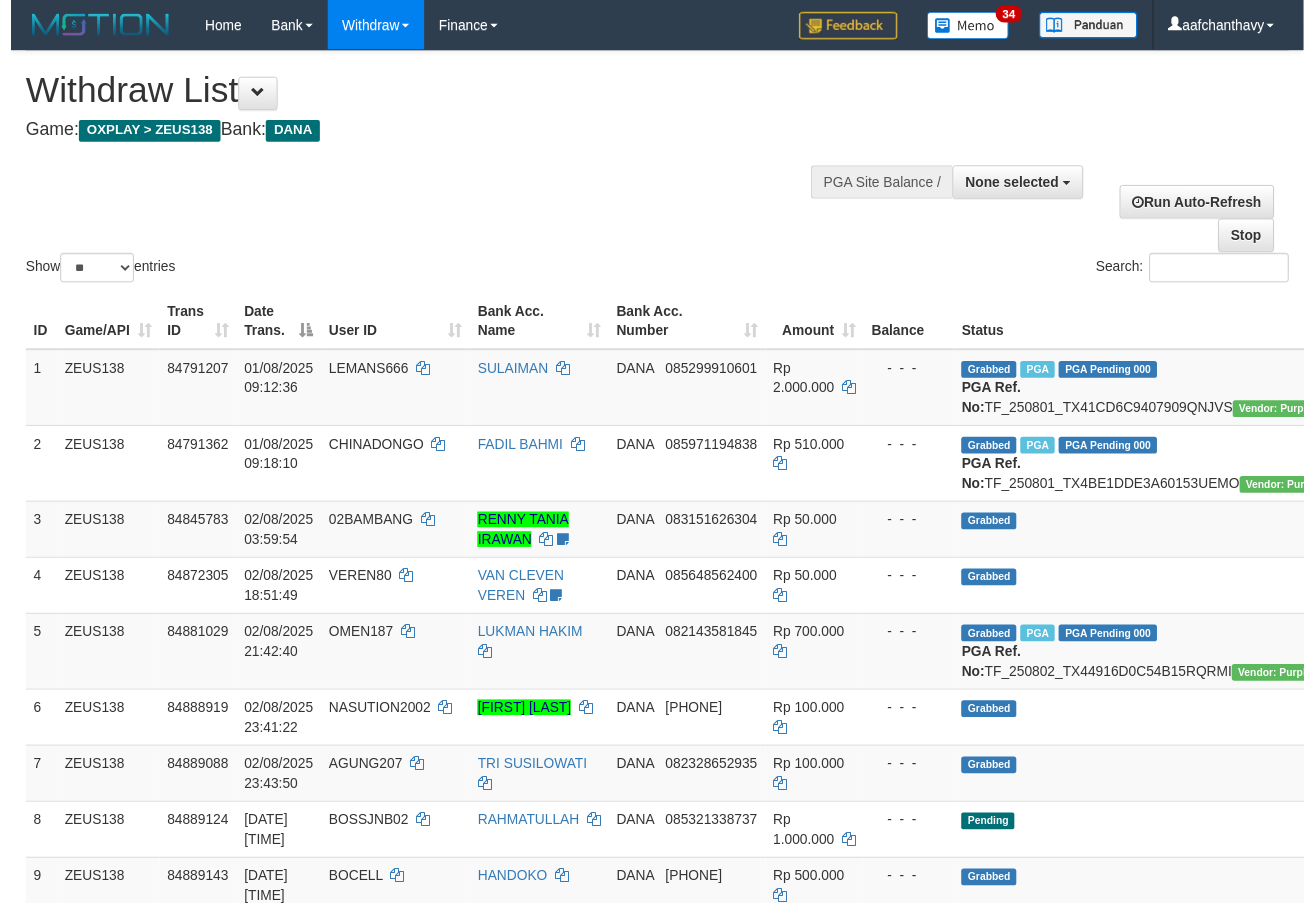 scroll, scrollTop: 359, scrollLeft: 0, axis: vertical 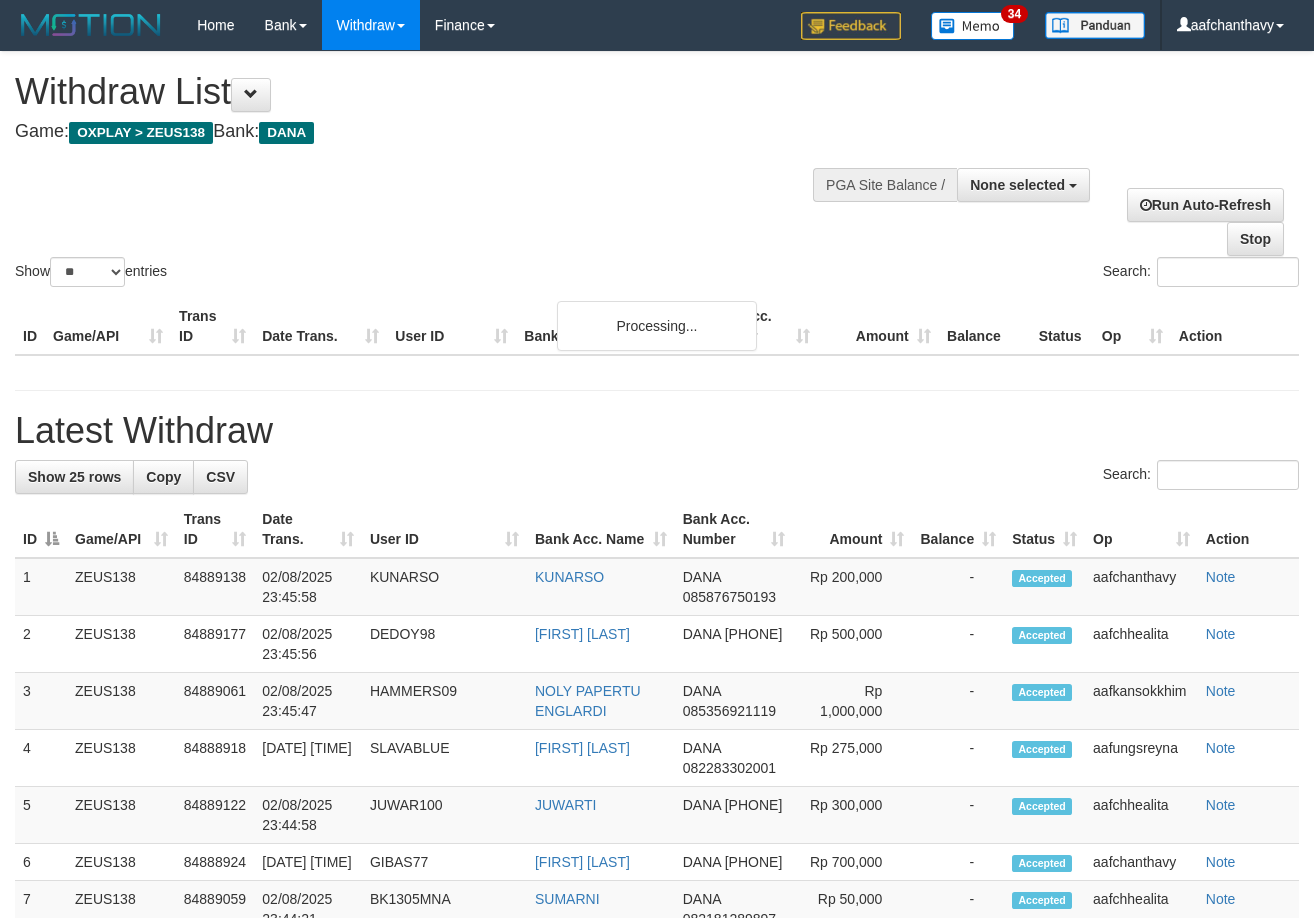 select 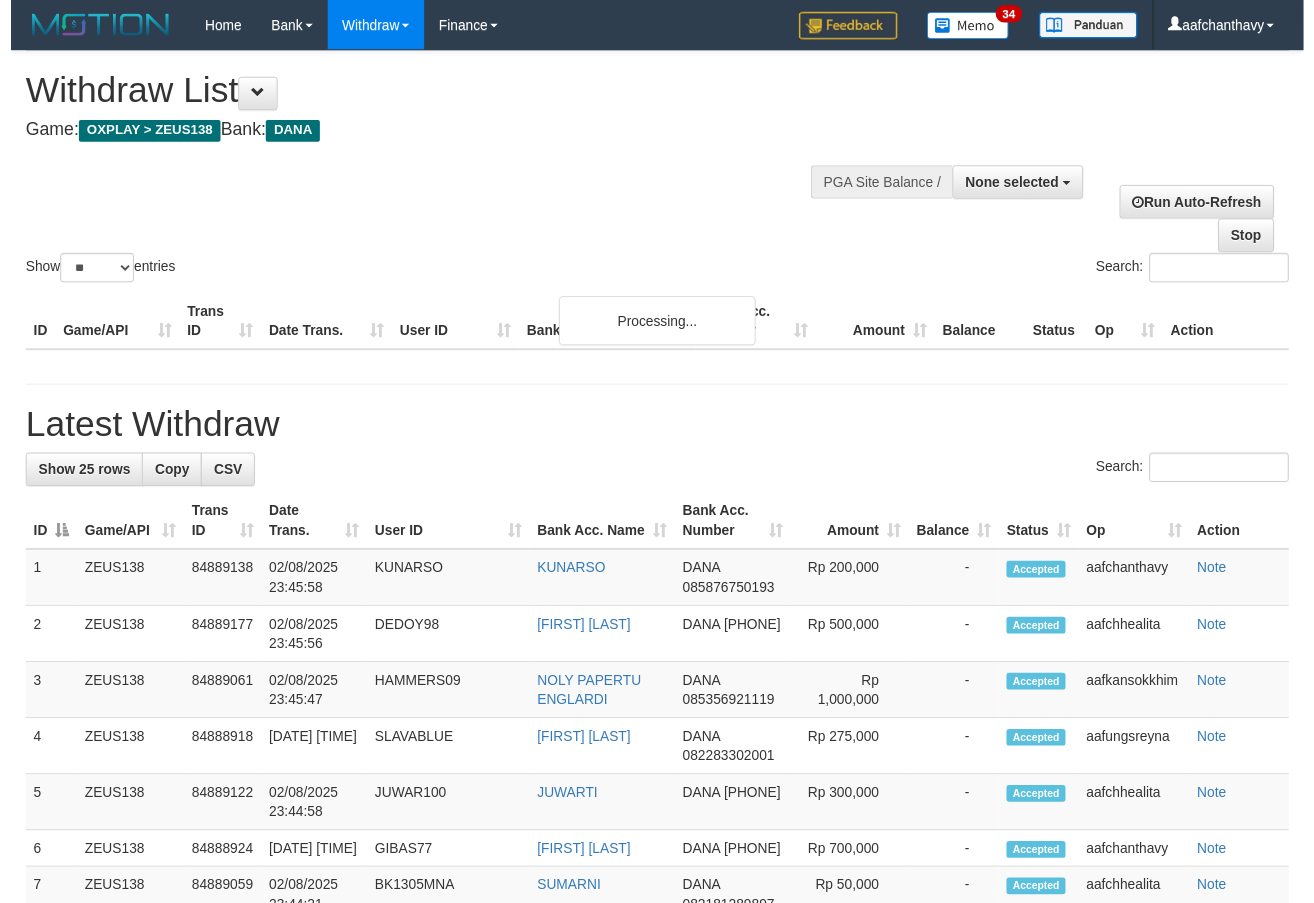 scroll, scrollTop: 359, scrollLeft: 0, axis: vertical 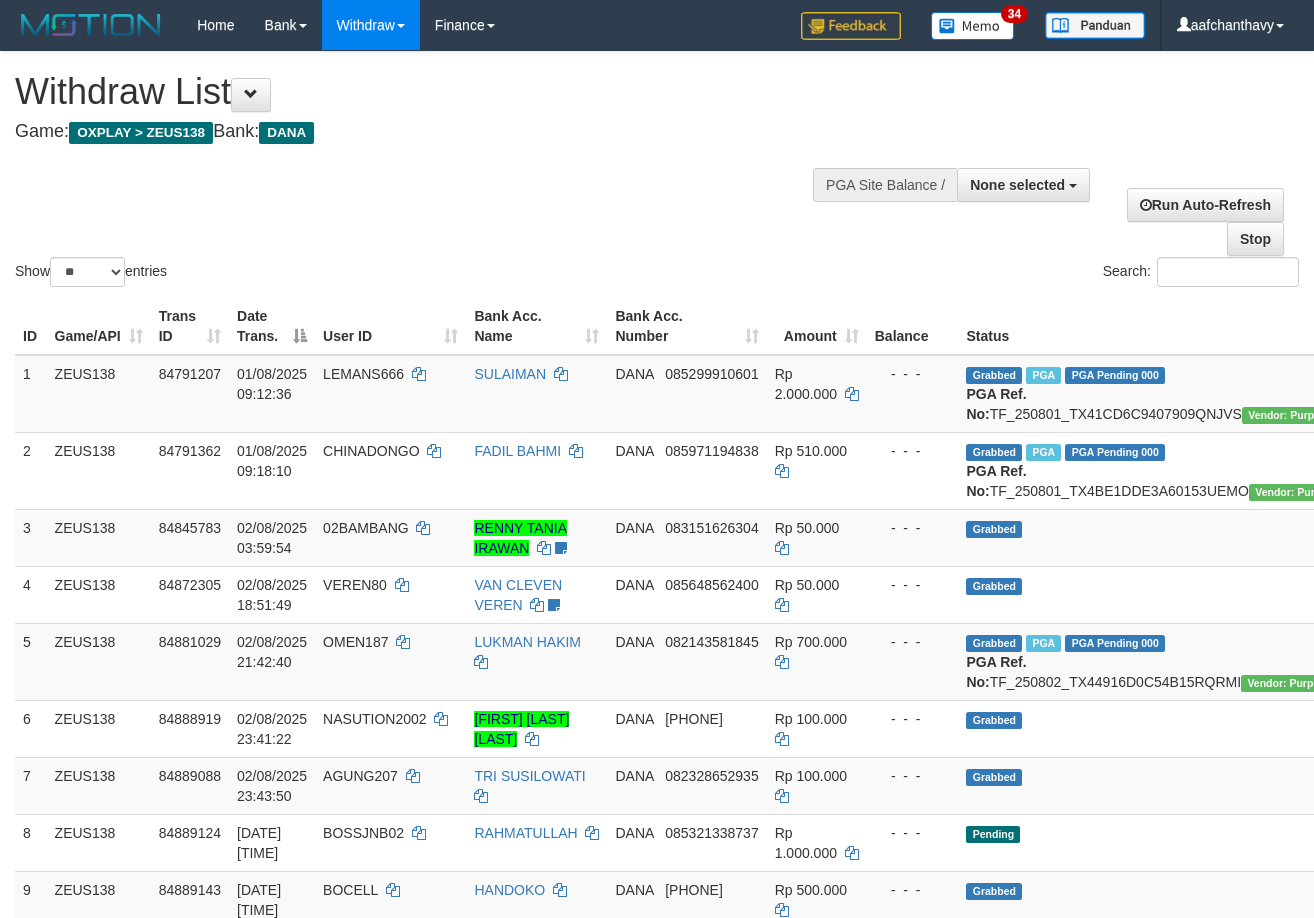select 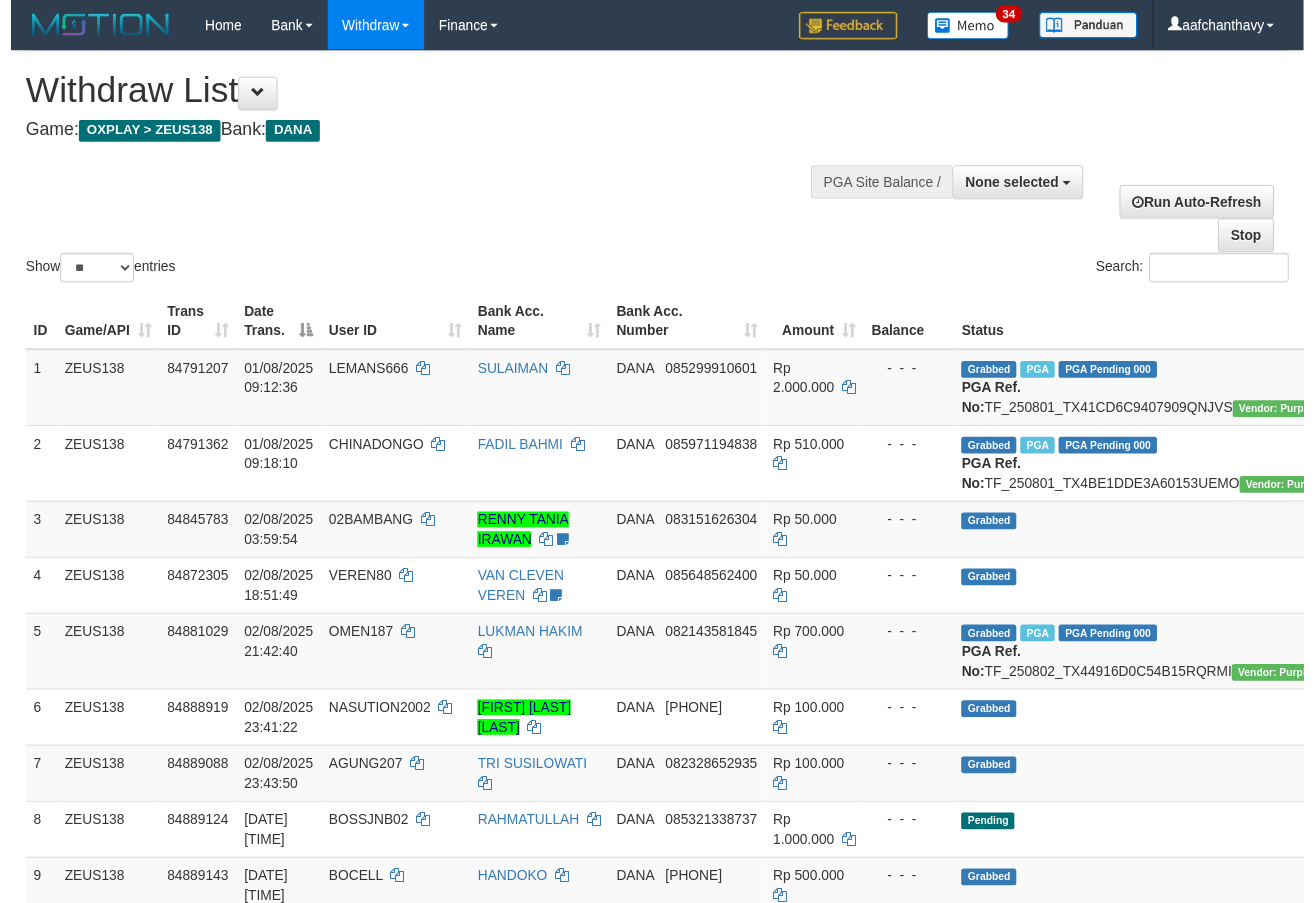 scroll, scrollTop: 359, scrollLeft: 0, axis: vertical 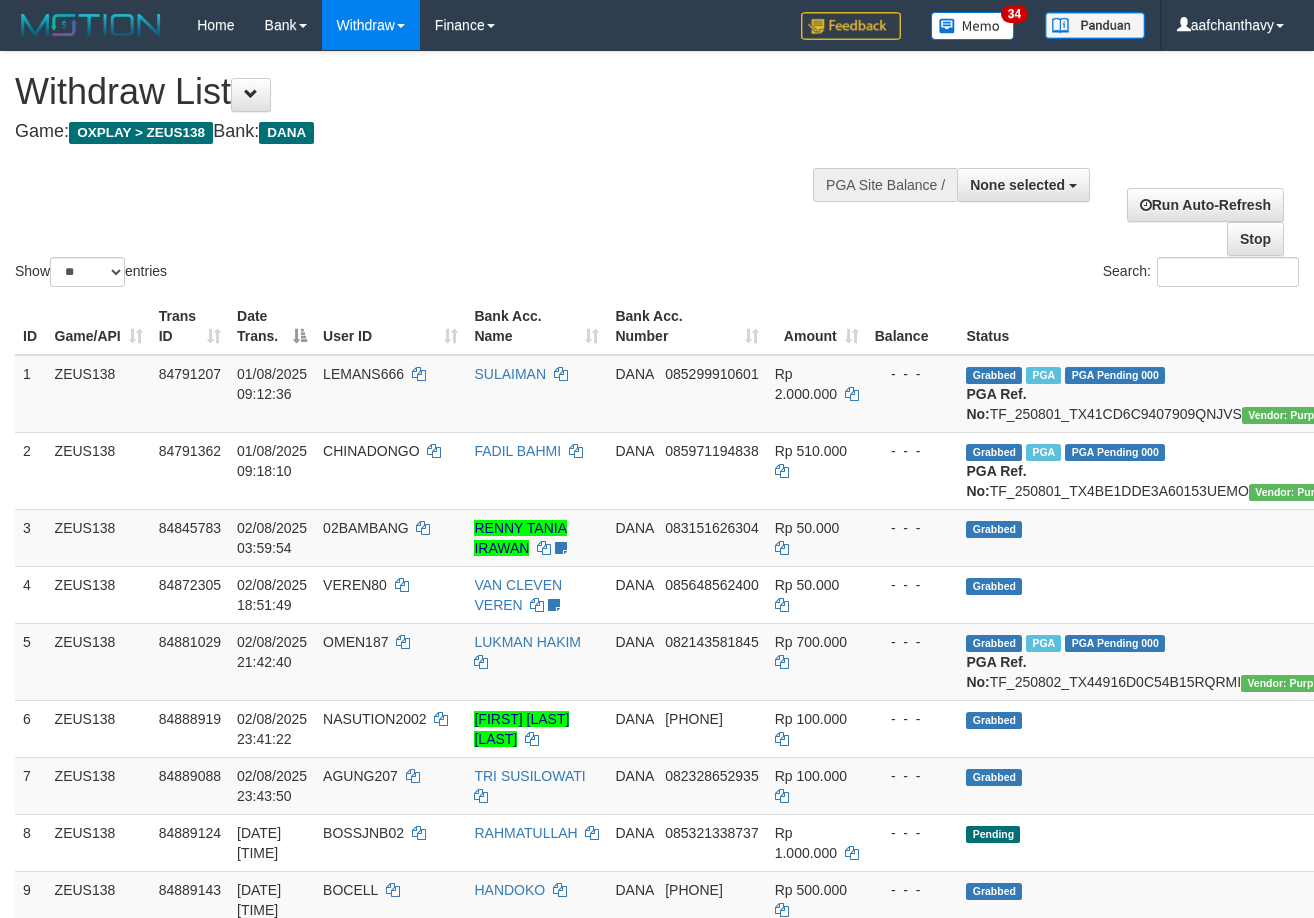 select 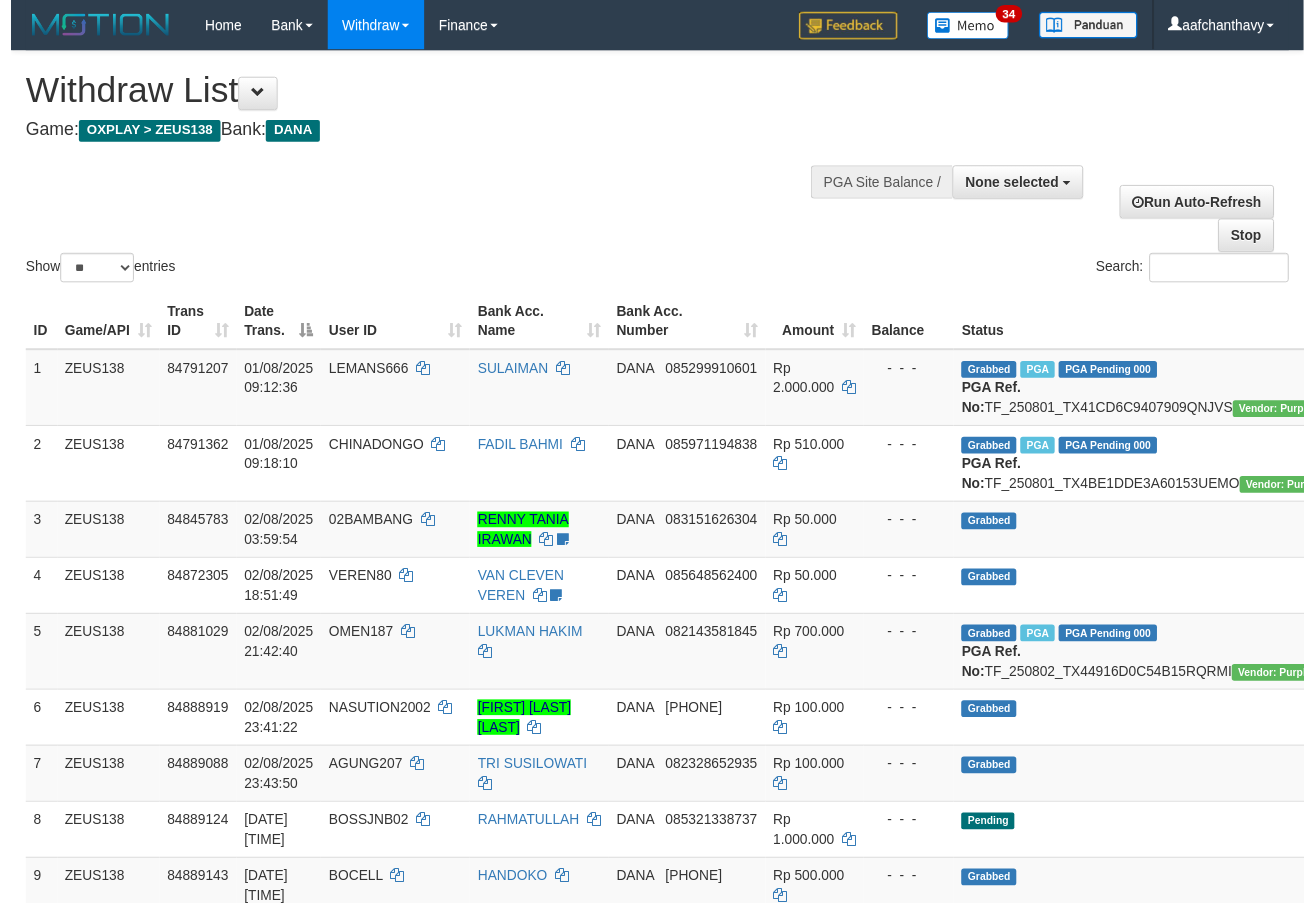 scroll, scrollTop: 359, scrollLeft: 0, axis: vertical 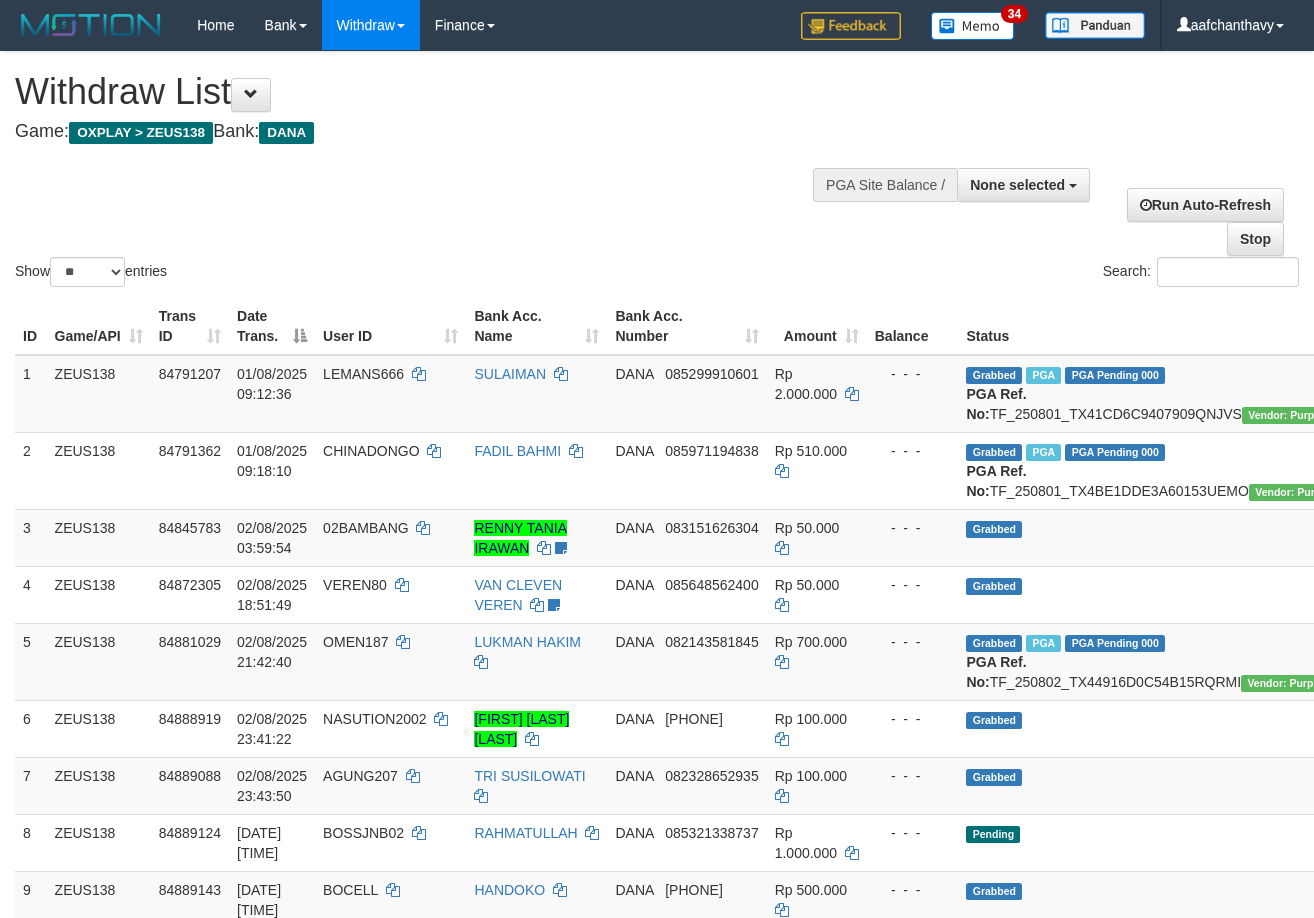 select 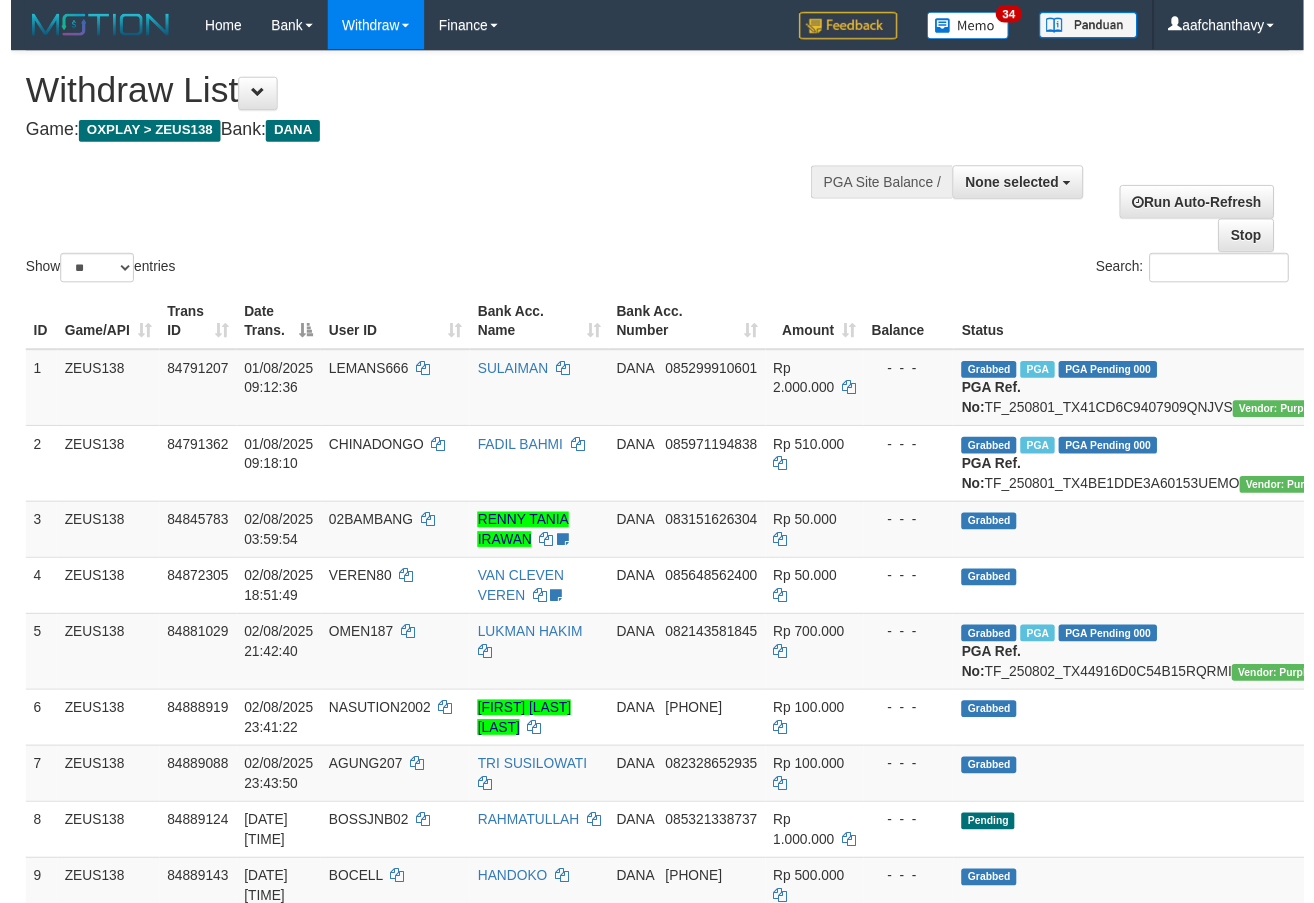 scroll, scrollTop: 359, scrollLeft: 0, axis: vertical 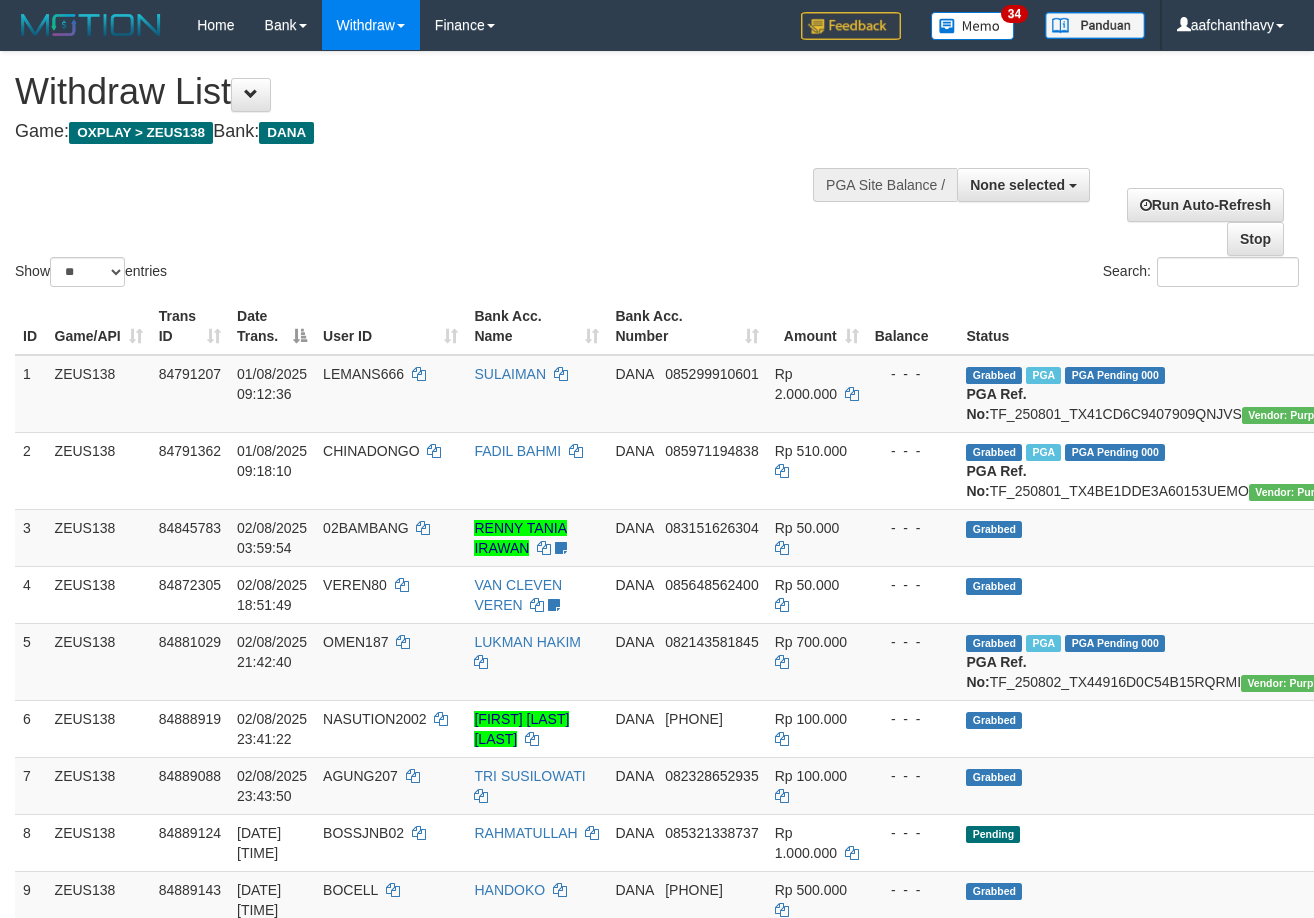 select 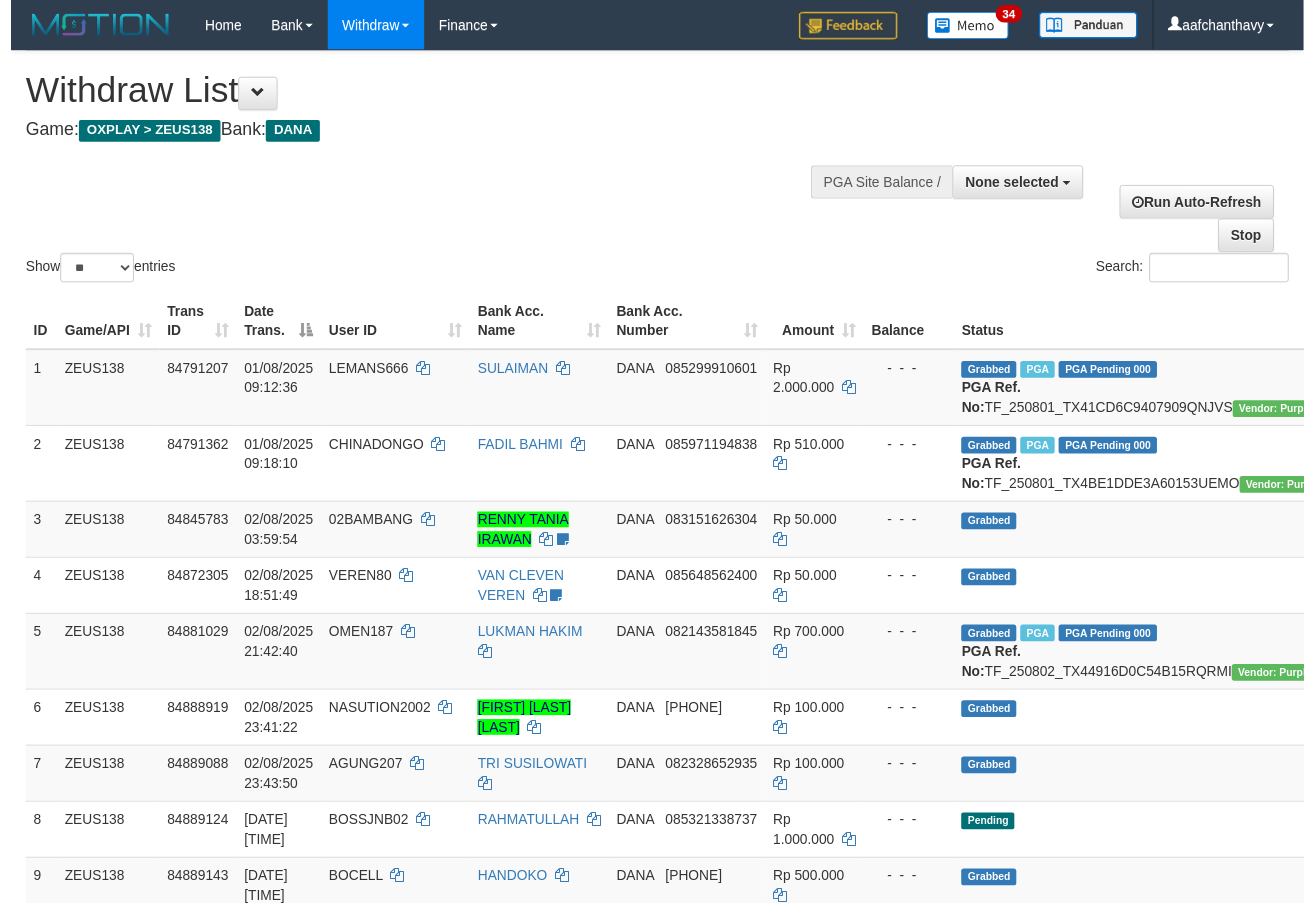 scroll, scrollTop: 359, scrollLeft: 0, axis: vertical 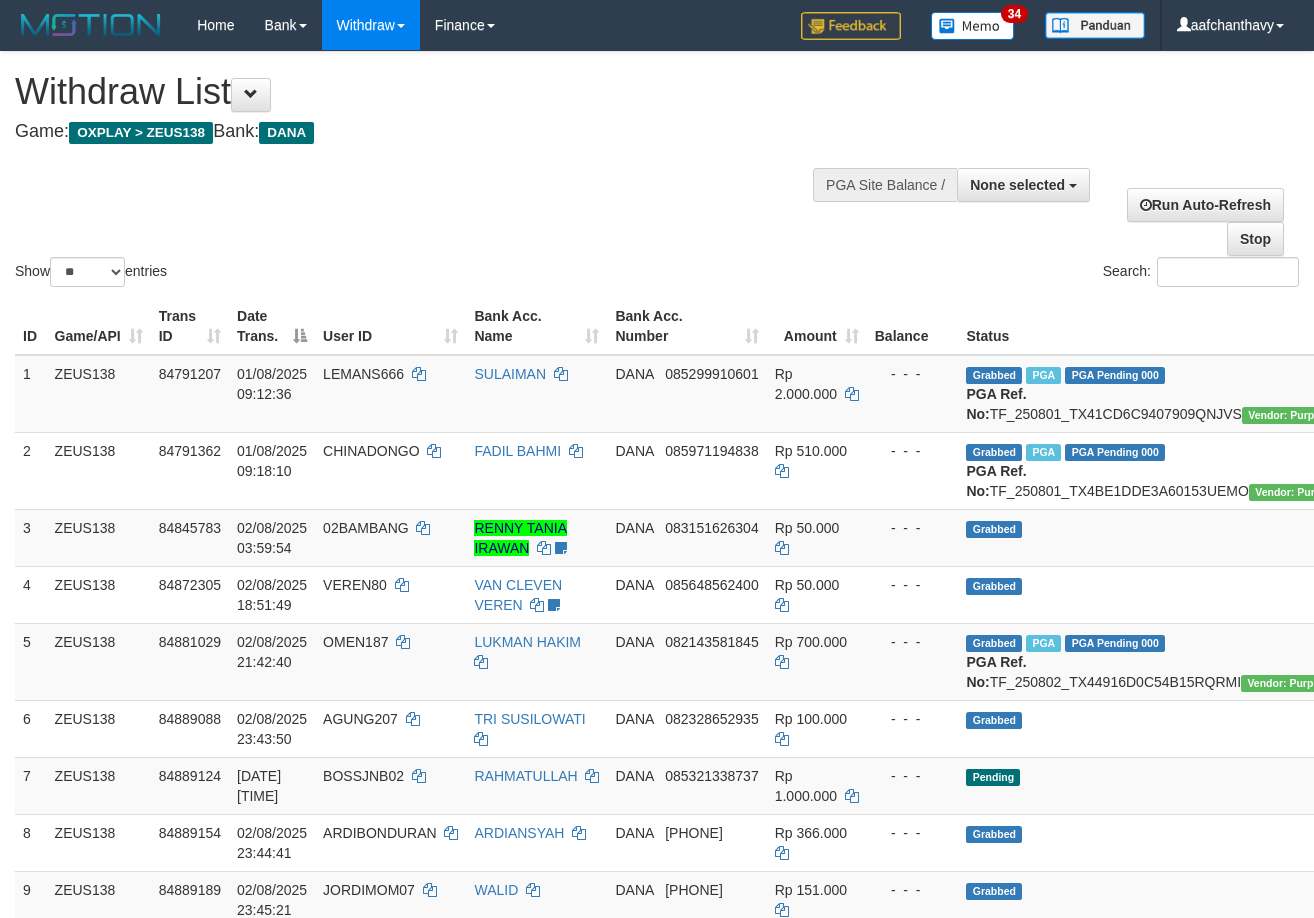 select 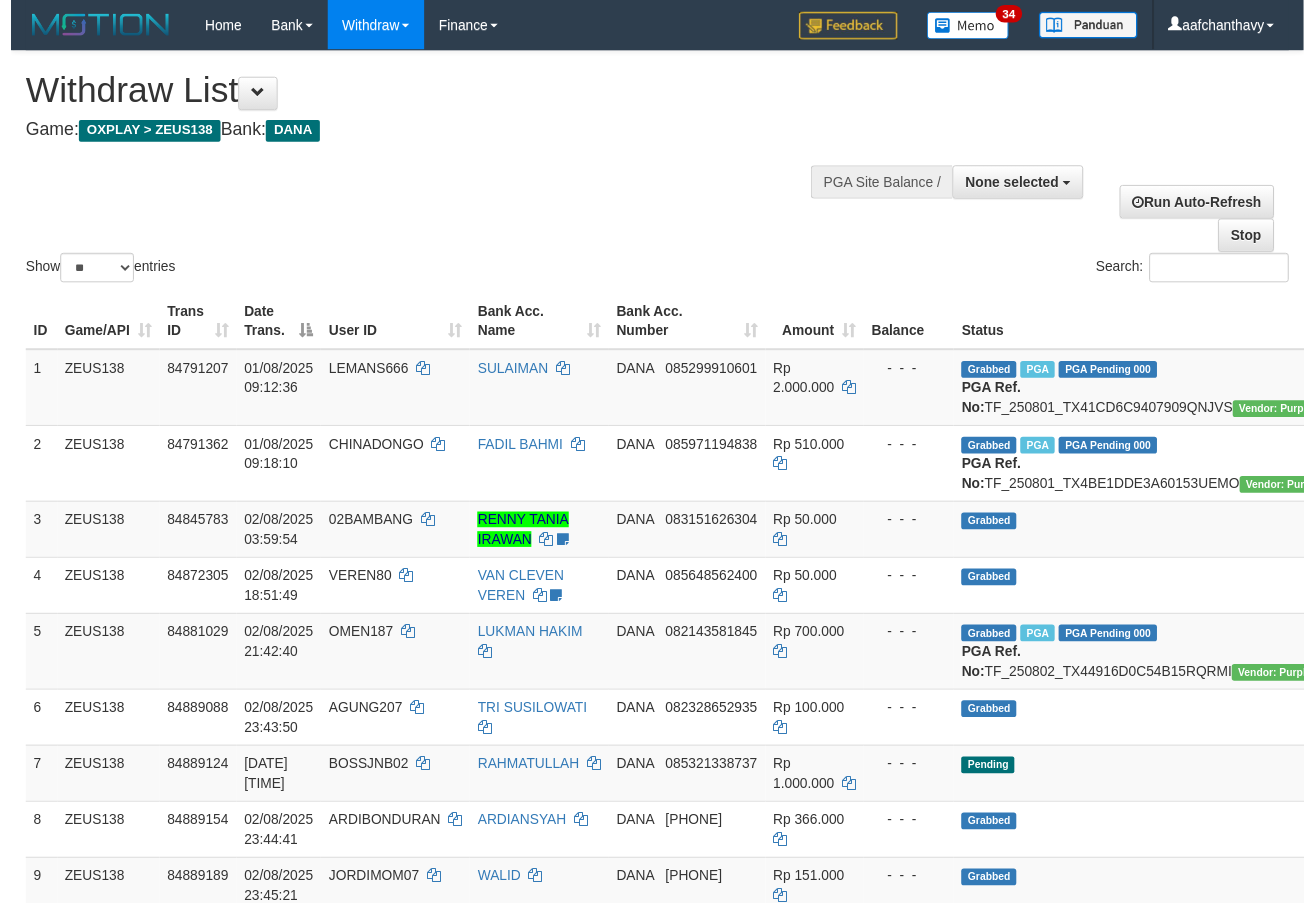 scroll, scrollTop: 359, scrollLeft: 0, axis: vertical 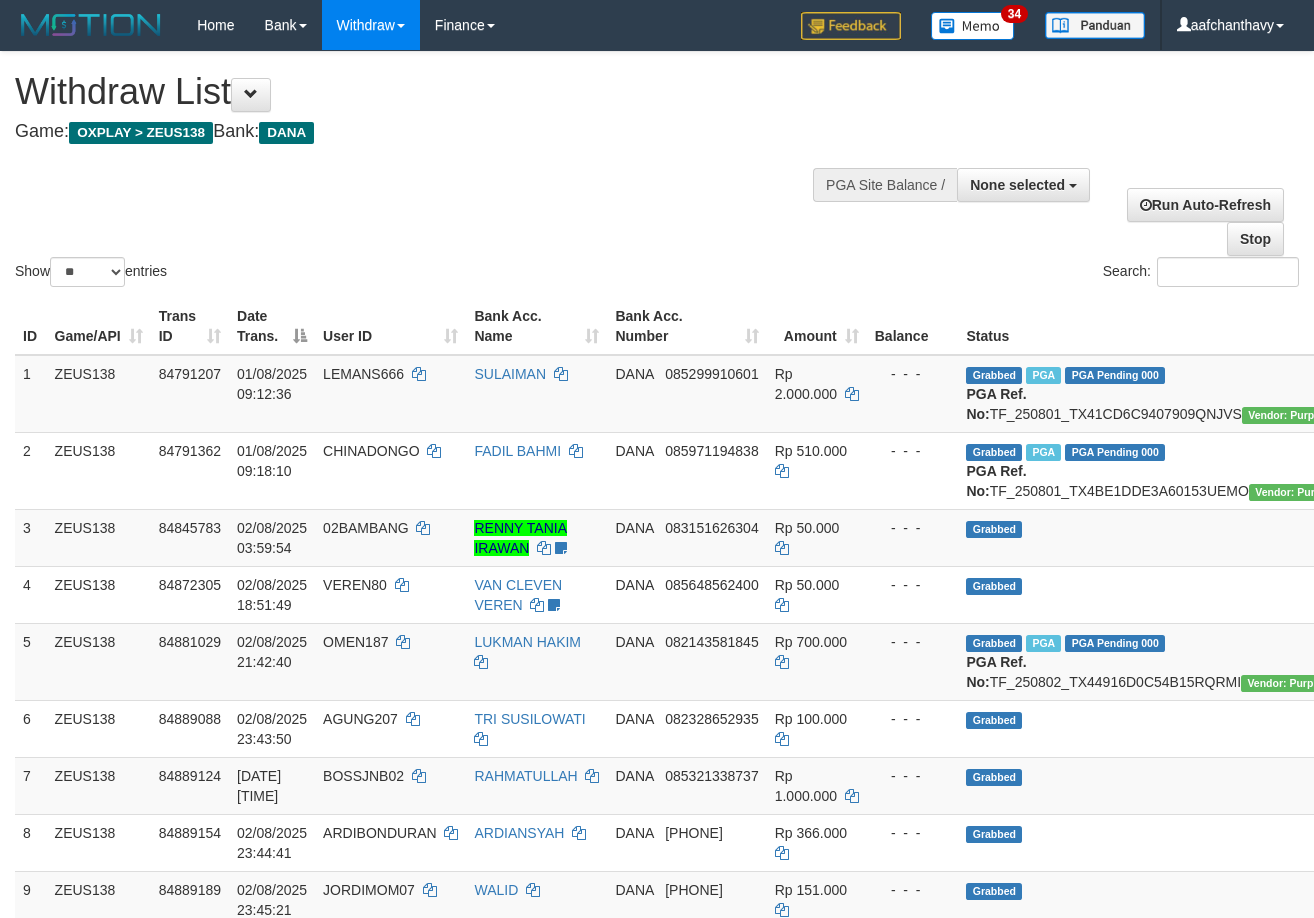 select 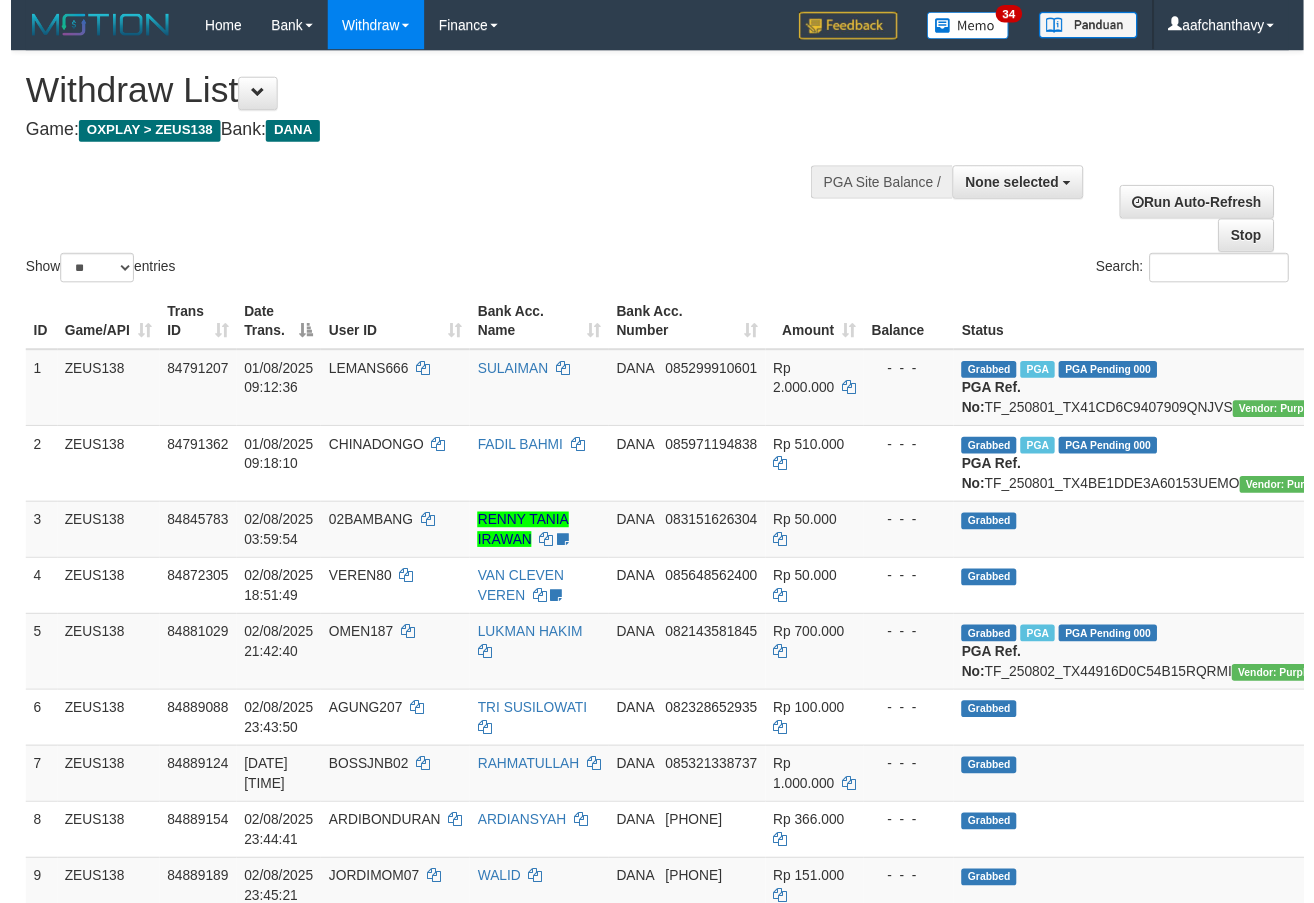 scroll, scrollTop: 359, scrollLeft: 0, axis: vertical 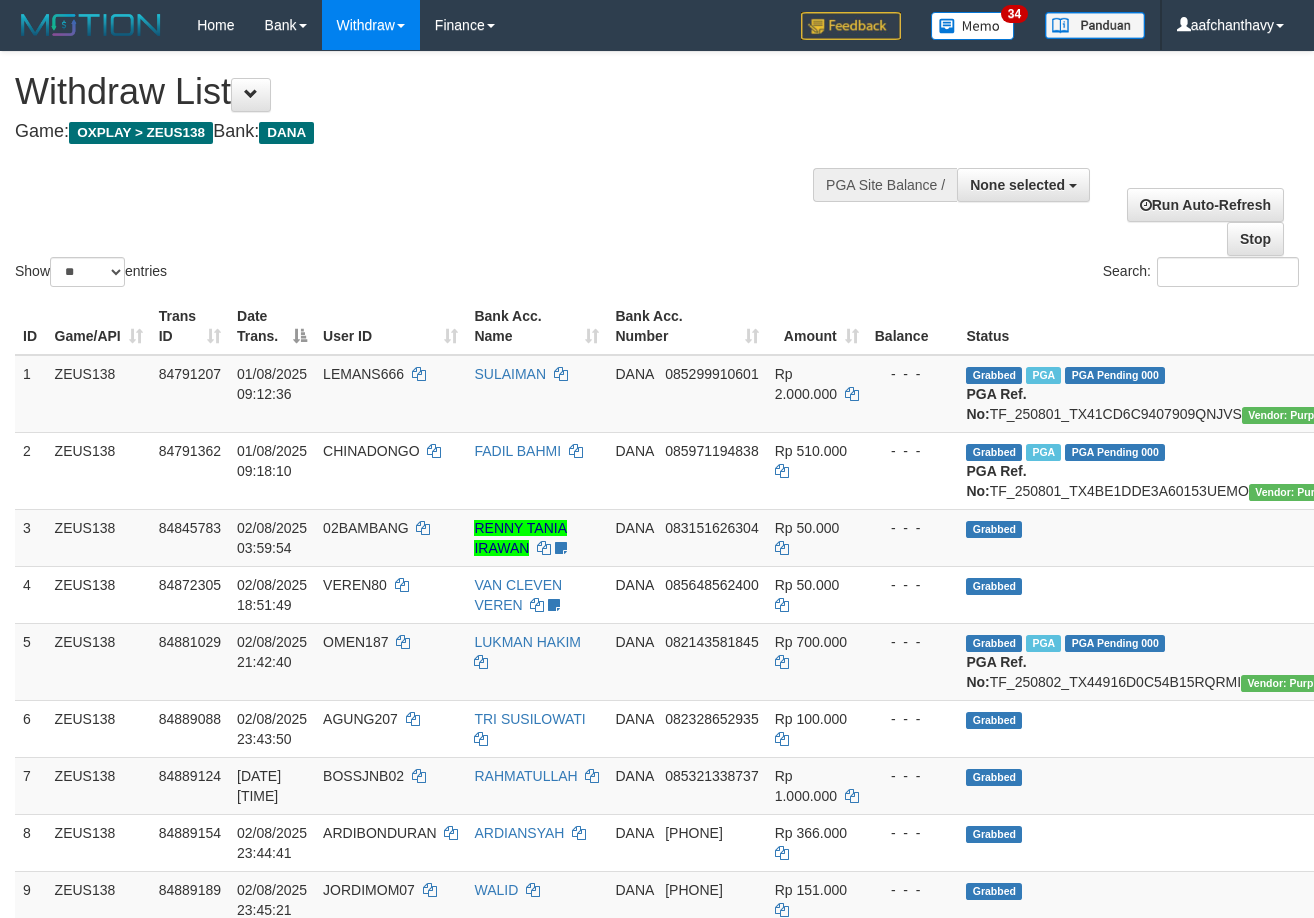 select 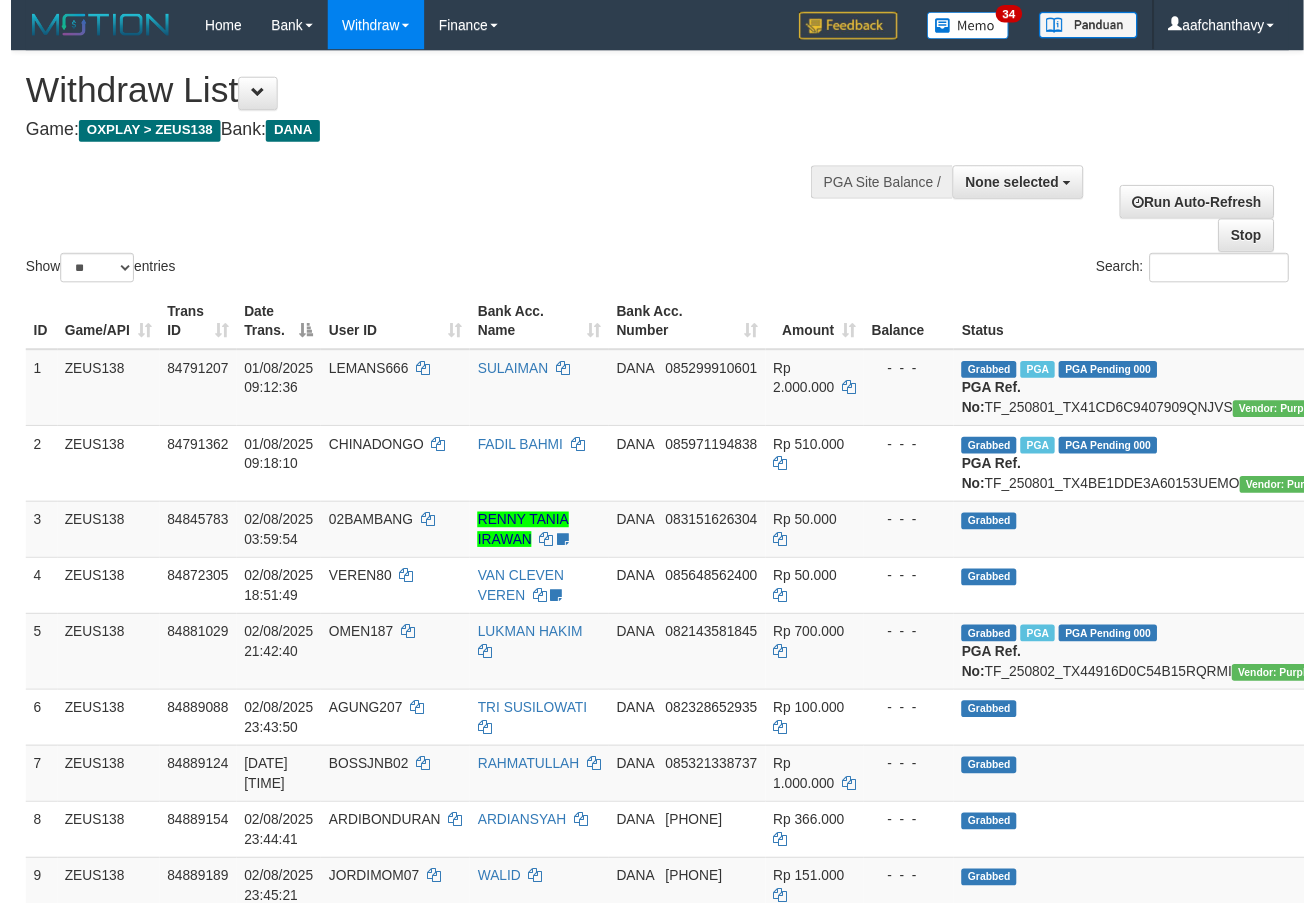 scroll, scrollTop: 359, scrollLeft: 0, axis: vertical 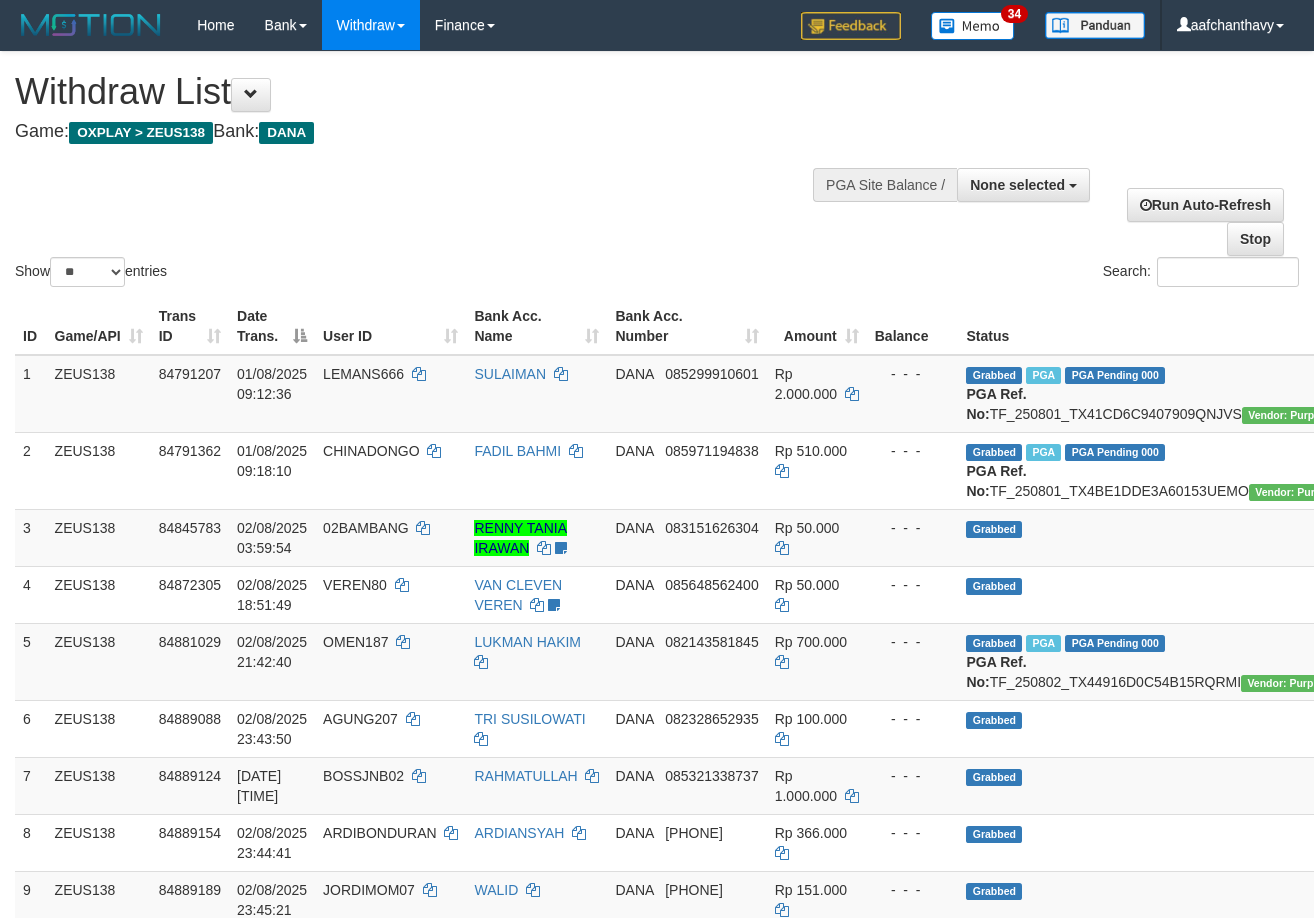 select 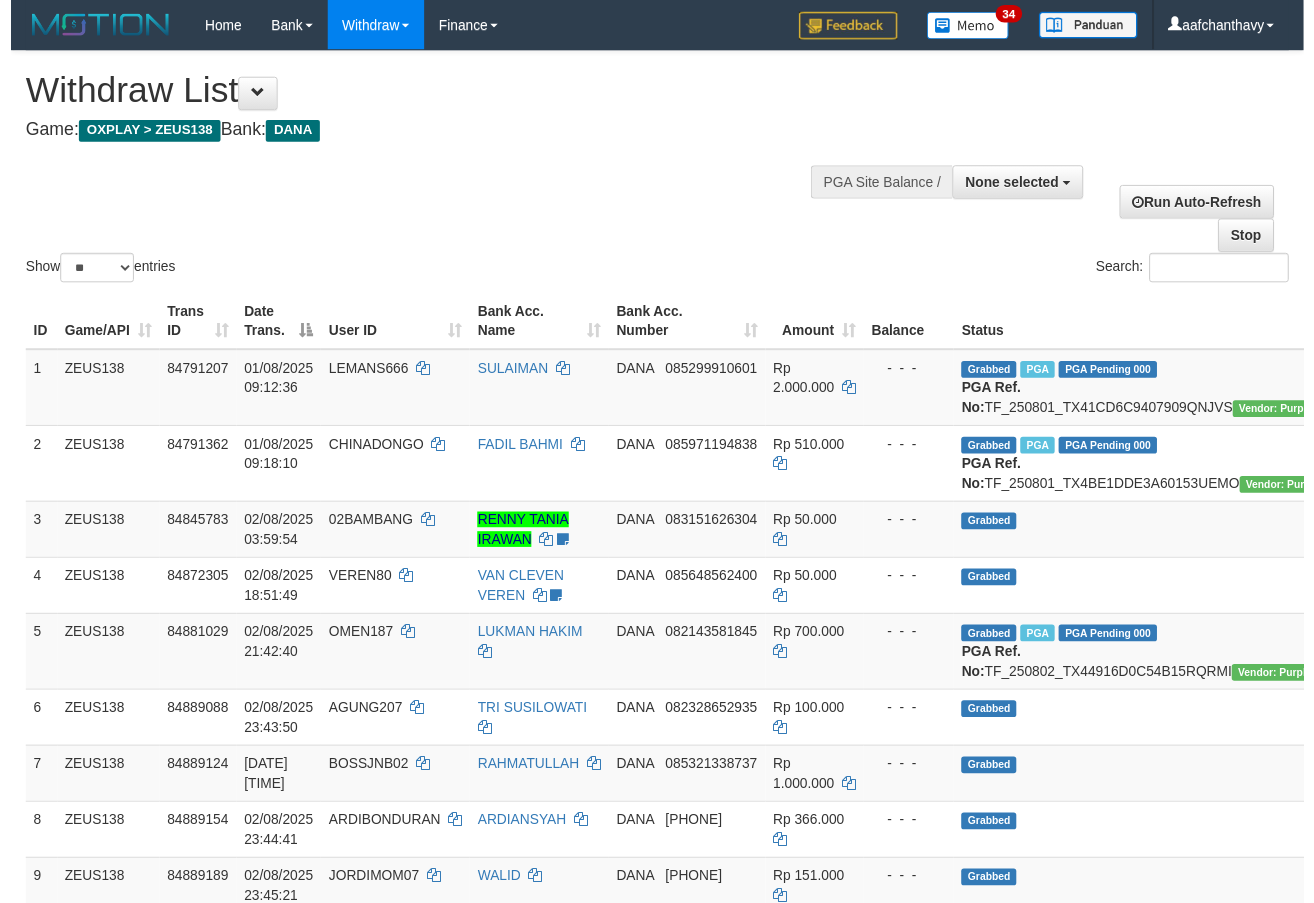 scroll, scrollTop: 359, scrollLeft: 0, axis: vertical 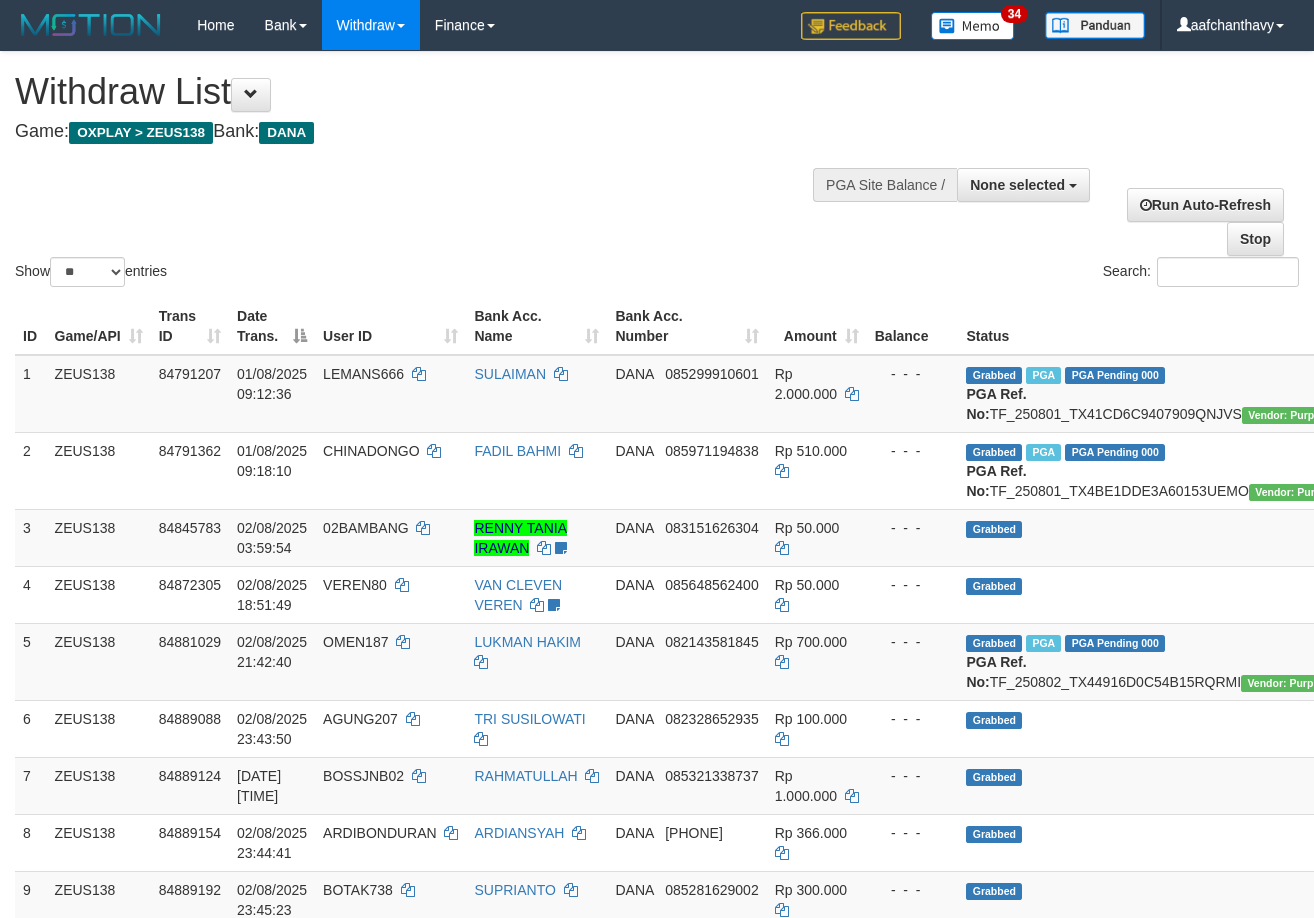 select 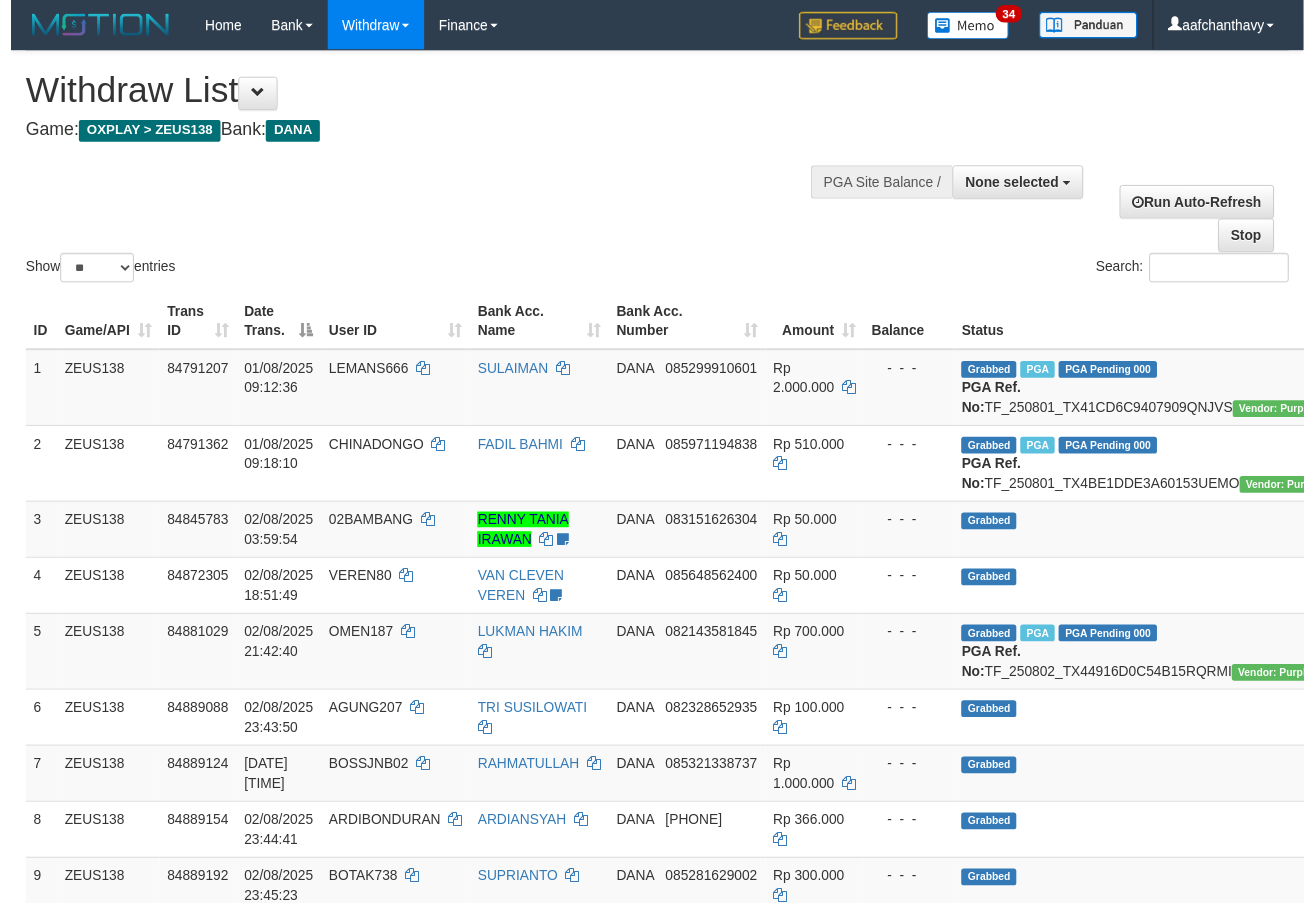 scroll, scrollTop: 359, scrollLeft: 0, axis: vertical 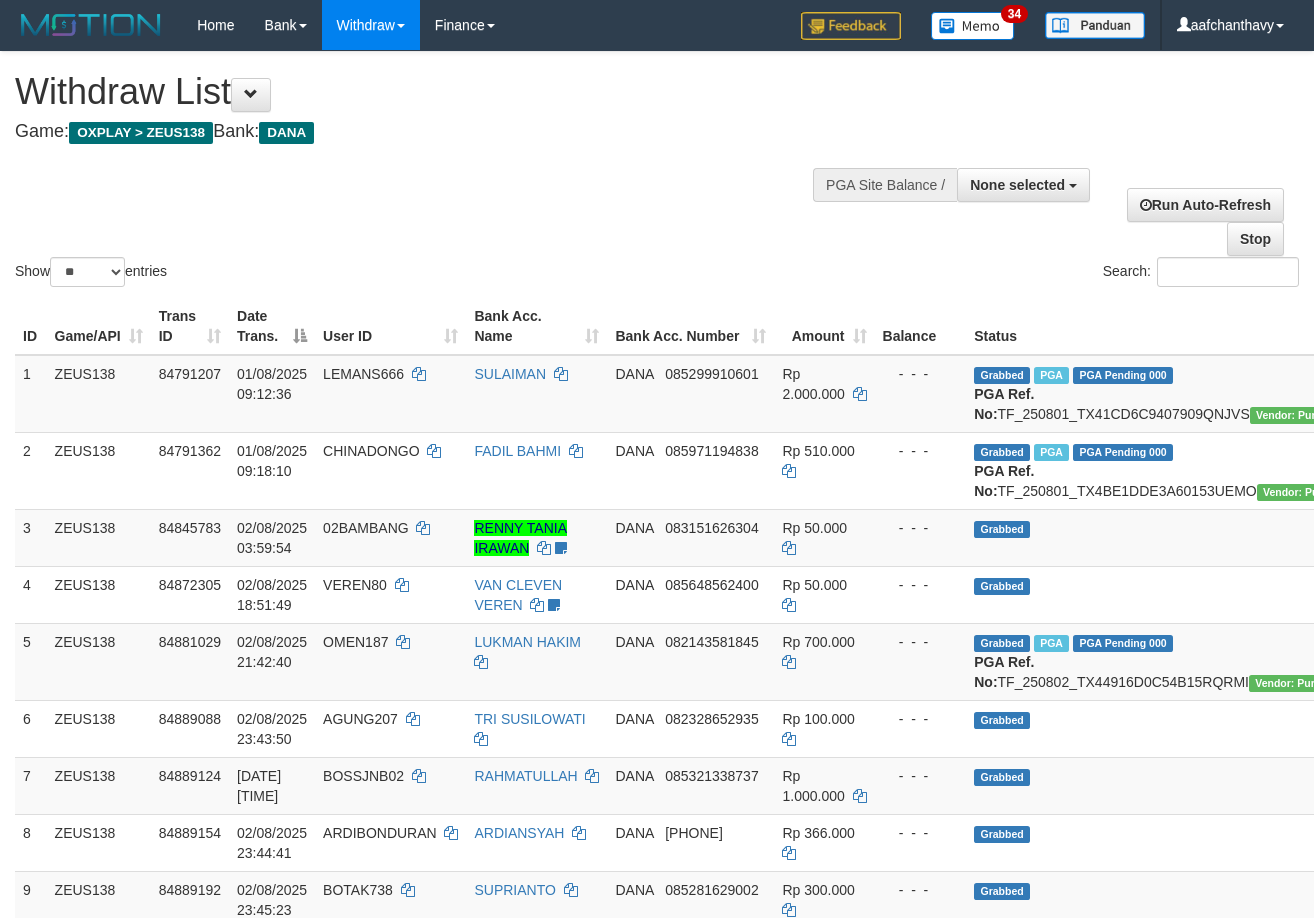 select 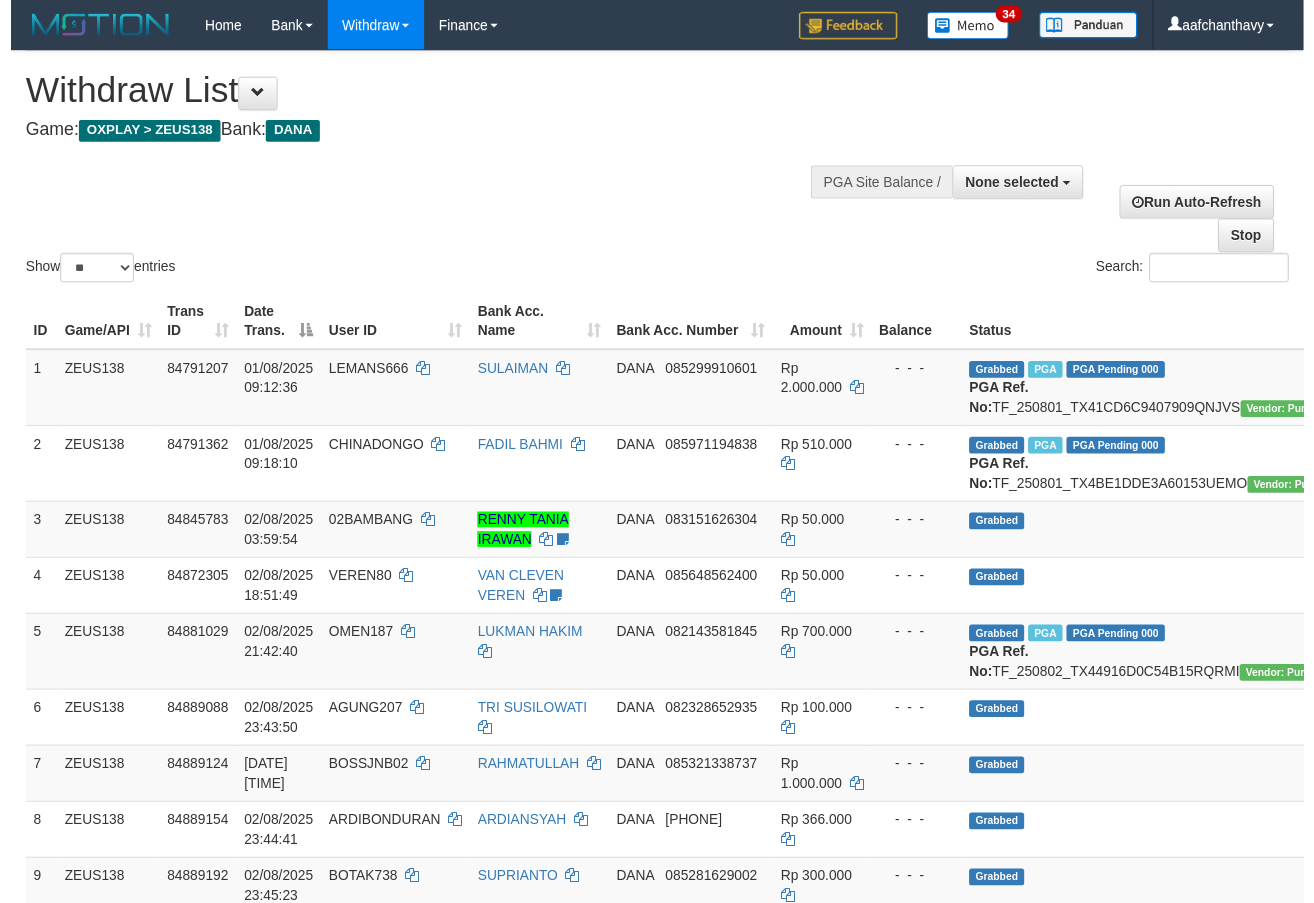 scroll, scrollTop: 359, scrollLeft: 0, axis: vertical 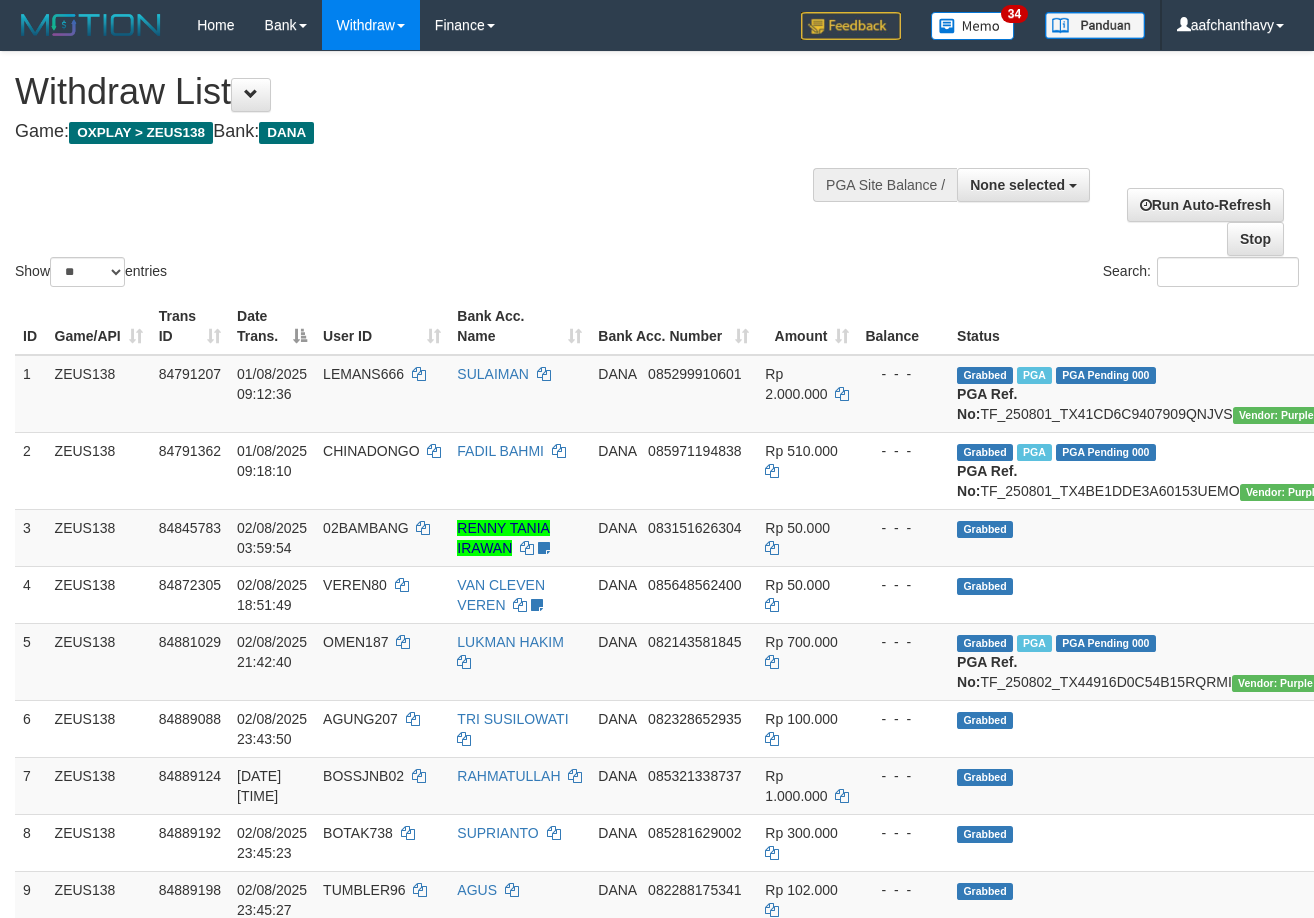 select 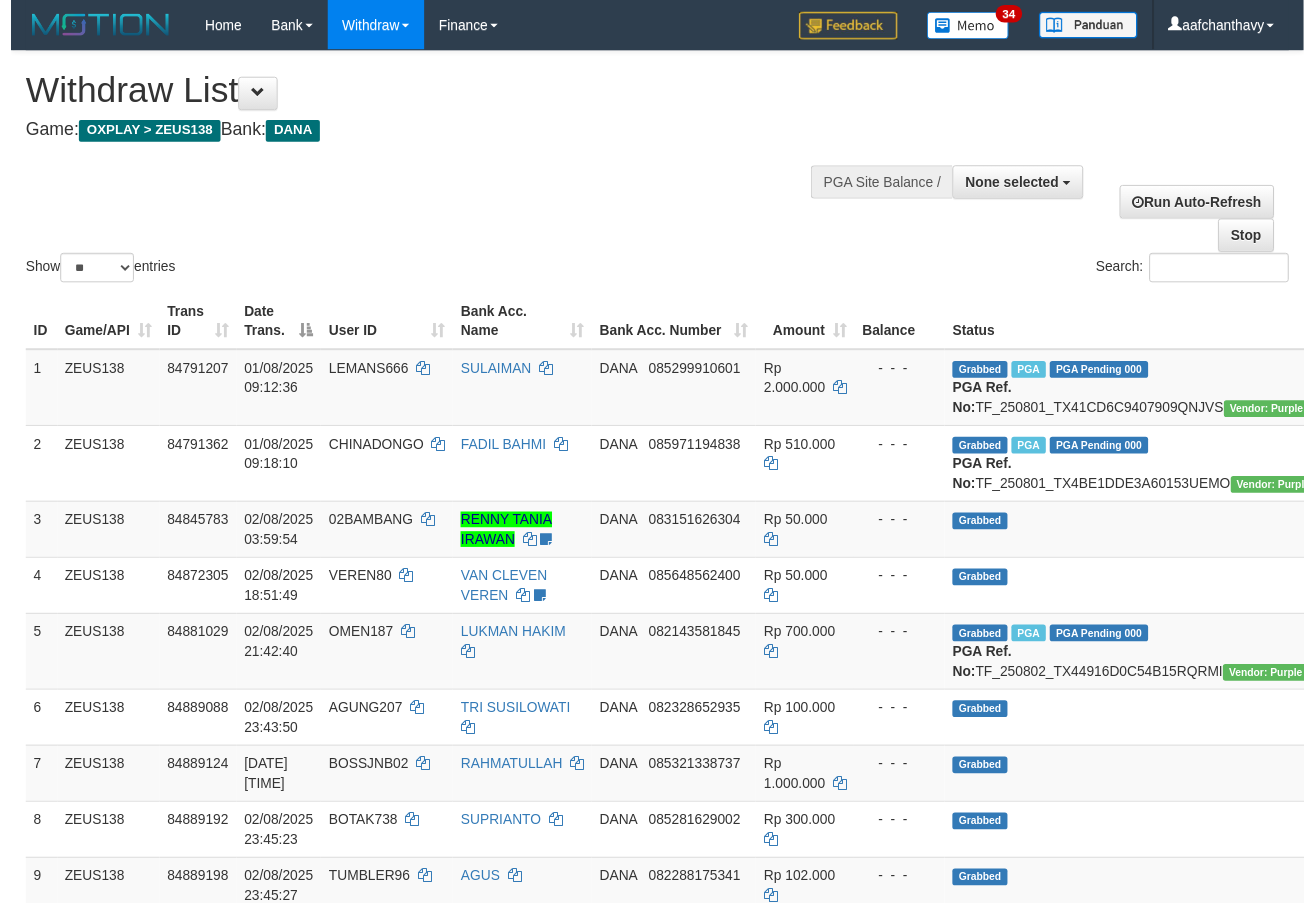 scroll, scrollTop: 359, scrollLeft: 0, axis: vertical 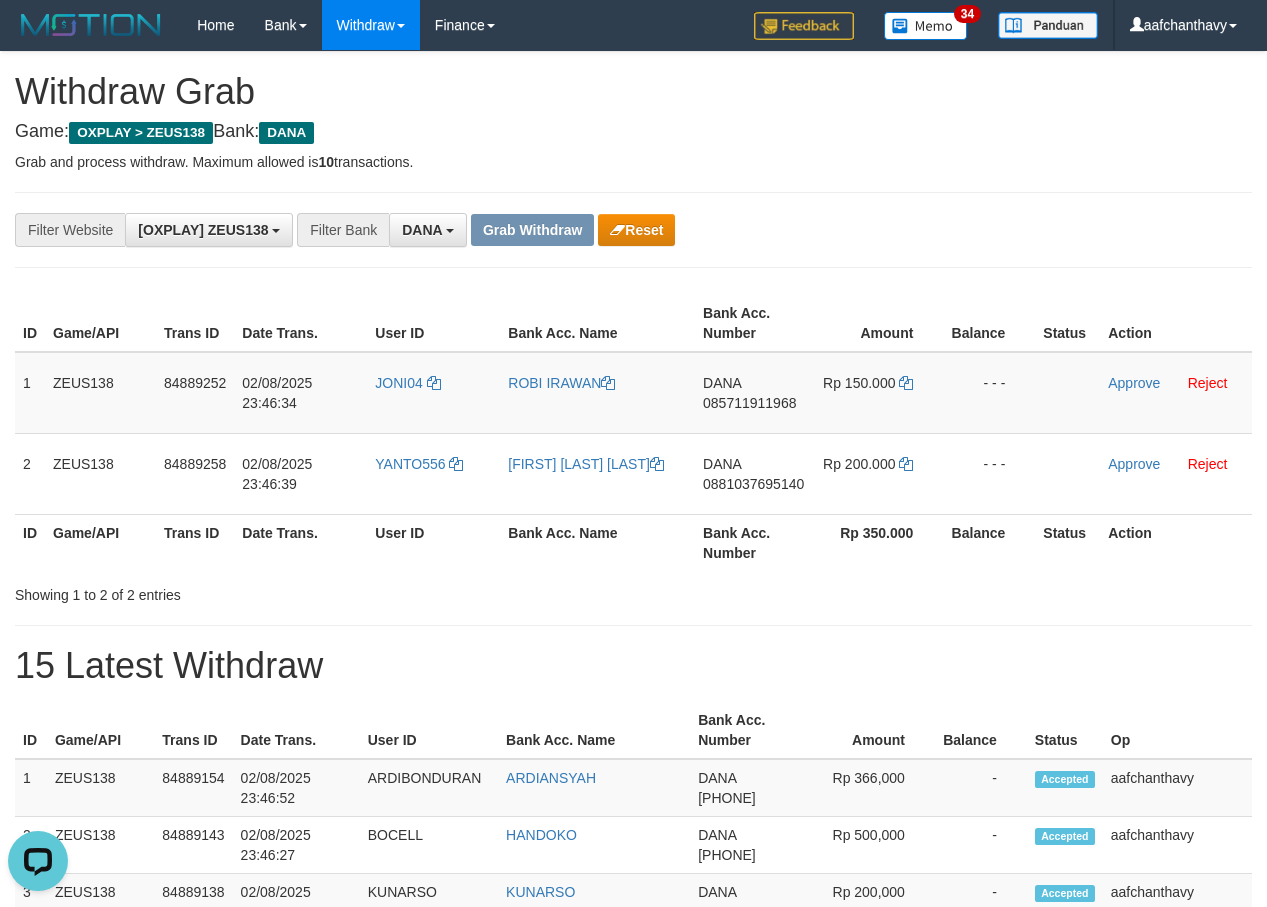 click on "**********" at bounding box center (633, 230) 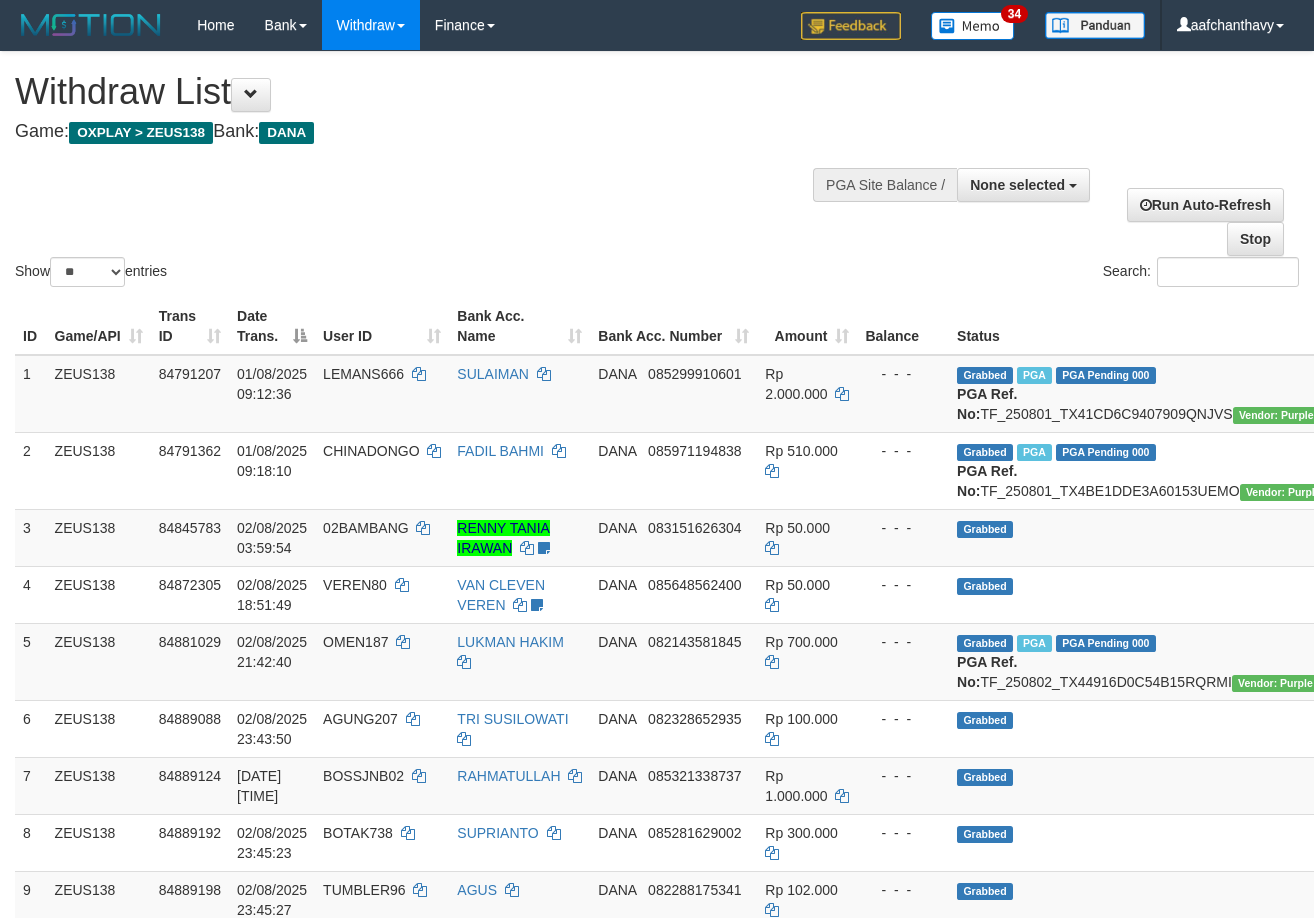 select 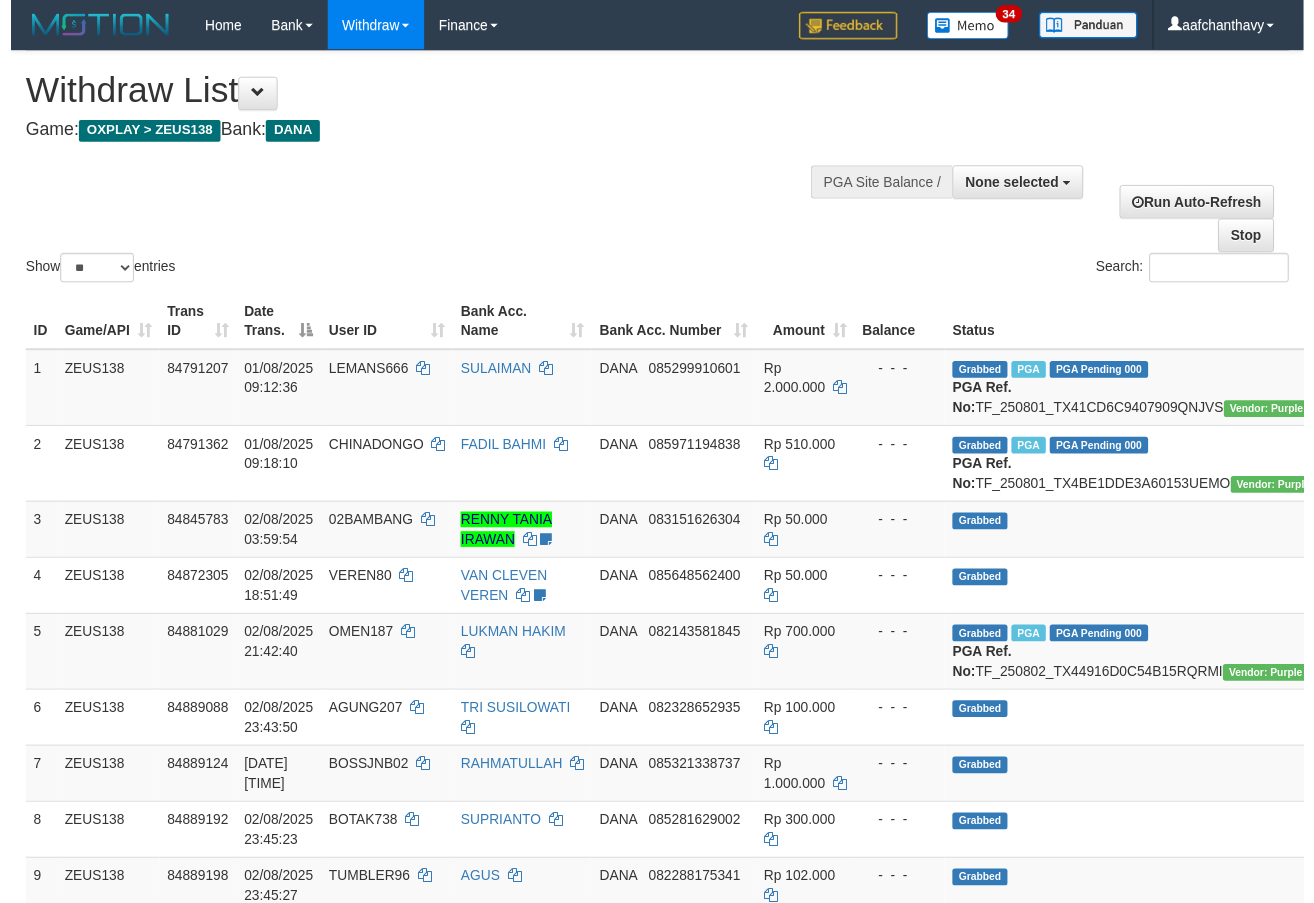 scroll, scrollTop: 359, scrollLeft: 0, axis: vertical 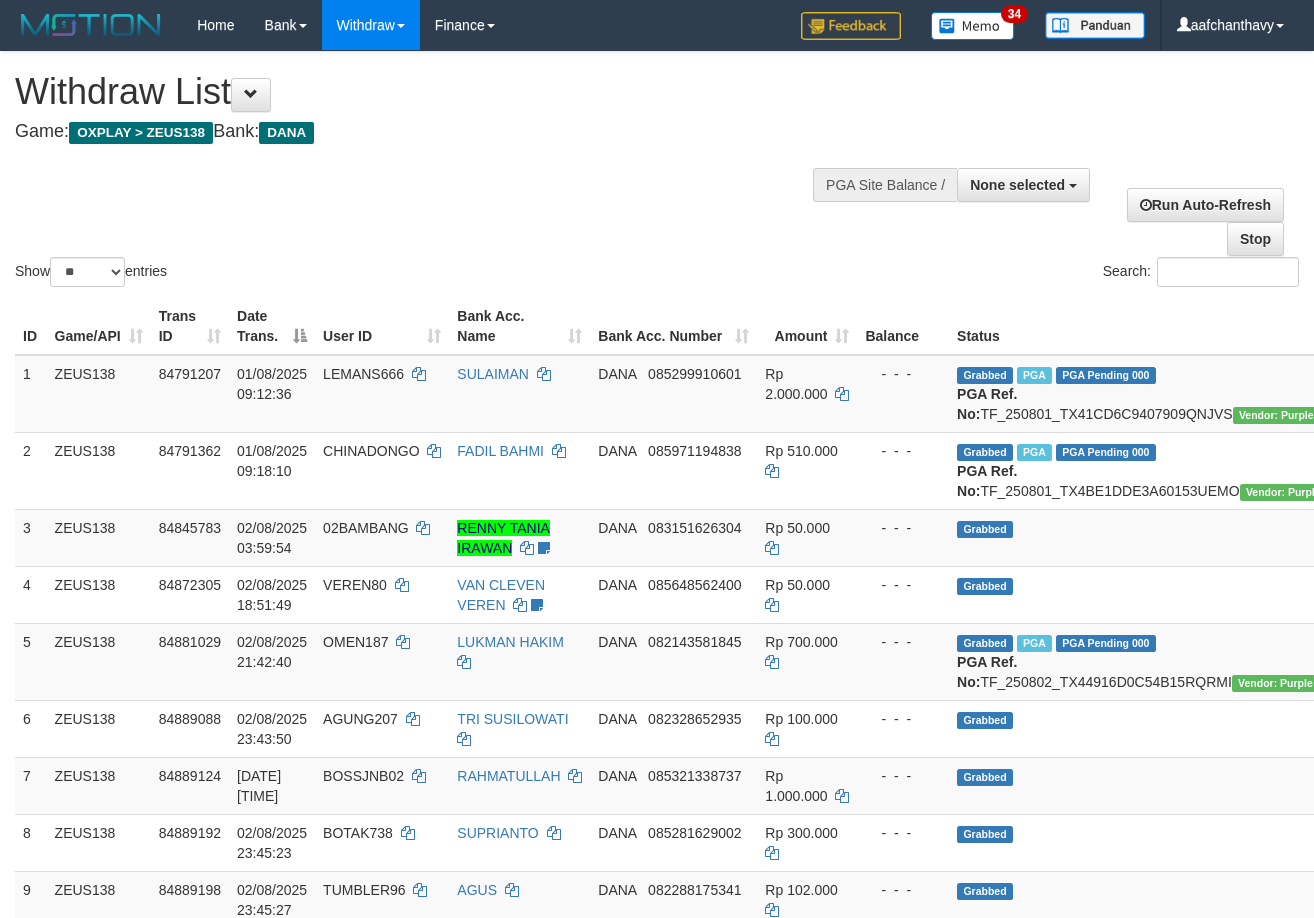 select 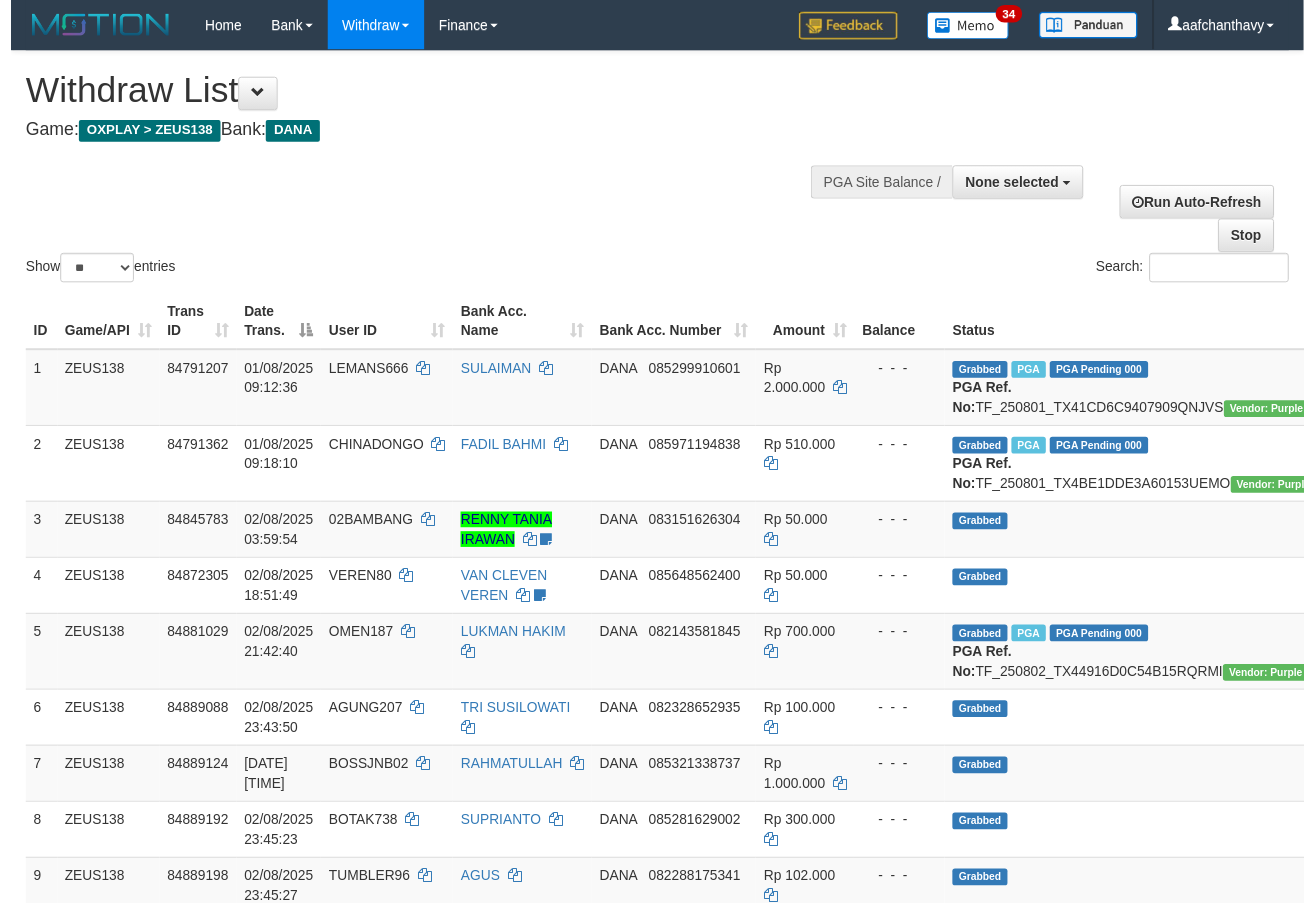 scroll, scrollTop: 359, scrollLeft: 0, axis: vertical 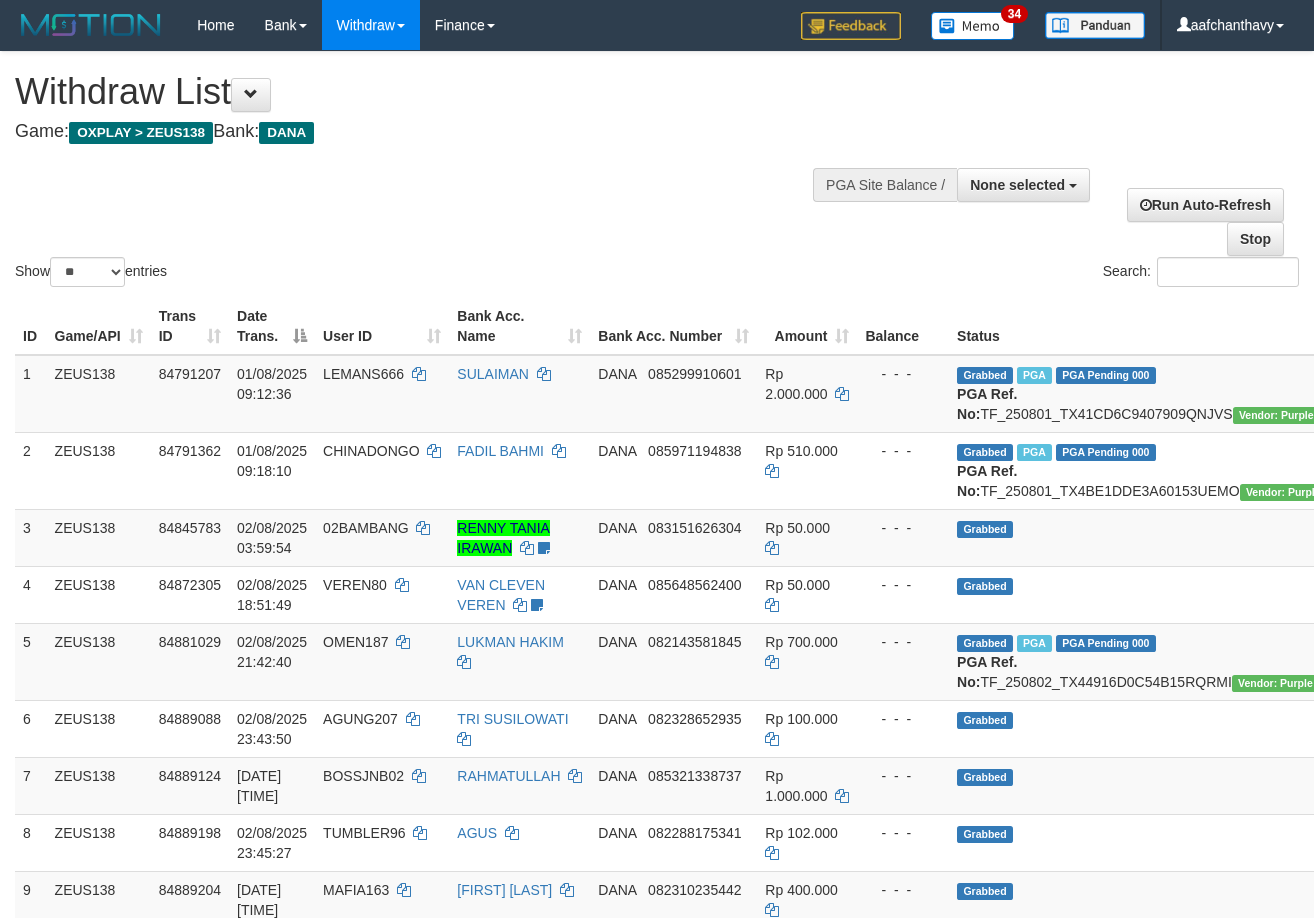 select 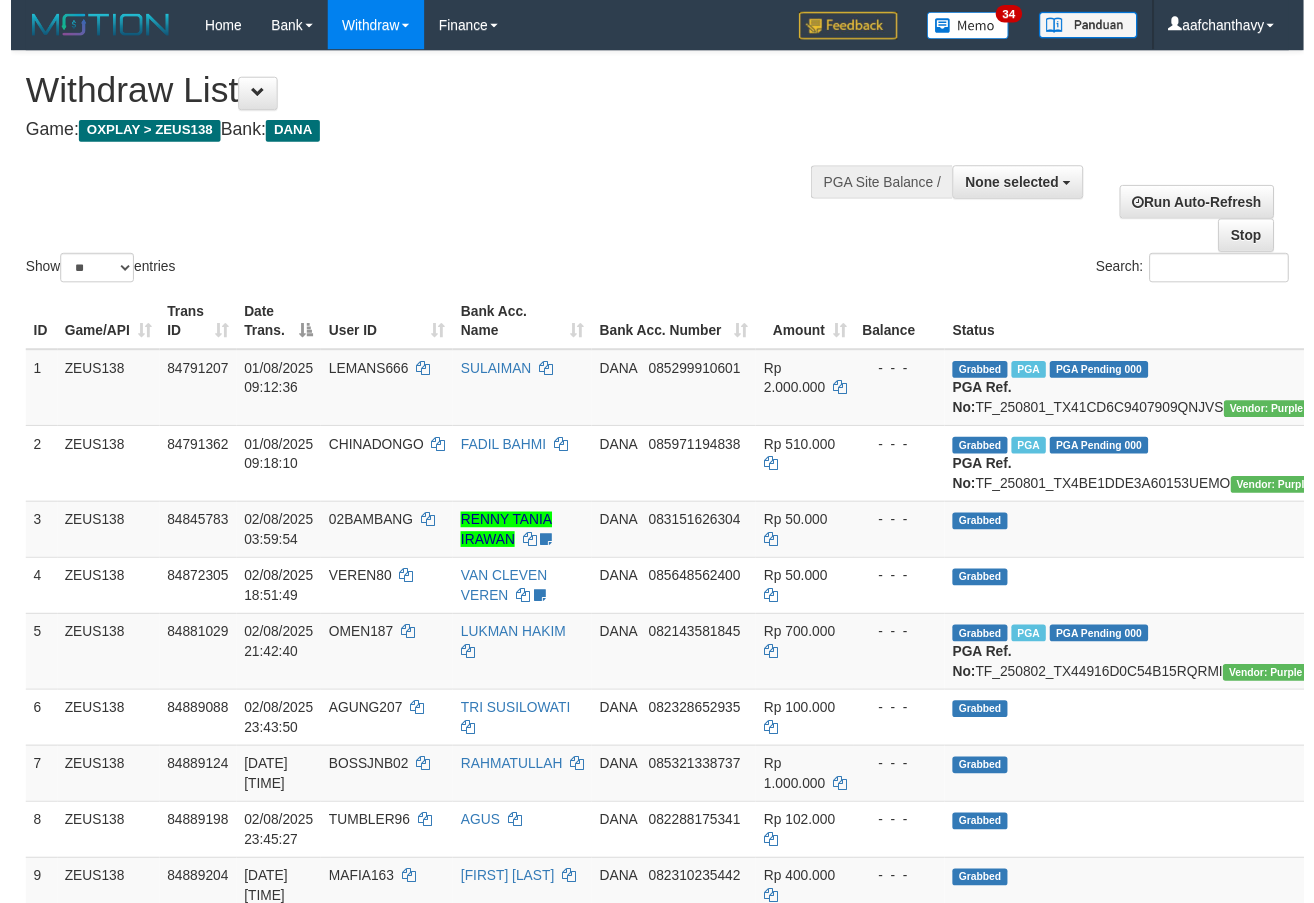 scroll, scrollTop: 359, scrollLeft: 0, axis: vertical 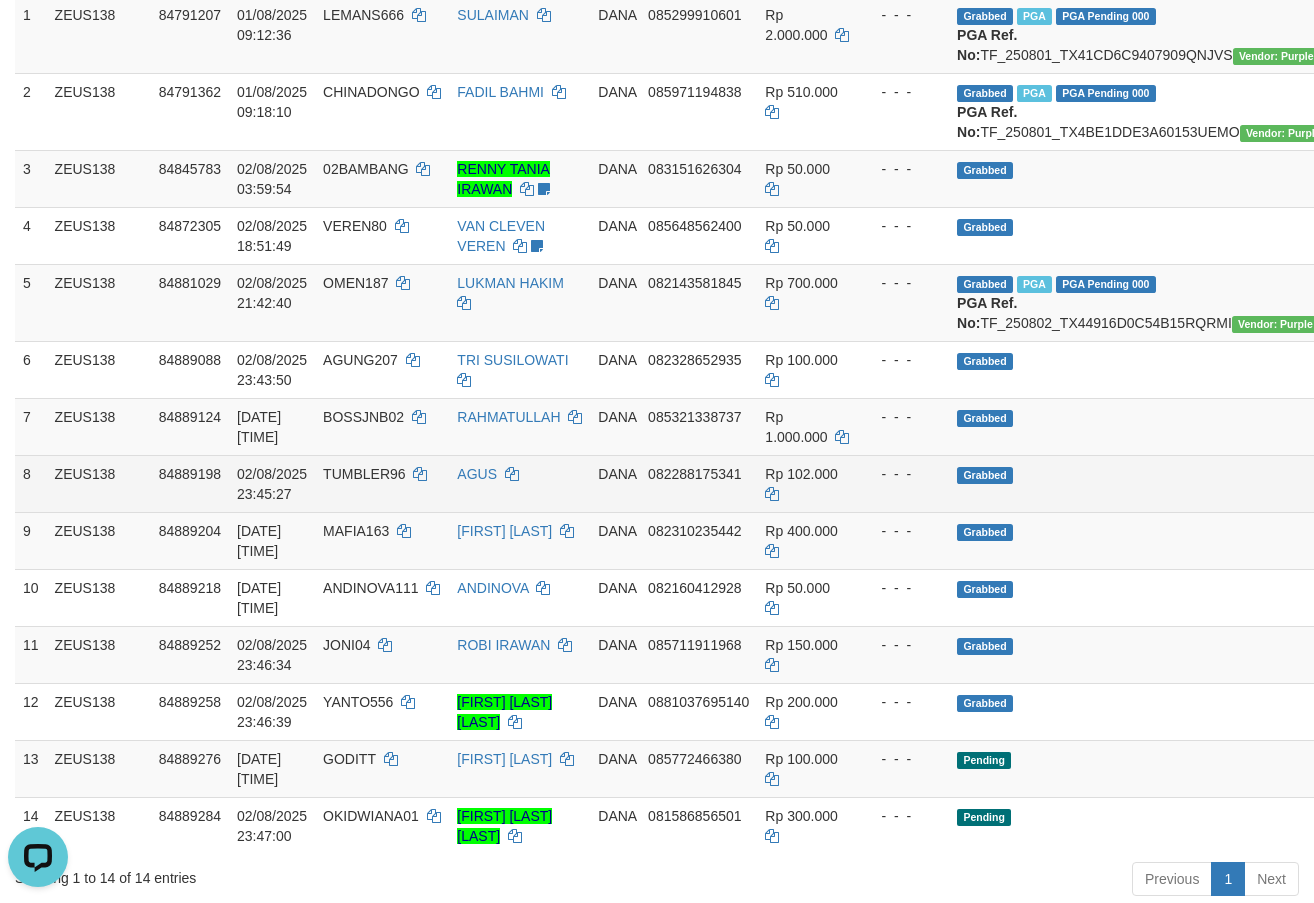 click on "Grabbed" at bounding box center [1142, 483] 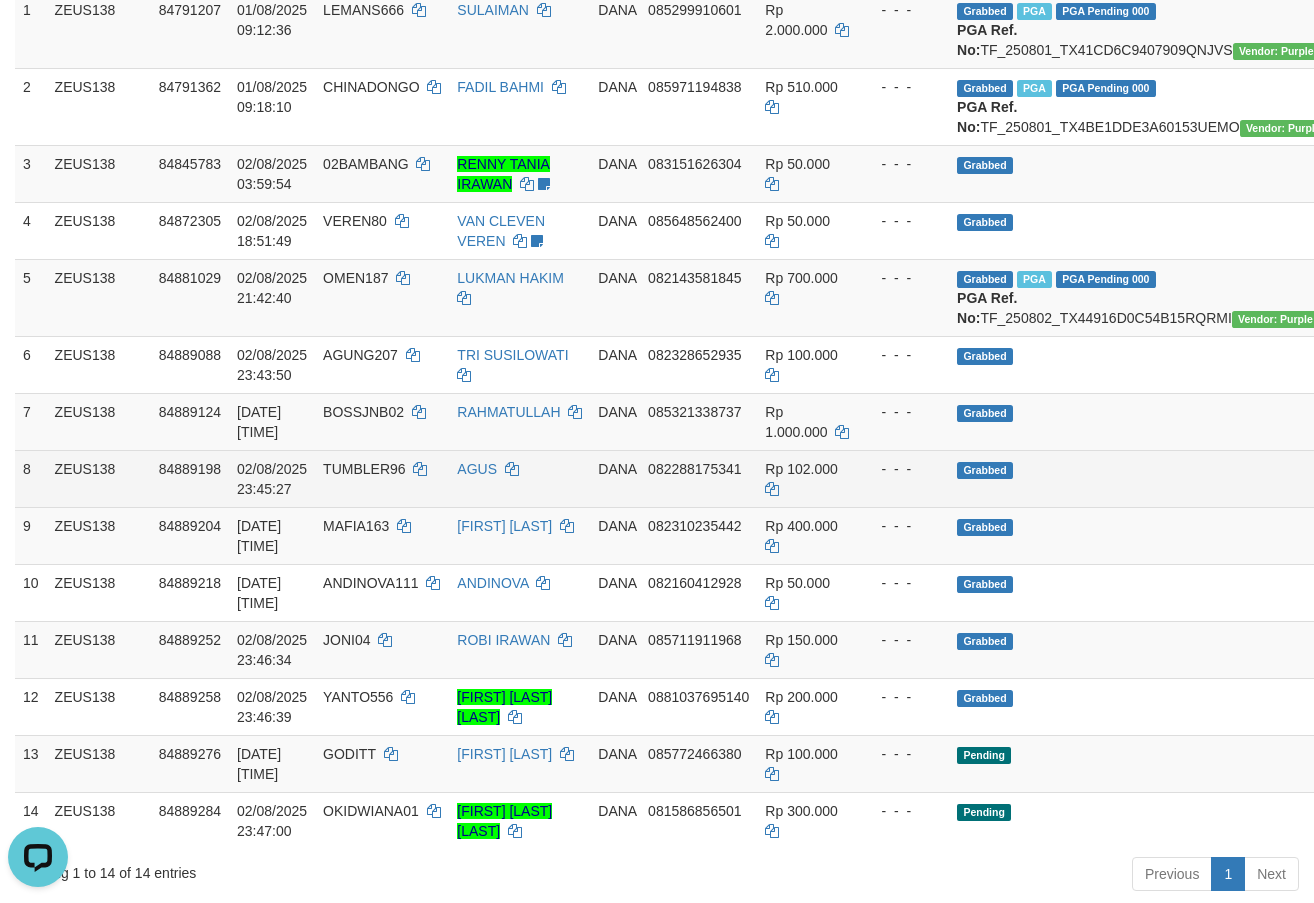 scroll, scrollTop: 359, scrollLeft: 0, axis: vertical 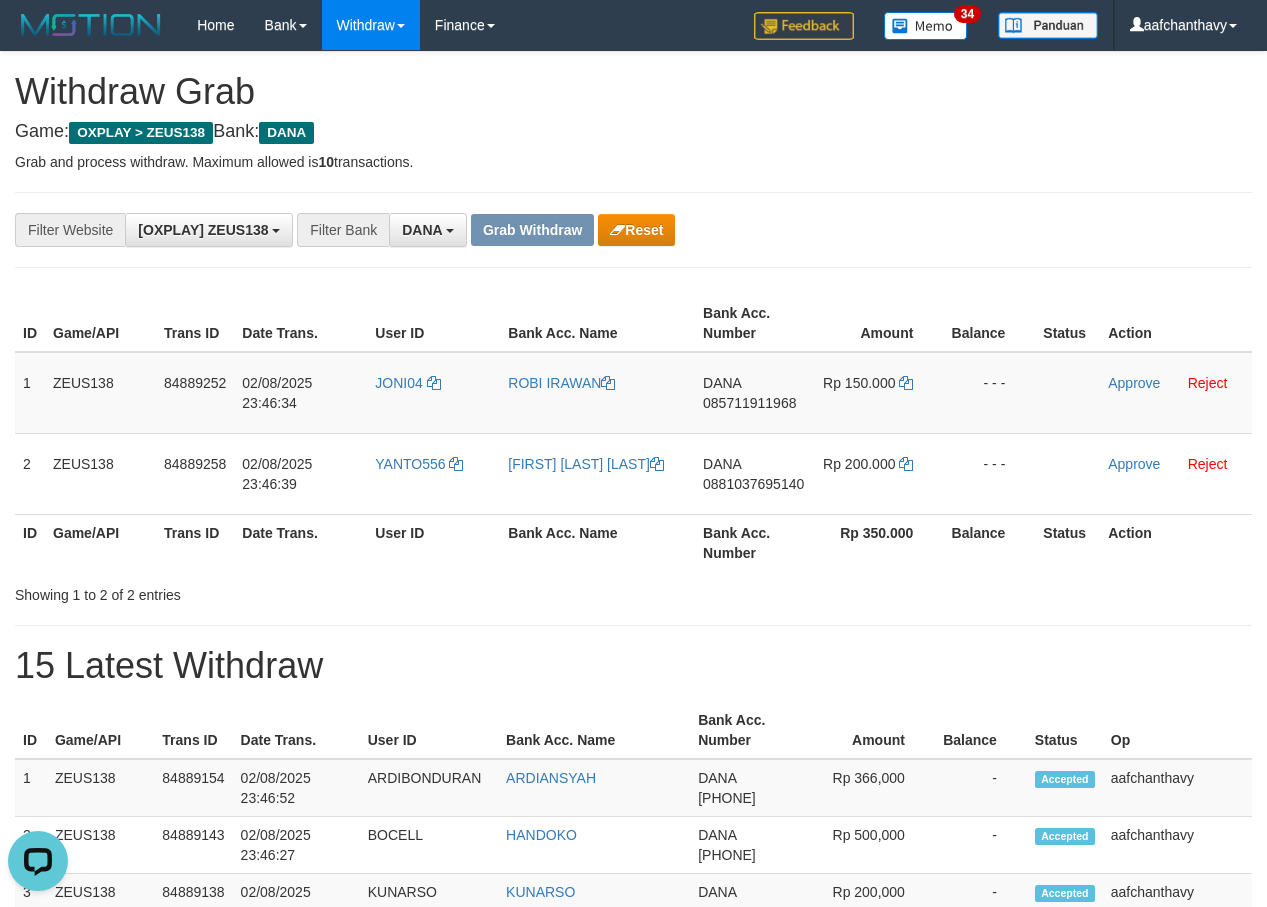 click on "ID Game/API Trans ID Date Trans. User ID Bank Acc. Name Bank Acc. Number Amount Balance Status Action
1
ZEUS138
84889252
02/08/2025 23:46:34
JONI04
ROBI IRAWAN
DANA
085711911968
Rp 150.000
- - -
Approve
Reject
2
ZEUS138
84889258
02/08/2025 23:46:39
YANTO556
I KETUT DIPTA PUTRA
DANA
0881037695140
Rp 200.000
- - -
Approve
Reject" at bounding box center (633, 433) 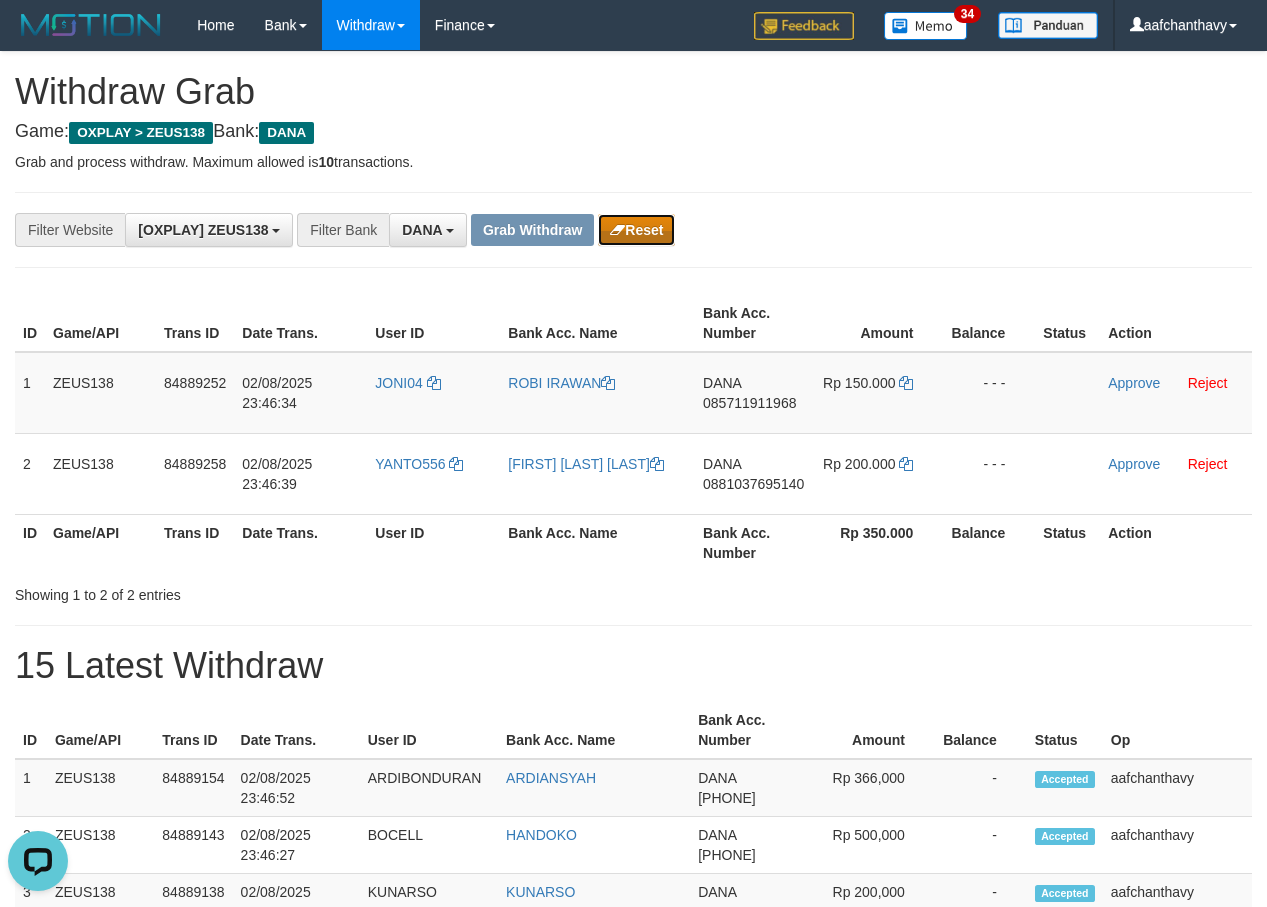 click on "Reset" at bounding box center [636, 230] 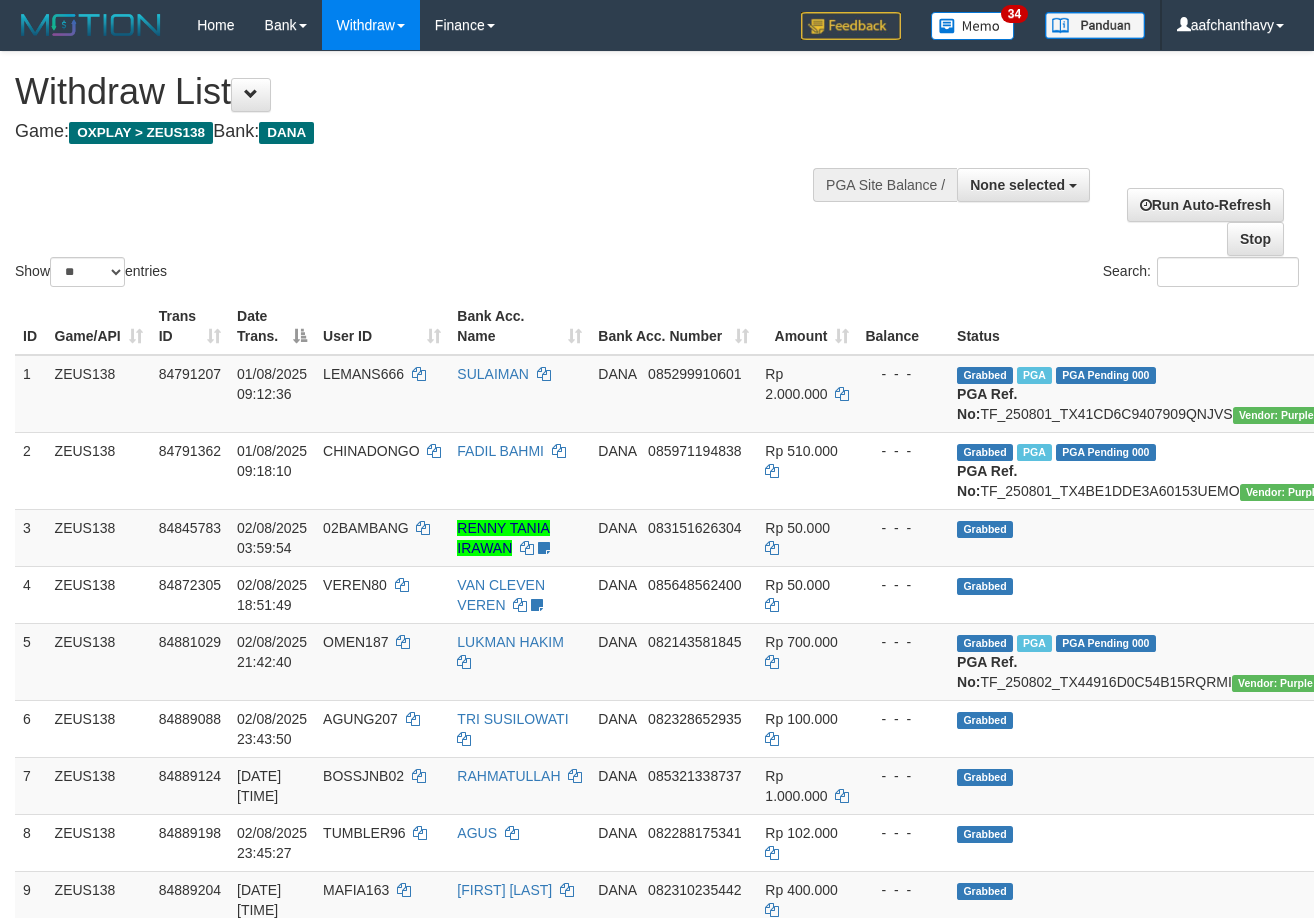 select 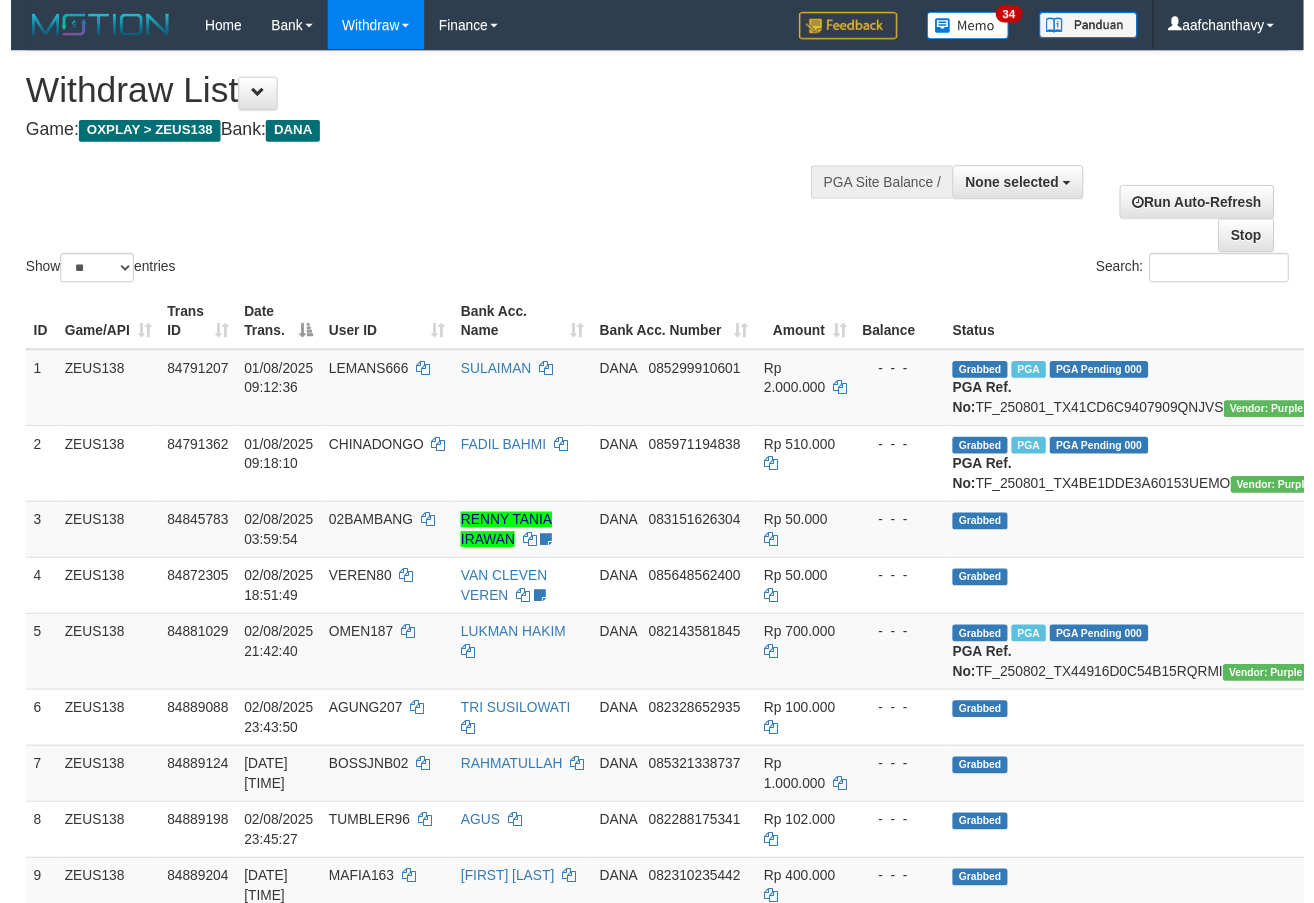 scroll, scrollTop: 359, scrollLeft: 0, axis: vertical 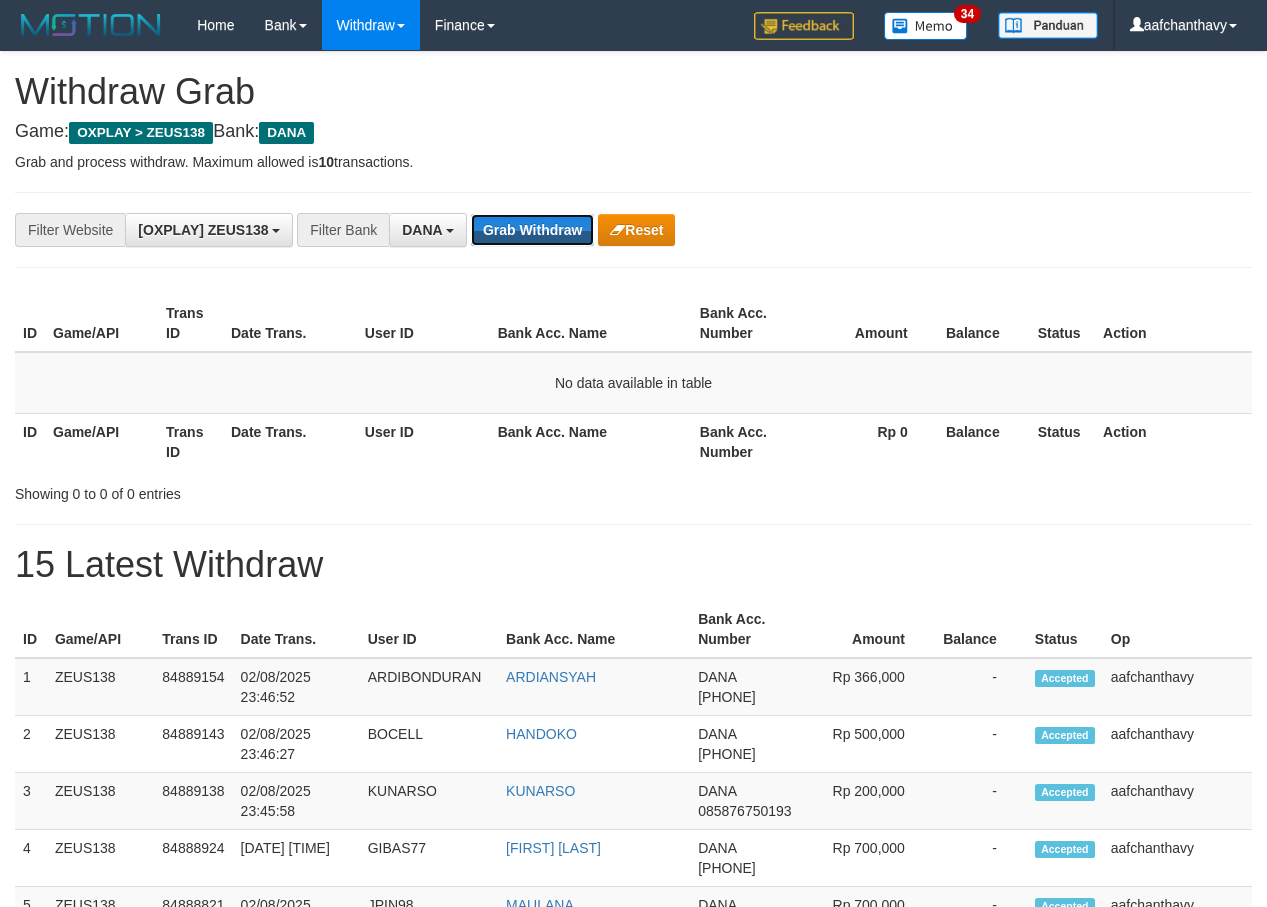 click on "Grab Withdraw" at bounding box center (532, 230) 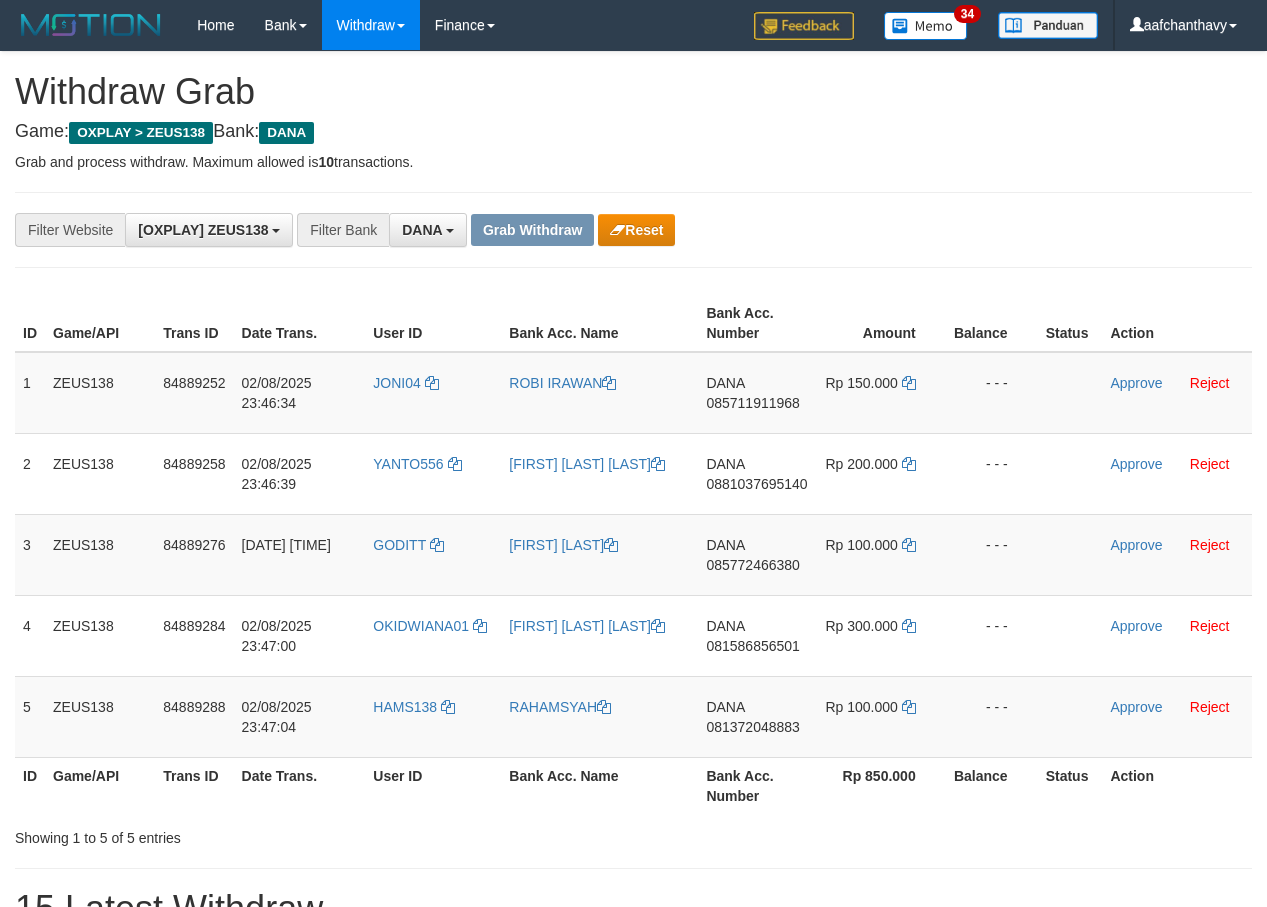 scroll, scrollTop: 0, scrollLeft: 0, axis: both 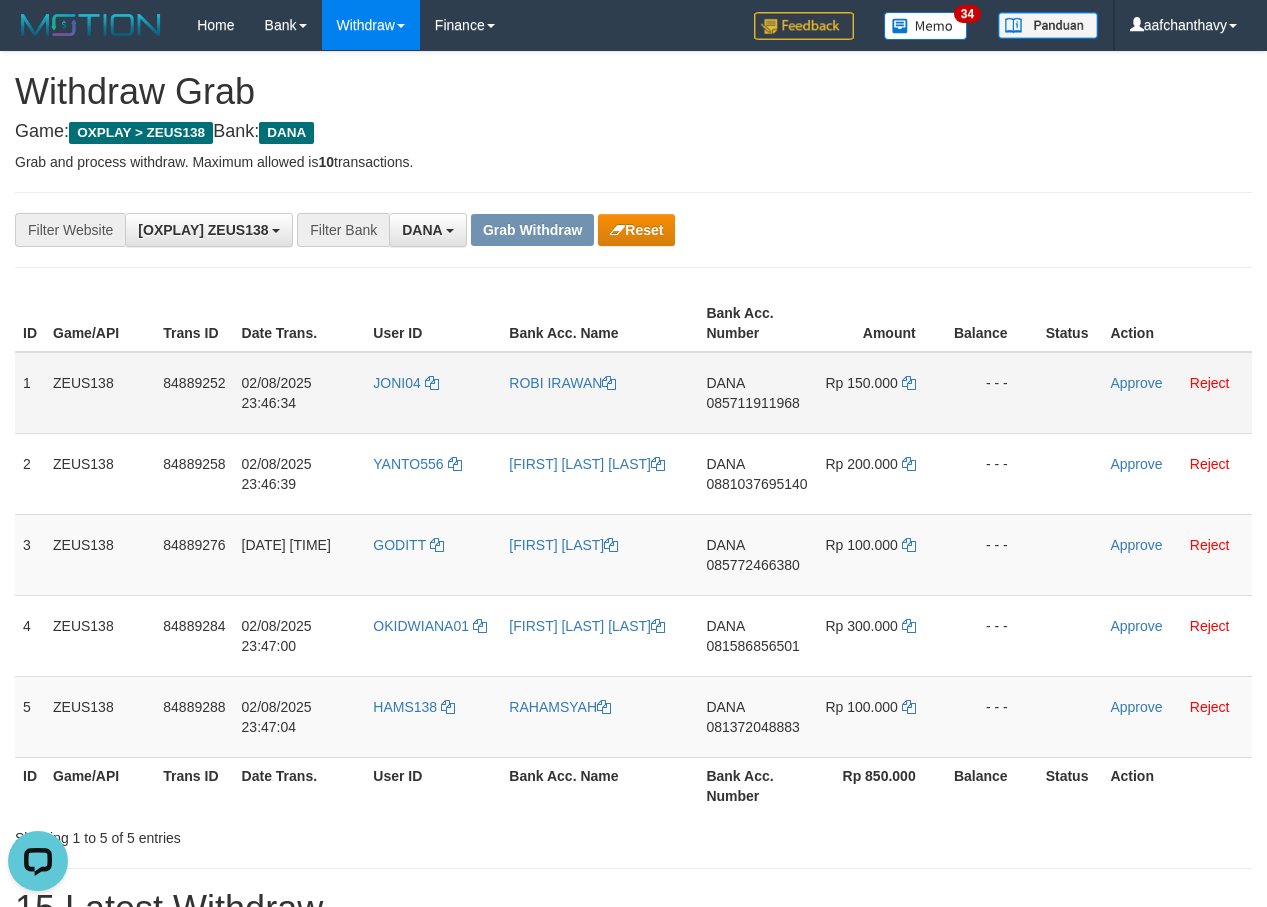 click on "JONI04" at bounding box center (433, 393) 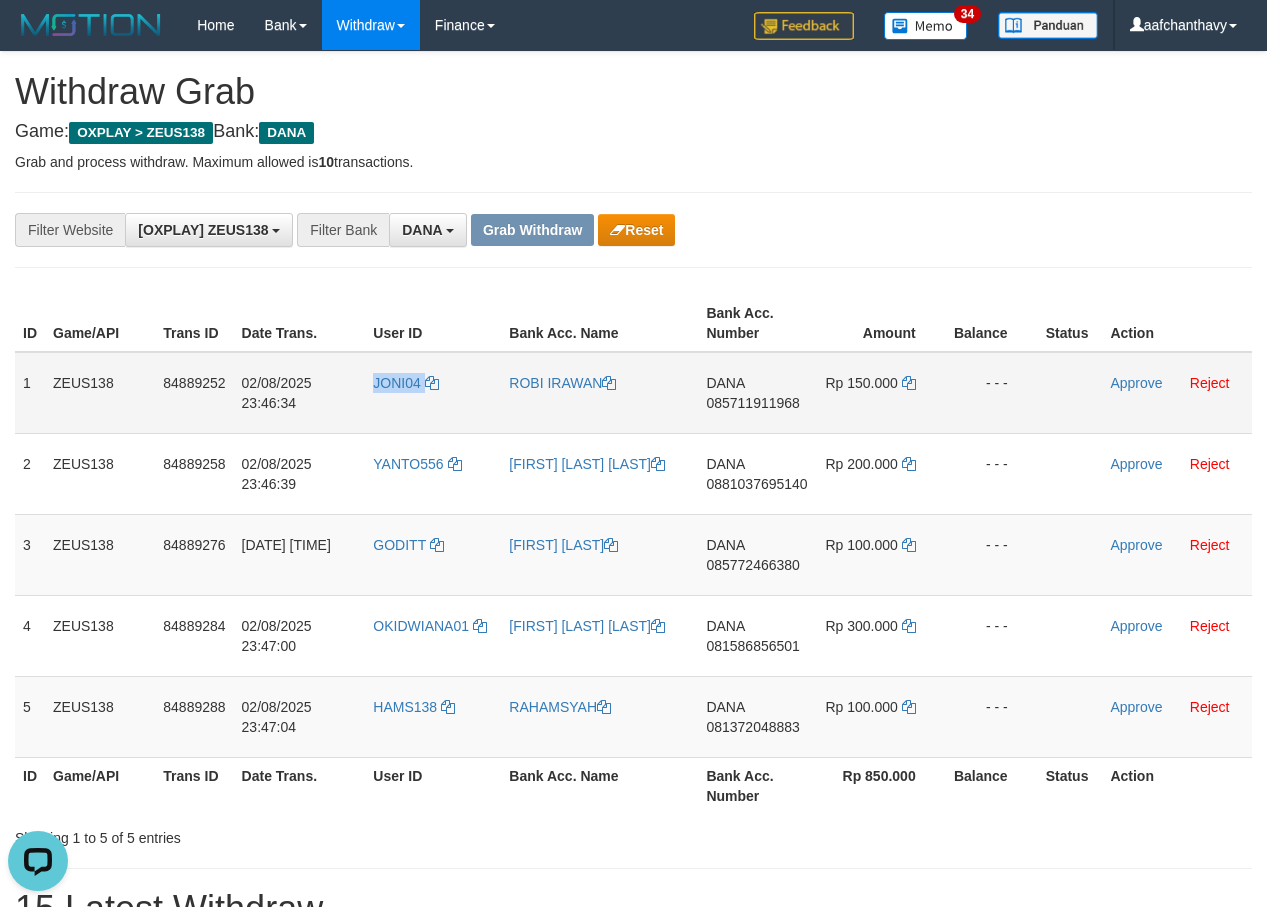 click on "JONI04" at bounding box center [433, 393] 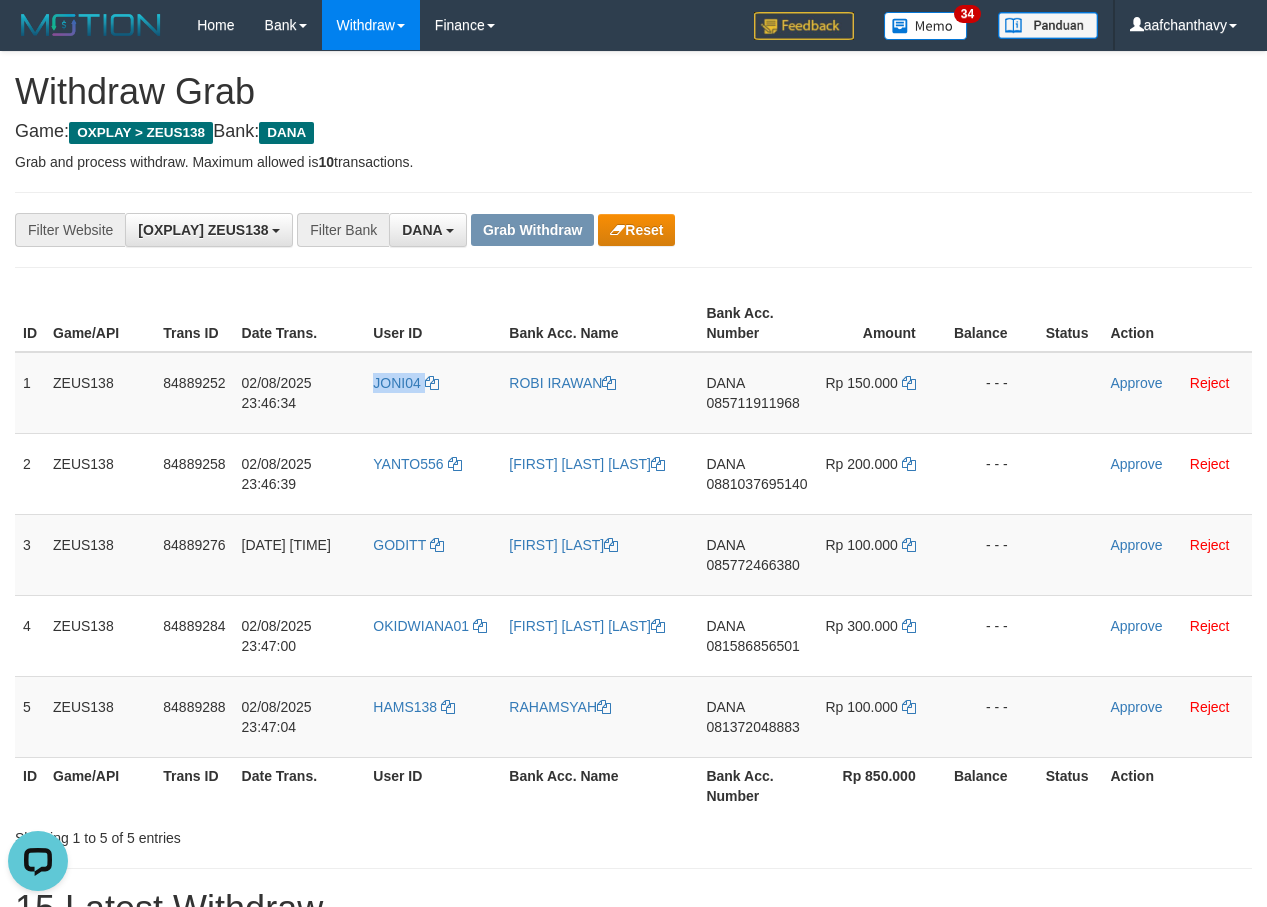 copy on "JONI04" 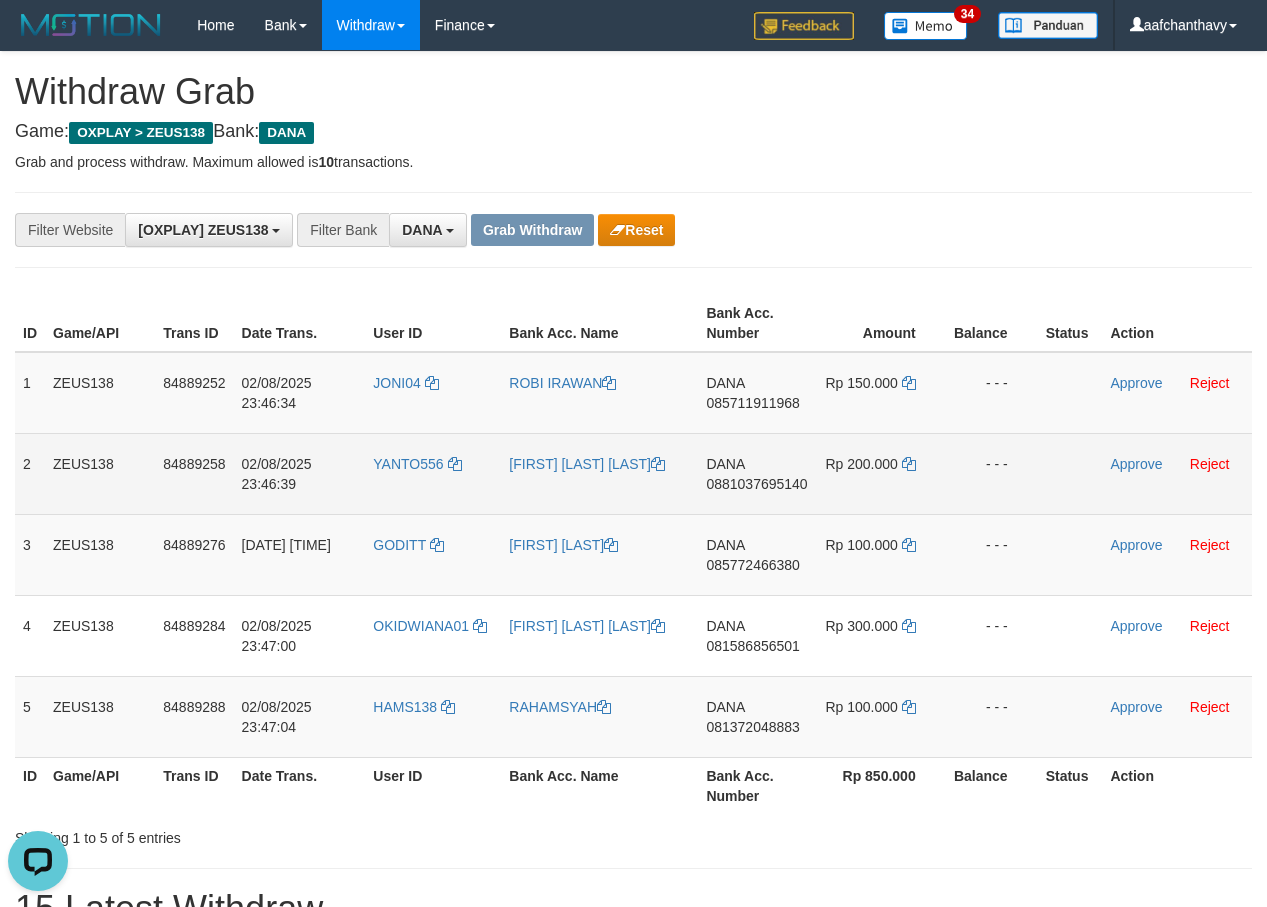 click on "YANTO556" at bounding box center [433, 473] 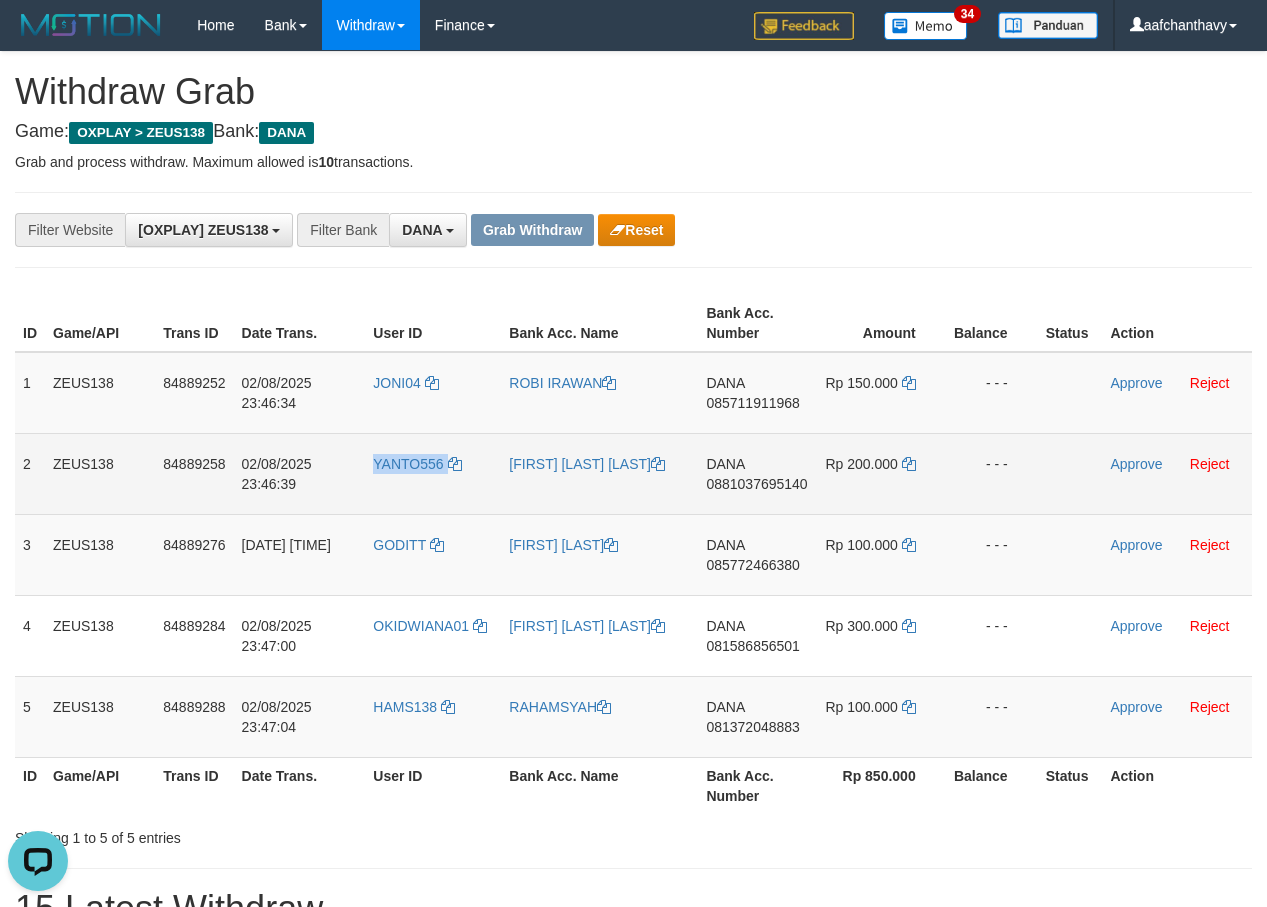 click on "YANTO556" at bounding box center (433, 473) 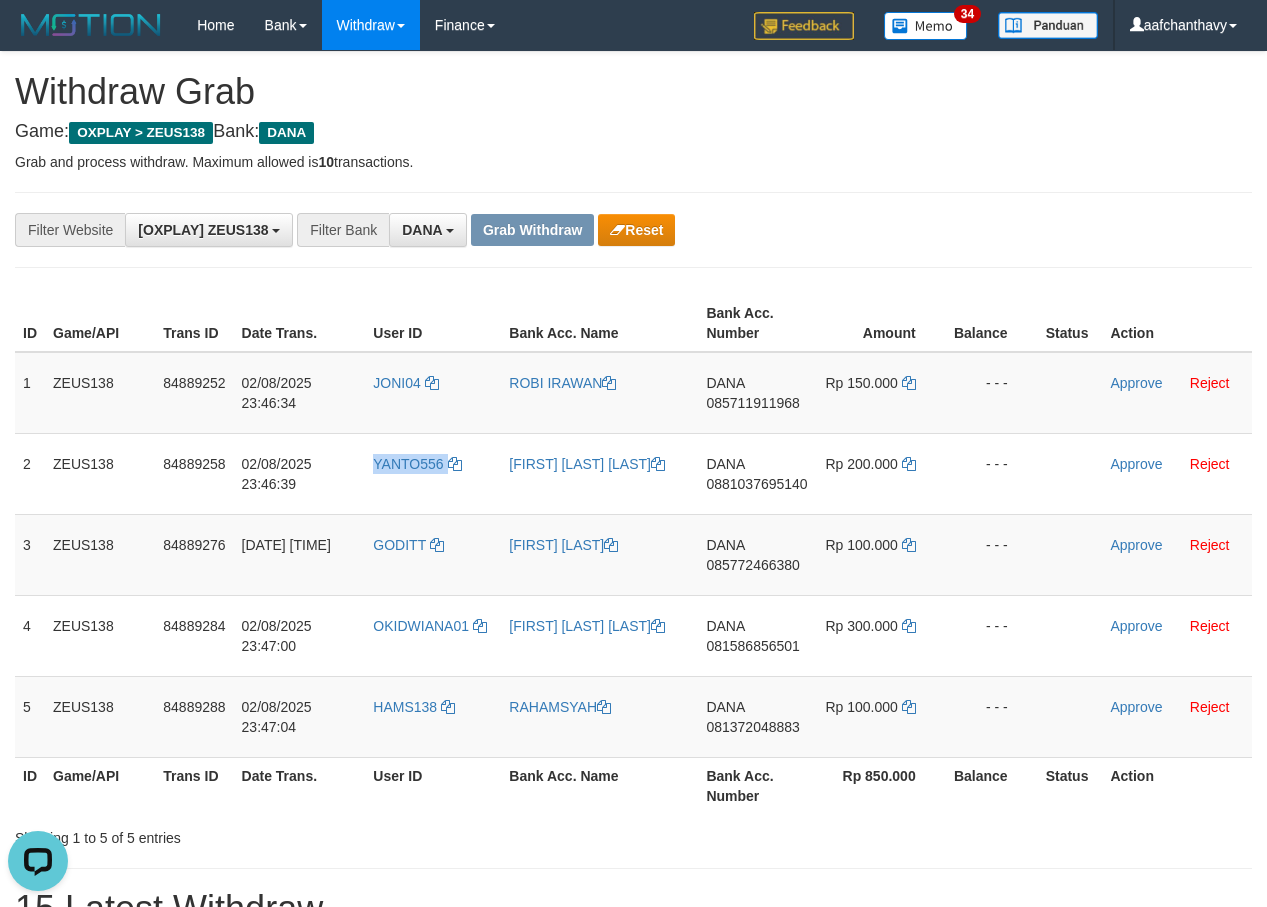 copy on "YANTO556" 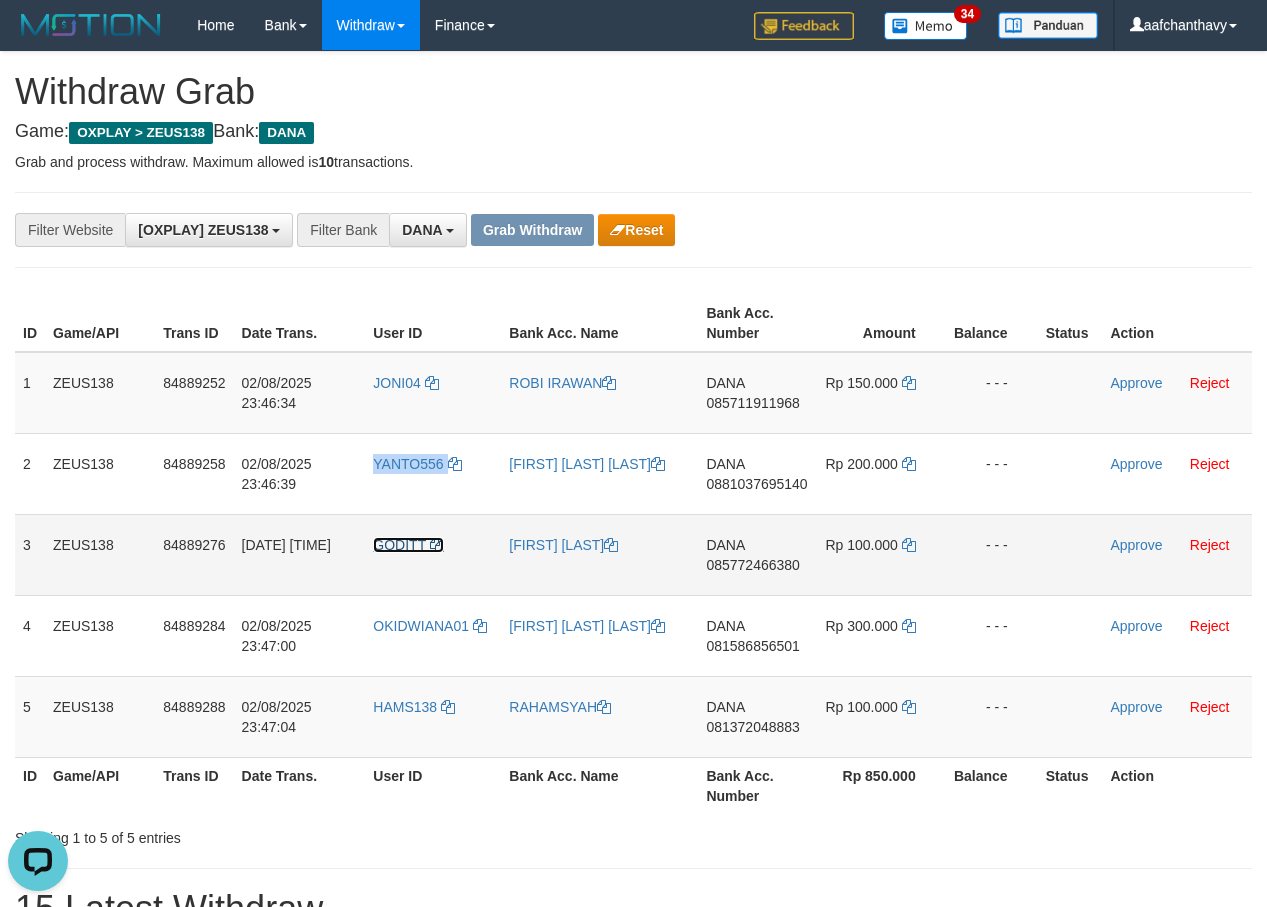 click on "GODITT" at bounding box center [399, 545] 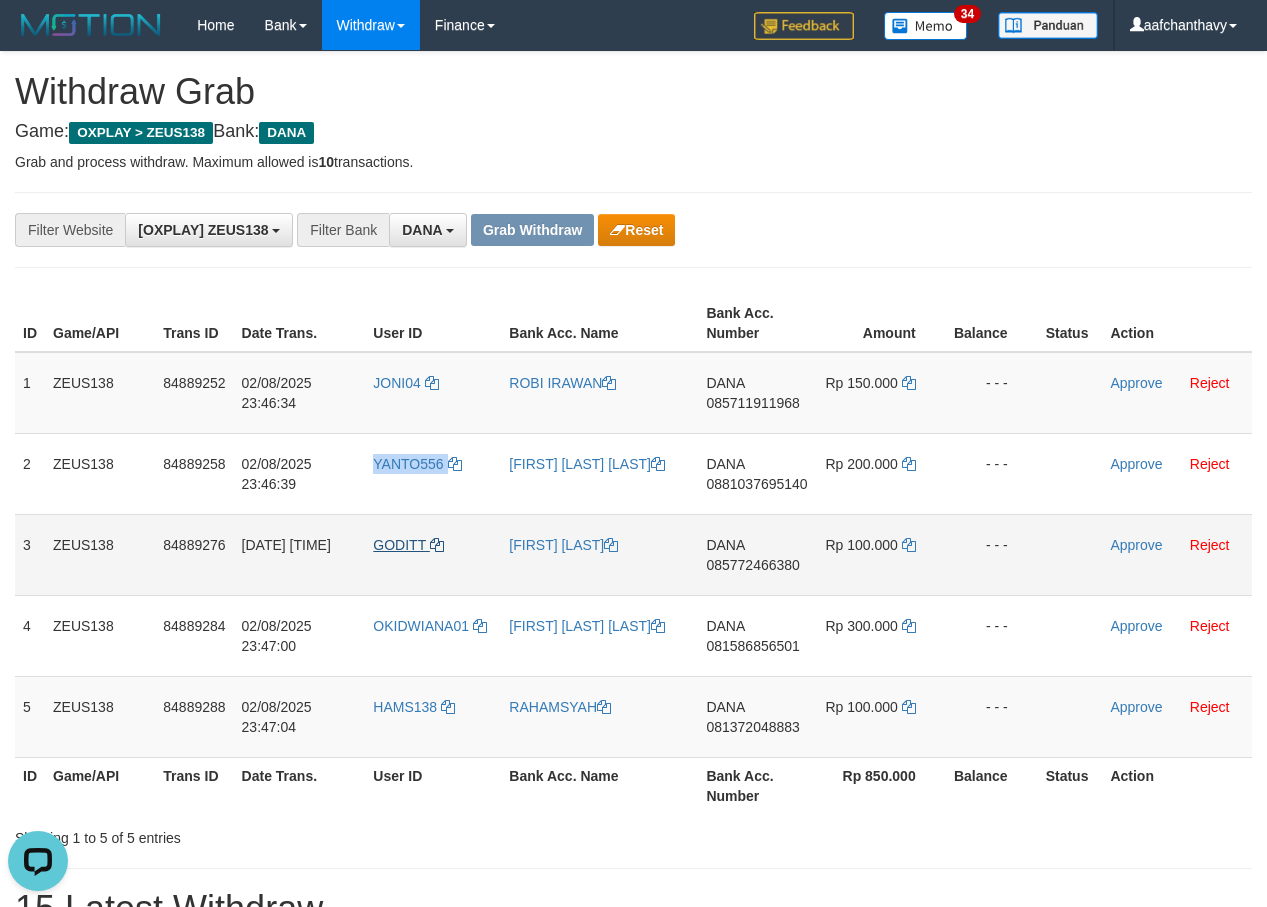 copy on "YANTO556" 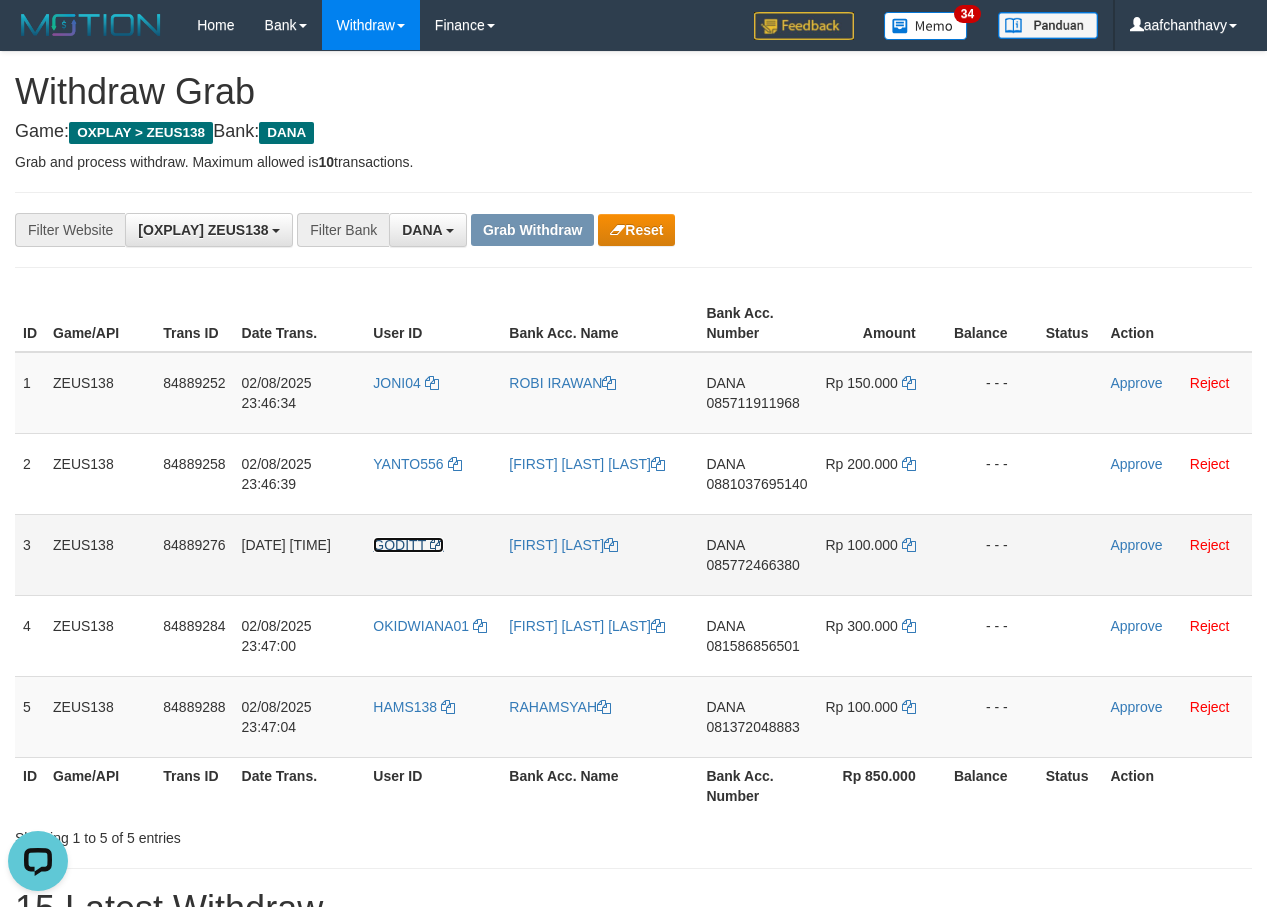 click on "GODITT" at bounding box center [399, 545] 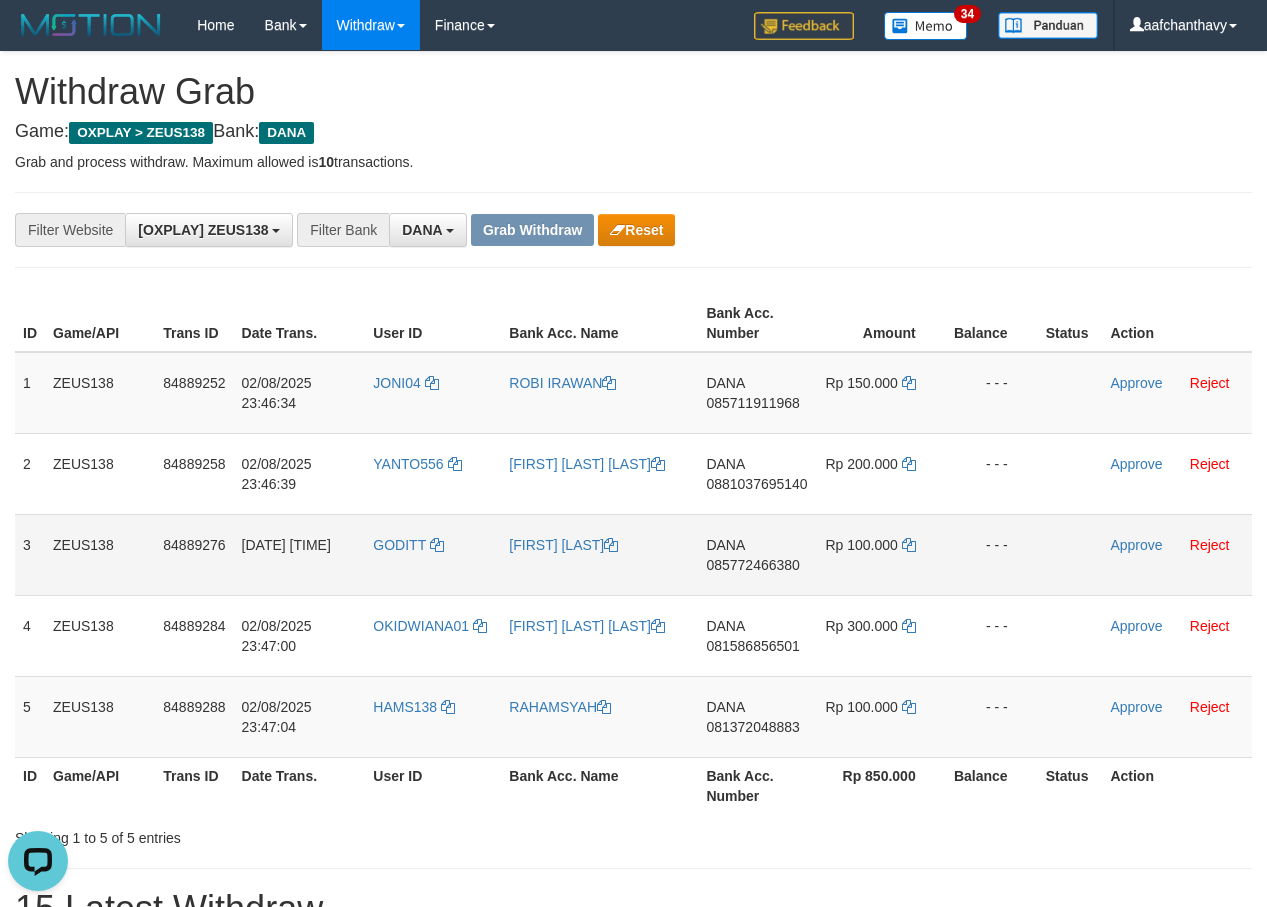 click on "GODITT" at bounding box center (433, 554) 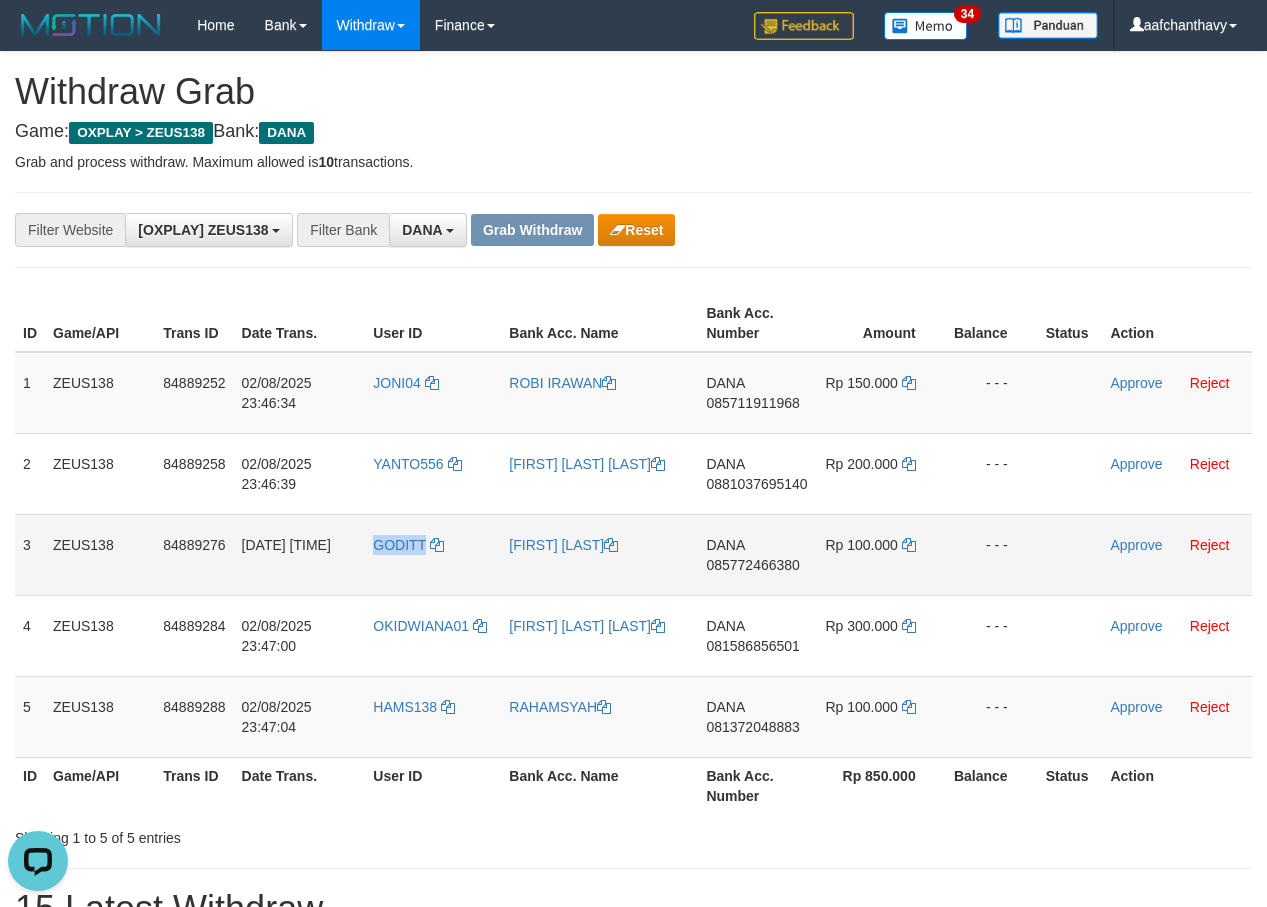 click on "GODITT" at bounding box center (433, 554) 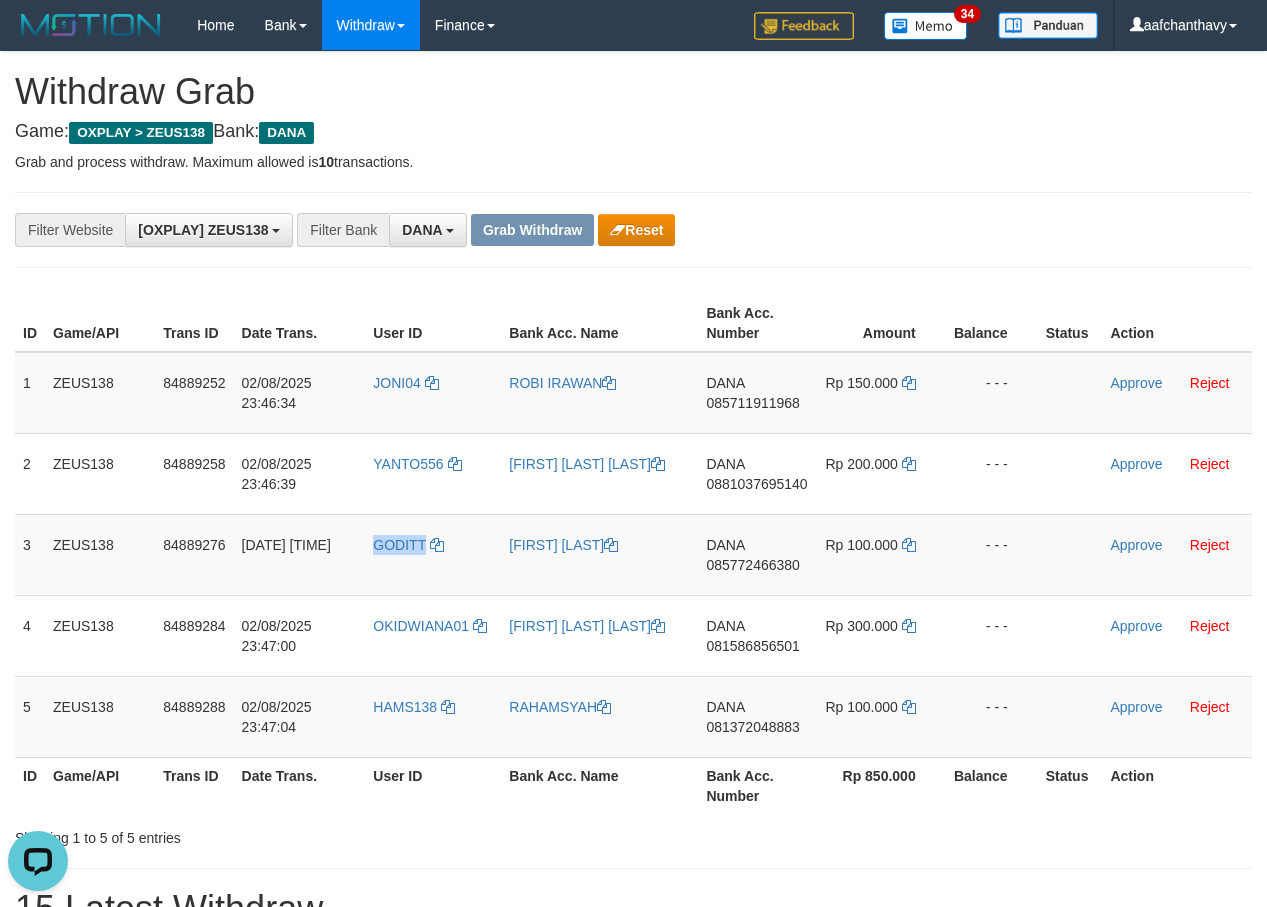 copy on "GODITT" 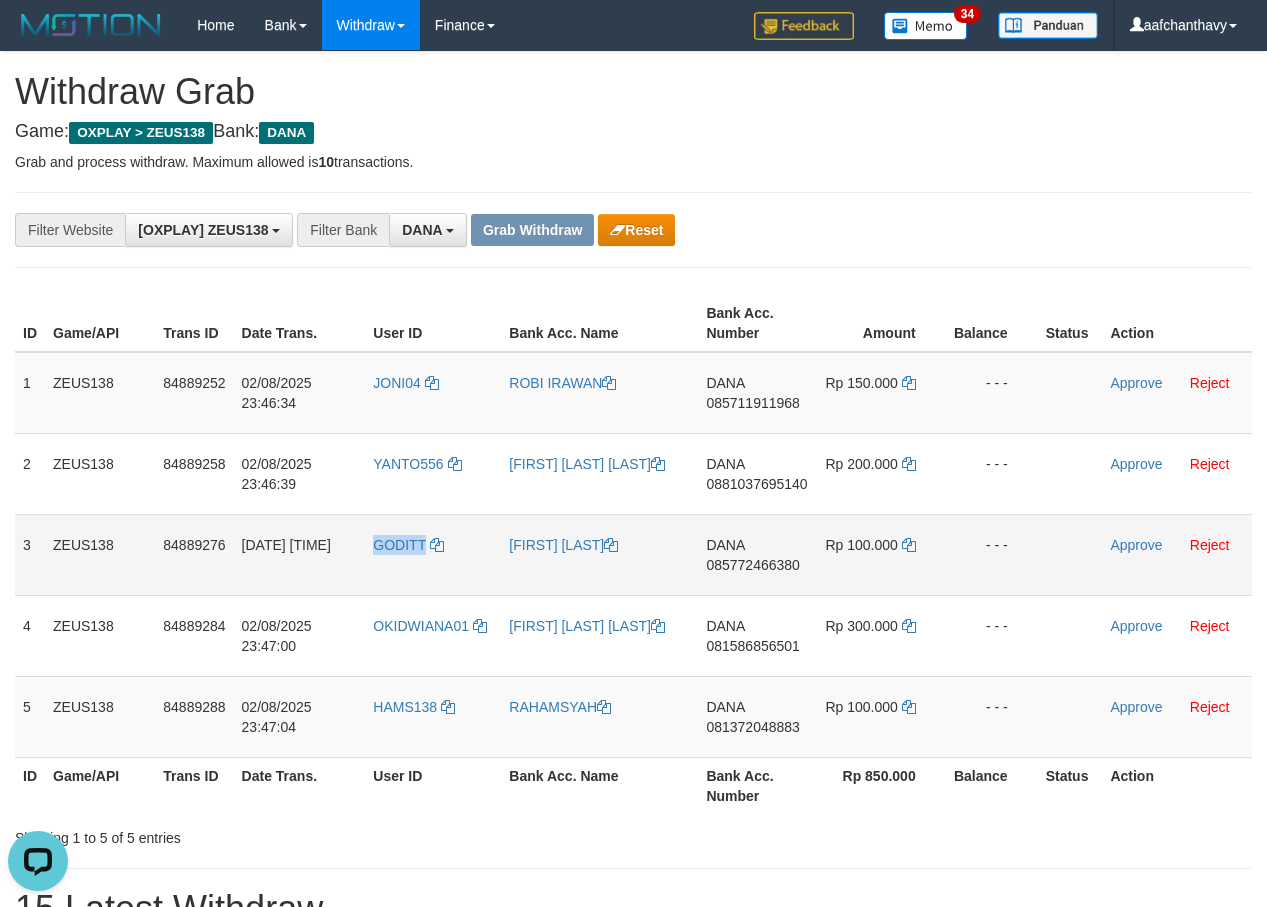 click on "GODITT" at bounding box center (433, 554) 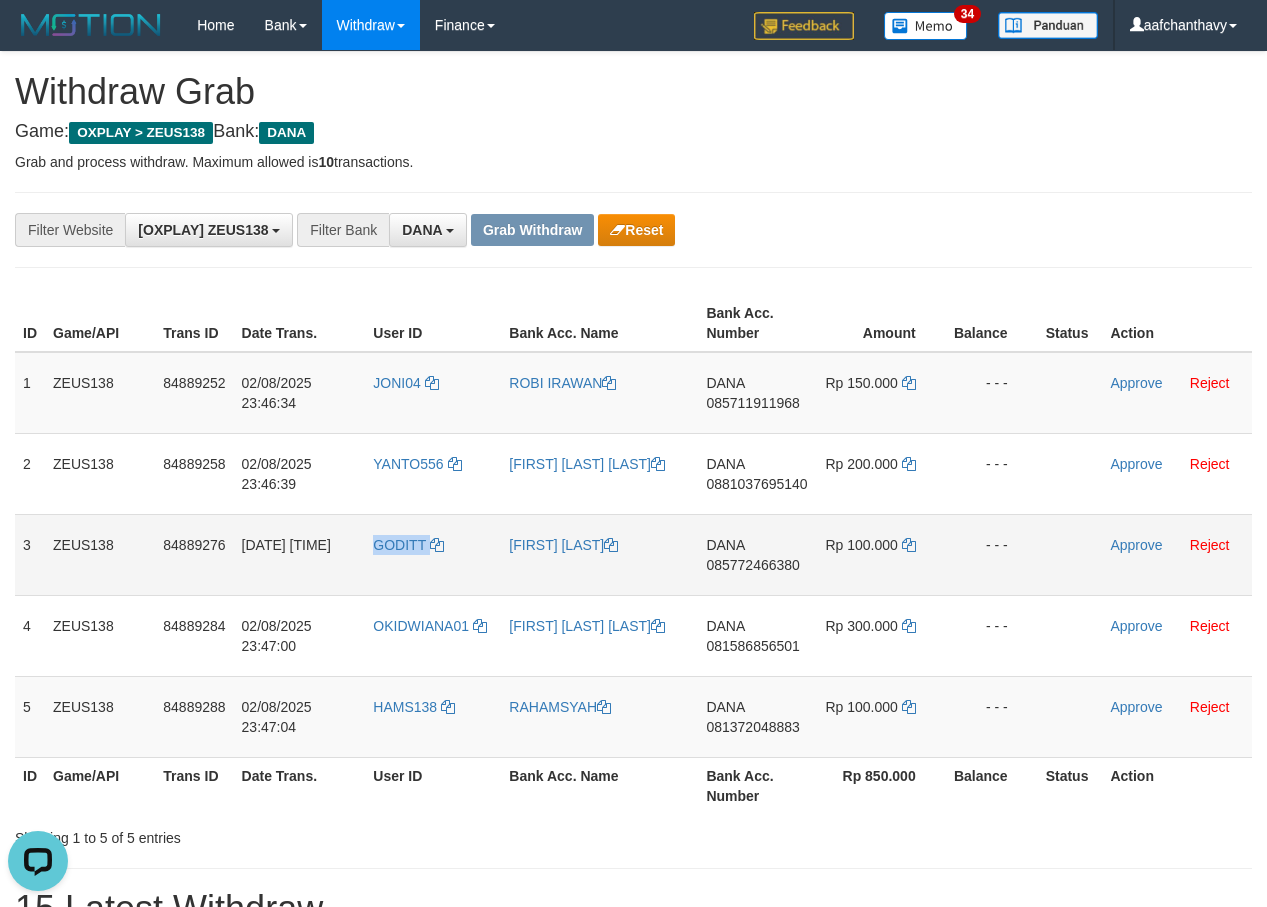 click on "GODITT" at bounding box center [433, 554] 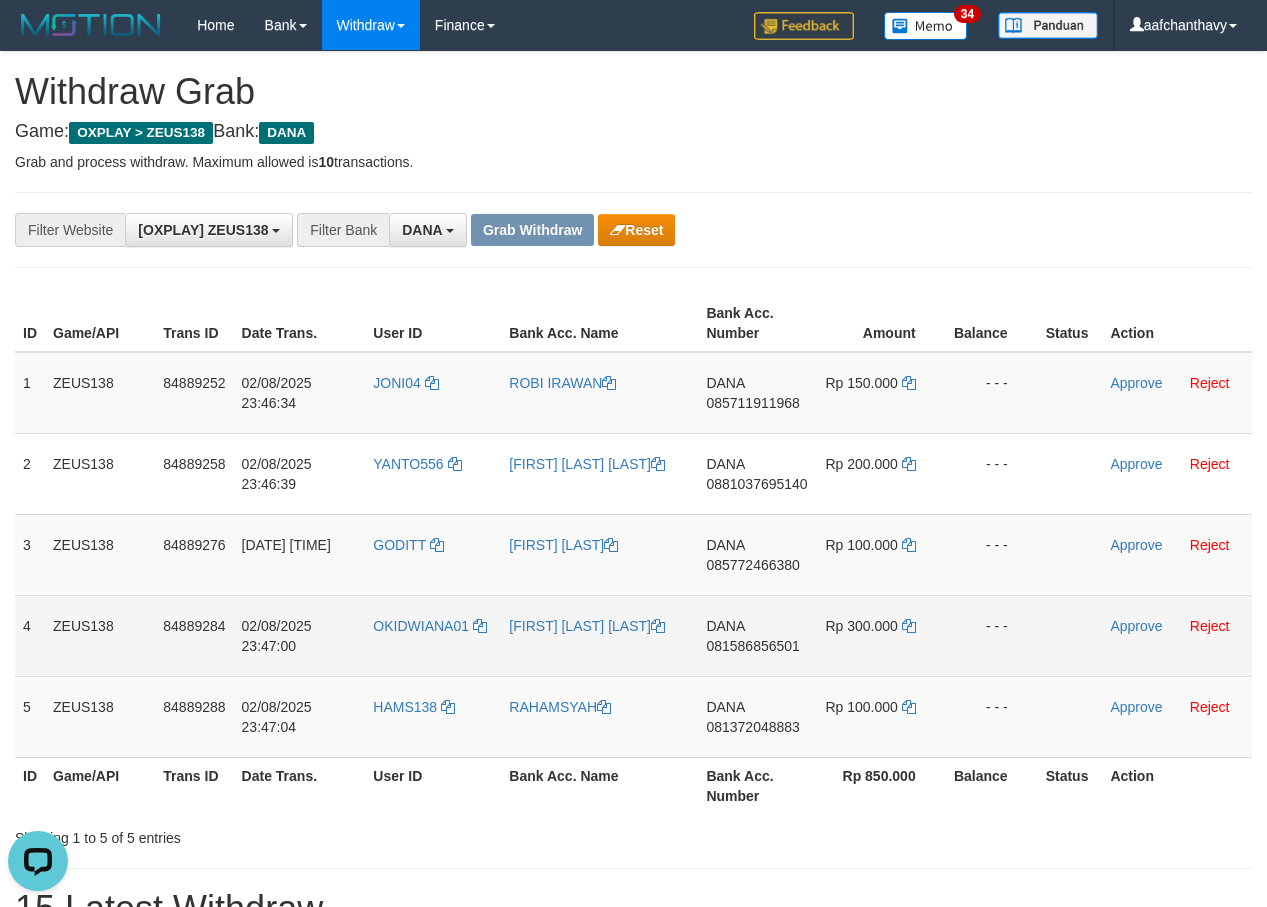 click on "OKIDWIANA01" at bounding box center (433, 635) 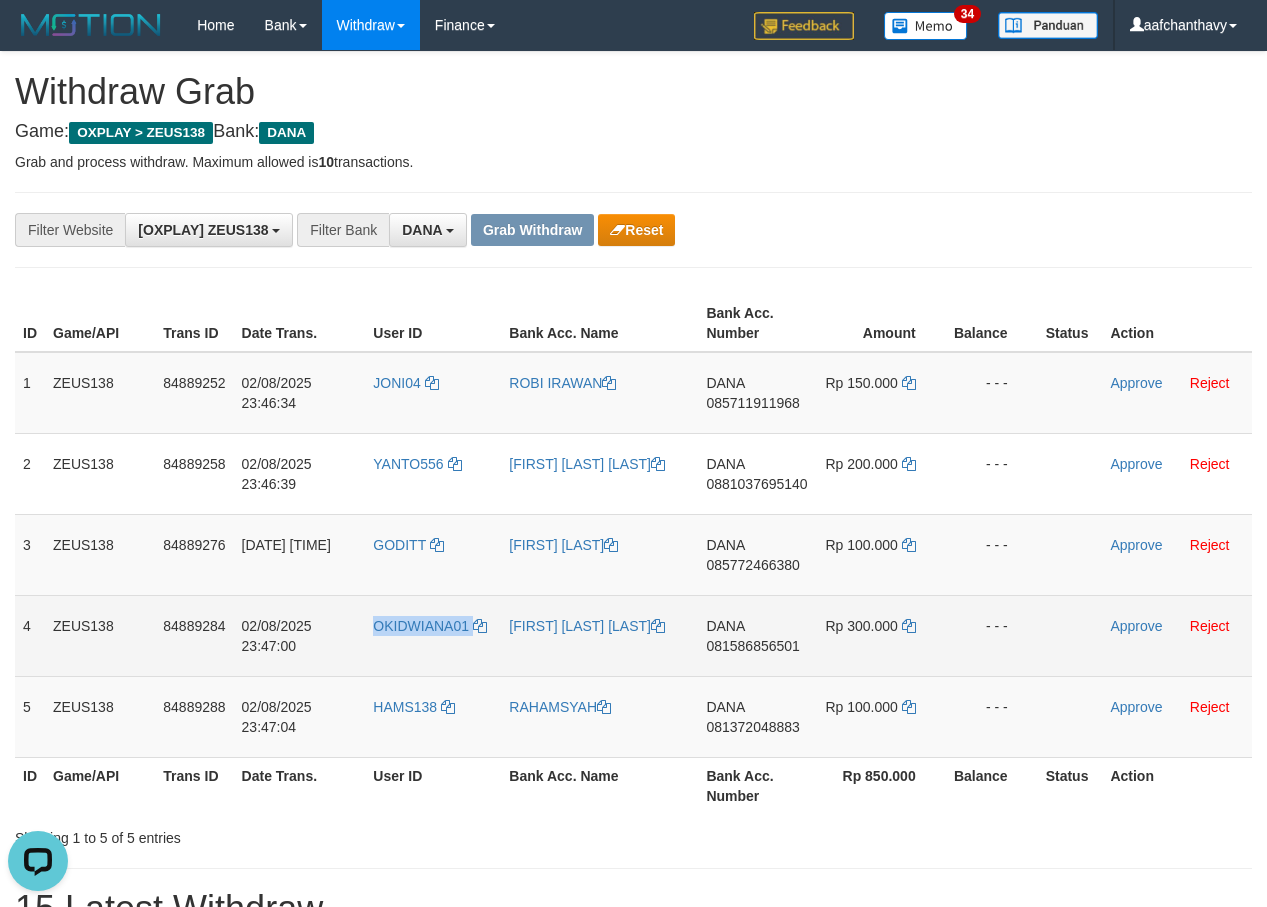 click on "OKIDWIANA01" at bounding box center (433, 635) 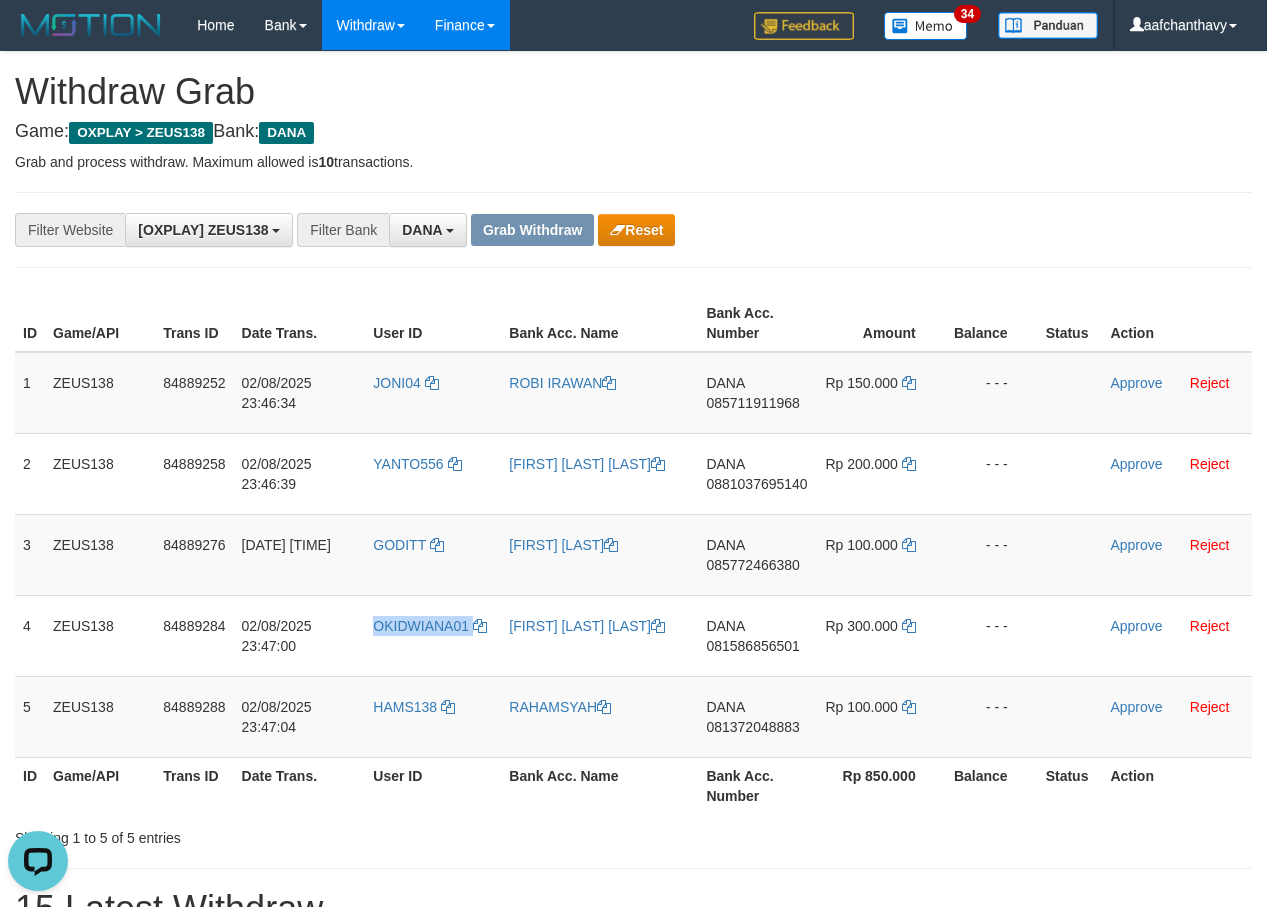 copy on "OKIDWIANA01" 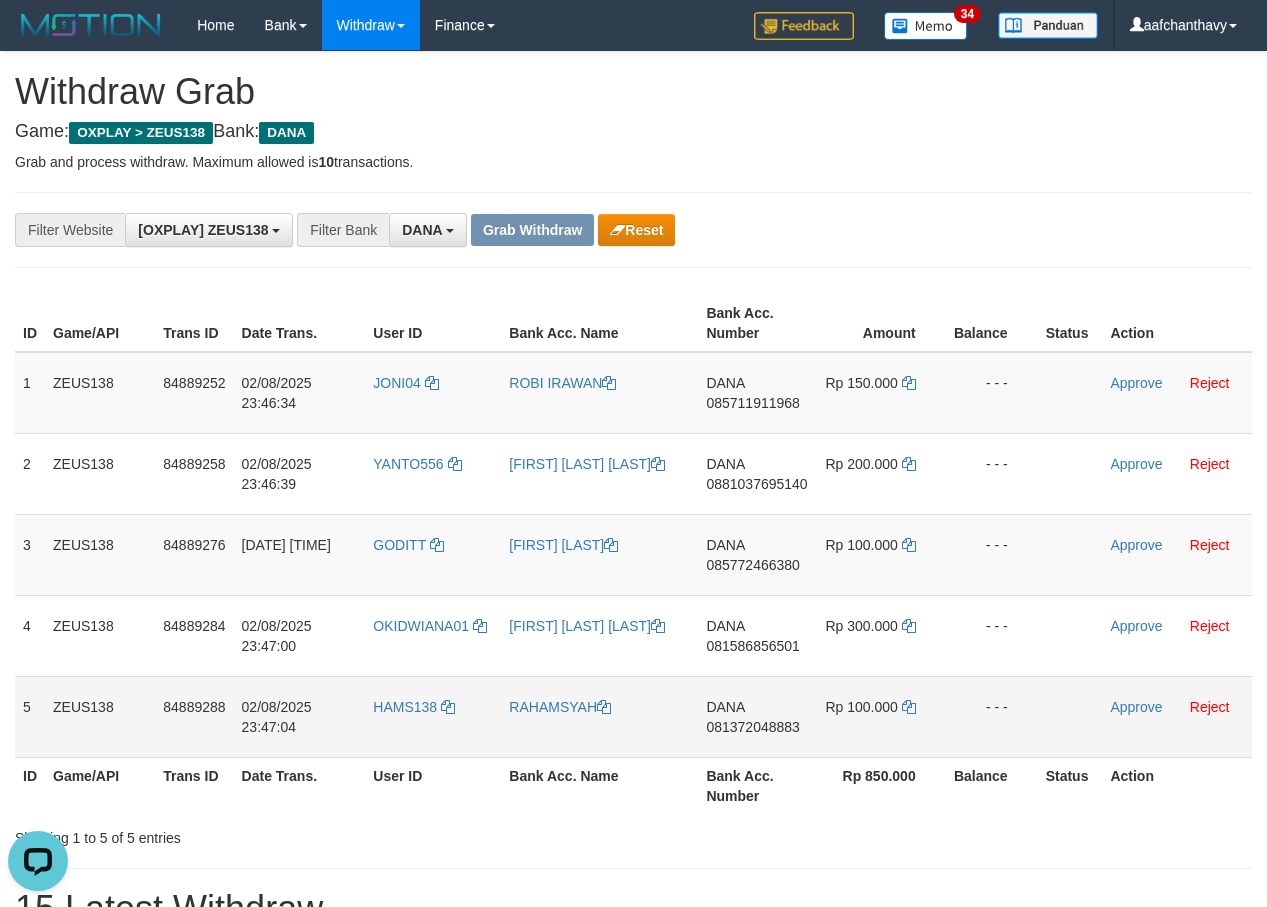 click on "HAMS138" at bounding box center [433, 716] 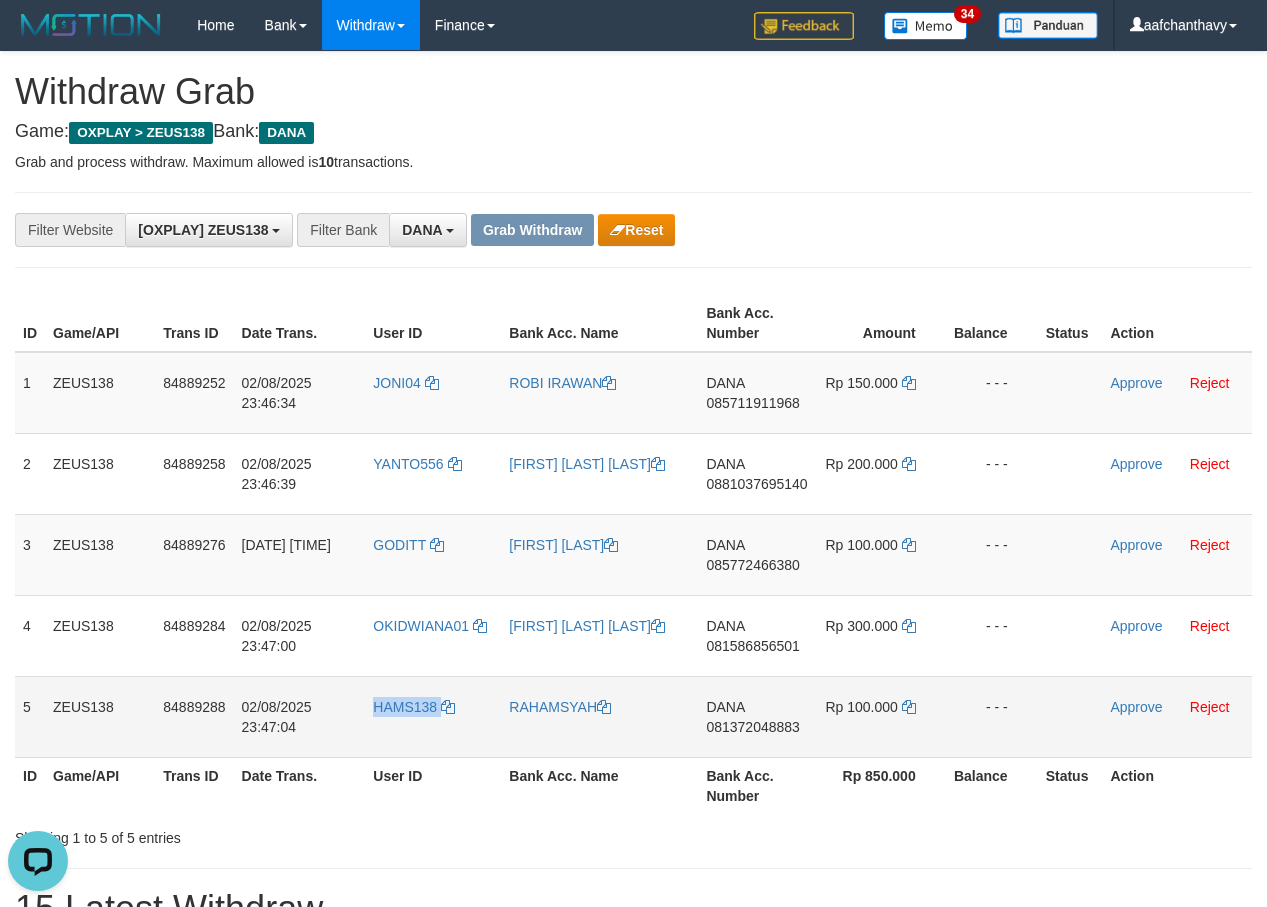 click on "HAMS138" at bounding box center [433, 716] 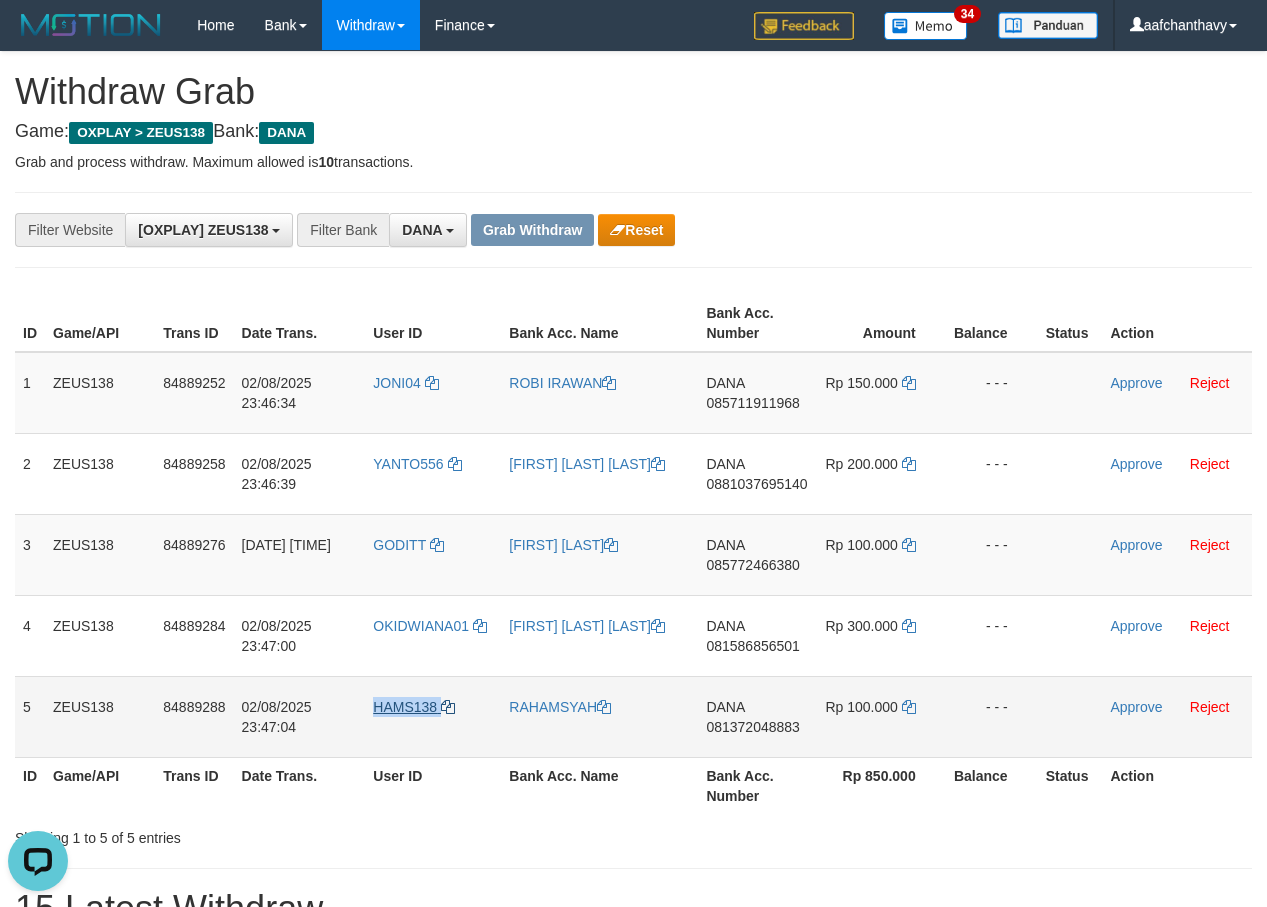 copy on "HAMS138" 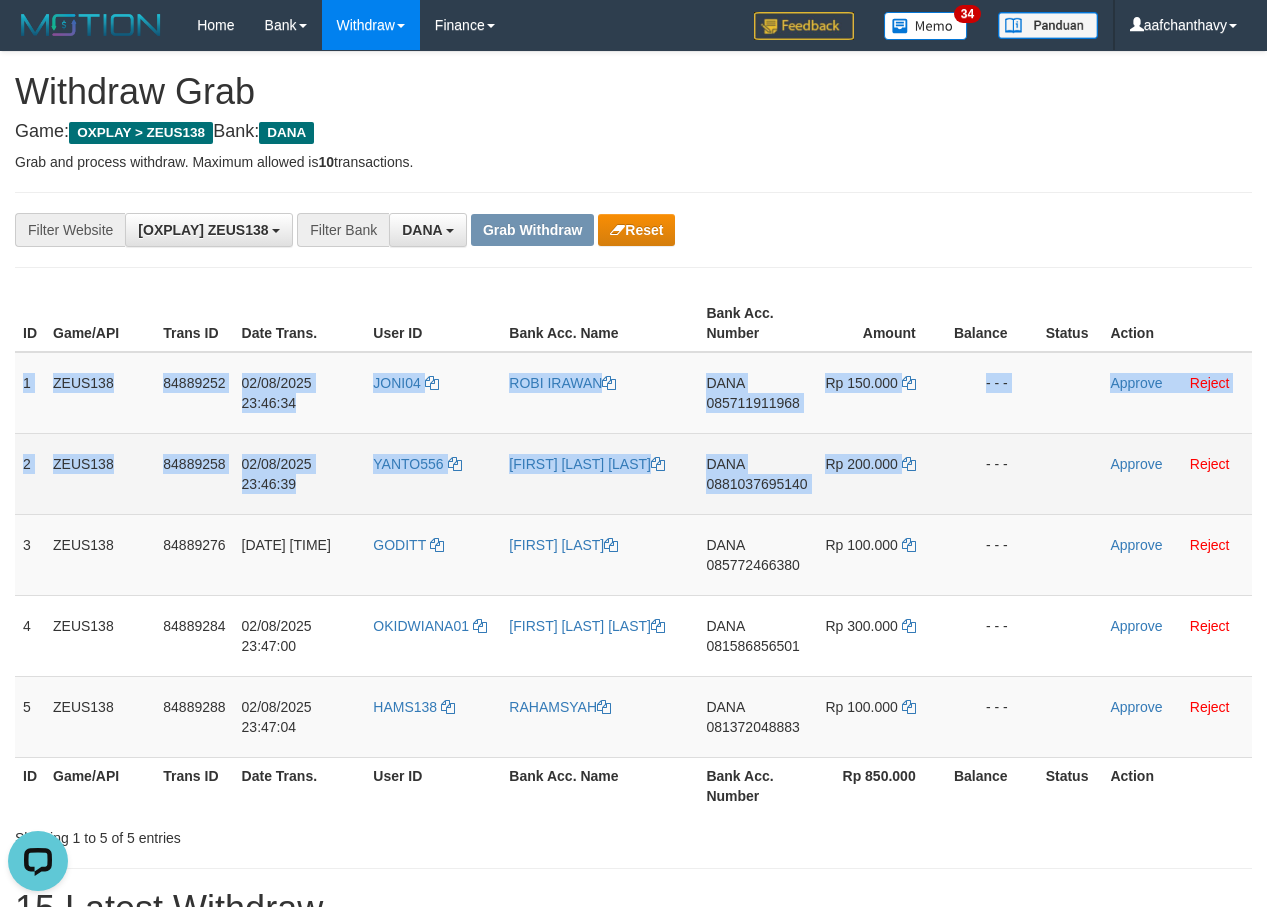 drag, startPoint x: 24, startPoint y: 383, endPoint x: 981, endPoint y: 479, distance: 961.803 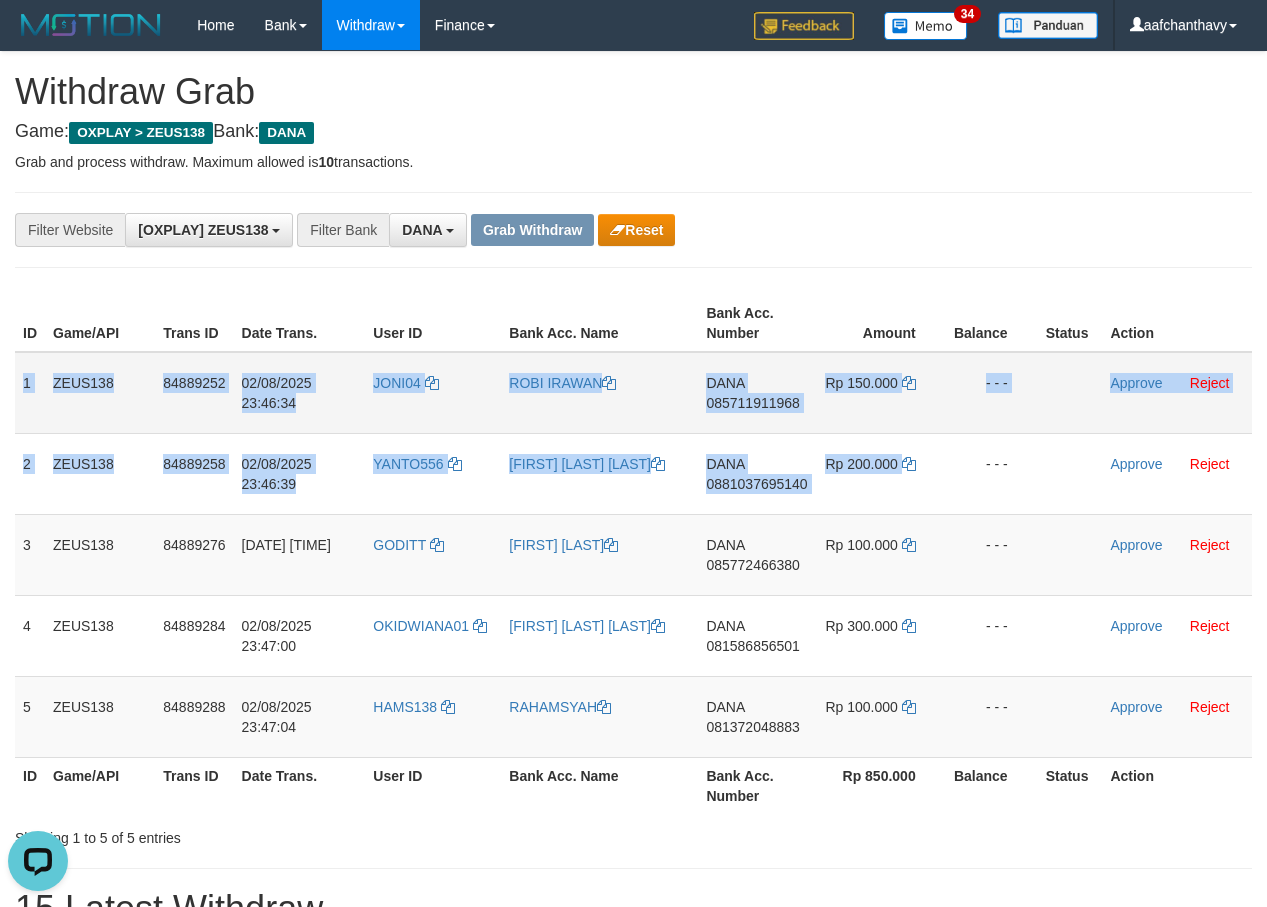 click on "085711911968" at bounding box center [752, 403] 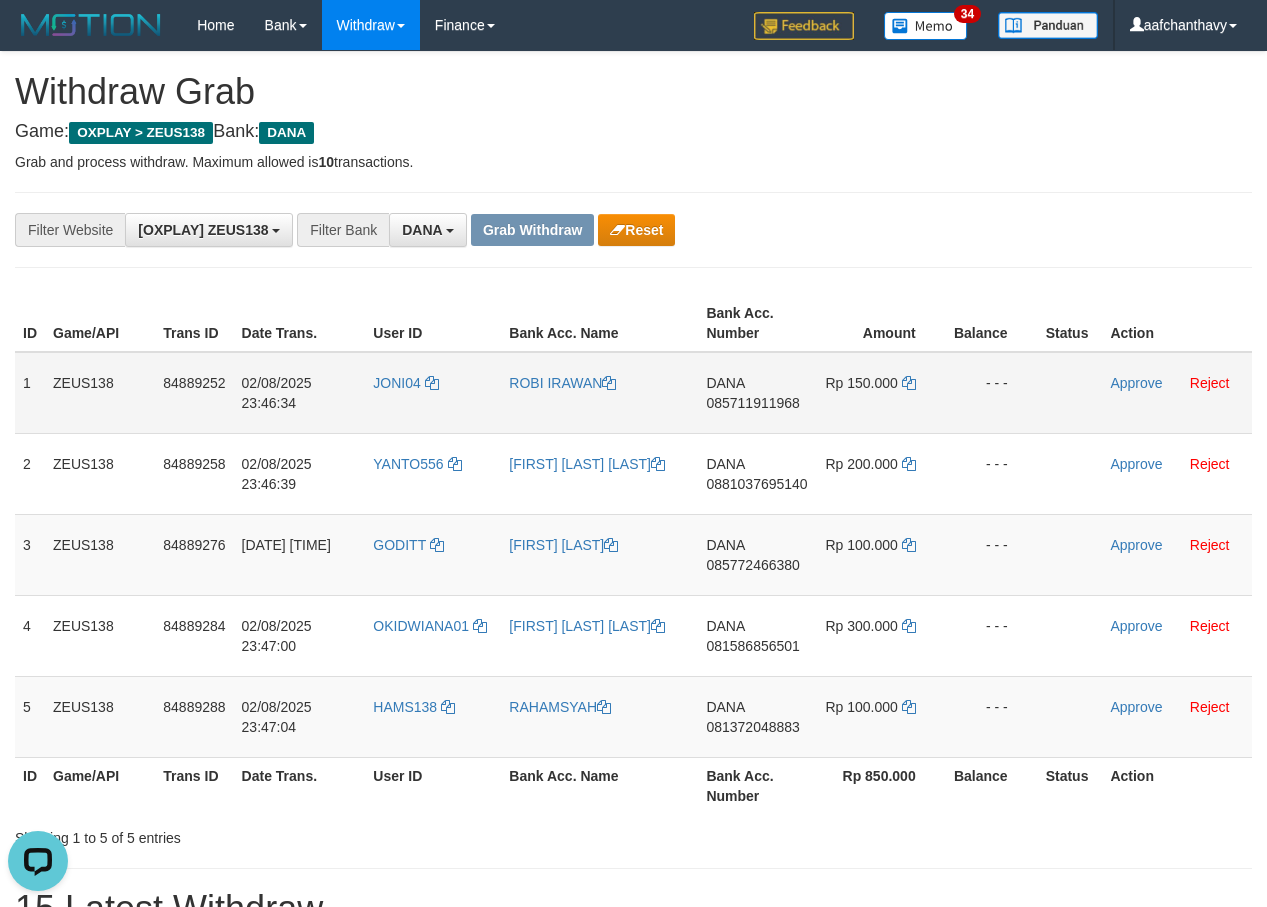 click on "085711911968" at bounding box center (752, 403) 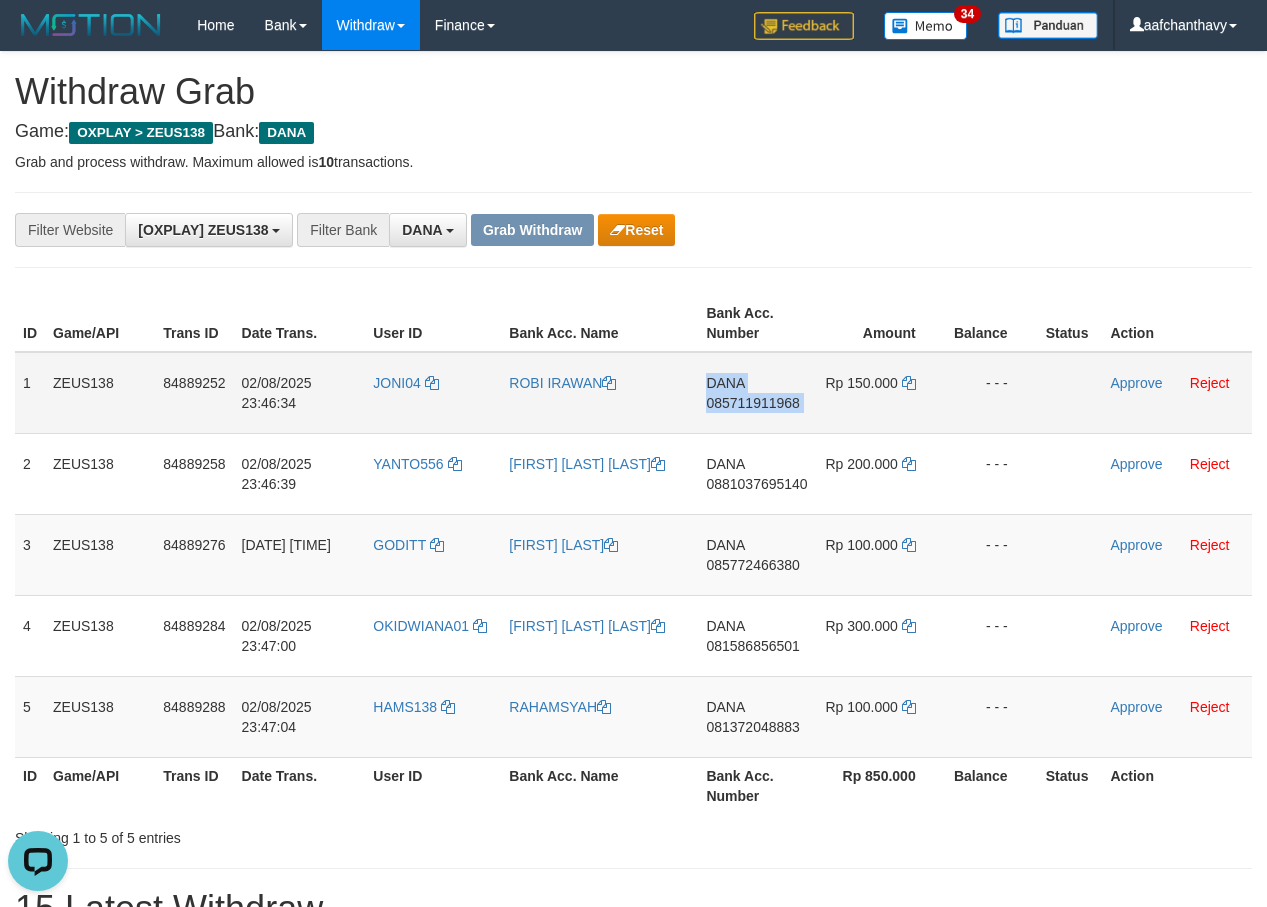 click on "085711911968" at bounding box center (752, 403) 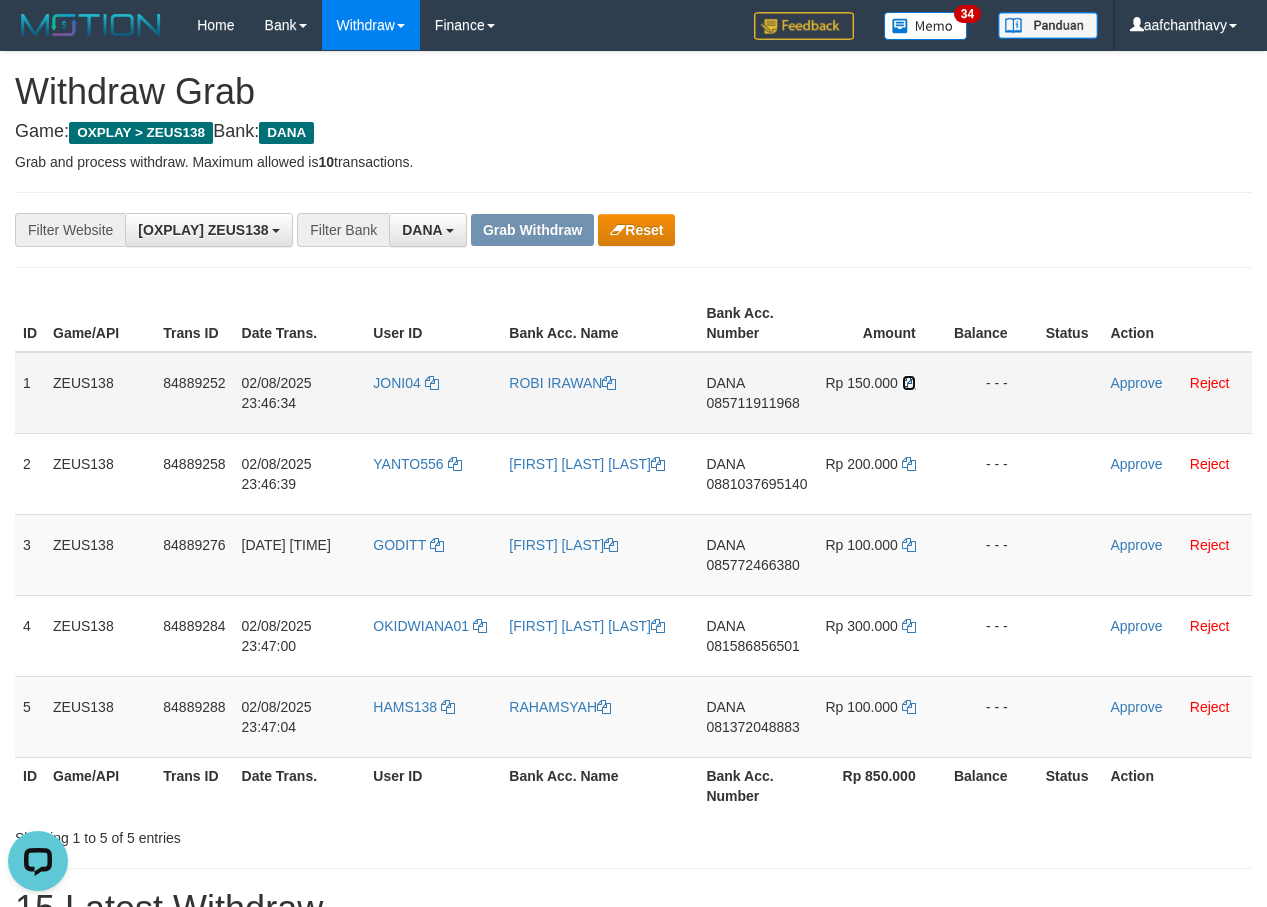 click at bounding box center (909, 383) 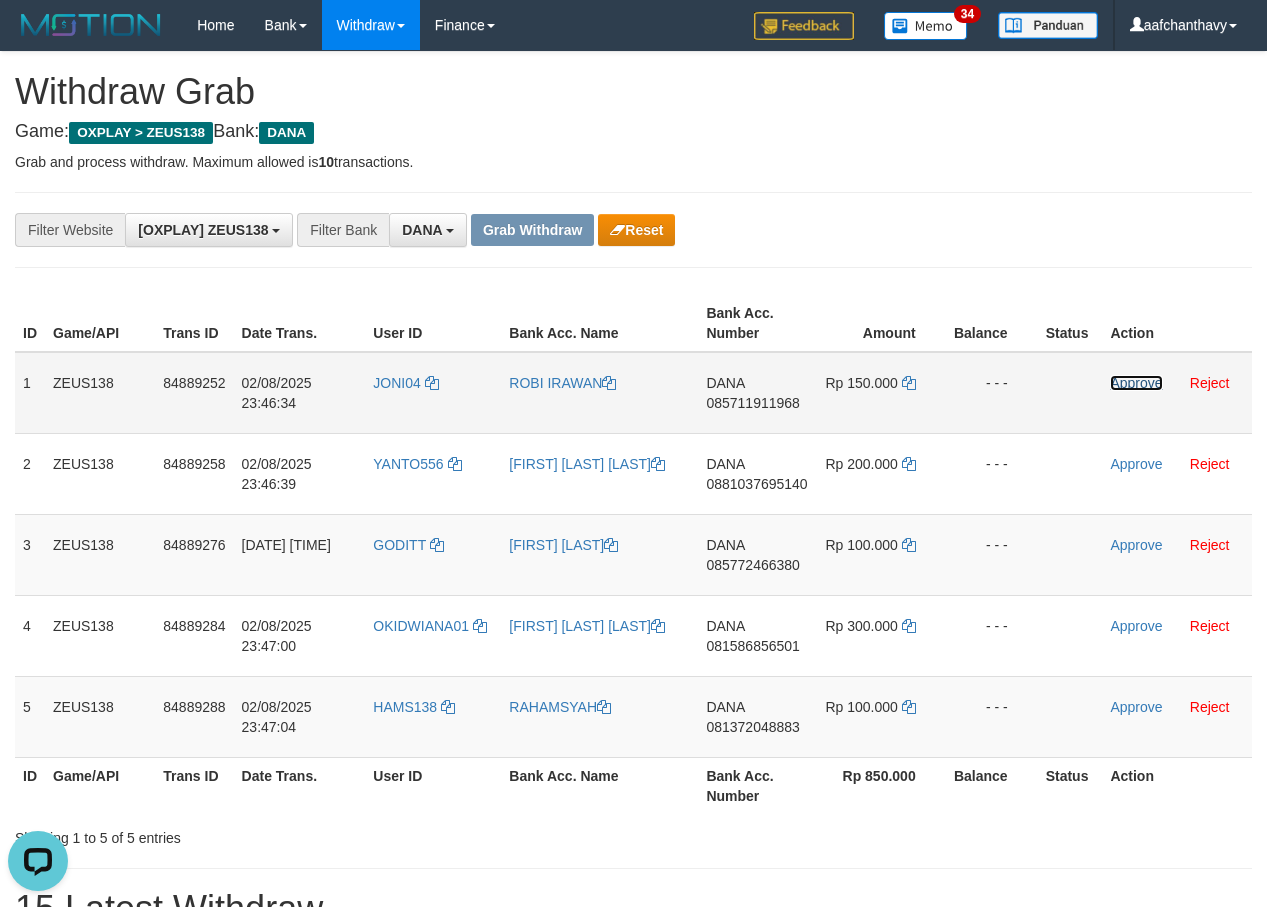 click on "Approve" at bounding box center [1136, 383] 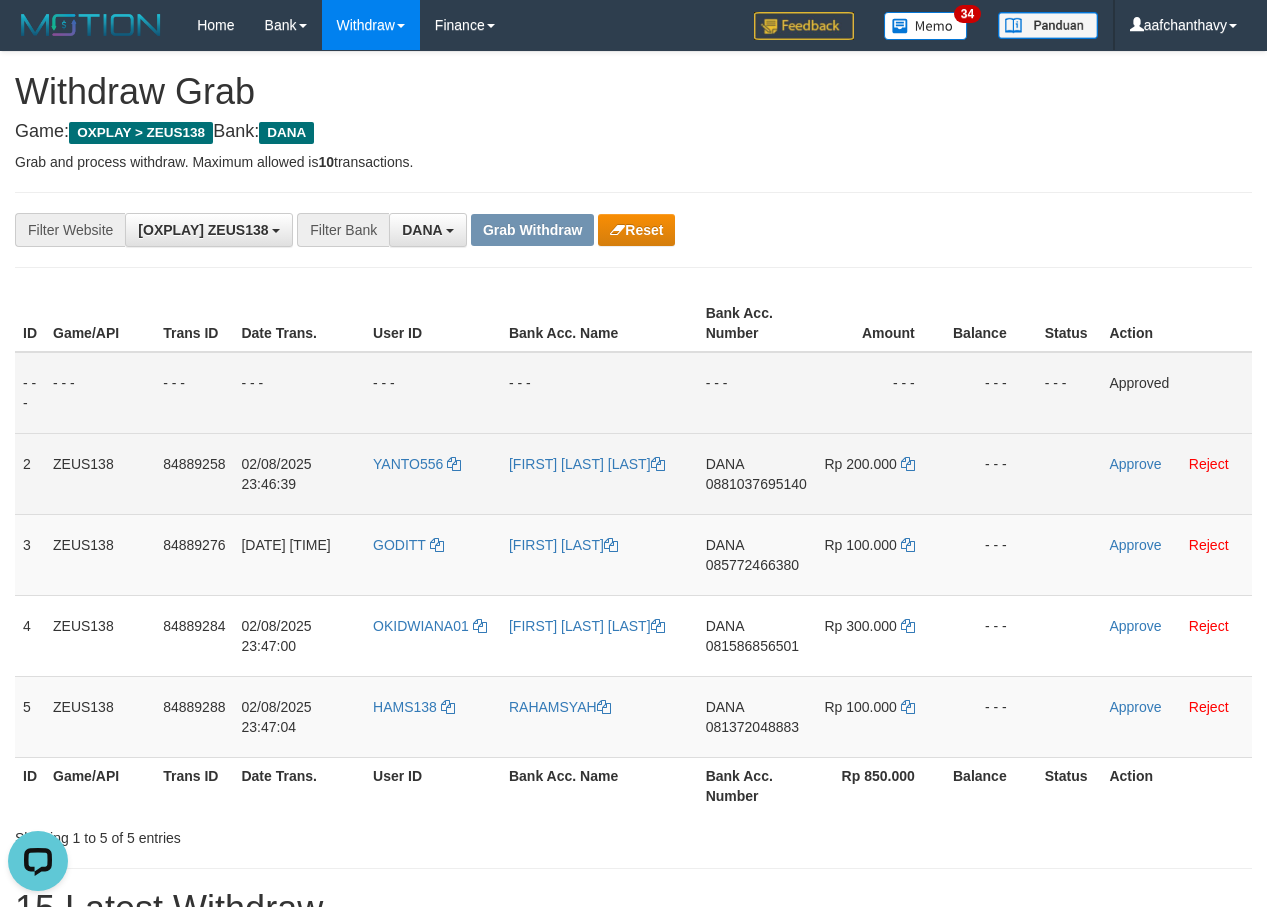click on "0881037695140" at bounding box center (756, 484) 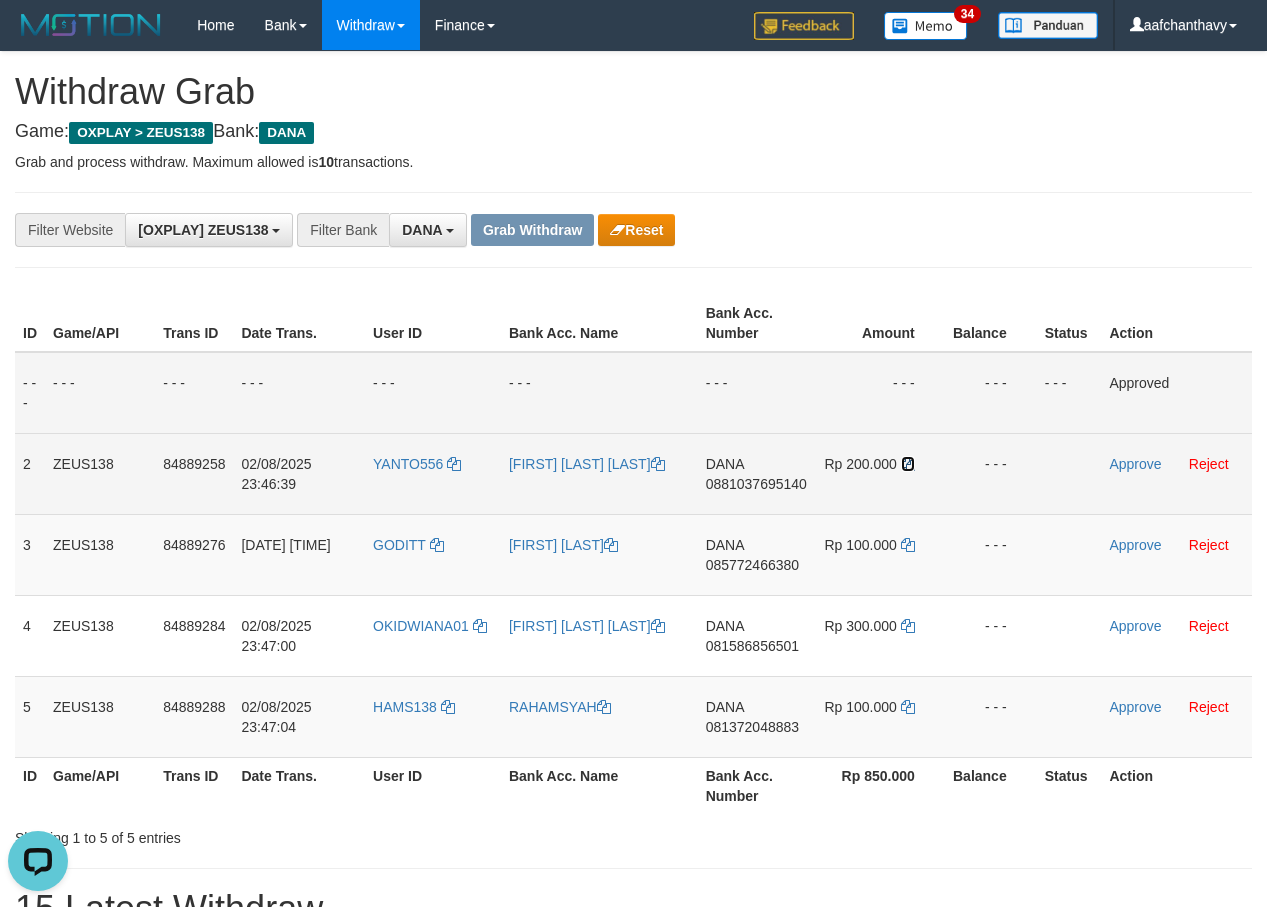 click at bounding box center (908, 464) 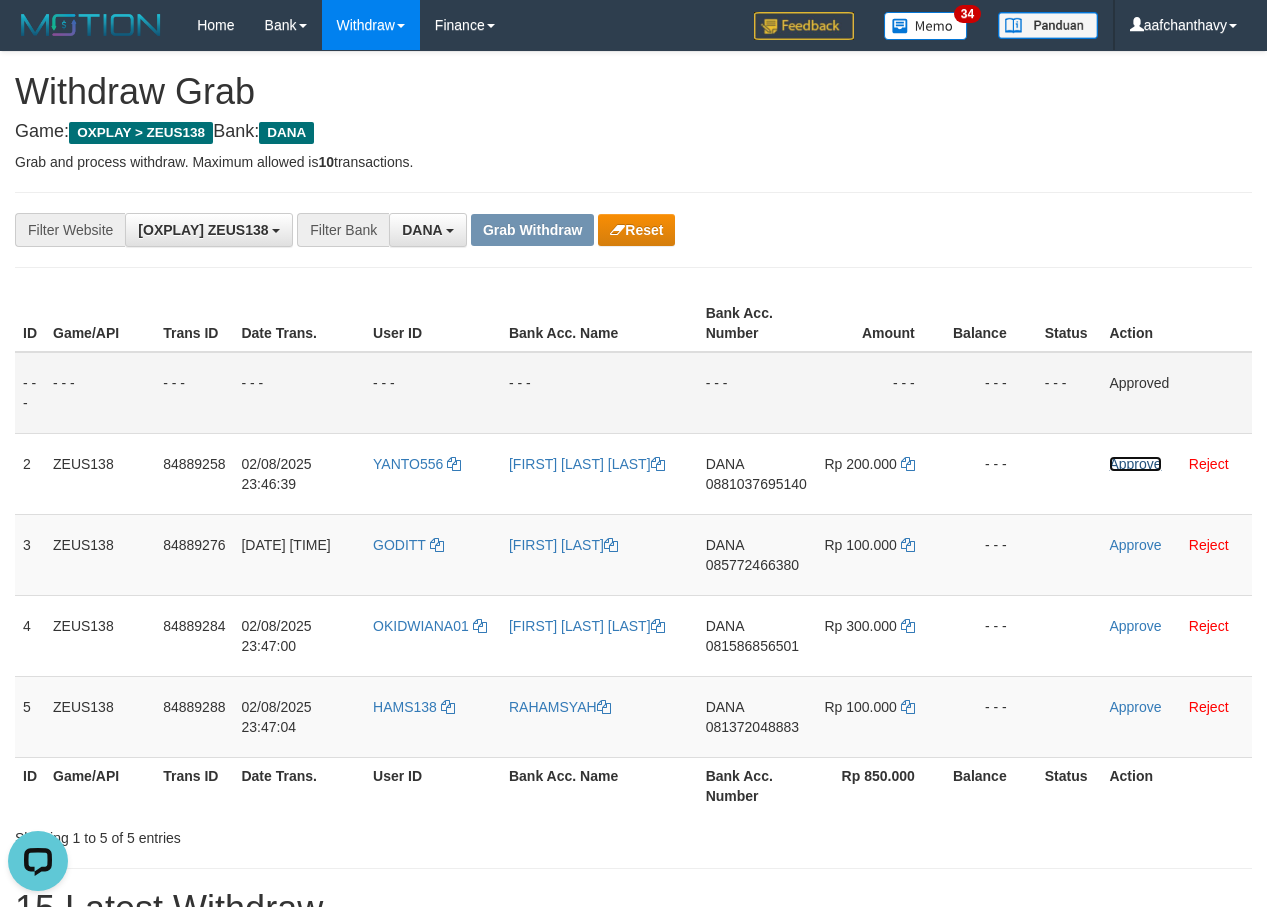 click on "Approve" at bounding box center [1135, 464] 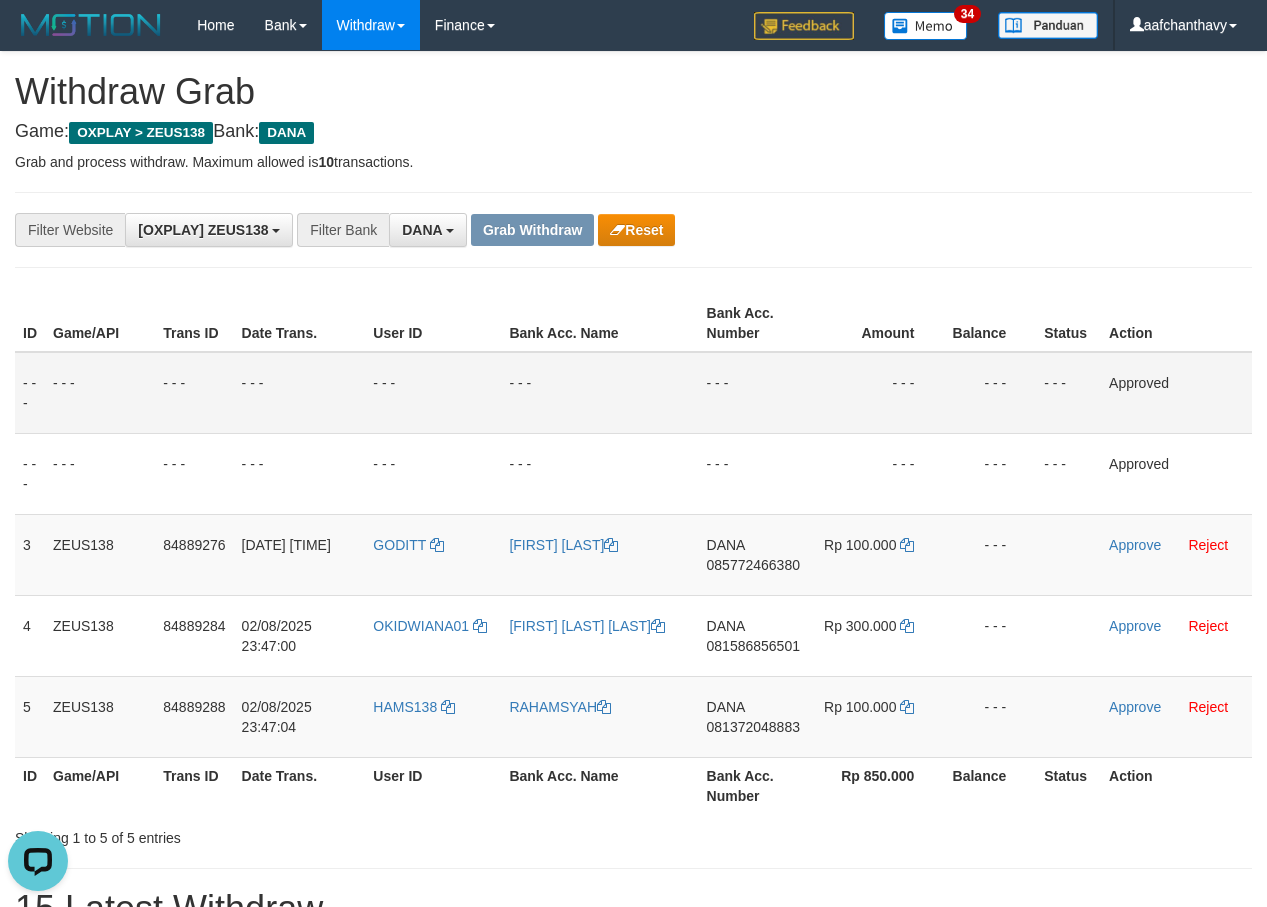 click on "**********" at bounding box center [633, 1285] 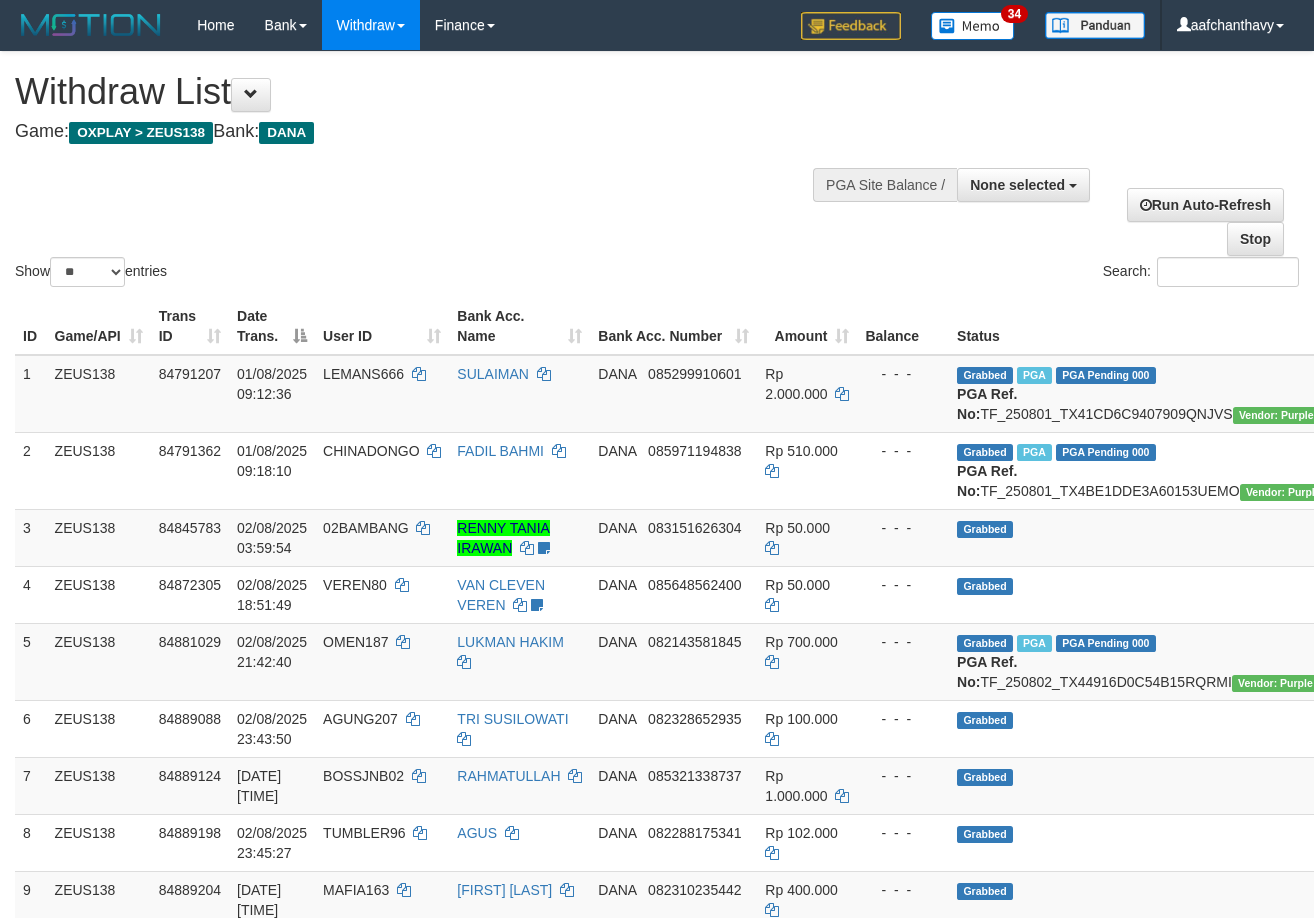 select 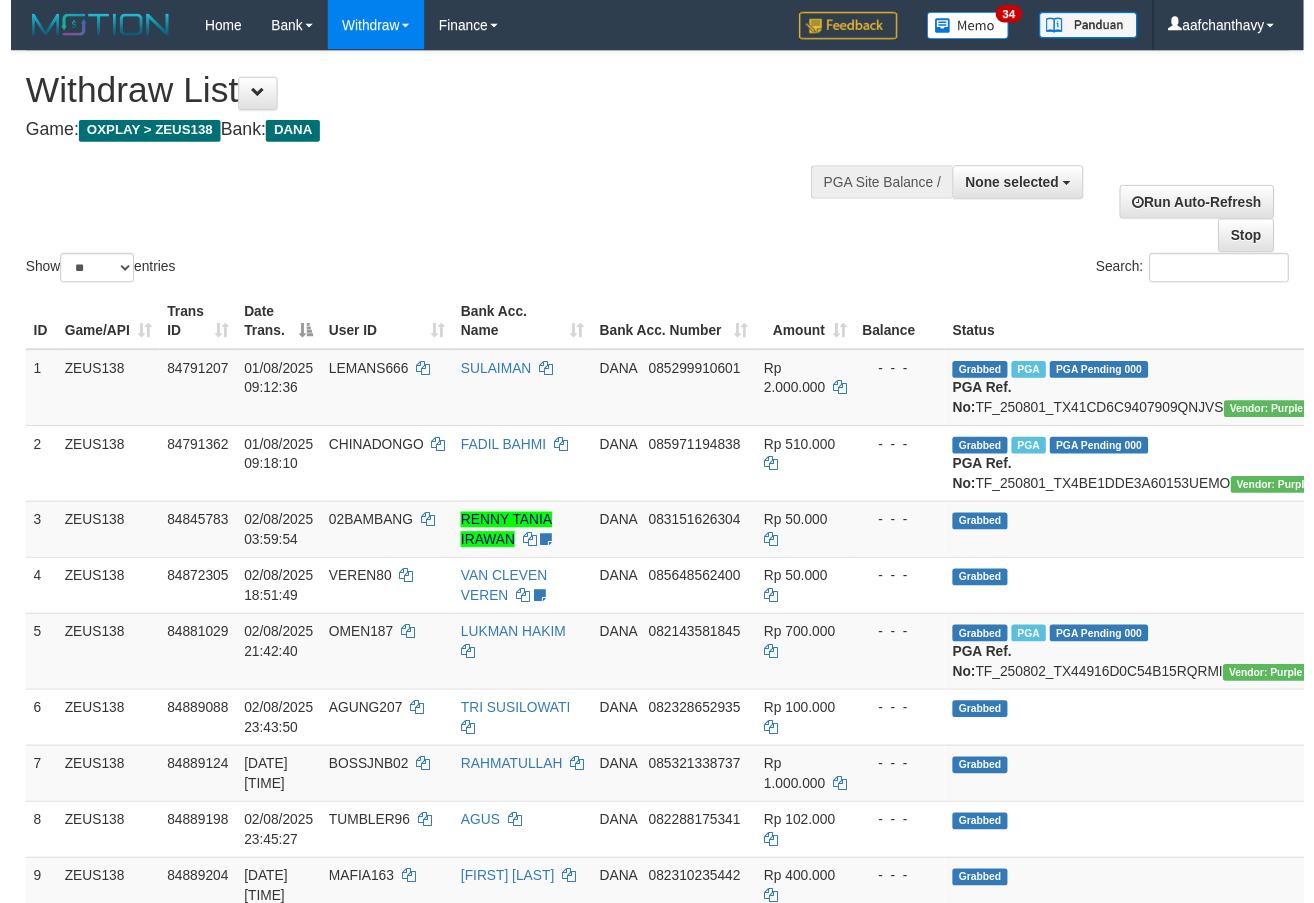 scroll, scrollTop: 359, scrollLeft: 0, axis: vertical 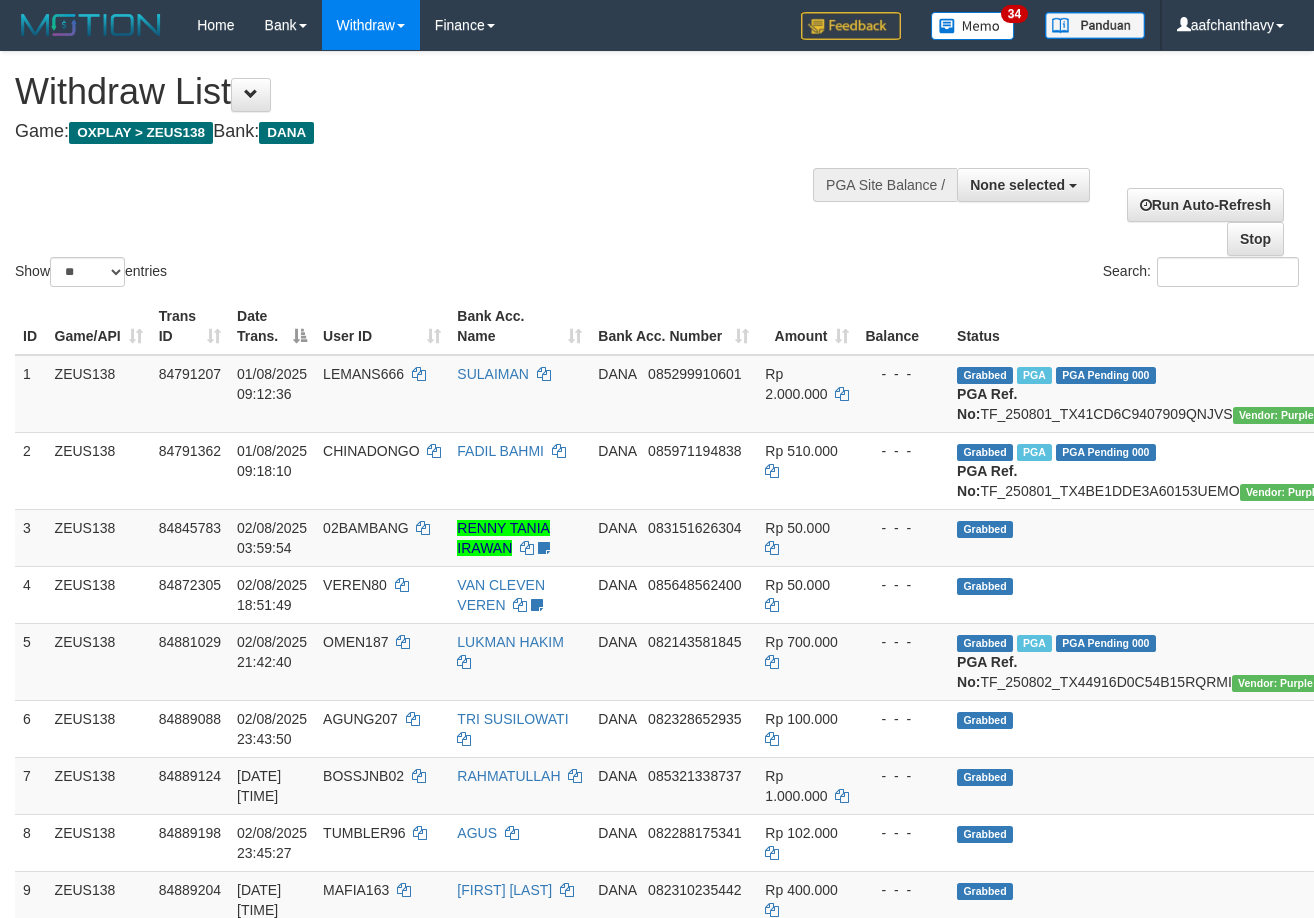 select 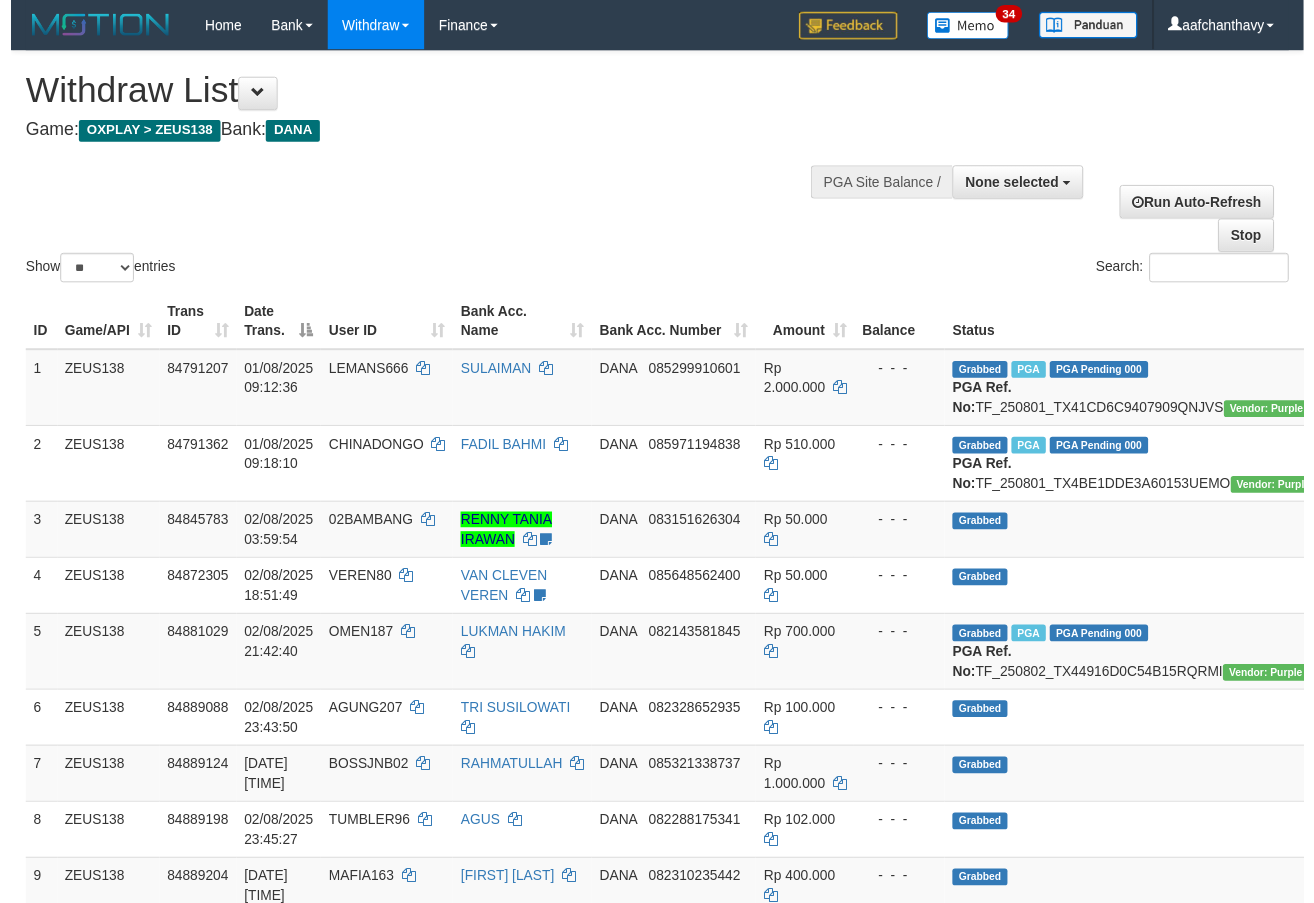 scroll, scrollTop: 359, scrollLeft: 0, axis: vertical 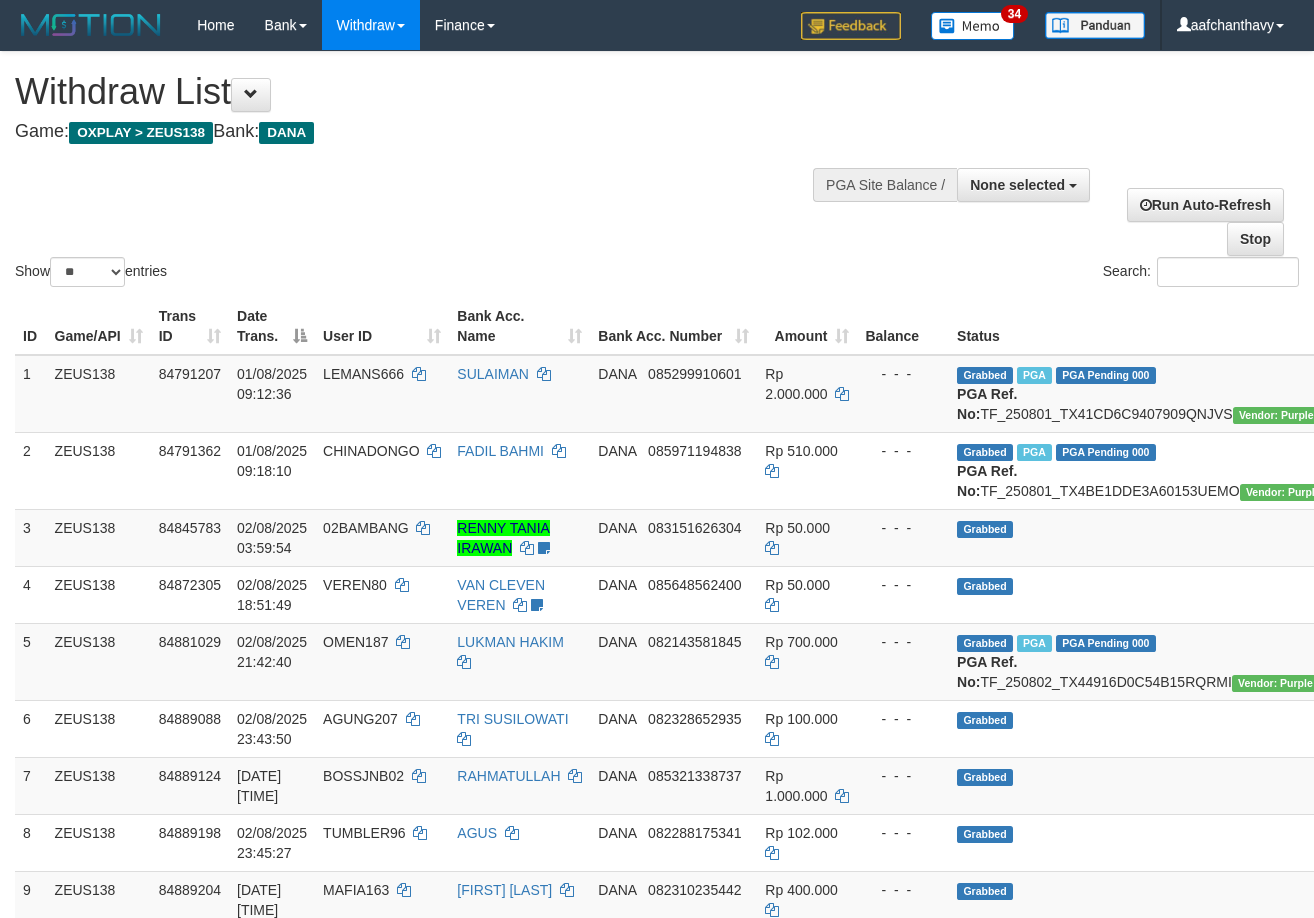 select 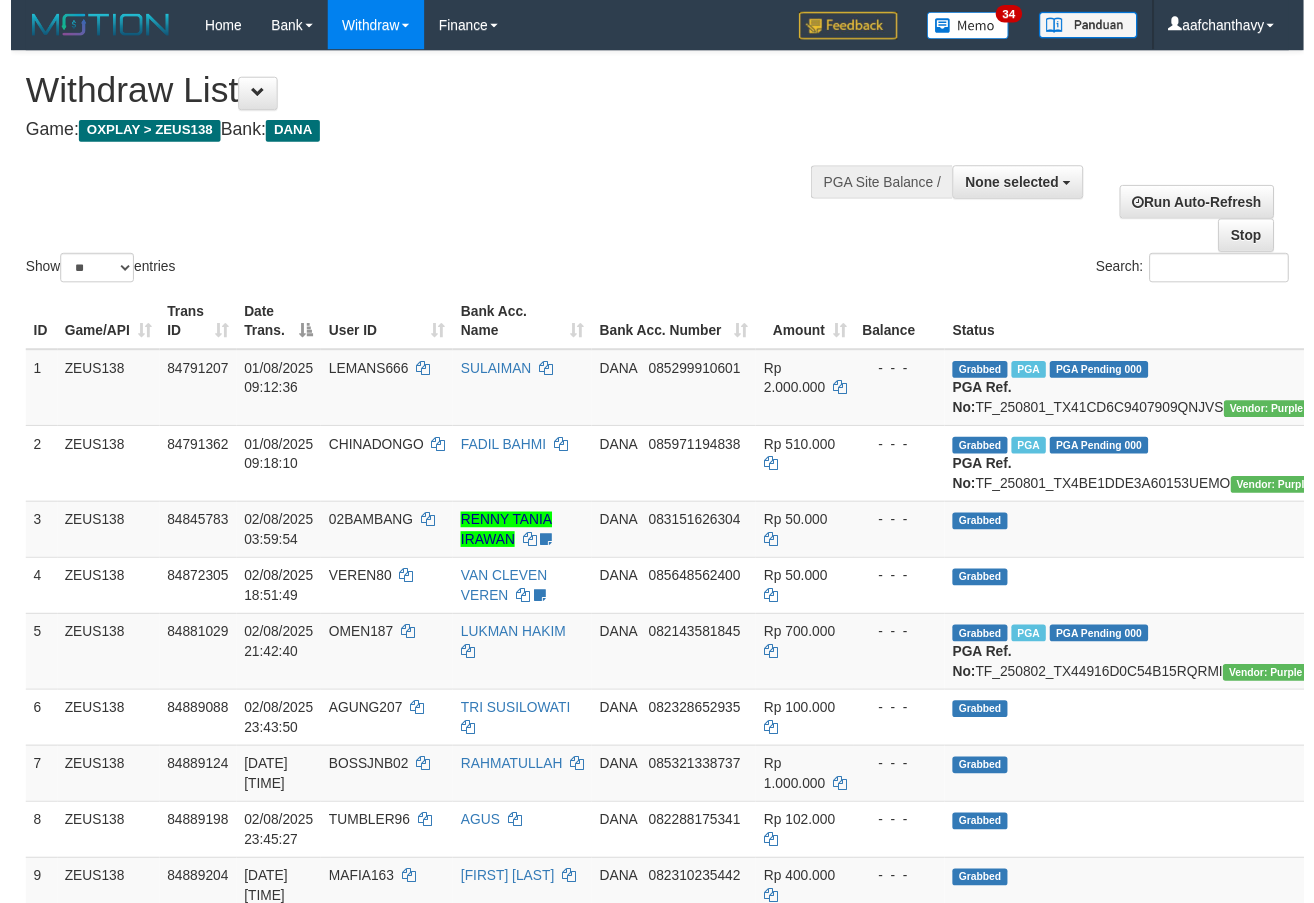 scroll, scrollTop: 359, scrollLeft: 0, axis: vertical 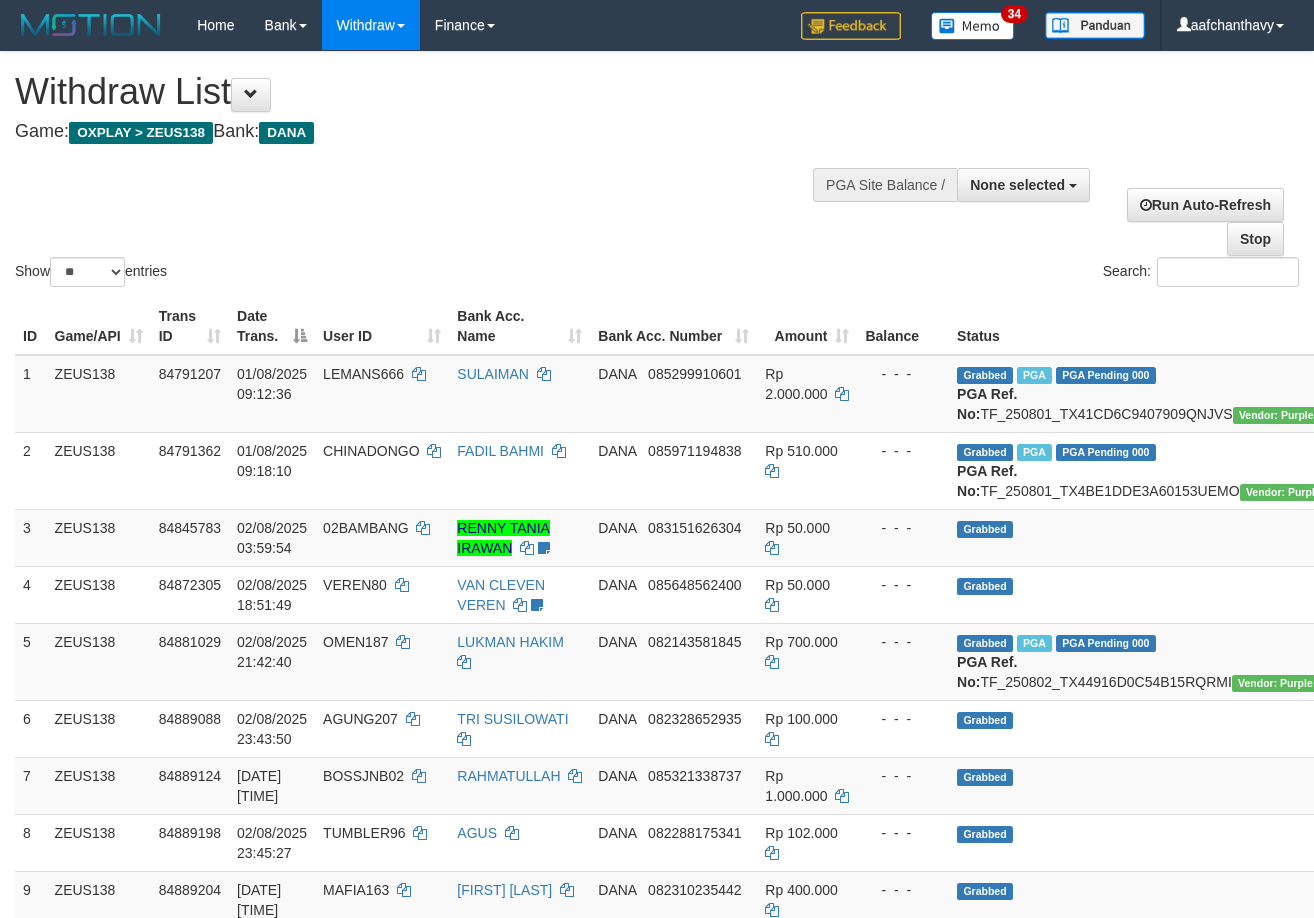 select 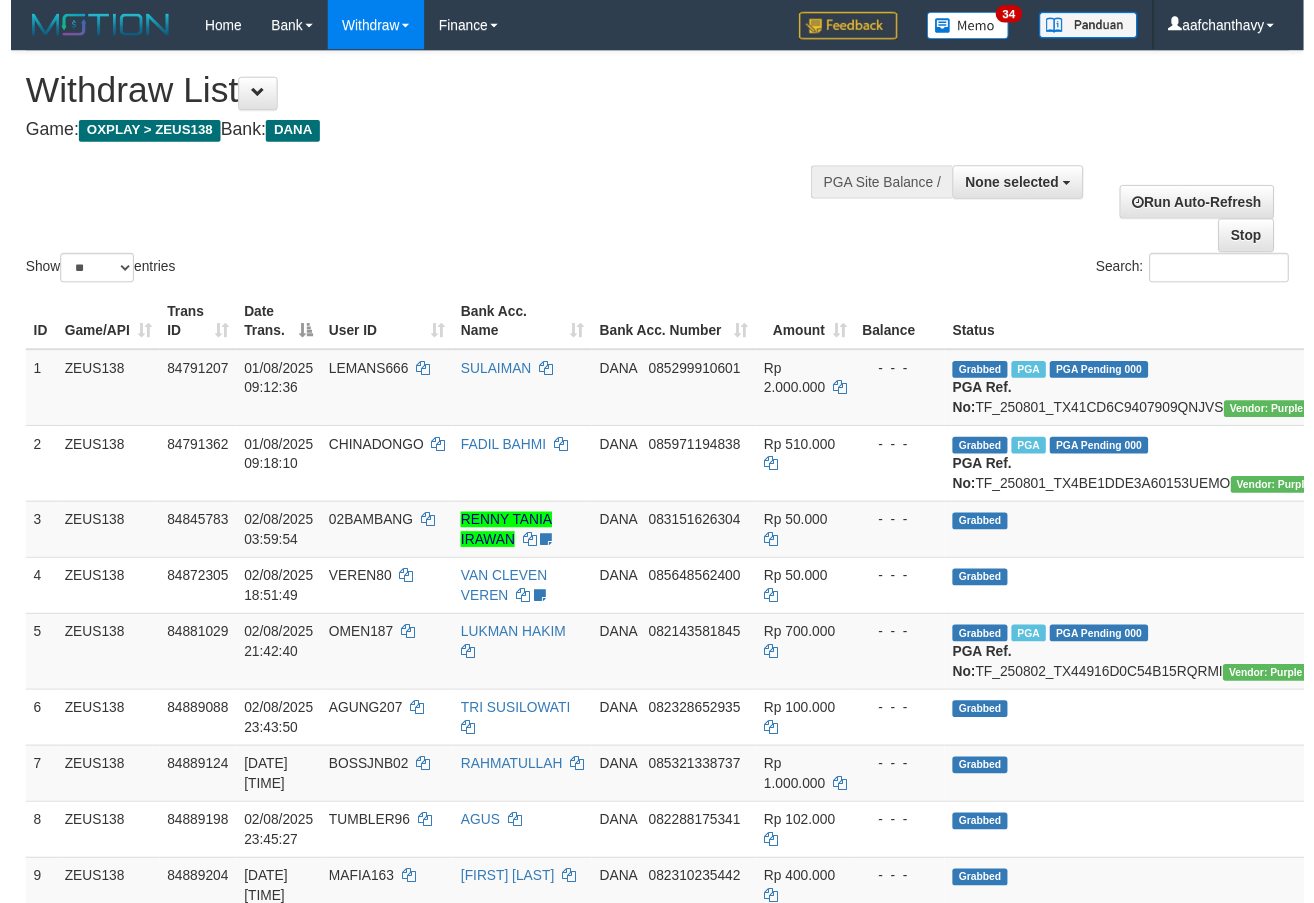 scroll, scrollTop: 359, scrollLeft: 0, axis: vertical 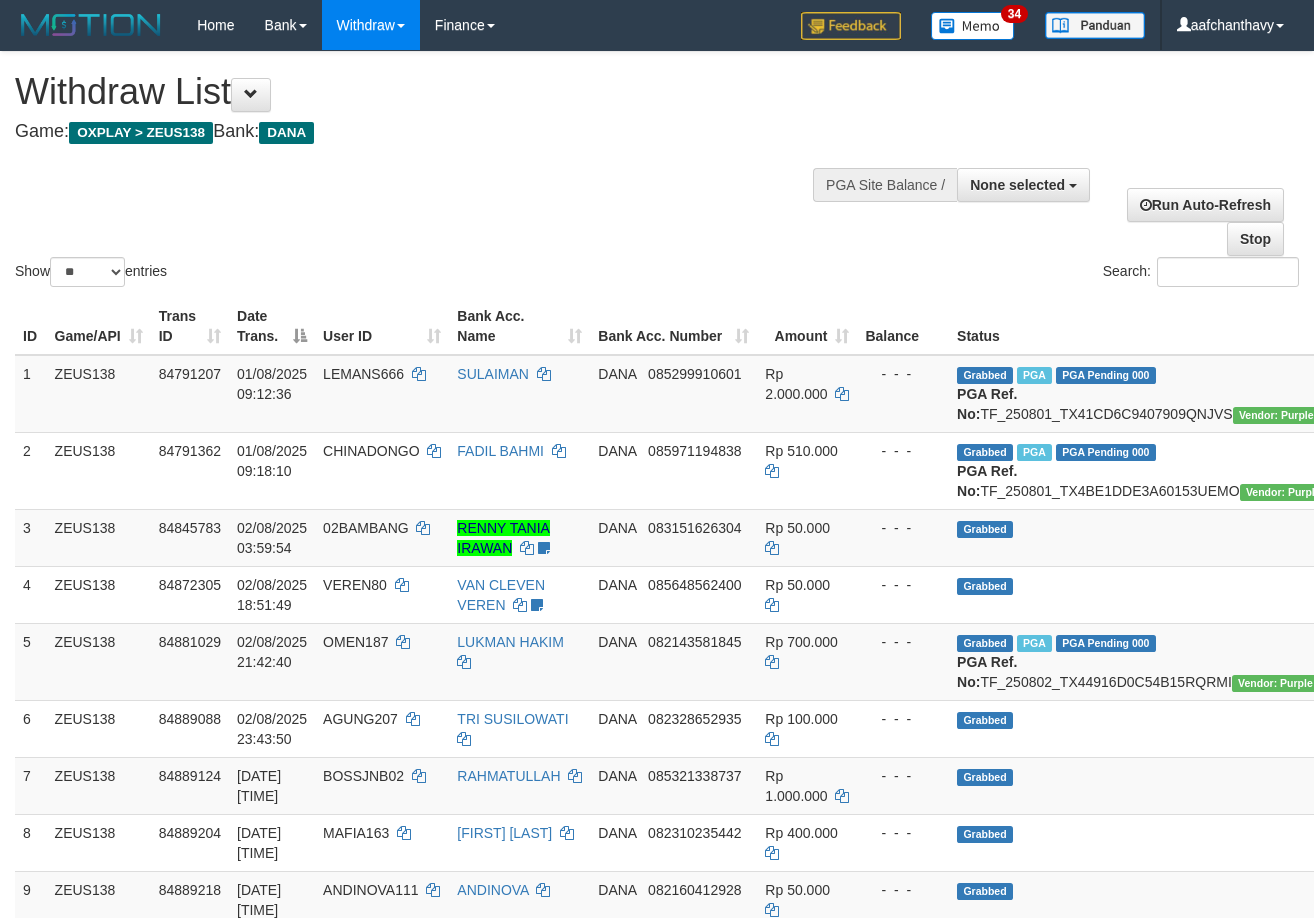 select 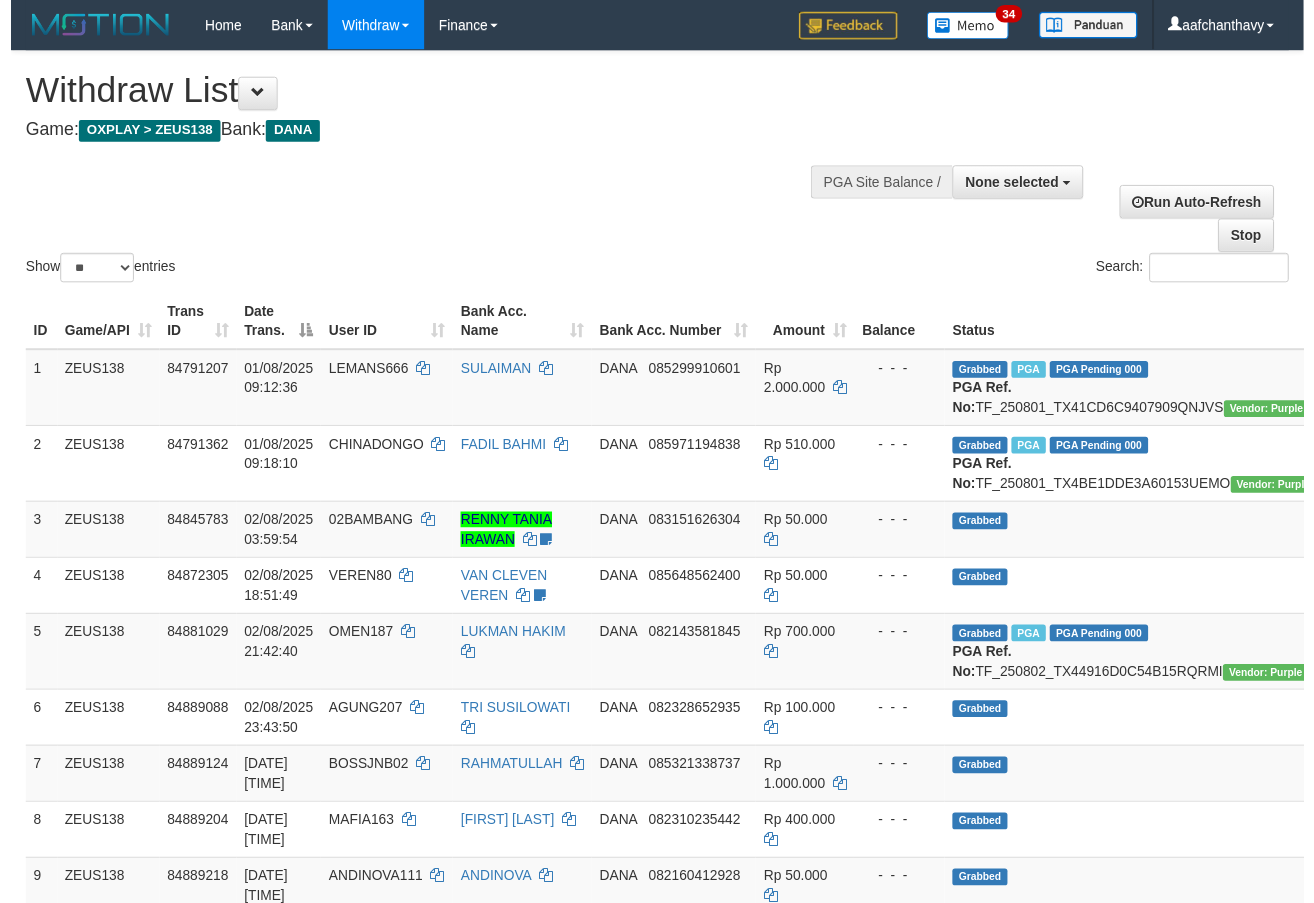 scroll, scrollTop: 359, scrollLeft: 0, axis: vertical 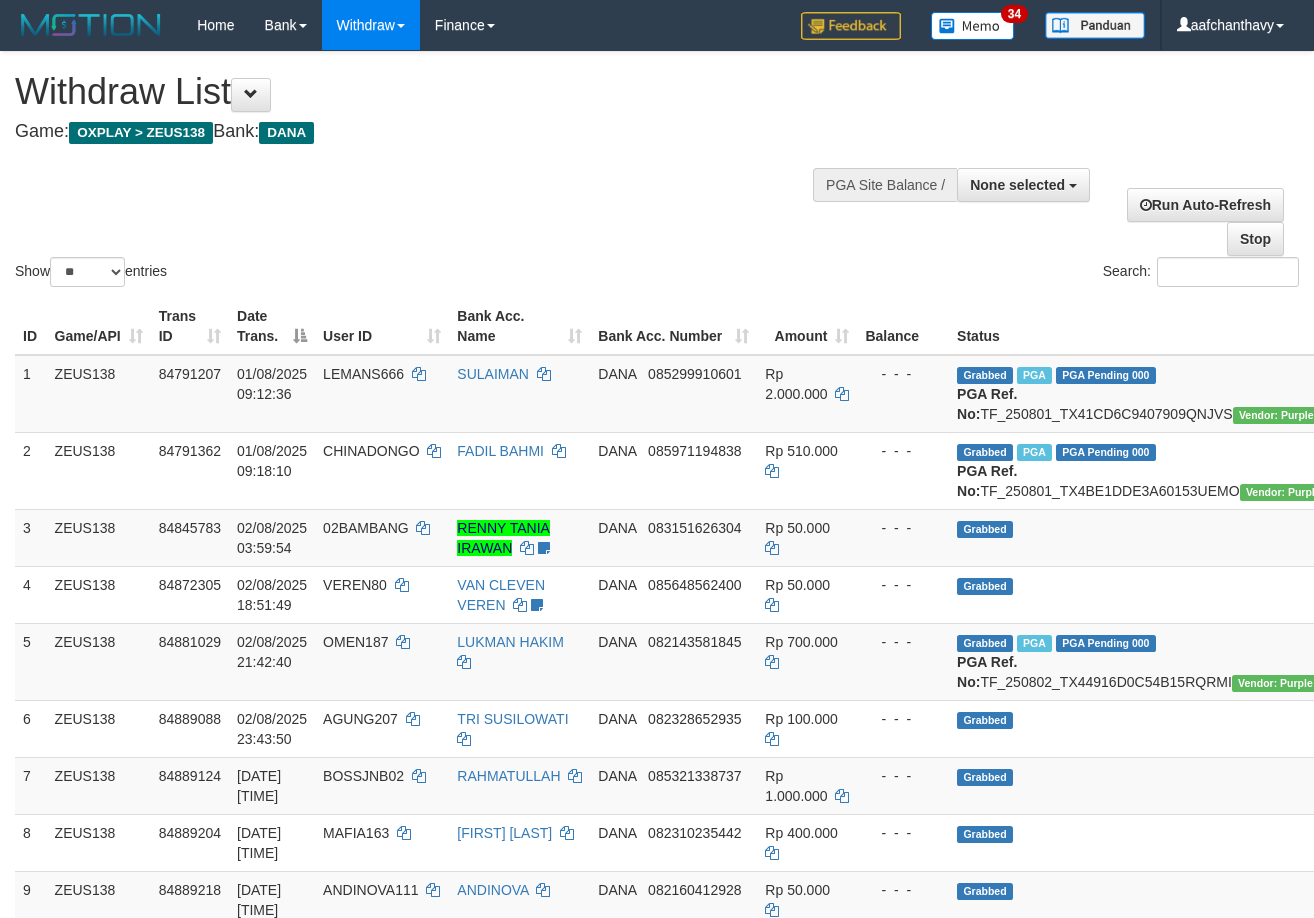 select 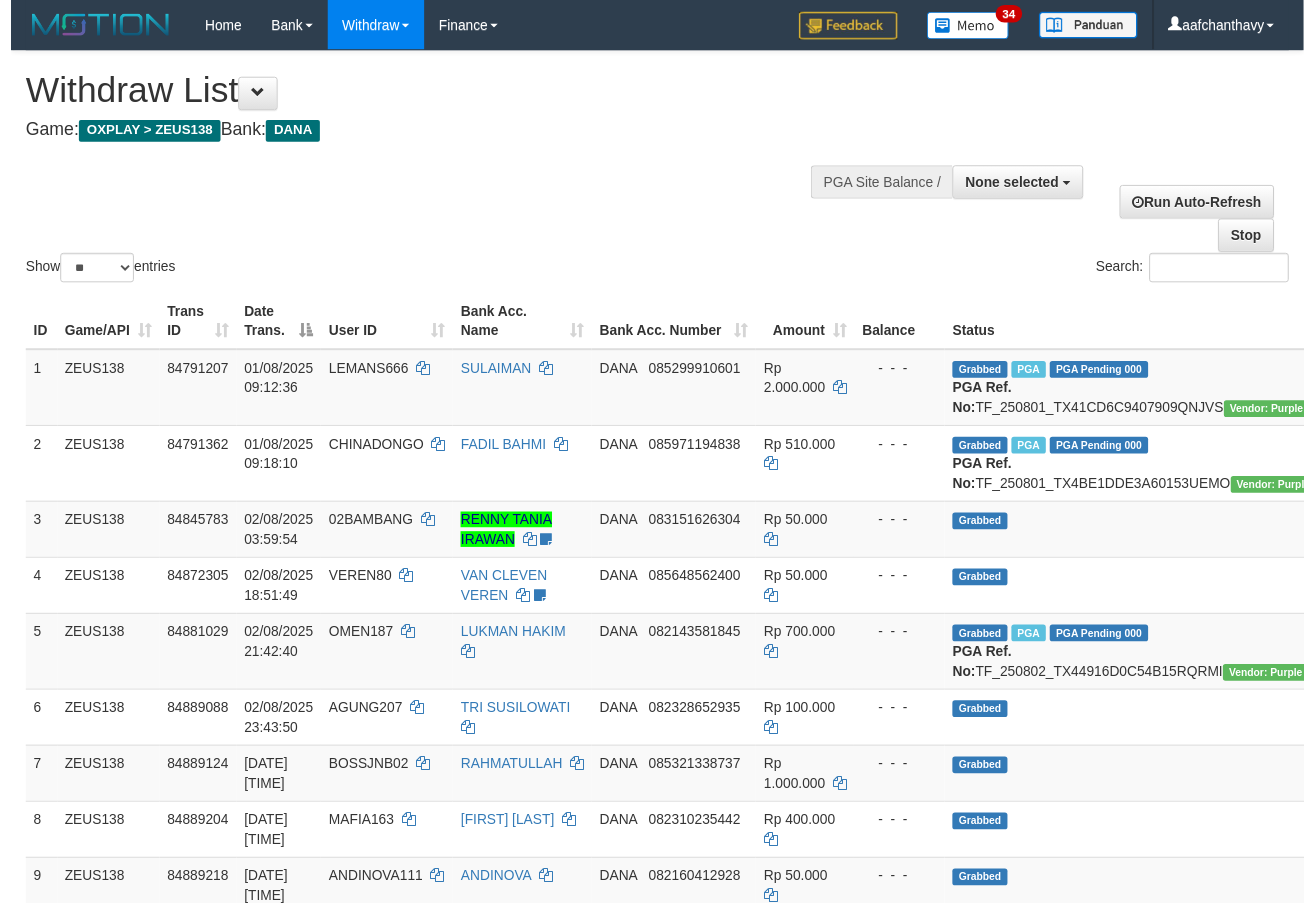 scroll, scrollTop: 359, scrollLeft: 0, axis: vertical 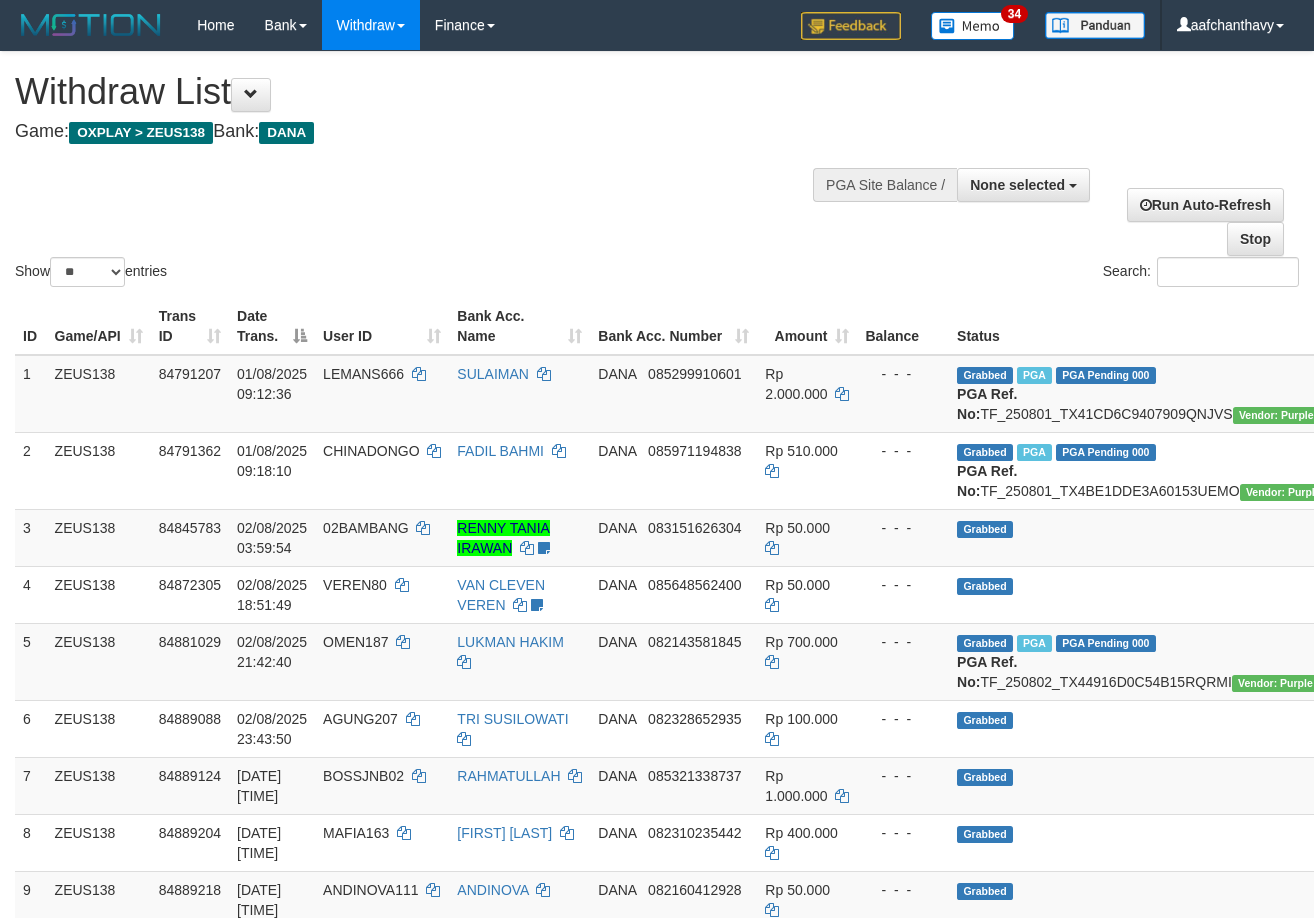 select 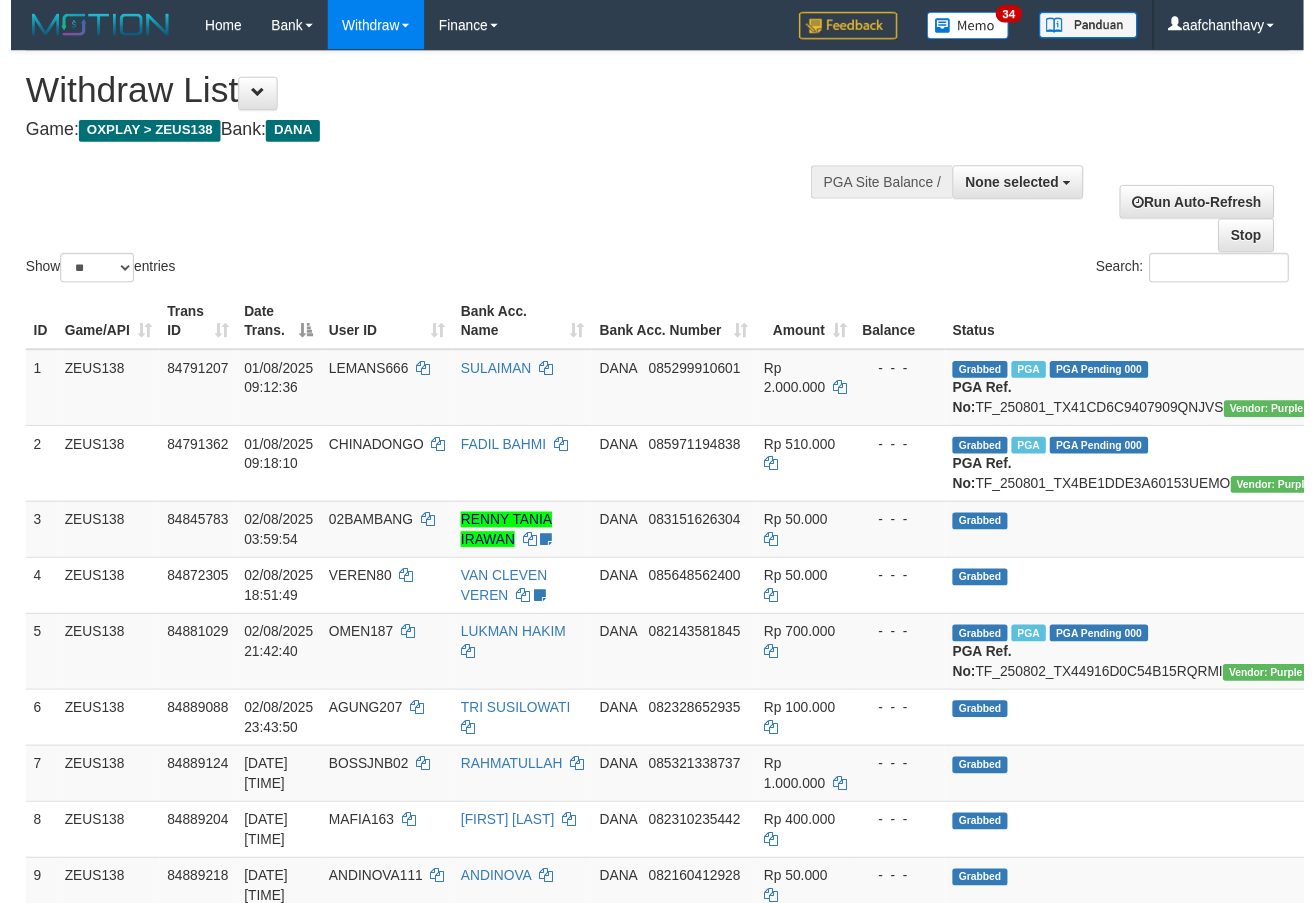 scroll, scrollTop: 359, scrollLeft: 0, axis: vertical 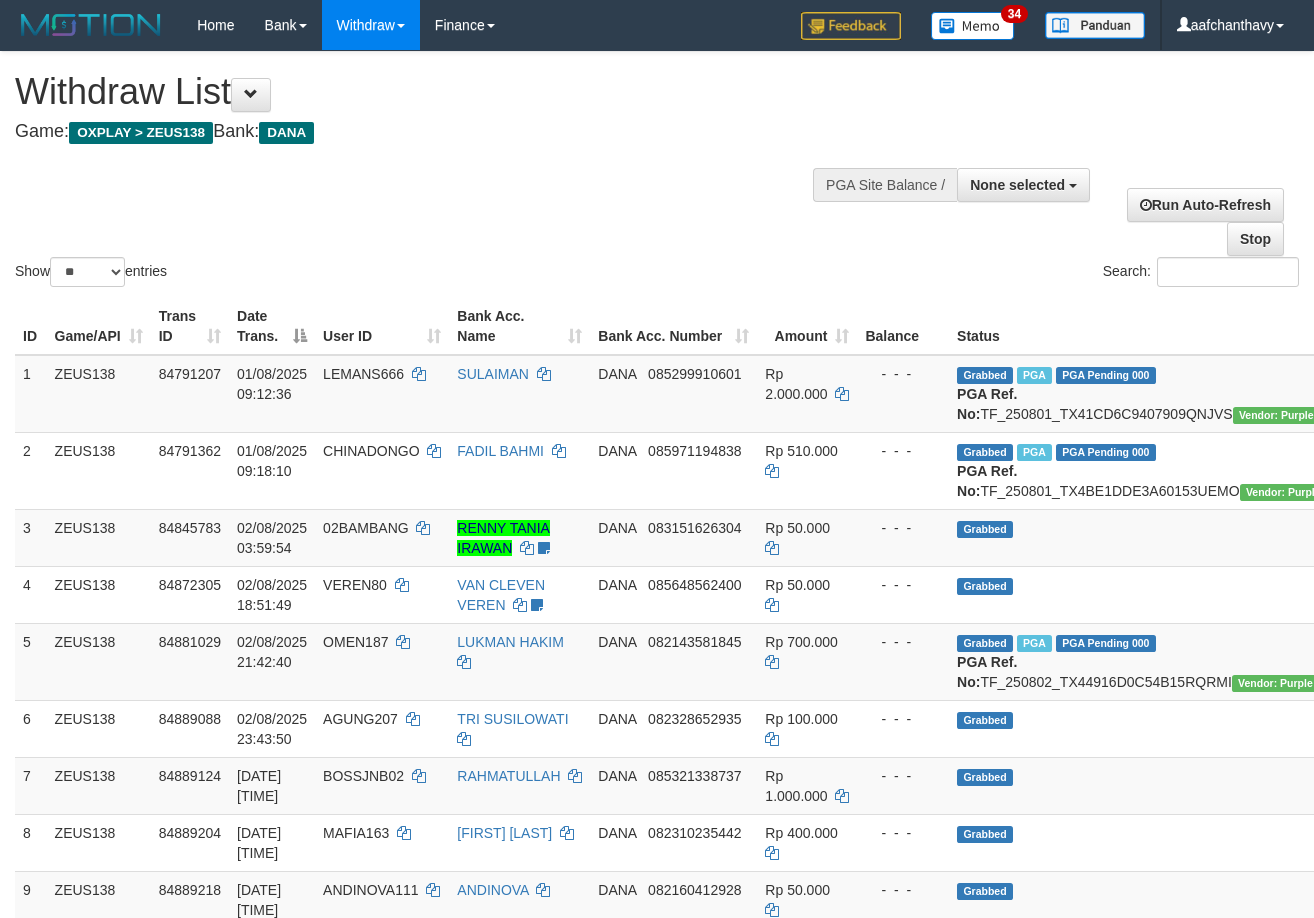 select 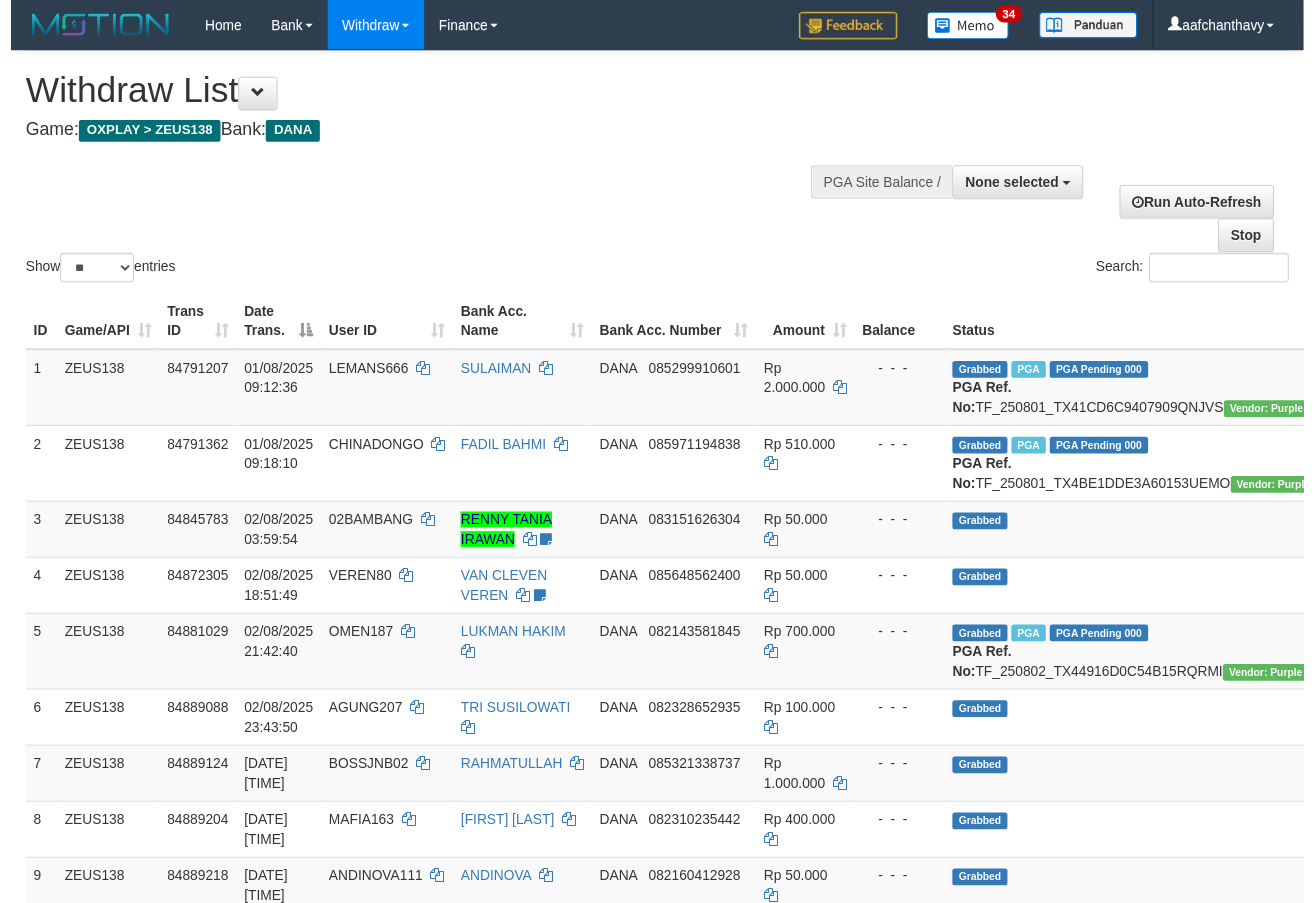 scroll, scrollTop: 359, scrollLeft: 0, axis: vertical 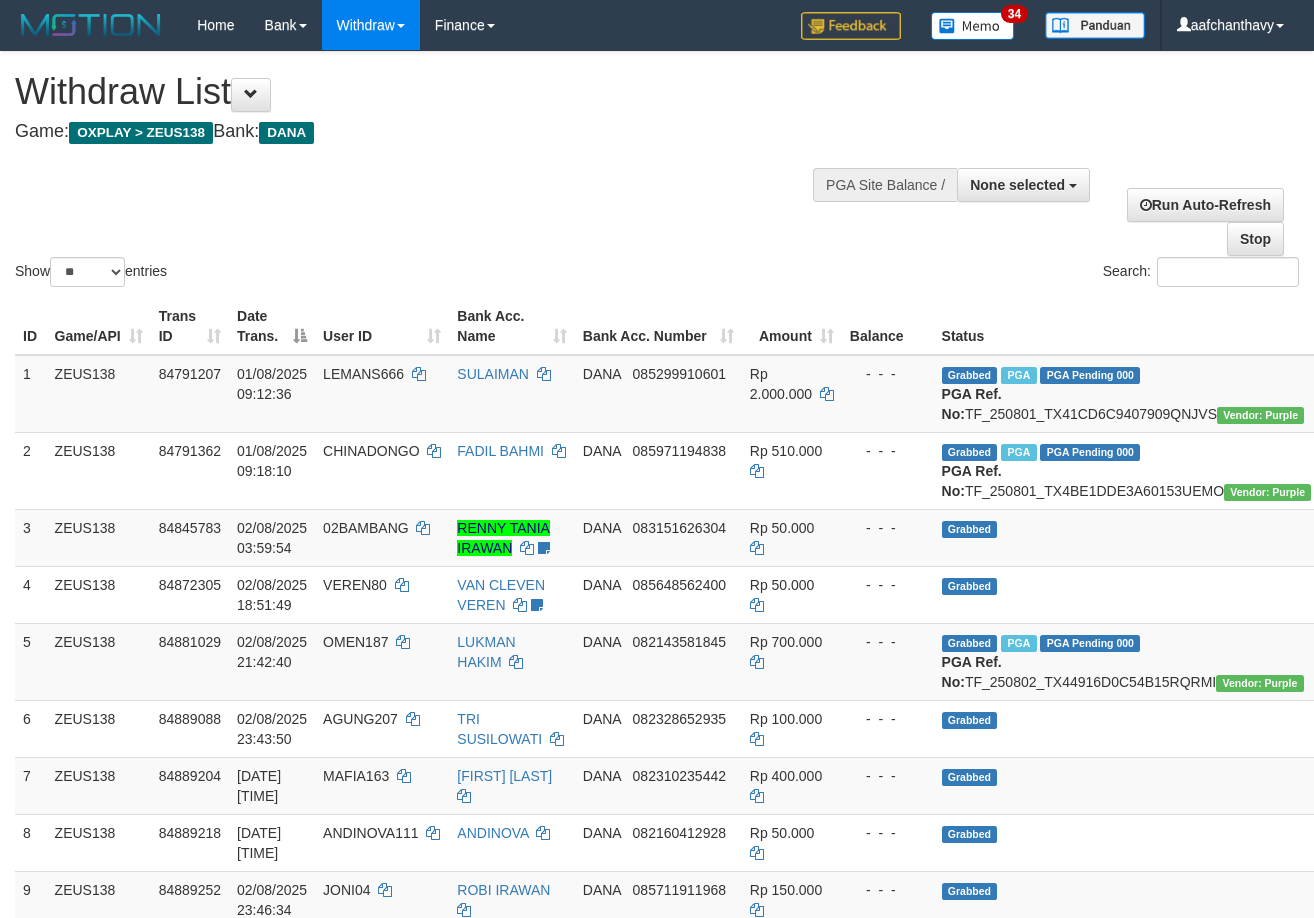 select 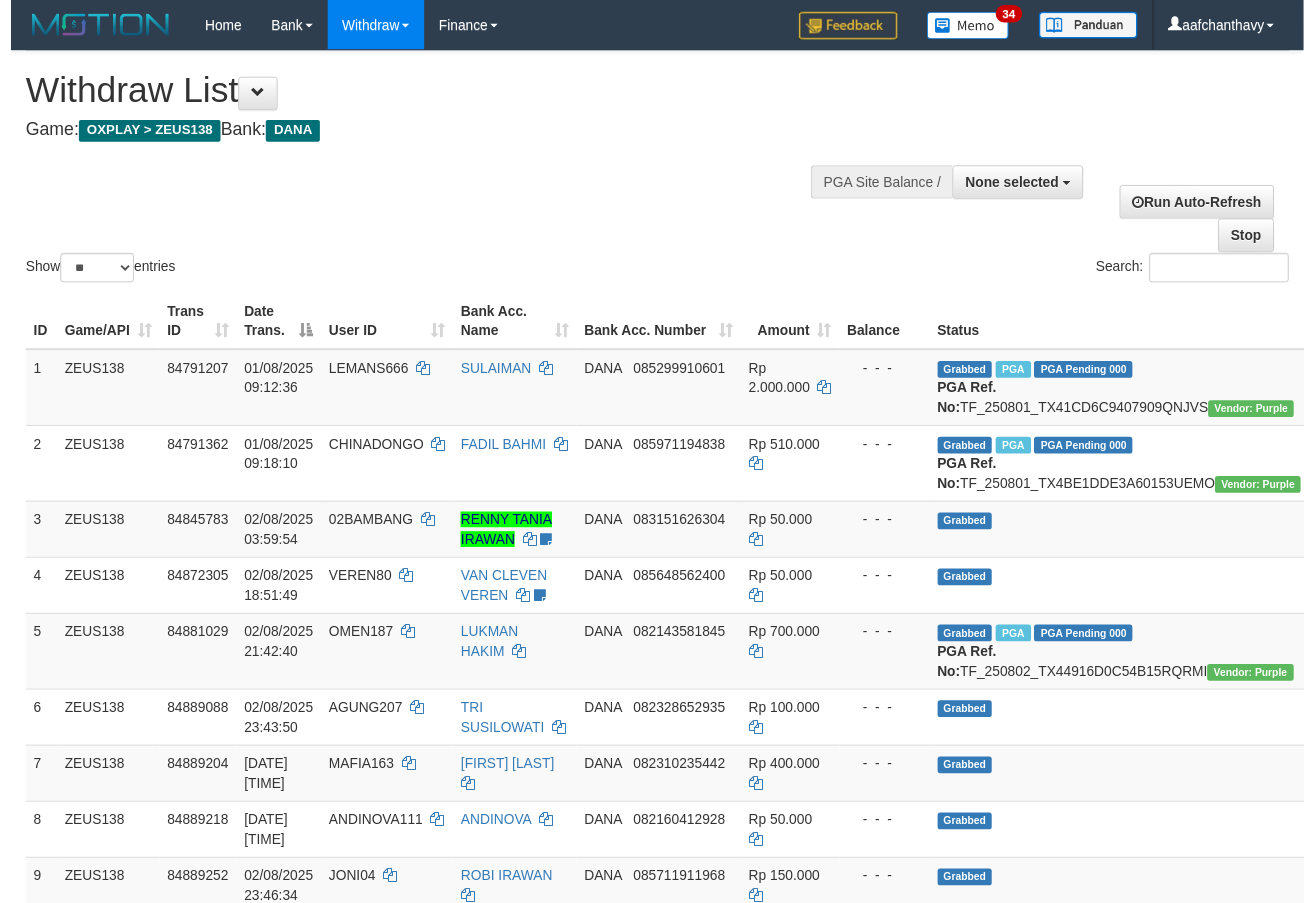 scroll, scrollTop: 359, scrollLeft: 0, axis: vertical 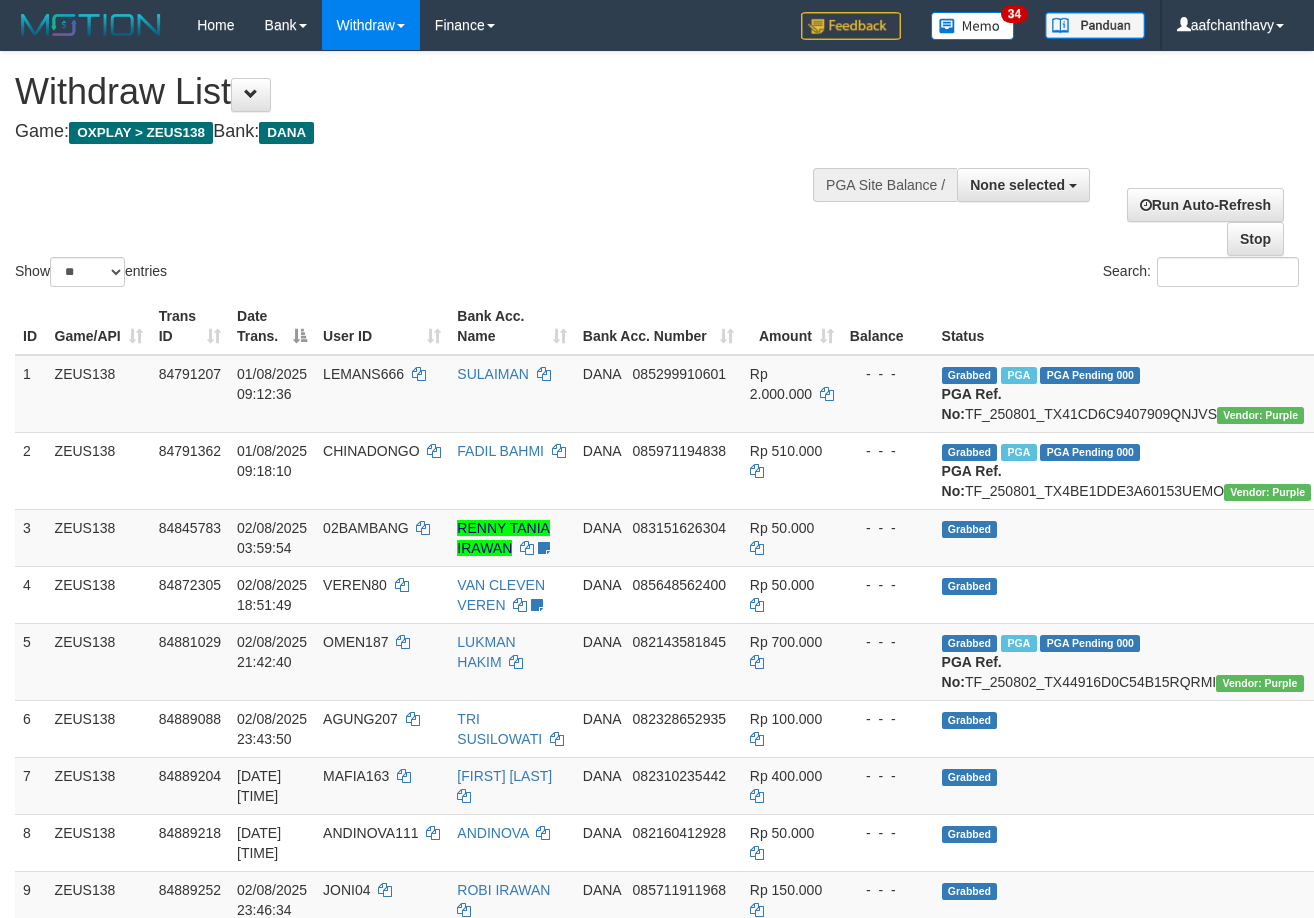 select 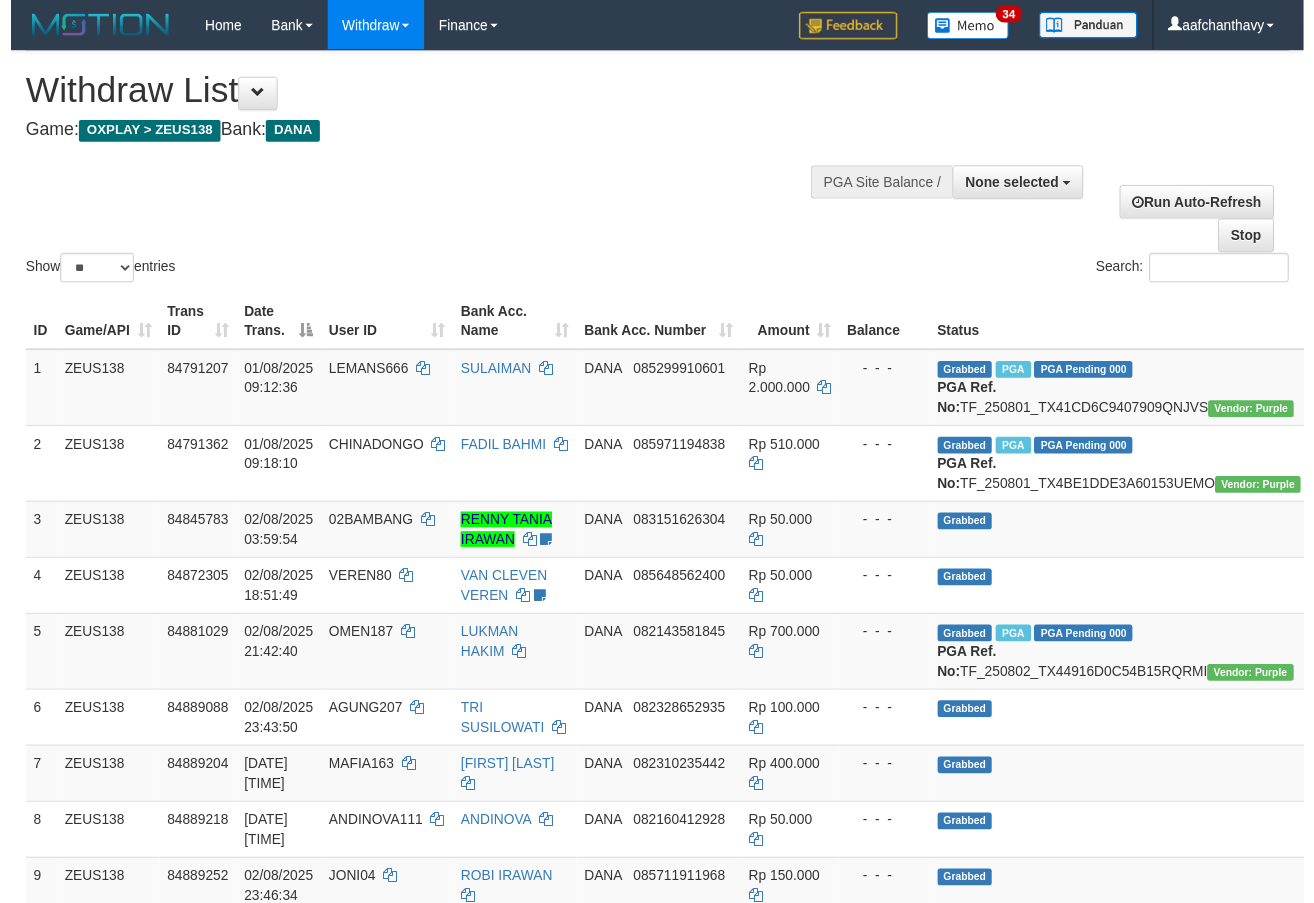 scroll, scrollTop: 359, scrollLeft: 0, axis: vertical 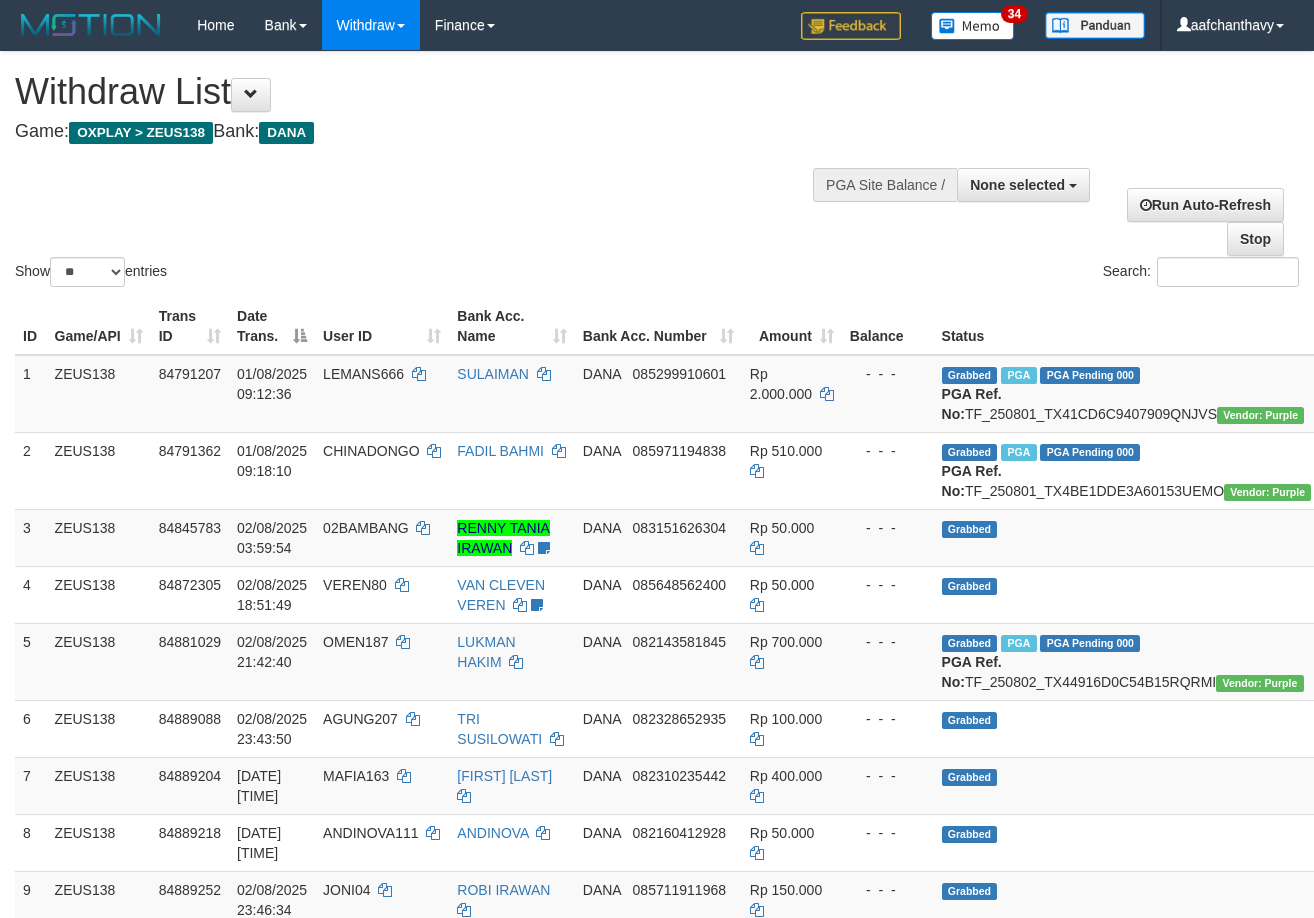 select 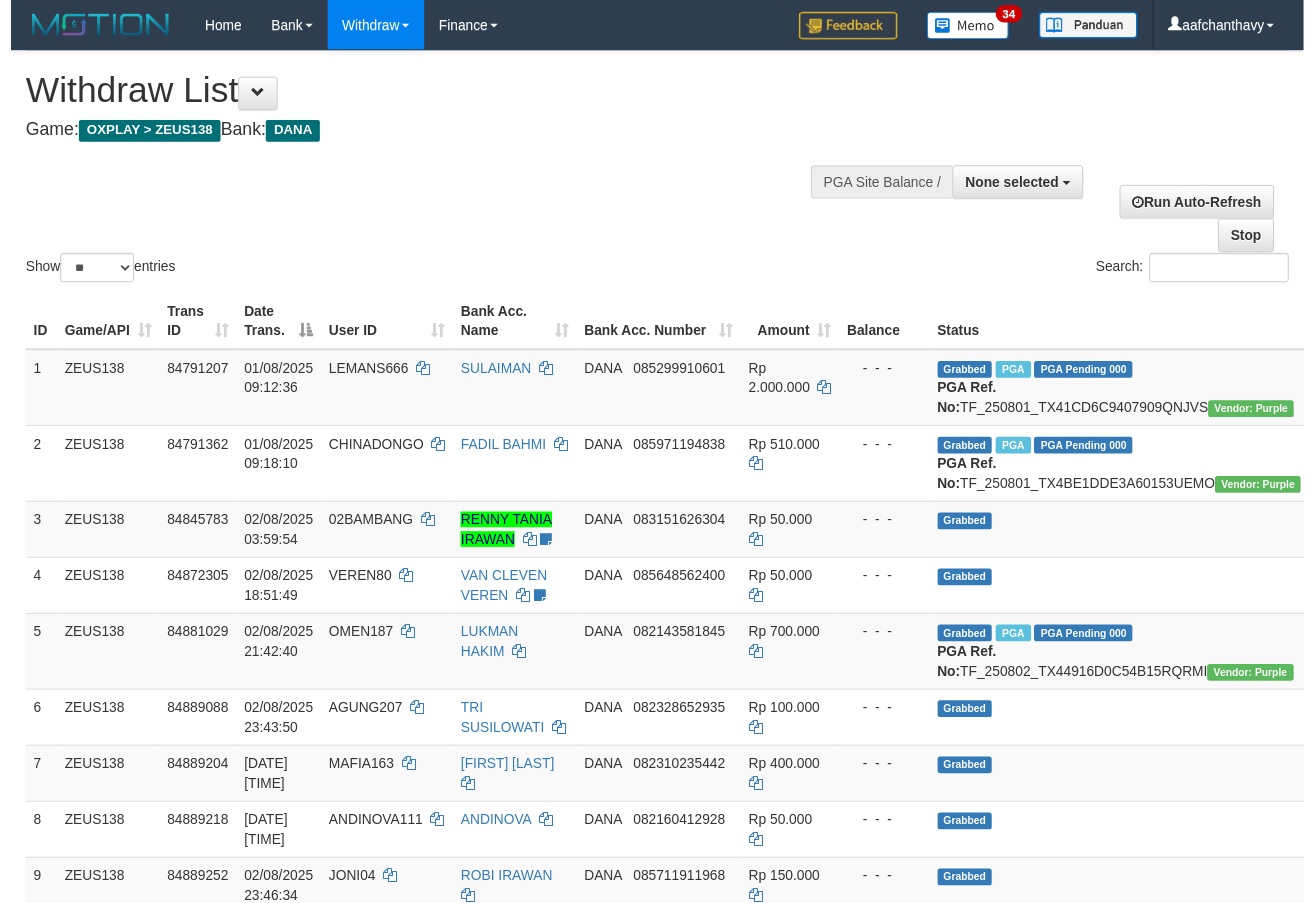scroll, scrollTop: 359, scrollLeft: 0, axis: vertical 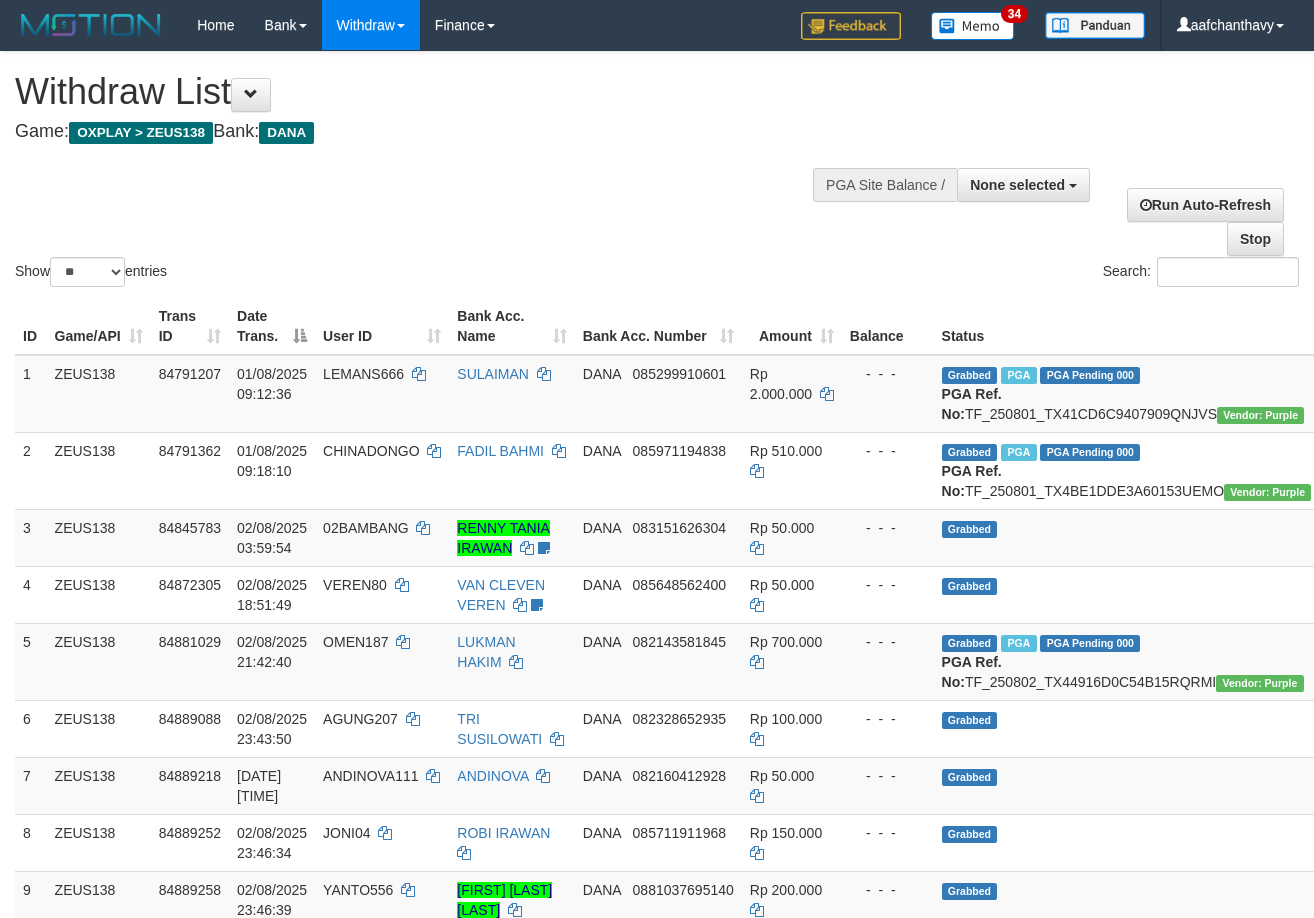 select 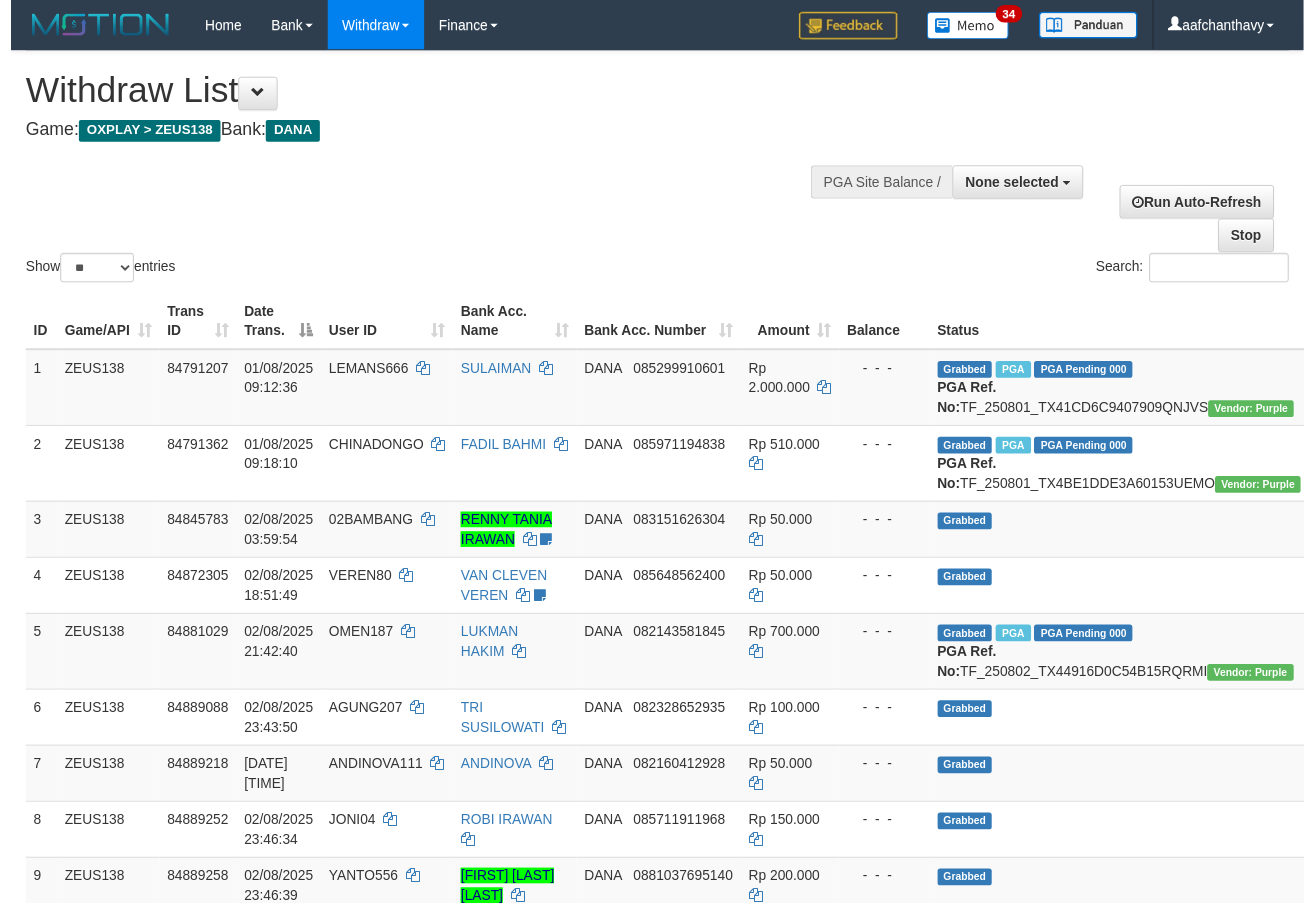 scroll, scrollTop: 359, scrollLeft: 0, axis: vertical 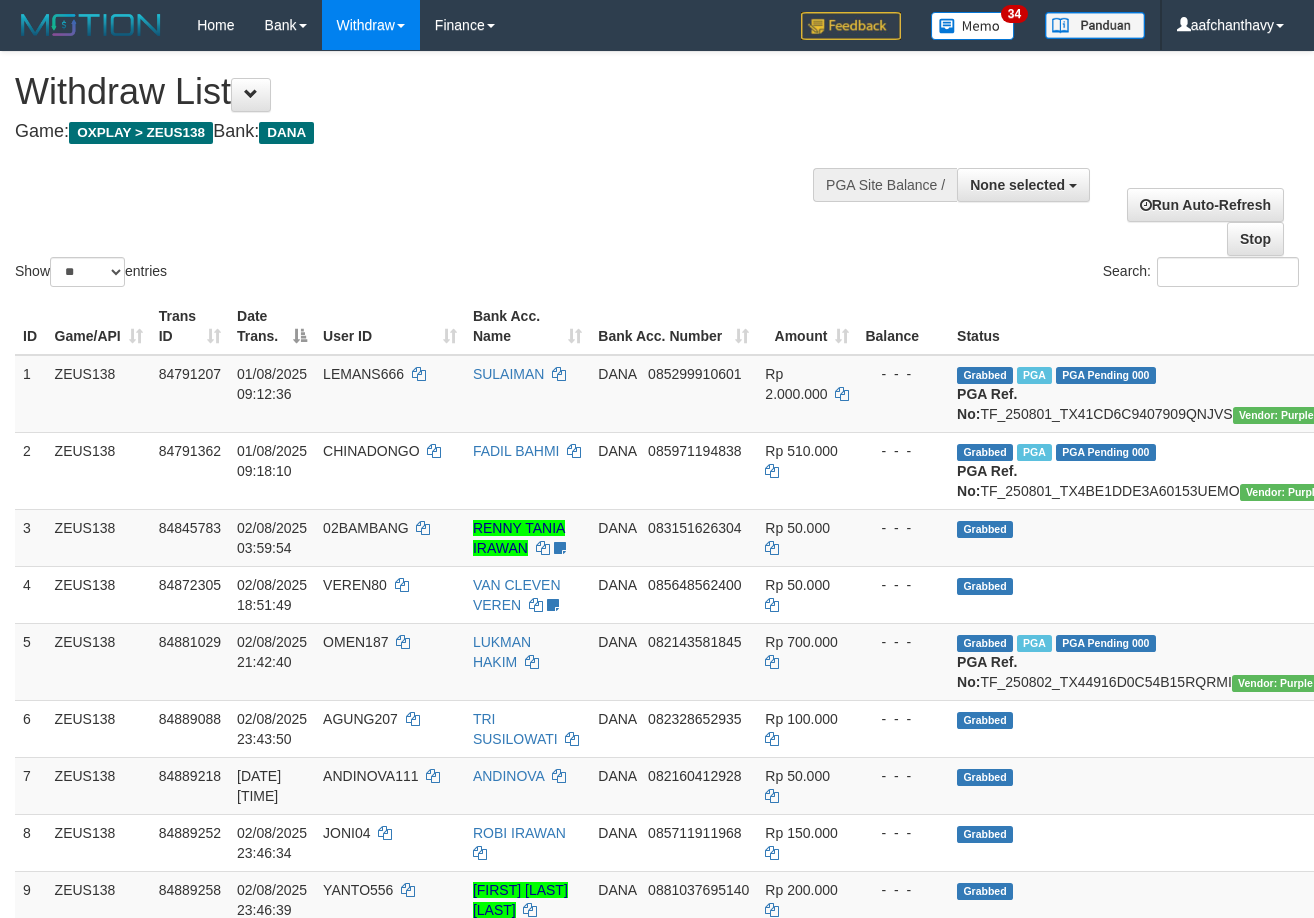 select 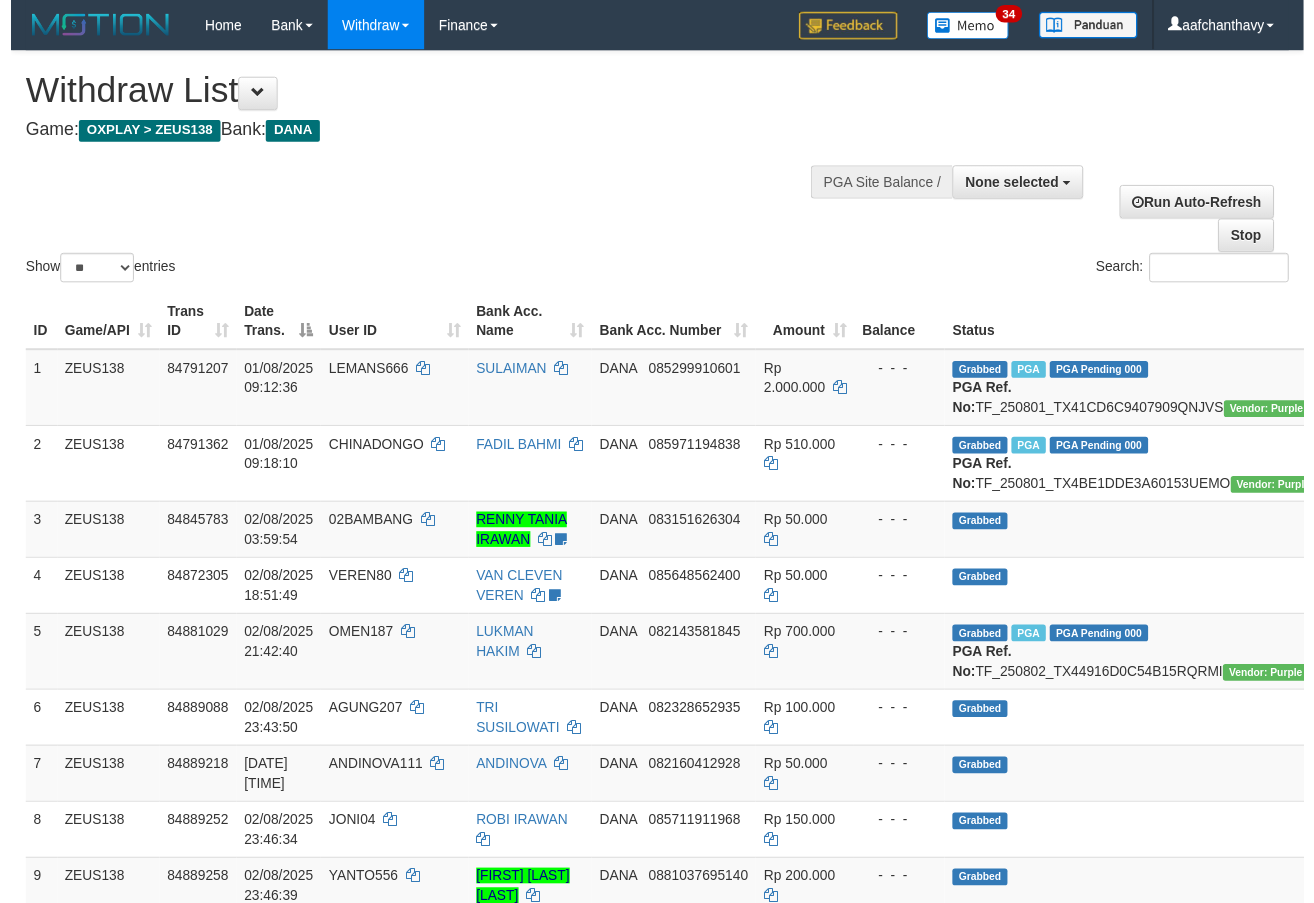 scroll, scrollTop: 359, scrollLeft: 0, axis: vertical 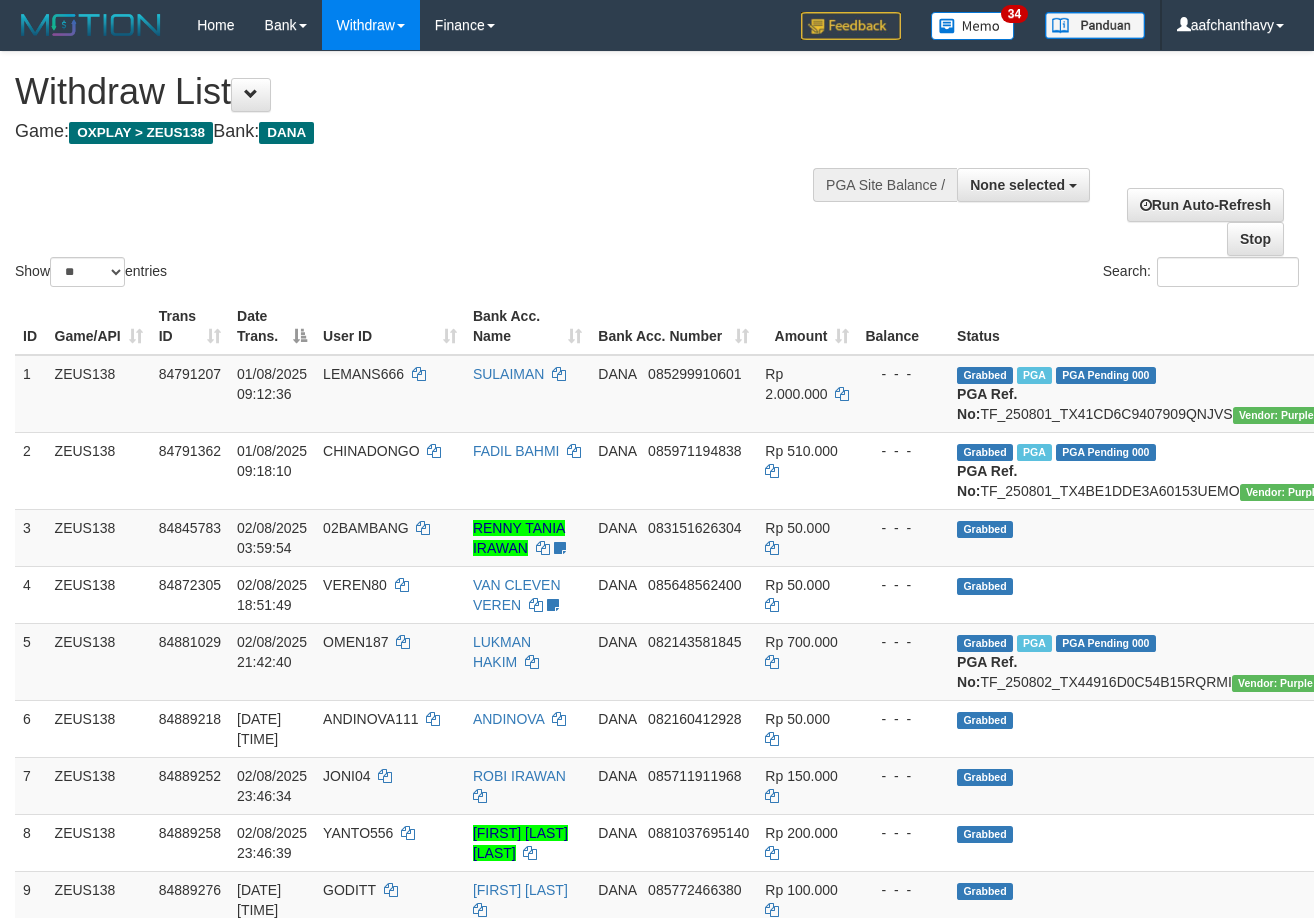 select 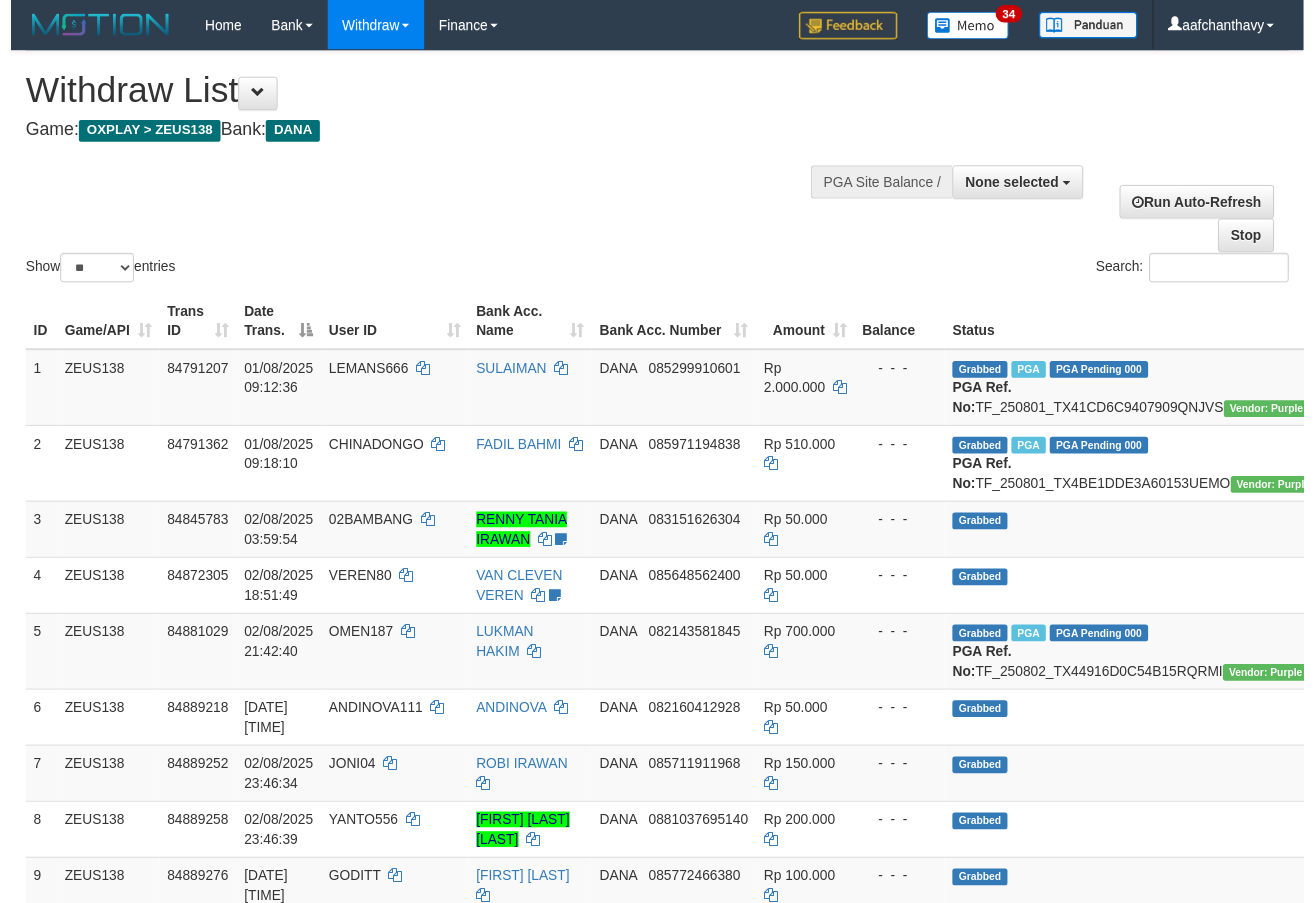 scroll, scrollTop: 359, scrollLeft: 0, axis: vertical 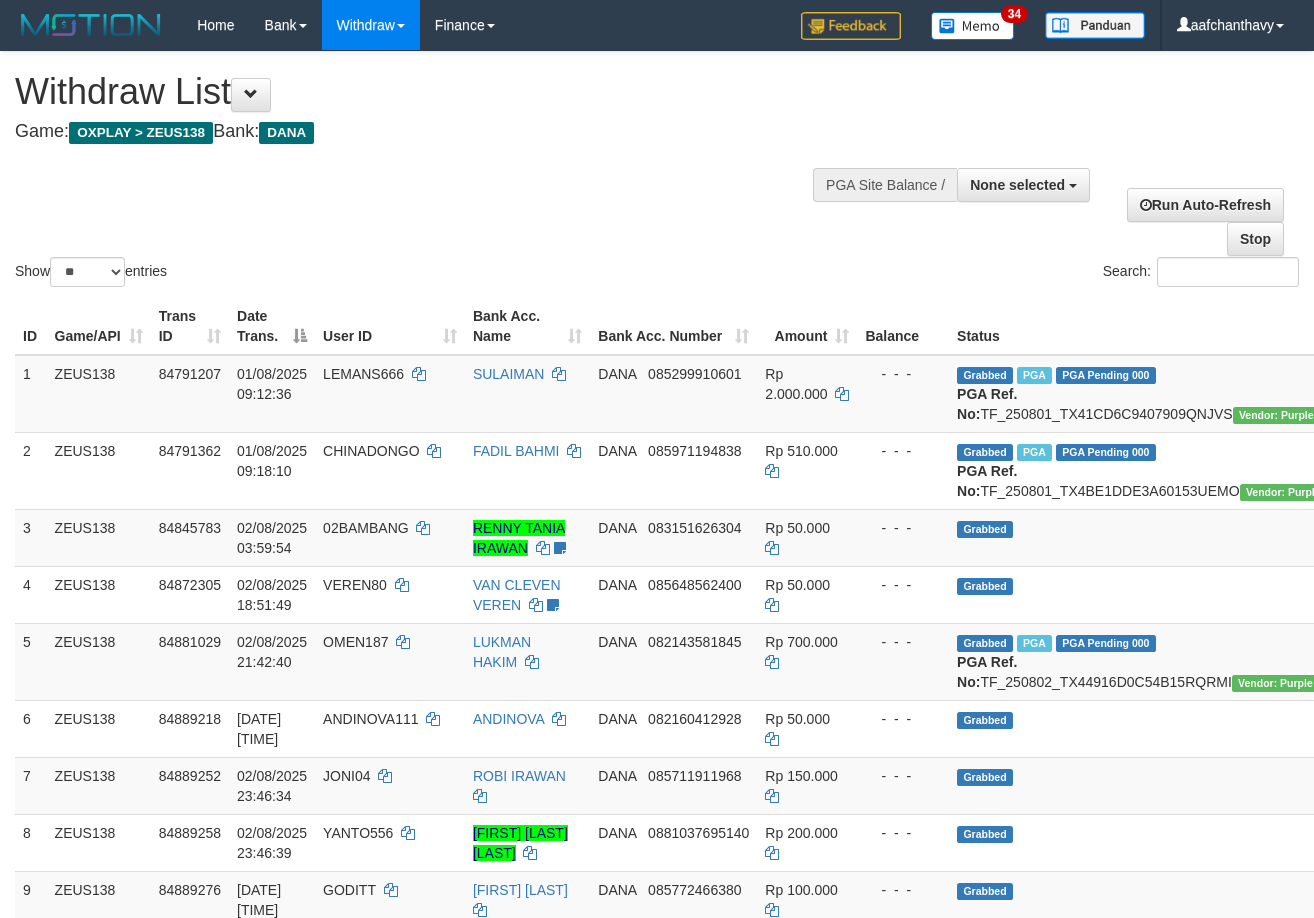 select 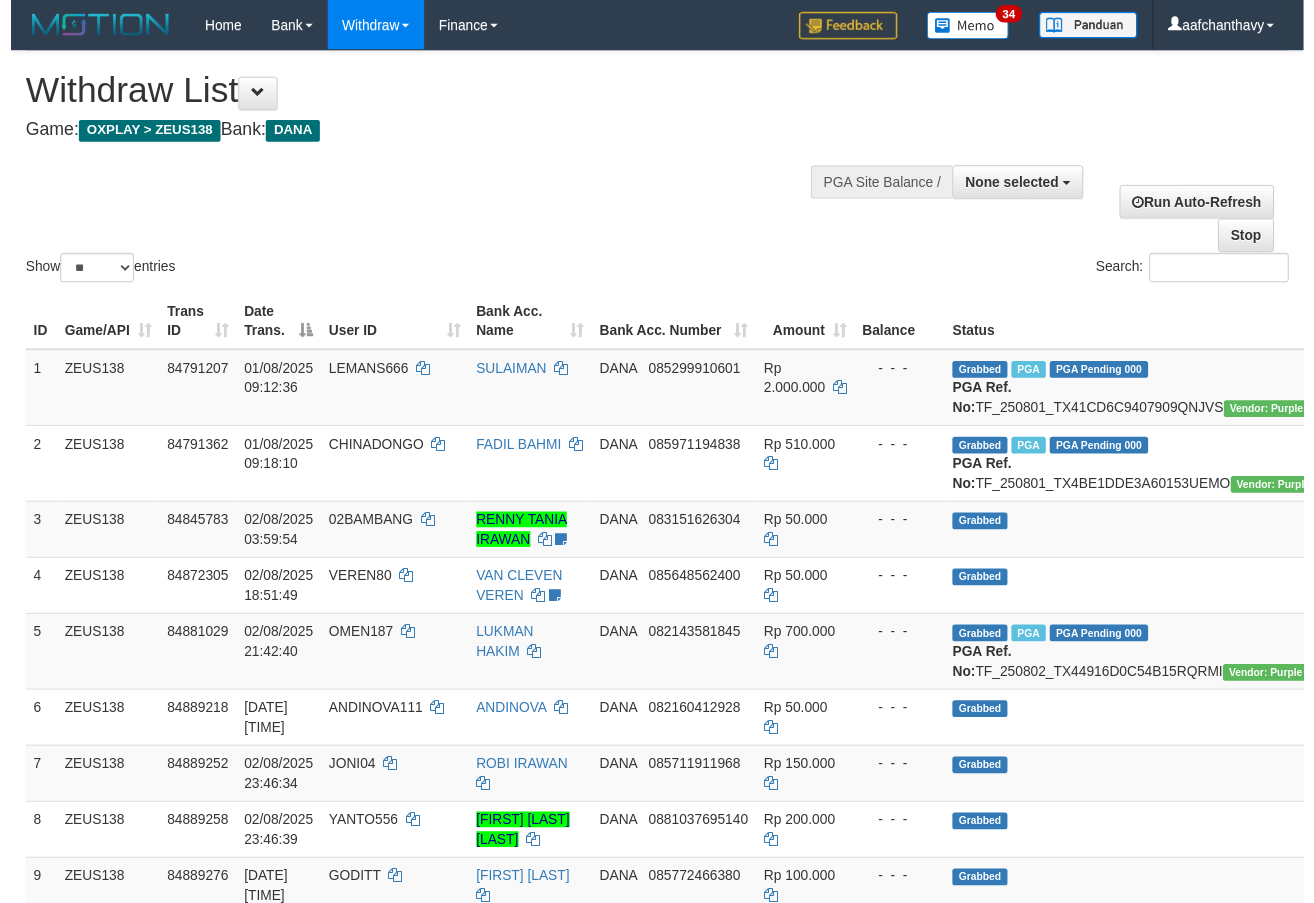 scroll, scrollTop: 359, scrollLeft: 0, axis: vertical 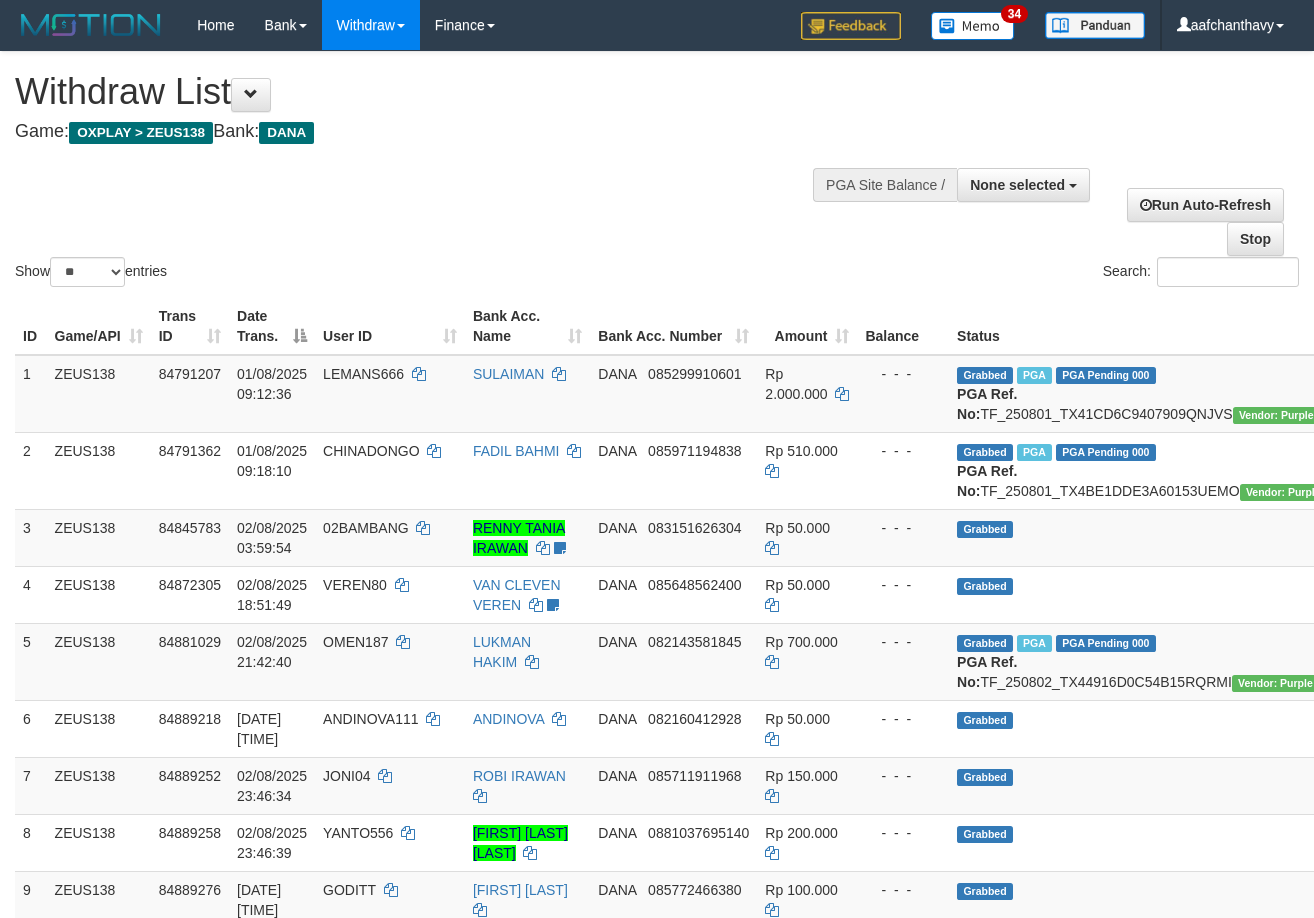 select 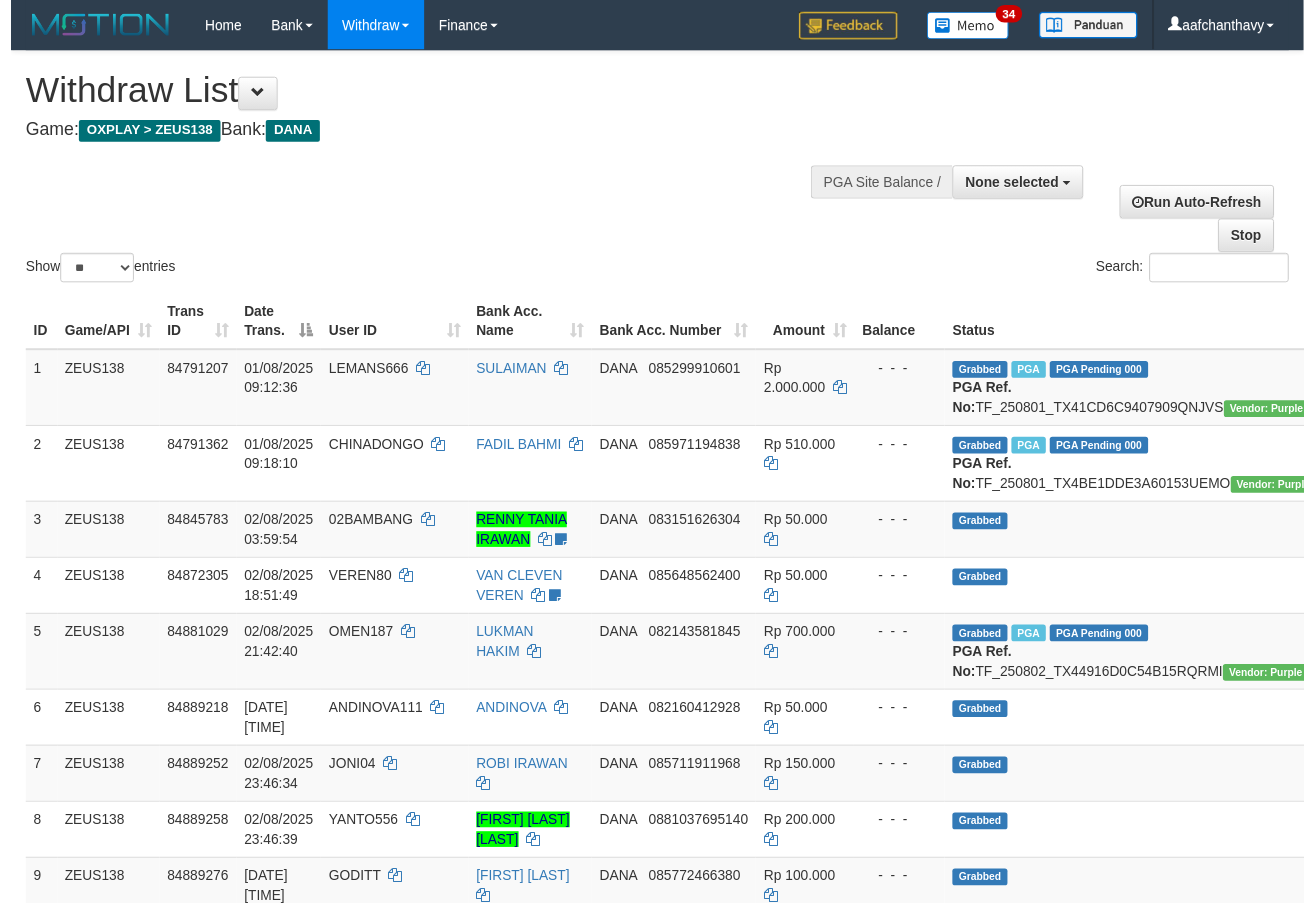 scroll, scrollTop: 359, scrollLeft: 0, axis: vertical 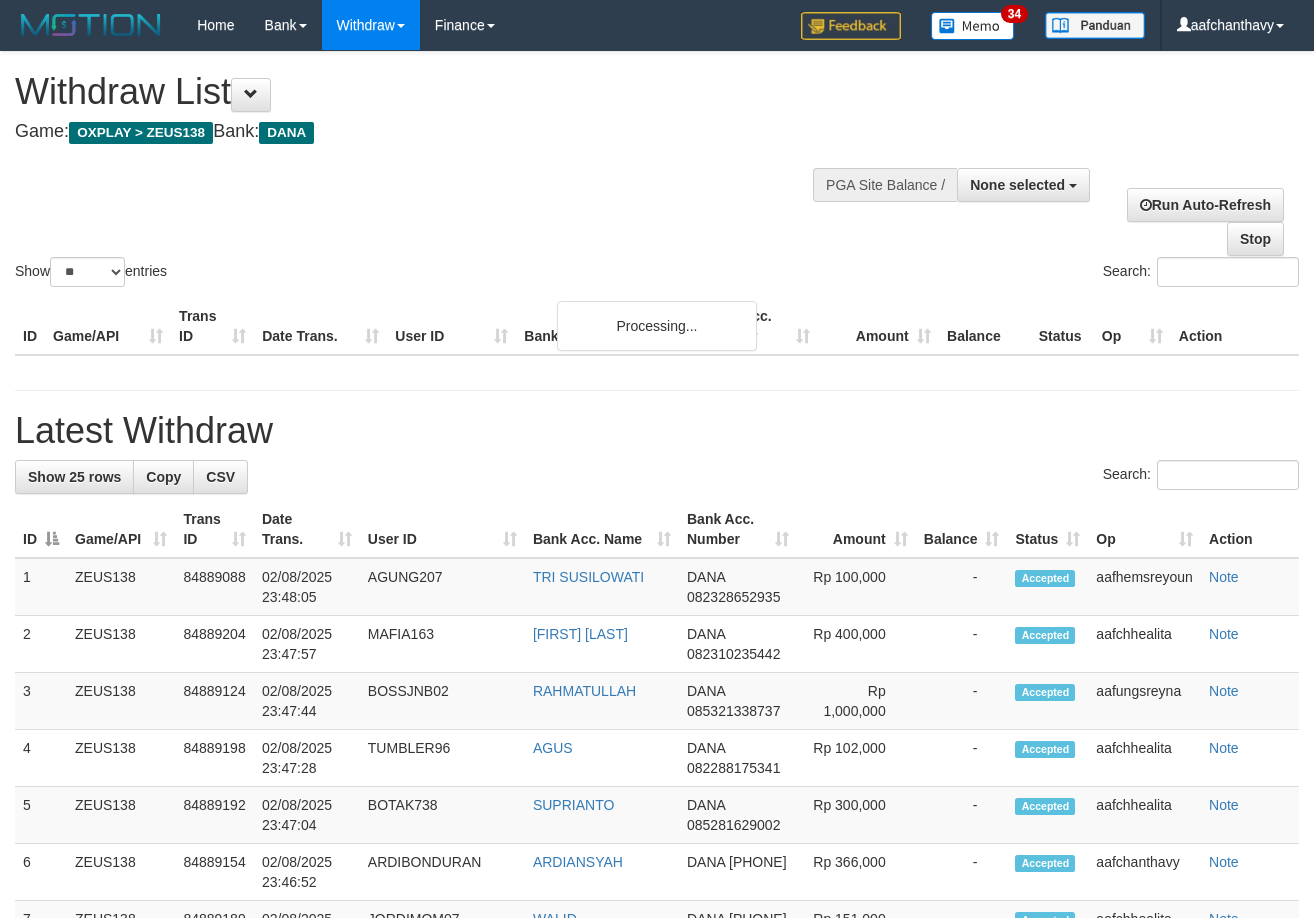 select 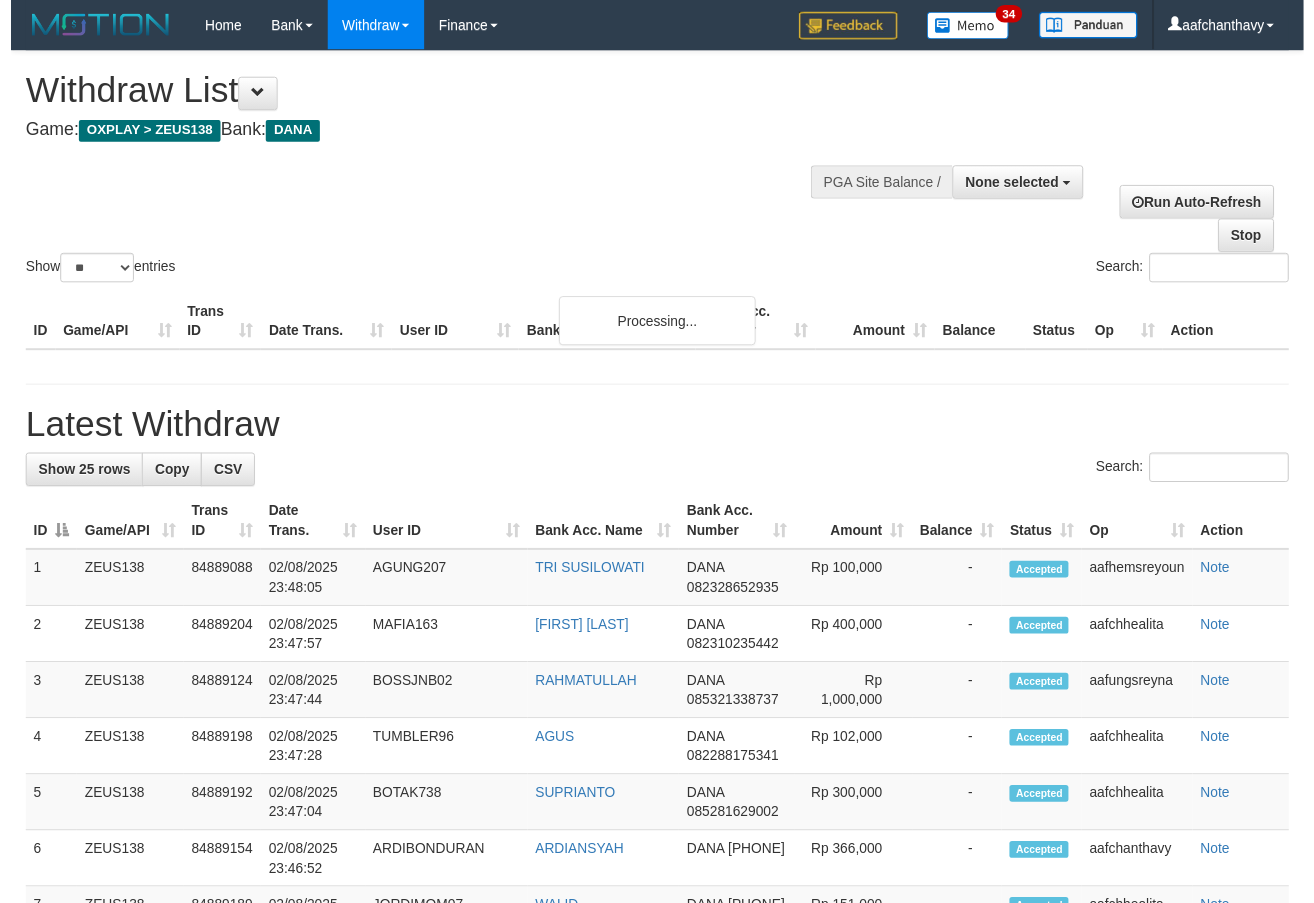 scroll, scrollTop: 359, scrollLeft: 0, axis: vertical 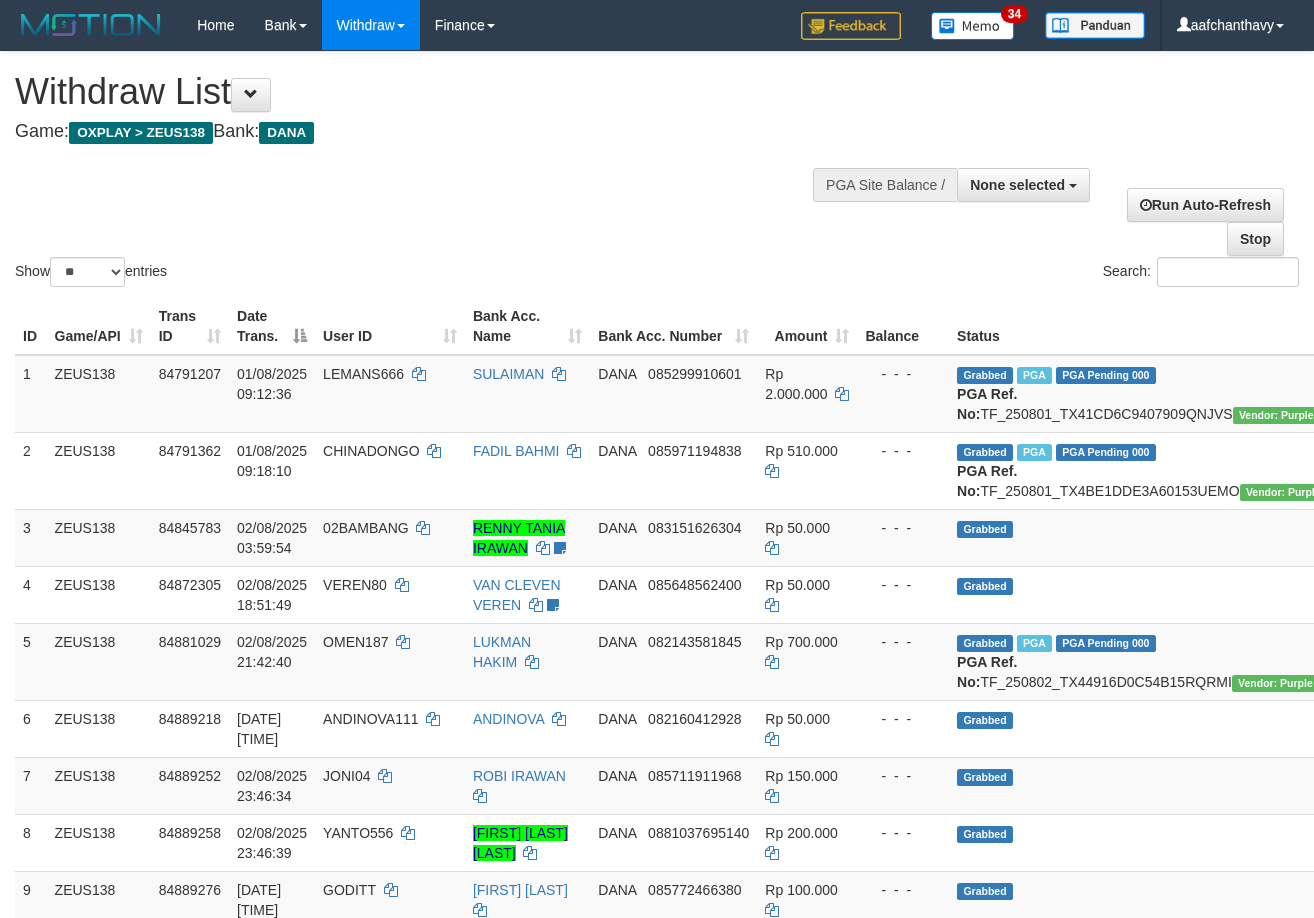 select 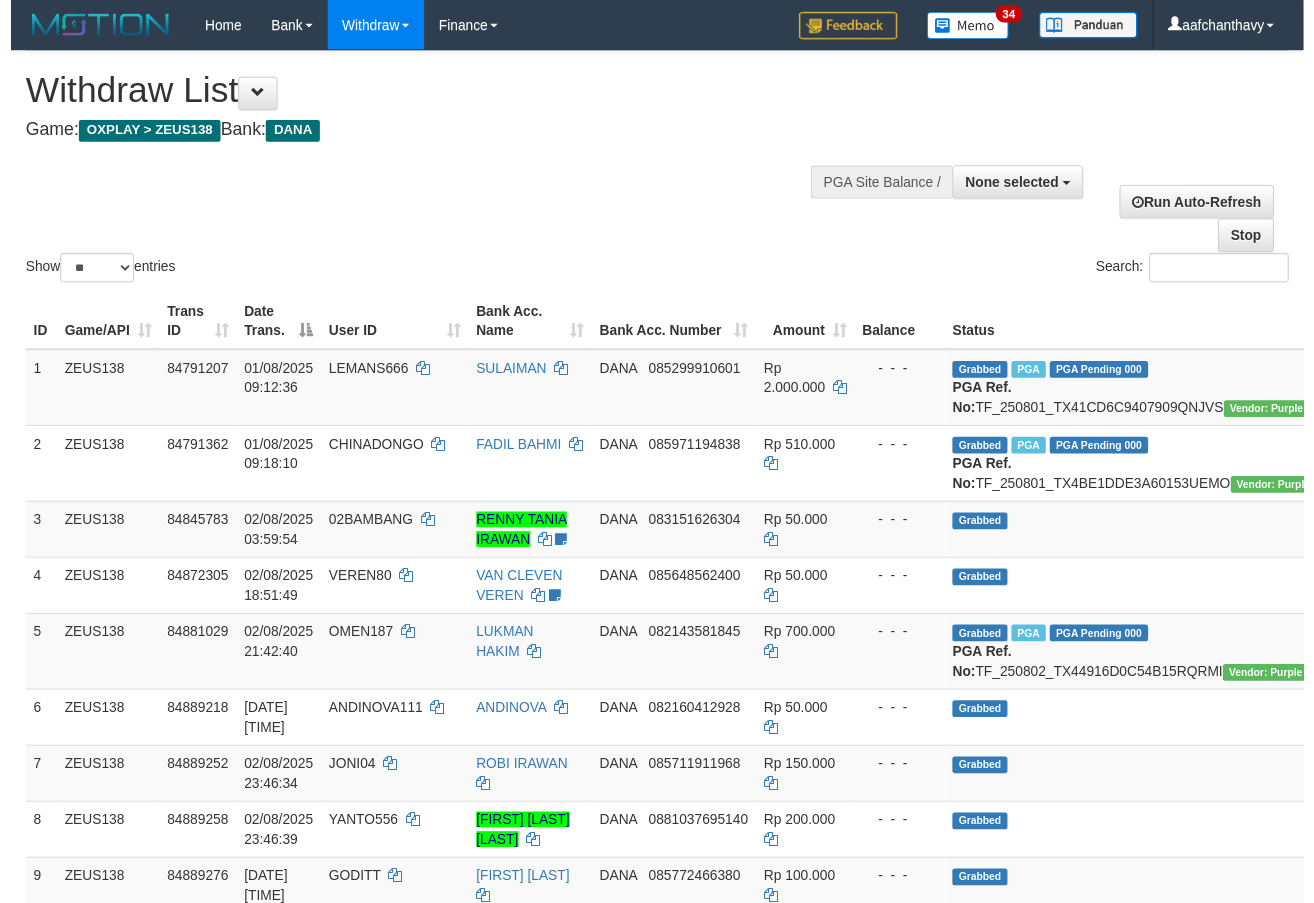 scroll, scrollTop: 359, scrollLeft: 0, axis: vertical 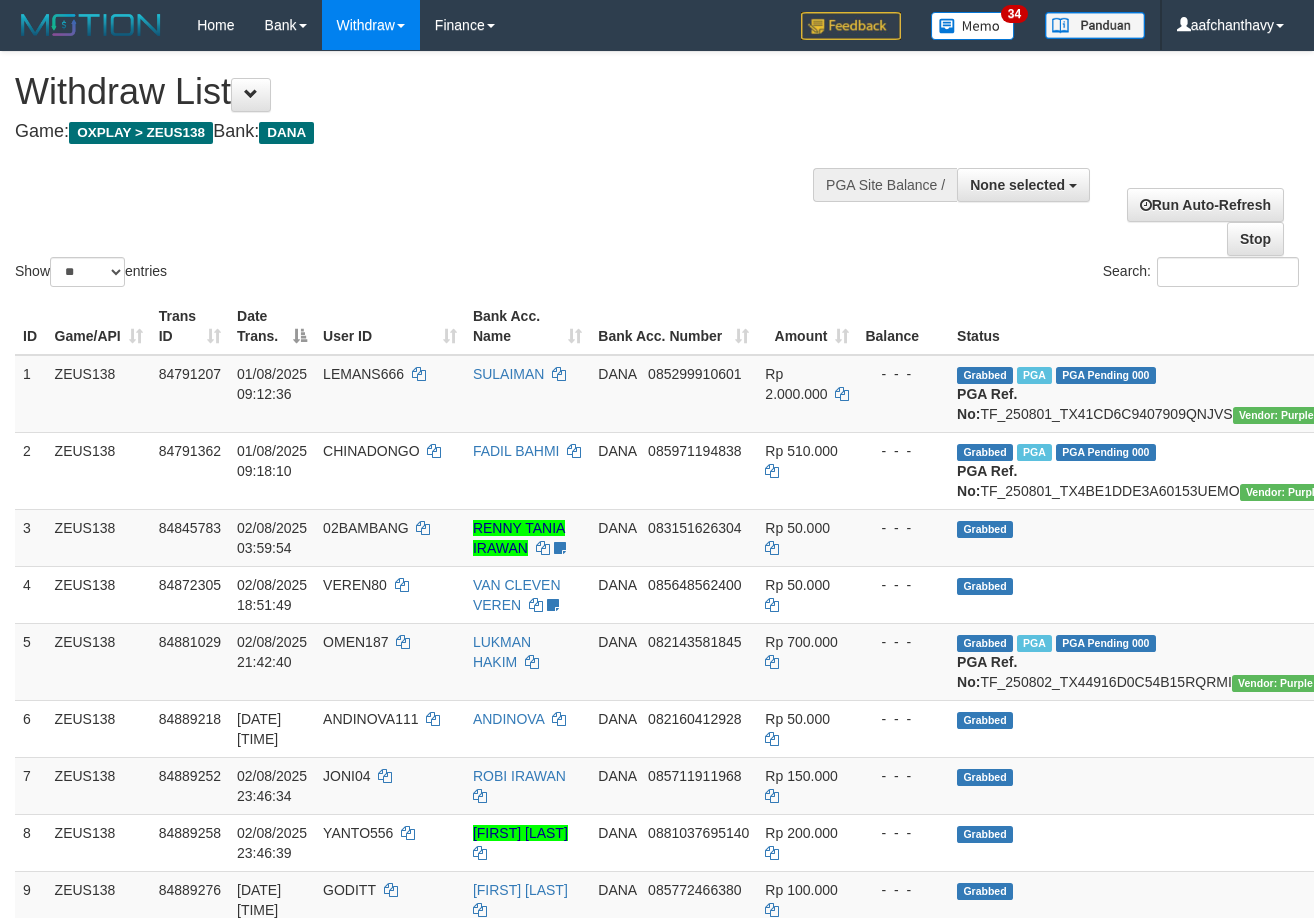 select 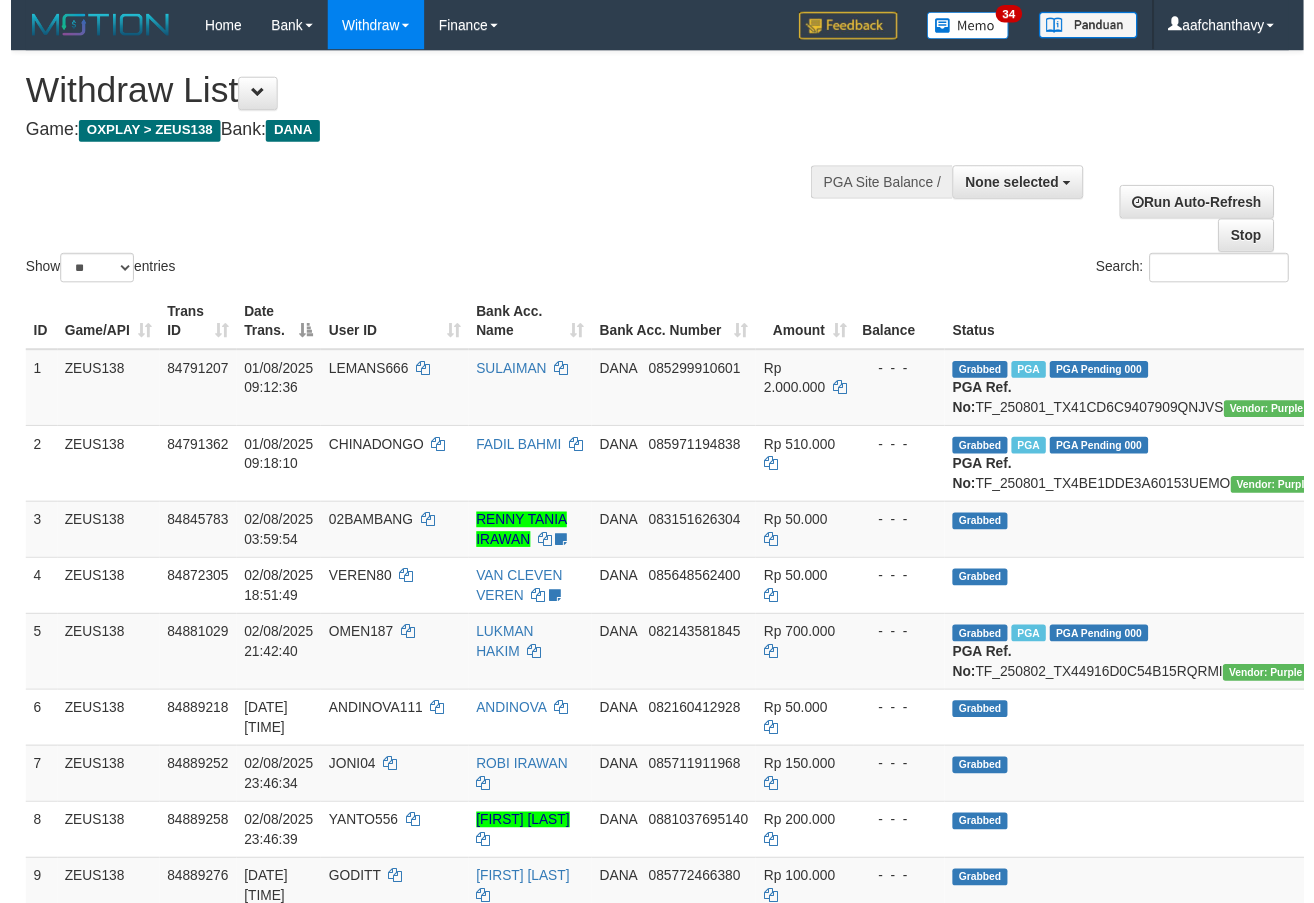 scroll, scrollTop: 359, scrollLeft: 0, axis: vertical 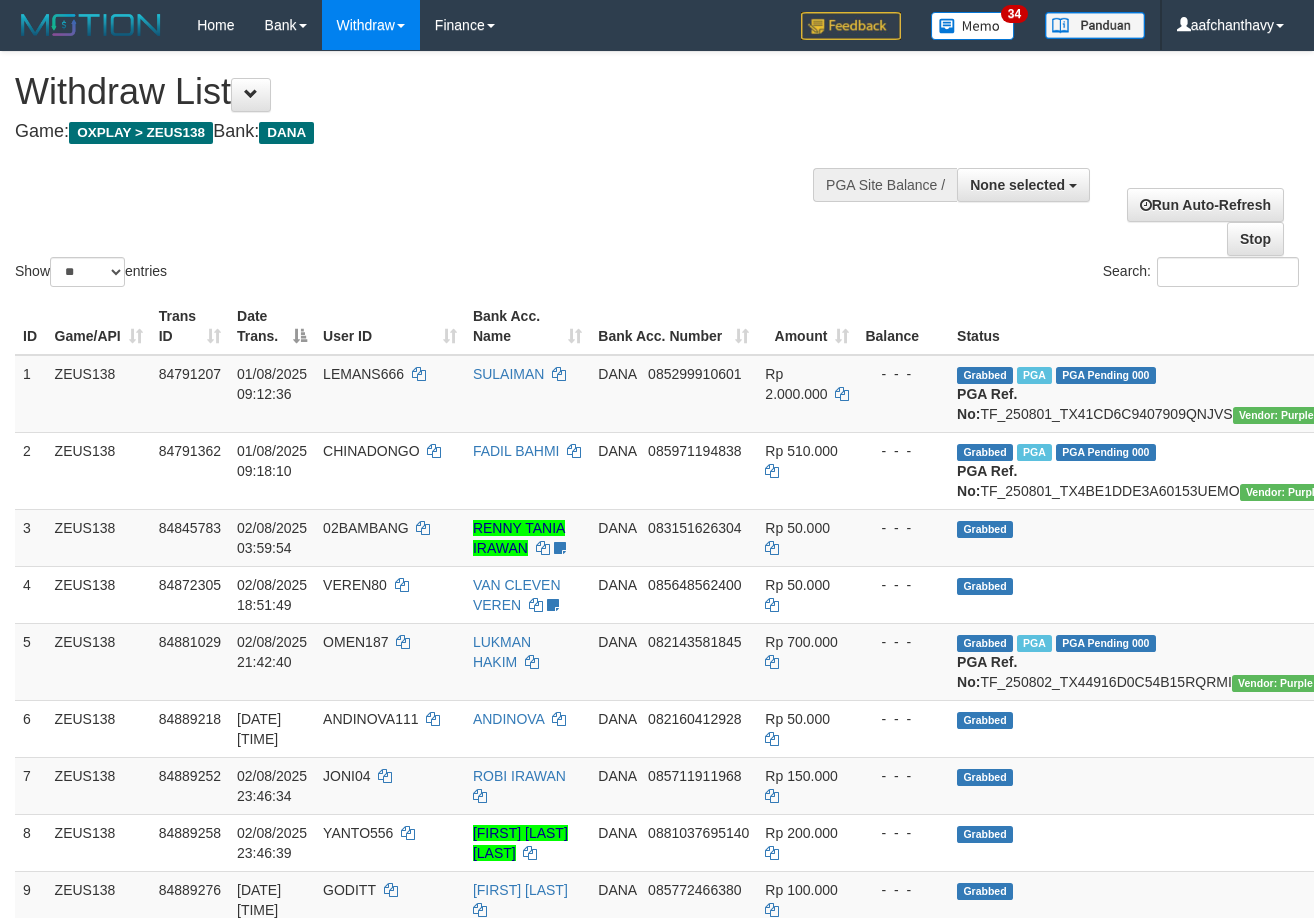 select 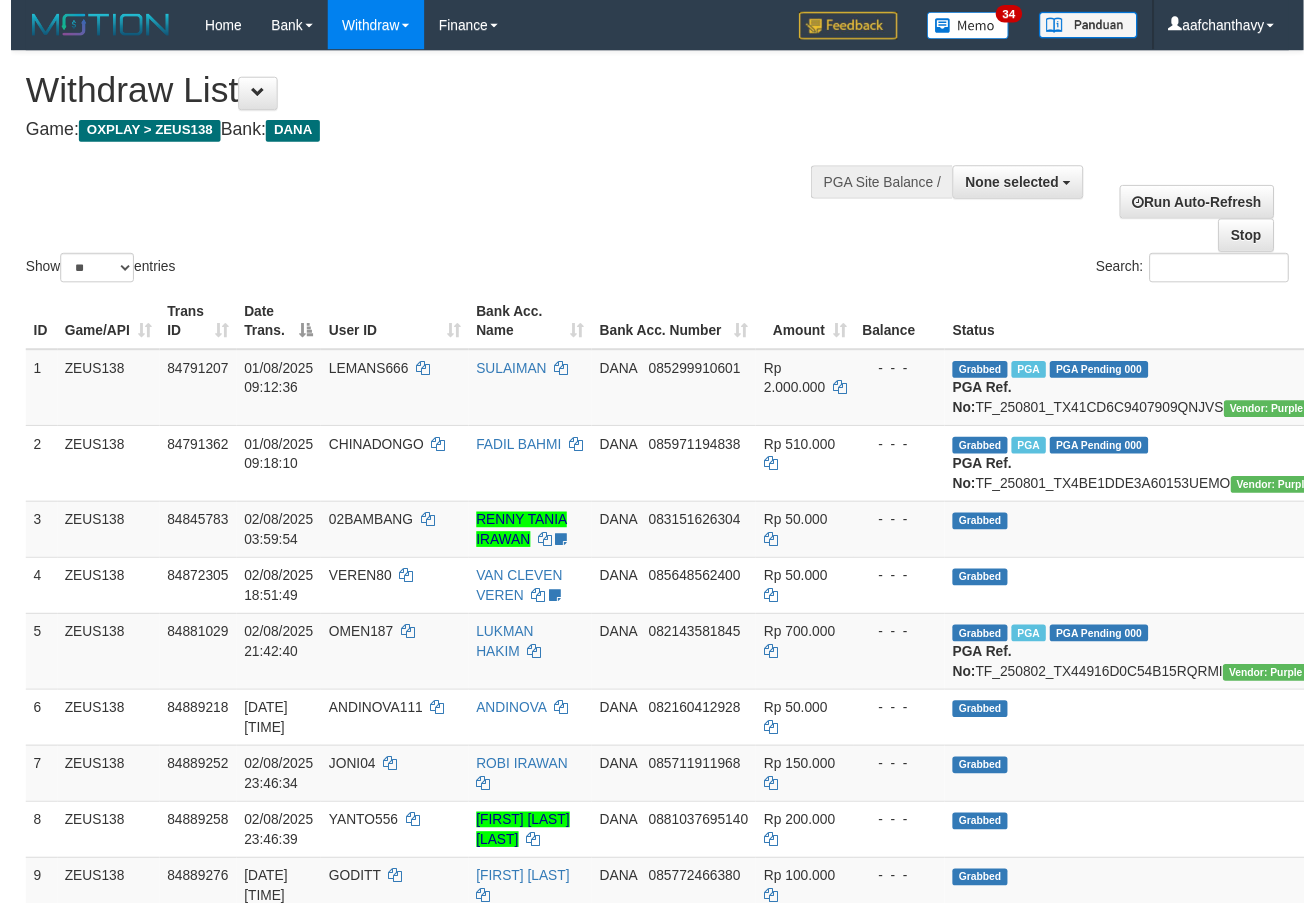 scroll, scrollTop: 359, scrollLeft: 0, axis: vertical 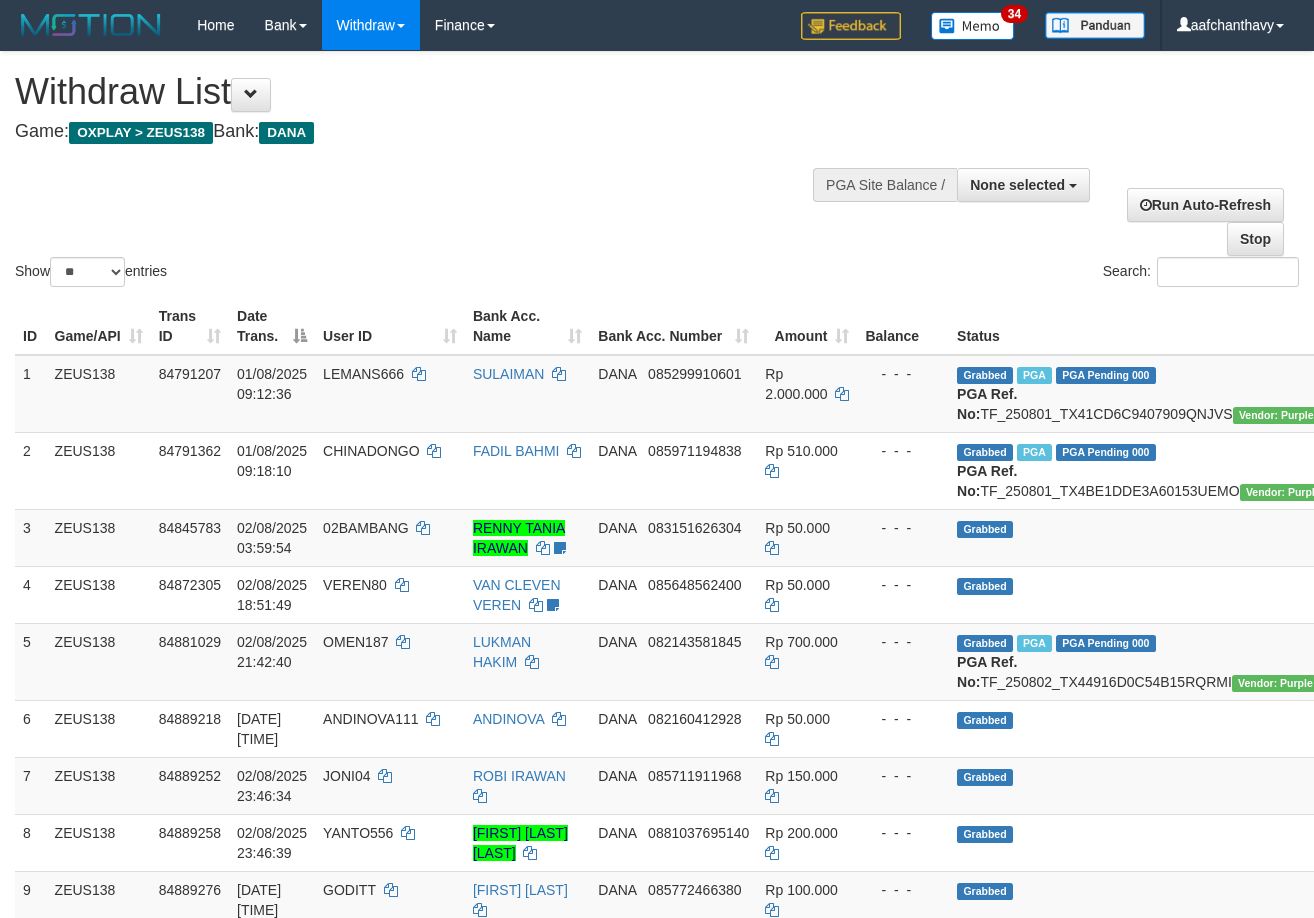 select 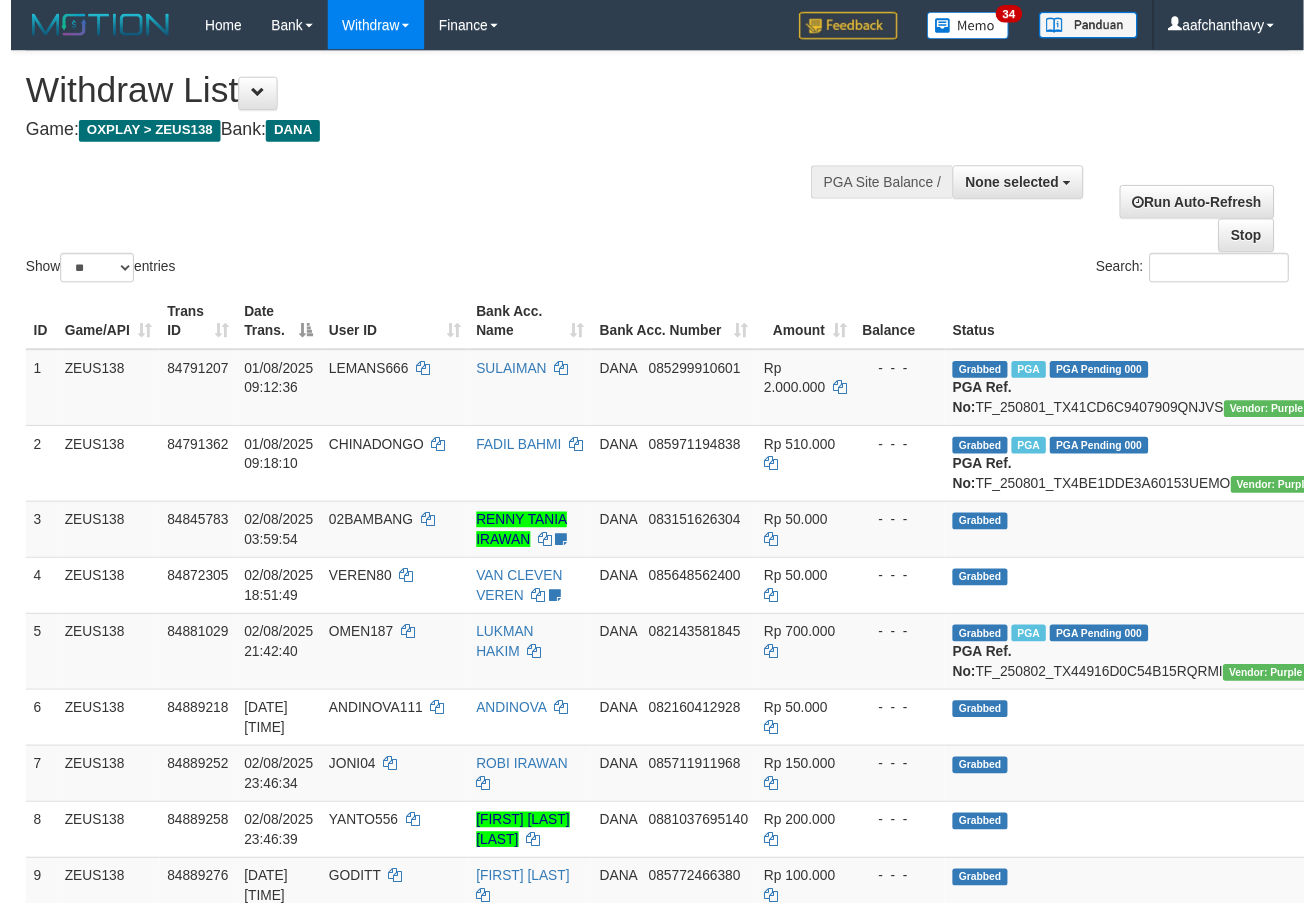 scroll, scrollTop: 359, scrollLeft: 0, axis: vertical 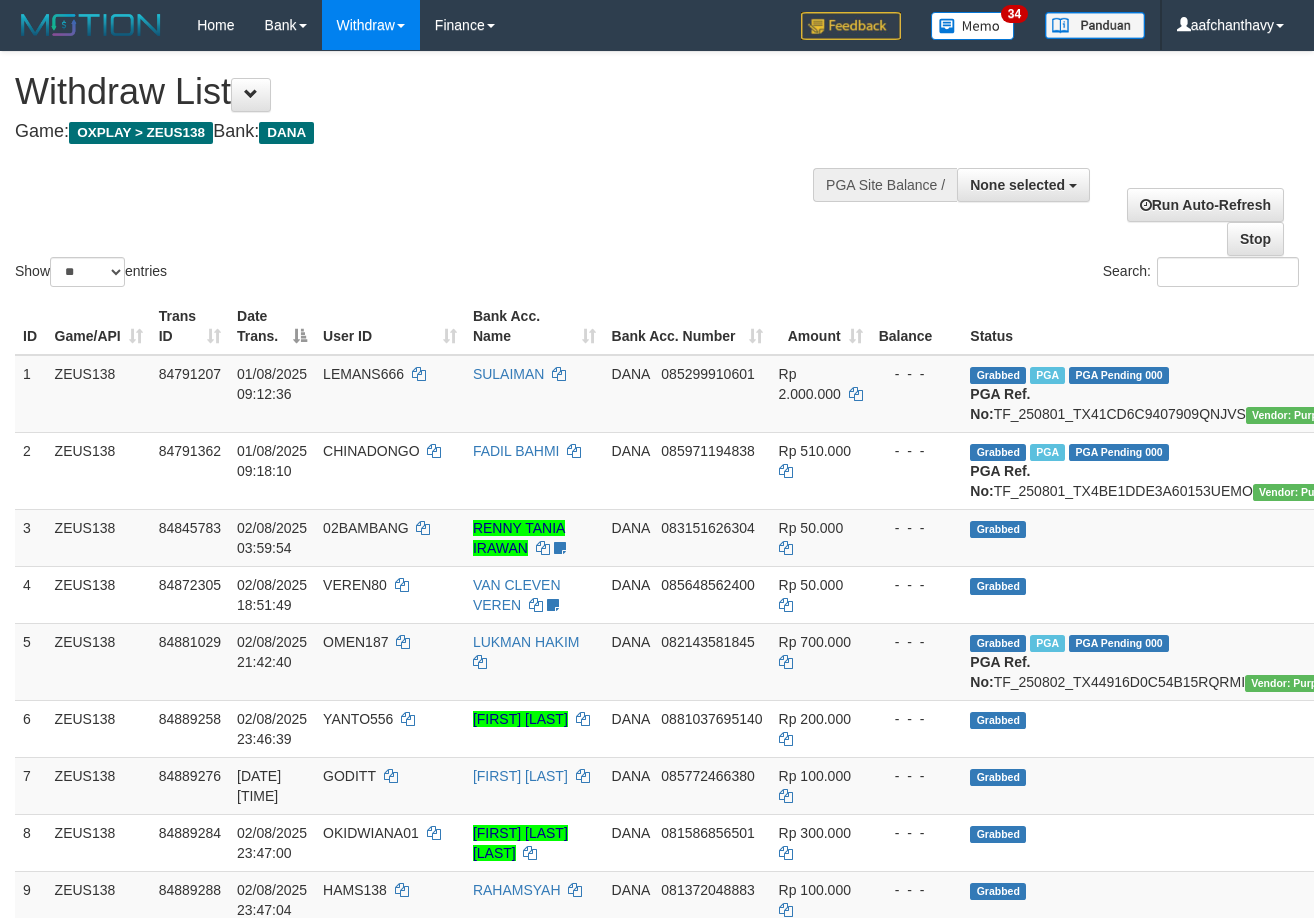 select 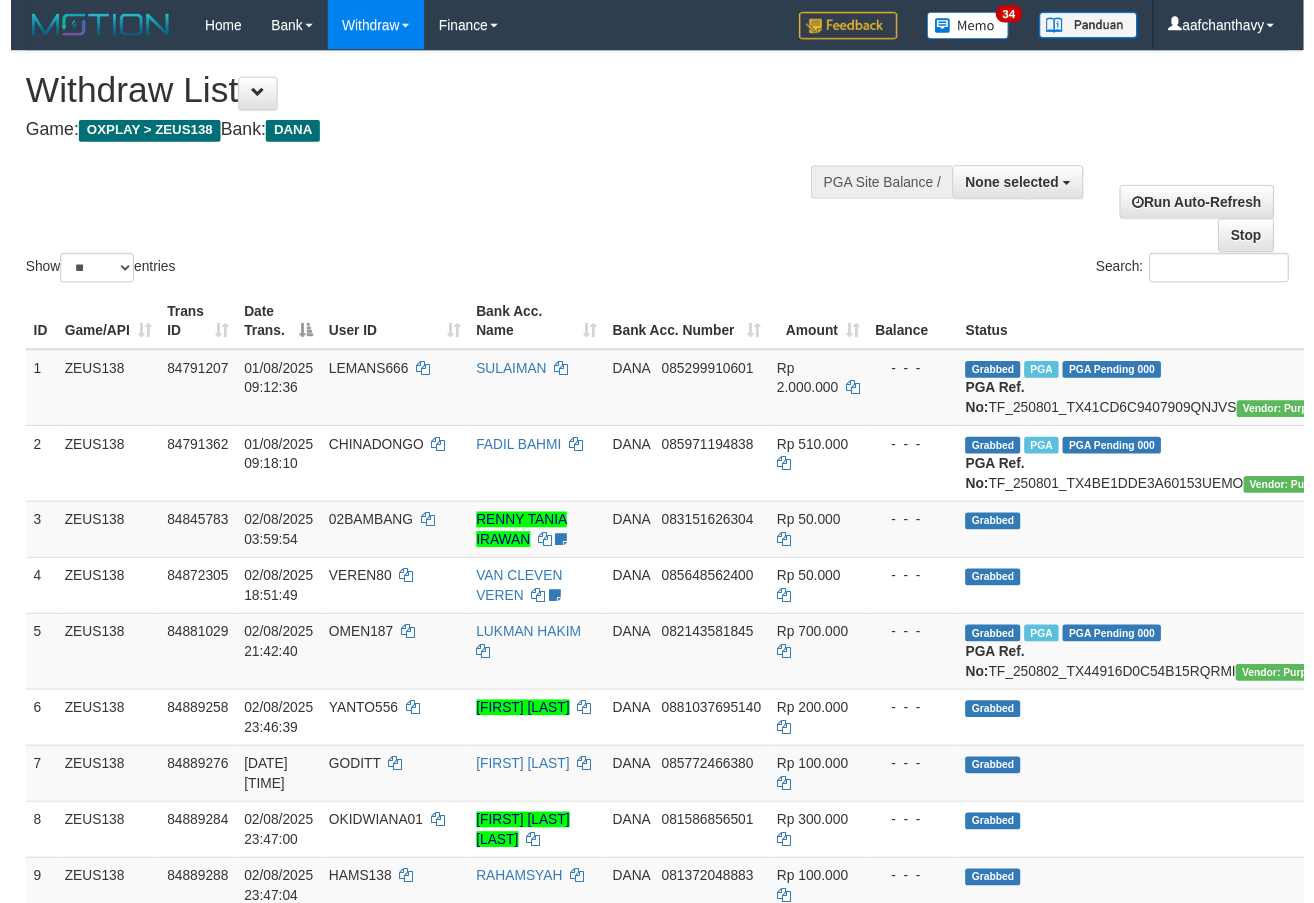 scroll, scrollTop: 359, scrollLeft: 0, axis: vertical 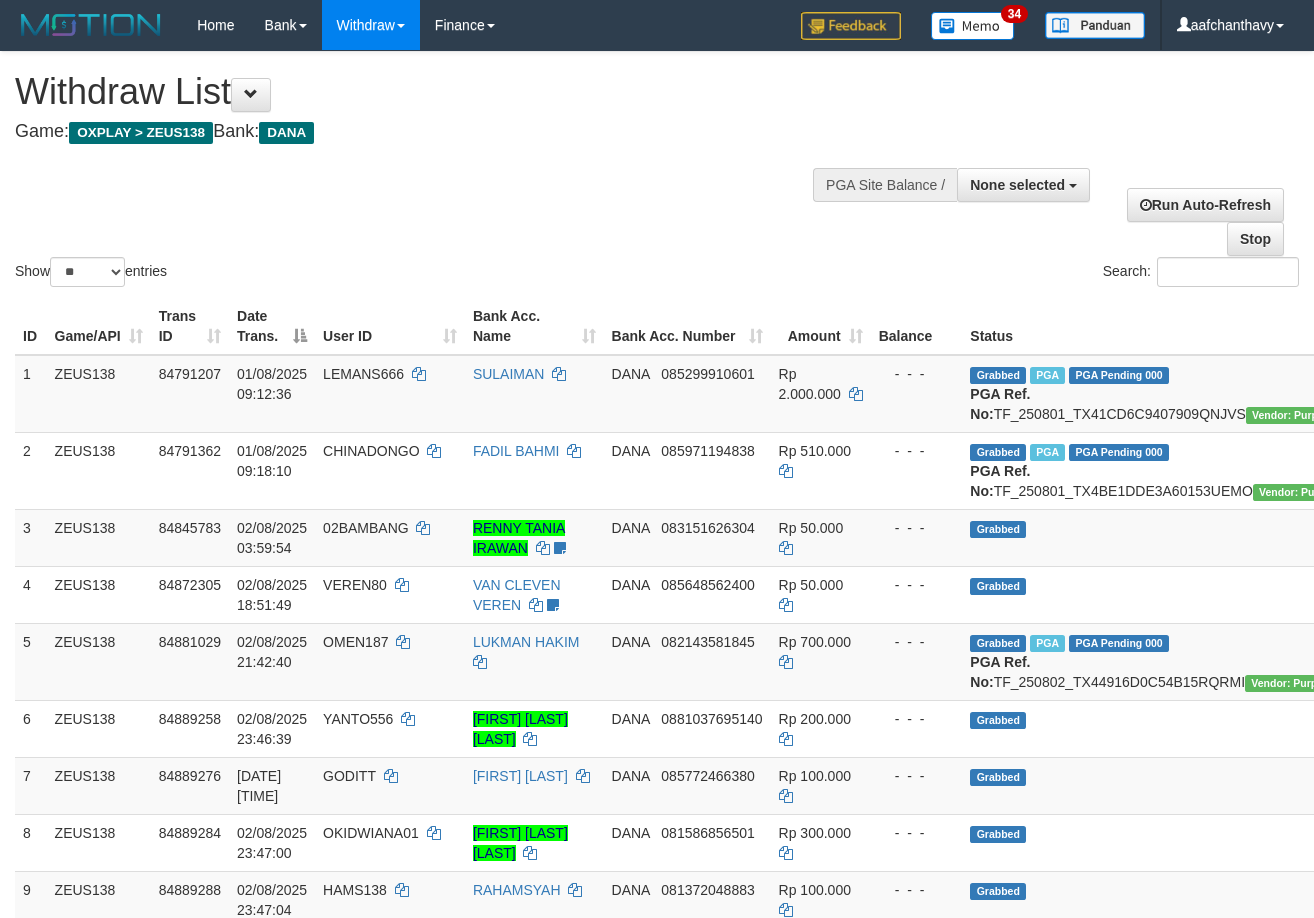 select 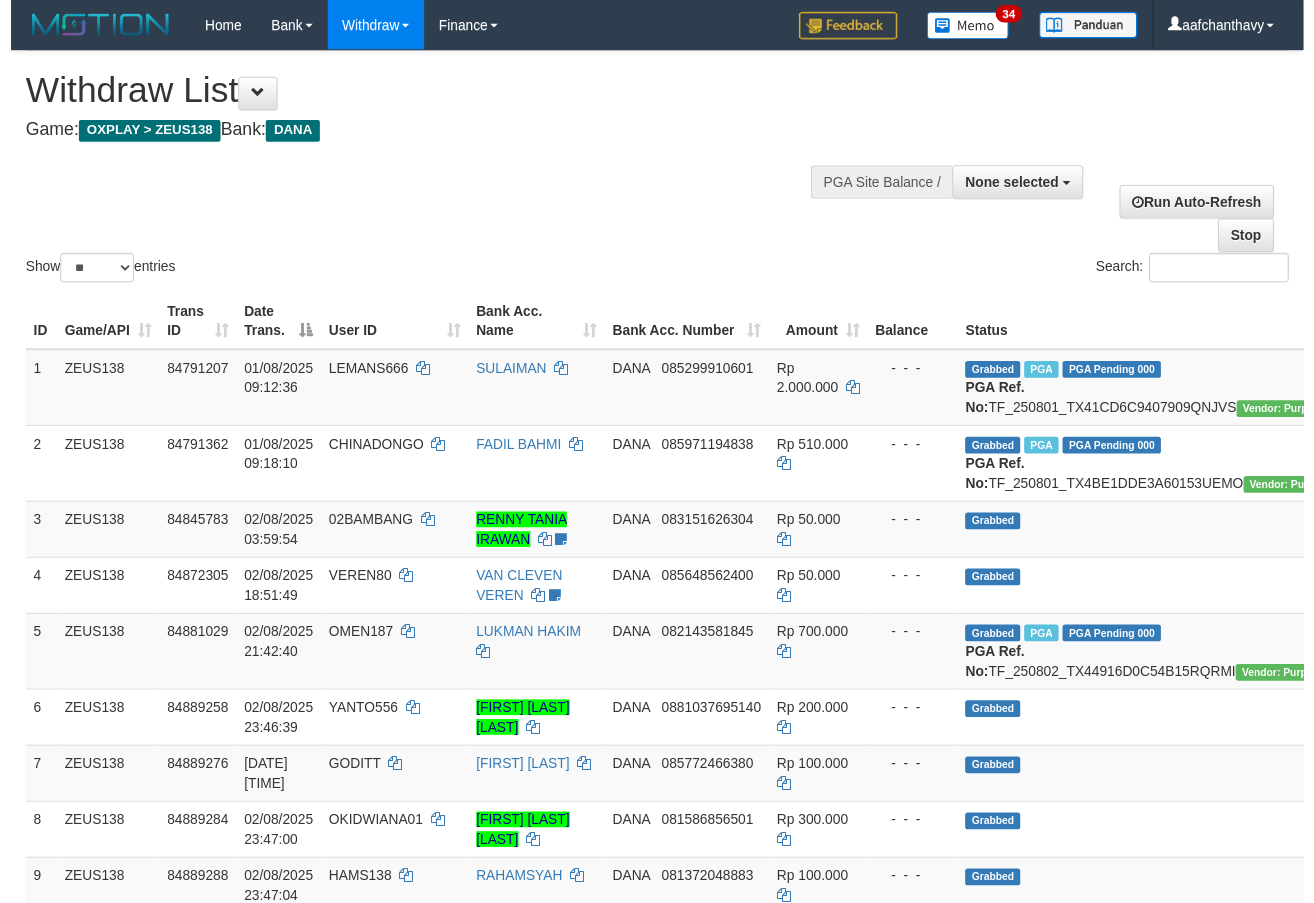 scroll, scrollTop: 359, scrollLeft: 0, axis: vertical 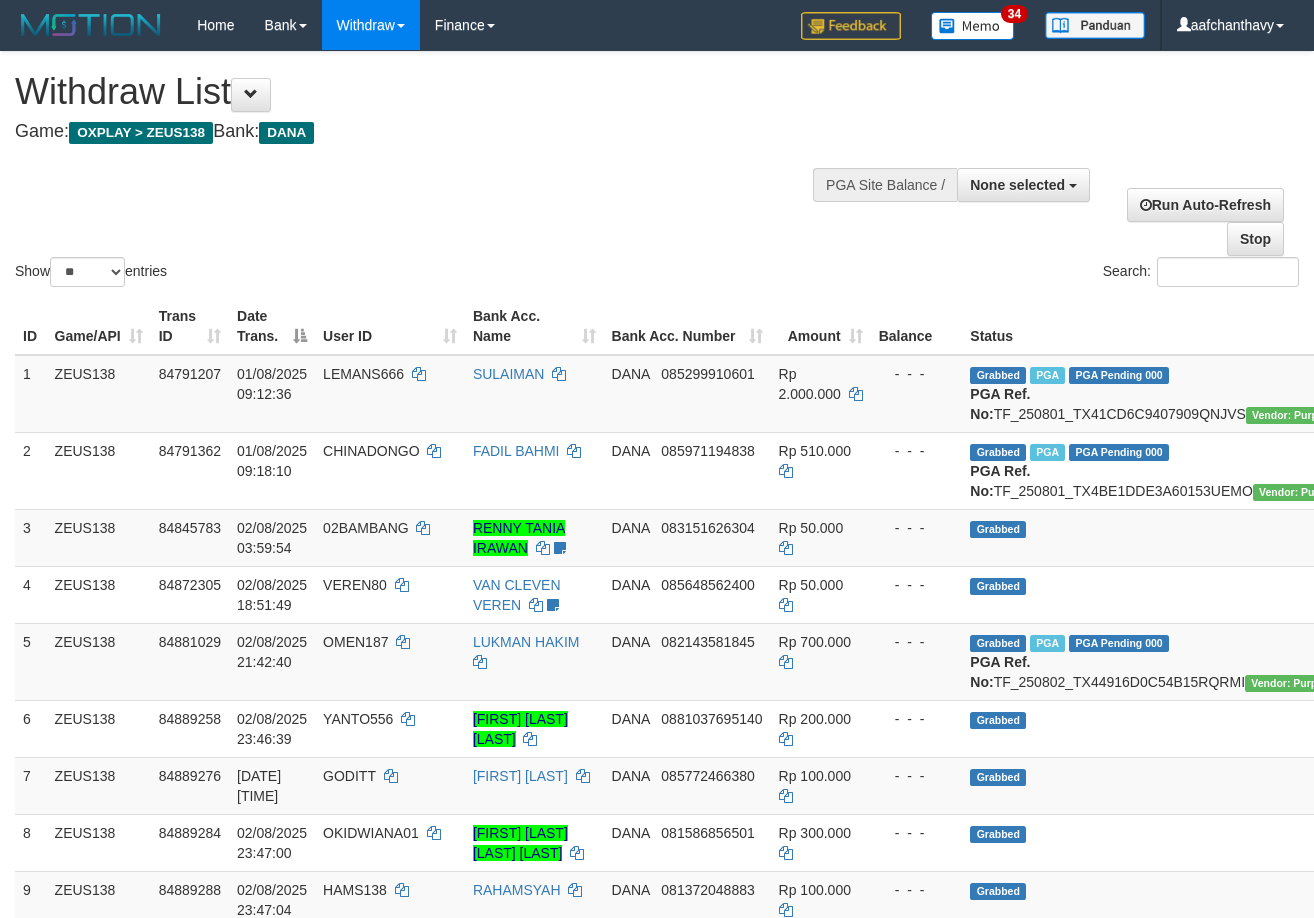 select 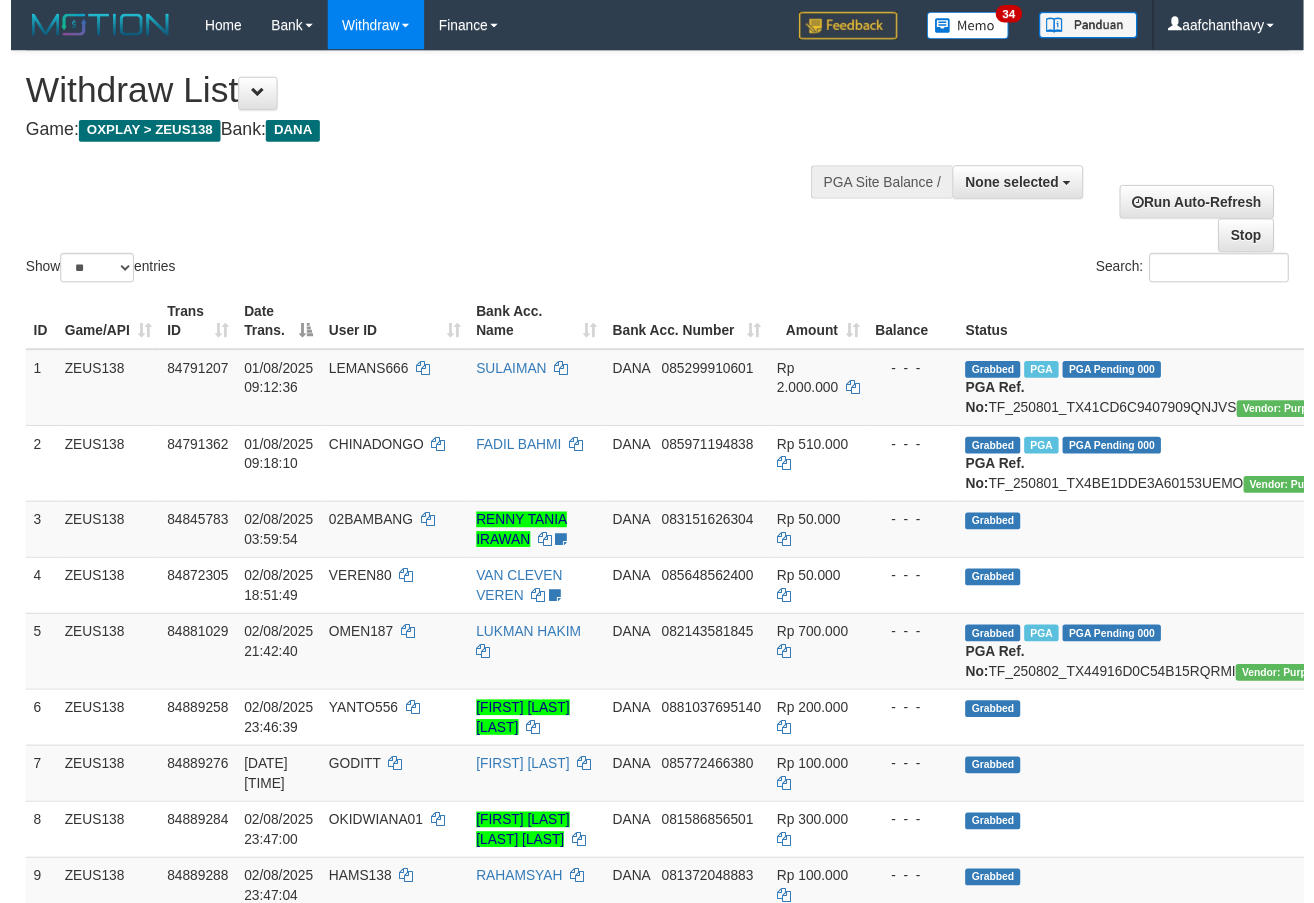 scroll, scrollTop: 359, scrollLeft: 0, axis: vertical 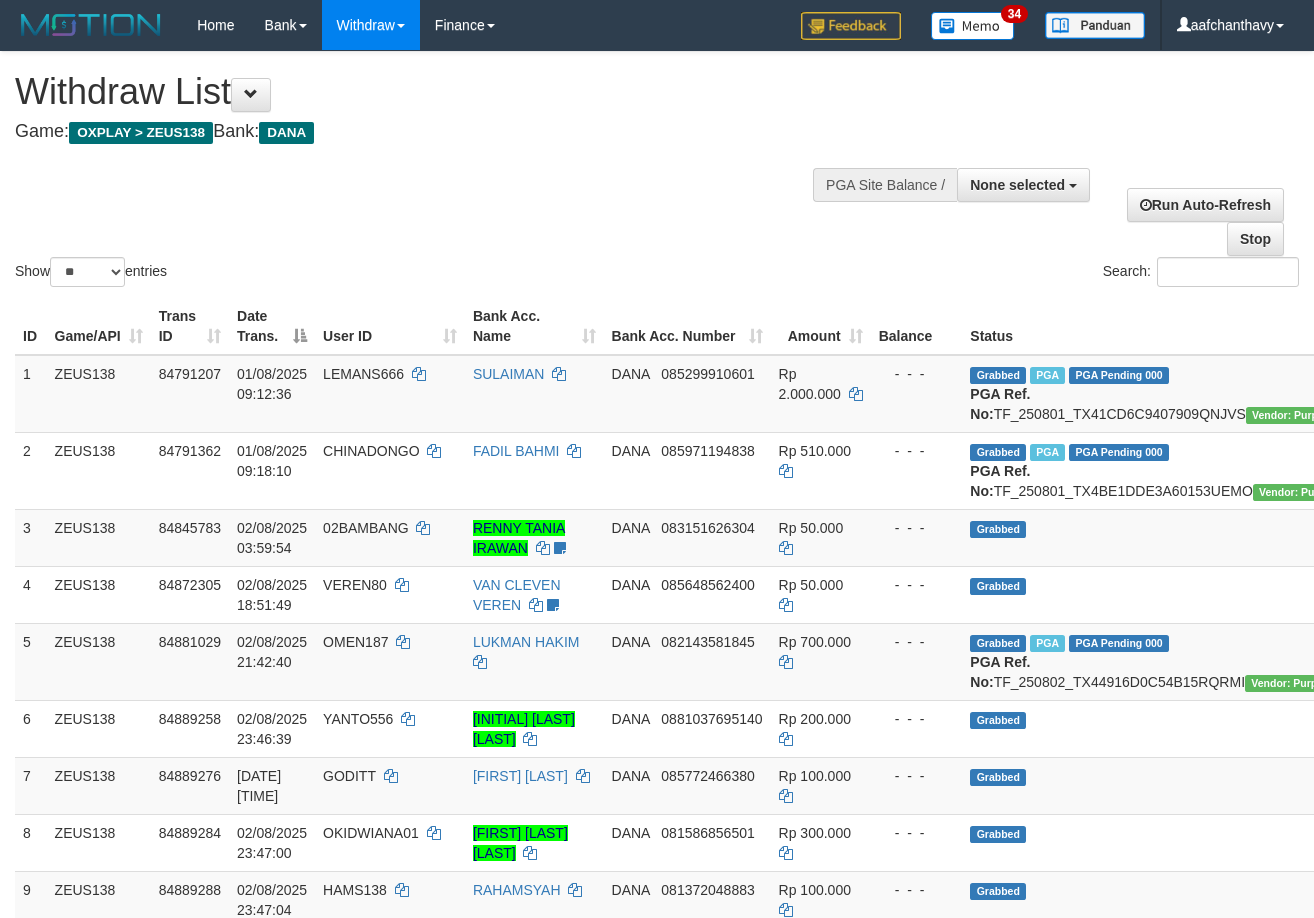 select 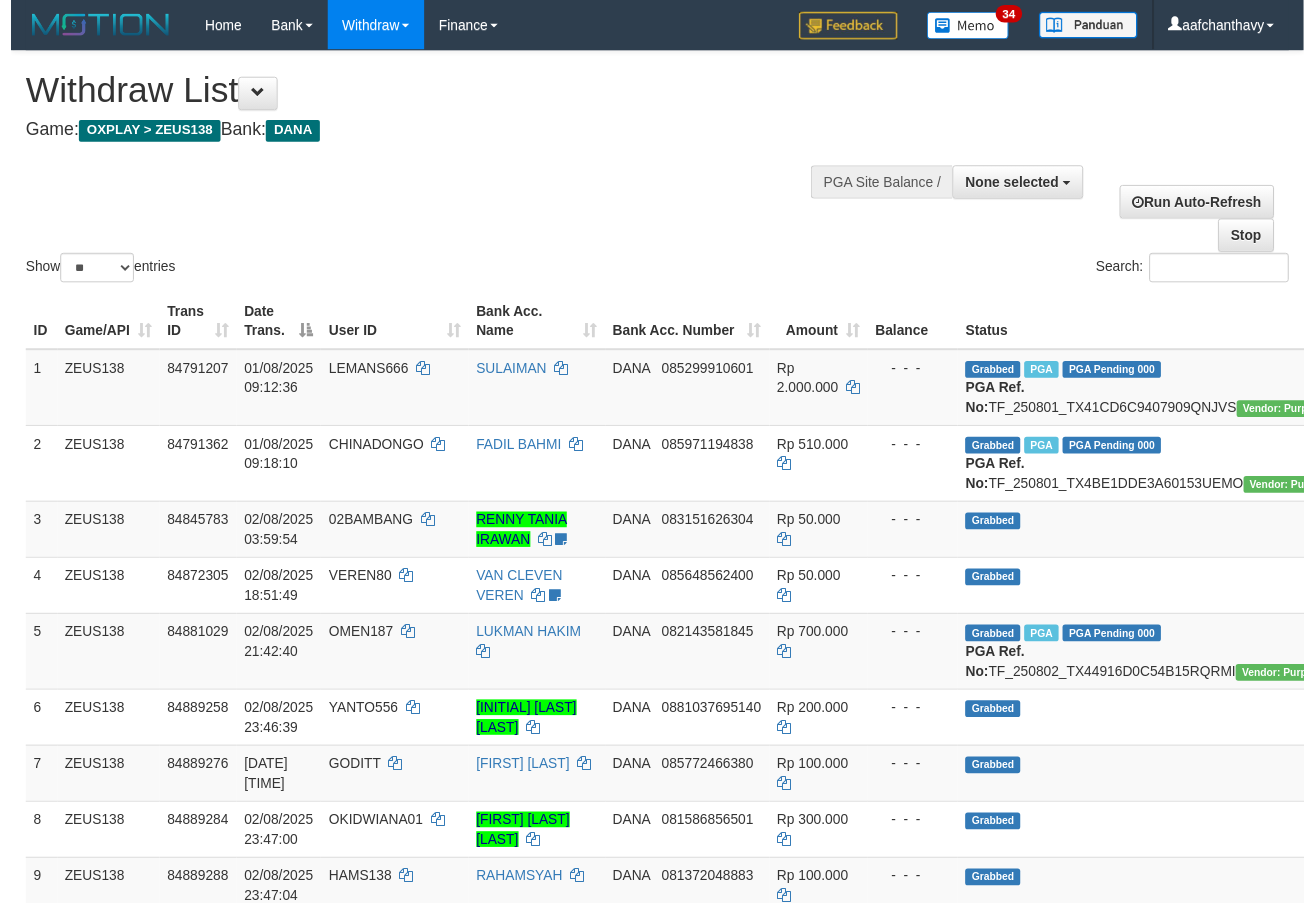 scroll, scrollTop: 359, scrollLeft: 0, axis: vertical 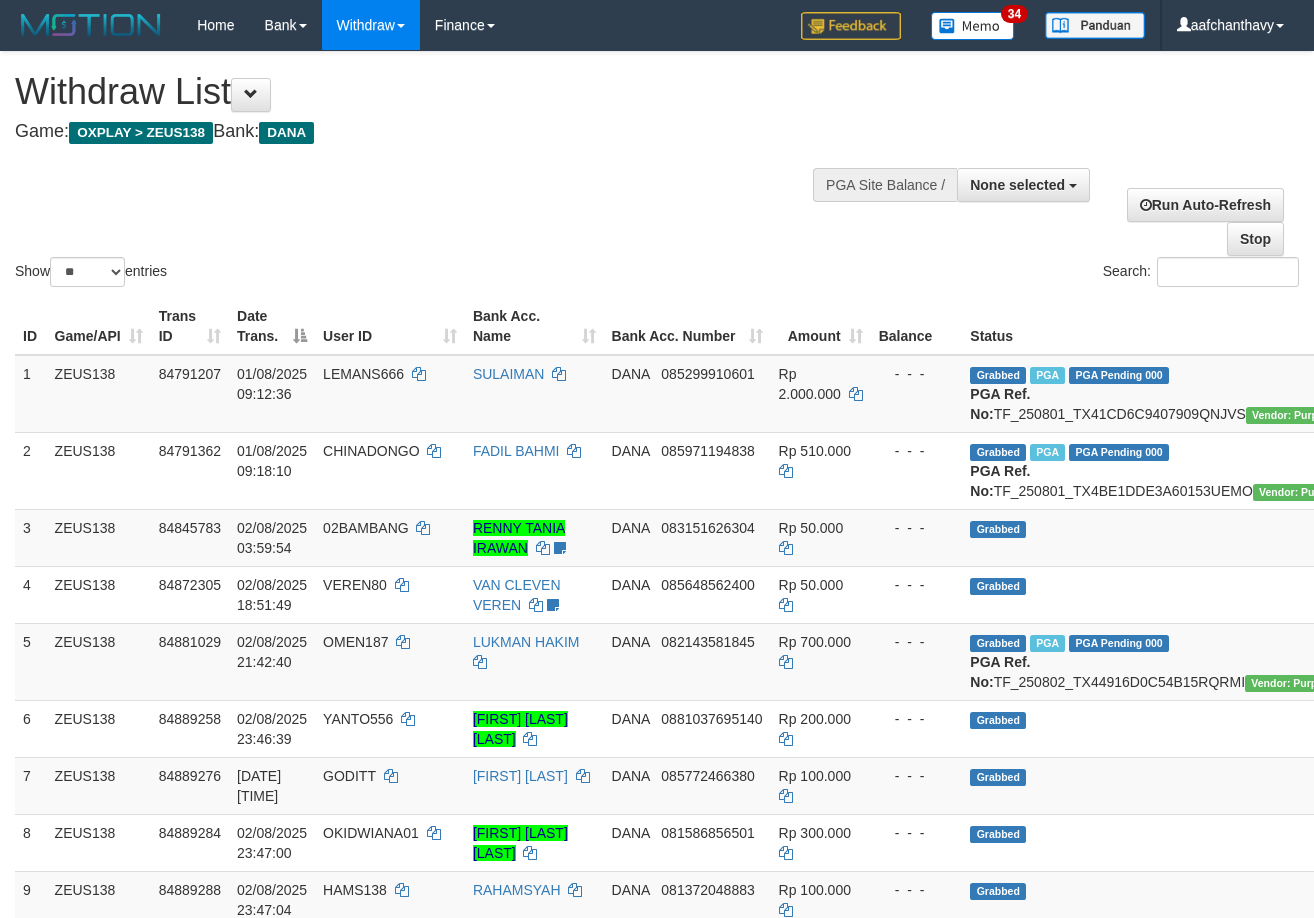 select 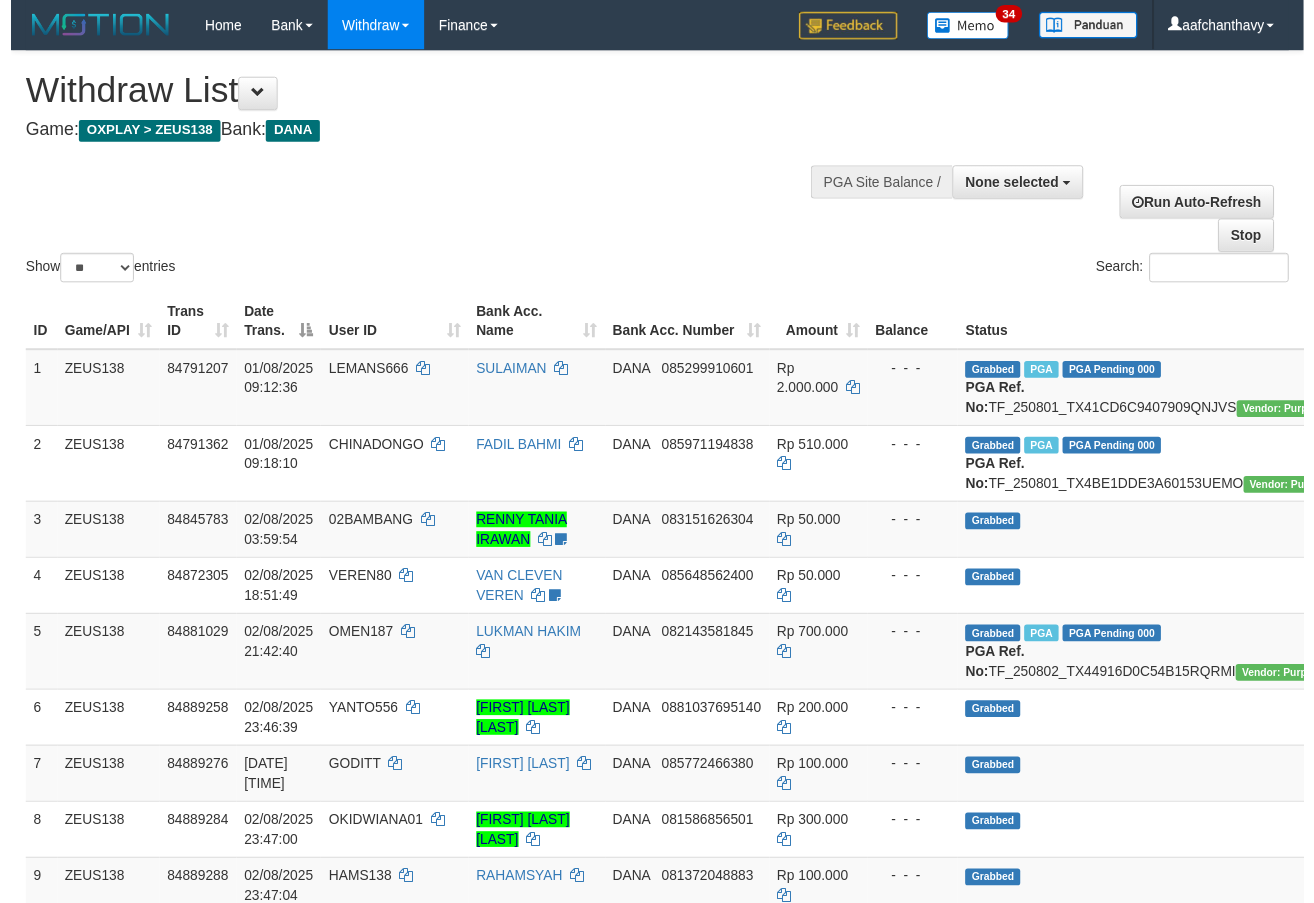 scroll, scrollTop: 359, scrollLeft: 0, axis: vertical 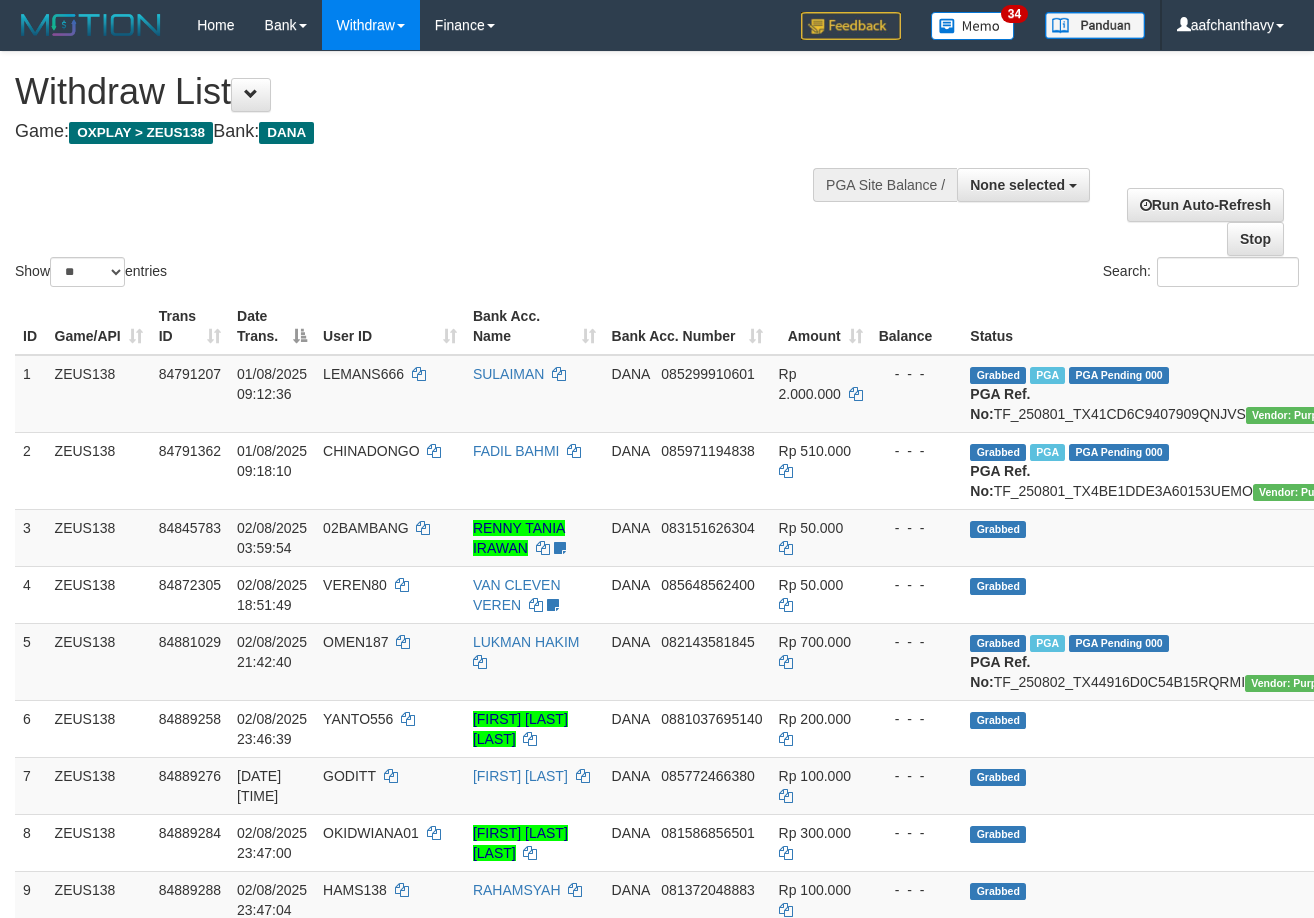 select 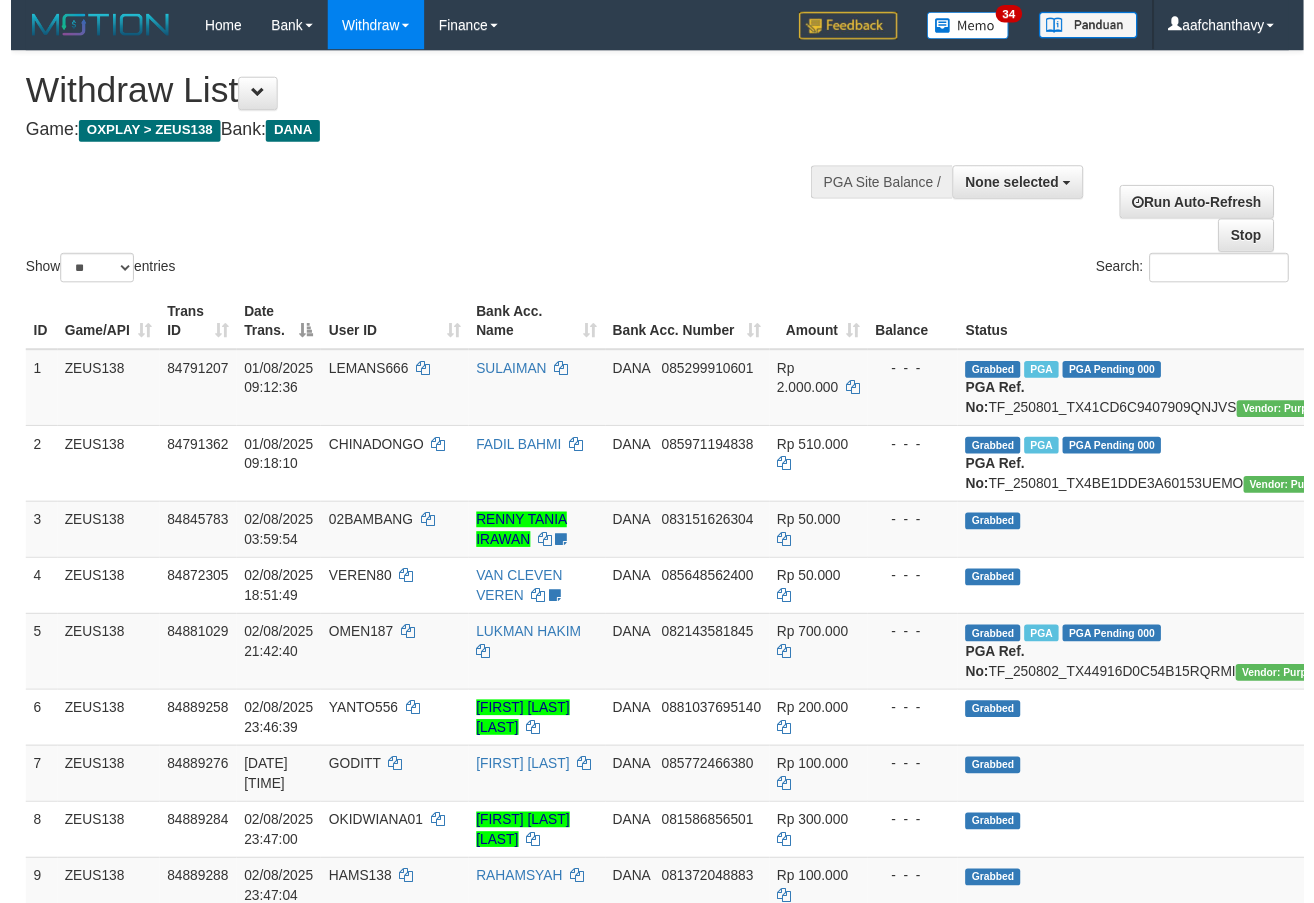 scroll, scrollTop: 359, scrollLeft: 0, axis: vertical 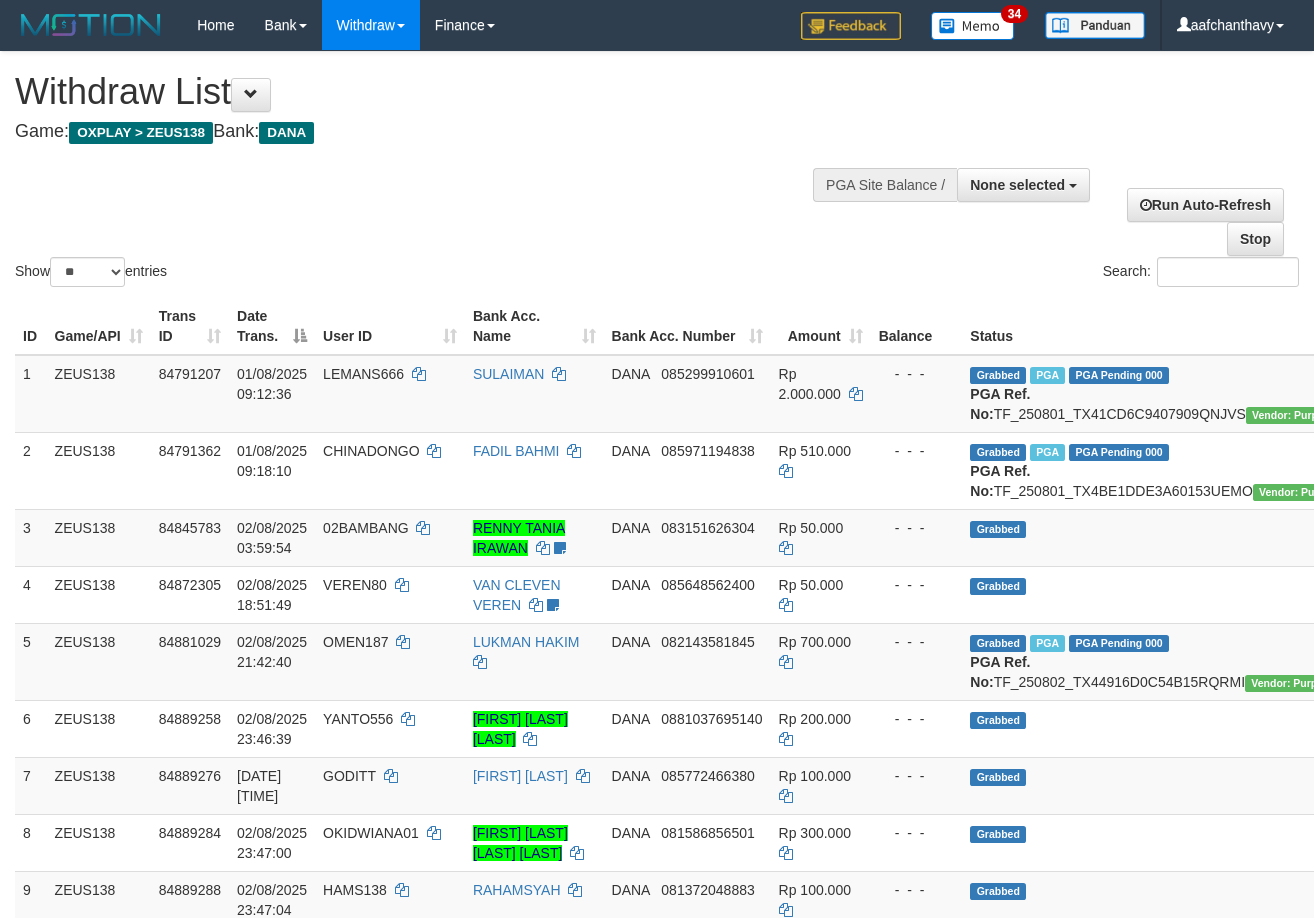 select 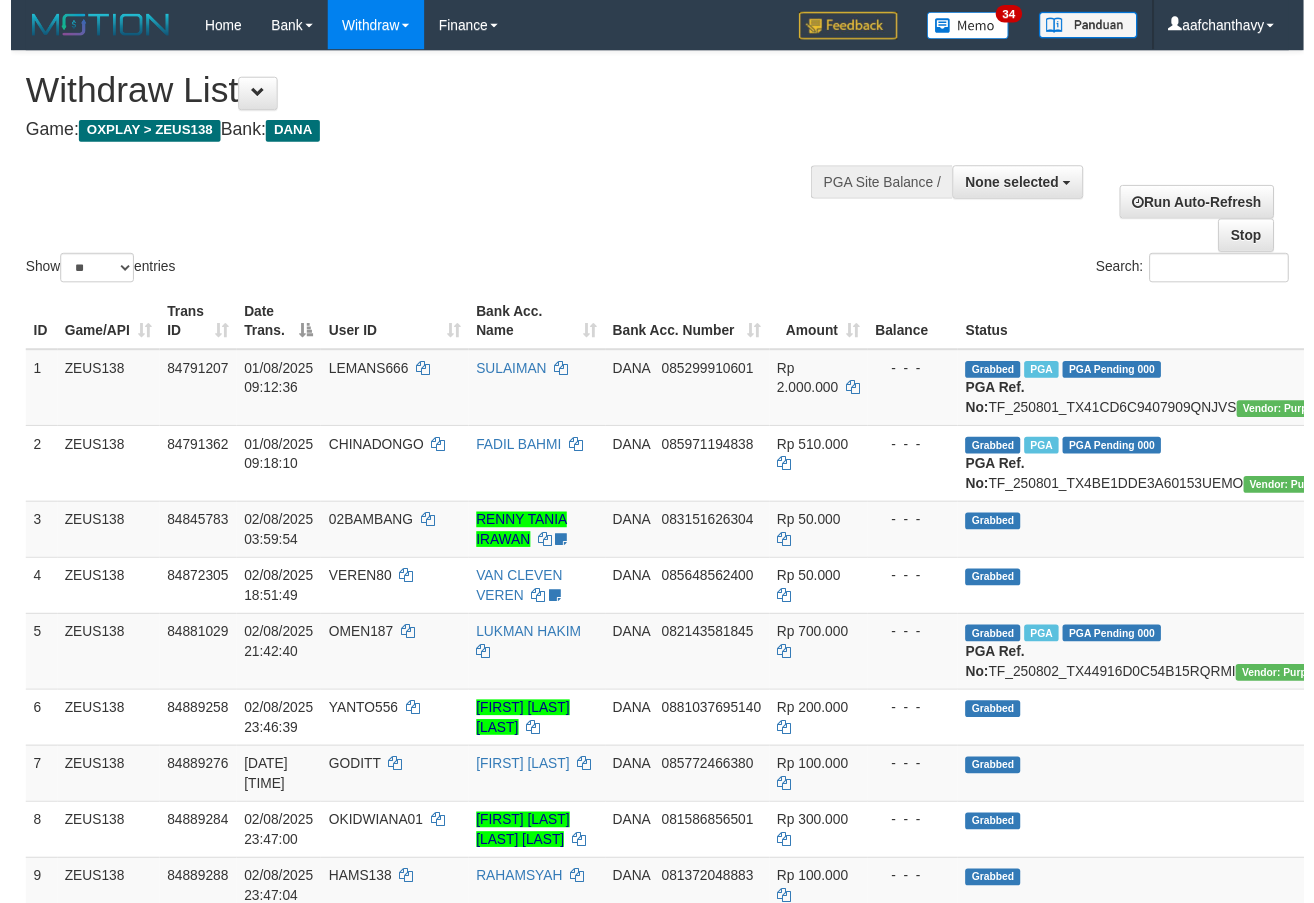 scroll, scrollTop: 359, scrollLeft: 0, axis: vertical 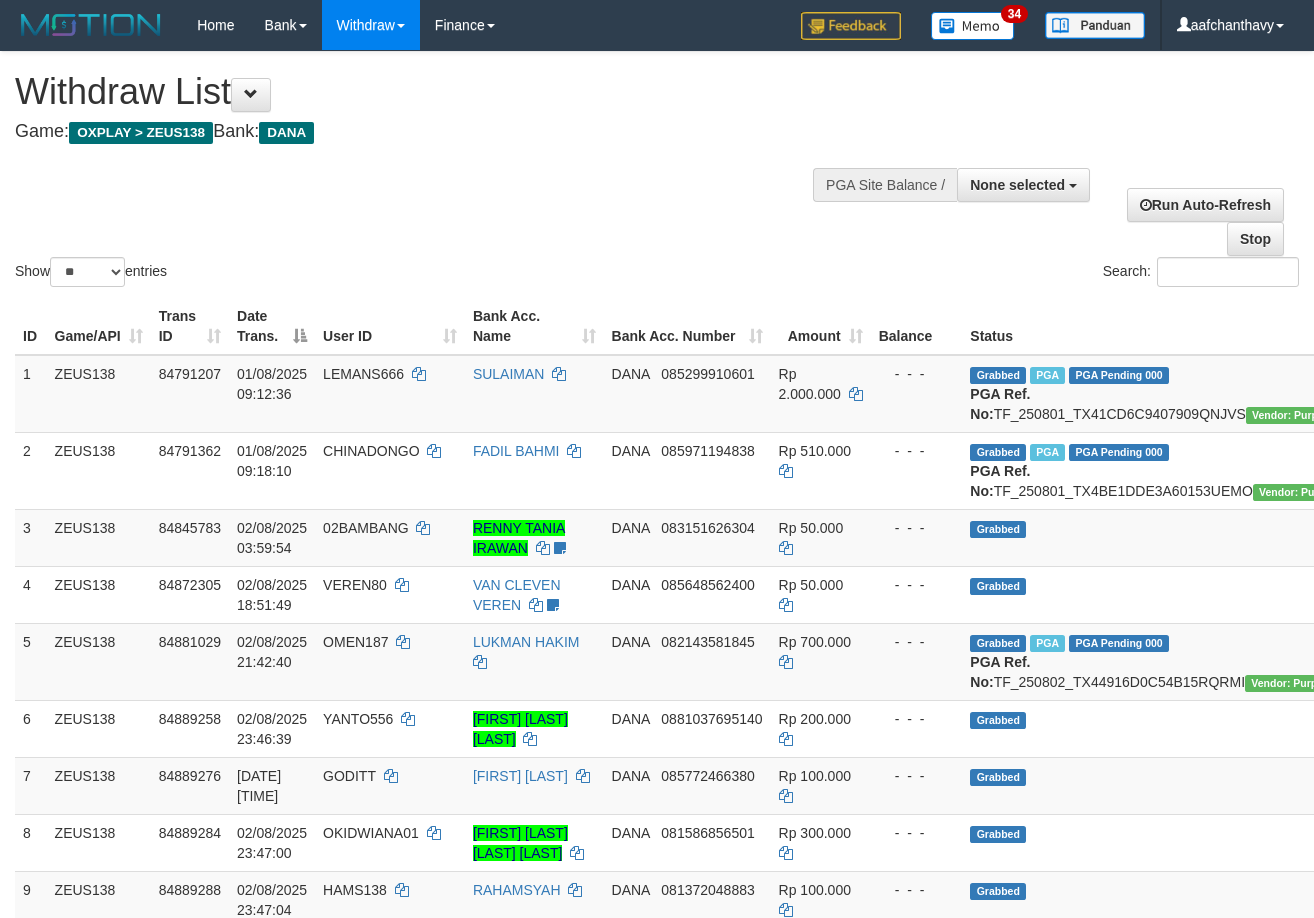 select 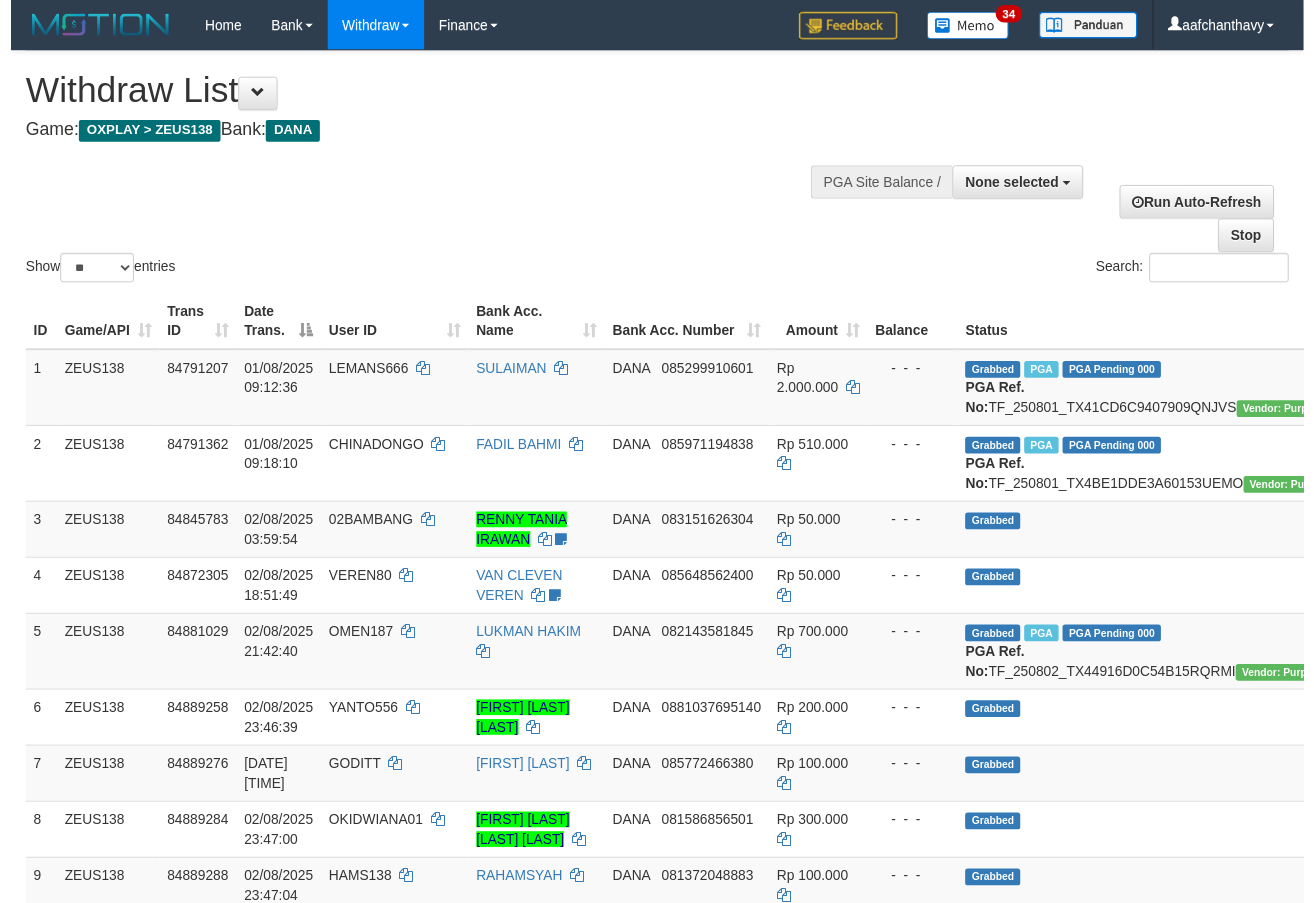 scroll, scrollTop: 359, scrollLeft: 0, axis: vertical 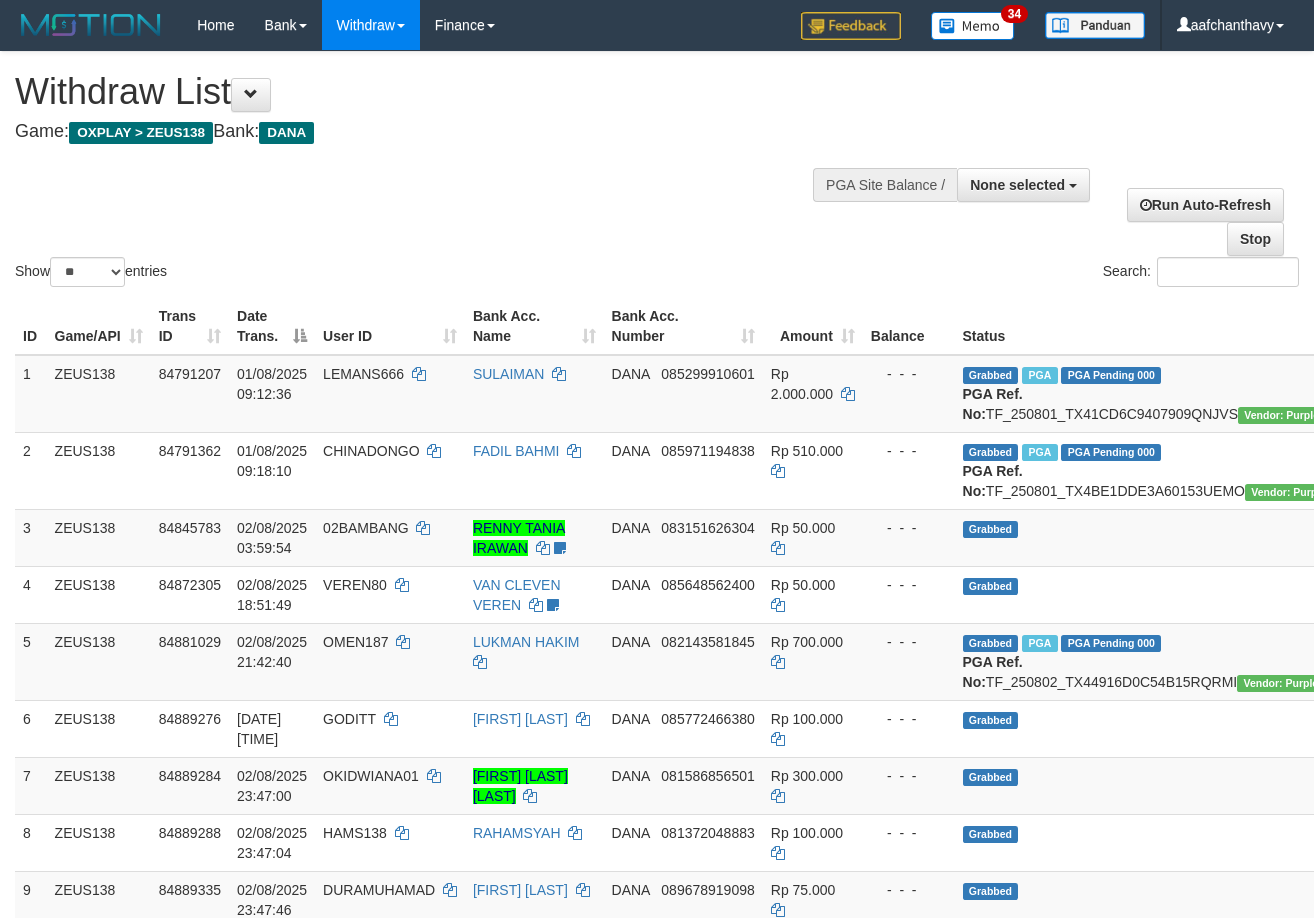 select 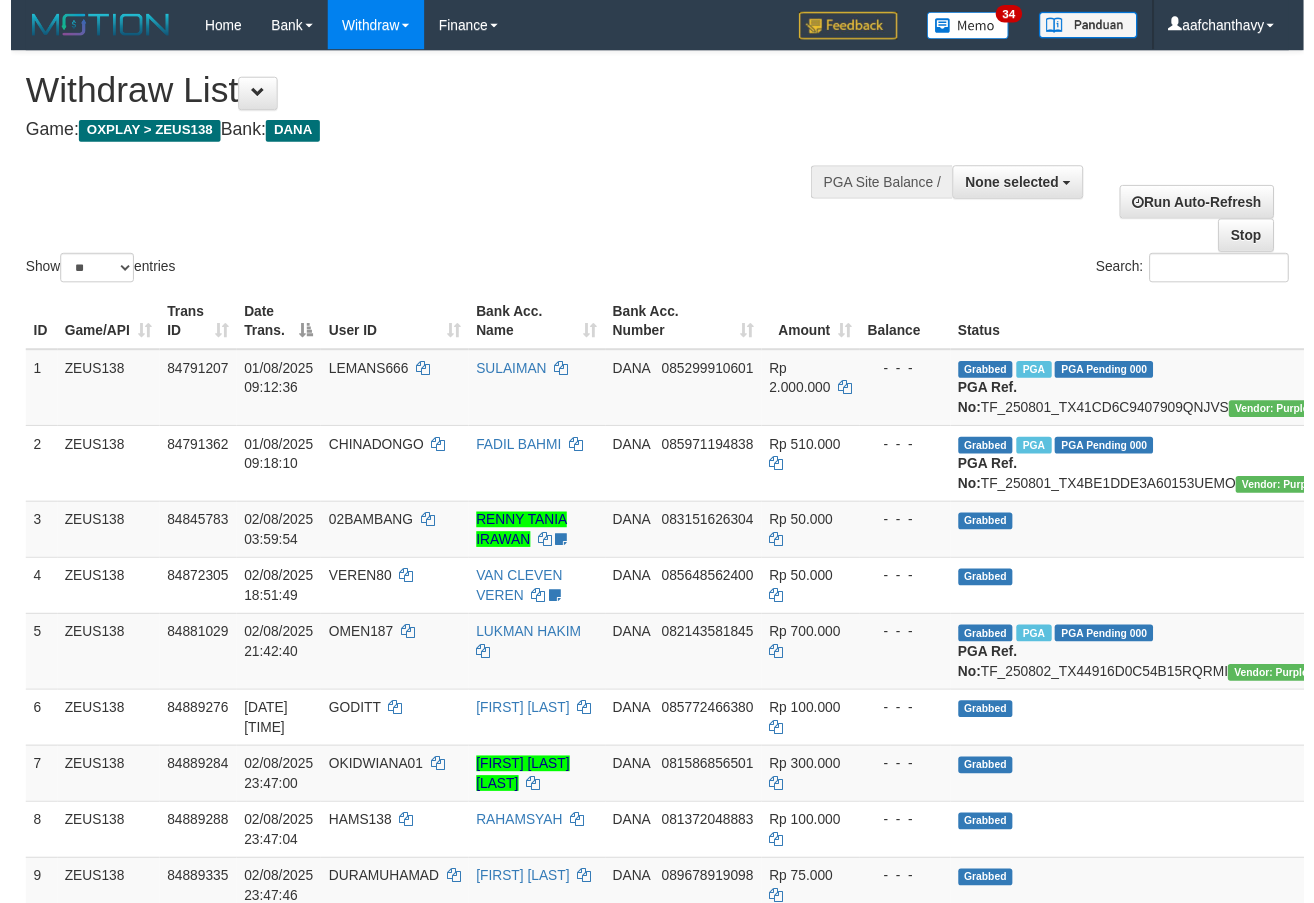 scroll, scrollTop: 359, scrollLeft: 0, axis: vertical 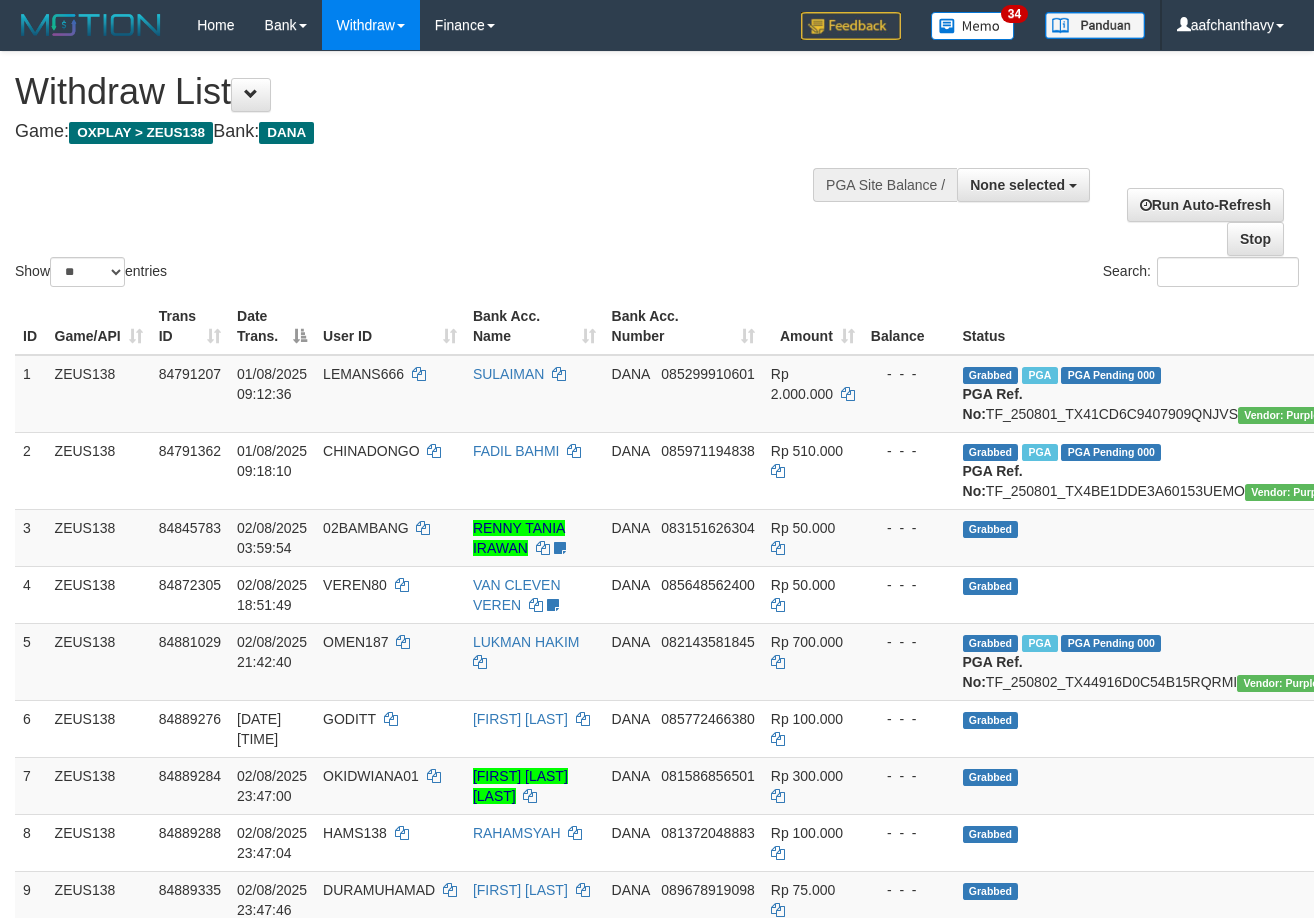 select 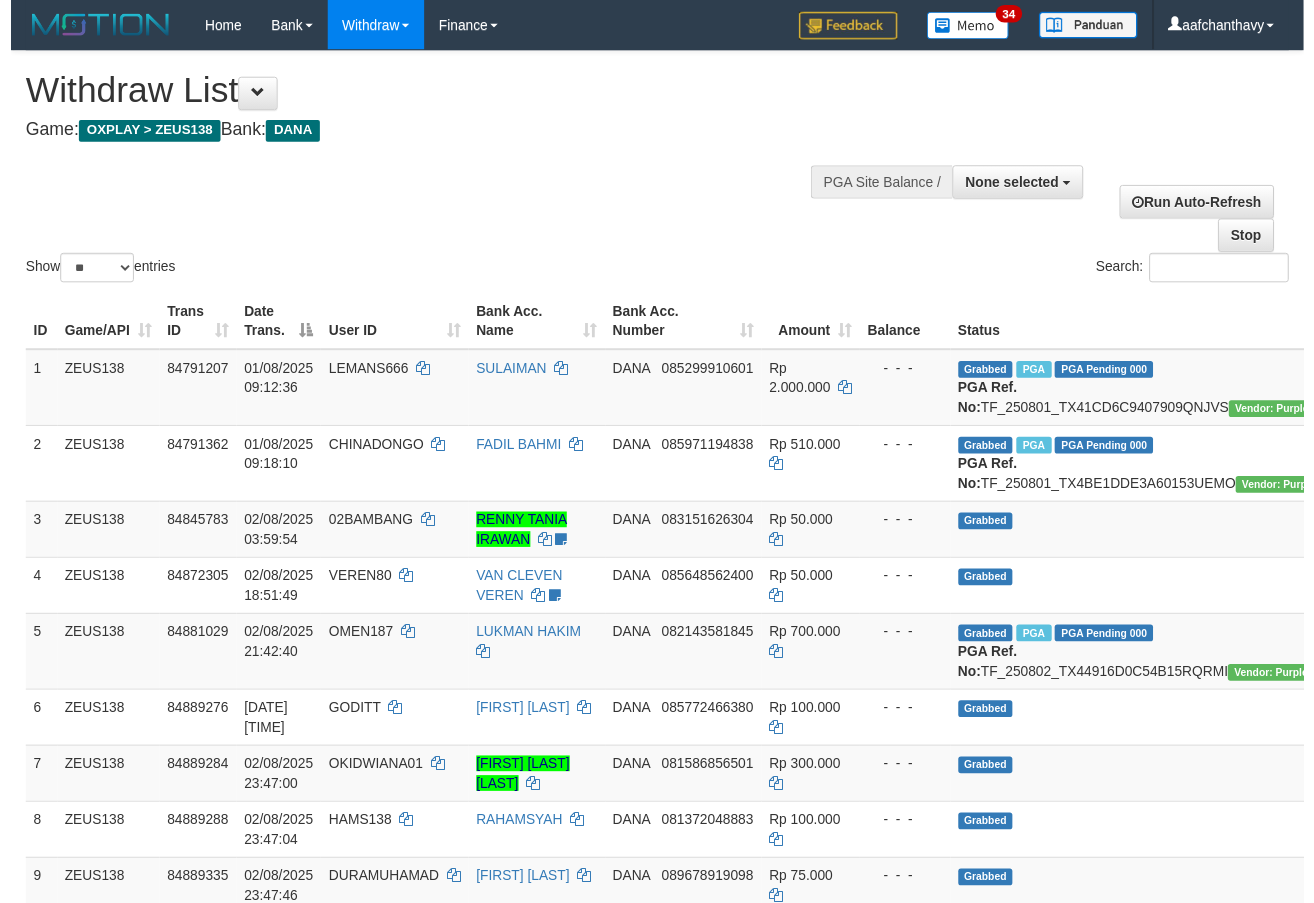 scroll, scrollTop: 359, scrollLeft: 0, axis: vertical 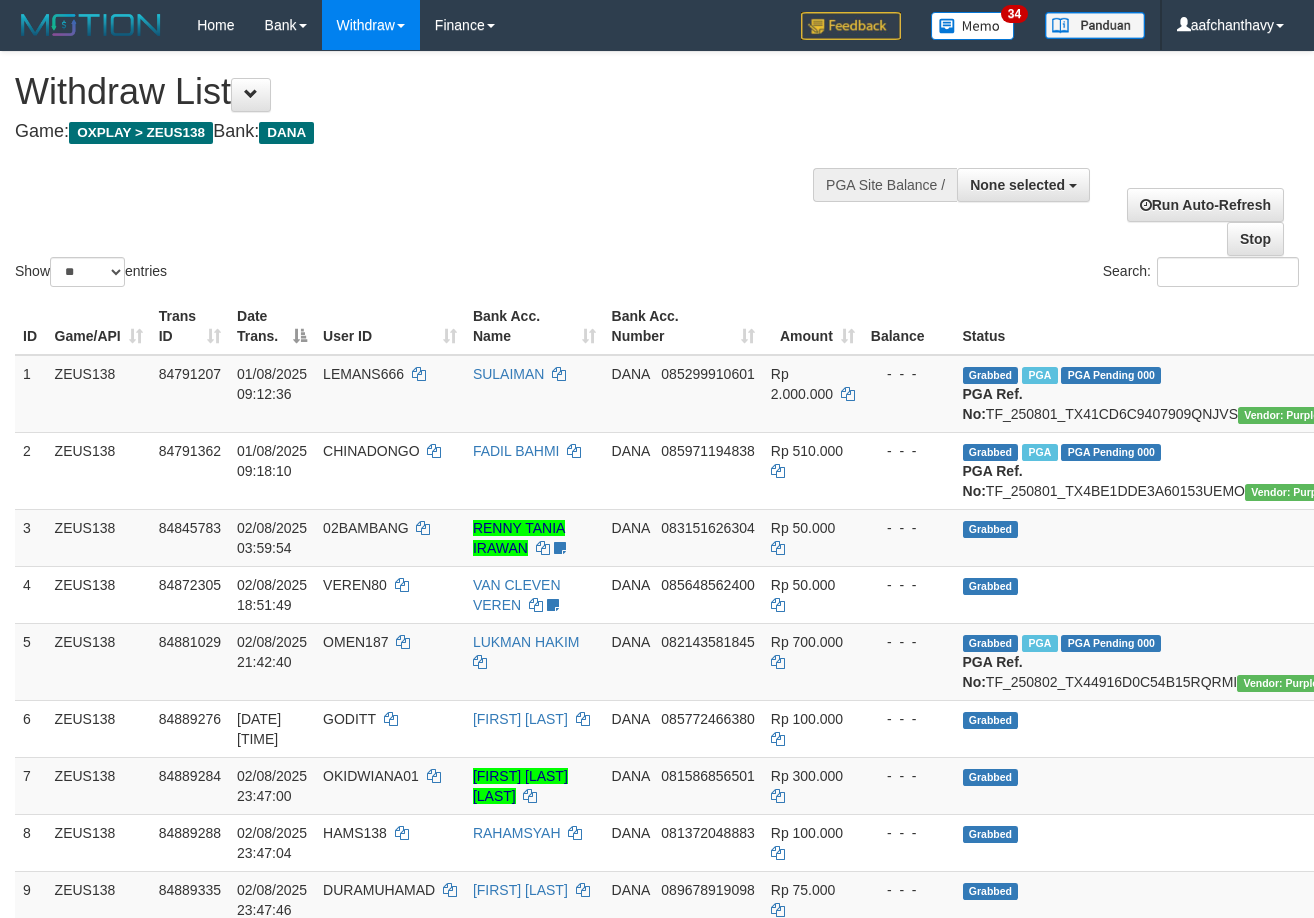 select 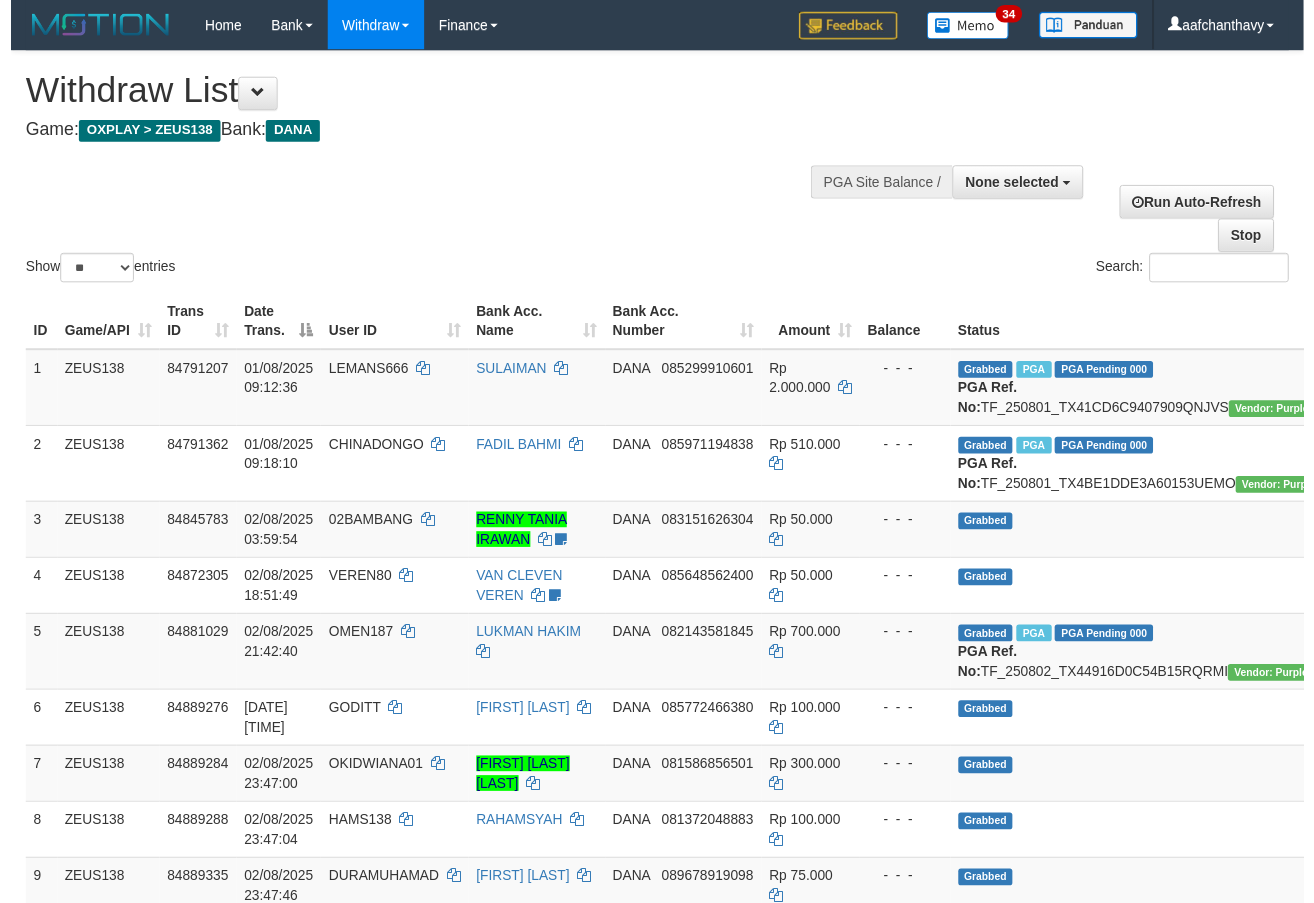 scroll, scrollTop: 359, scrollLeft: 0, axis: vertical 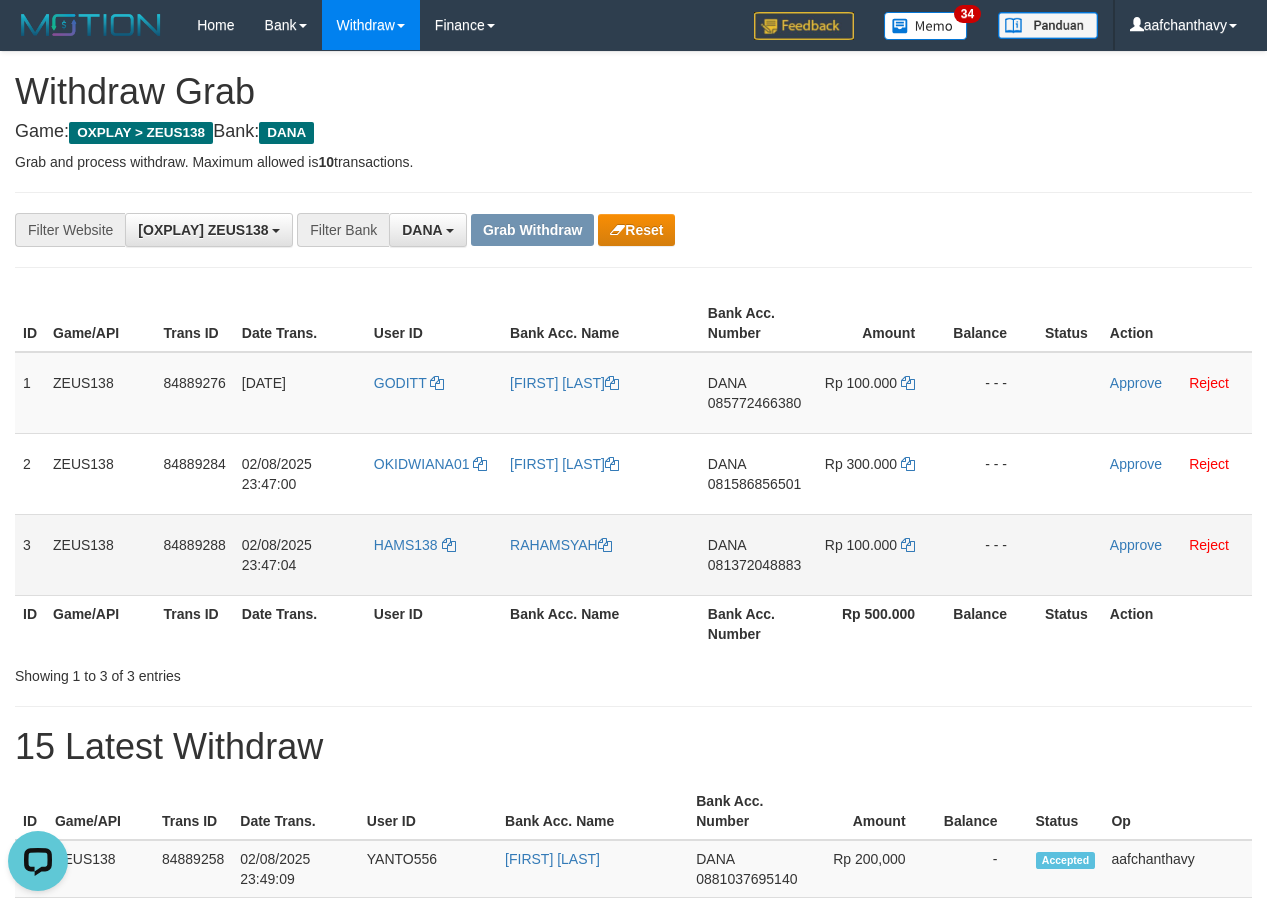 drag, startPoint x: 16, startPoint y: 374, endPoint x: 1033, endPoint y: 557, distance: 1033.3335 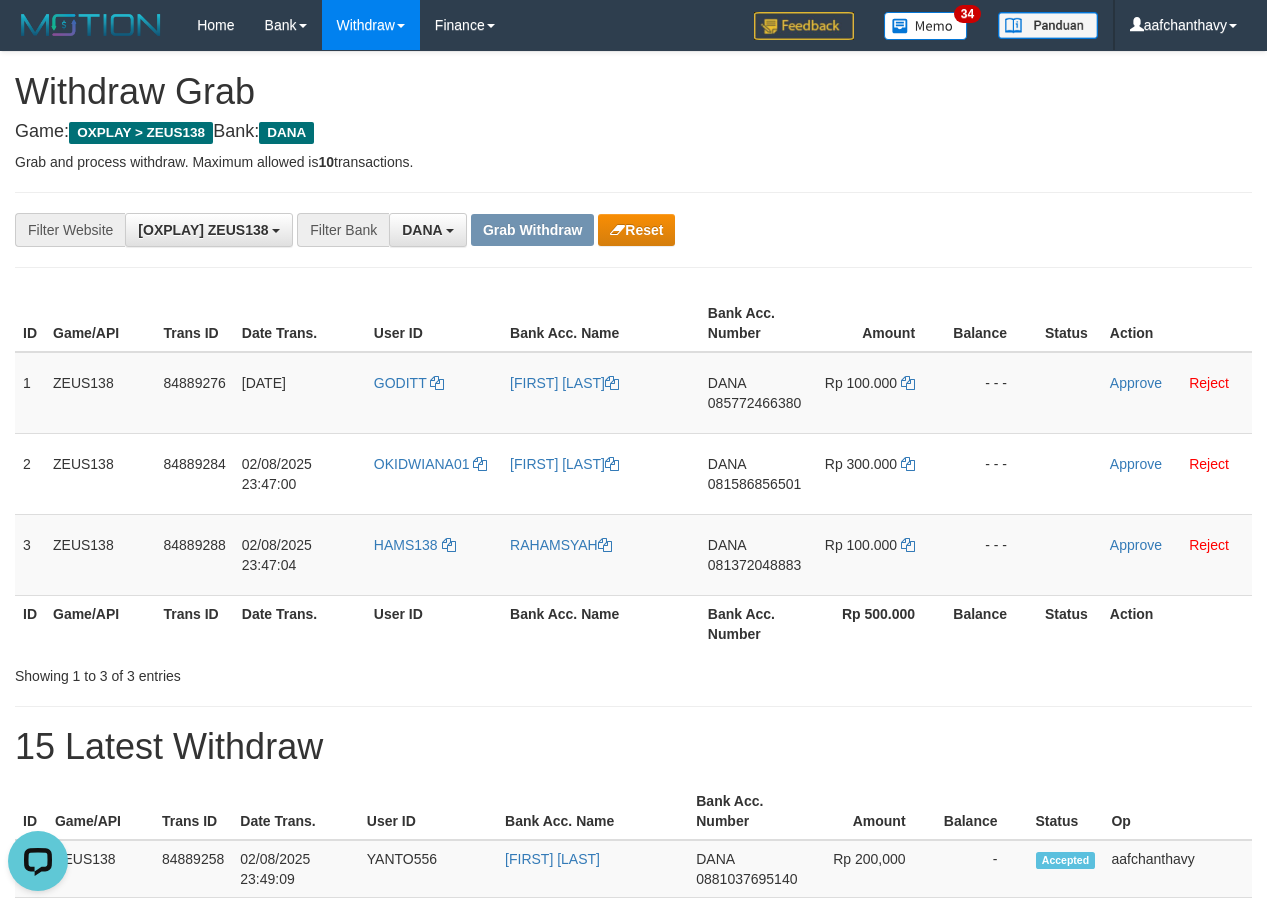 drag, startPoint x: 1215, startPoint y: 198, endPoint x: 1280, endPoint y: 197, distance: 65.00769 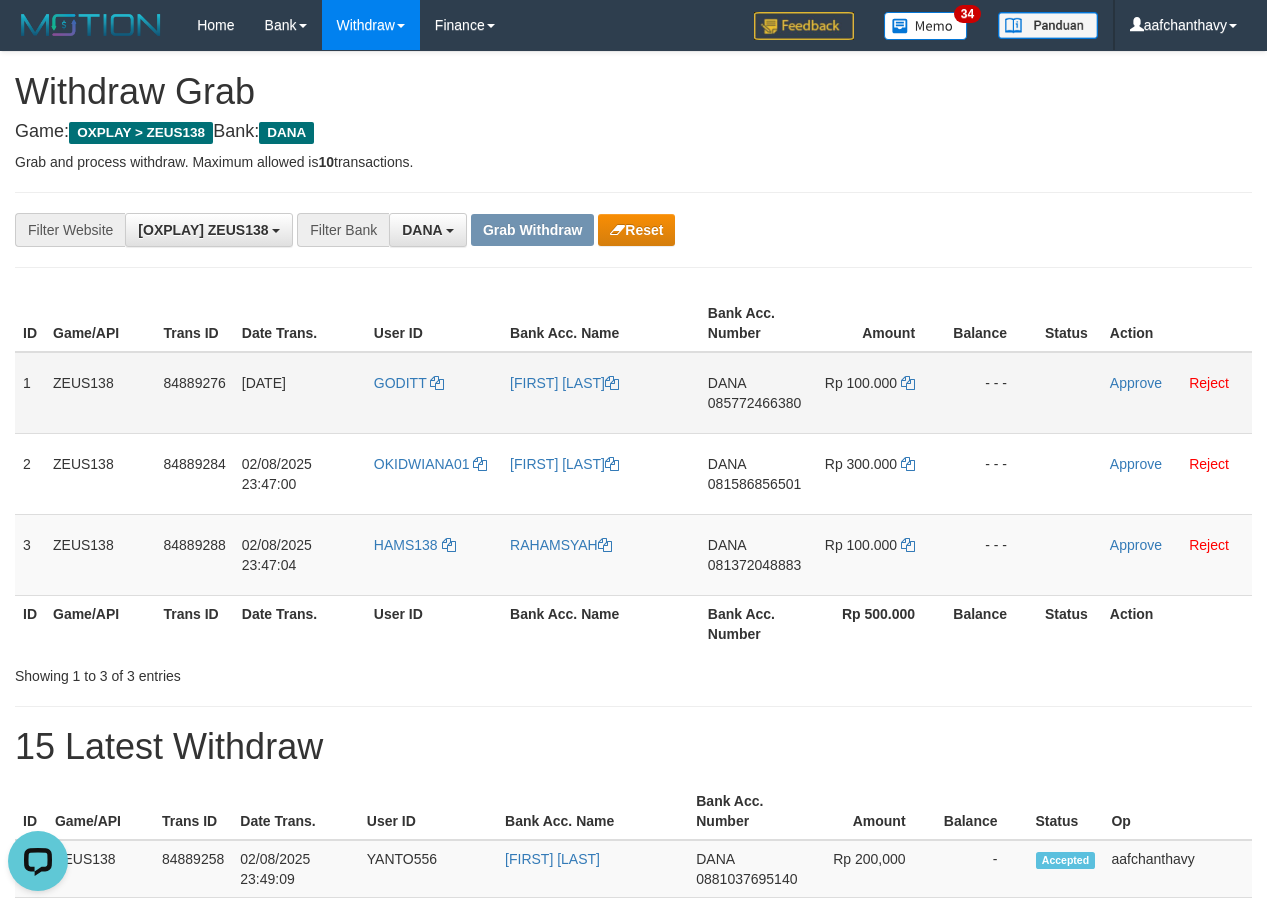 click on "085772466380" at bounding box center (754, 403) 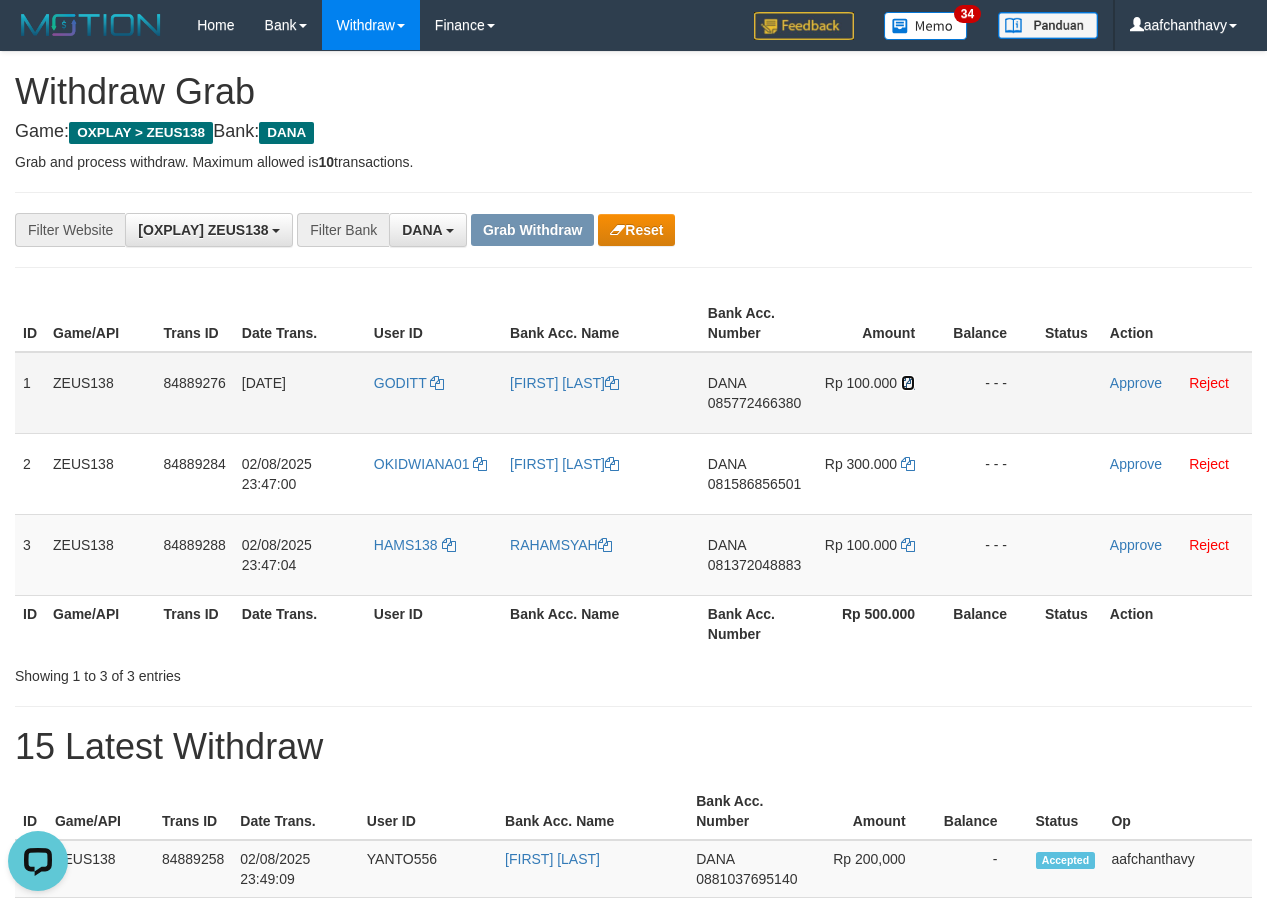 drag, startPoint x: 909, startPoint y: 384, endPoint x: 951, endPoint y: 397, distance: 43.965897 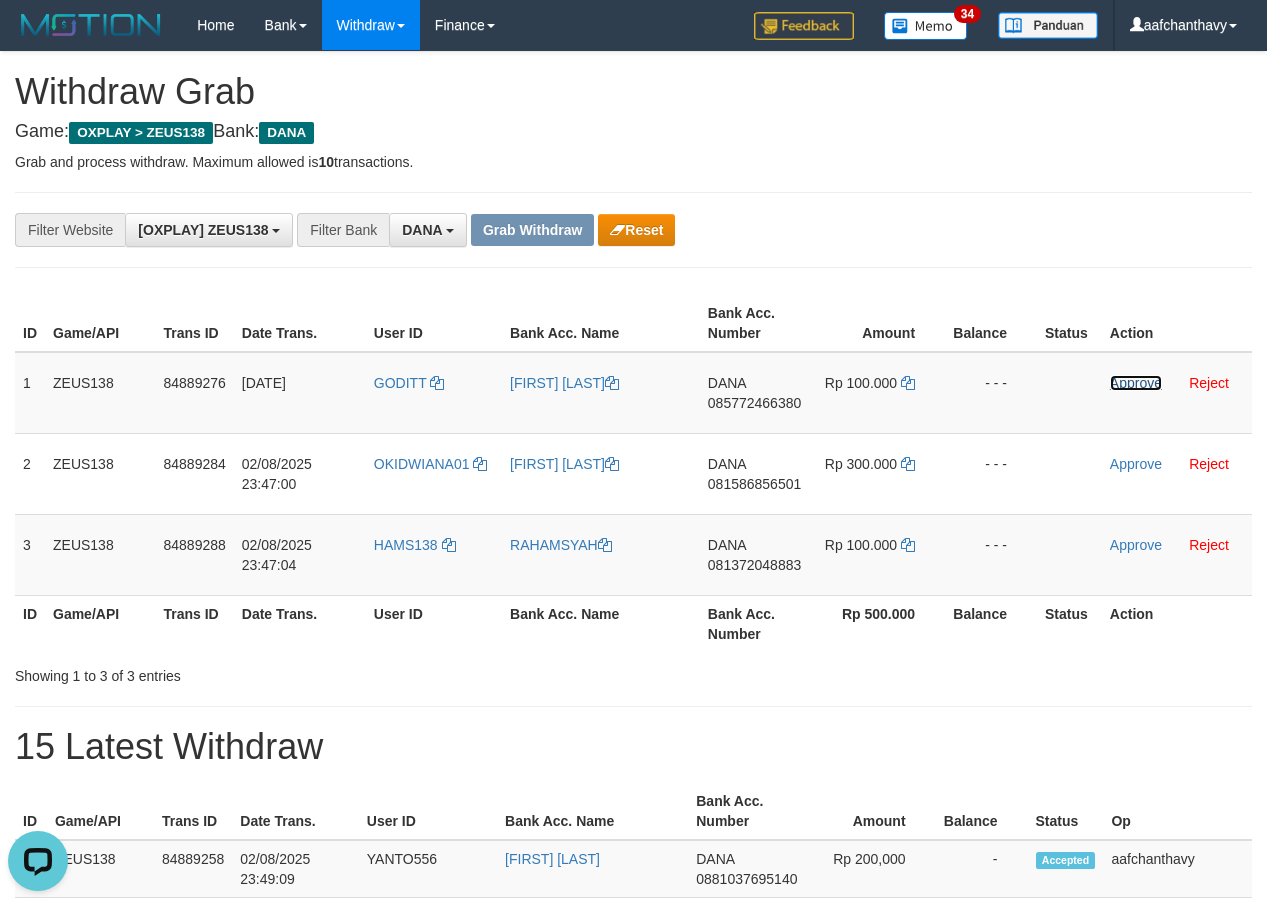 drag, startPoint x: 1152, startPoint y: 382, endPoint x: 719, endPoint y: 215, distance: 464.08835 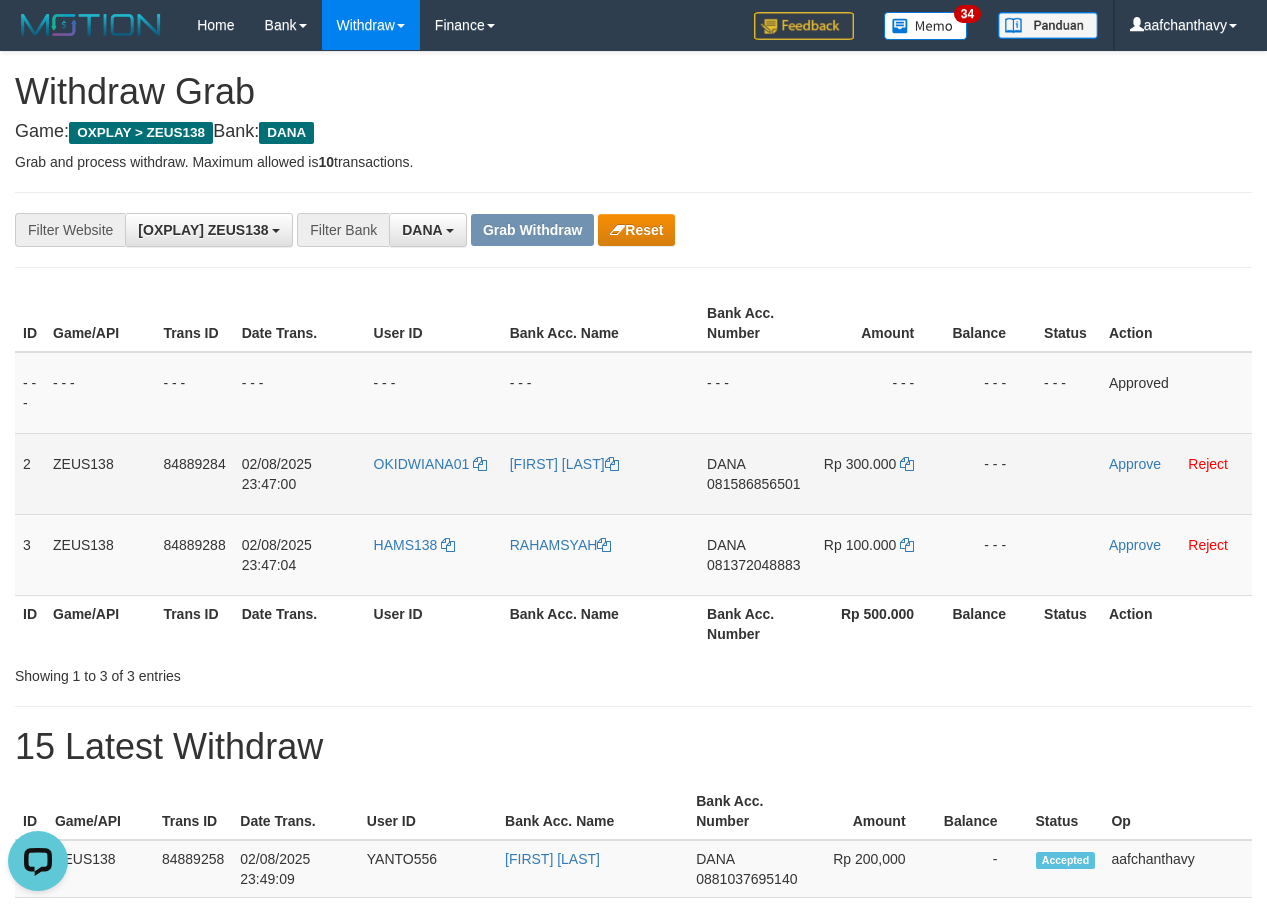 click on "081586856501" at bounding box center (753, 484) 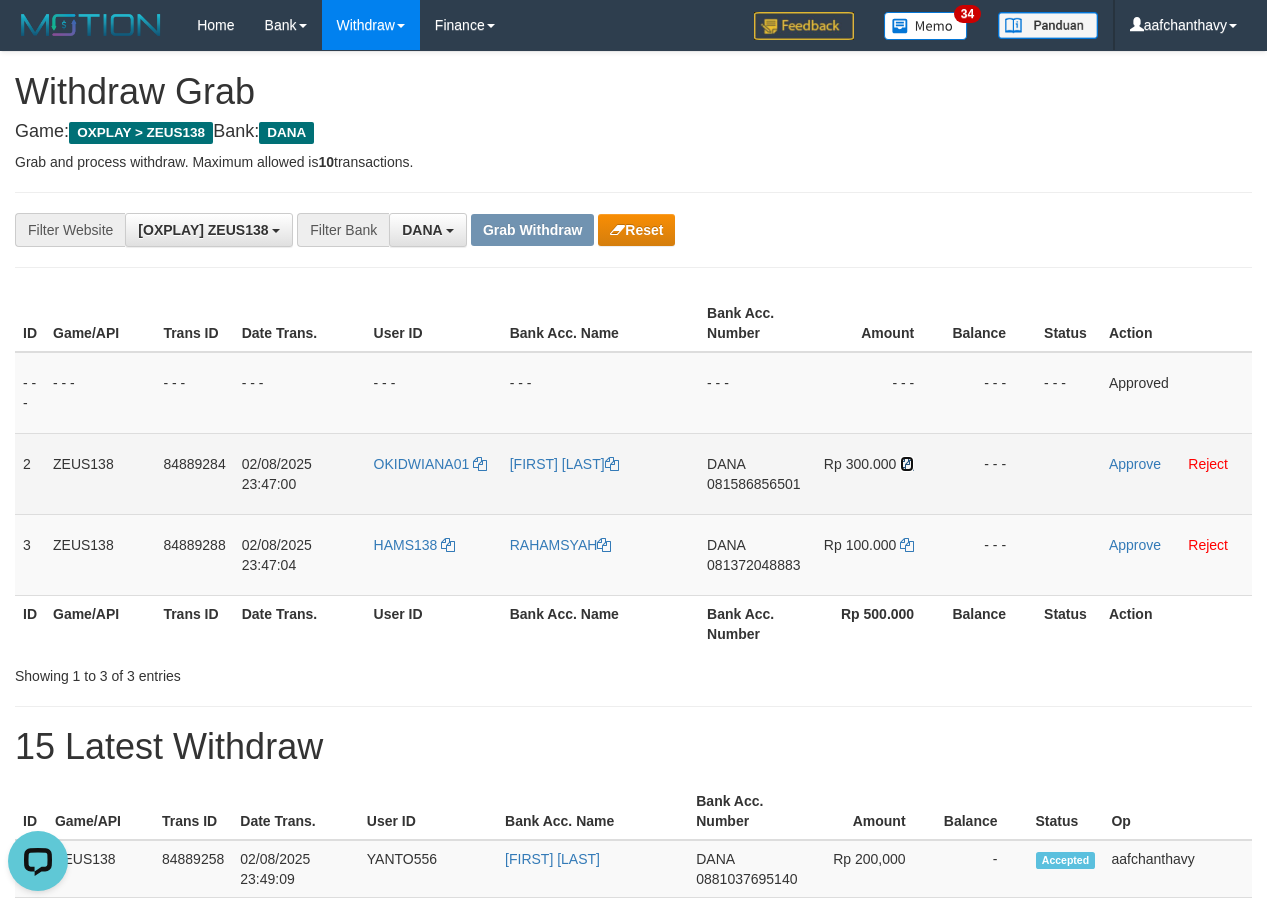 click at bounding box center (907, 464) 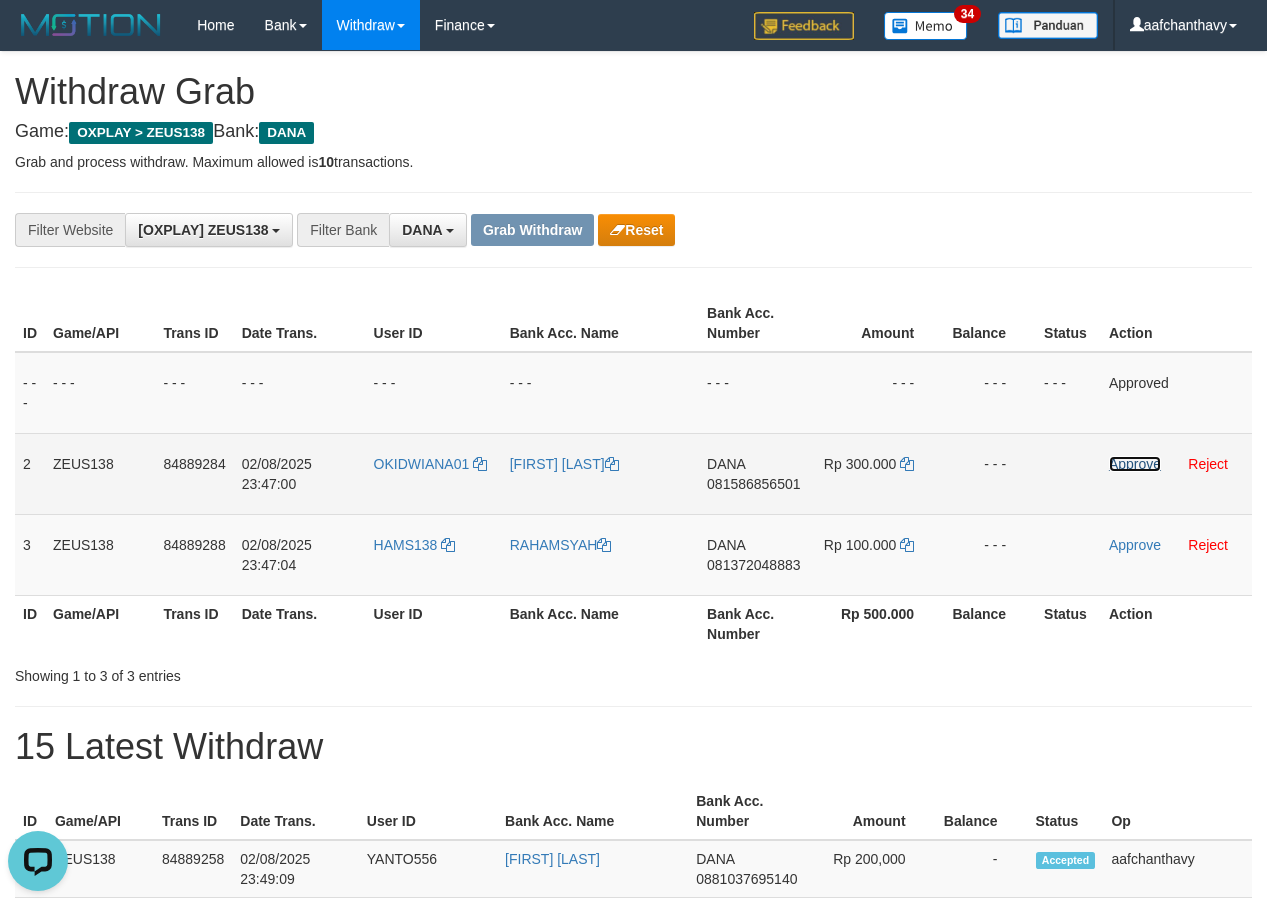 click on "Approve" at bounding box center [1135, 464] 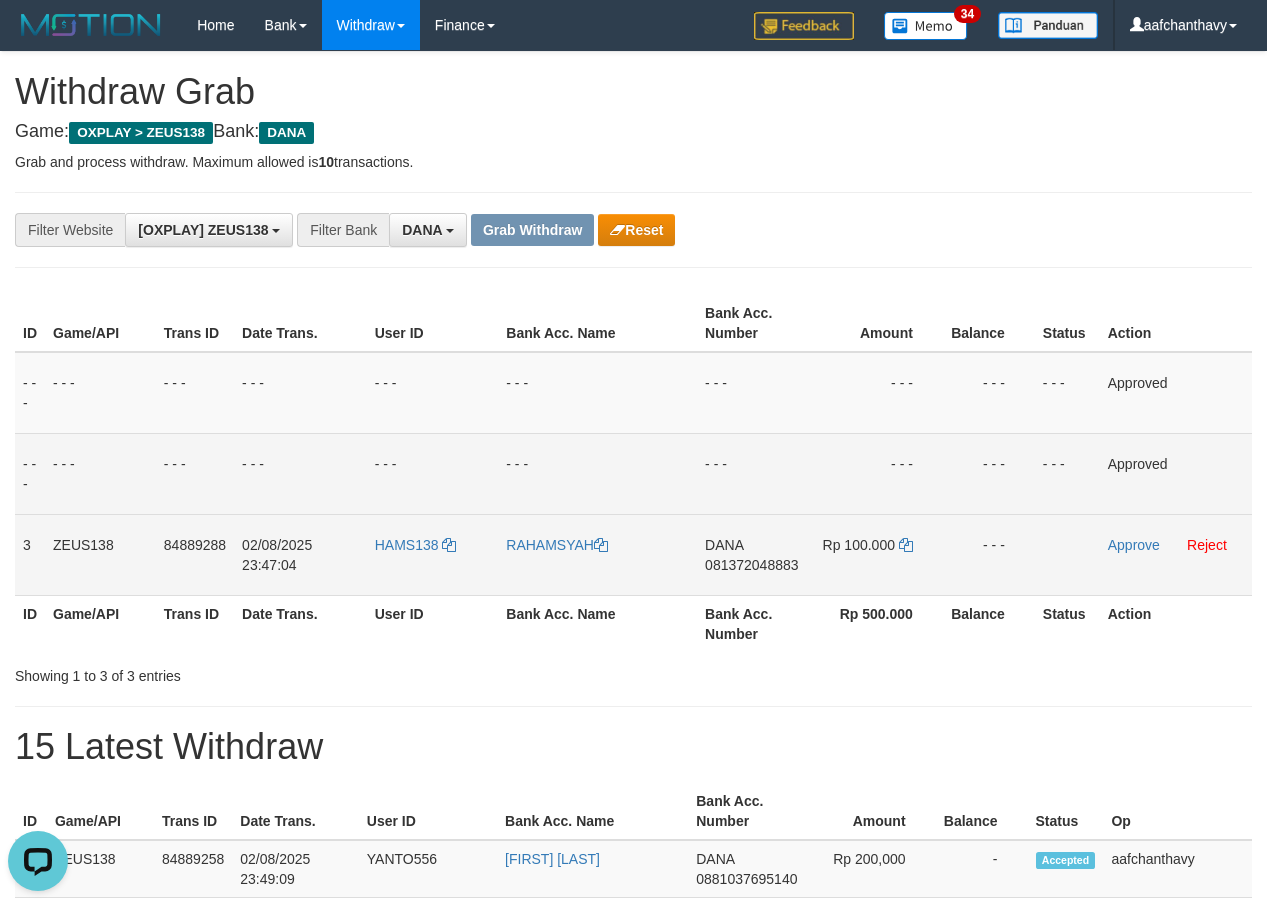 click on "081372048883" at bounding box center [751, 565] 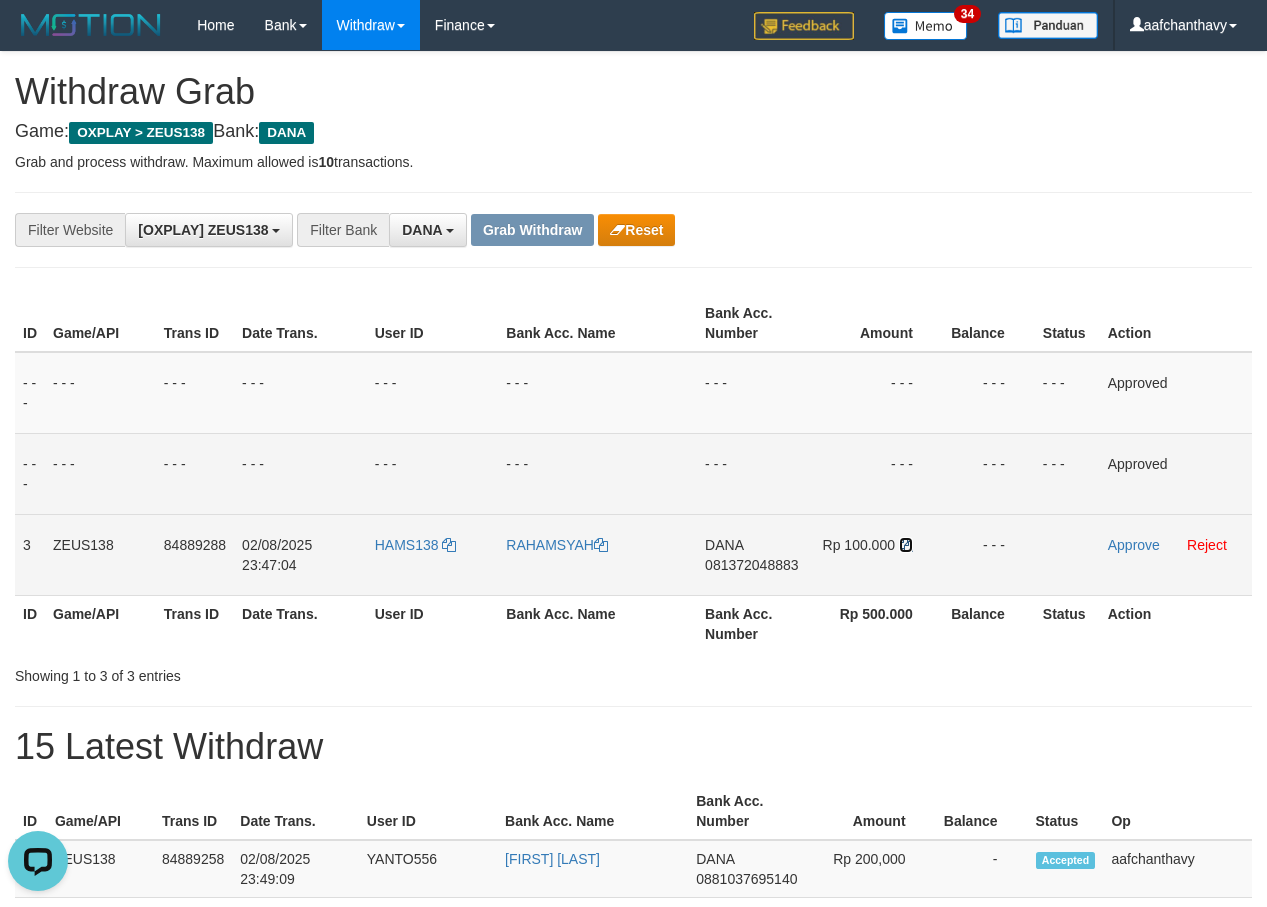 click at bounding box center (906, 545) 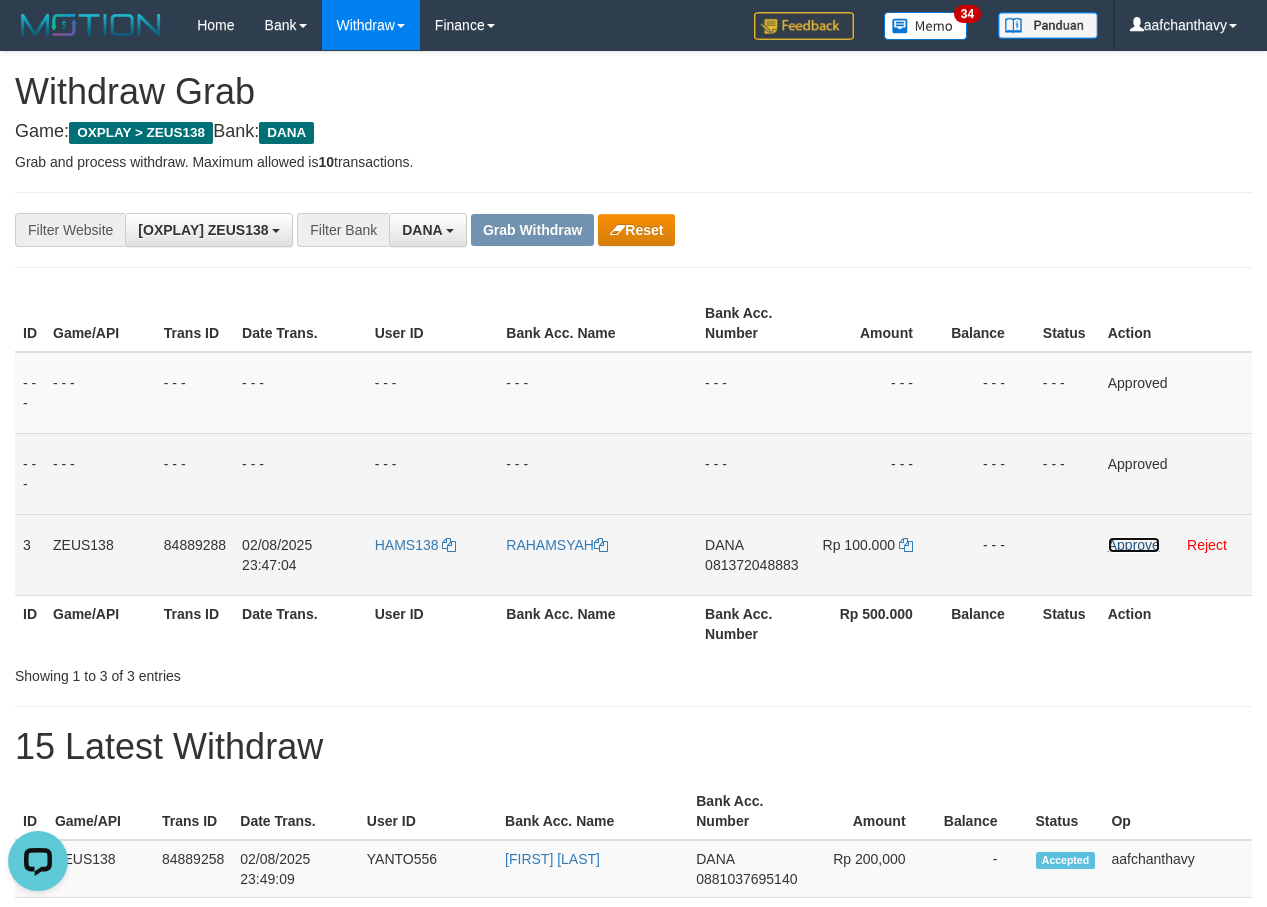 click on "Approve" at bounding box center [1134, 545] 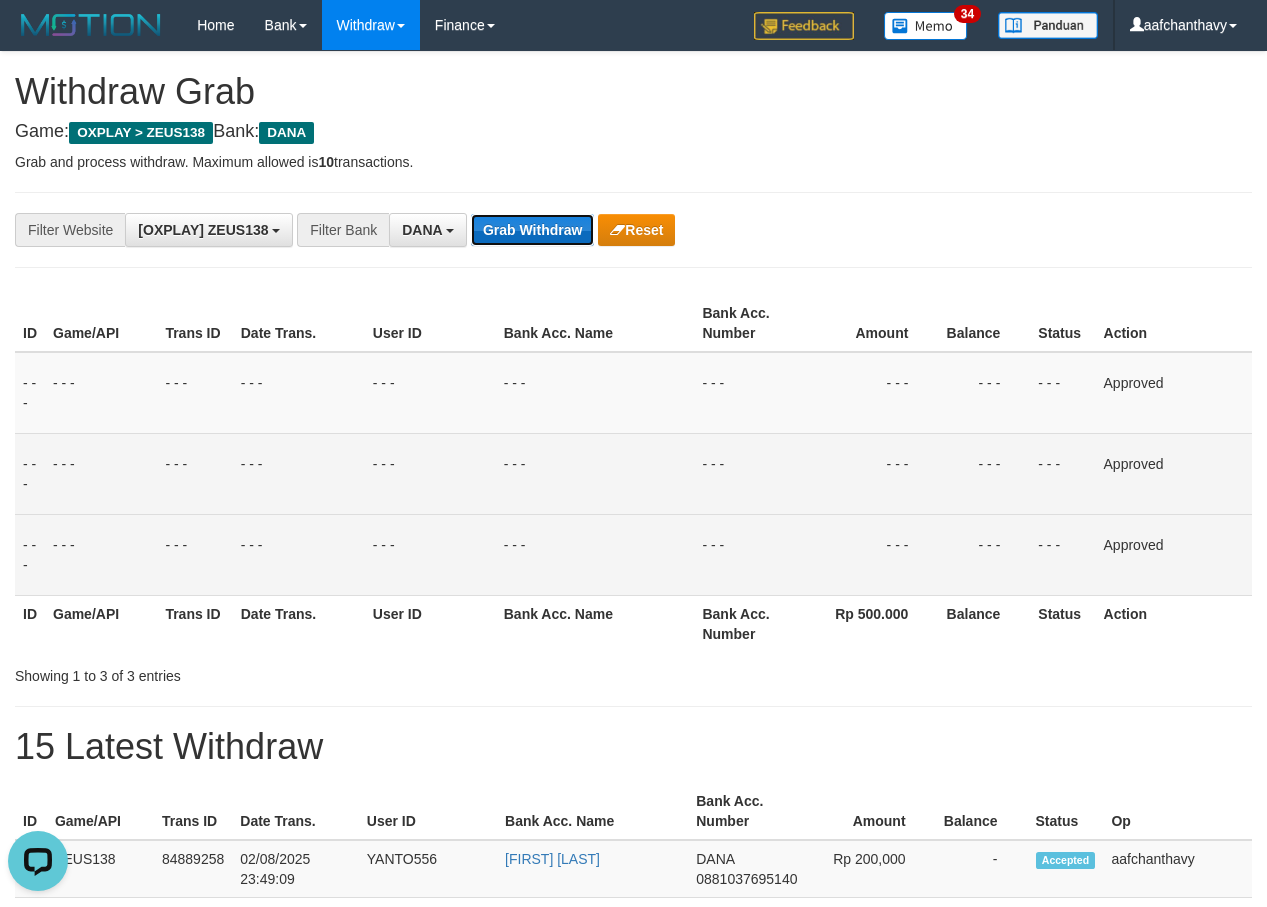 click on "Grab Withdraw" at bounding box center [532, 230] 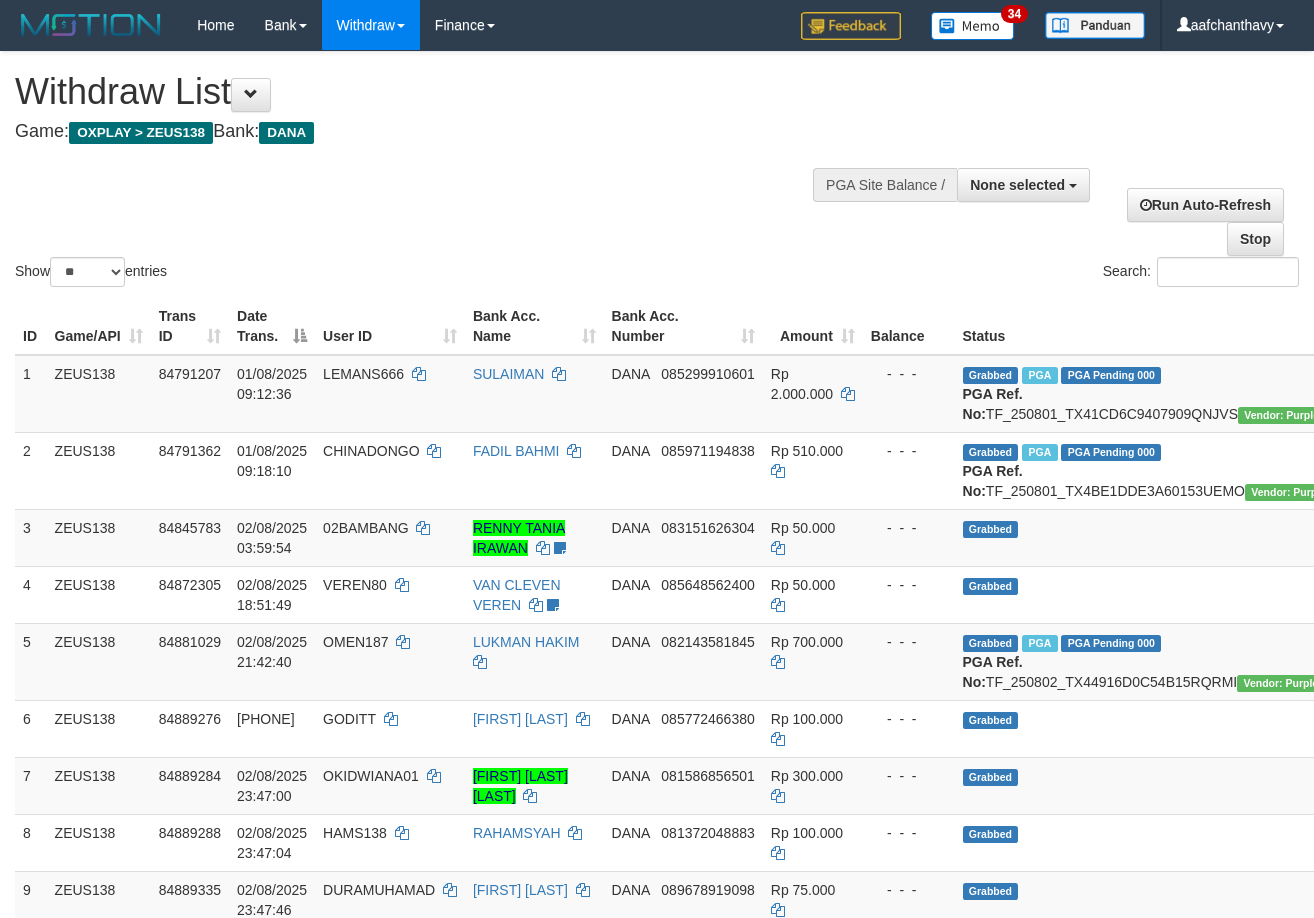 select 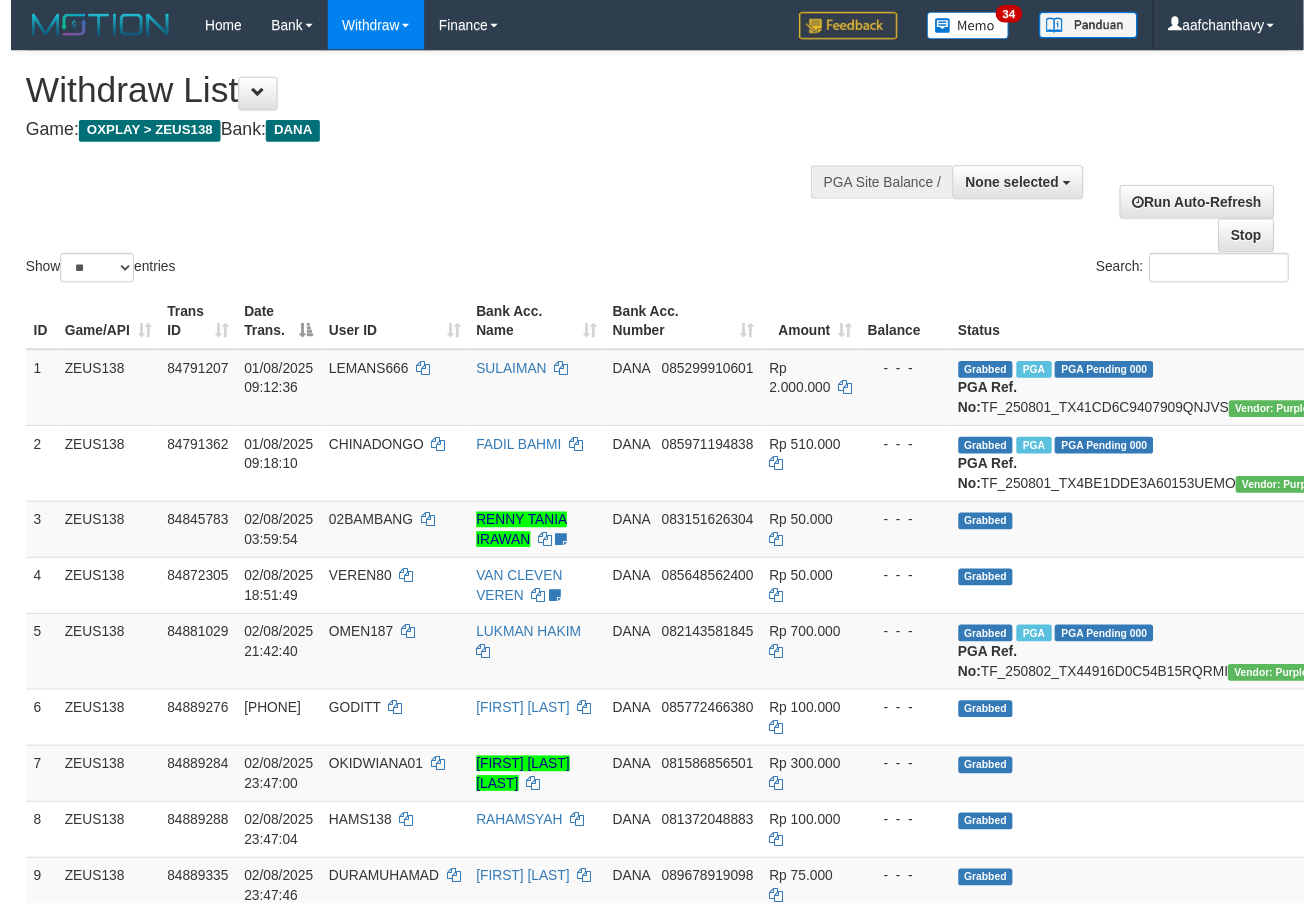 scroll, scrollTop: 359, scrollLeft: 0, axis: vertical 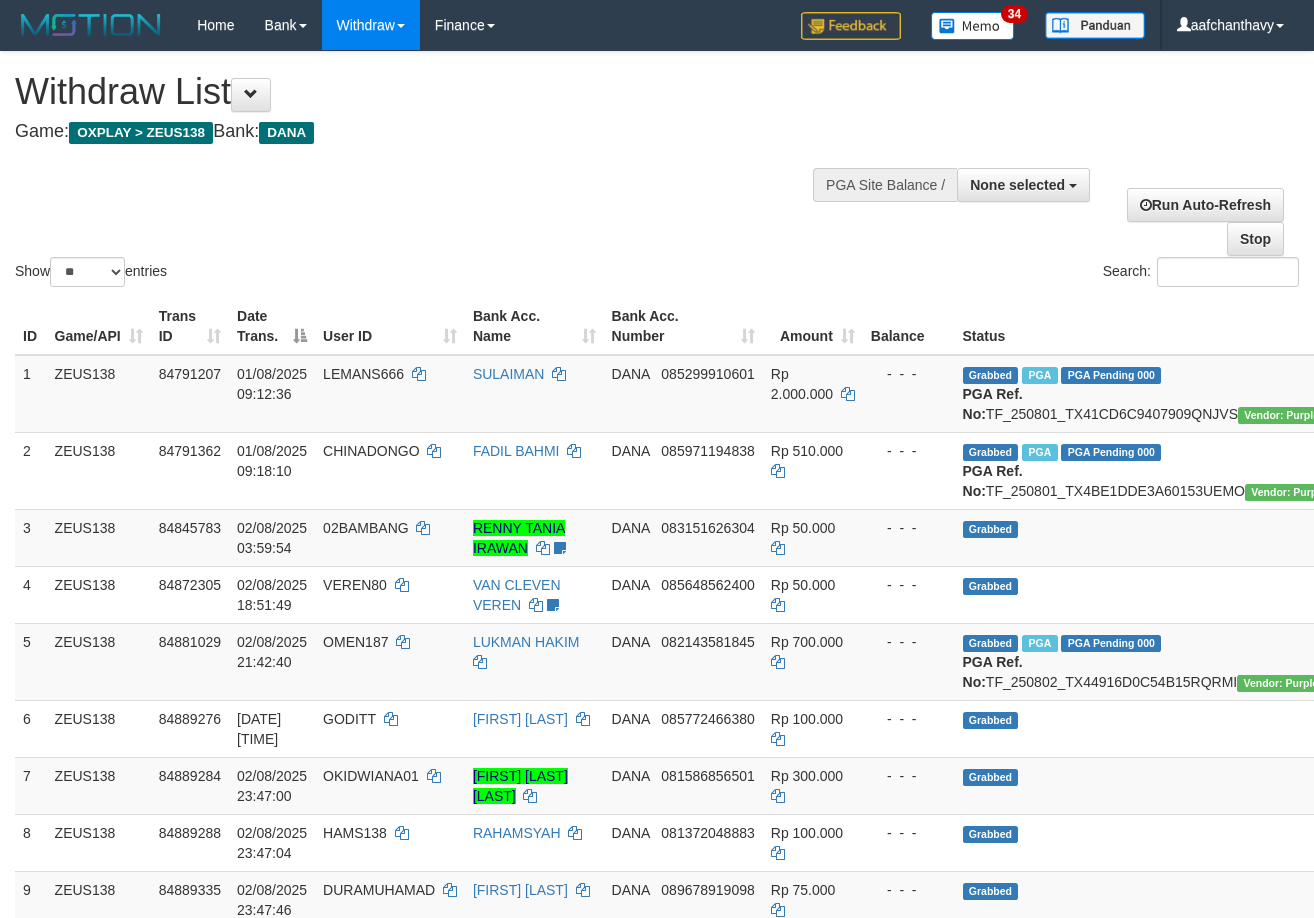 select 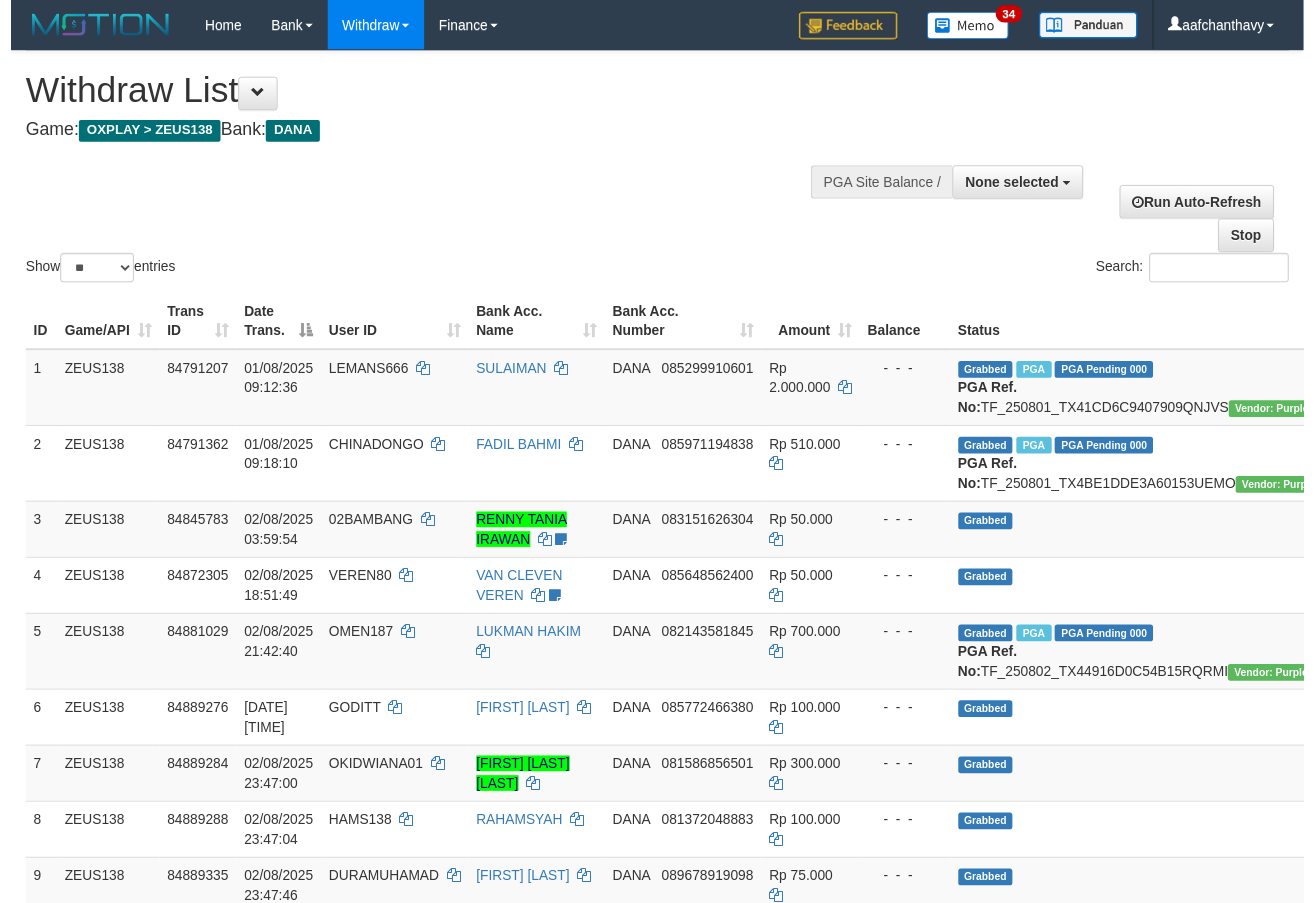 scroll, scrollTop: 359, scrollLeft: 0, axis: vertical 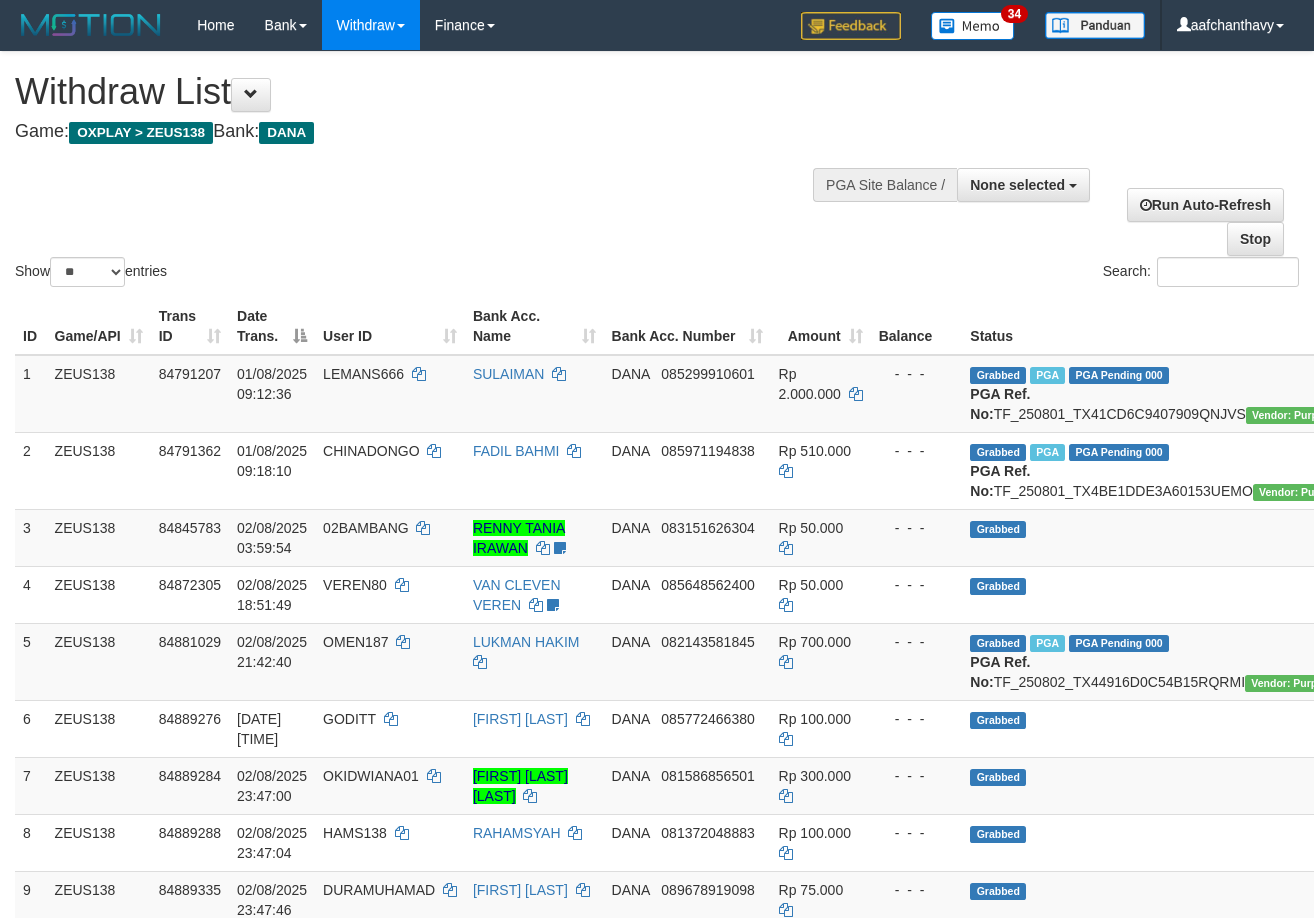 select 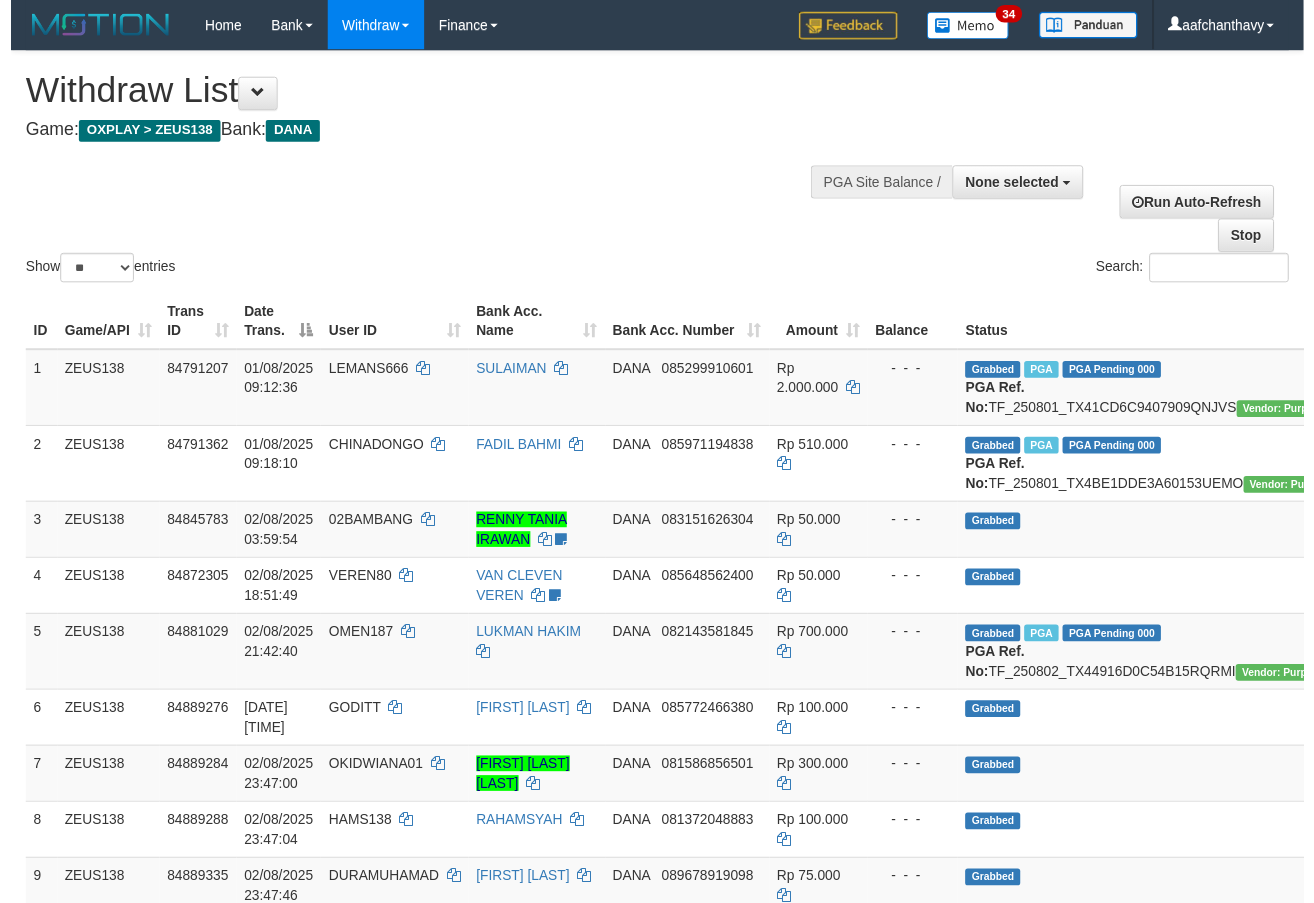 scroll, scrollTop: 359, scrollLeft: 0, axis: vertical 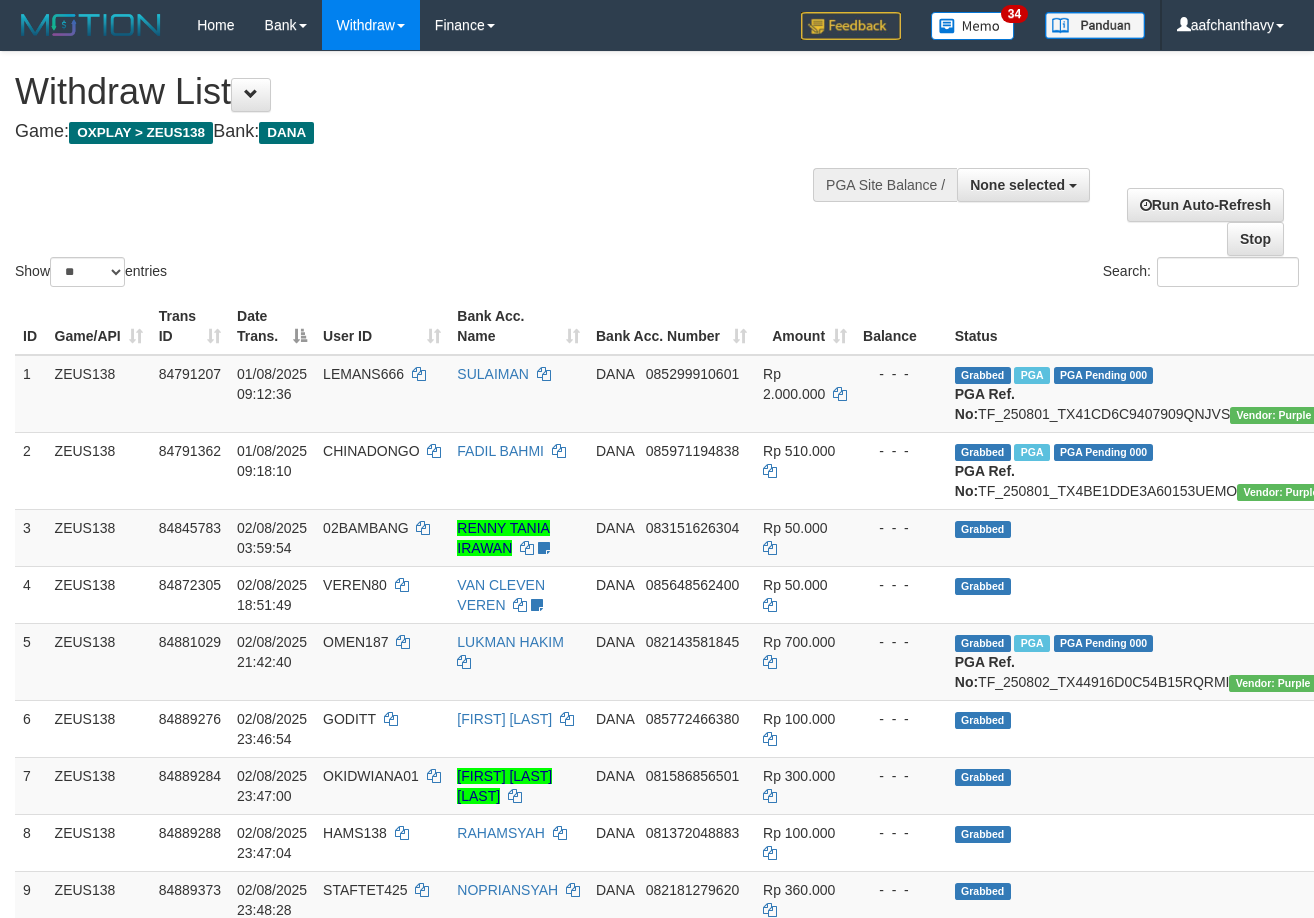 select 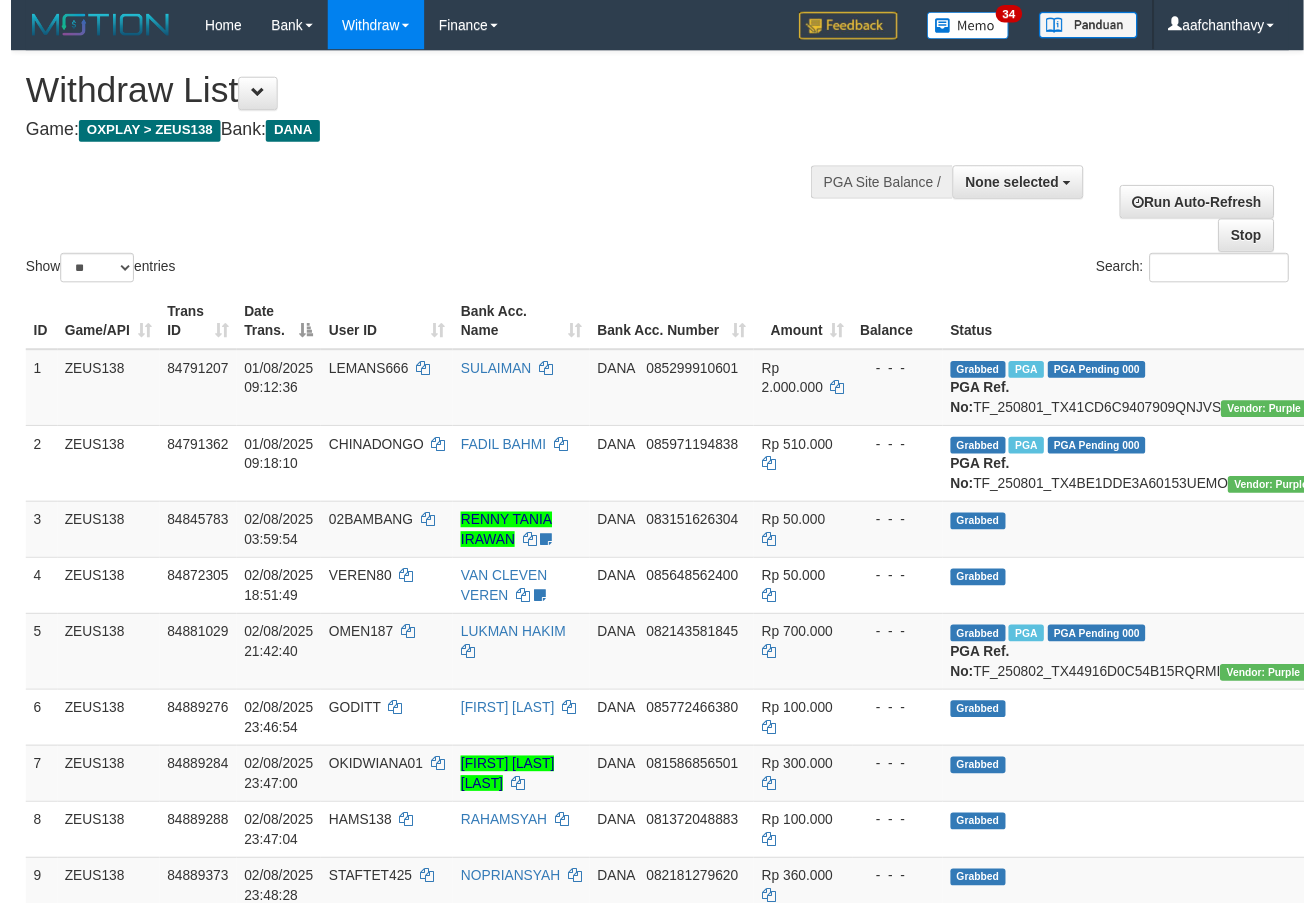 scroll, scrollTop: 359, scrollLeft: 0, axis: vertical 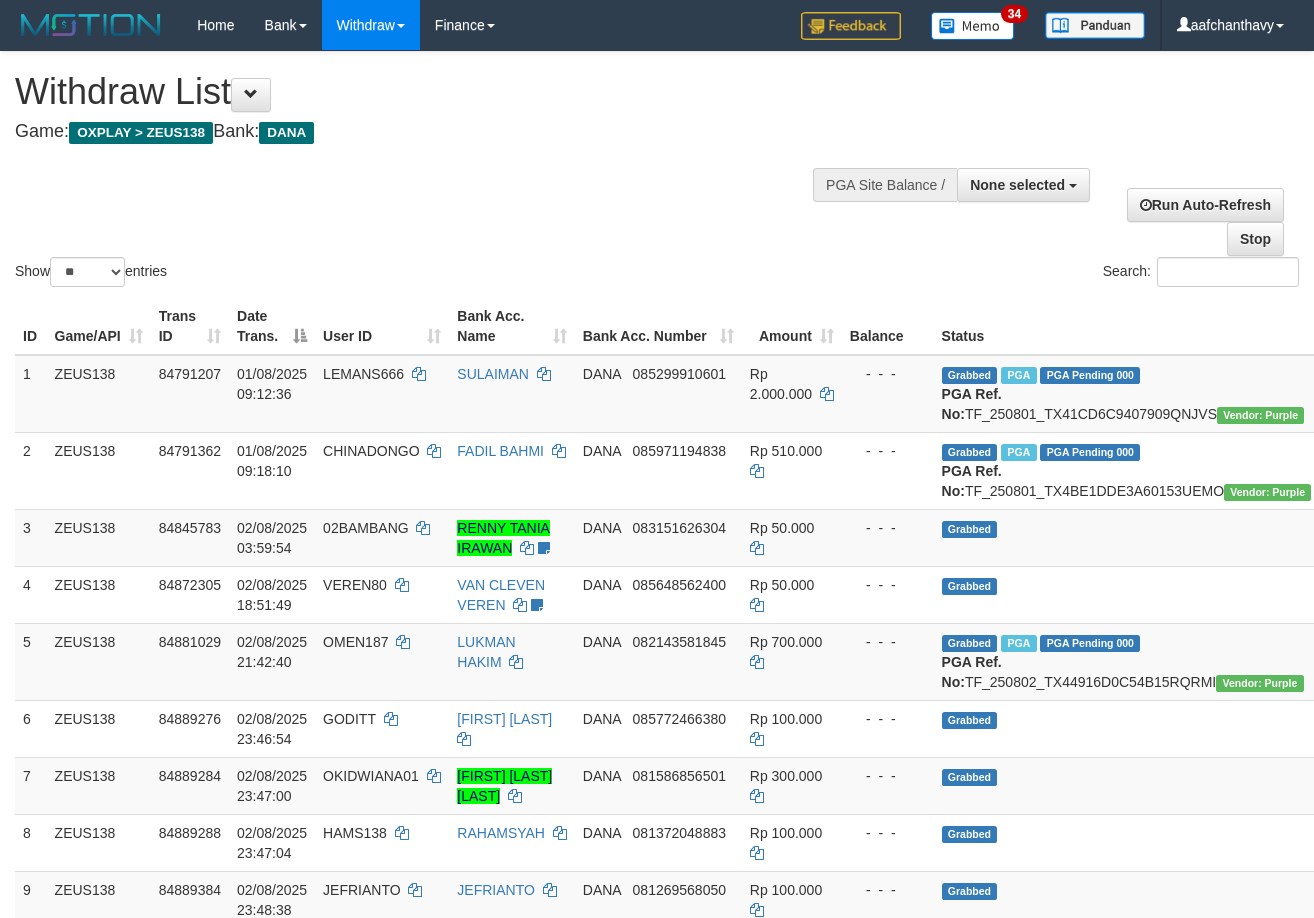 select 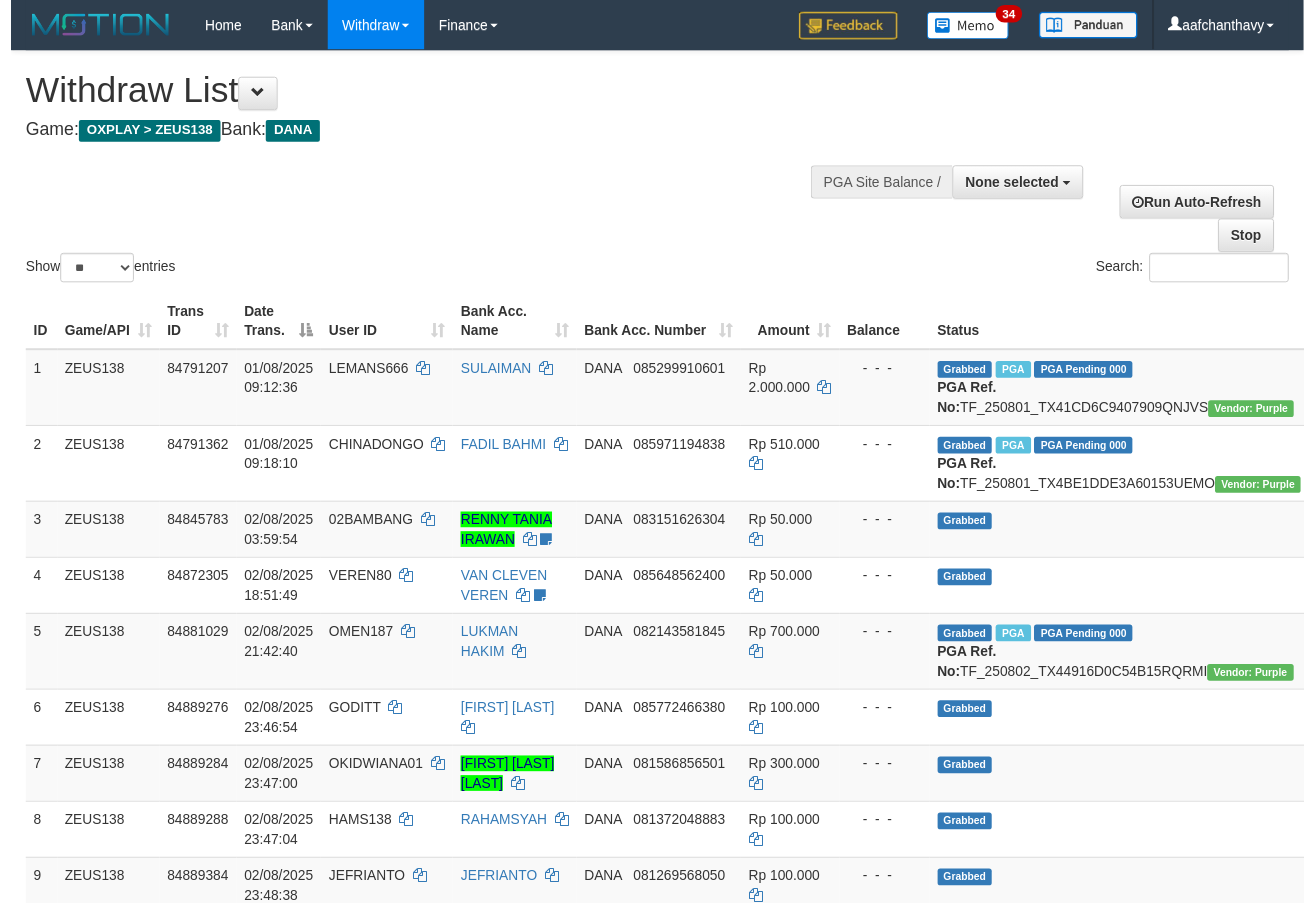 scroll, scrollTop: 359, scrollLeft: 0, axis: vertical 